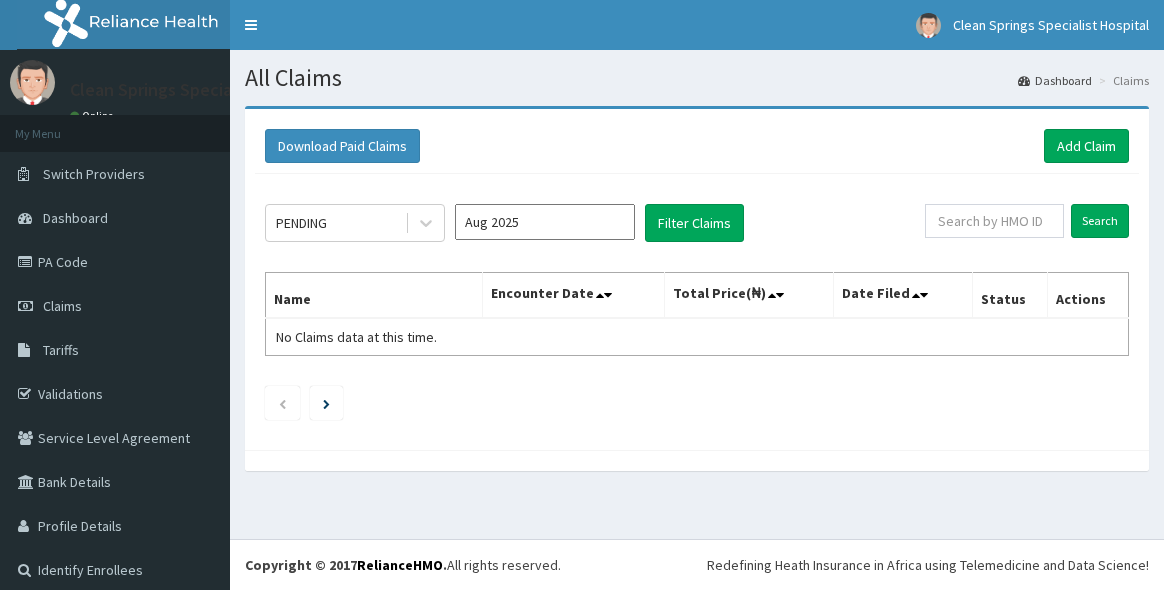 scroll, scrollTop: 0, scrollLeft: 0, axis: both 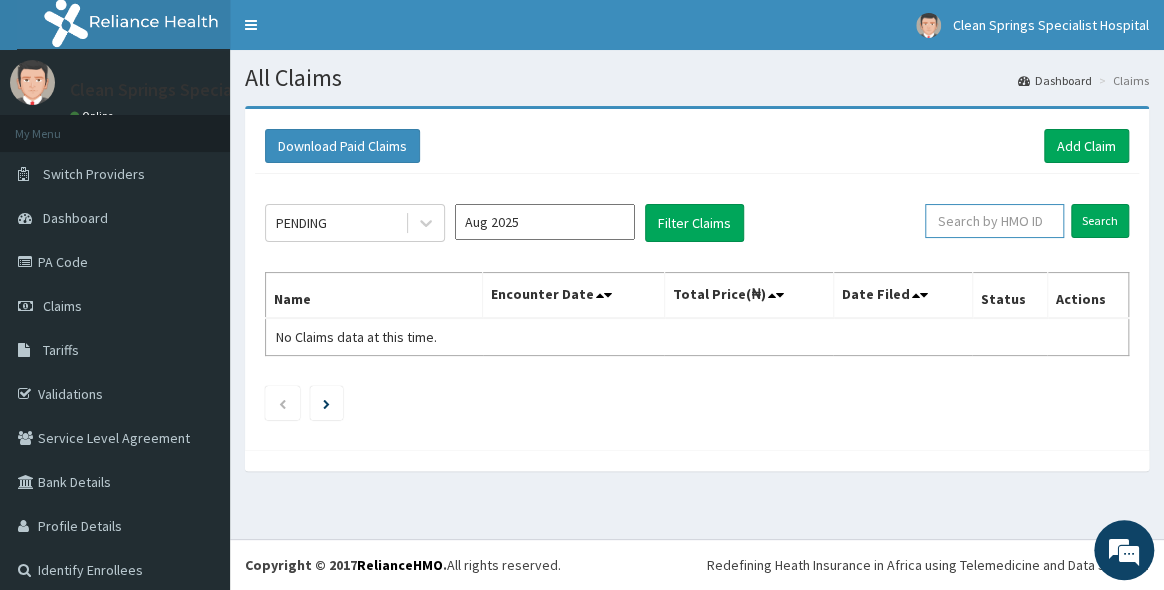 click at bounding box center (994, 221) 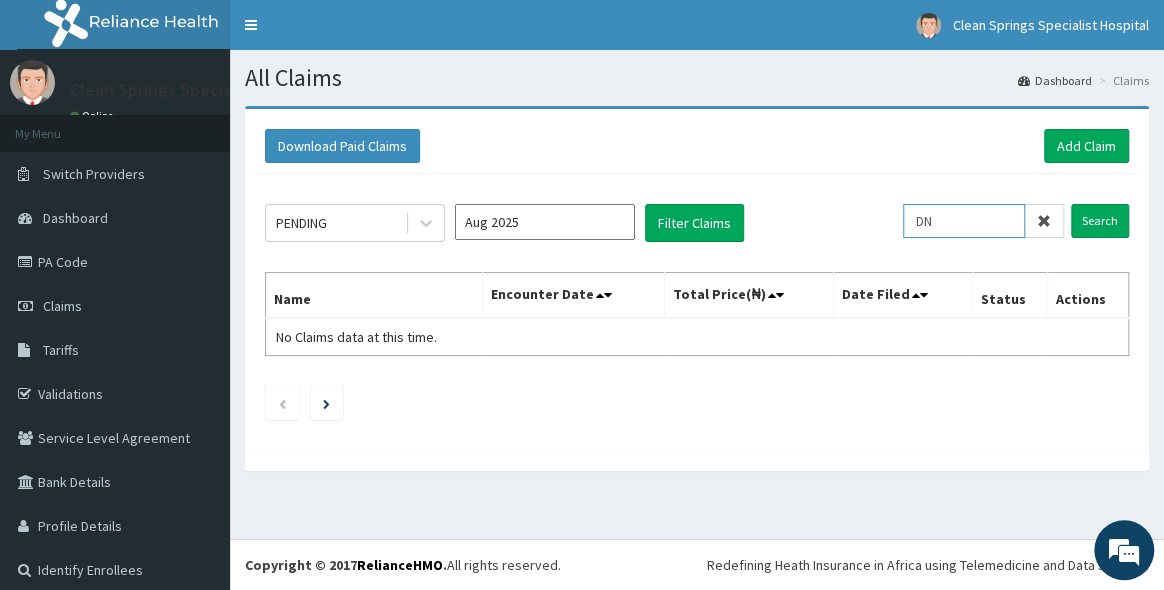 type on "D" 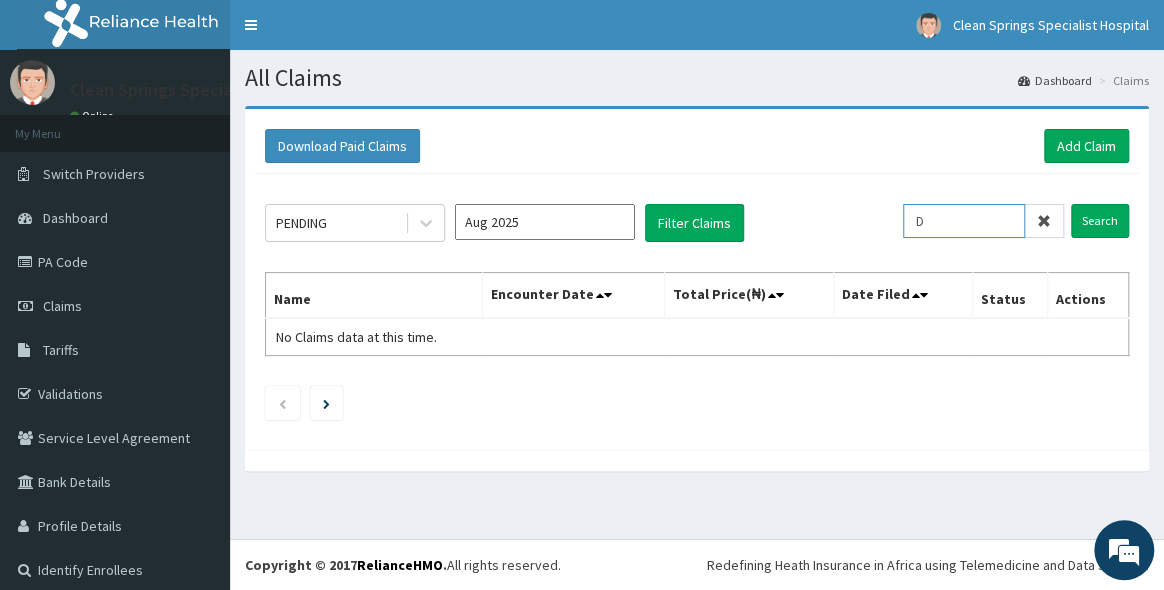 type 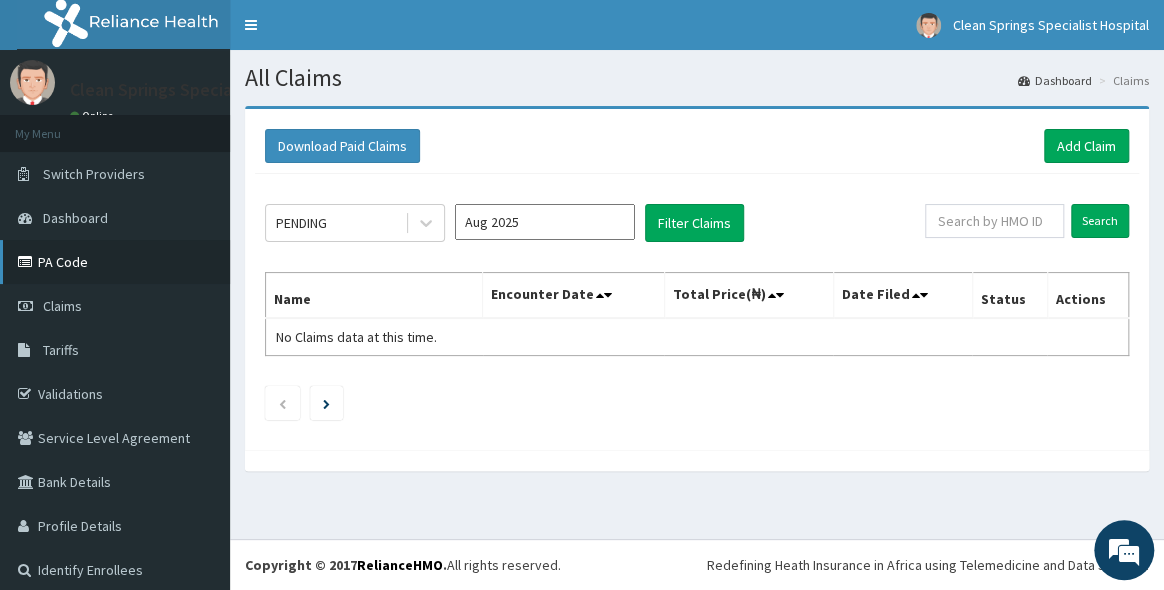 click on "PA Code" at bounding box center [115, 262] 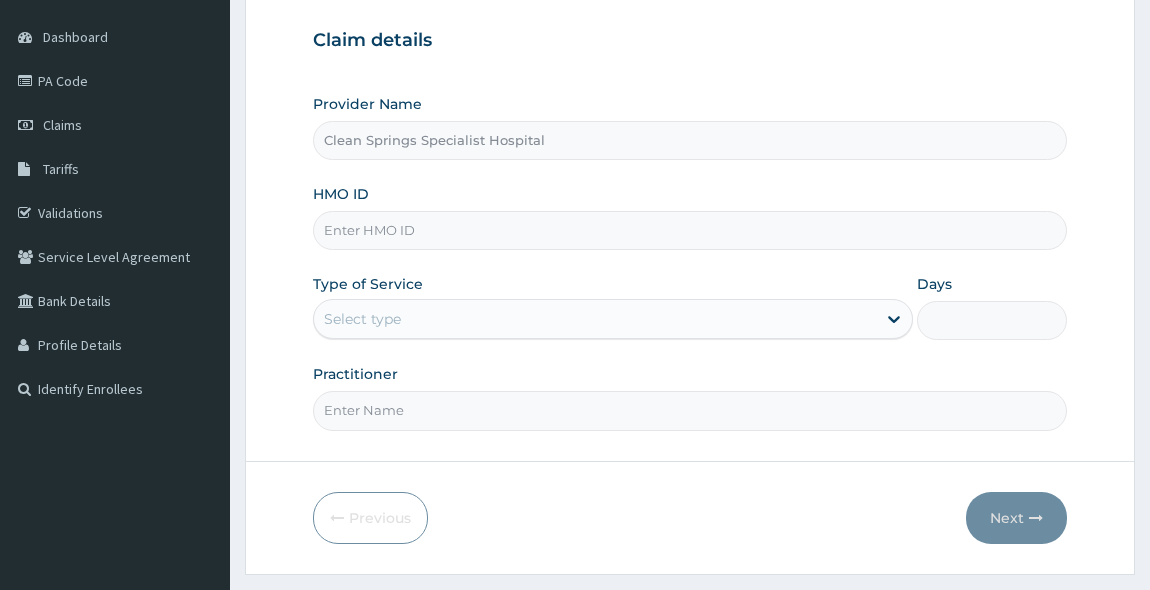 click on "HMO ID" at bounding box center [690, 230] 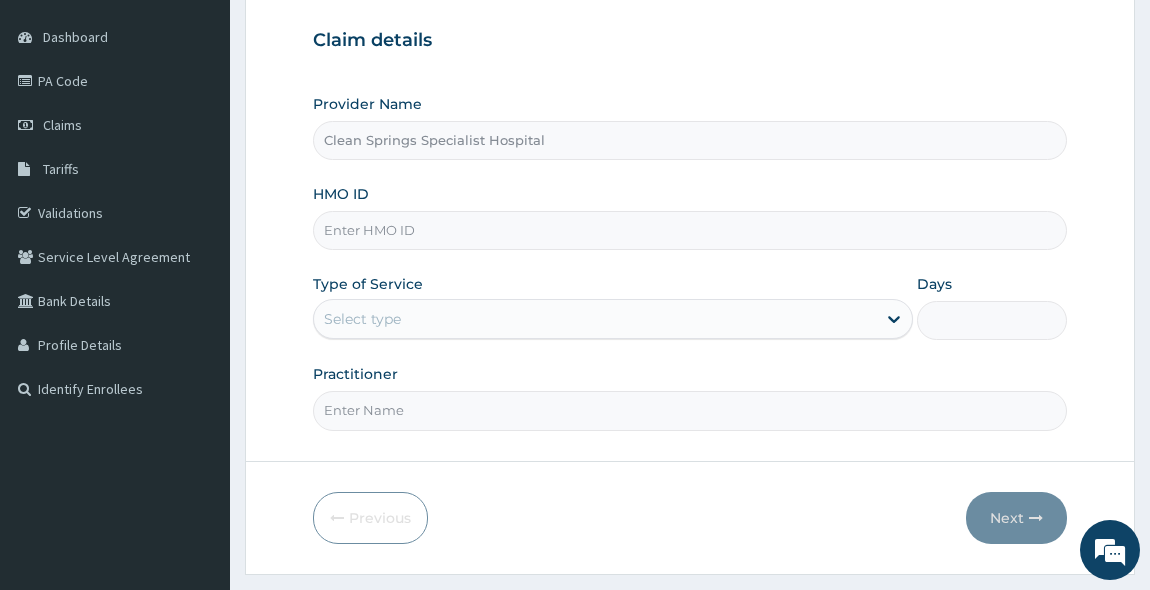 scroll, scrollTop: 181, scrollLeft: 0, axis: vertical 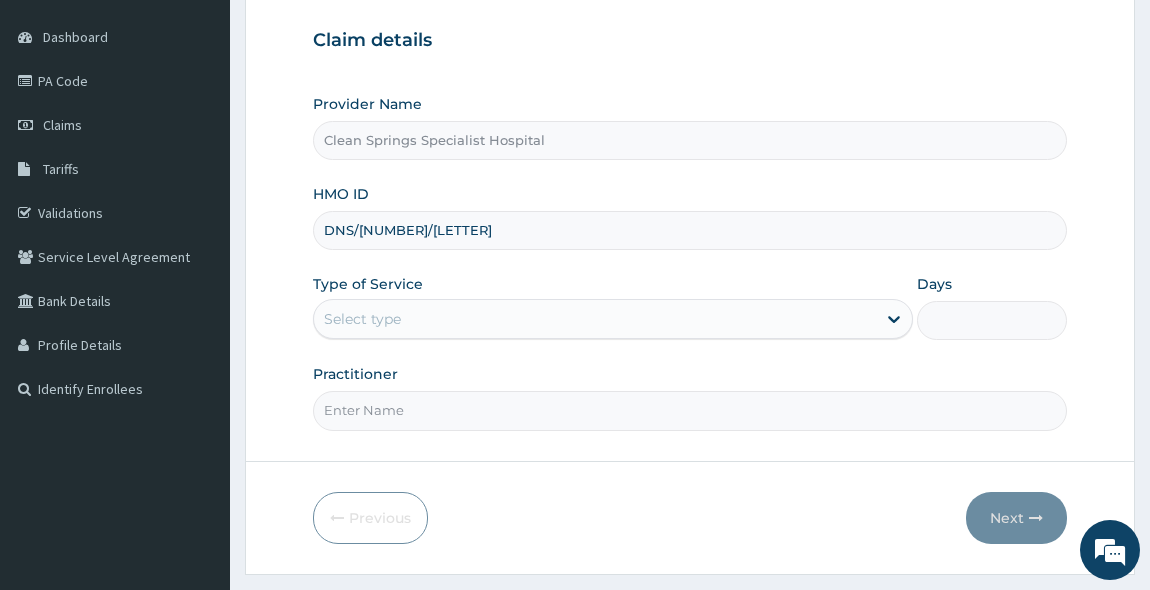 type on "DNS/[NUMBER]/[LETTER]" 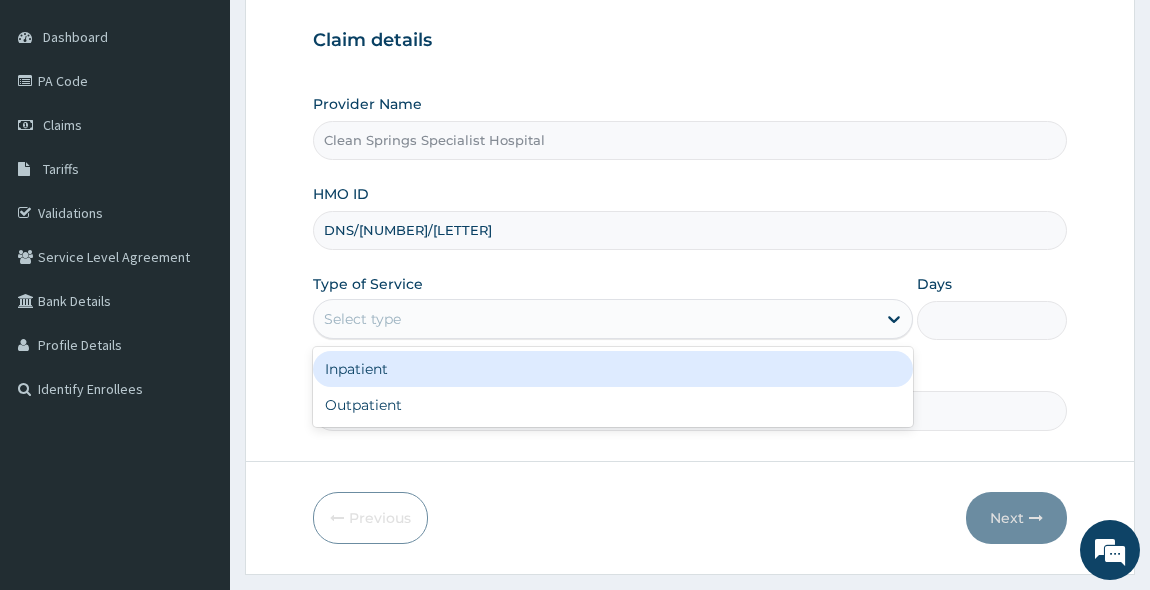 click on "Select type" at bounding box center (595, 319) 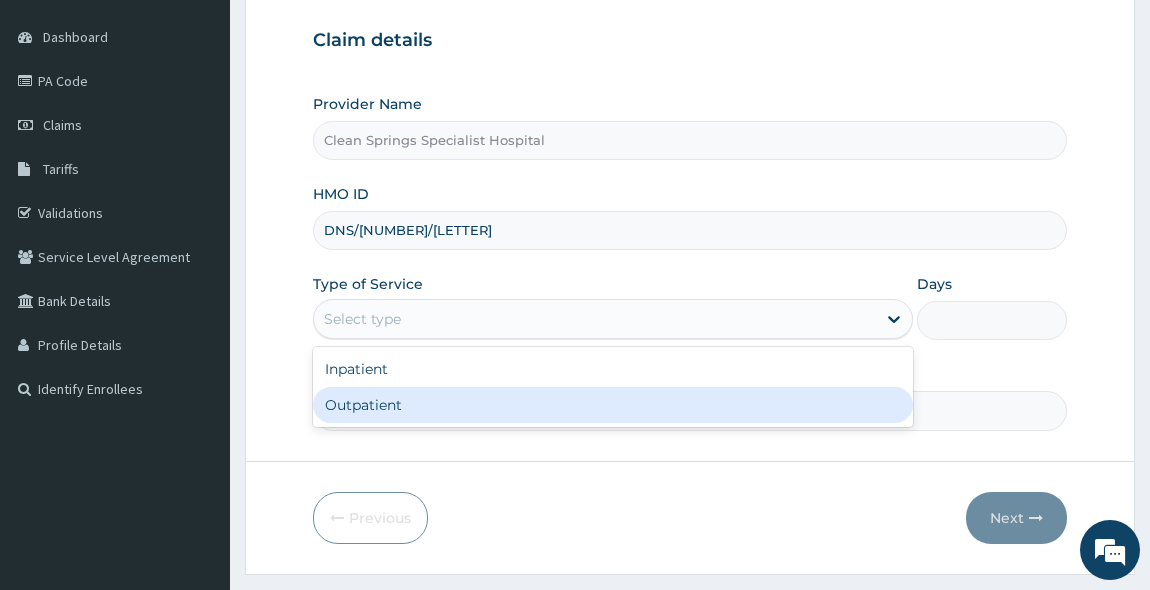click on "Outpatient" at bounding box center [613, 405] 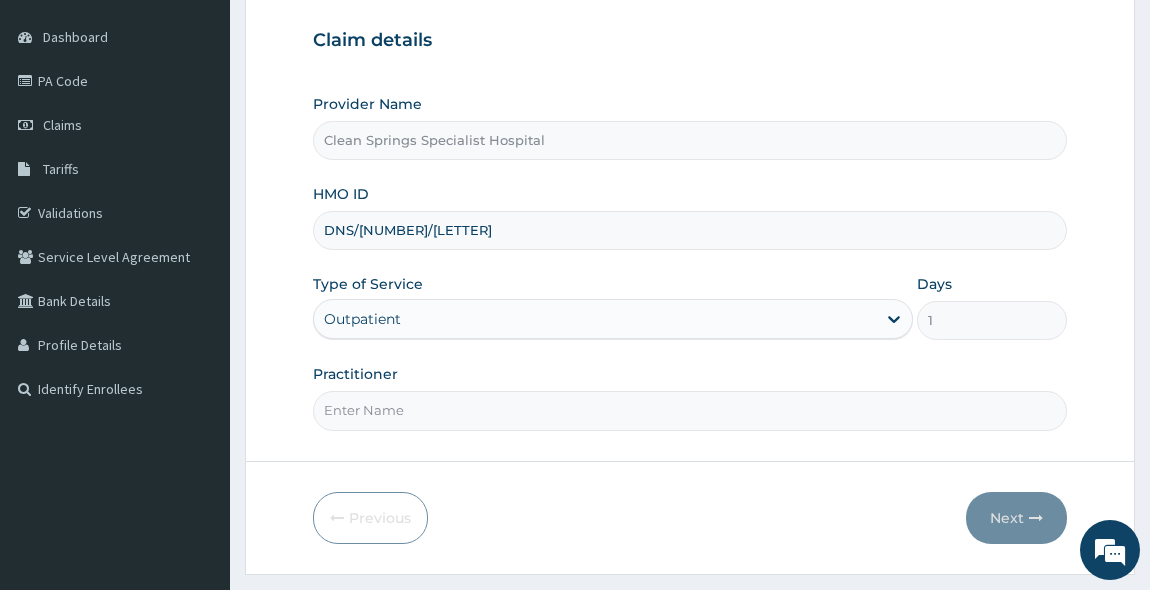 click on "Practitioner" at bounding box center [690, 410] 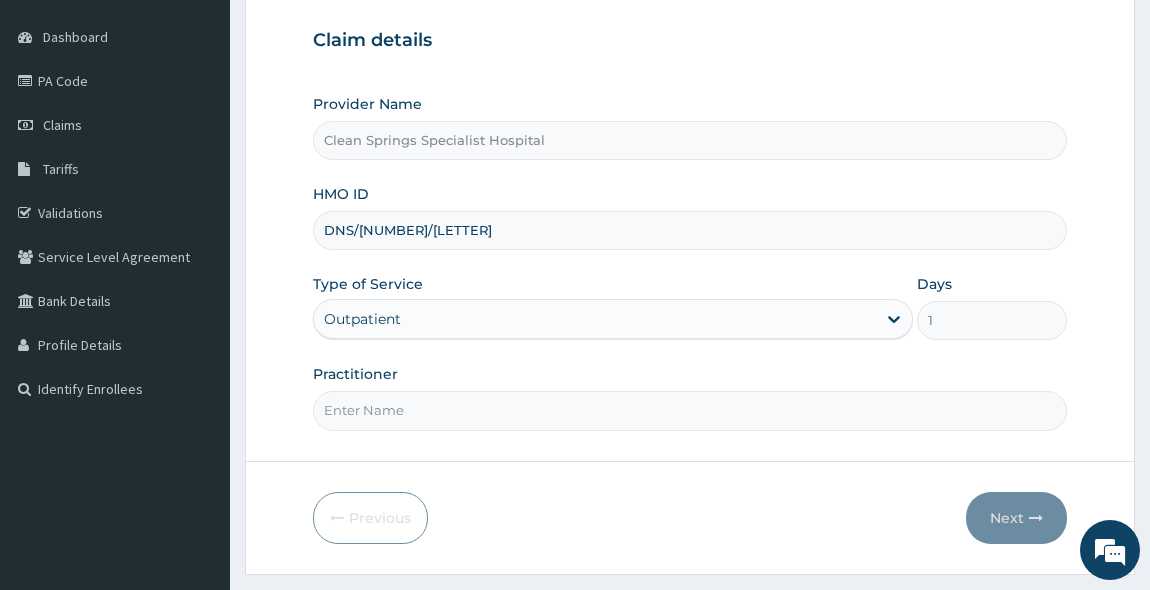 type on "DR OBI" 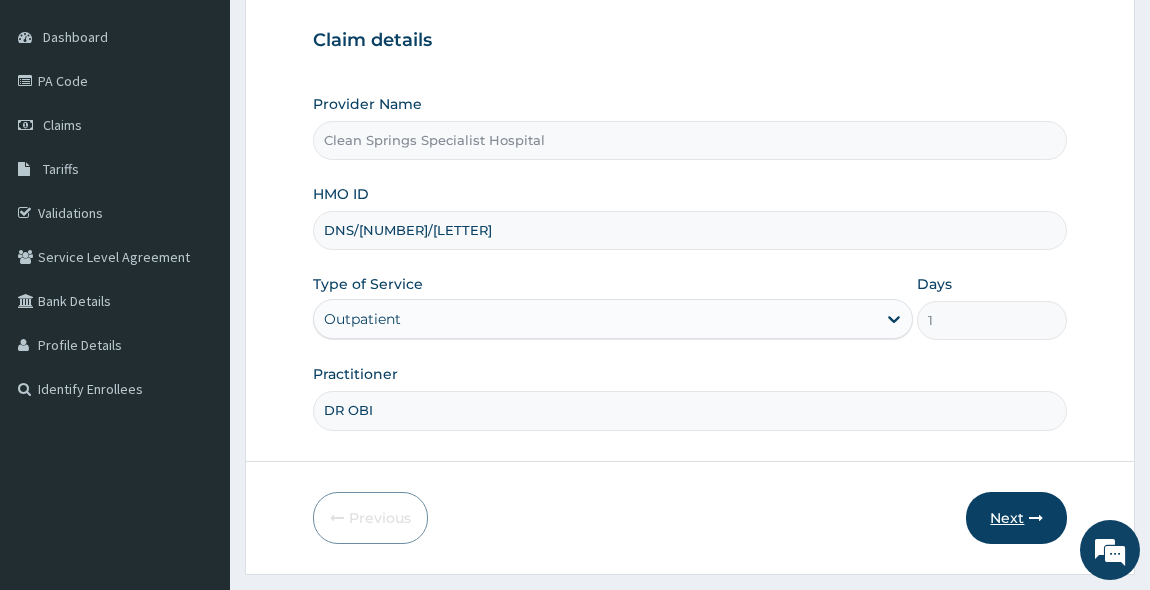 click at bounding box center [1036, 518] 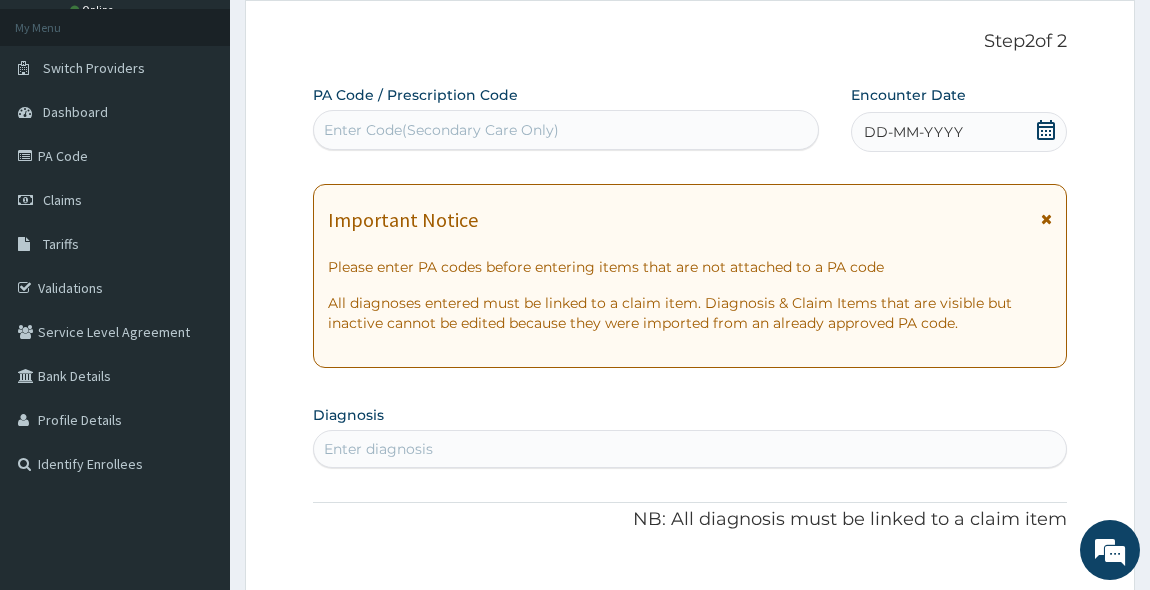 scroll, scrollTop: 0, scrollLeft: 0, axis: both 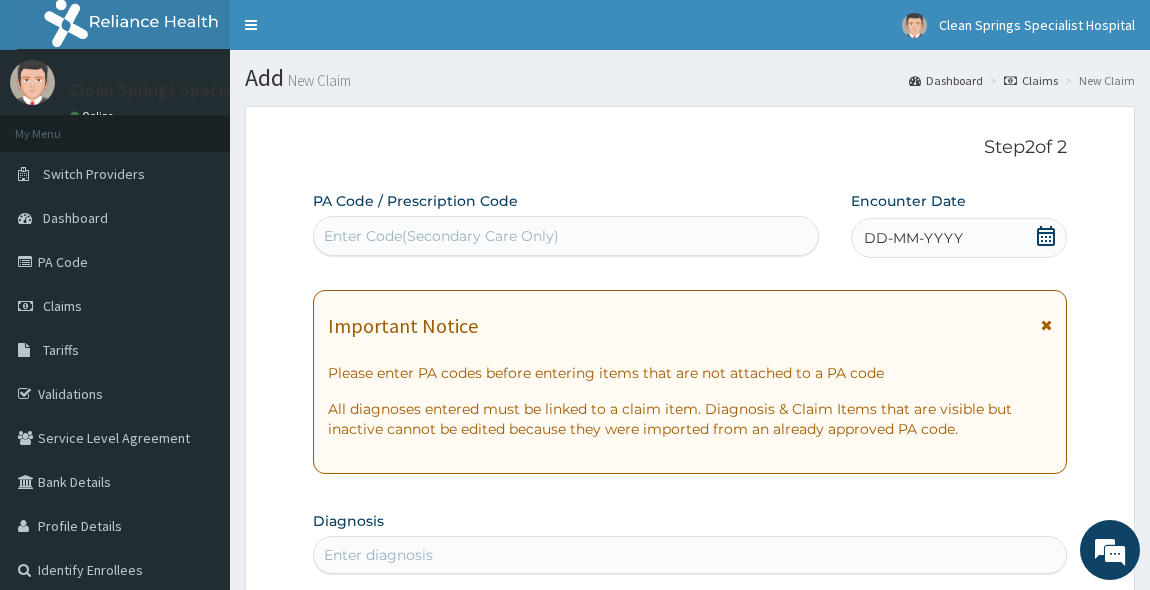 click on "Enter Code(Secondary Care Only)" at bounding box center (441, 236) 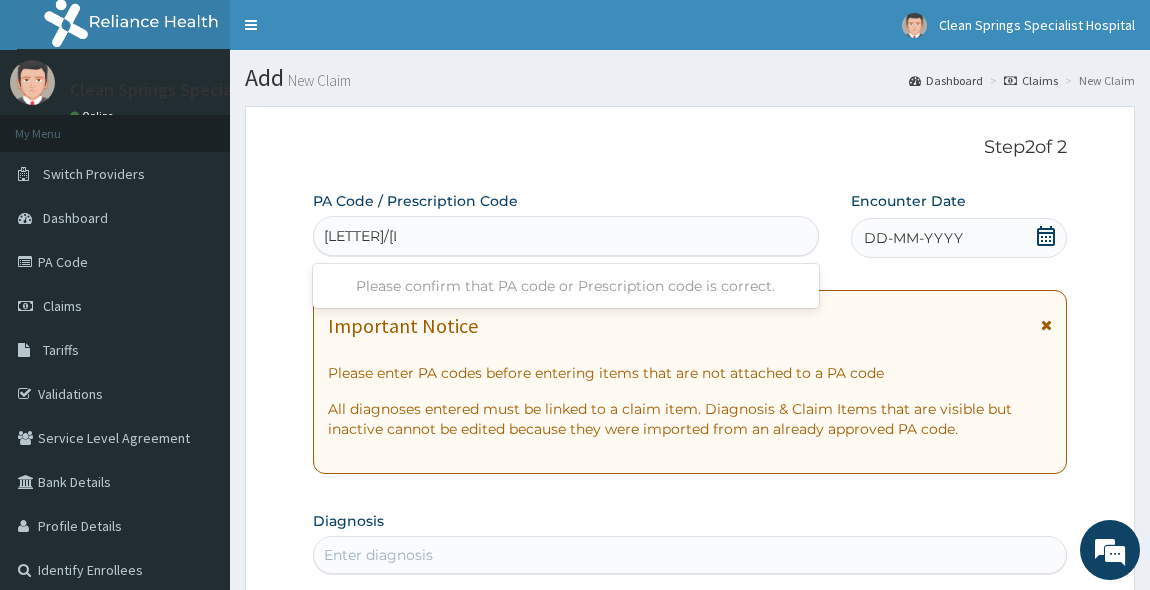 type on "PA/A5E0EE" 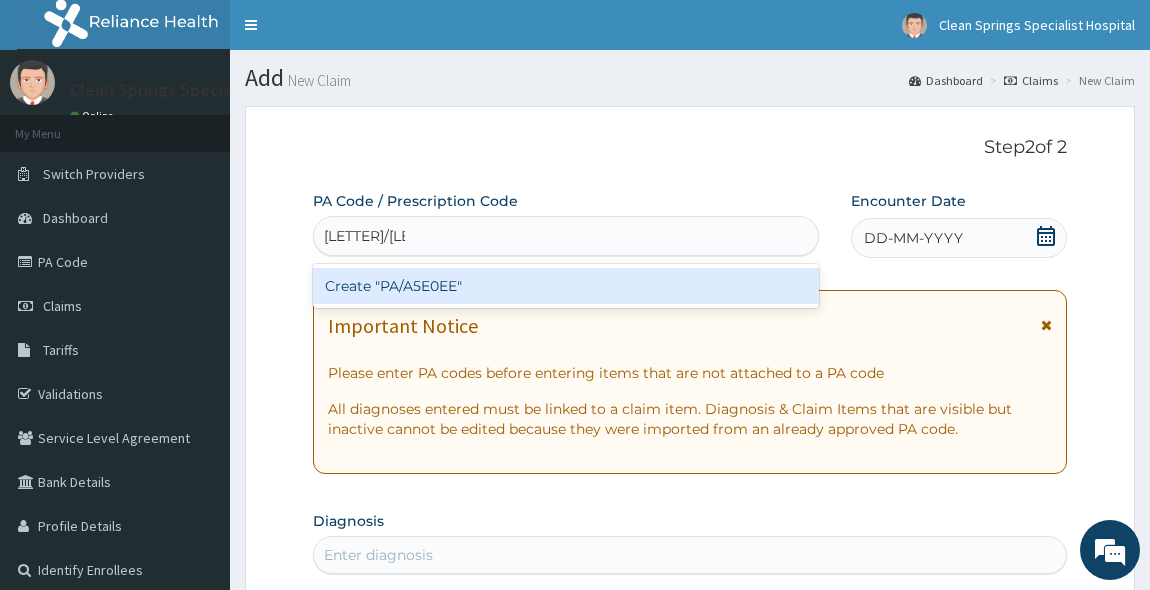 click on "Create "PA/A5E0EE"" at bounding box center [566, 286] 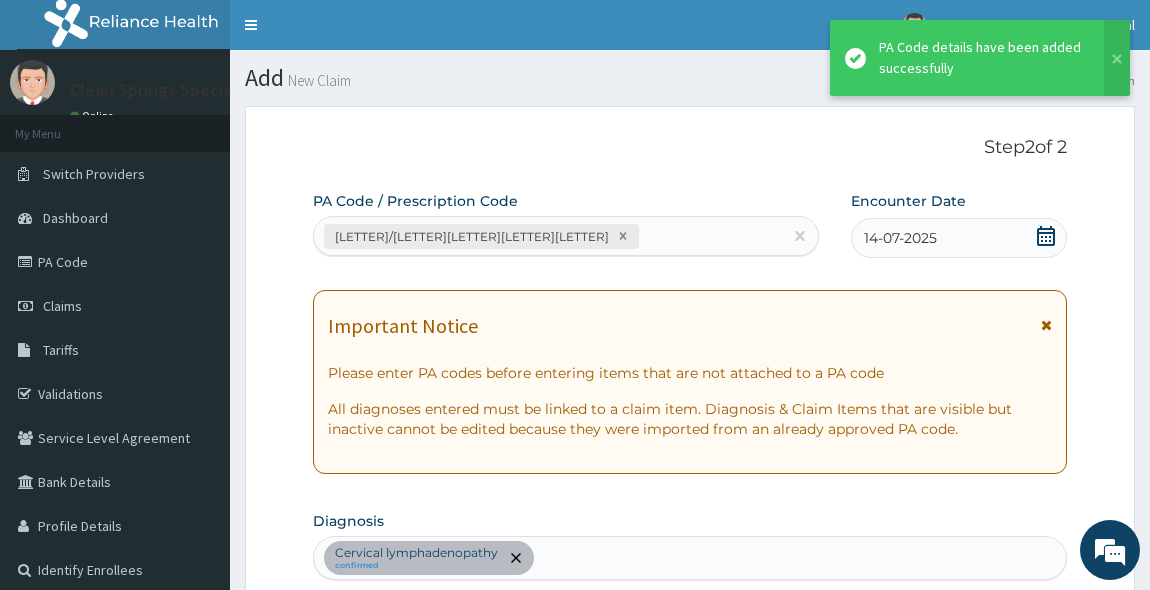 scroll, scrollTop: 536, scrollLeft: 0, axis: vertical 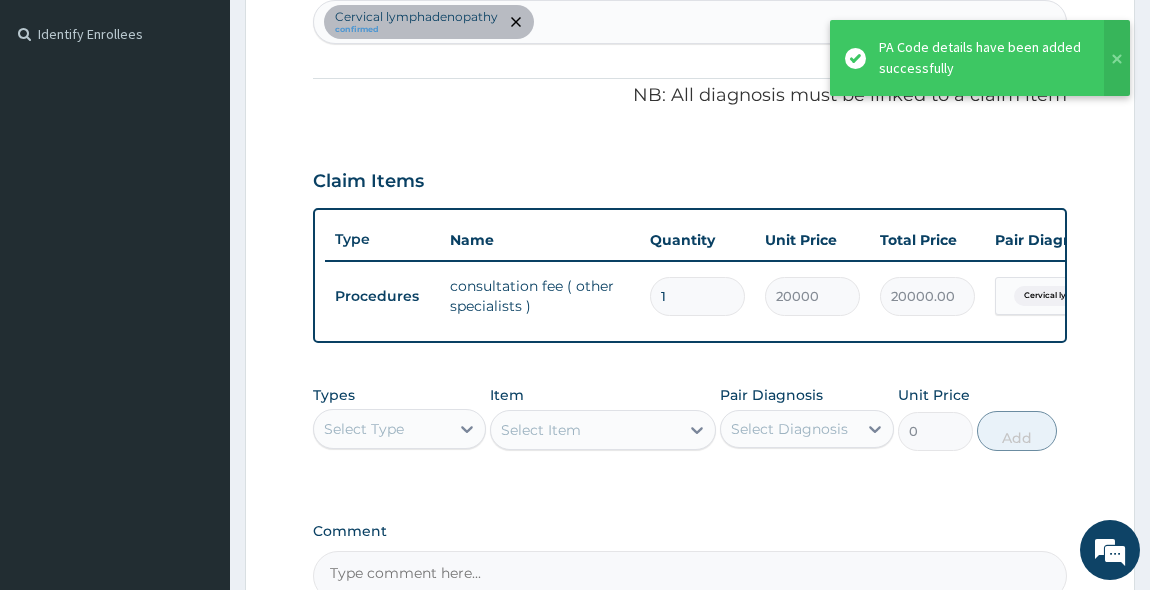 click on "Step  2  of 2 PA Code / Prescription Code PA/A5E0EE Encounter Date 14-07-2025 Important Notice Please enter PA codes before entering items that are not attached to a PA code   All diagnoses entered must be linked to a claim item. Diagnosis & Claim Items that are visible but inactive cannot be edited because they were imported from an already approved PA code. Diagnosis Cervical lymphadenopathy confirmed NB: All diagnosis must be linked to a claim item Claim Items Type Name Quantity Unit Price Total Price Pair Diagnosis Actions Procedures consultation fee ( other specialists ) 1 20000 20000.00 Cervical lymphadenopathy Delete Types Select Type Item Select Item Pair Diagnosis Select Diagnosis Unit Price 0 Add Comment     Previous   Submit" at bounding box center (690, 157) 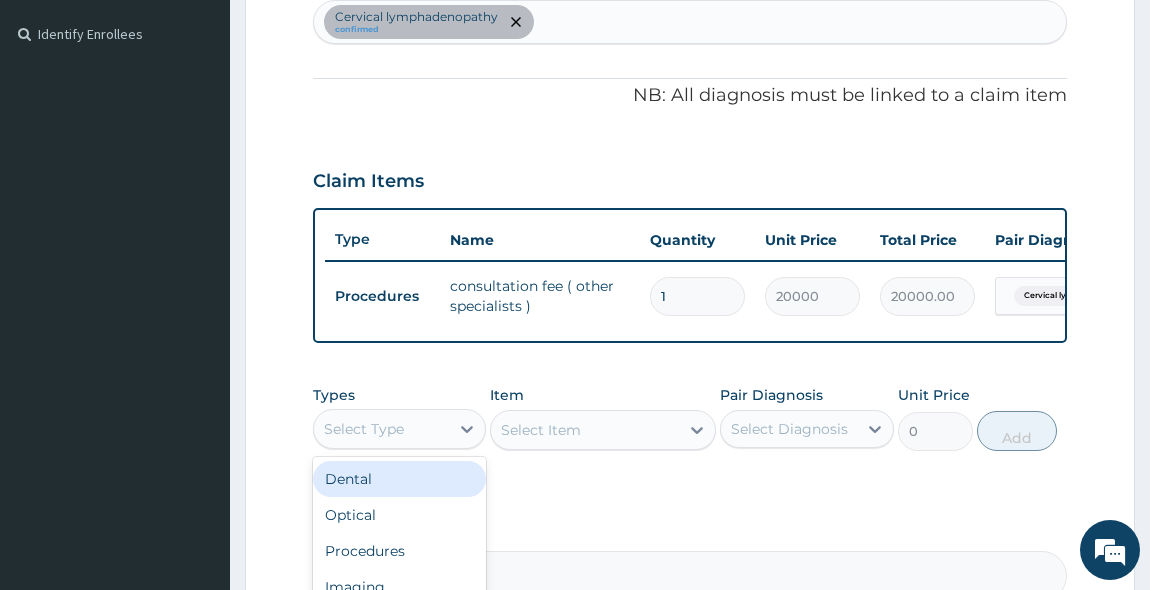 click on "Select Type" at bounding box center (364, 429) 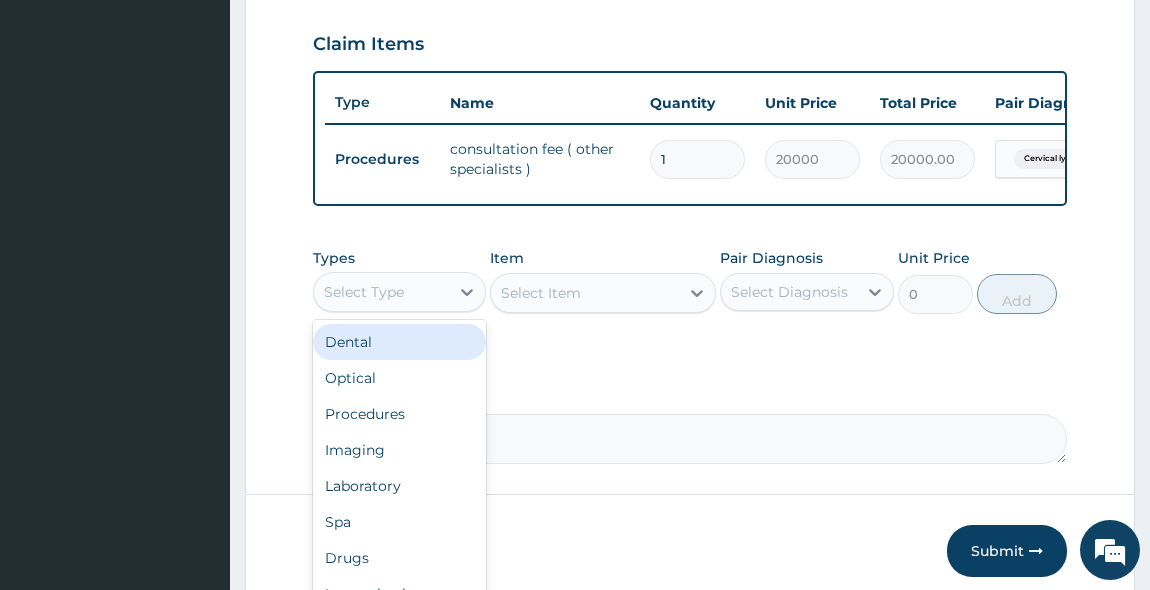 scroll, scrollTop: 718, scrollLeft: 0, axis: vertical 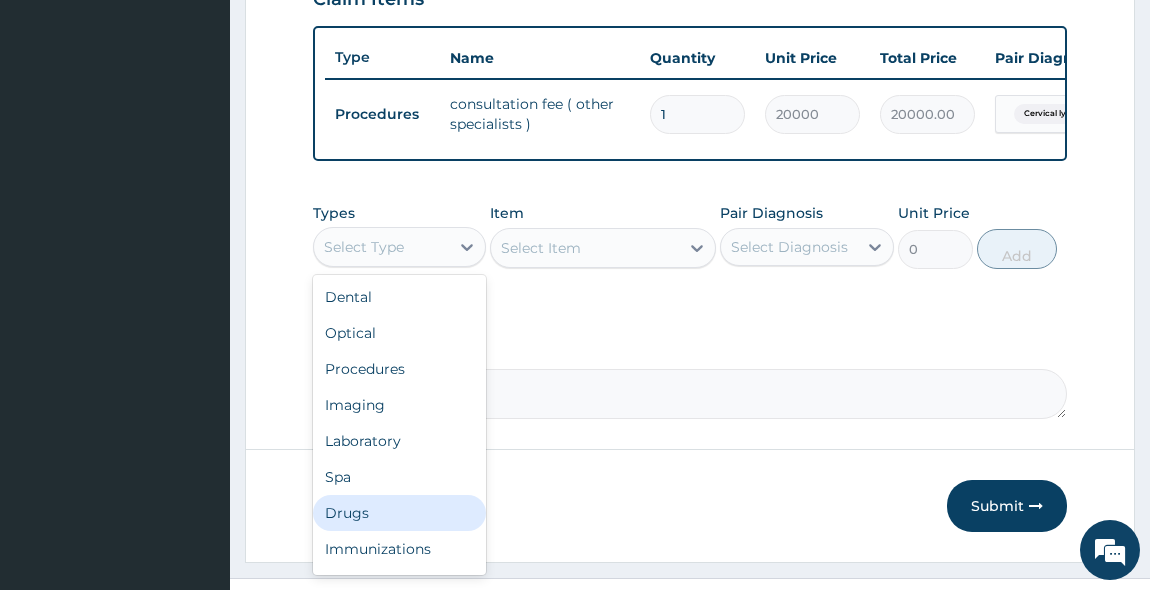 click on "Drugs" at bounding box center (400, 513) 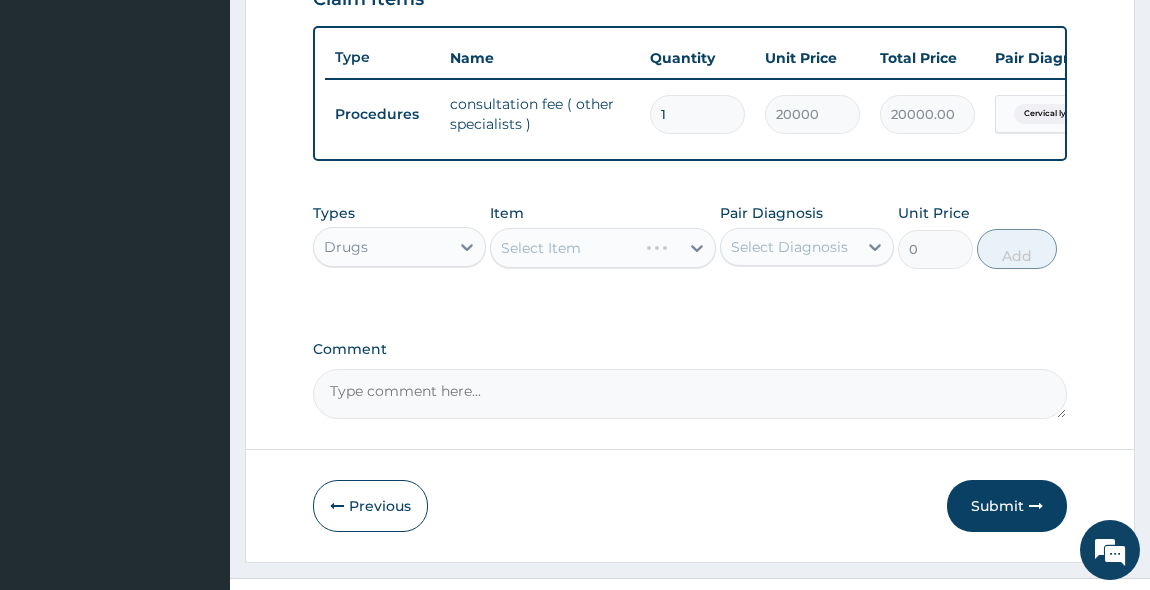 click on "Select Item" at bounding box center [603, 248] 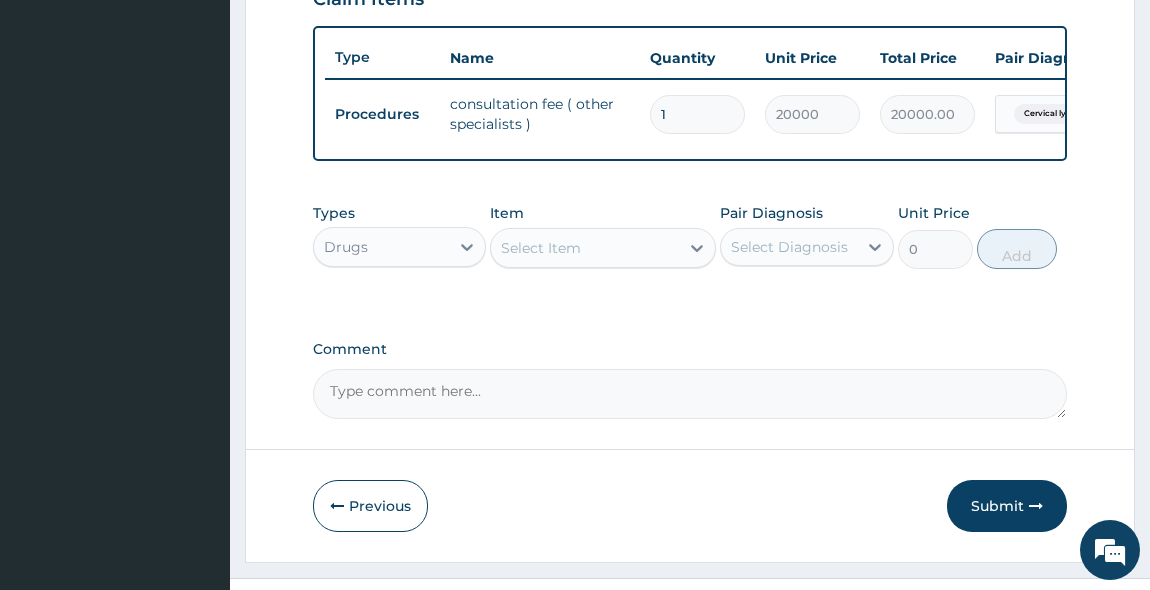 click on "Select Item" at bounding box center [541, 248] 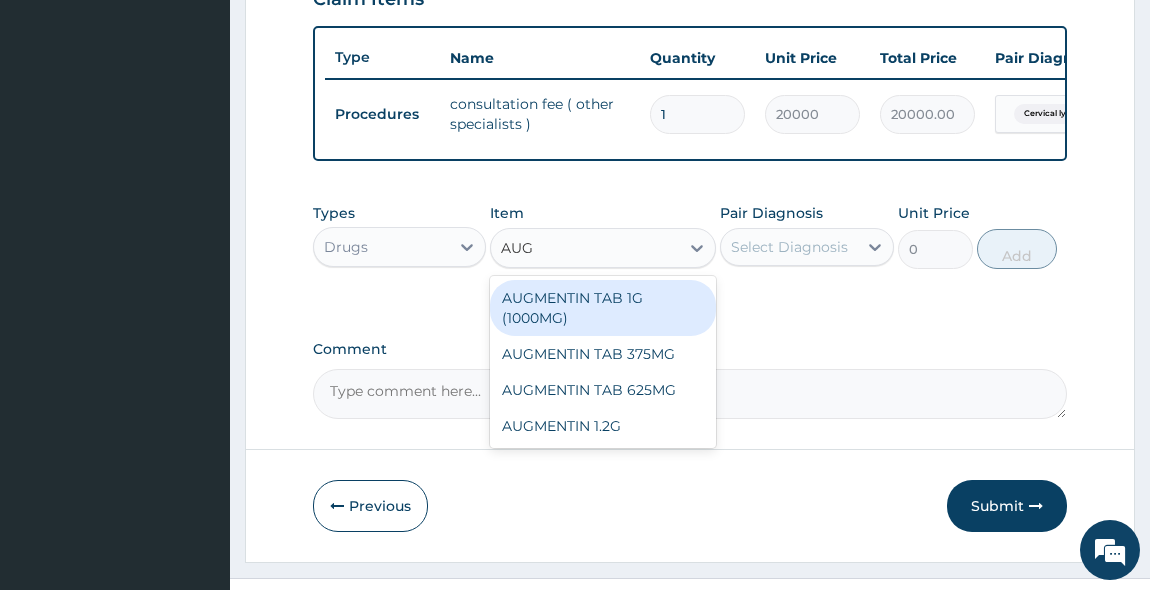 type on "AUG" 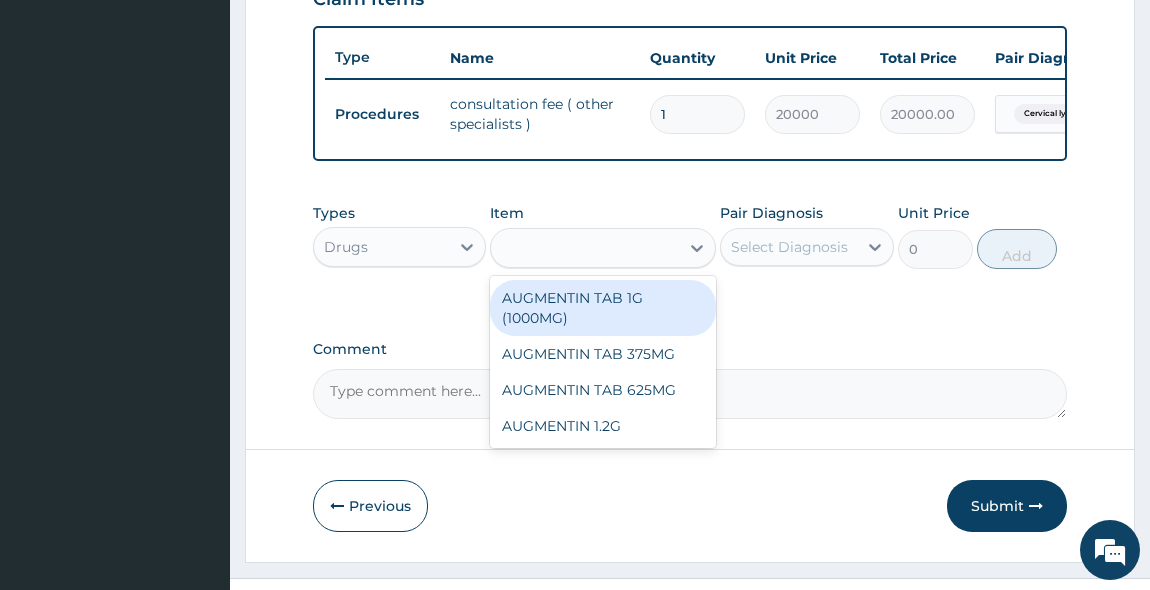 click on "Types Drugs" at bounding box center [400, 236] 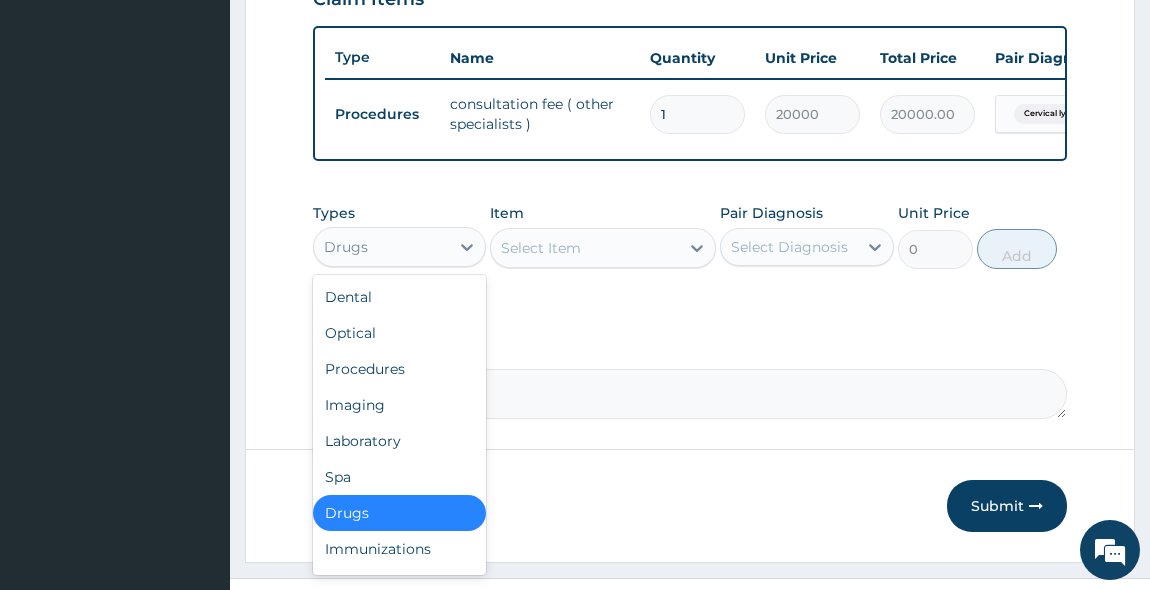 click on "Drugs" at bounding box center (382, 247) 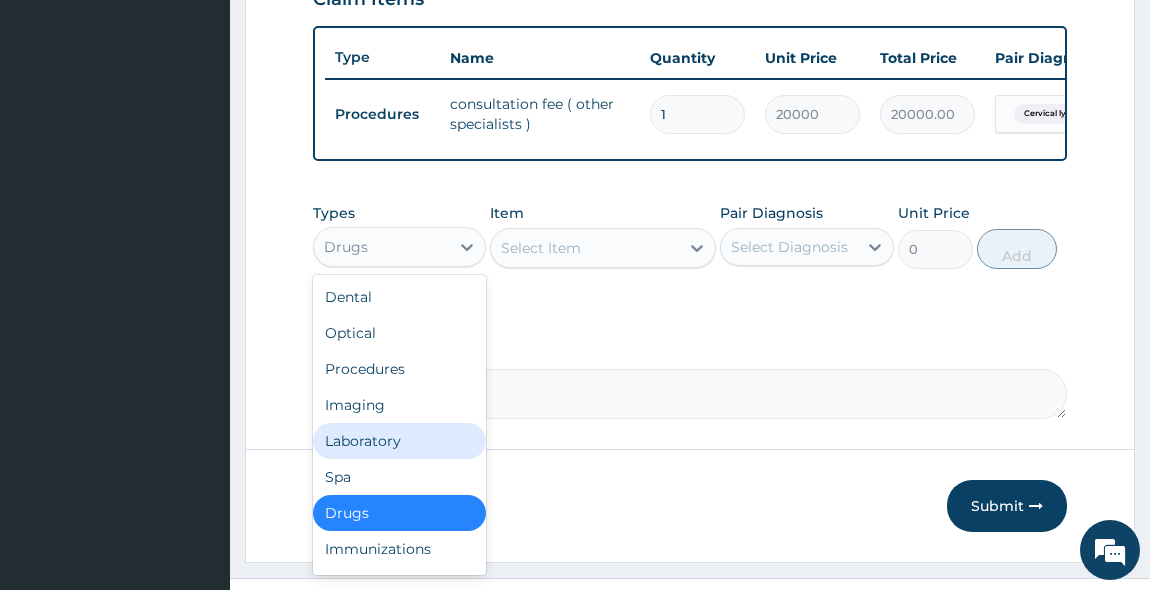 drag, startPoint x: 401, startPoint y: 451, endPoint x: 479, endPoint y: 359, distance: 120.61509 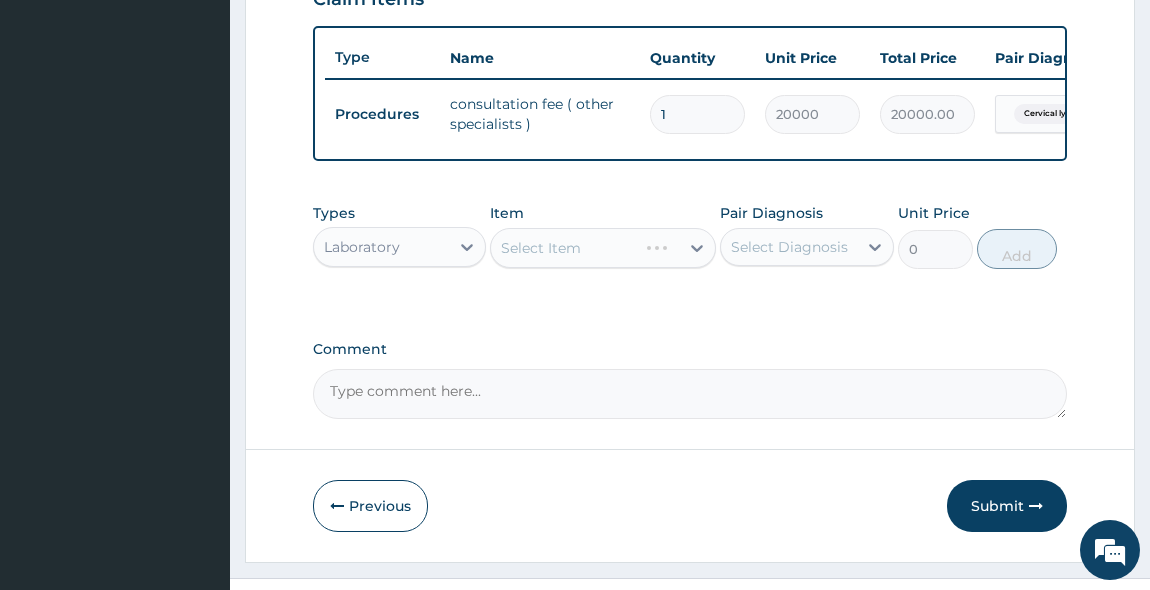 click on "Select Item" at bounding box center [603, 248] 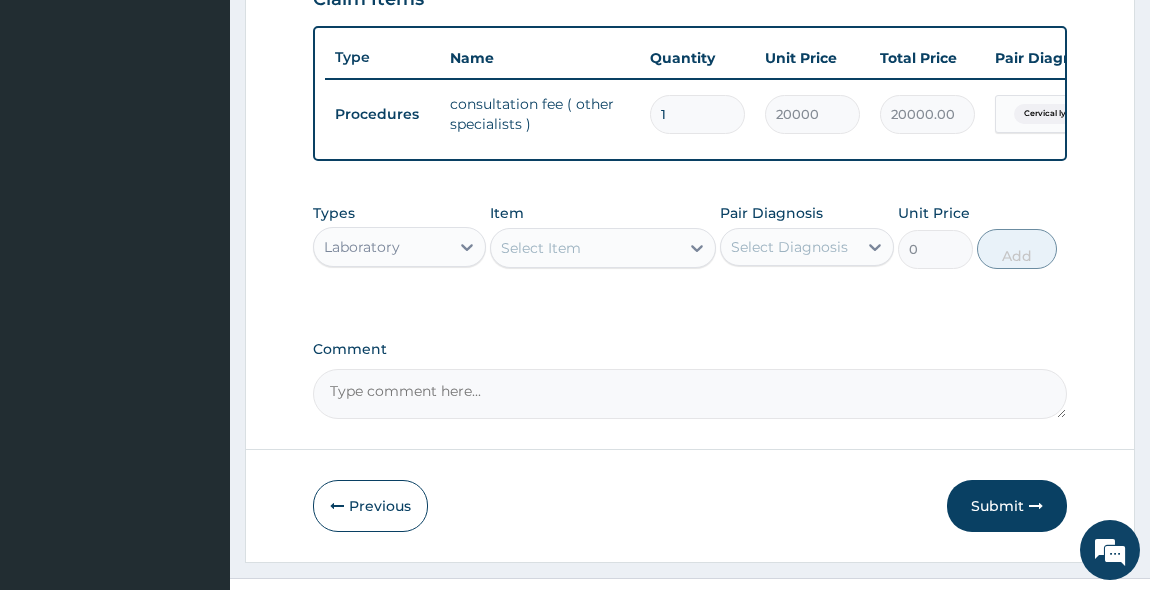 click on "Select Item" at bounding box center (541, 248) 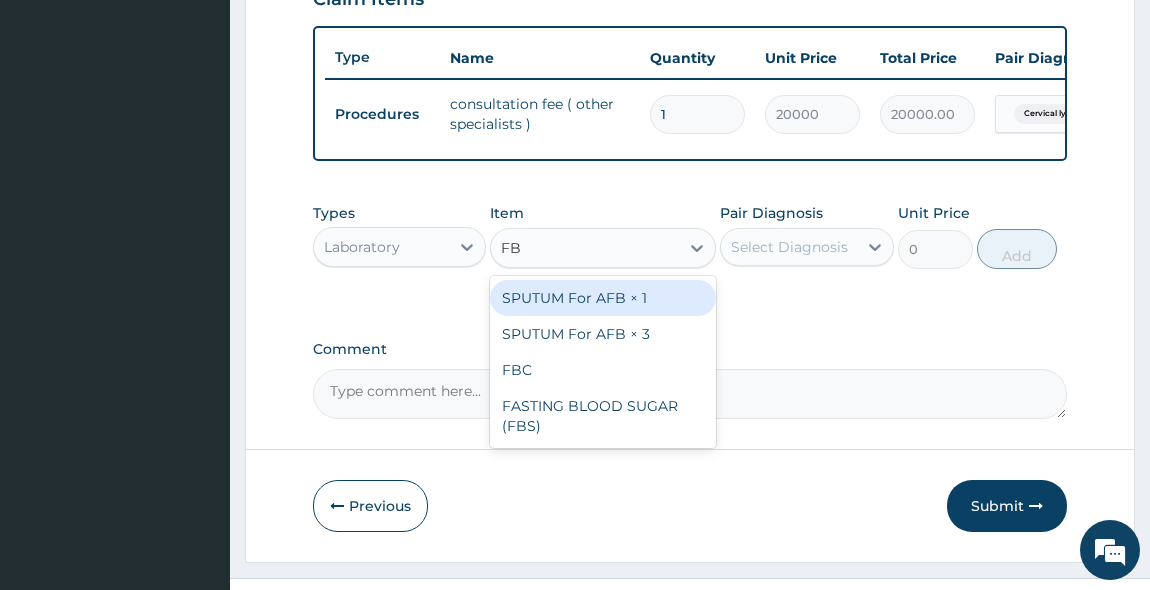 type on "FBC" 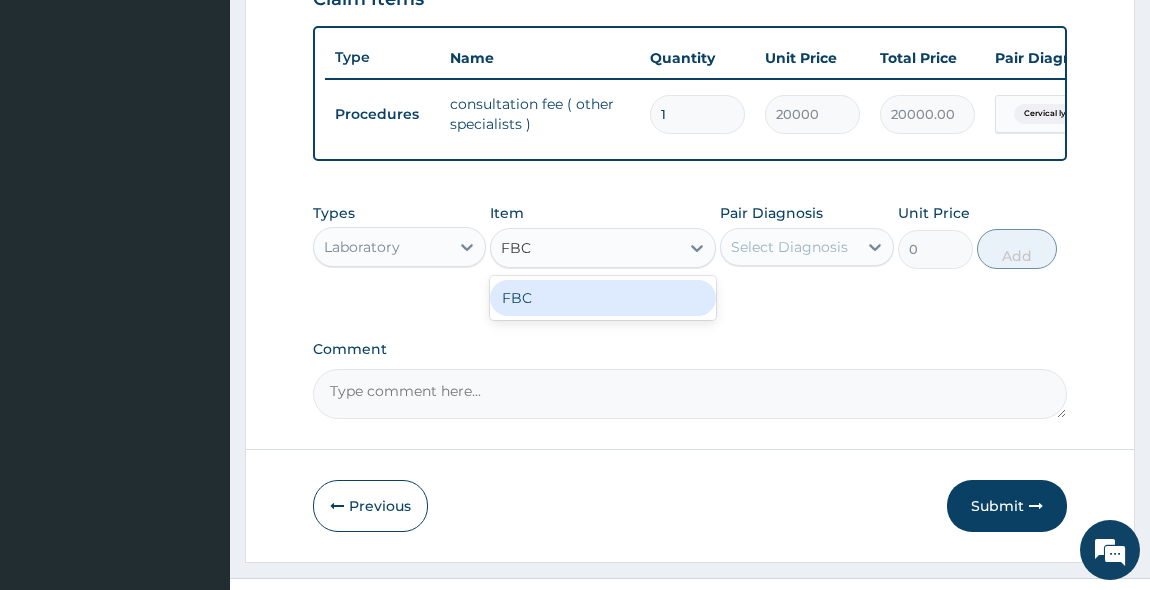 click on "FBC" at bounding box center [603, 298] 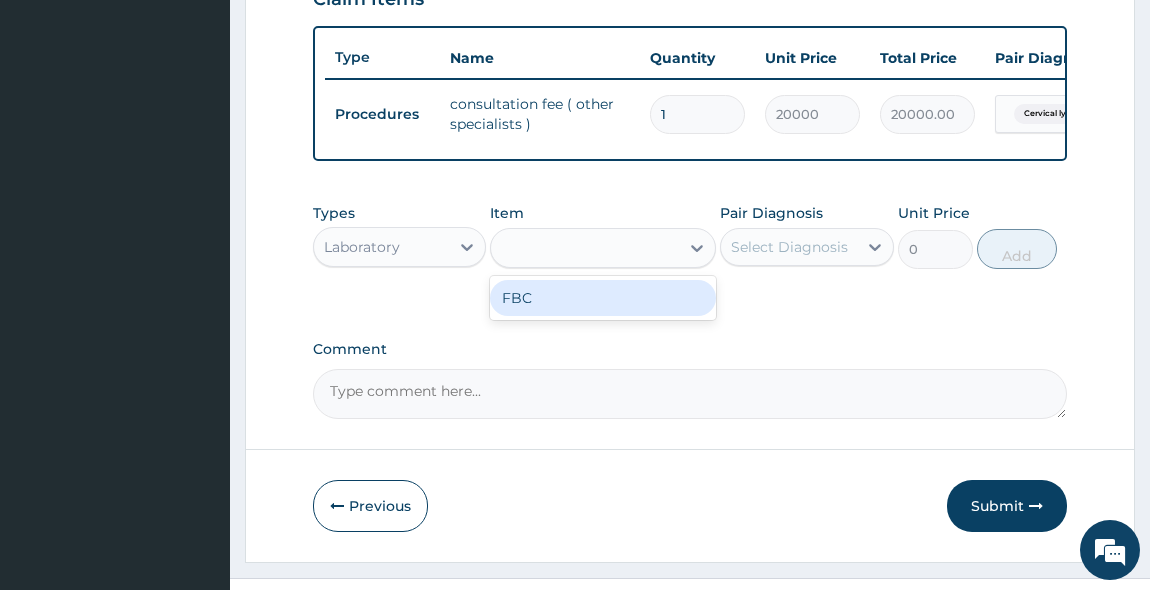 type on "2000" 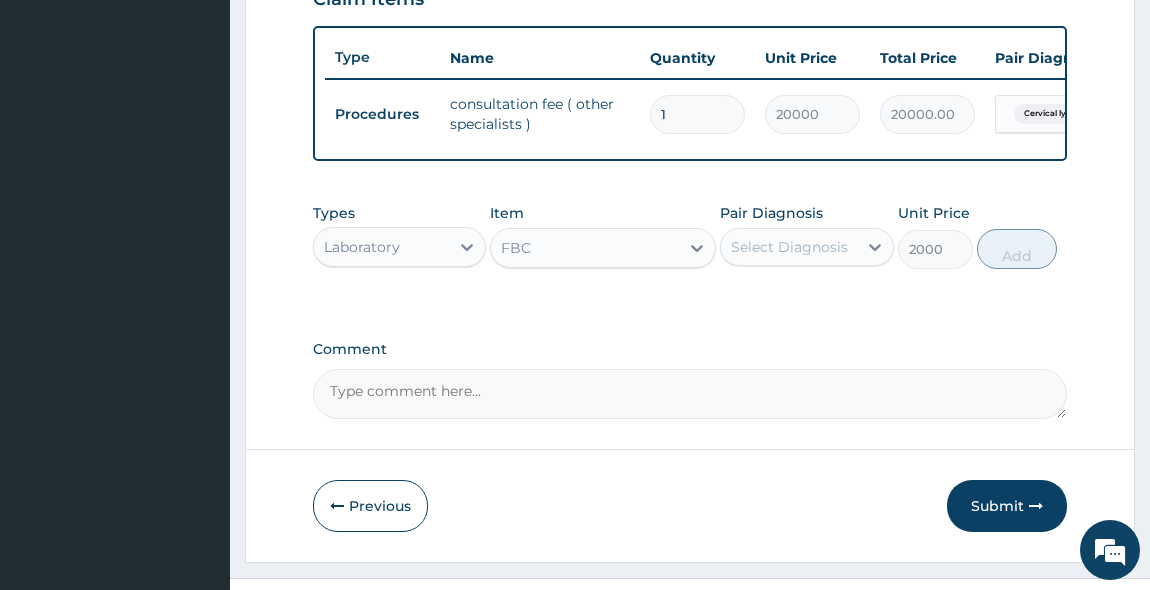 click on "Select Diagnosis" at bounding box center (789, 247) 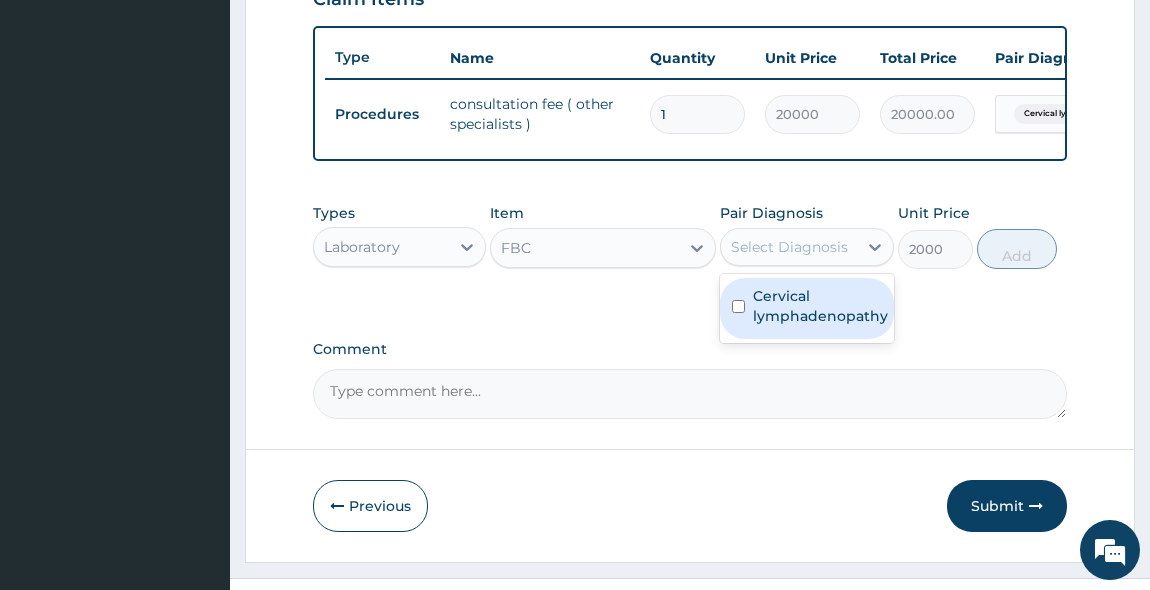 click at bounding box center [738, 306] 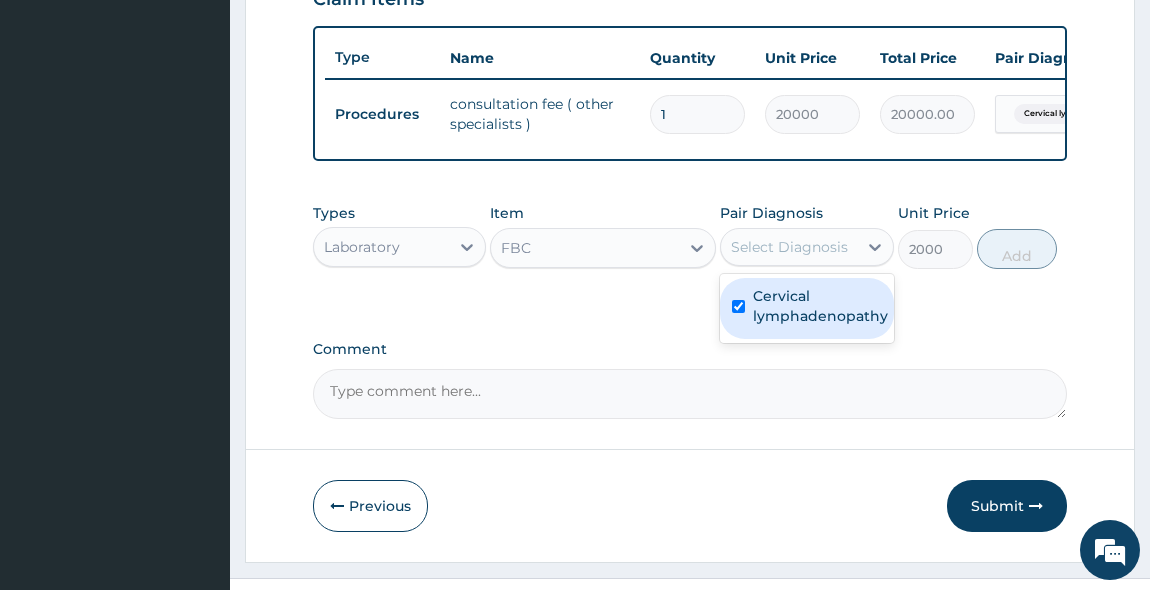 checkbox on "true" 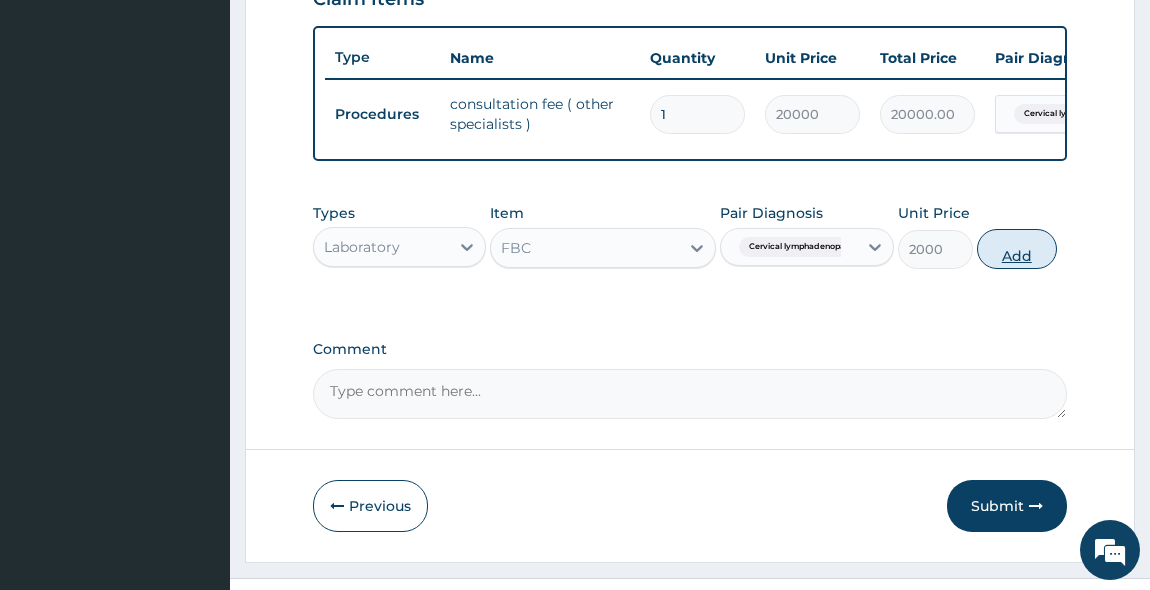 click on "Add" at bounding box center (1017, 249) 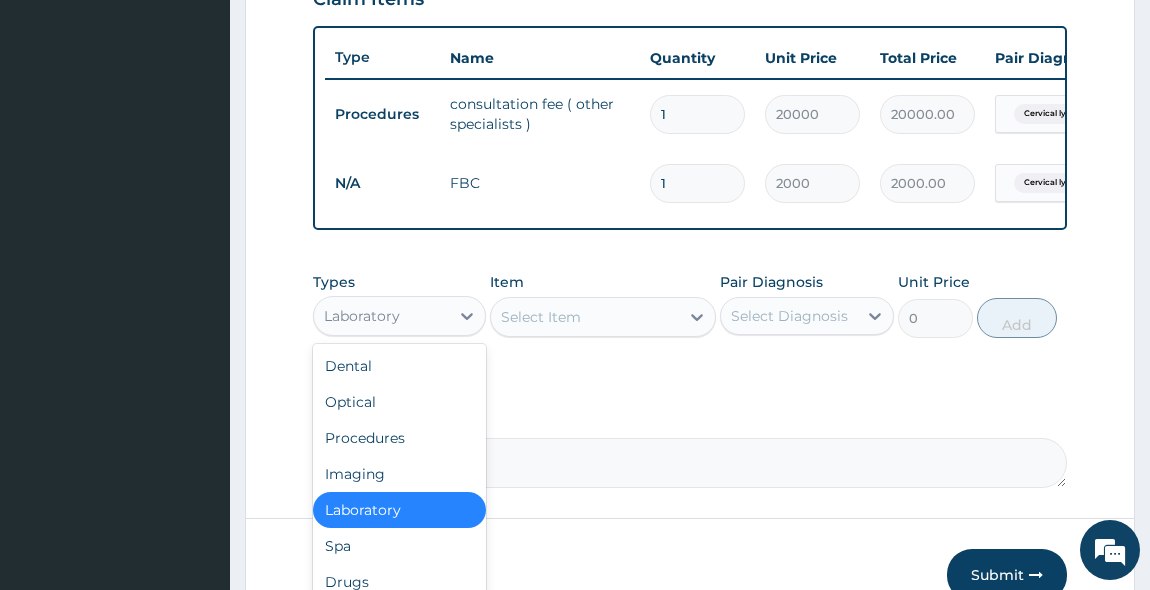 click on "Laboratory" at bounding box center (382, 316) 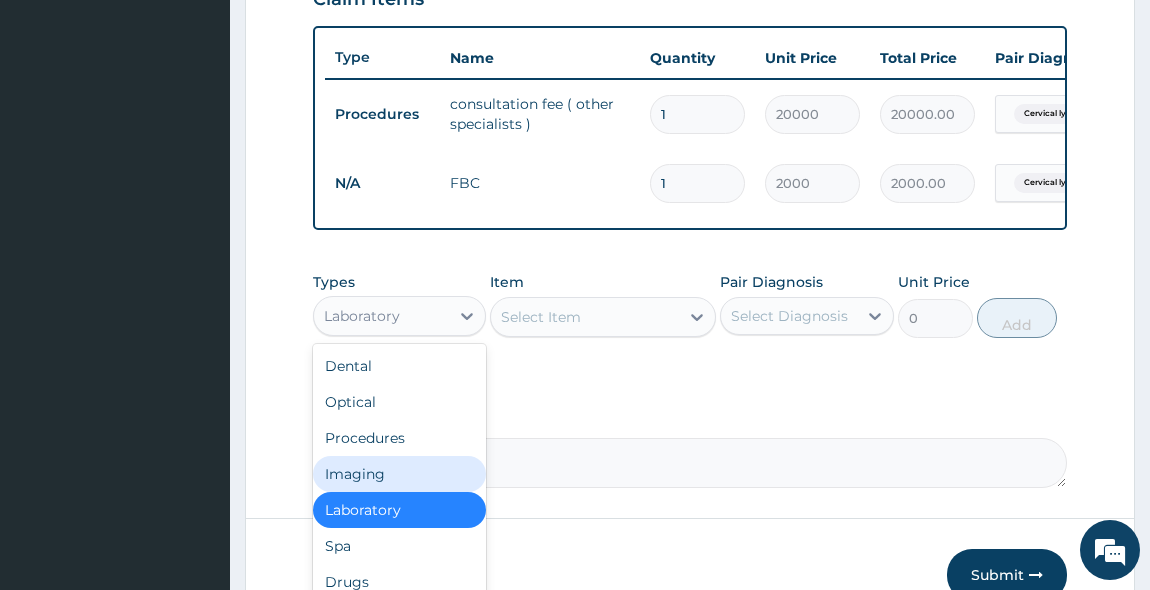 scroll, scrollTop: 68, scrollLeft: 0, axis: vertical 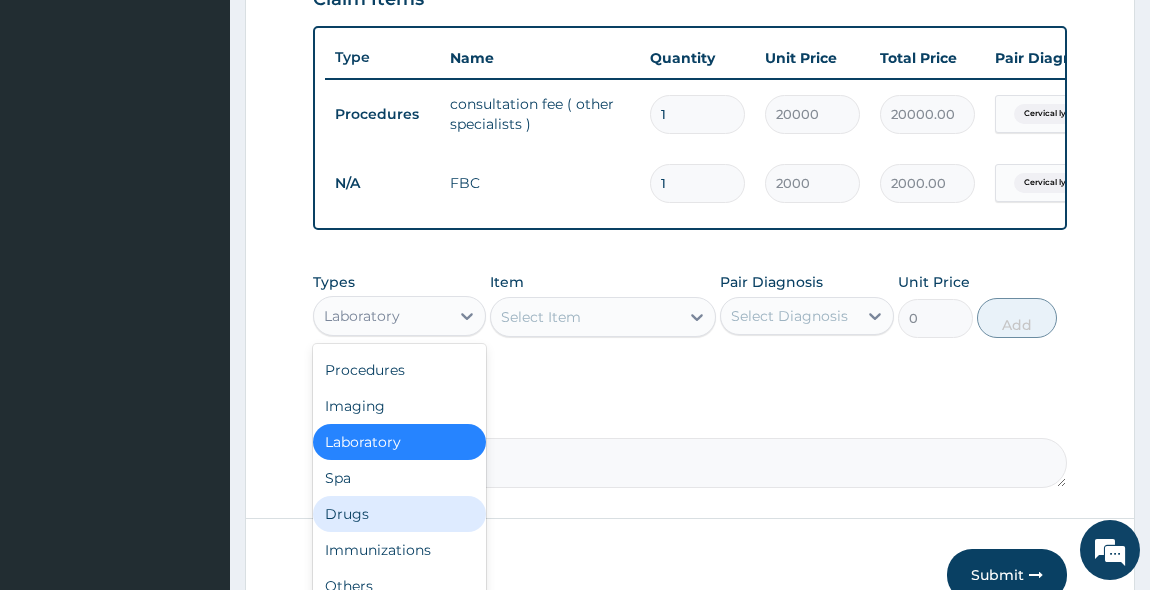 click on "Drugs" at bounding box center (400, 514) 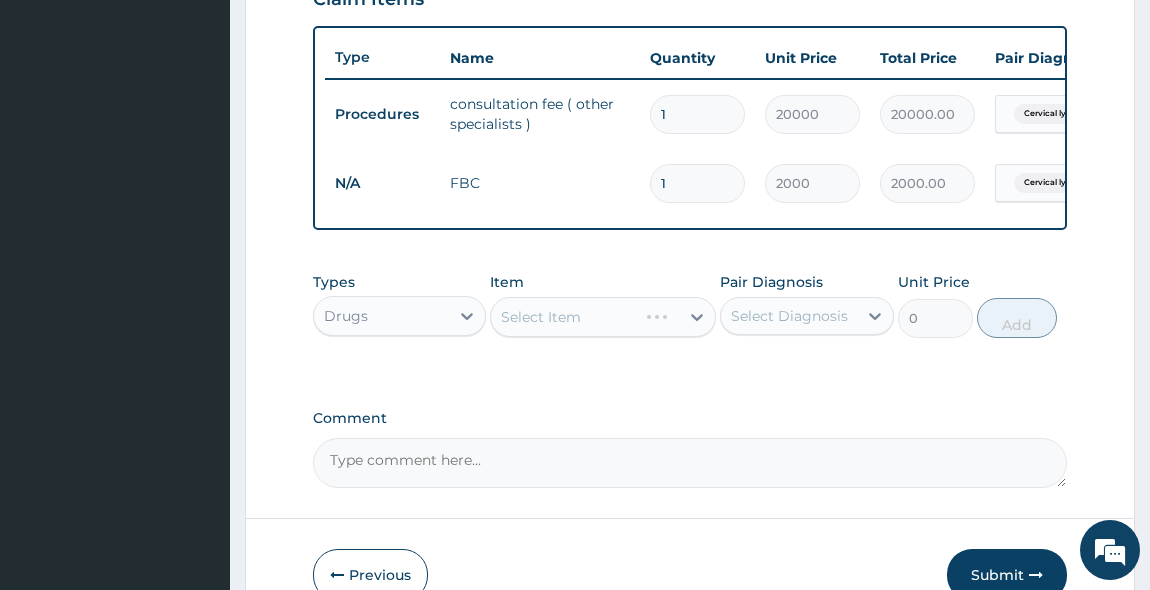 click on "Select Item" at bounding box center (603, 317) 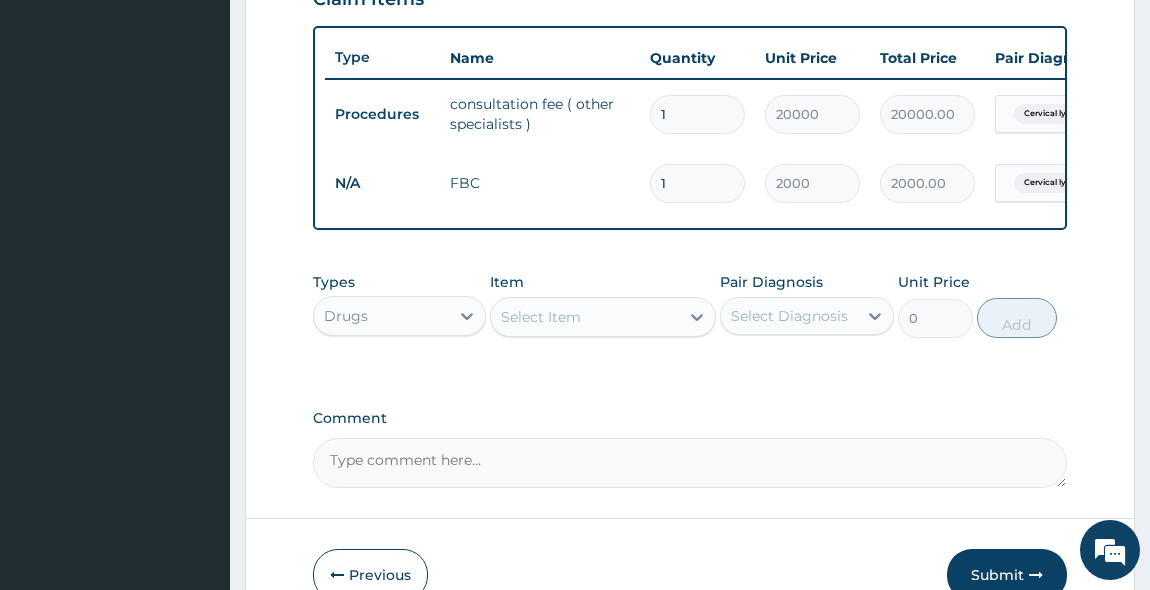 click on "Select Item" at bounding box center (541, 317) 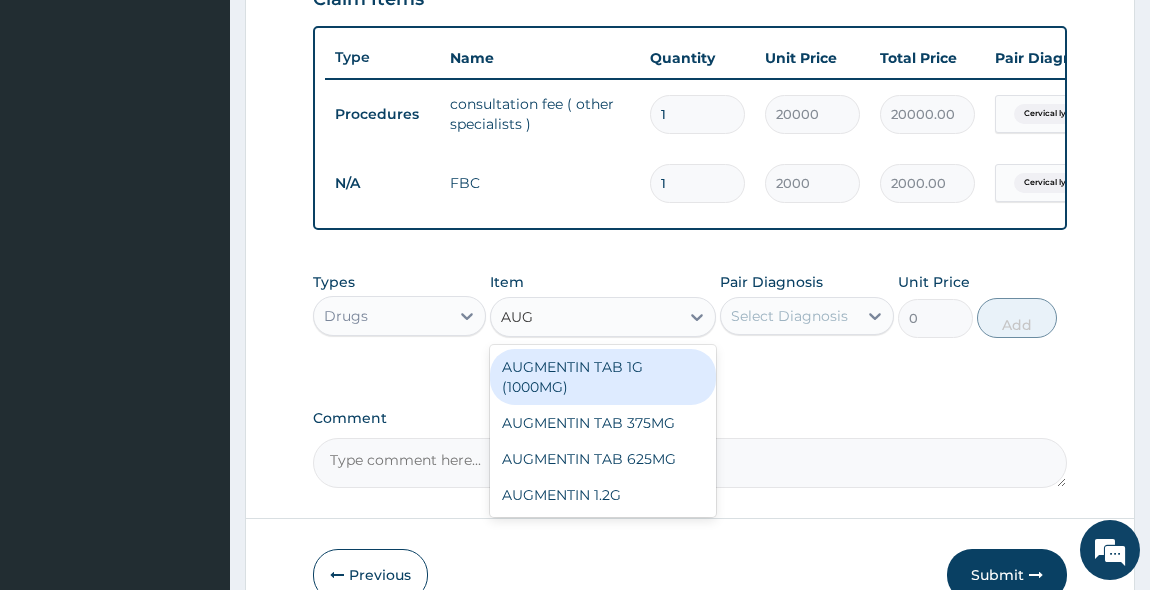 type on "AUGM" 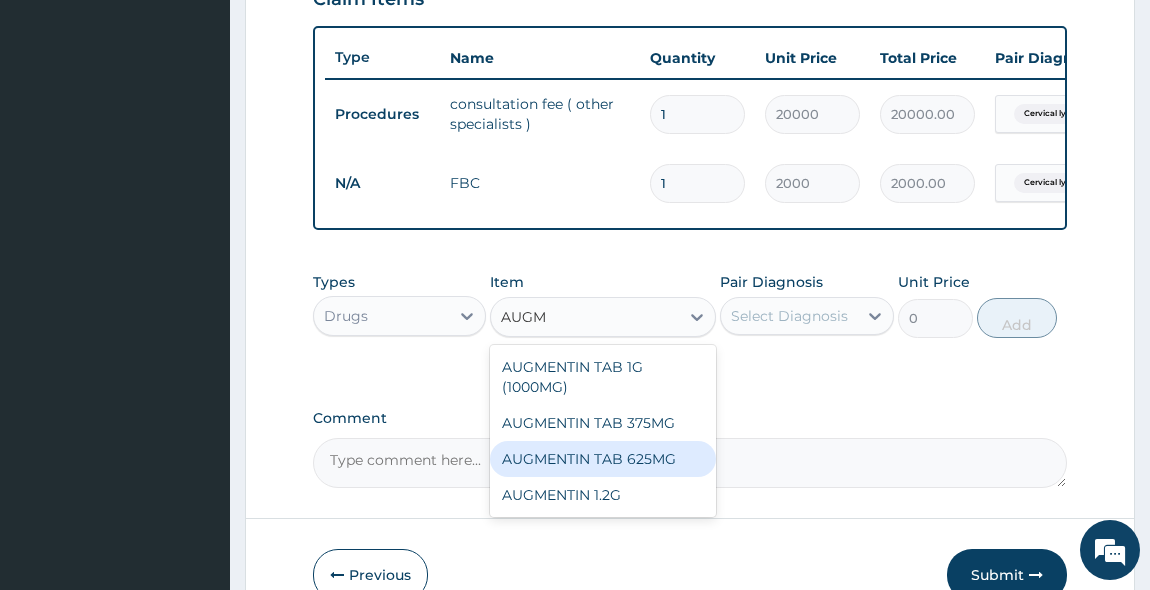 click on "AUGMENTIN TAB 625MG" at bounding box center [603, 459] 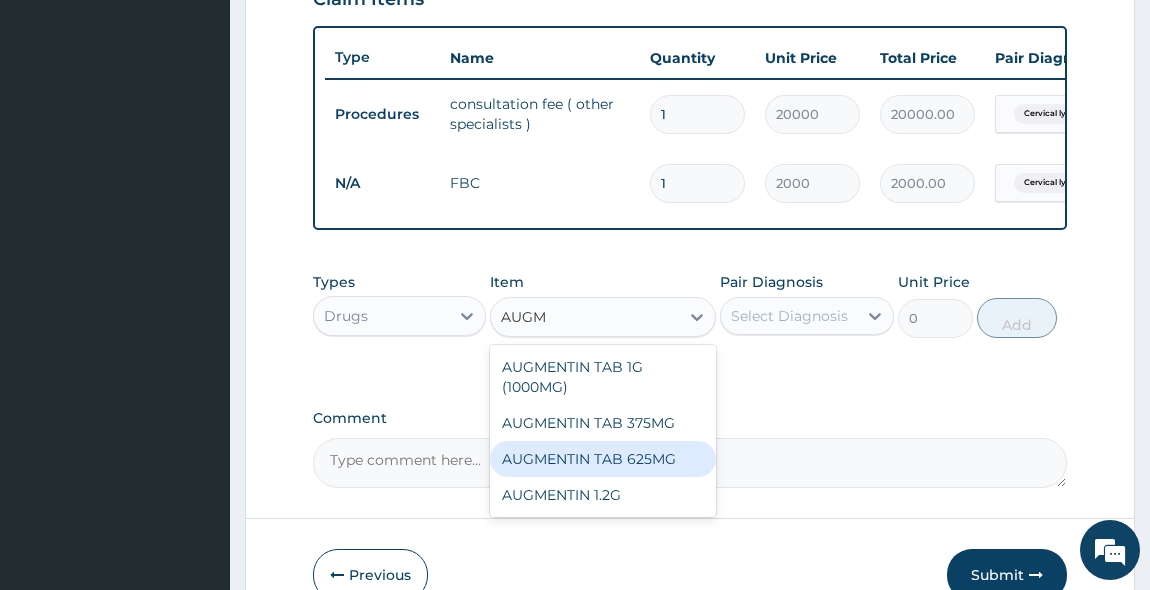 type 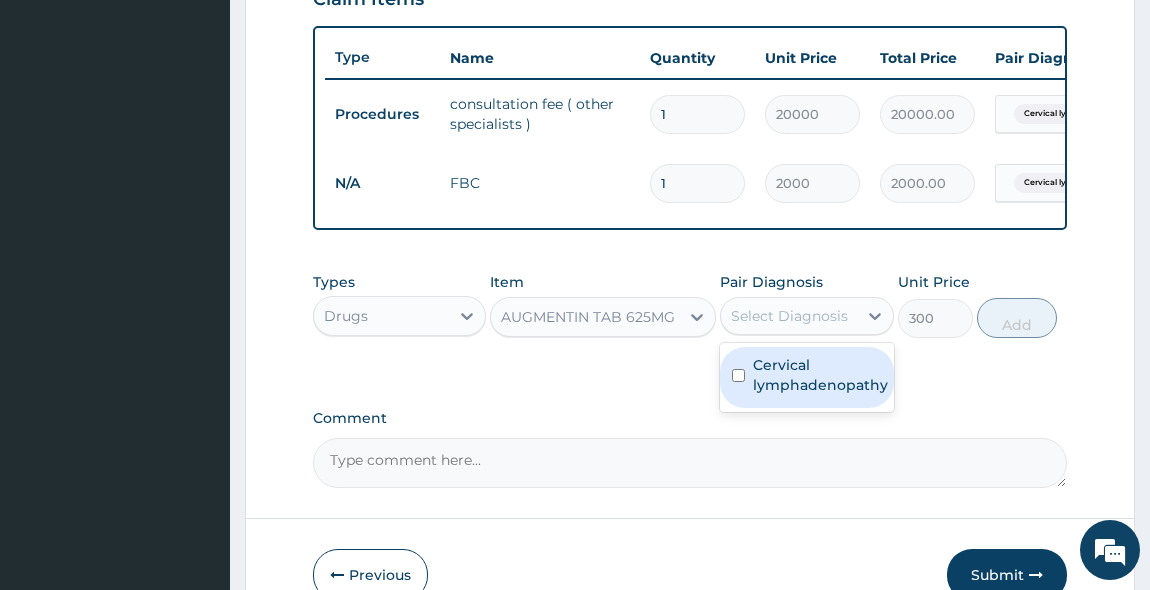 click on "Select Diagnosis" at bounding box center (789, 316) 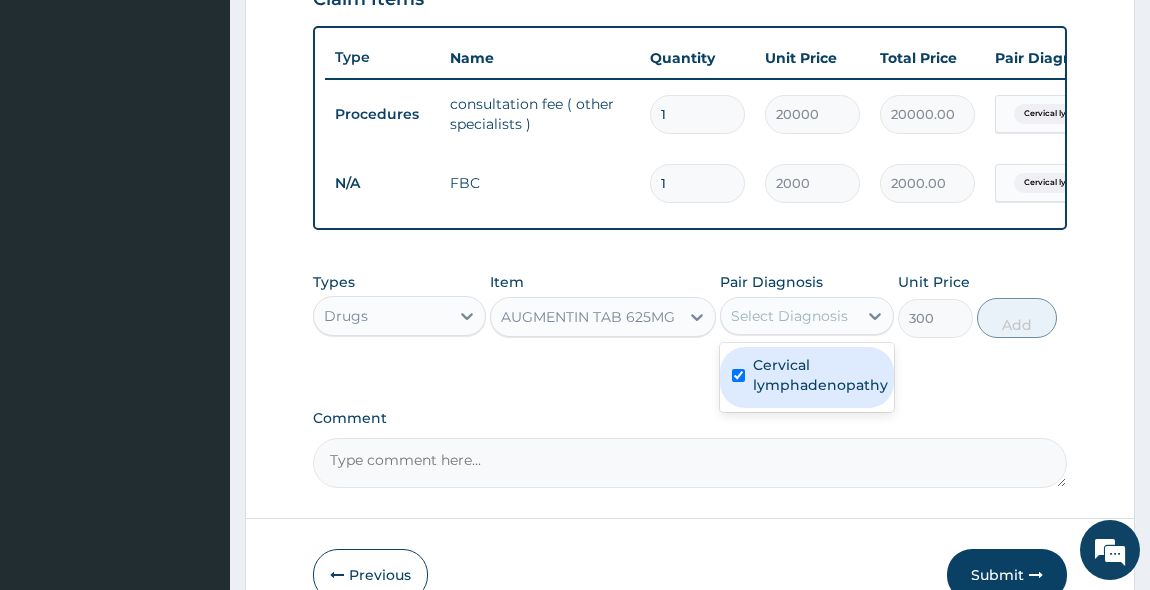 checkbox on "true" 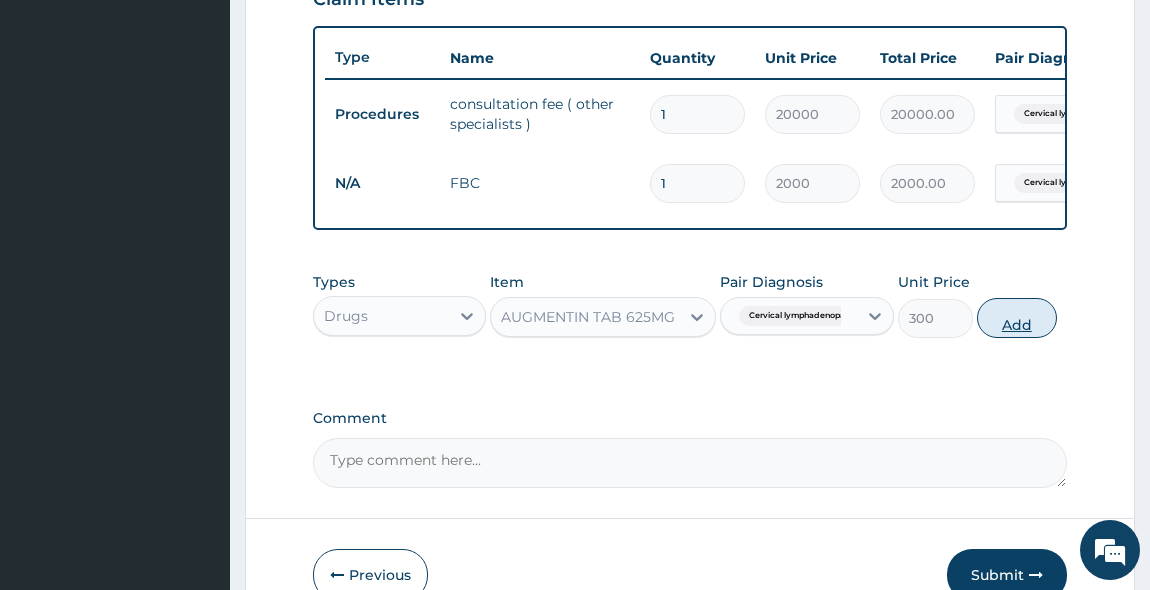 click on "Add" at bounding box center [1017, 318] 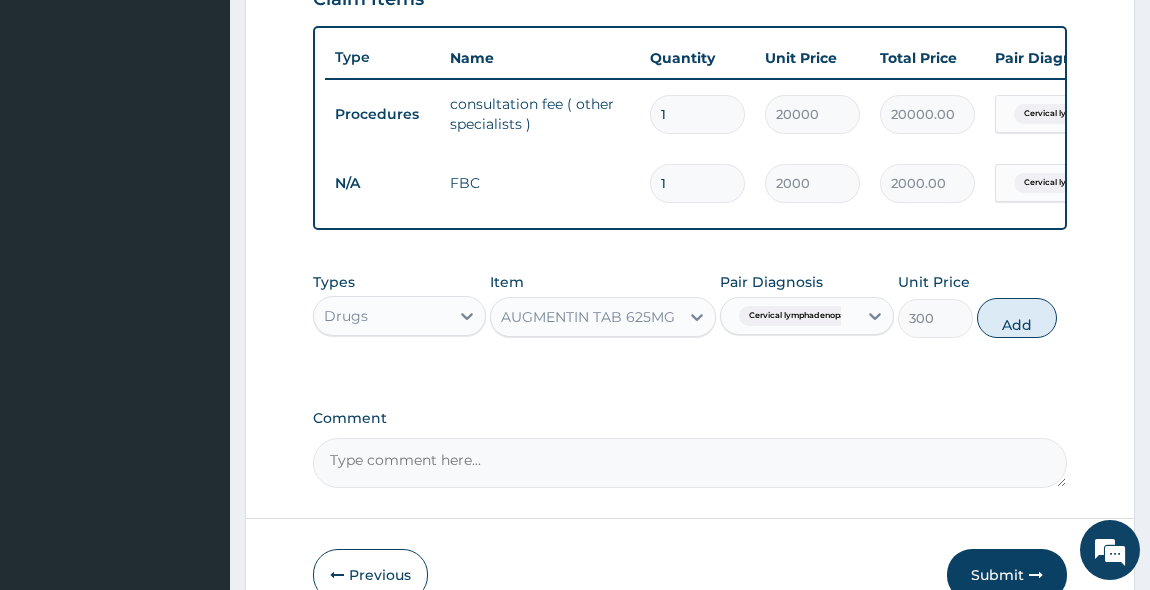 type on "0" 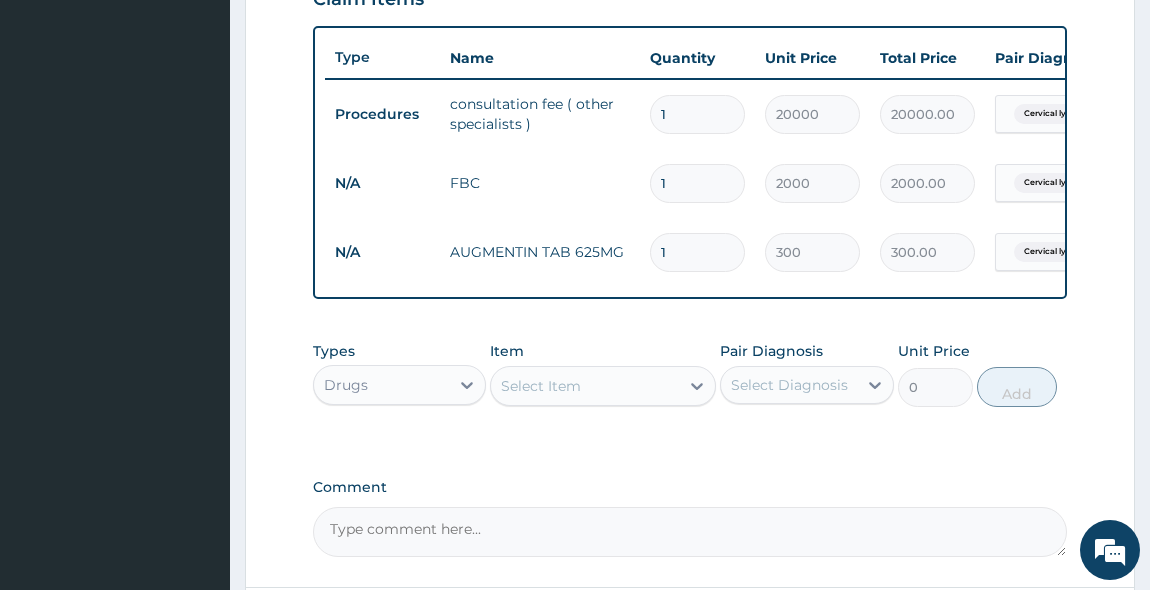 click on "1" at bounding box center [697, 252] 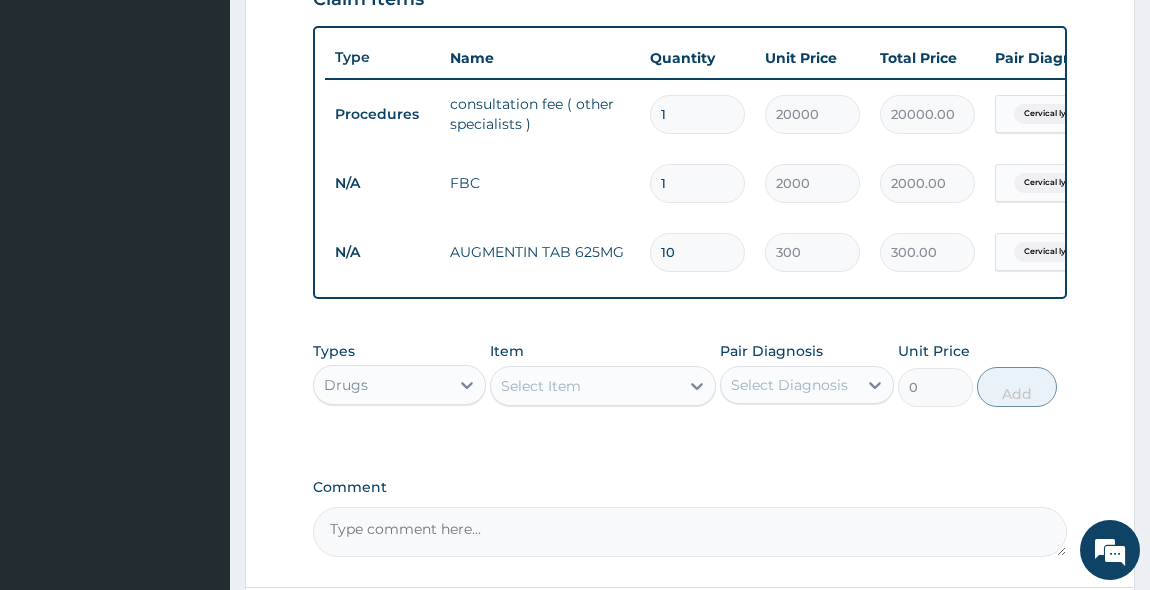 type on "3000.00" 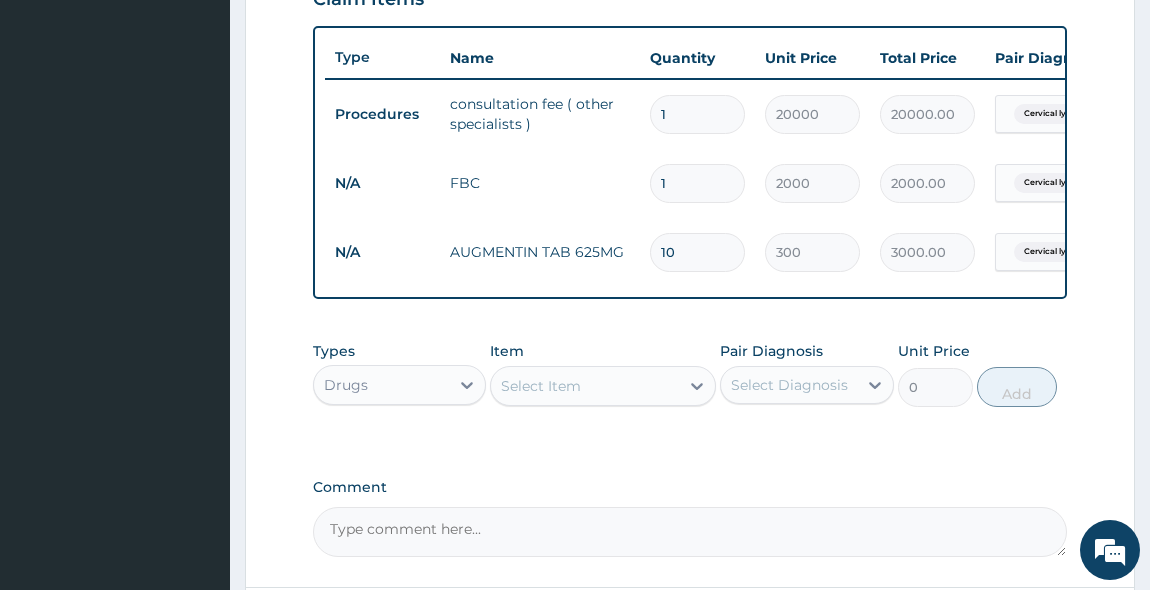 type on "10" 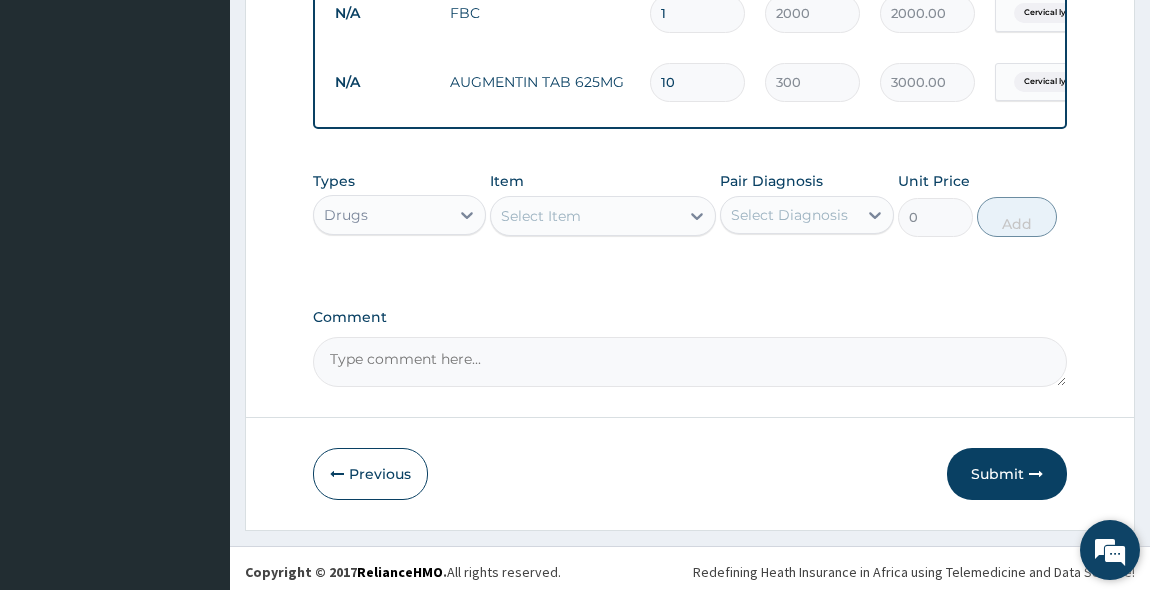 scroll, scrollTop: 908, scrollLeft: 0, axis: vertical 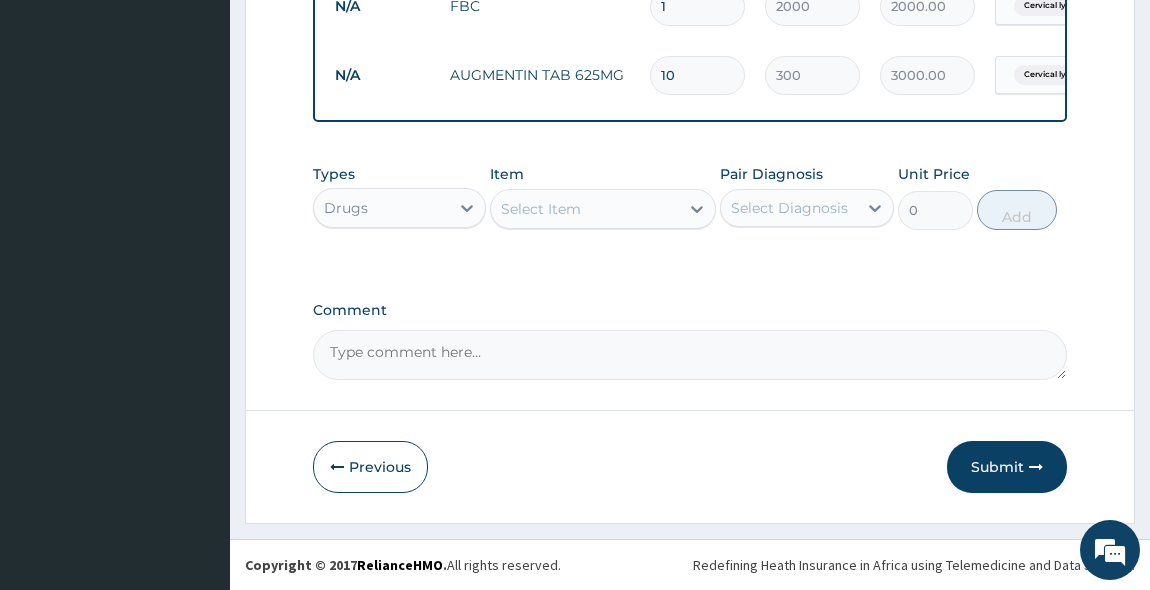 click on "Submit" at bounding box center [1007, 467] 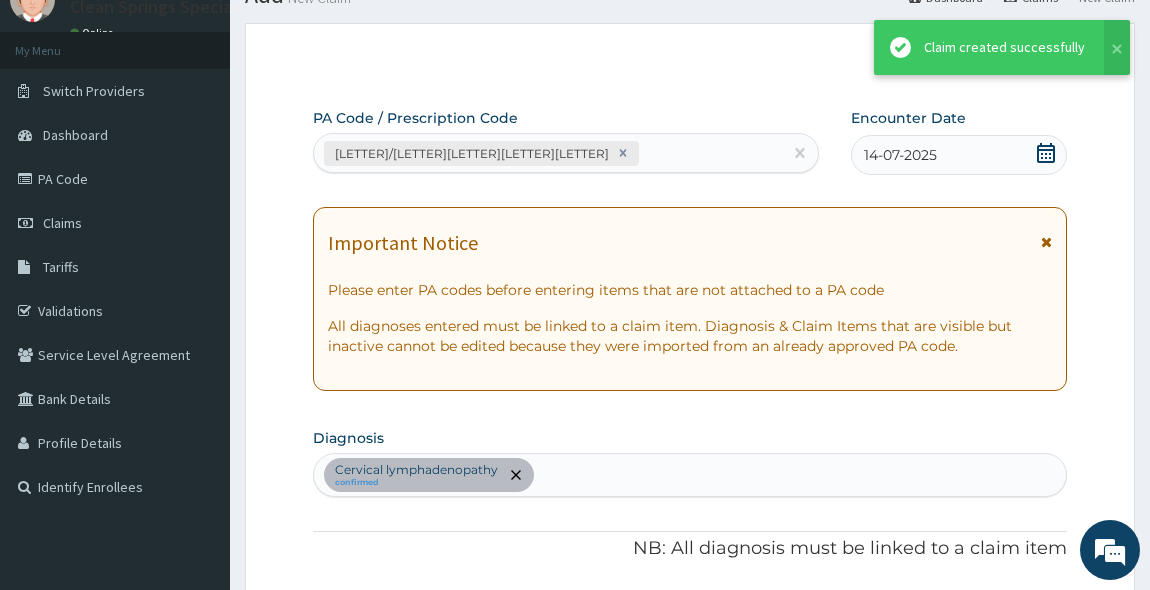 scroll, scrollTop: 908, scrollLeft: 0, axis: vertical 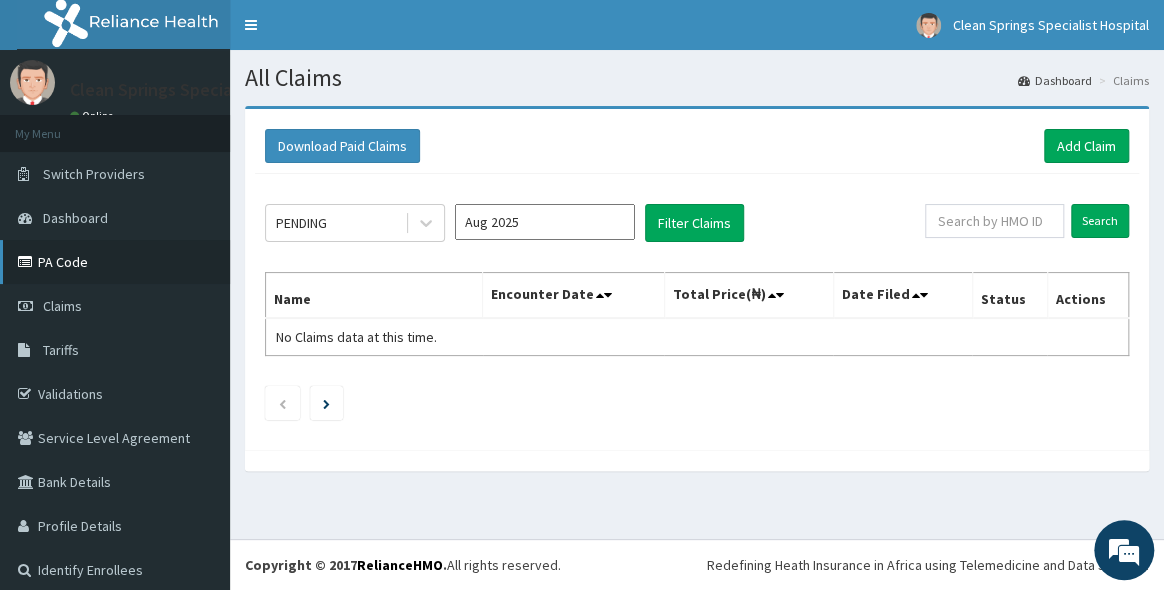 click on "PA Code" at bounding box center (115, 262) 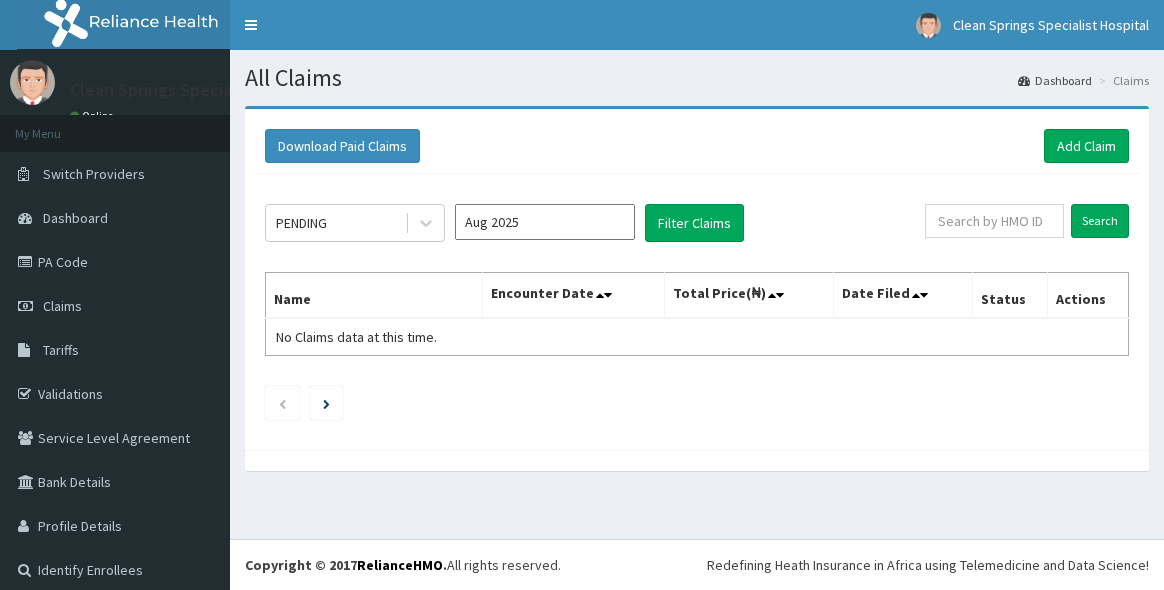 scroll, scrollTop: 0, scrollLeft: 0, axis: both 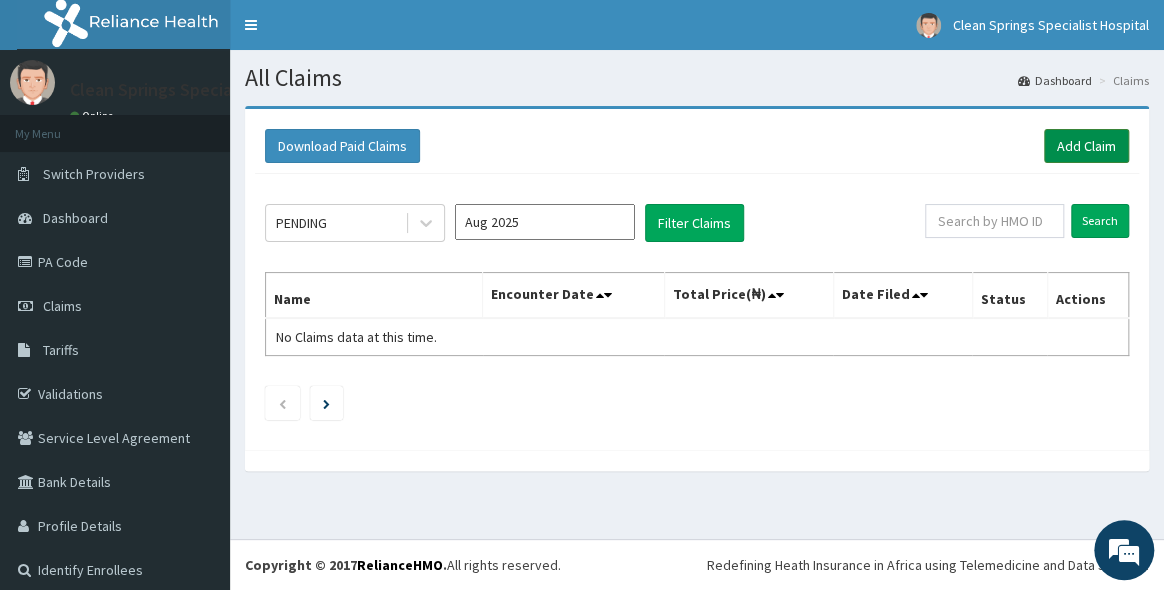 click on "Add Claim" at bounding box center [1086, 146] 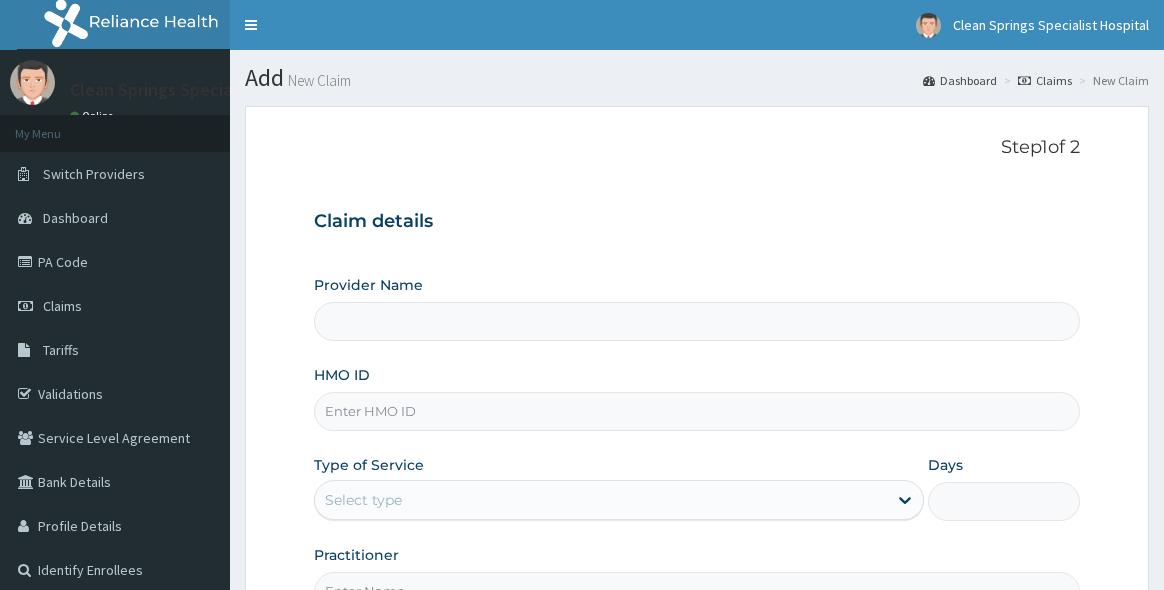 type on "Clean Springs Specialist Hospital" 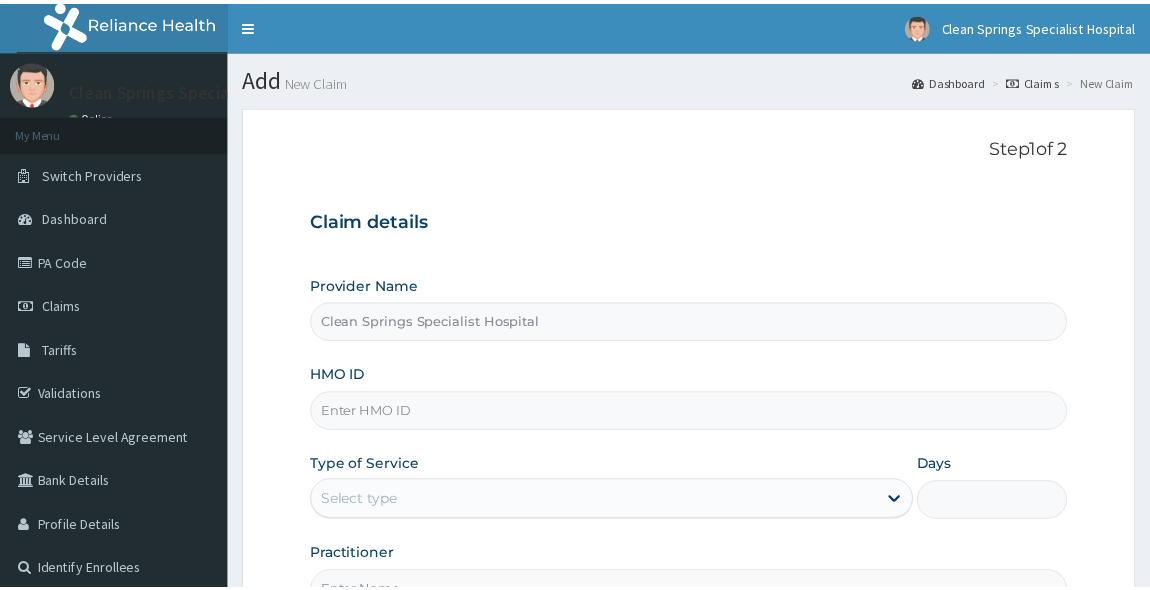 scroll, scrollTop: 0, scrollLeft: 0, axis: both 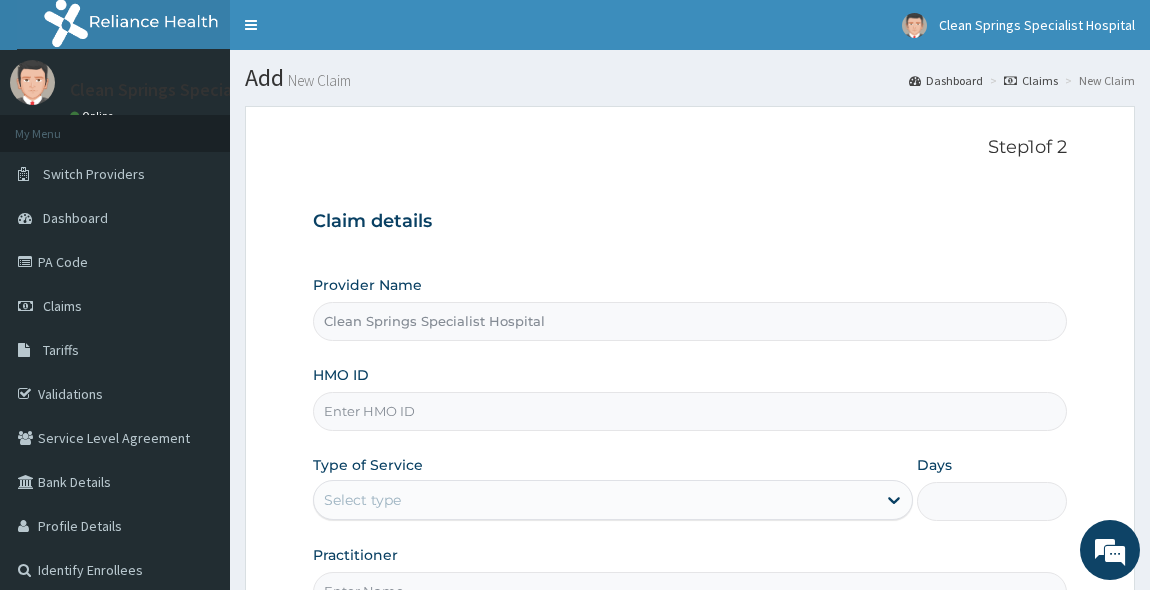 click on "HMO ID" at bounding box center [690, 411] 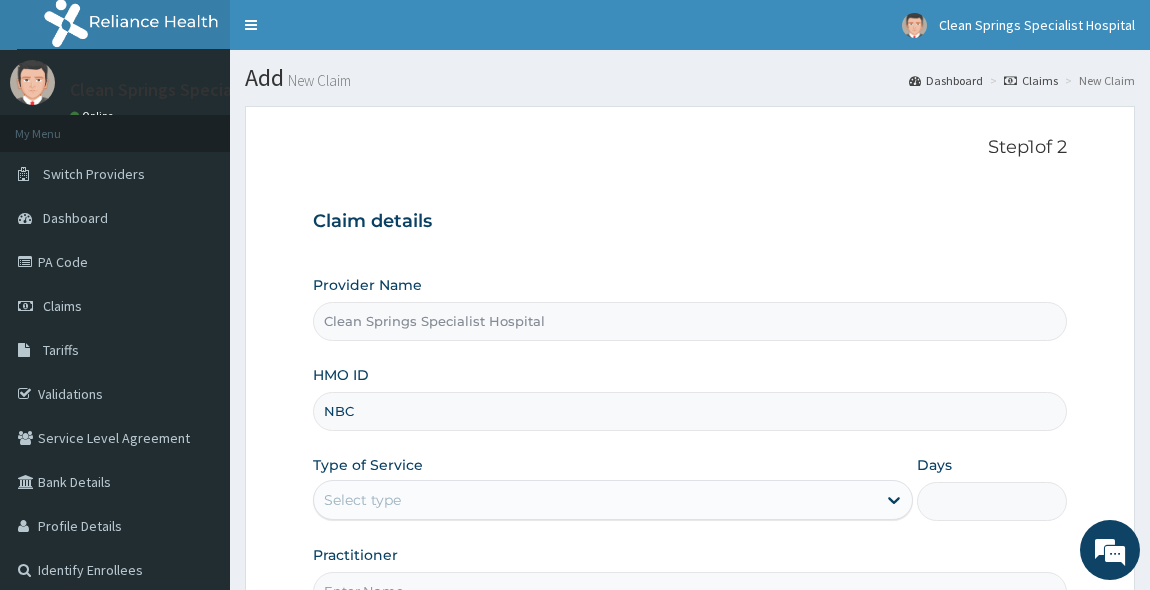 type on "nbc/11250/f" 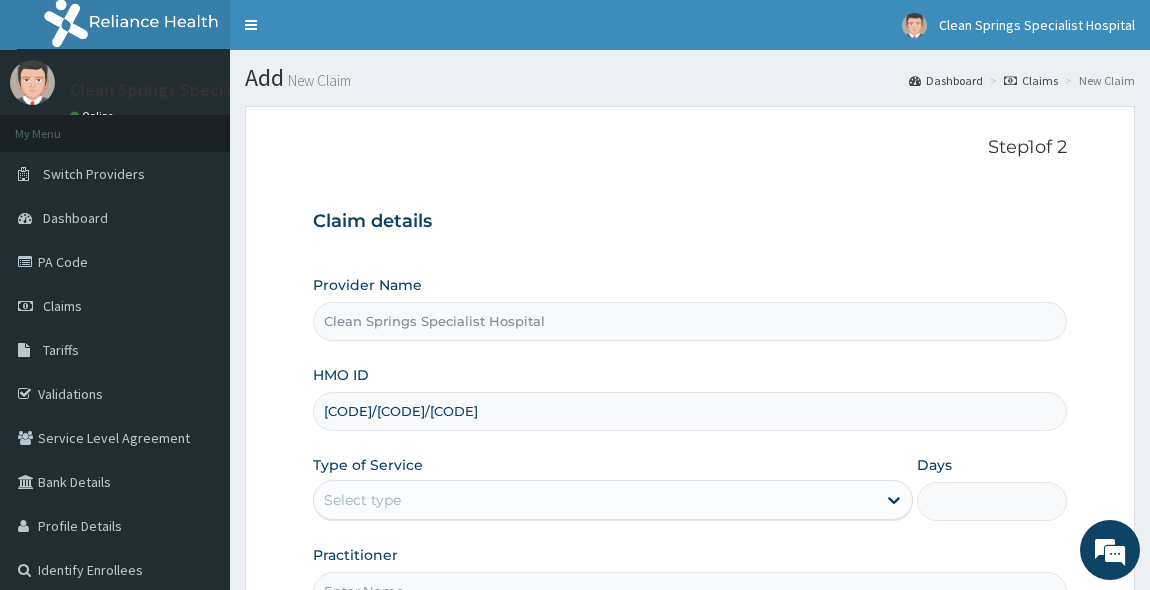 scroll, scrollTop: 0, scrollLeft: 0, axis: both 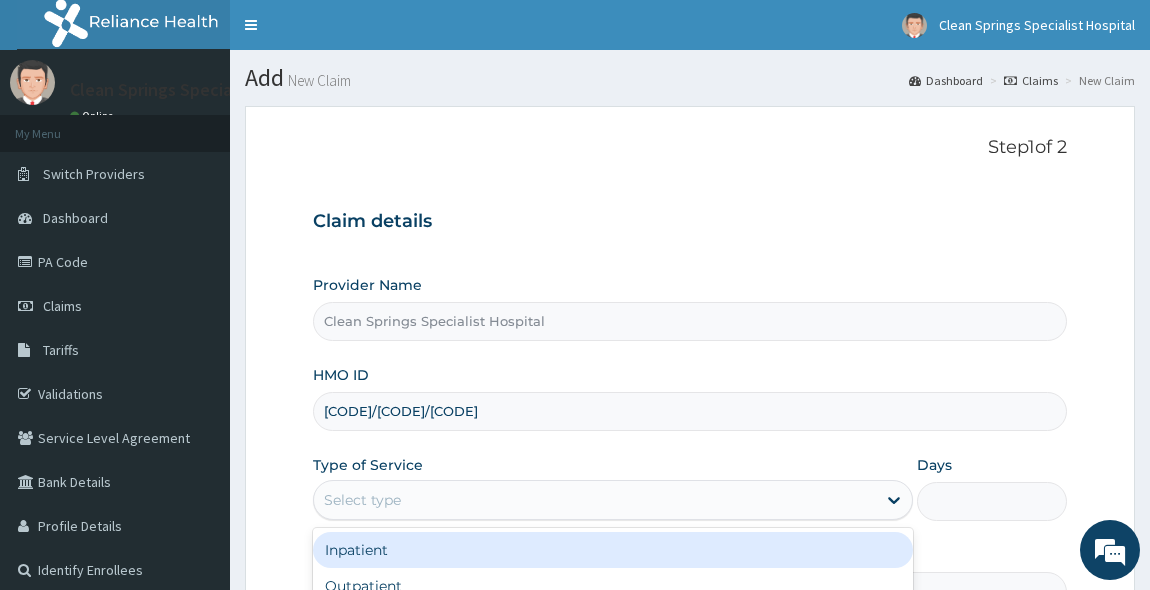 click on "Select type" at bounding box center [595, 500] 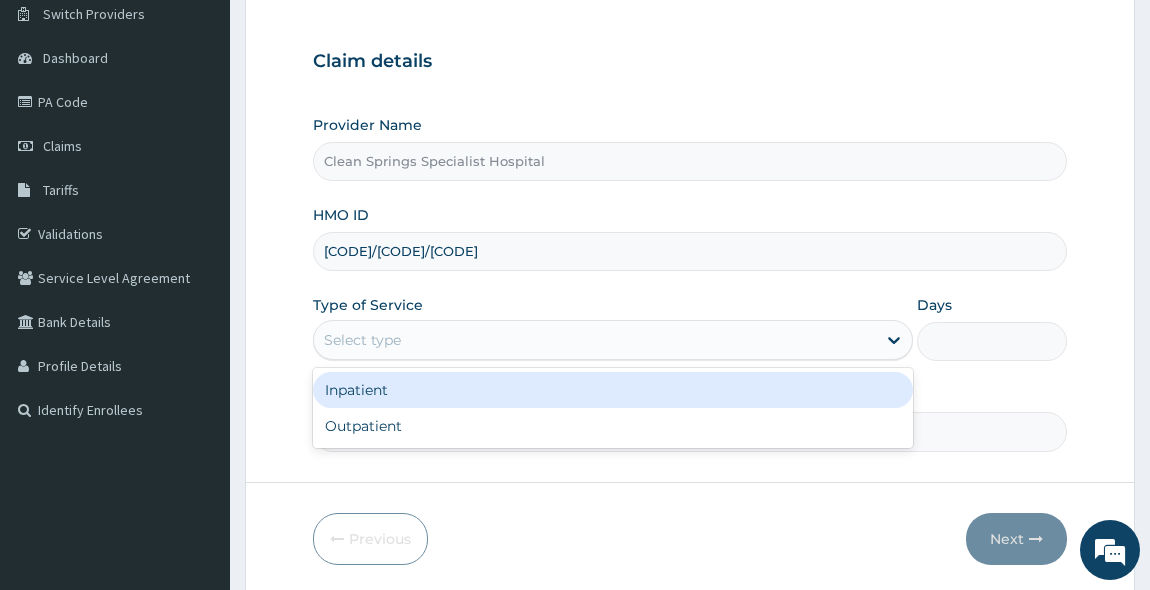 scroll, scrollTop: 181, scrollLeft: 0, axis: vertical 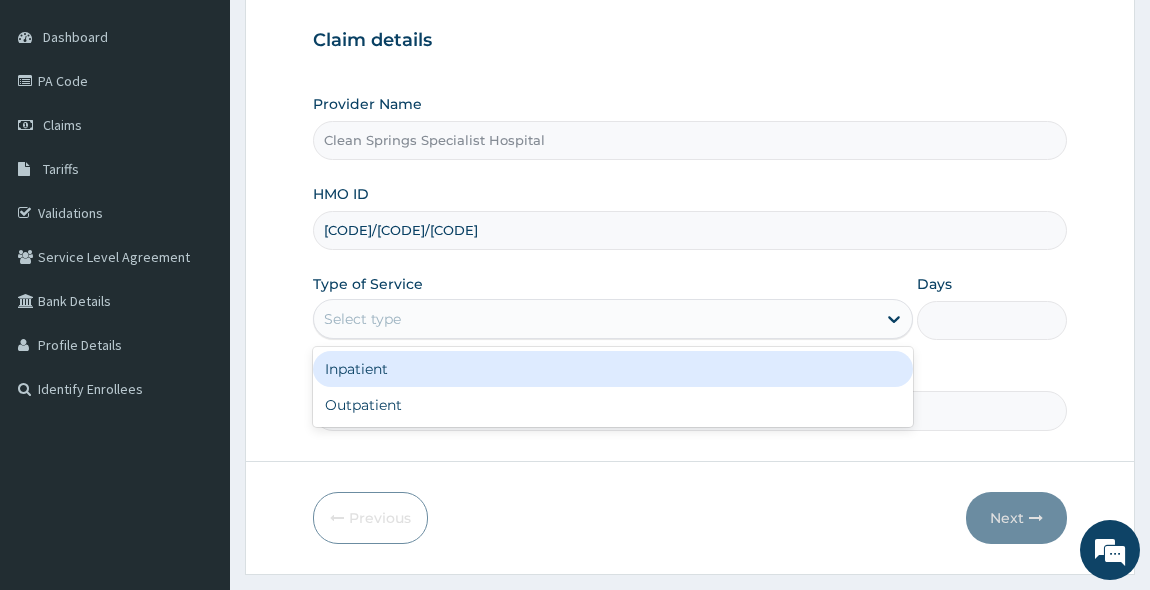 drag, startPoint x: 479, startPoint y: 369, endPoint x: 579, endPoint y: 353, distance: 101.27191 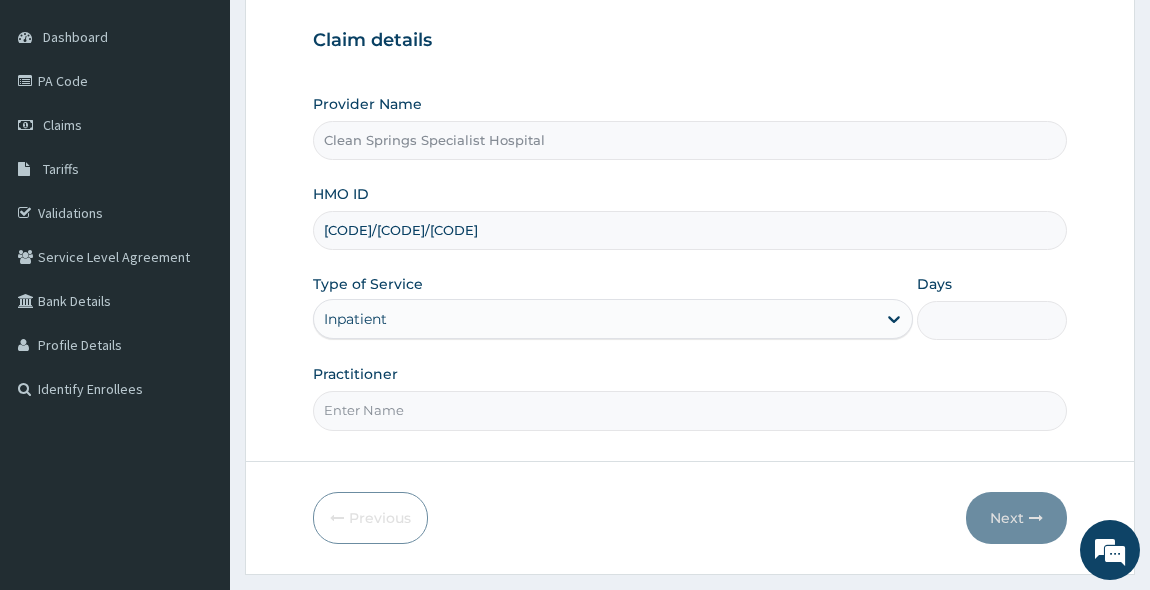 click on "Days" at bounding box center (992, 320) 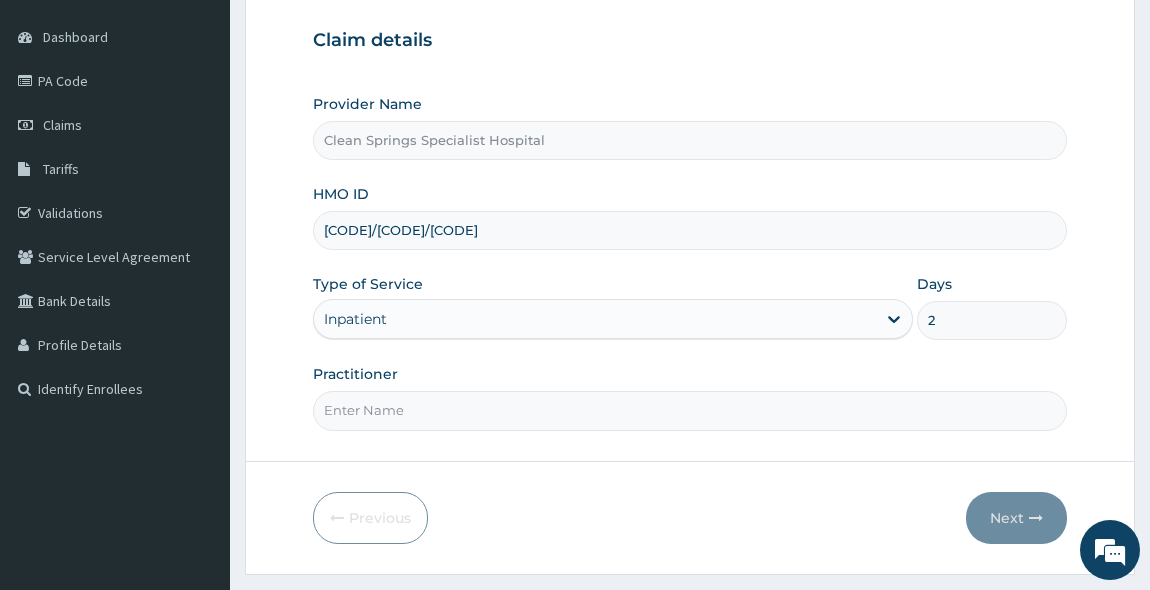 type on "2" 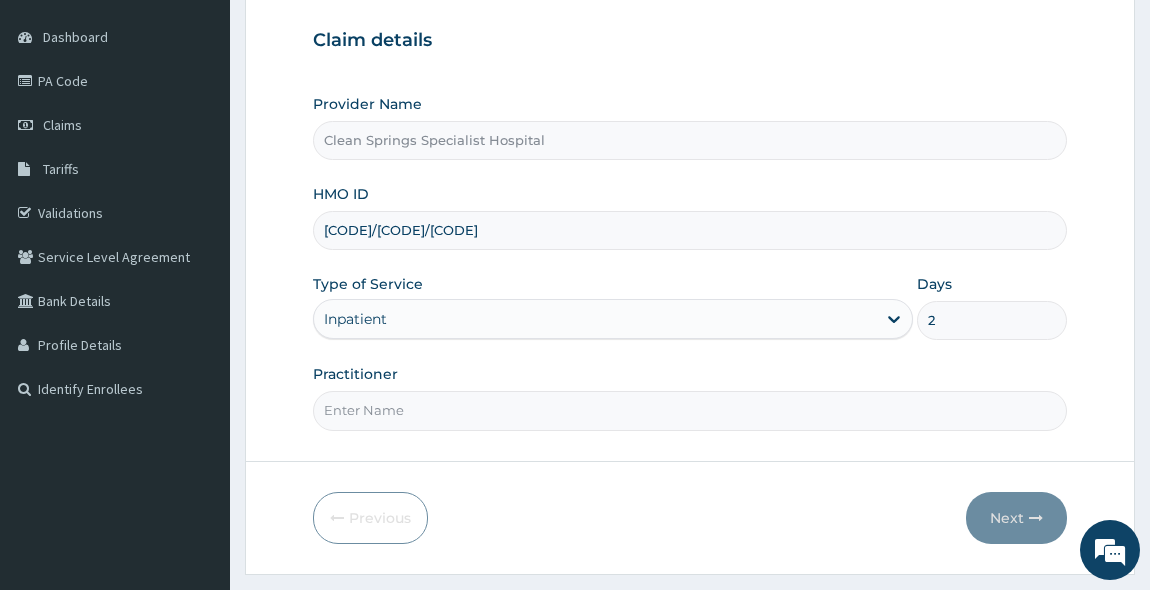 type on "DR GREEN" 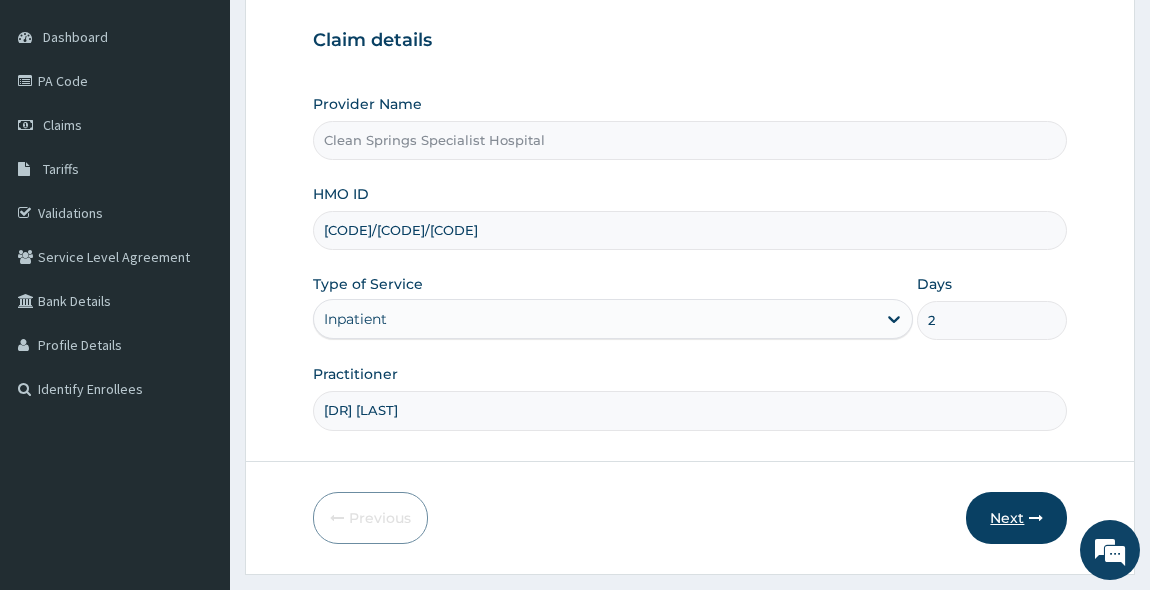 click on "Next" at bounding box center (1016, 518) 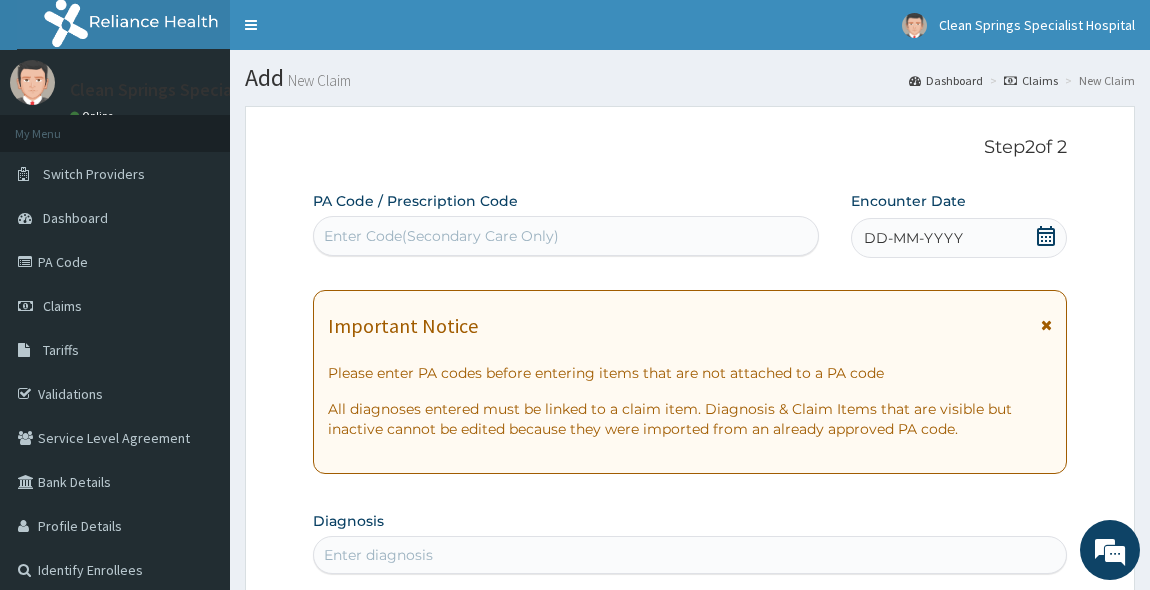 scroll, scrollTop: 0, scrollLeft: 0, axis: both 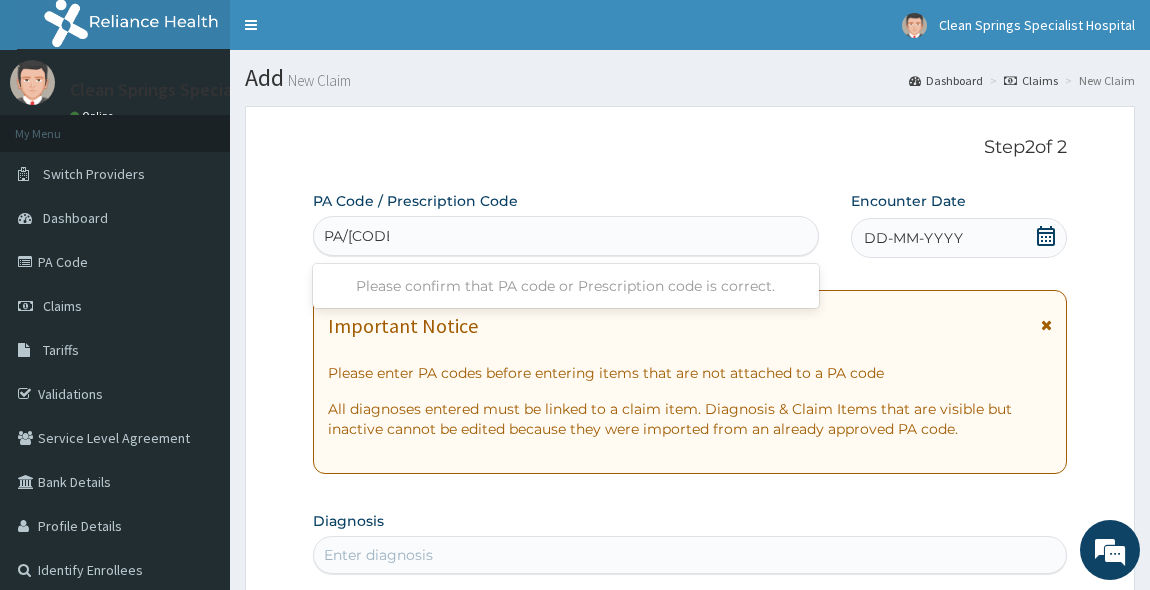 type on "PA/2171D3" 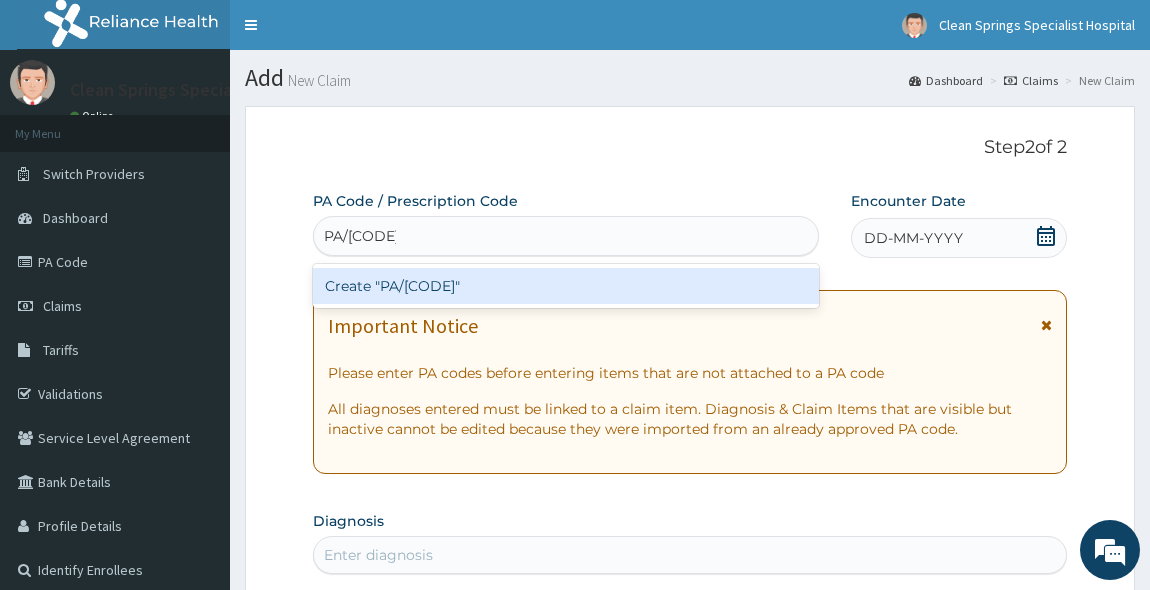 click on "Create "PA/2171D3"" at bounding box center [566, 286] 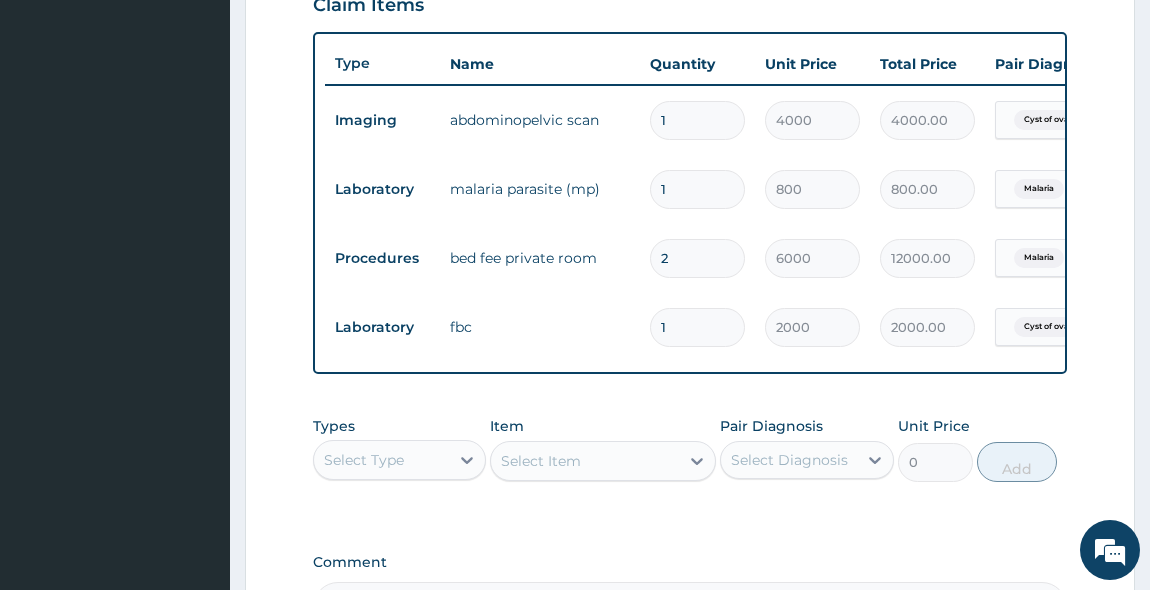 scroll, scrollTop: 744, scrollLeft: 0, axis: vertical 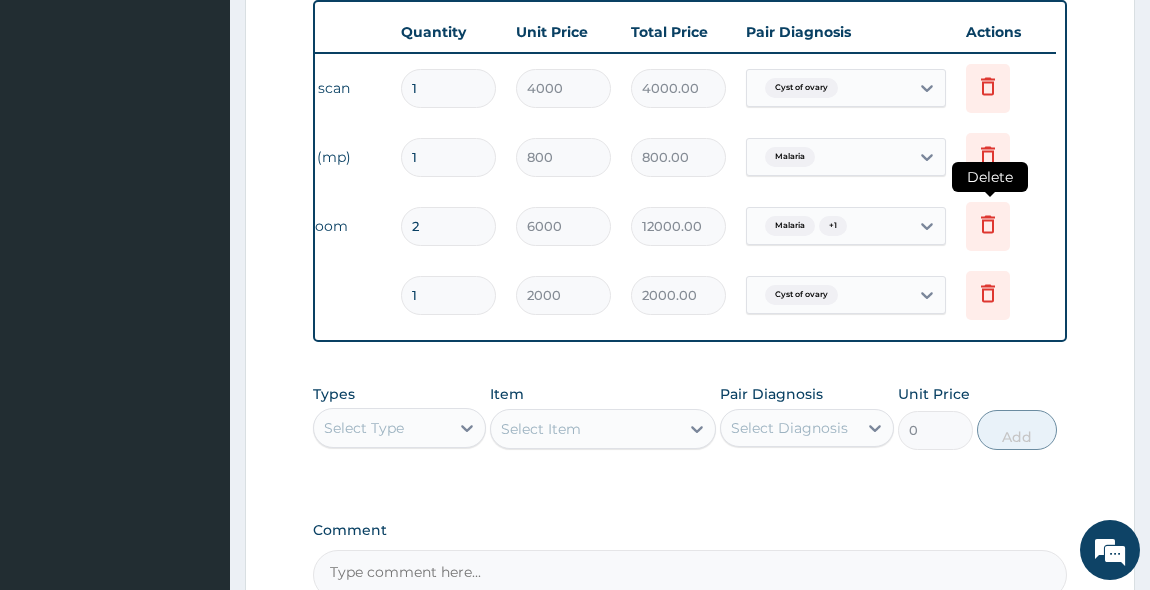 click 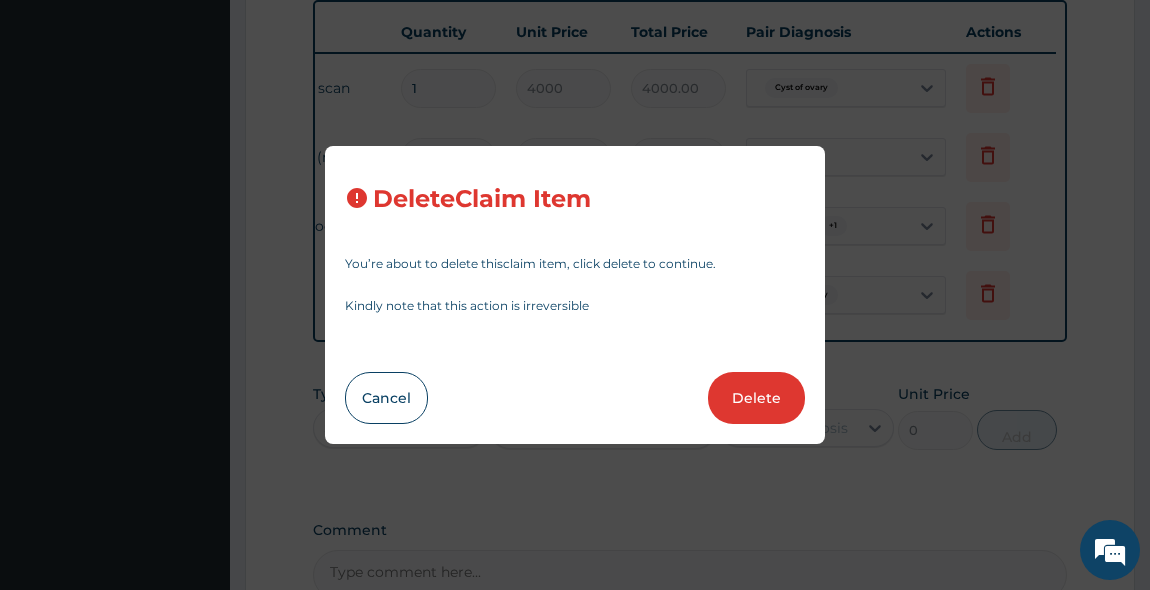drag, startPoint x: 746, startPoint y: 400, endPoint x: 729, endPoint y: 395, distance: 17.720045 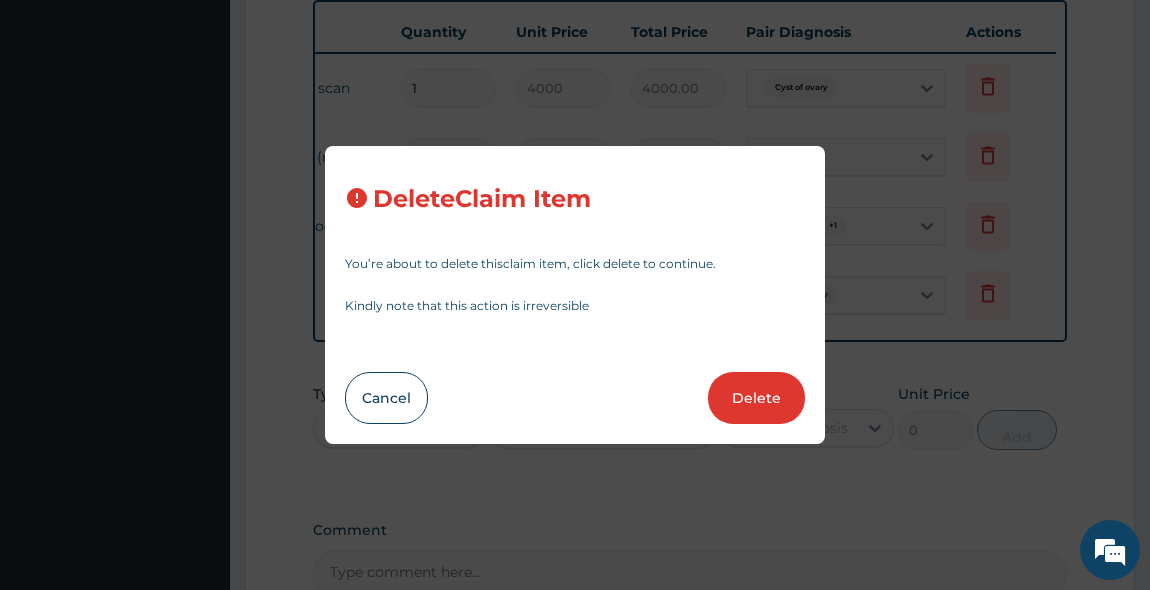 click on "Delete" at bounding box center (756, 398) 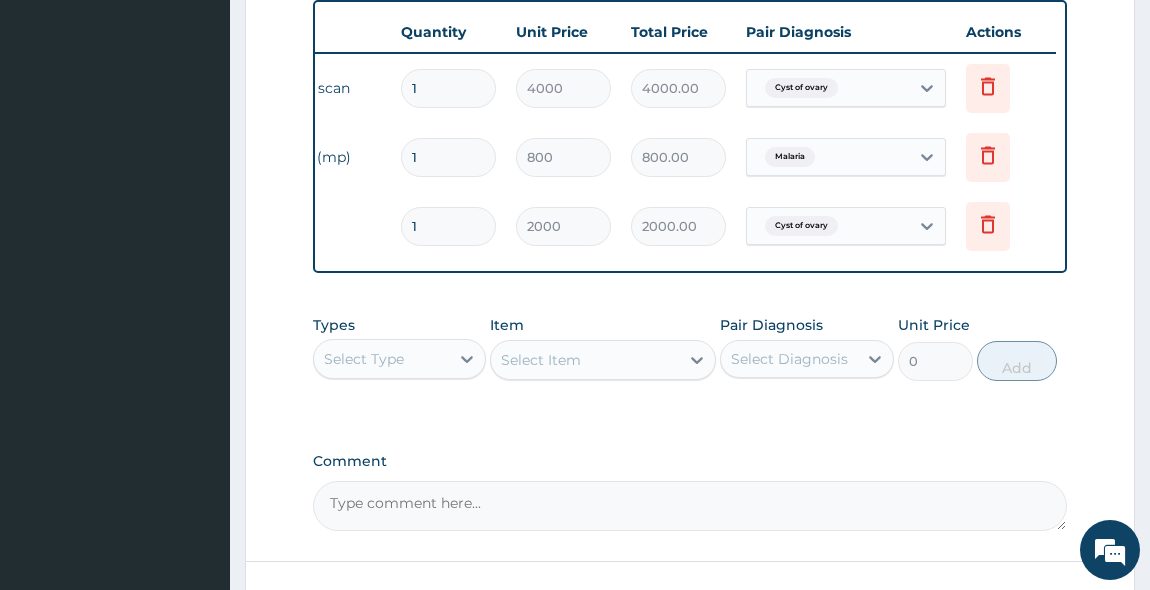click on "PA Code / Prescription Code PA/2171D3 Encounter Date 01-07-2025 Important Notice Please enter PA codes before entering items that are not attached to a PA code   All diagnoses entered must be linked to a claim item. Diagnosis & Claim Items that are visible but inactive cannot be edited because they were imported from an already approved PA code. Diagnosis Cyst of ovary confirmed Malaria confirmed NB: All diagnosis must be linked to a claim item Claim Items Type Name Quantity Unit Price Total Price Pair Diagnosis Actions Imaging abdominopelvic scan  1 4000 4000.00 Cyst of ovary Delete Laboratory malaria parasite (mp) 1 800 800.00 Malaria Delete Laboratory fbc 1 2000 2000.00 Cyst of ovary Delete Types Select Type Item Select Item Pair Diagnosis Select Diagnosis Unit Price 0 Add Comment" at bounding box center (690, -11) 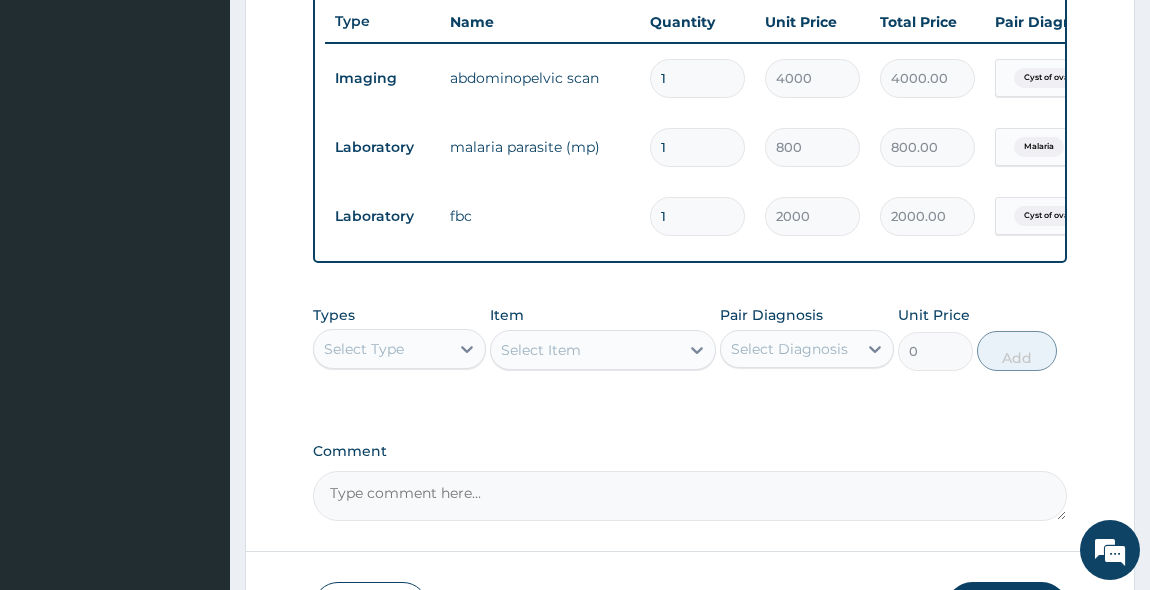 scroll, scrollTop: 835, scrollLeft: 0, axis: vertical 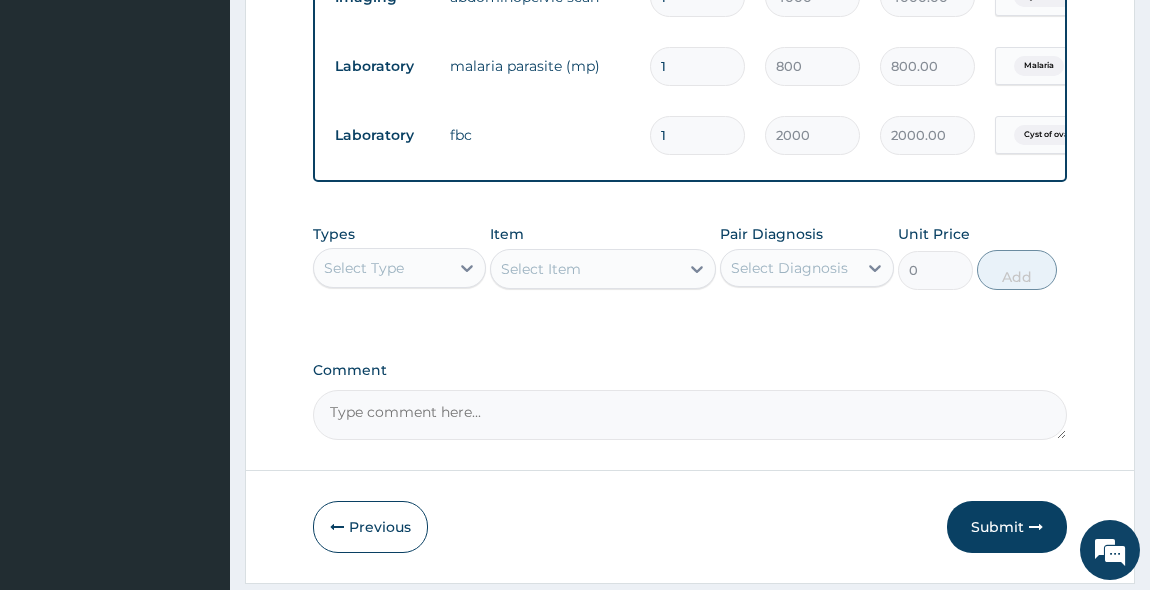 click on "Select Type" at bounding box center (364, 268) 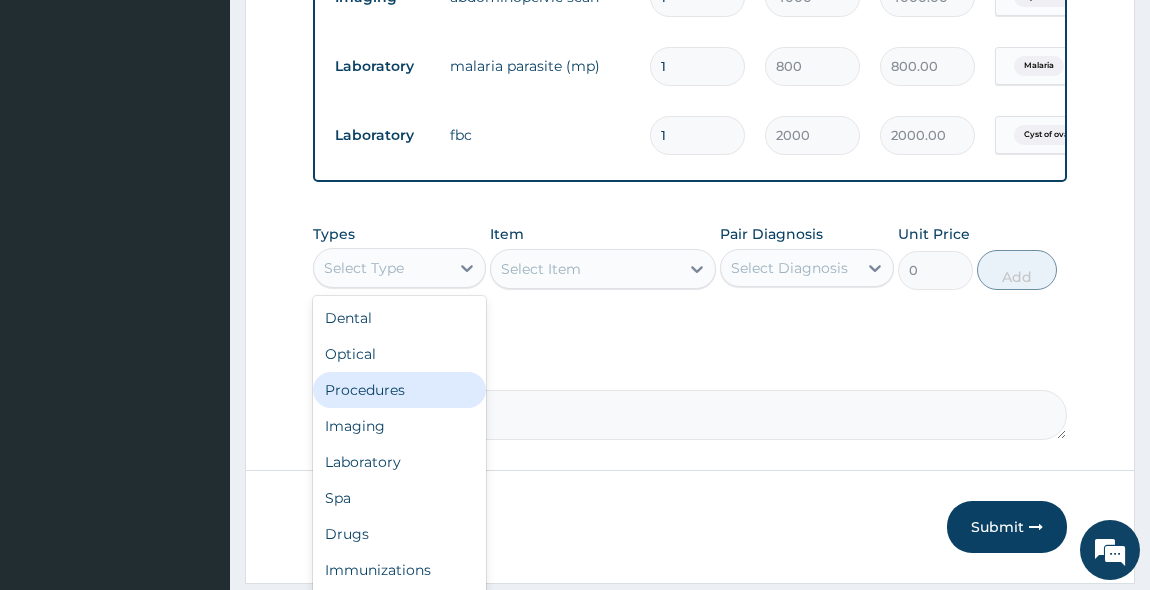 click on "Procedures" at bounding box center [400, 390] 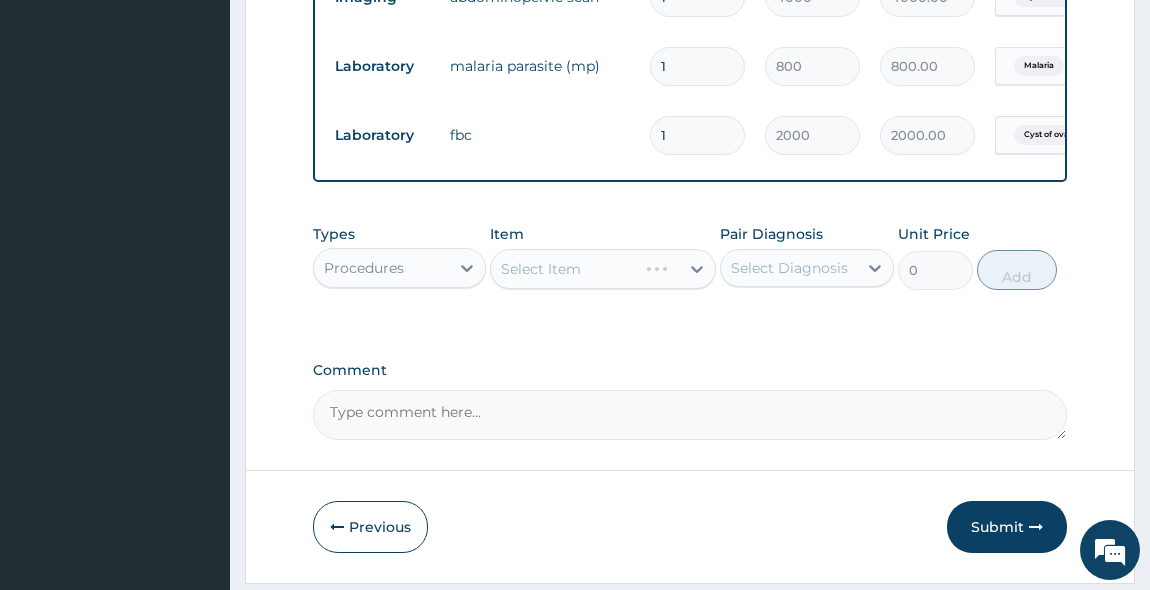 click on "Select Item" at bounding box center [603, 269] 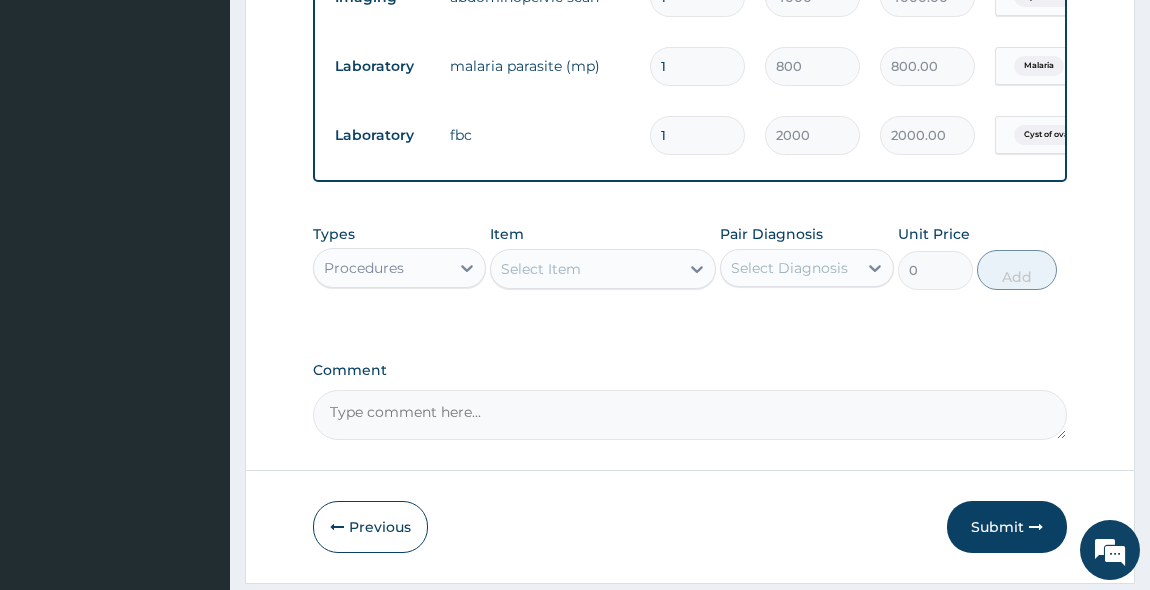 click on "Select Item" at bounding box center [541, 269] 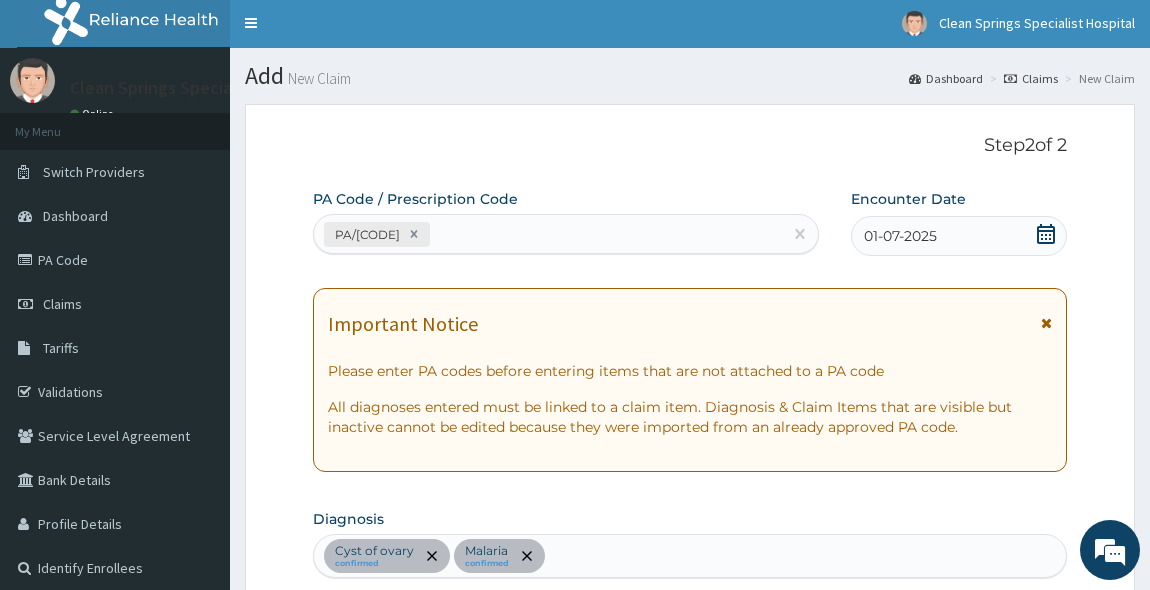scroll, scrollTop: 0, scrollLeft: 0, axis: both 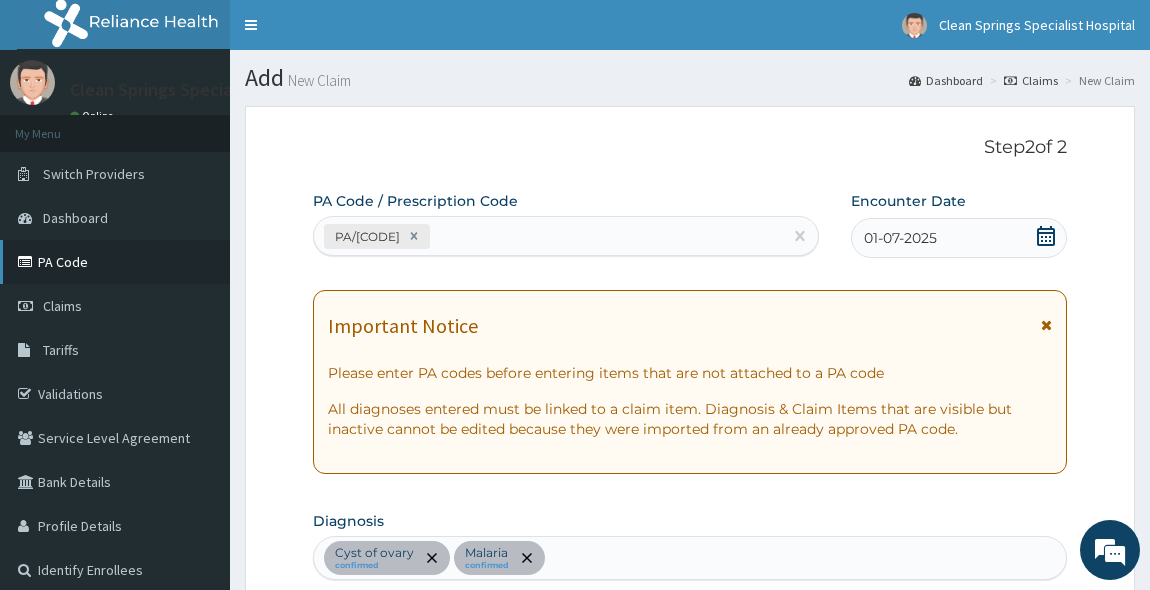 click on "PA Code" at bounding box center (115, 262) 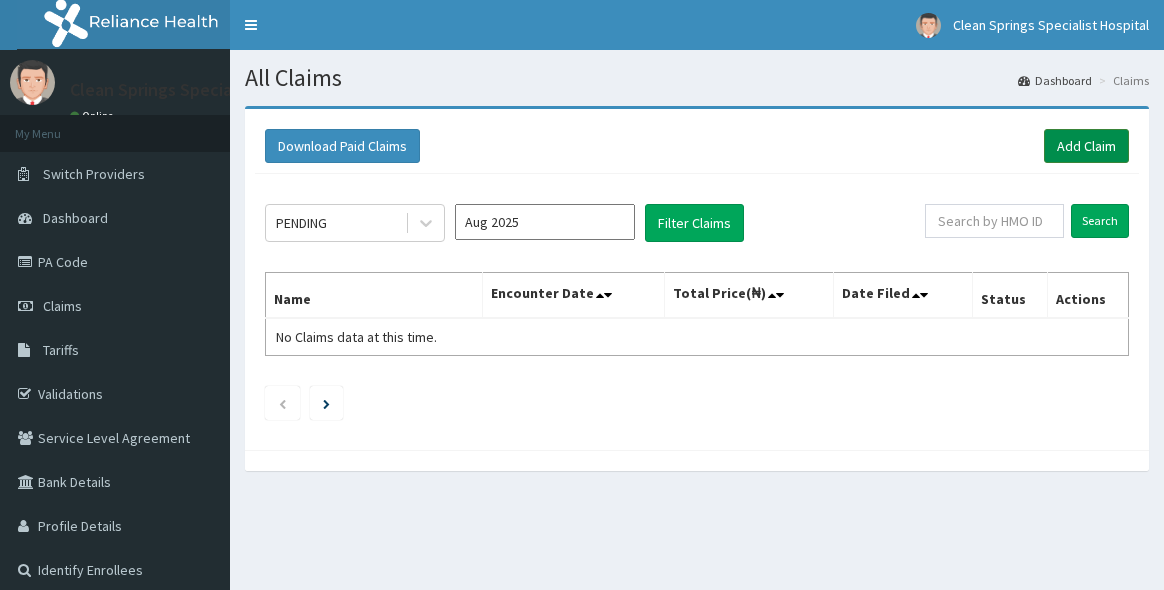 scroll, scrollTop: 0, scrollLeft: 0, axis: both 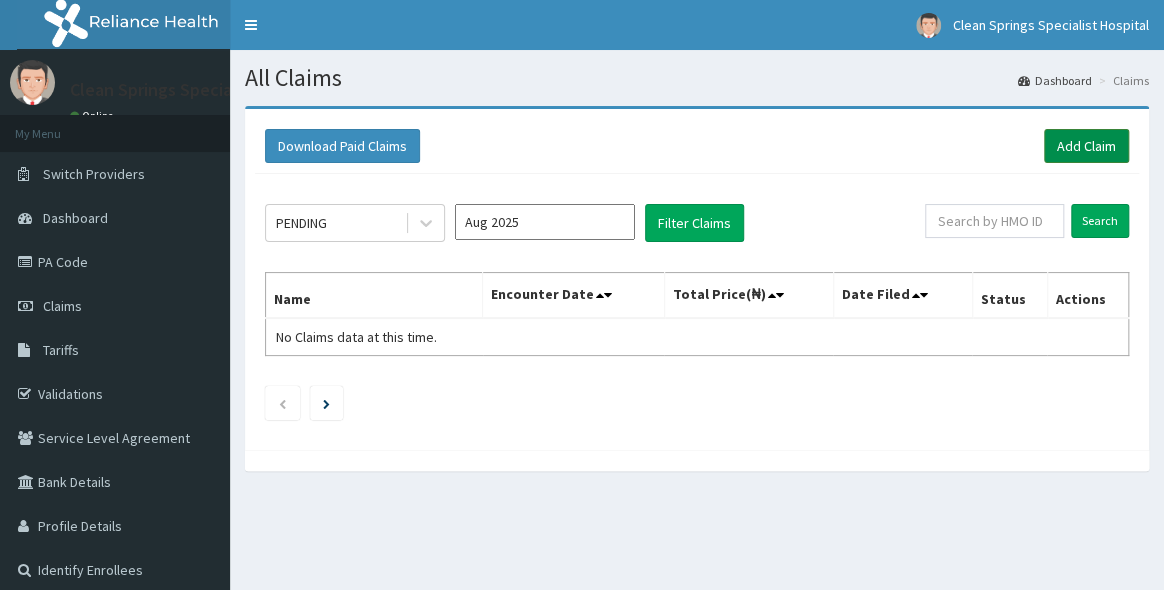 click on "Add Claim" at bounding box center [1086, 146] 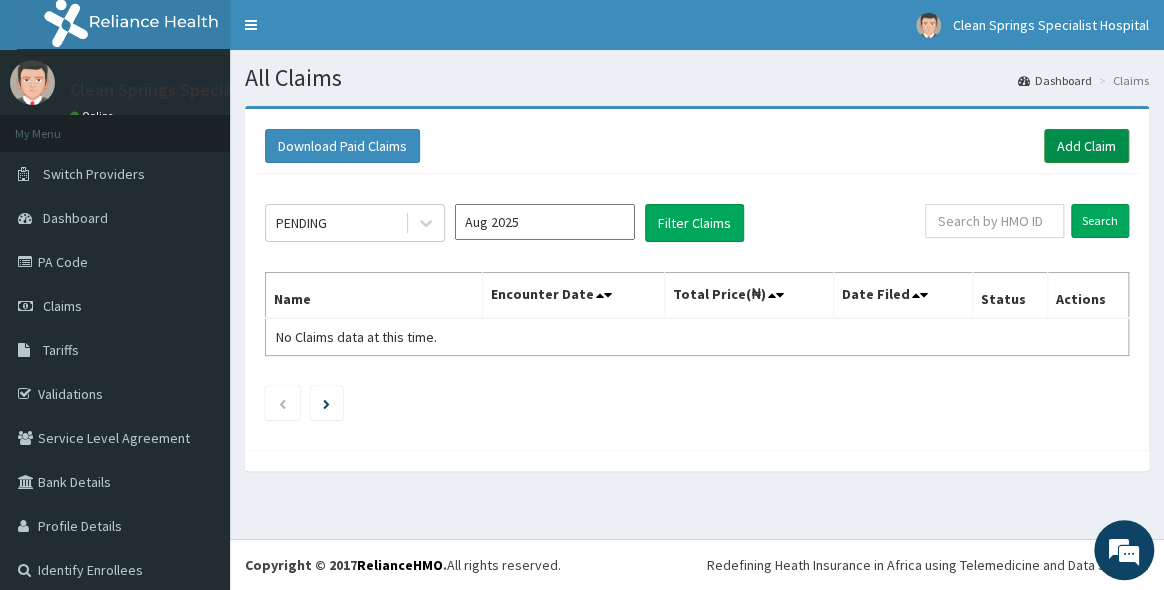 scroll, scrollTop: 0, scrollLeft: 0, axis: both 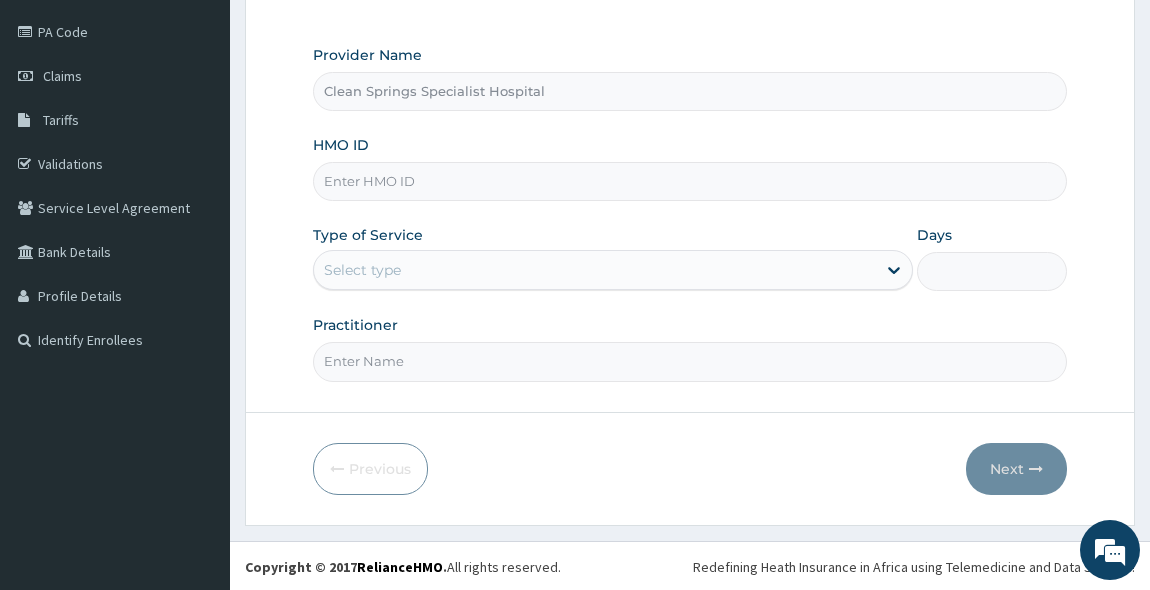 click on "HMO ID" at bounding box center [690, 181] 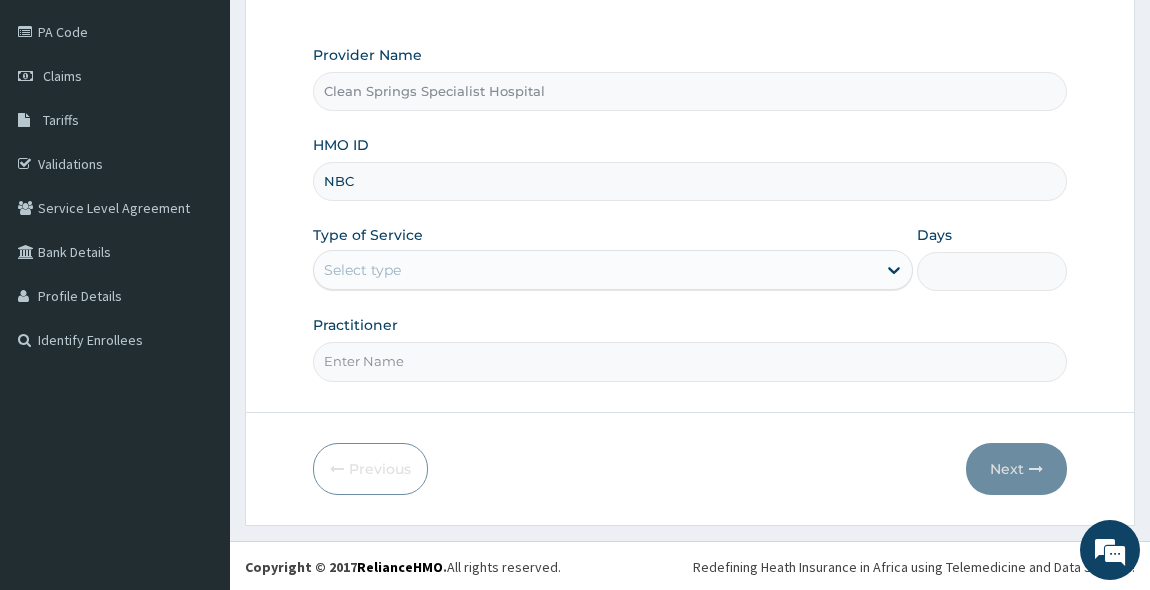 type on "nbc/11250/f" 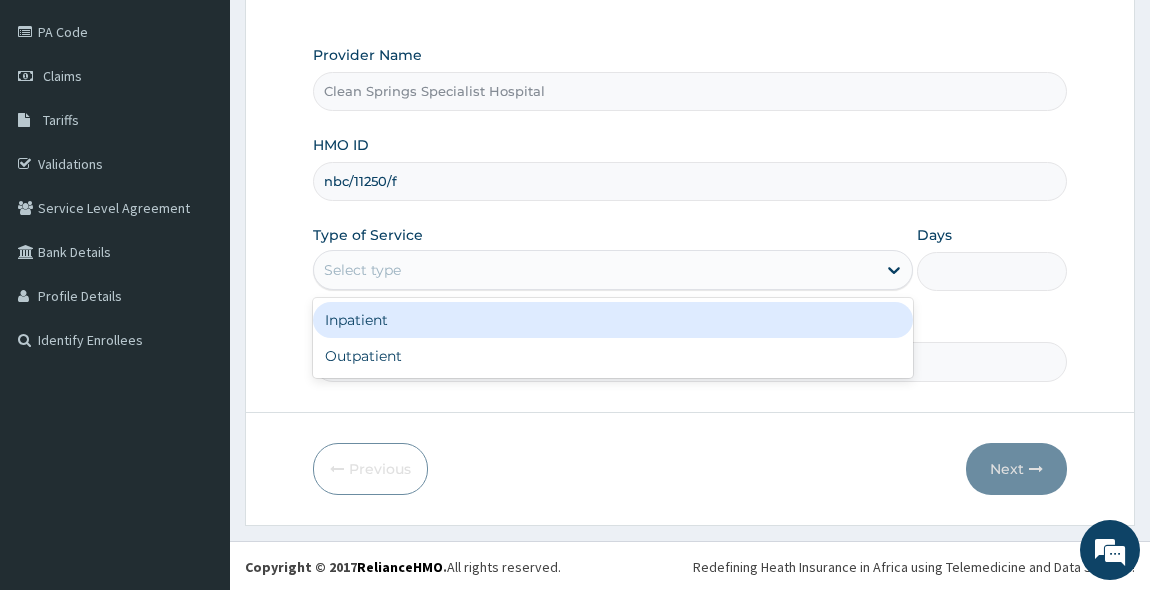 click on "Select type" at bounding box center [595, 270] 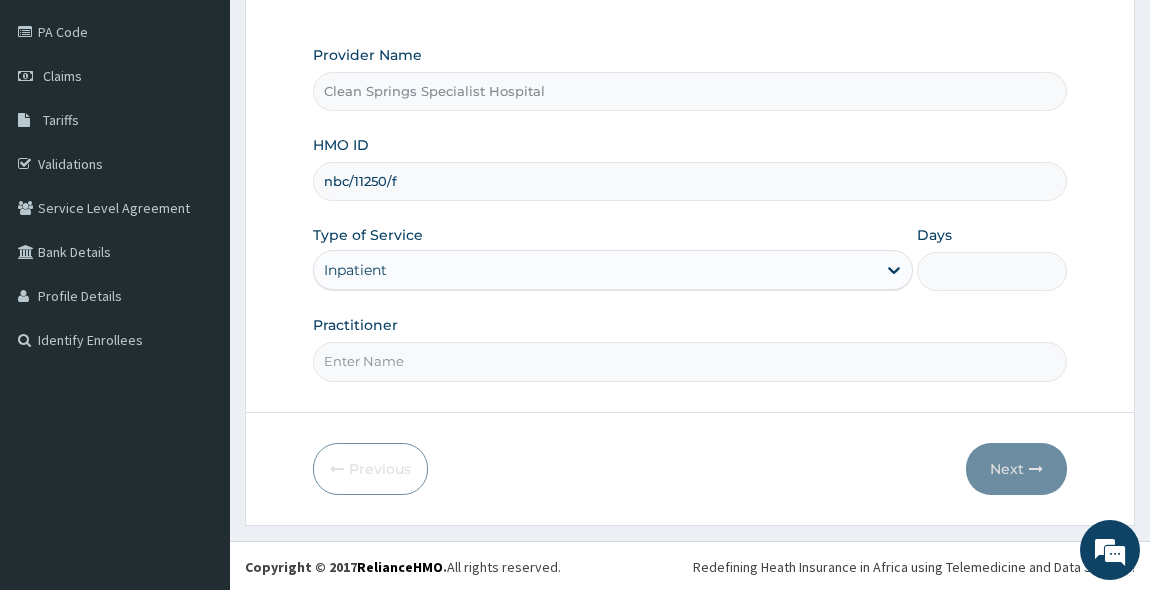 click on "Days" at bounding box center [992, 271] 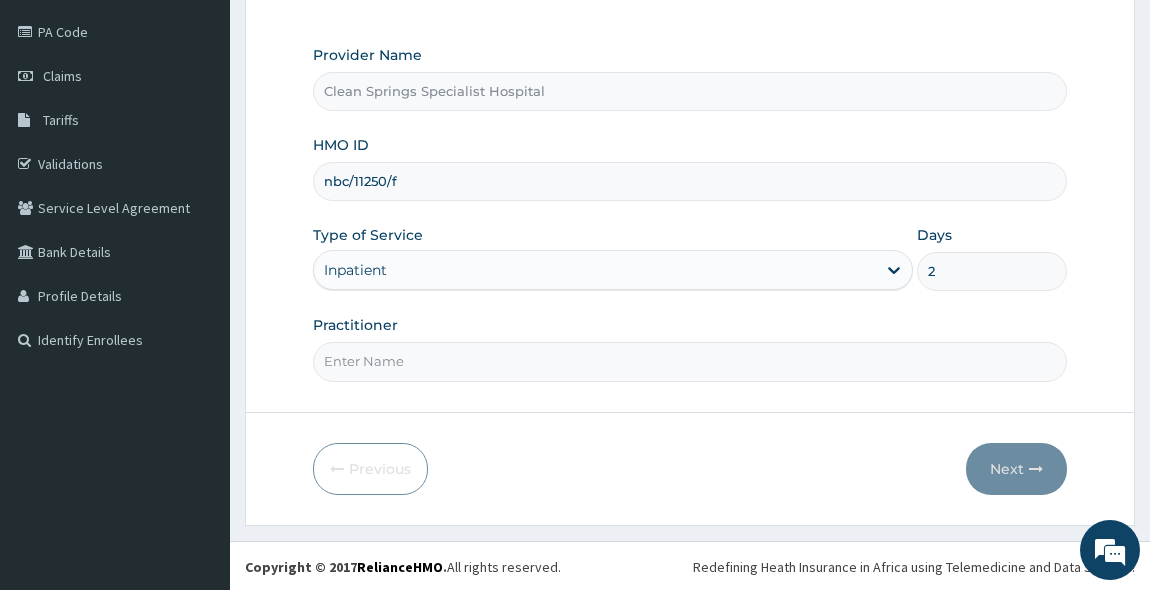 scroll, scrollTop: 0, scrollLeft: 0, axis: both 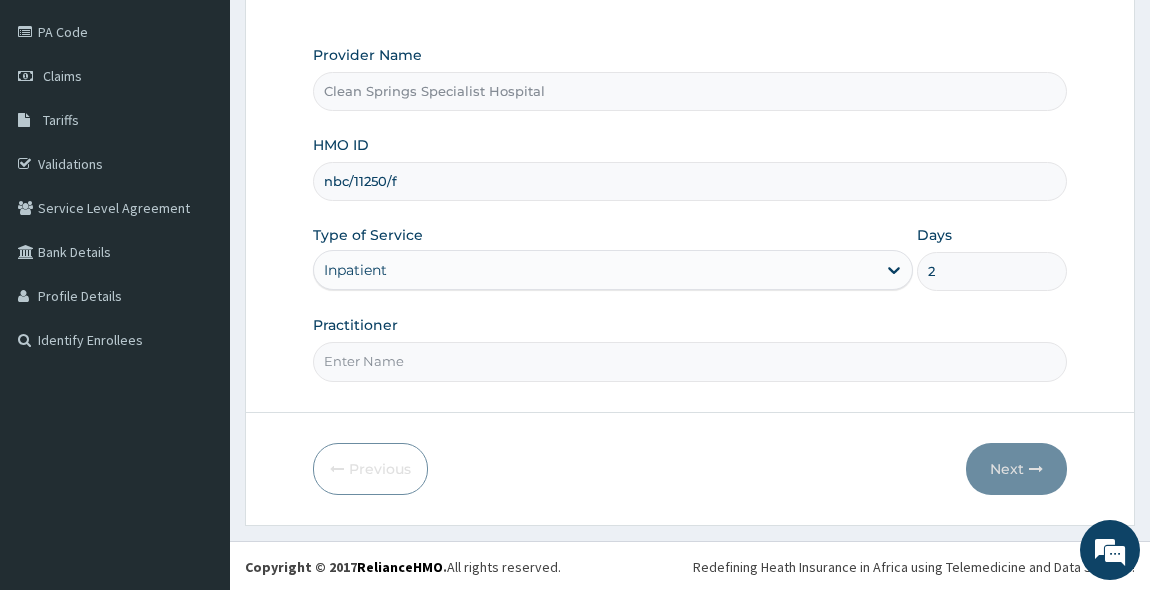 type on "2" 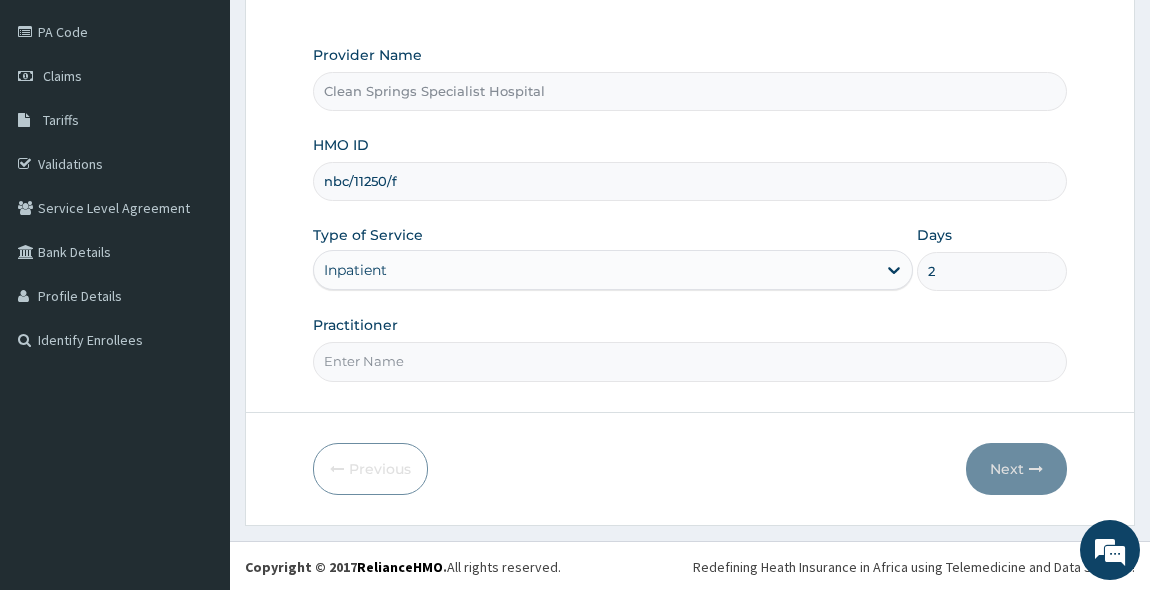 type on "DR GREEN" 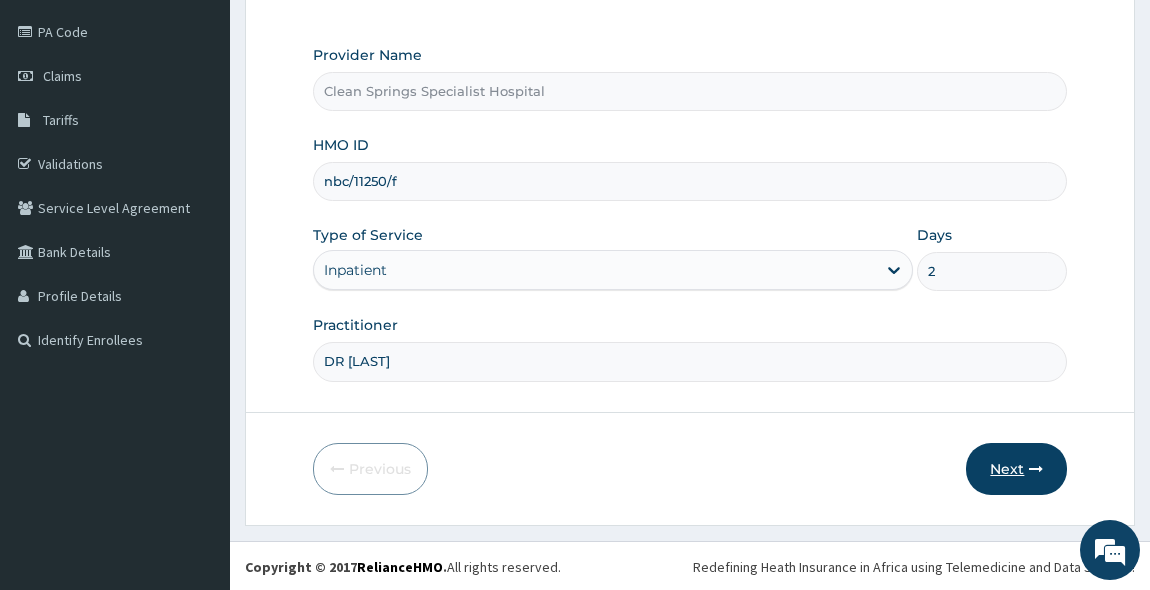 click on "Next" at bounding box center (1016, 469) 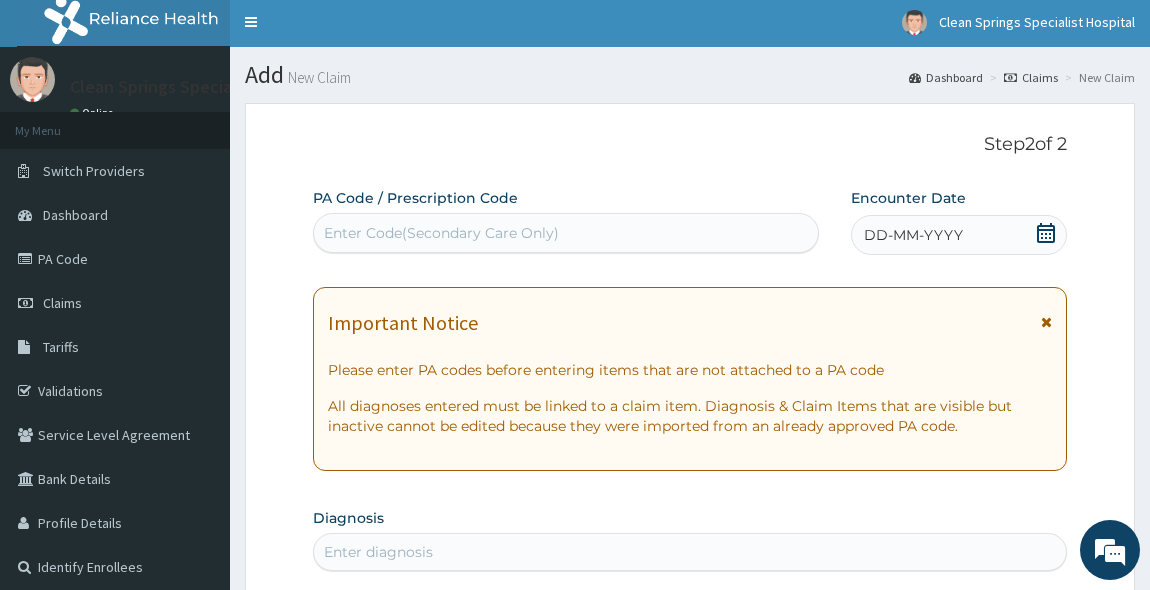 scroll, scrollTop: 0, scrollLeft: 0, axis: both 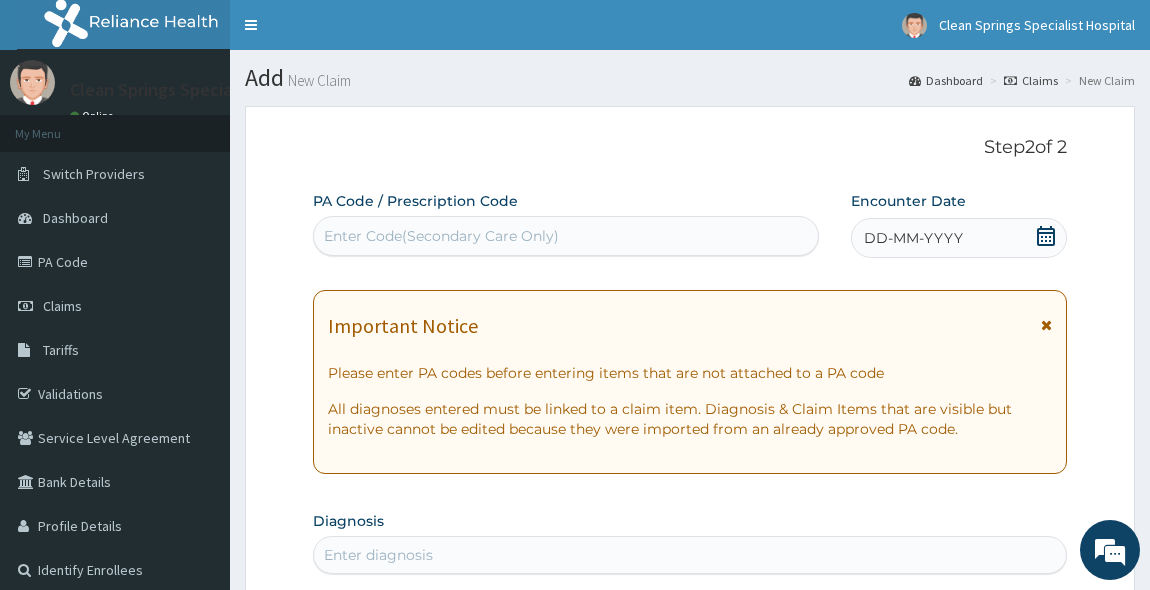 click on "Enter Code(Secondary Care Only)" at bounding box center (441, 236) 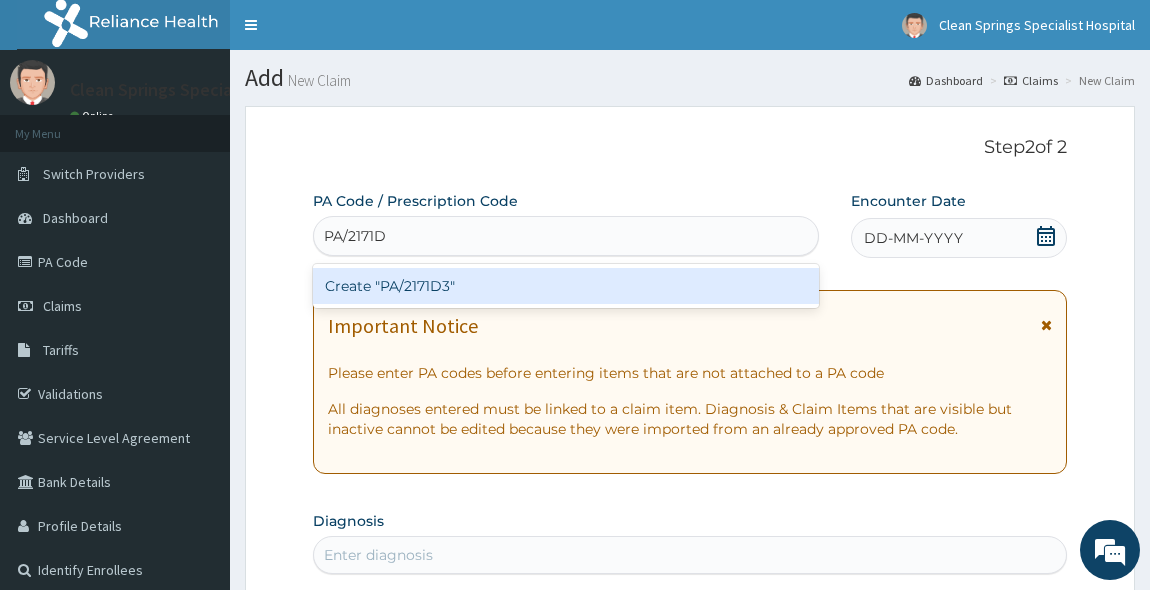 type on "PA/2171D3" 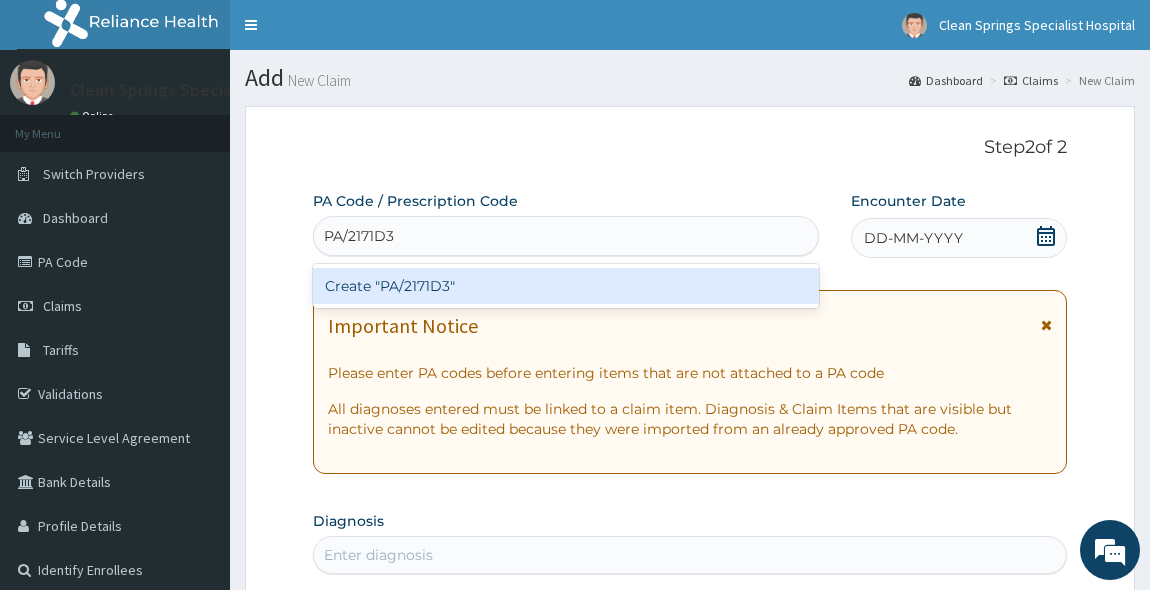 click on "Create "PA/2171D3"" at bounding box center (566, 286) 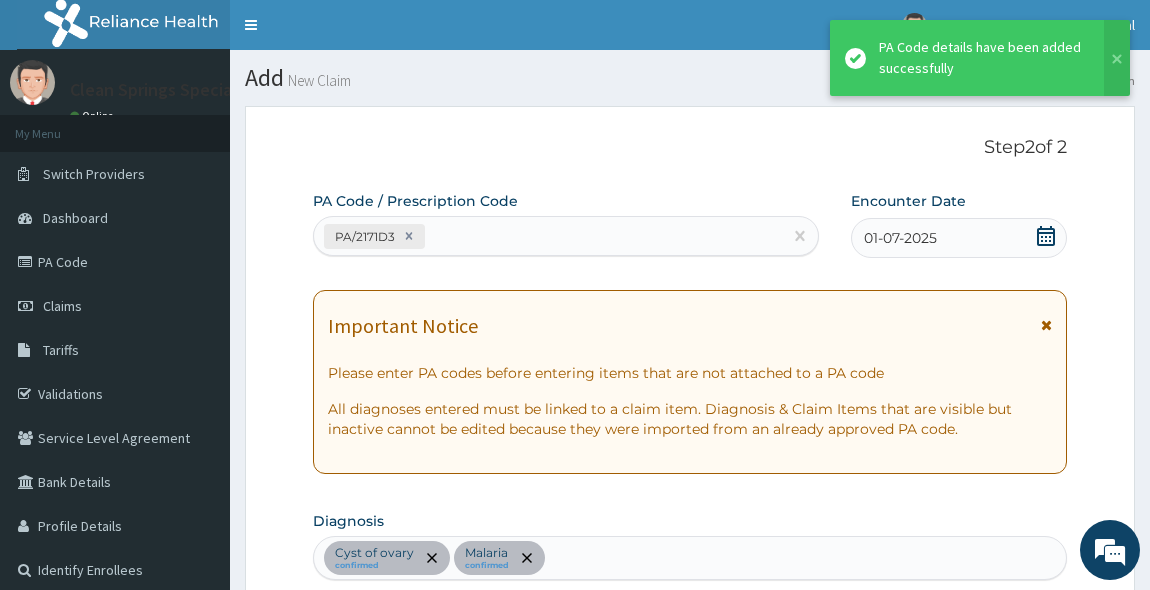 scroll, scrollTop: 744, scrollLeft: 0, axis: vertical 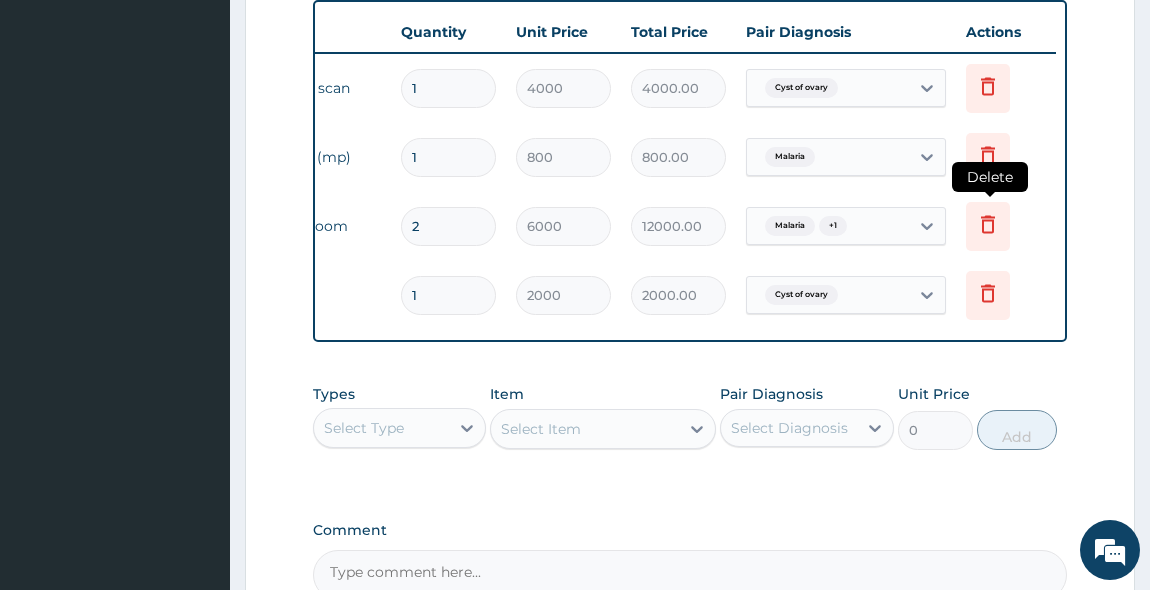 click 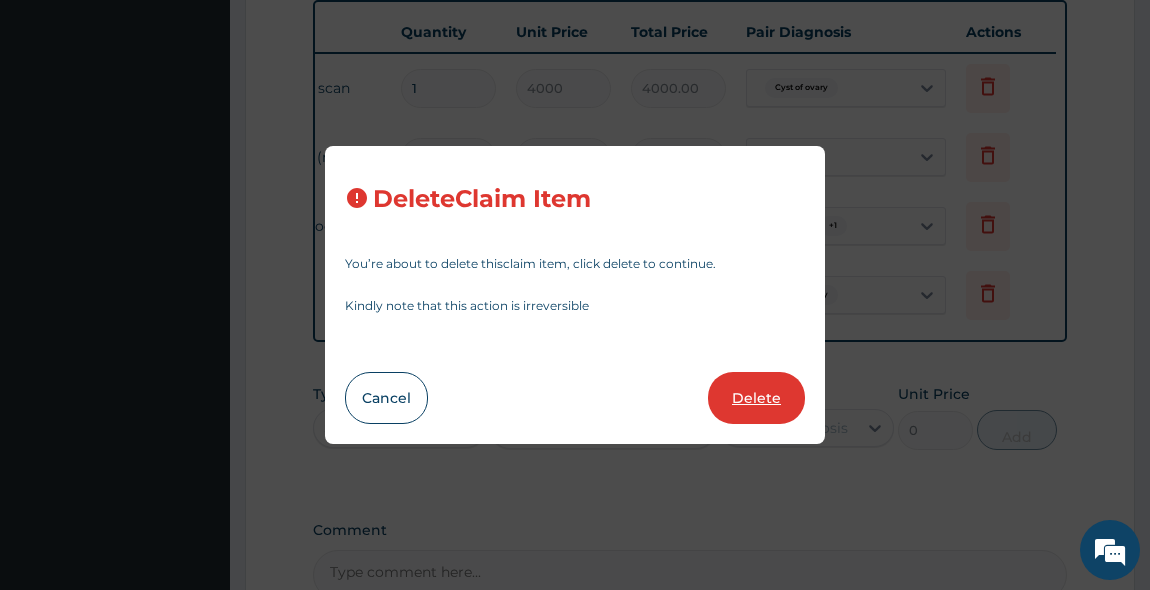 click on "Delete" at bounding box center [756, 398] 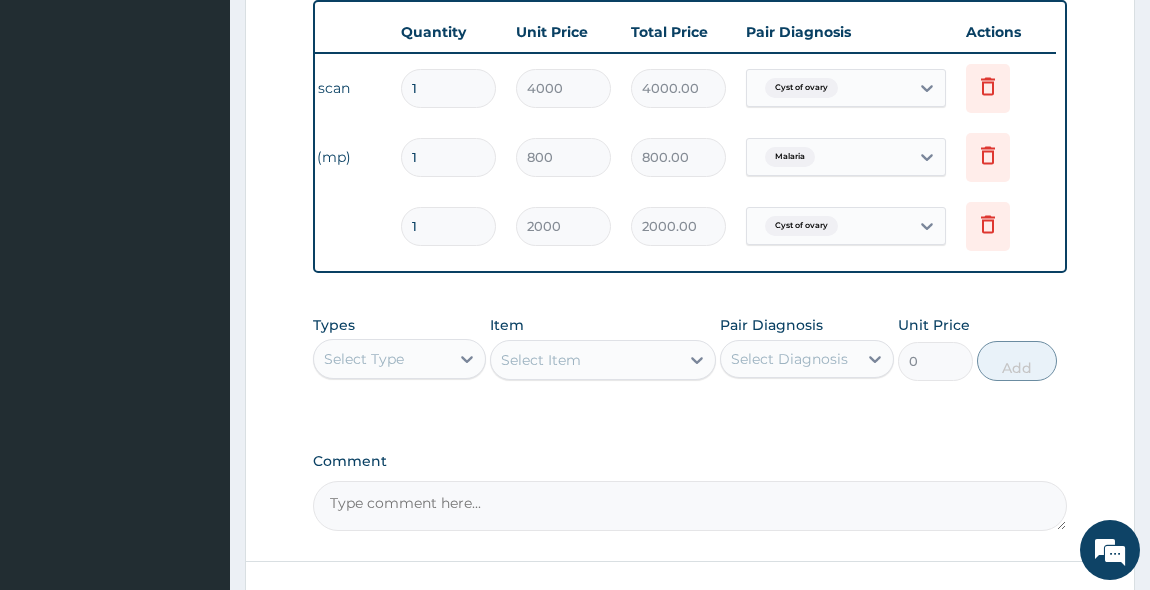 scroll, scrollTop: 0, scrollLeft: 21, axis: horizontal 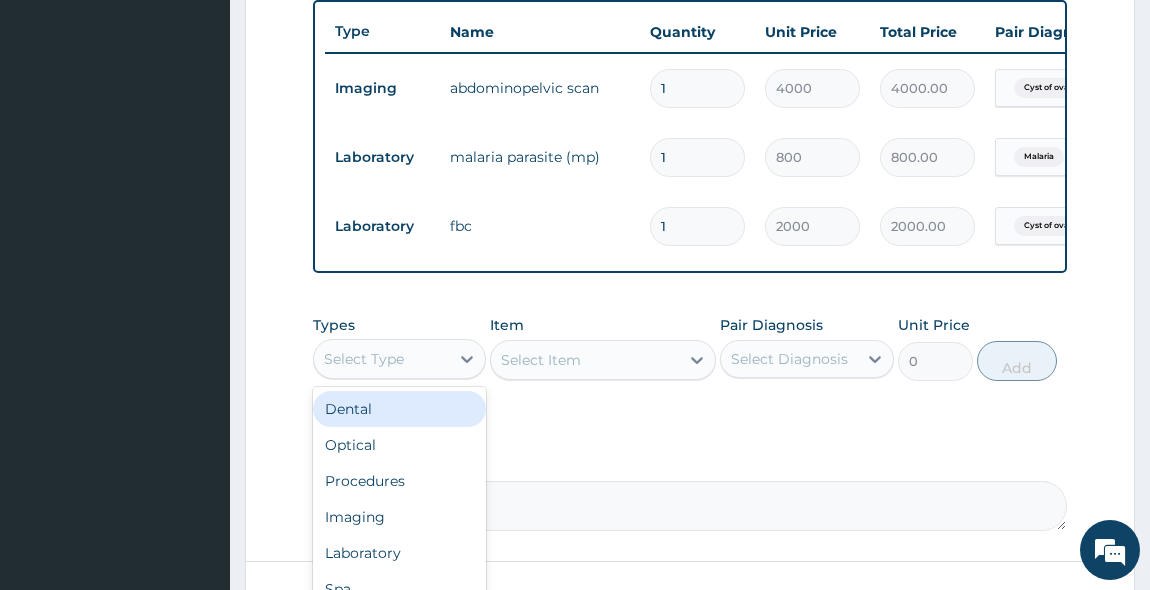 click on "Select Type" at bounding box center (382, 359) 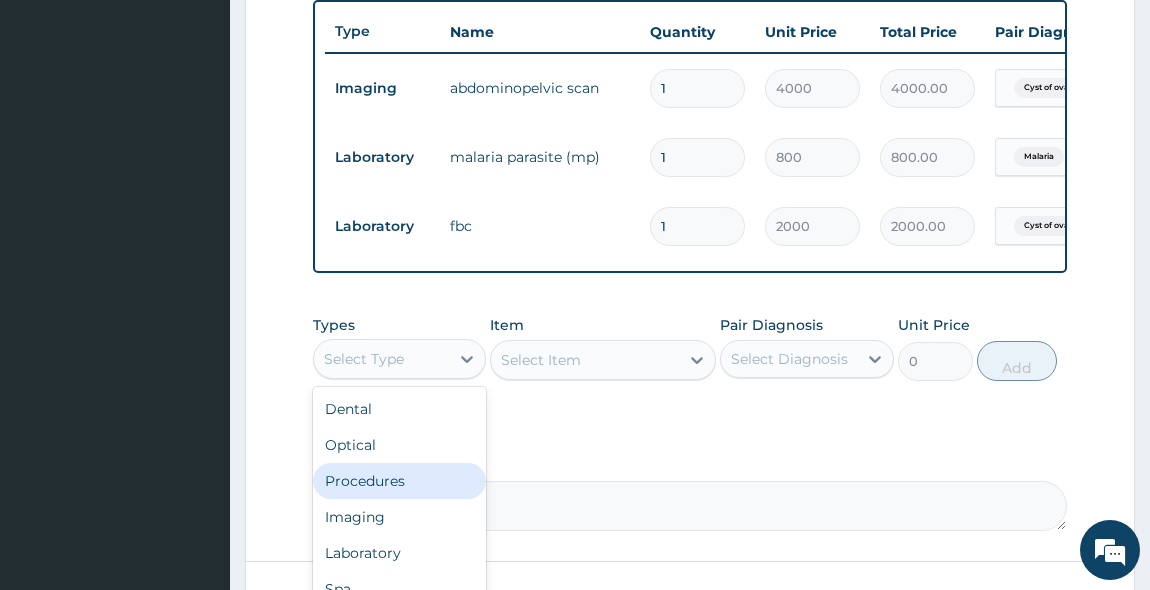 click on "Procedures" at bounding box center (400, 481) 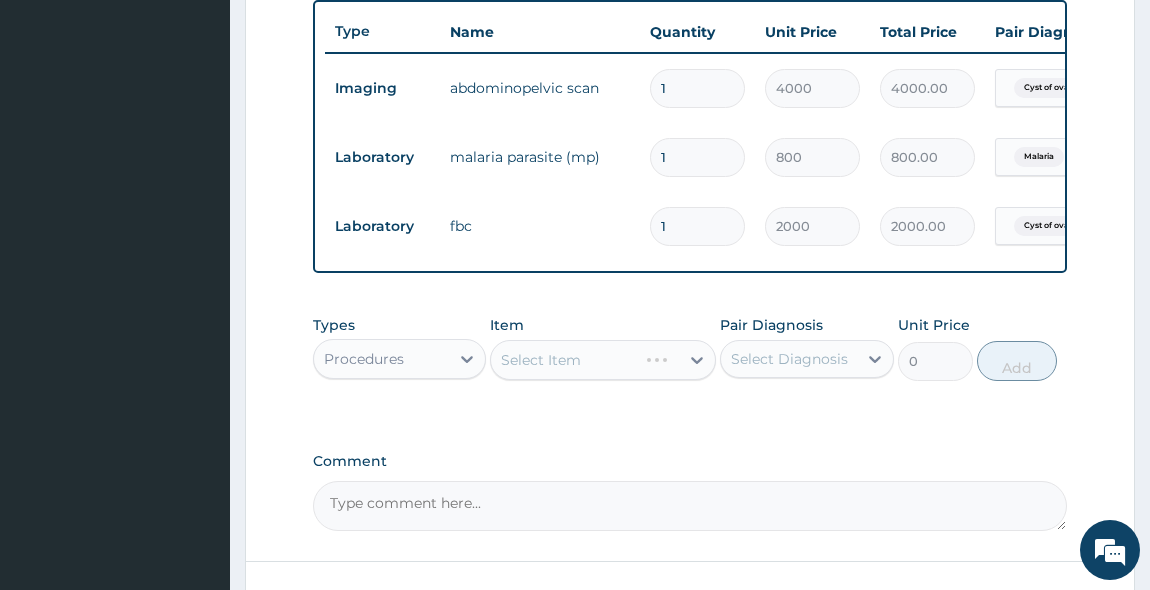 click on "Select Item" at bounding box center (603, 360) 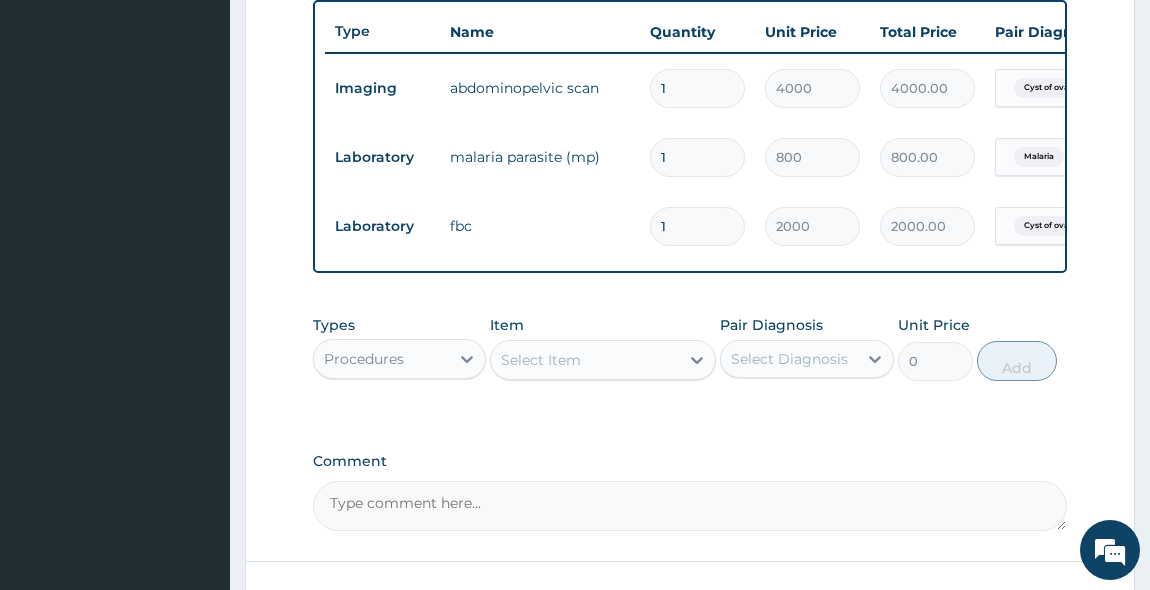 click on "Select Item" at bounding box center (541, 360) 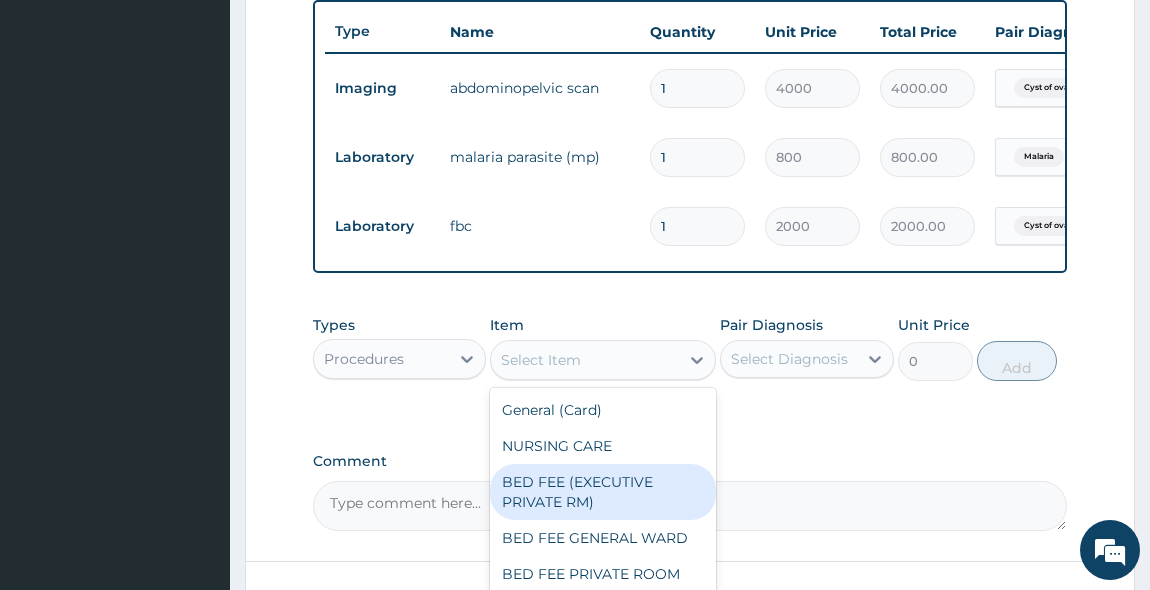 scroll, scrollTop: 90, scrollLeft: 0, axis: vertical 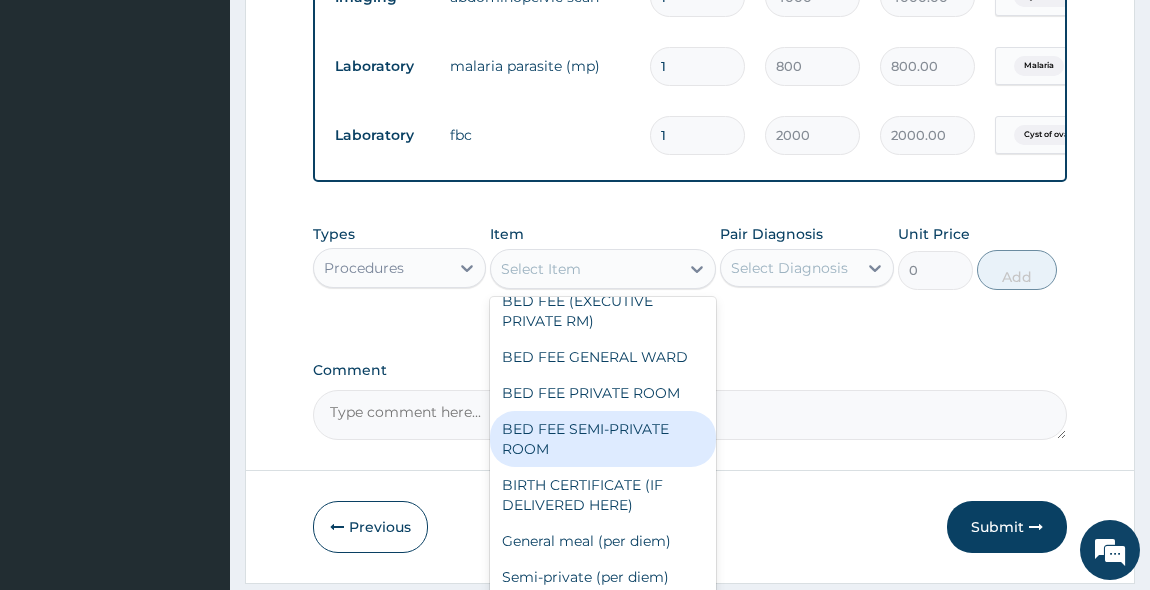 click on "BED FEE SEMI-PRIVATE ROOM" at bounding box center (603, 439) 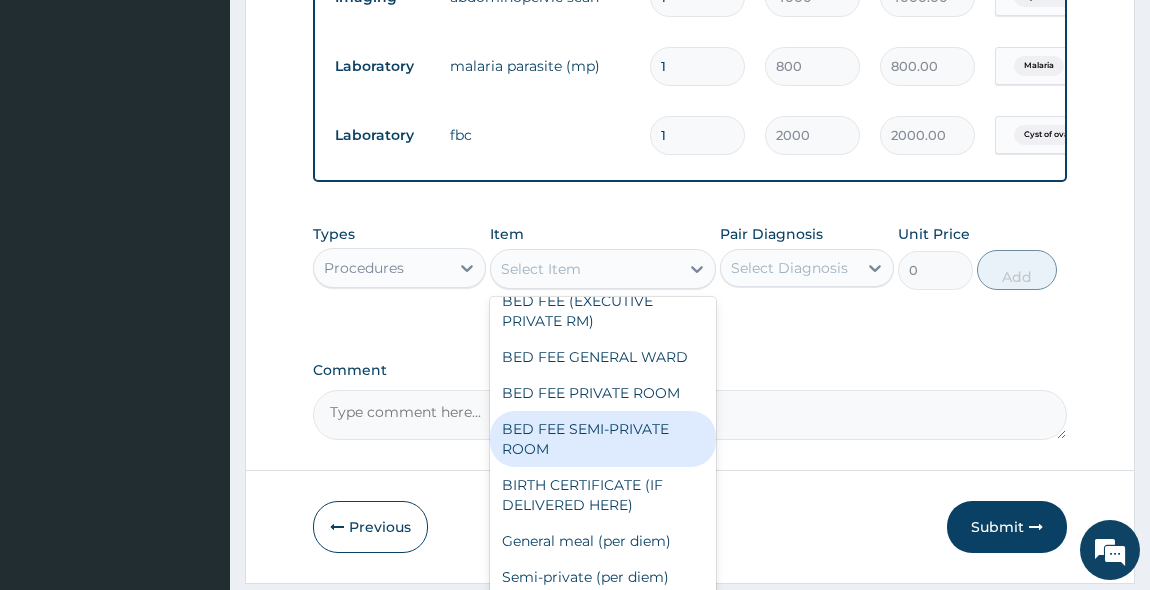 type on "4500" 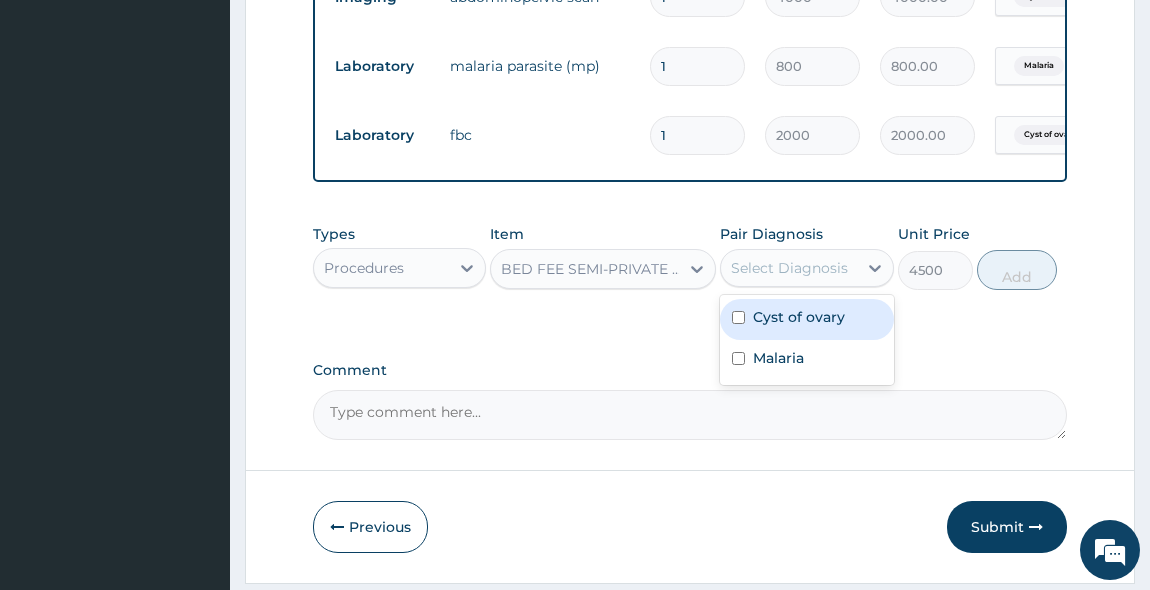 click on "Select Diagnosis" at bounding box center [789, 268] 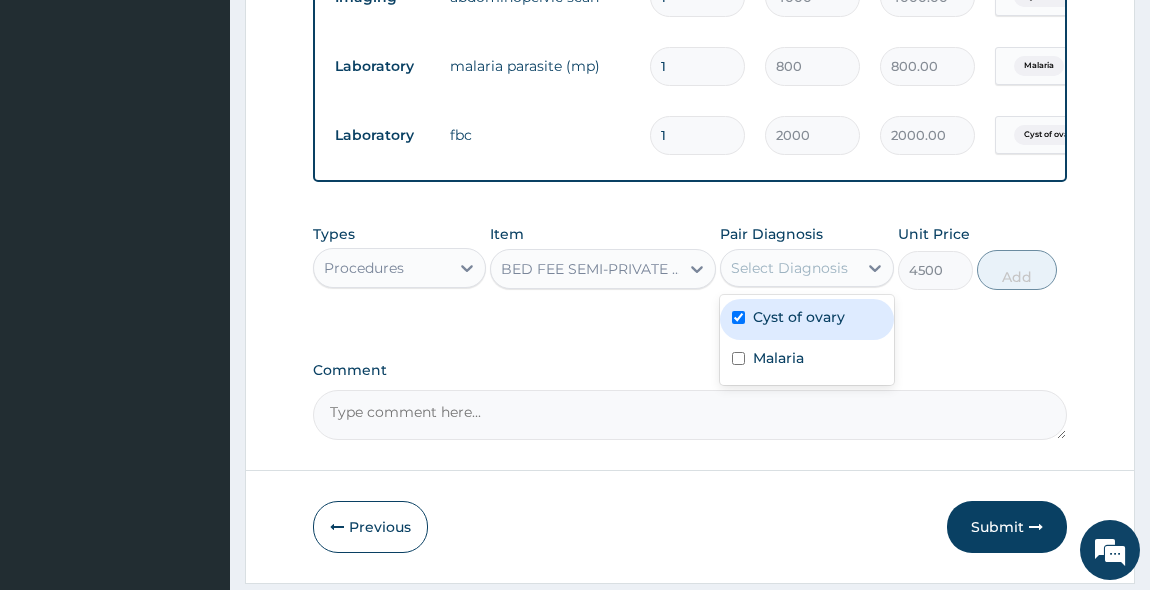 checkbox on "true" 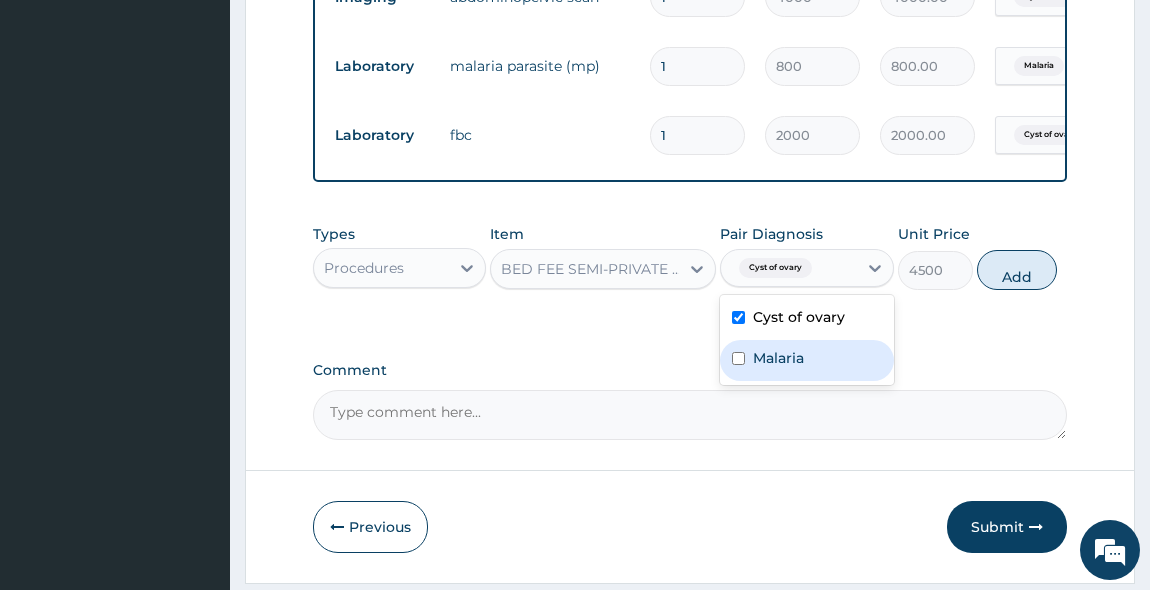 click on "Malaria" at bounding box center (807, 360) 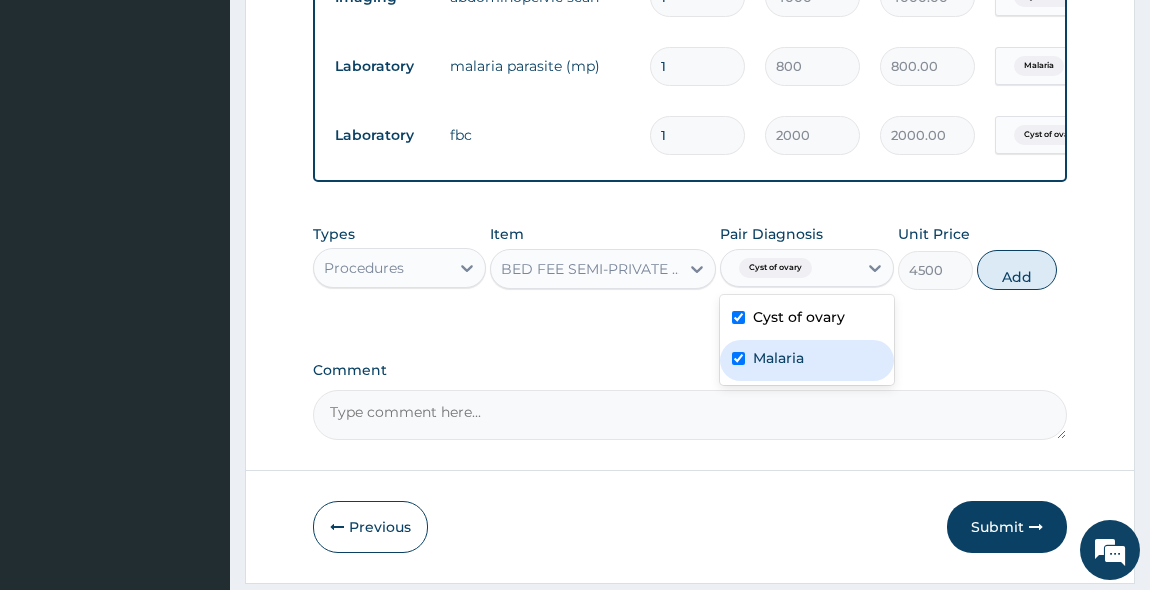 checkbox on "true" 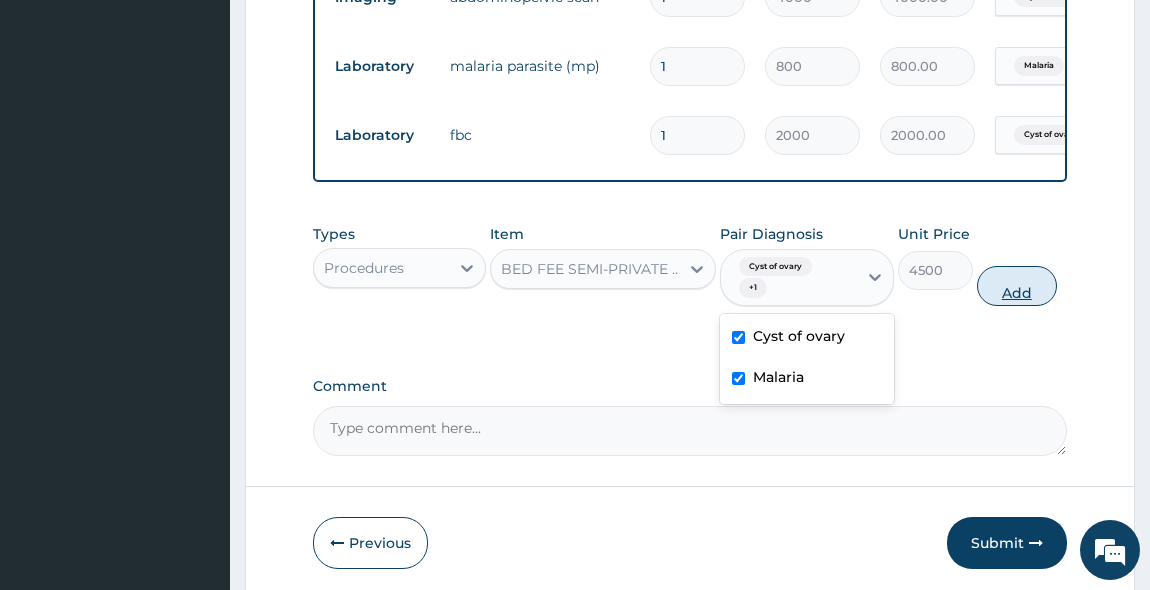 click on "Add" at bounding box center [1017, 286] 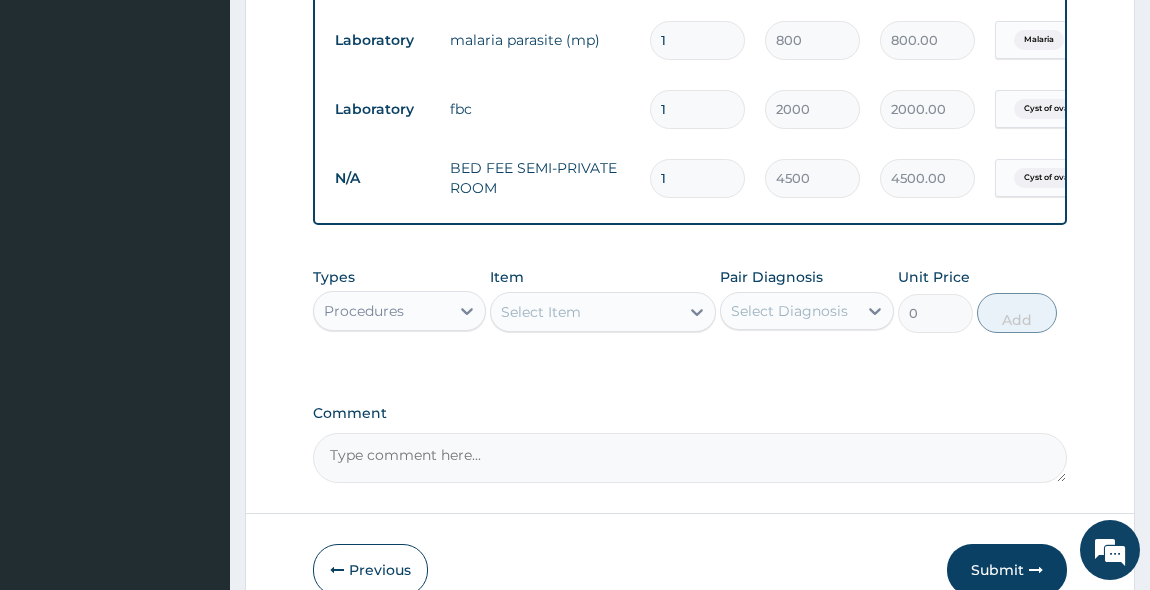scroll, scrollTop: 926, scrollLeft: 0, axis: vertical 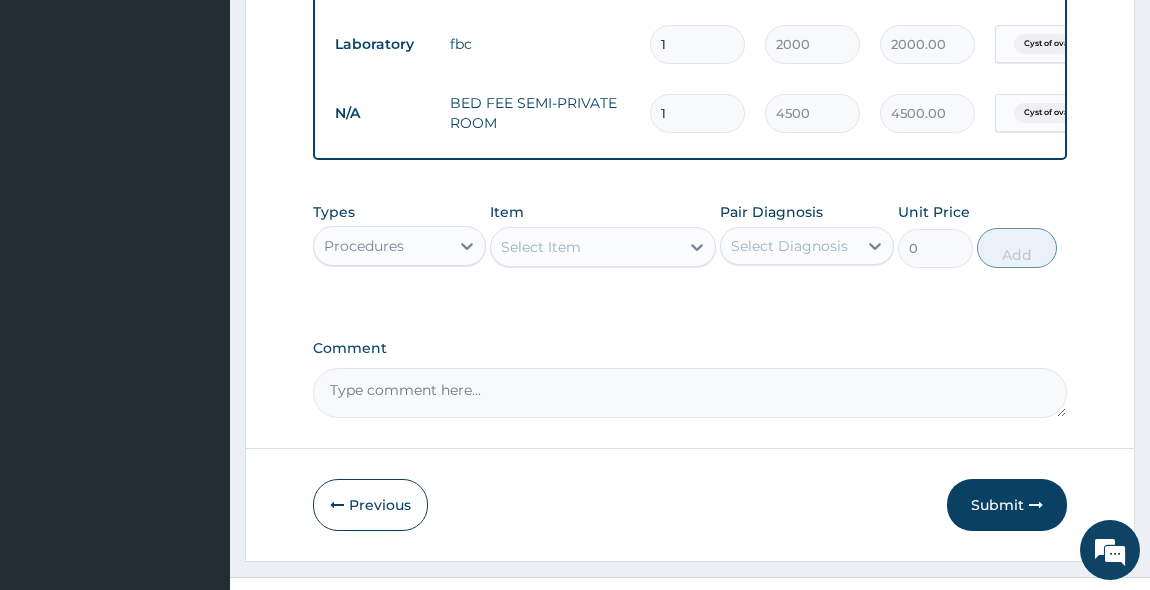 click on "Procedures" at bounding box center [382, 246] 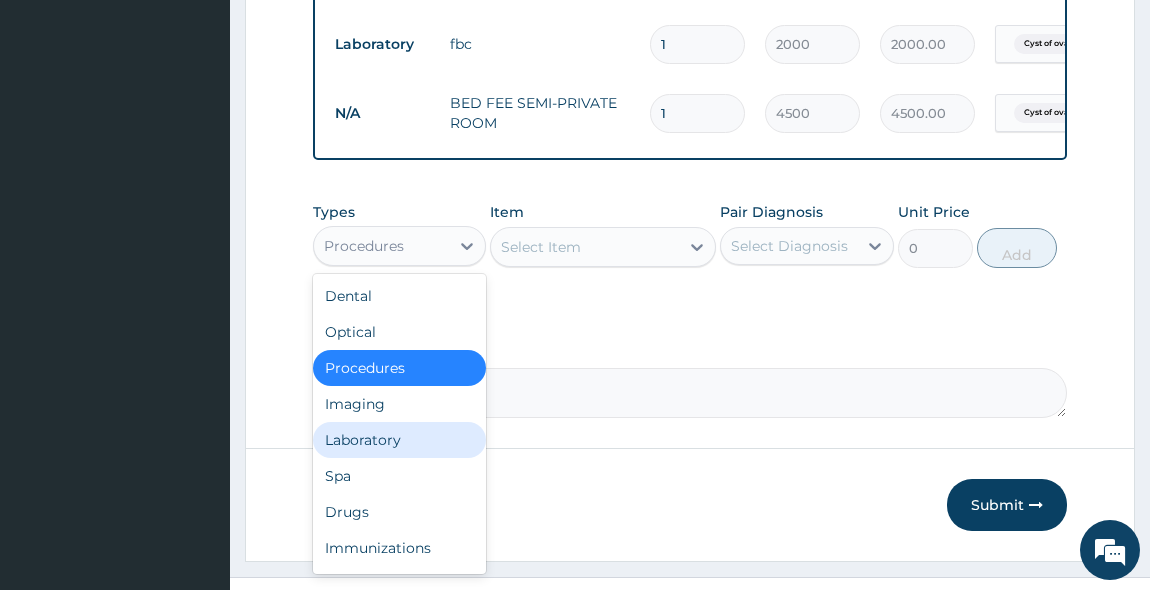 click on "Laboratory" at bounding box center [400, 440] 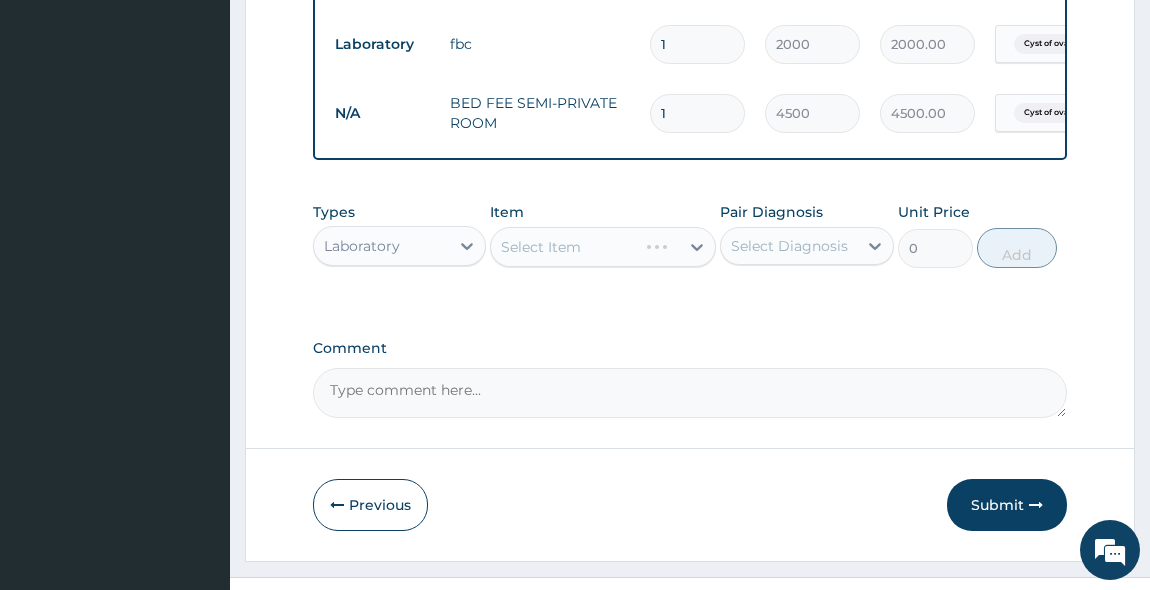 click on "Select Item" at bounding box center (603, 247) 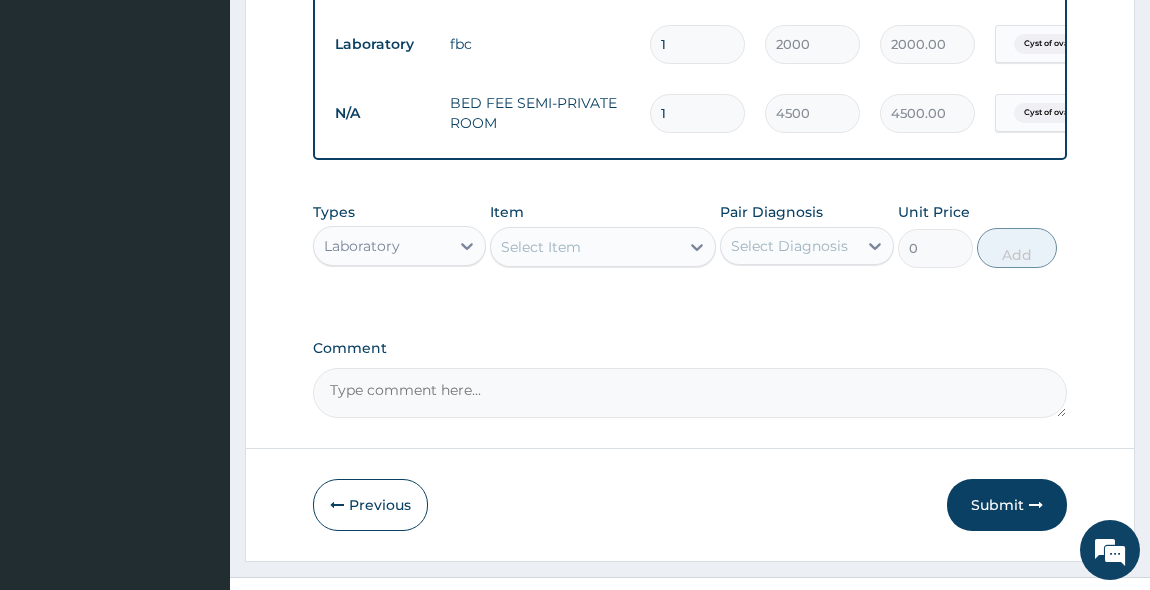 click on "Select Item" at bounding box center (541, 247) 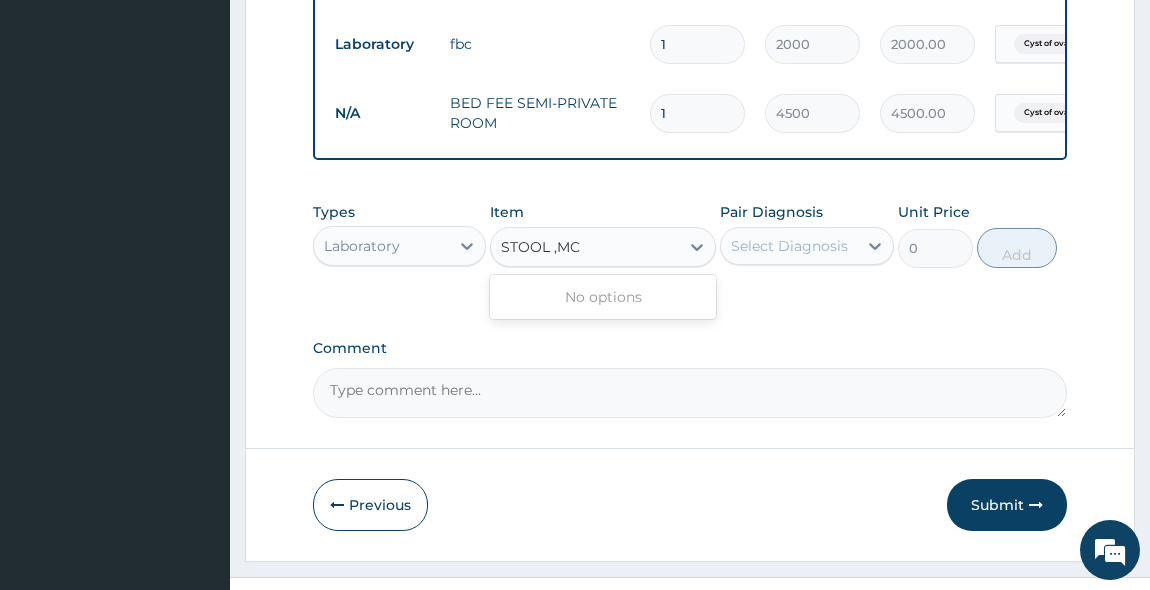 type on "STOOL ,MCS" 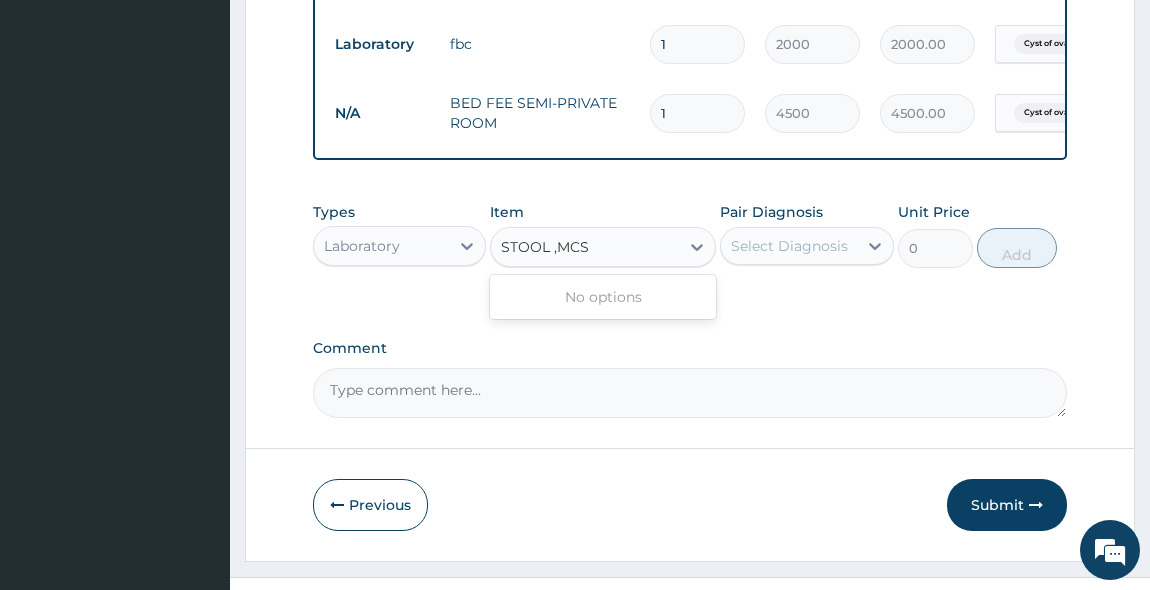 click on "STOOL ,MCS" at bounding box center [545, 247] 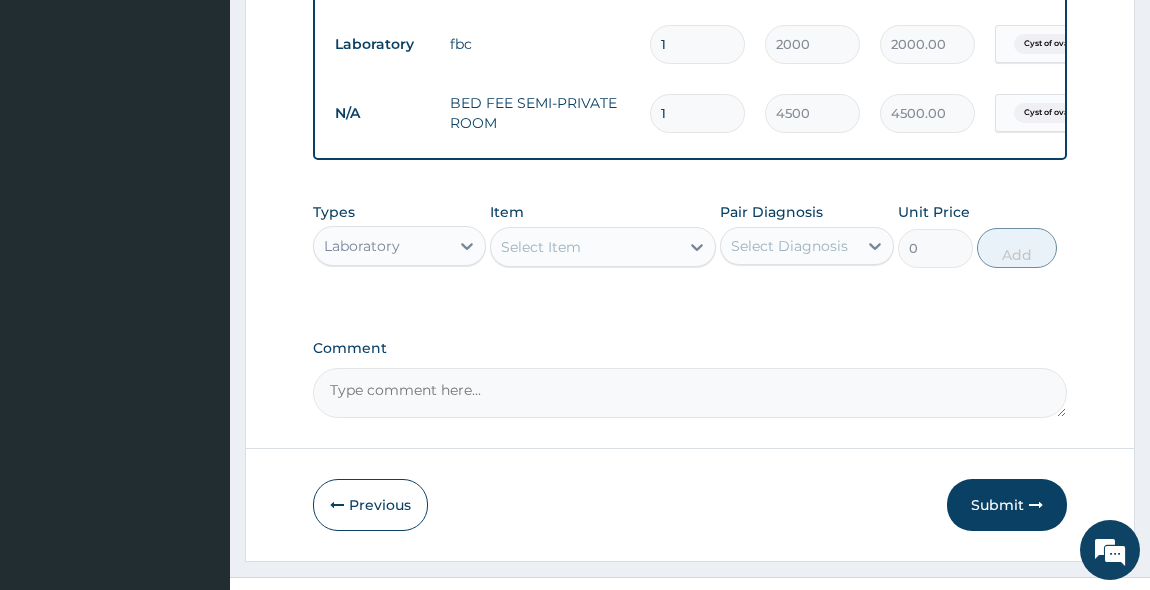 click on "Select Item" at bounding box center (585, 247) 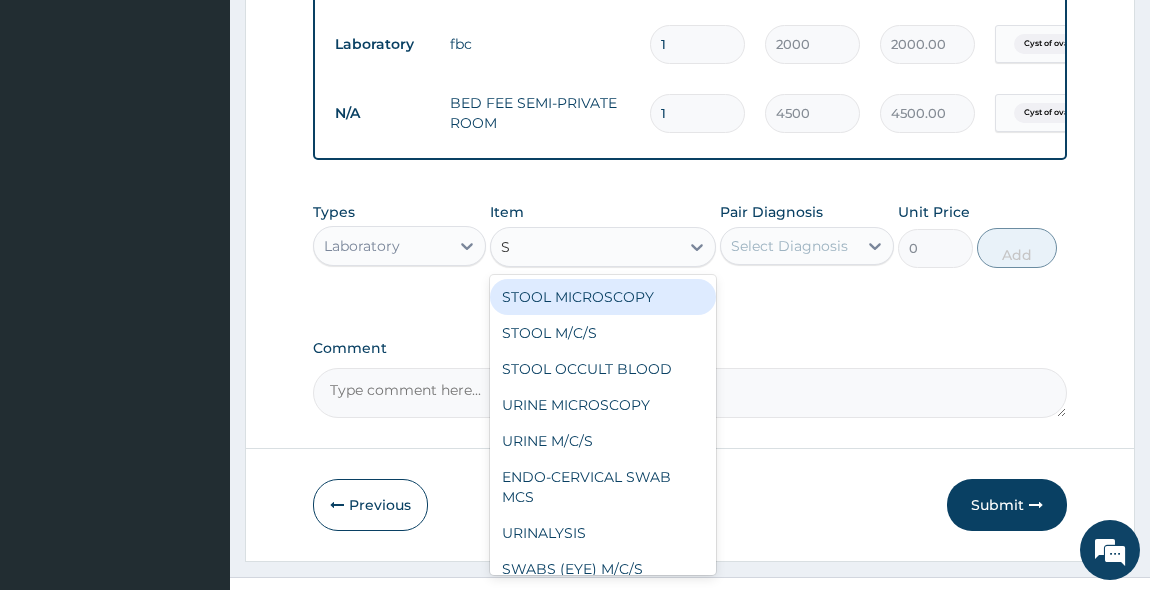 type on "ST" 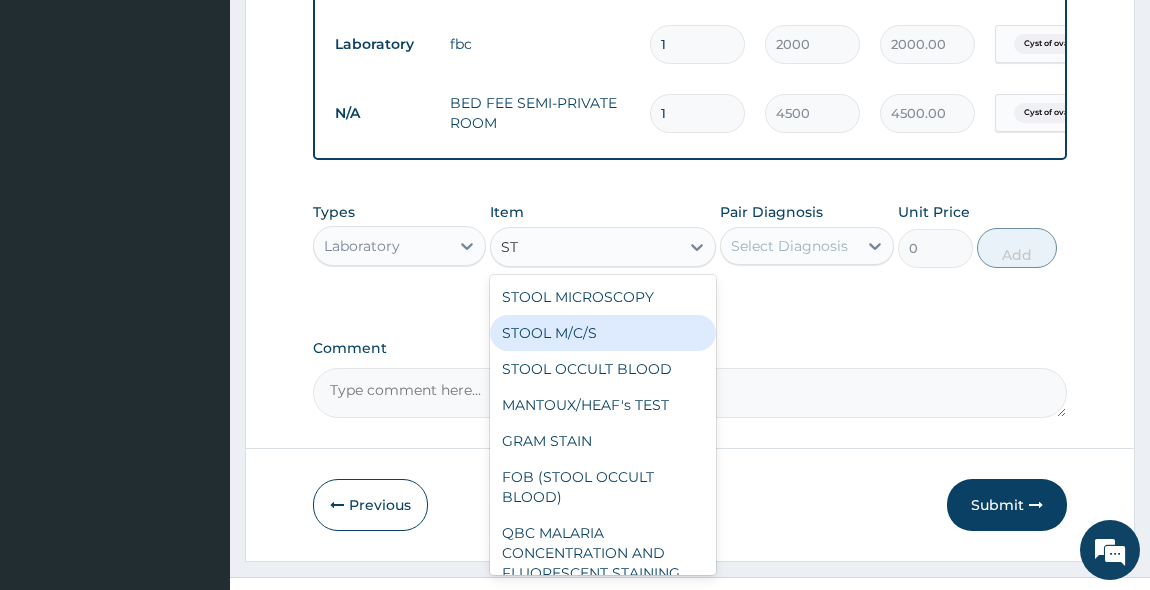 click on "STOOL M/C/S" at bounding box center (603, 333) 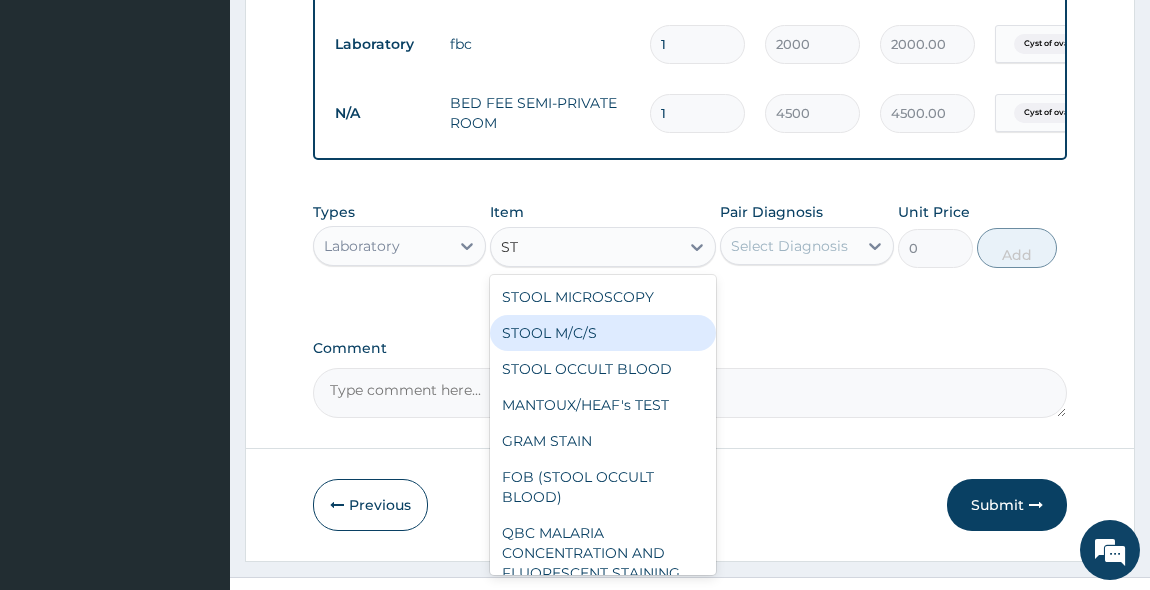 type 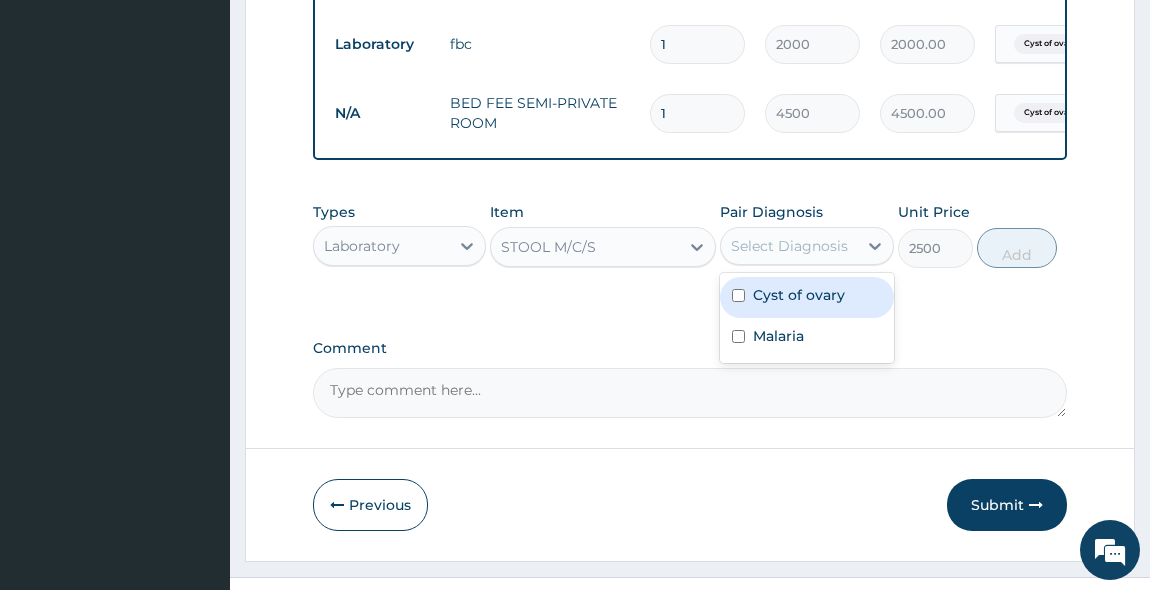 click on "Select Diagnosis" at bounding box center (789, 246) 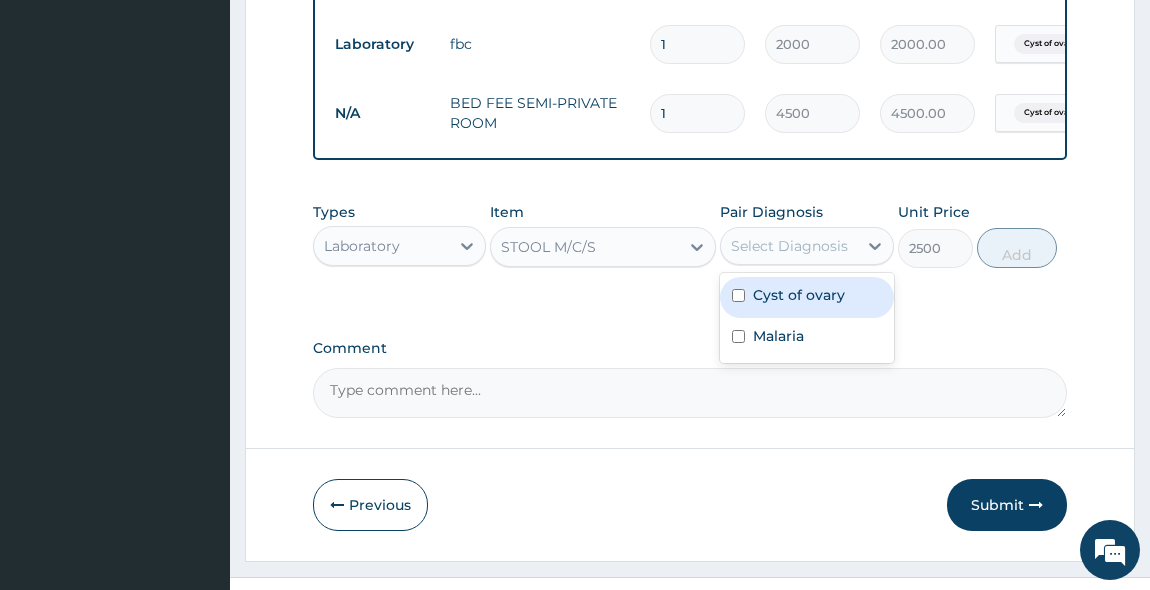 click at bounding box center [738, 295] 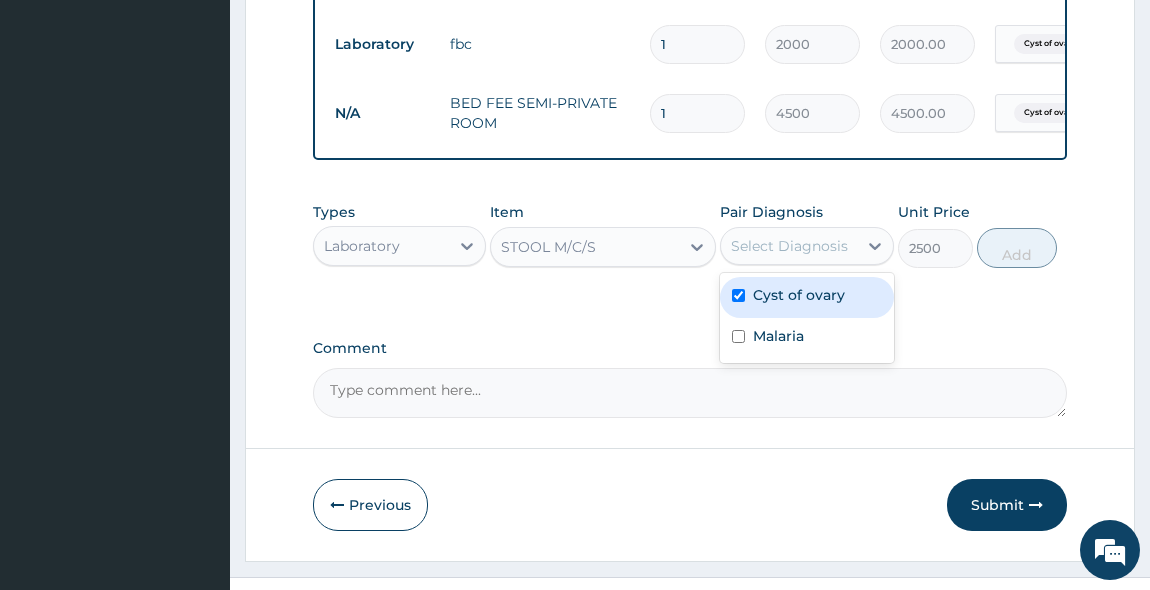 checkbox on "true" 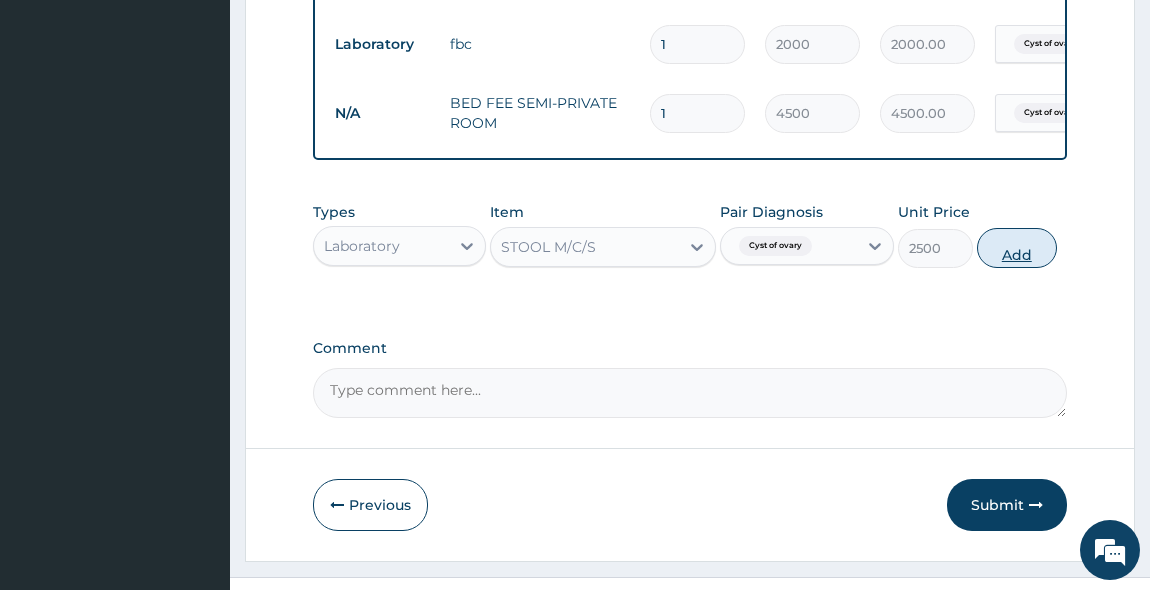 click on "Add" at bounding box center [1017, 248] 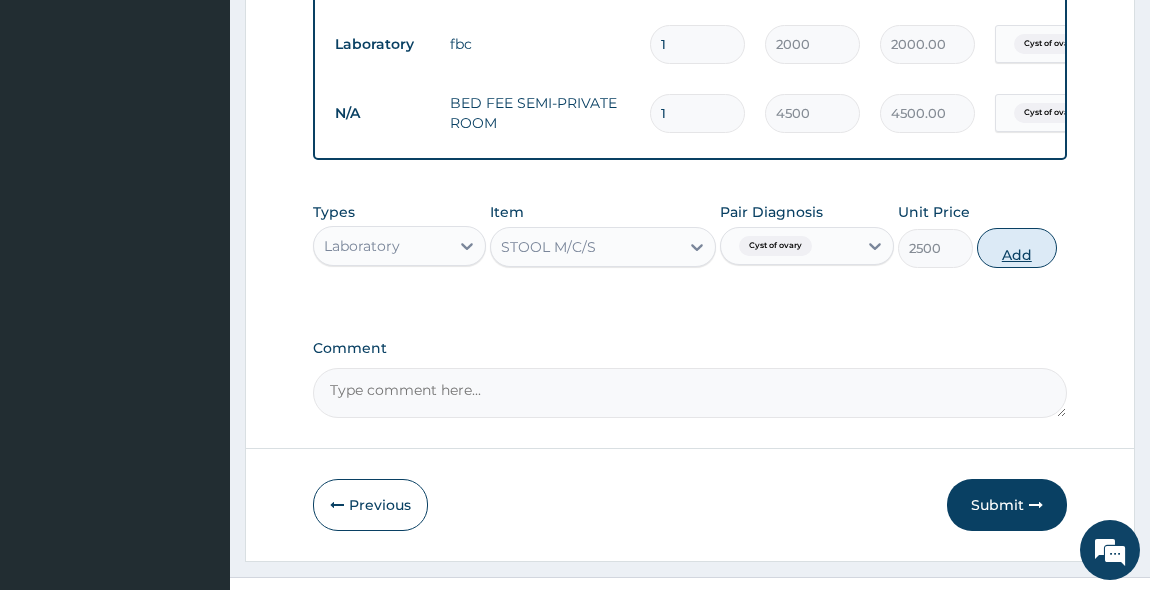 type on "0" 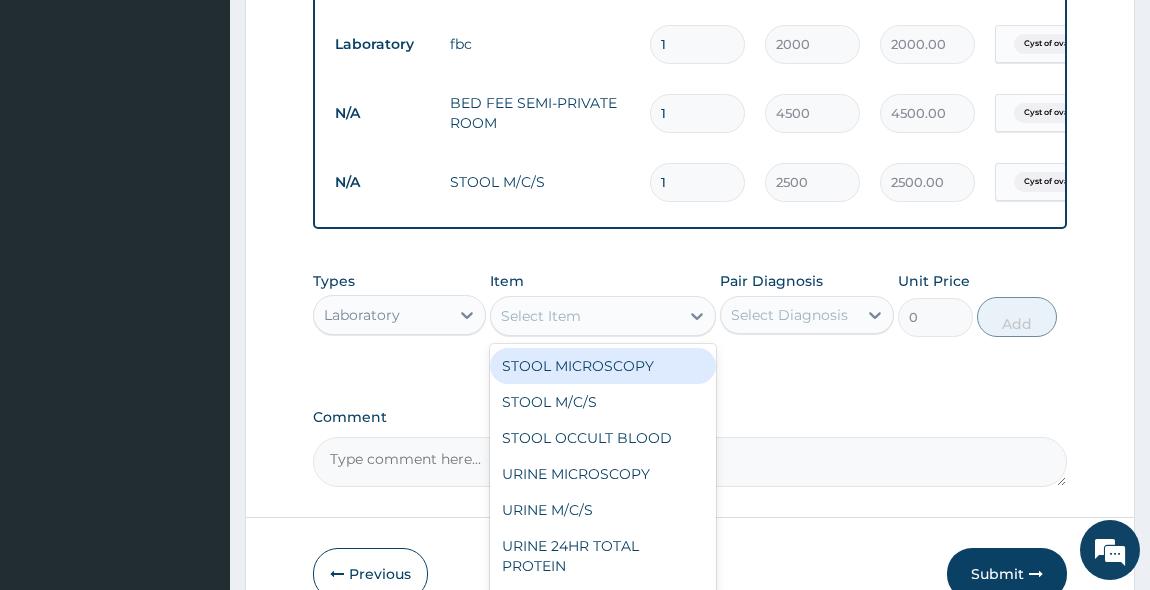 click on "Select Item" at bounding box center (541, 316) 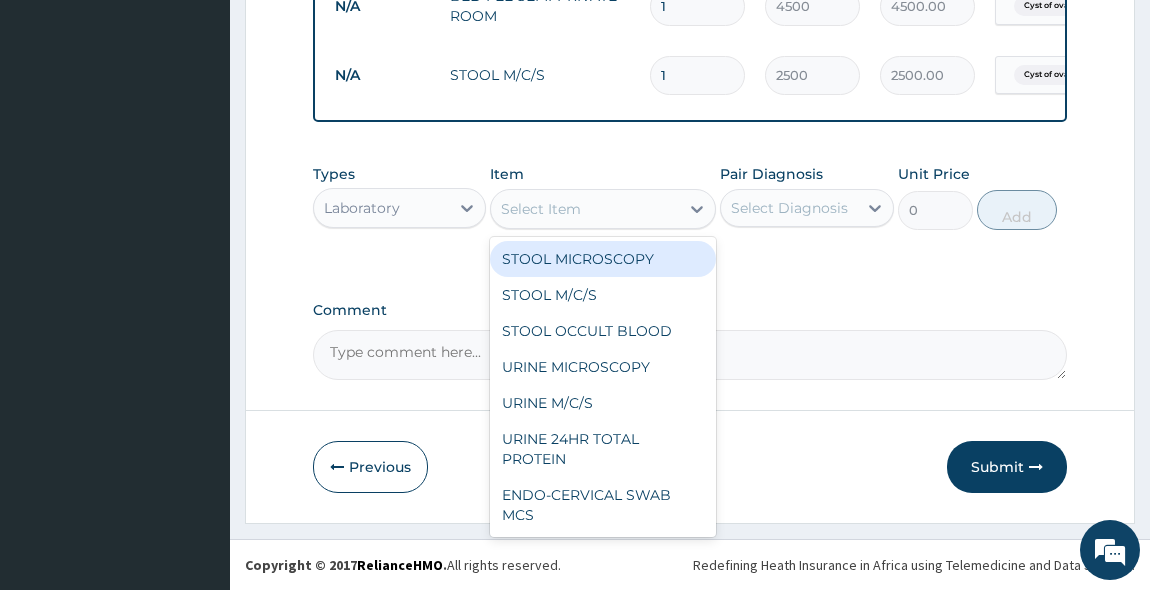 scroll, scrollTop: 1047, scrollLeft: 0, axis: vertical 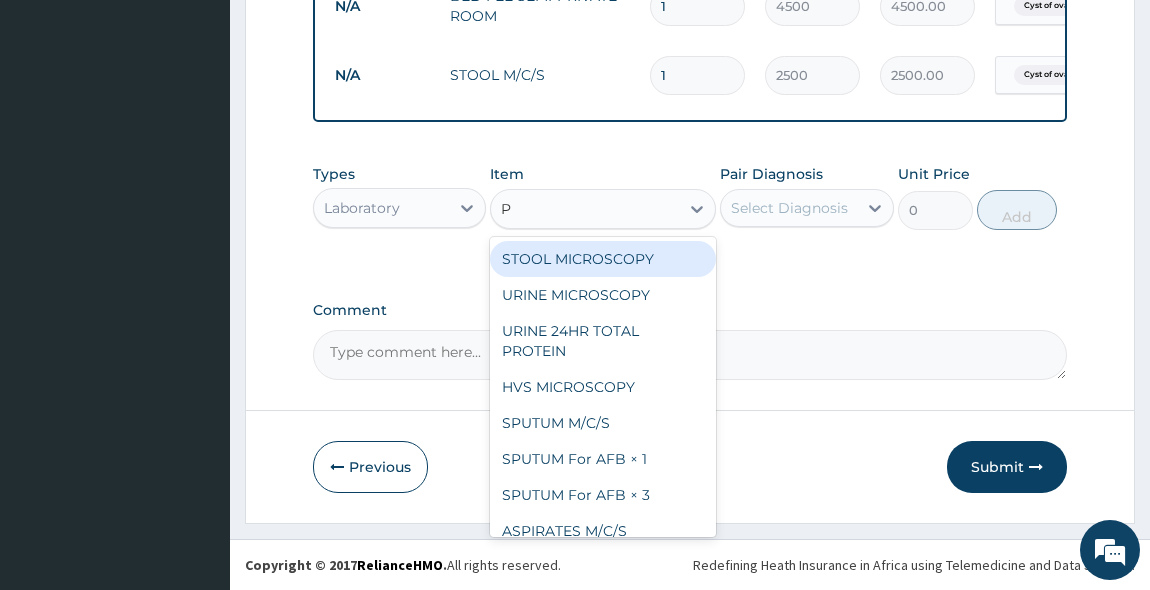 type on "PT" 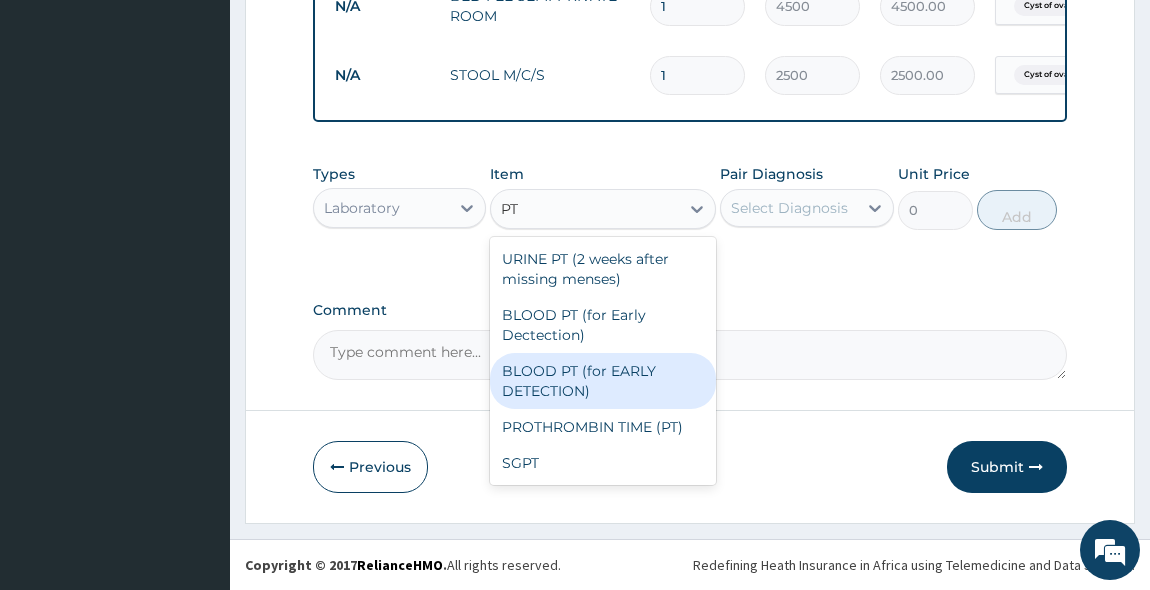 click on "BLOOD PT (for  EARLY DETECTION)" at bounding box center [603, 381] 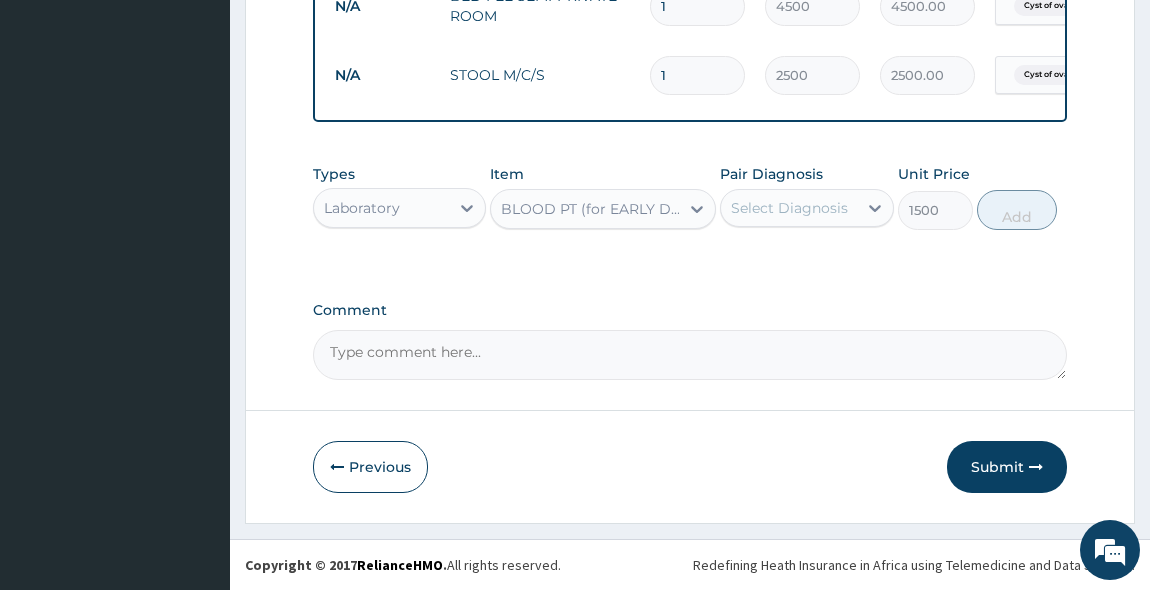 click on "Select Diagnosis" at bounding box center [789, 208] 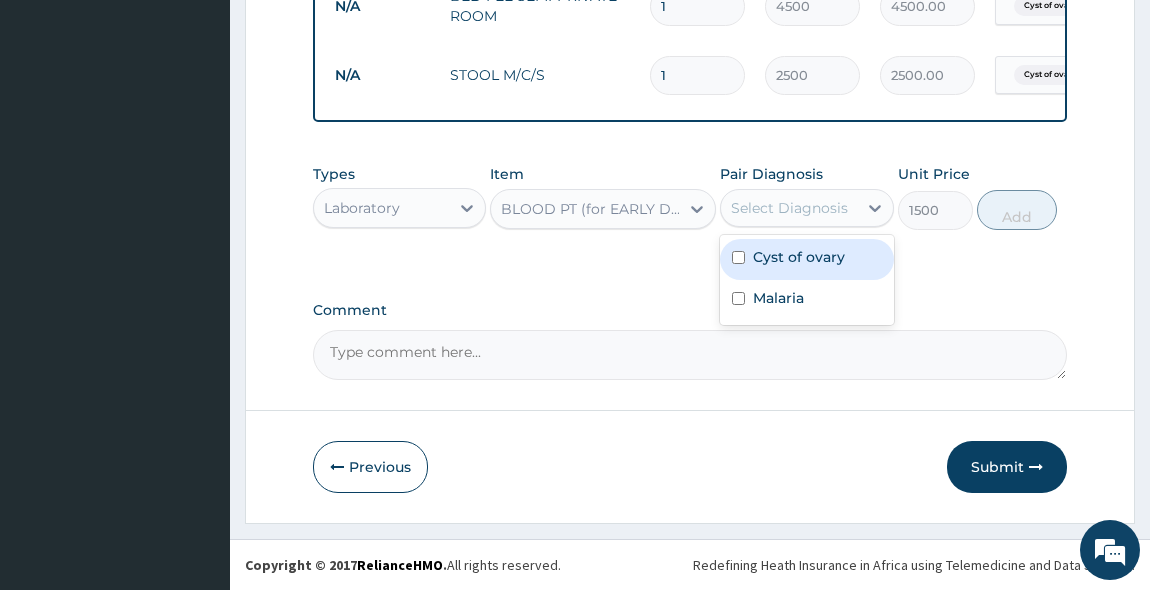 click on "Cyst of ovary" at bounding box center [807, 259] 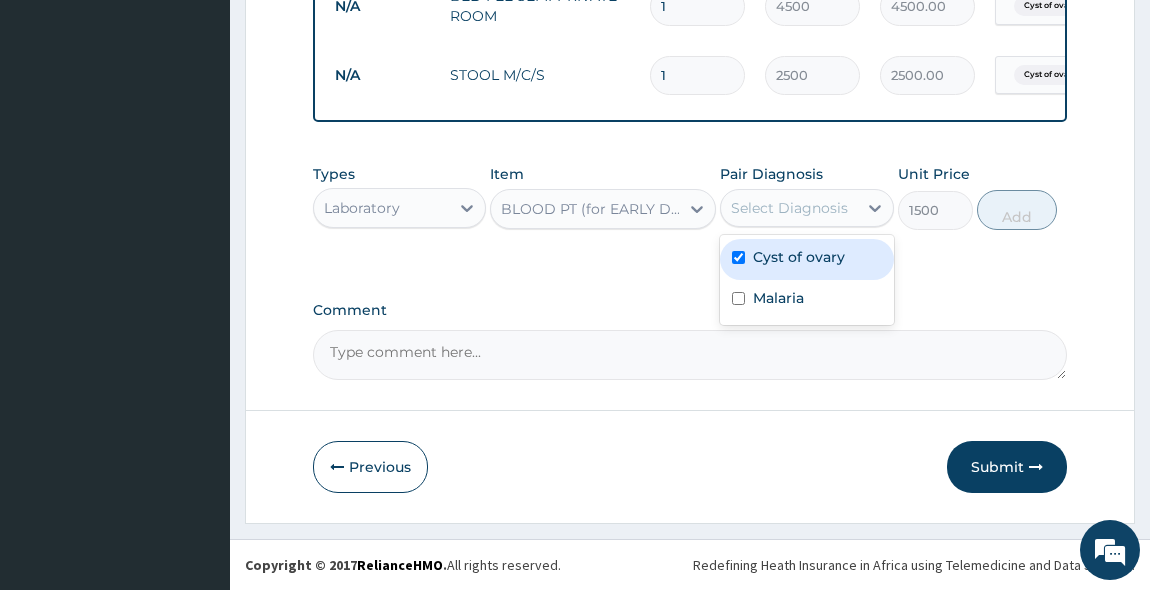 checkbox on "true" 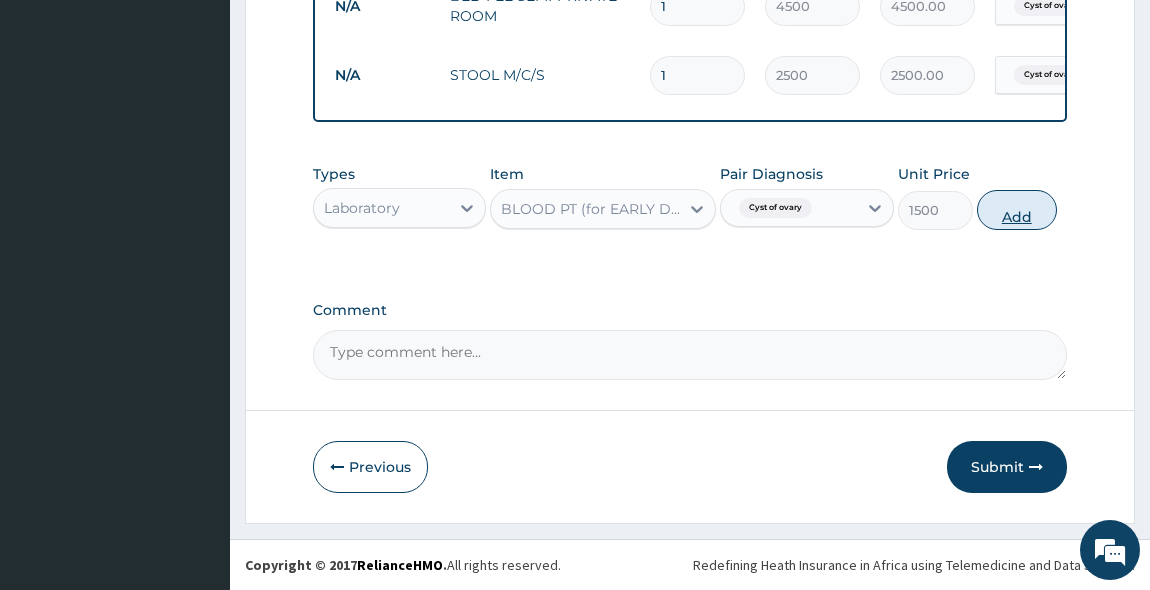 click on "Add" at bounding box center (1017, 210) 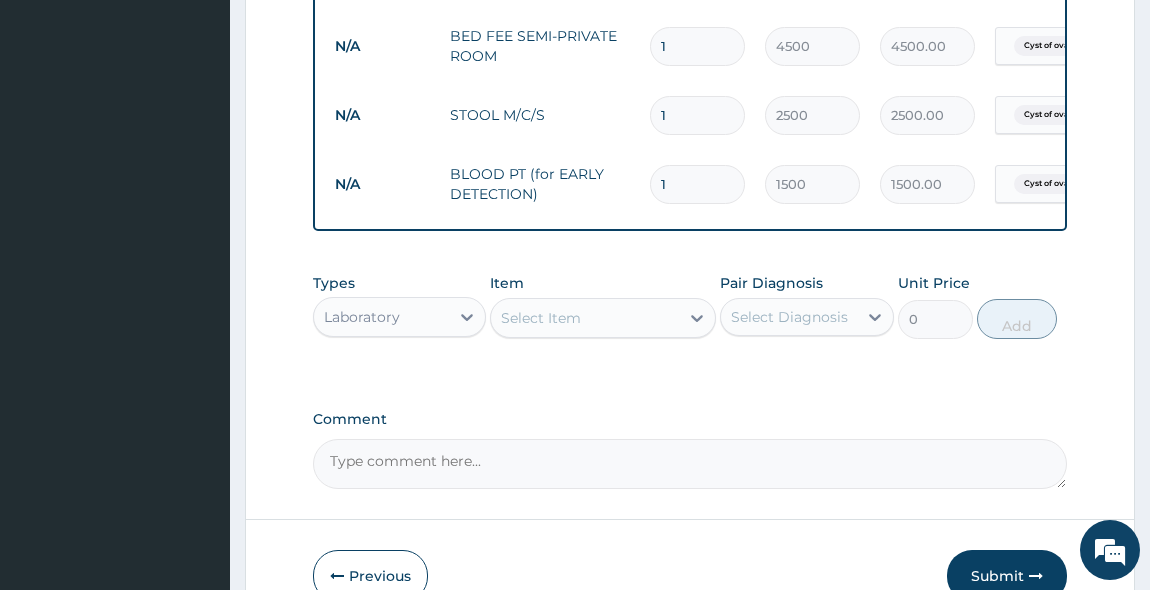 scroll, scrollTop: 1025, scrollLeft: 0, axis: vertical 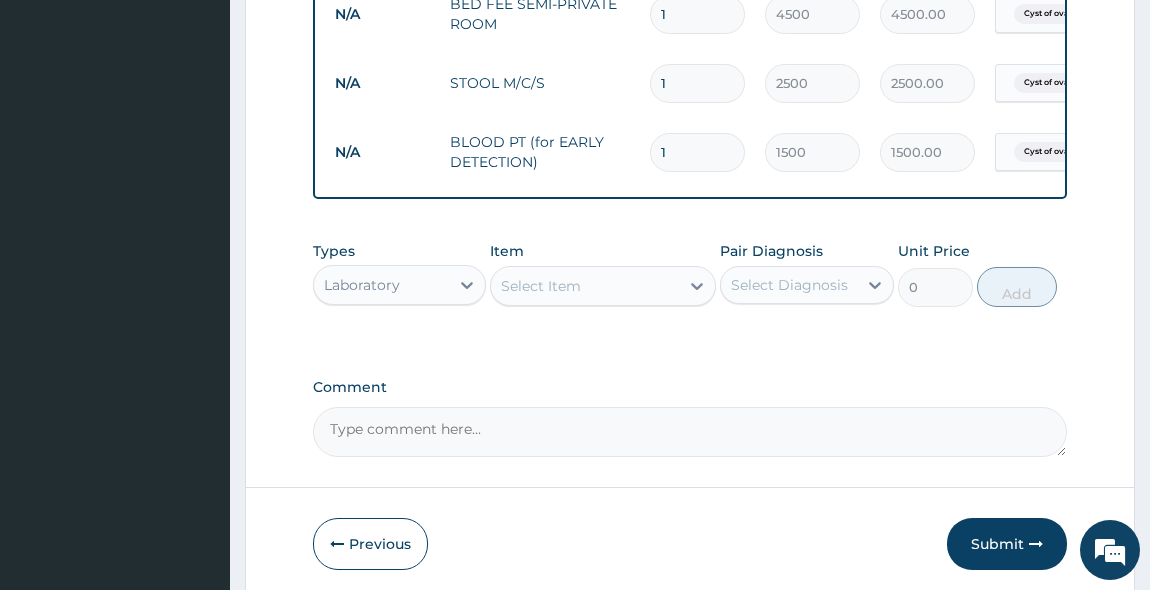 click on "Laboratory" at bounding box center (382, 285) 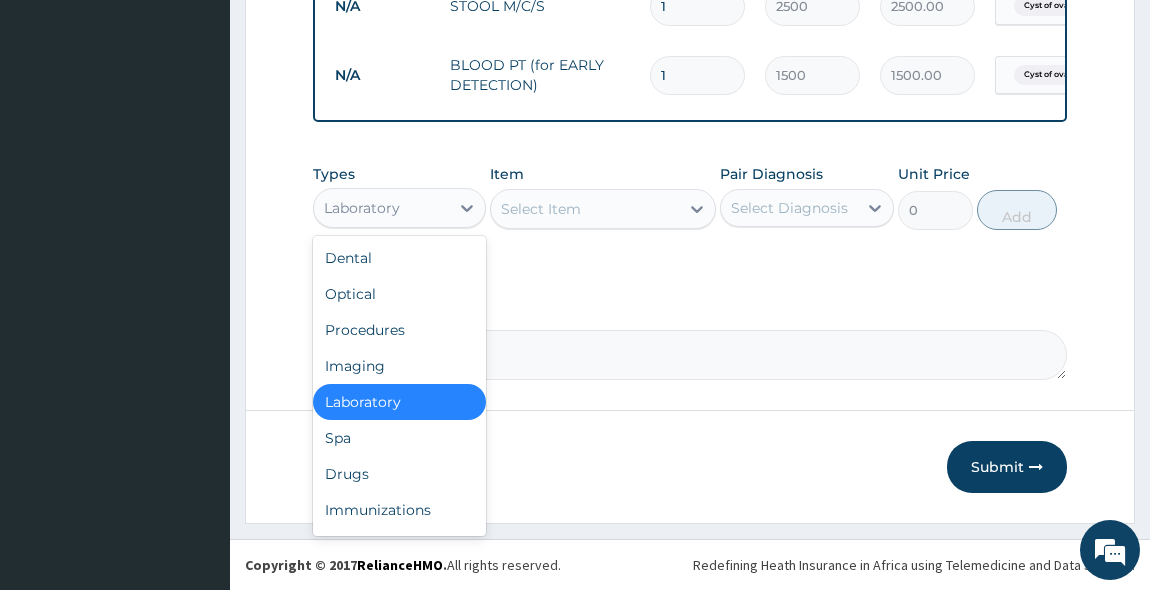 scroll, scrollTop: 1116, scrollLeft: 0, axis: vertical 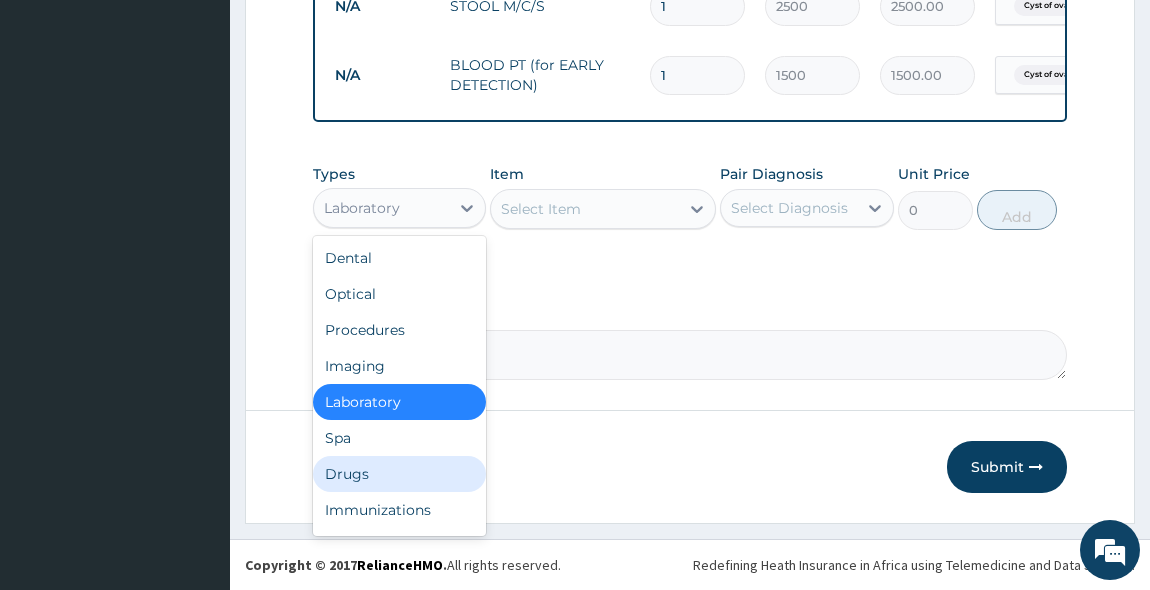 click on "Drugs" at bounding box center (400, 474) 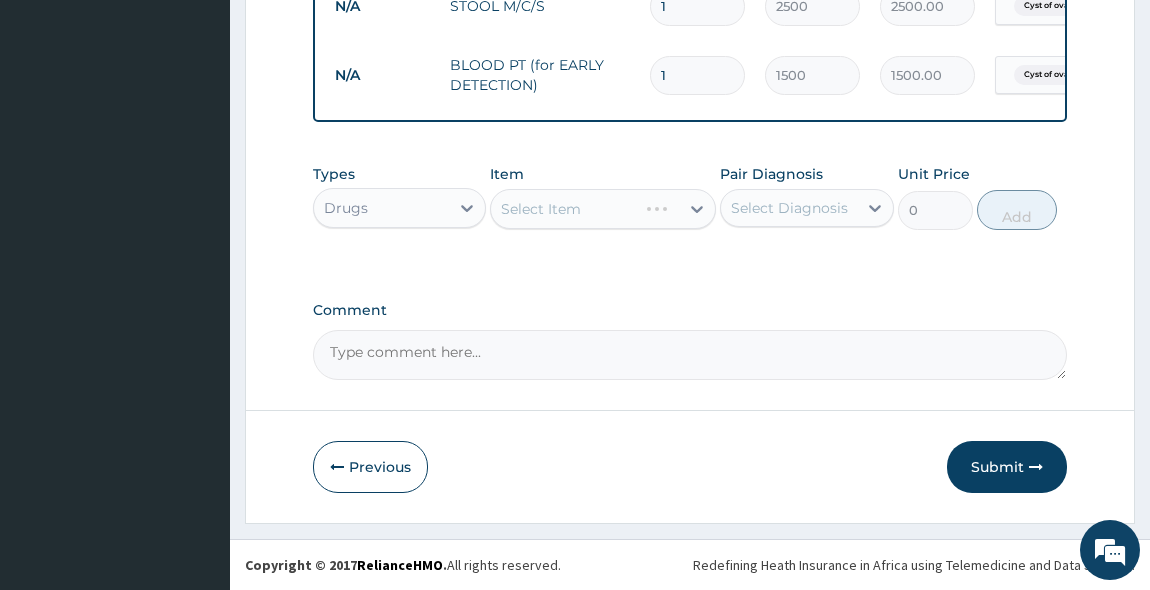 click on "Select Item" at bounding box center (603, 209) 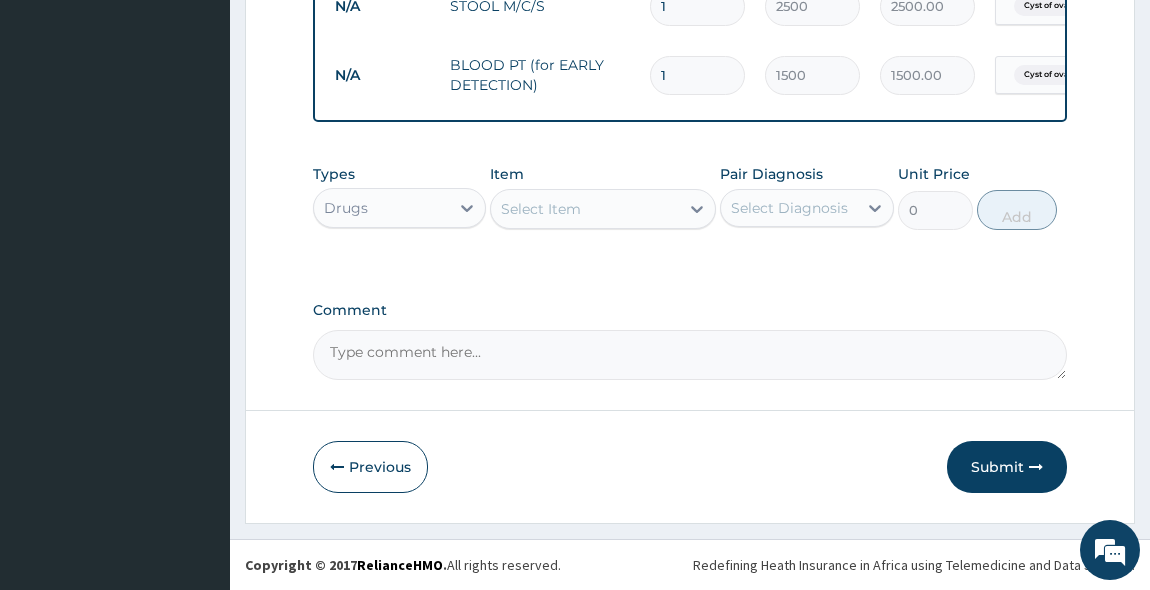 click on "Select Item" at bounding box center (541, 209) 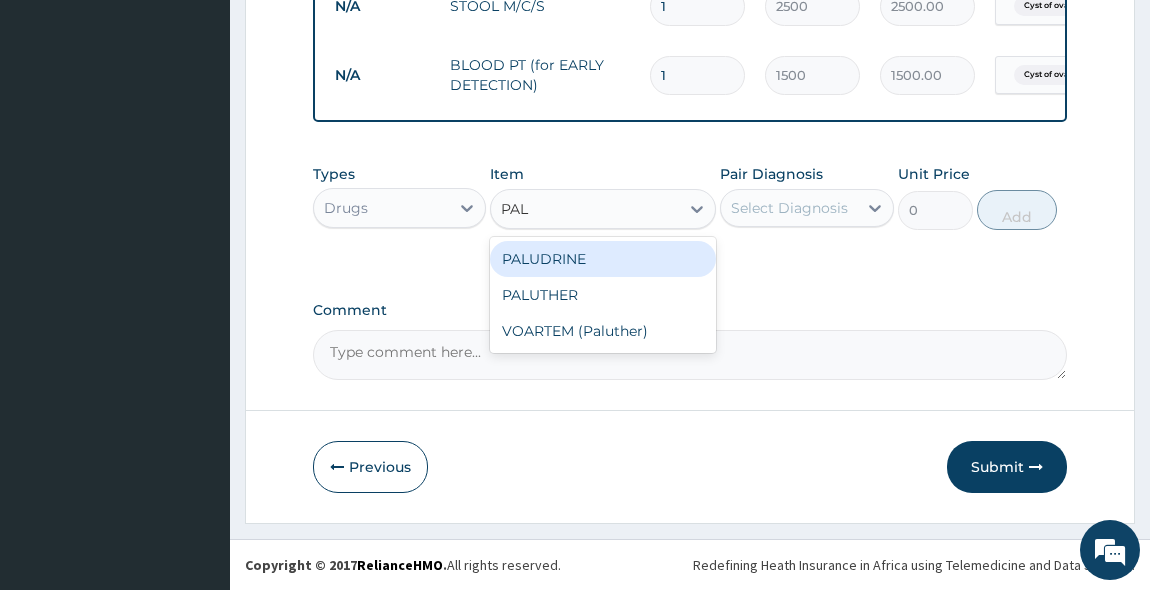 type on "PALU" 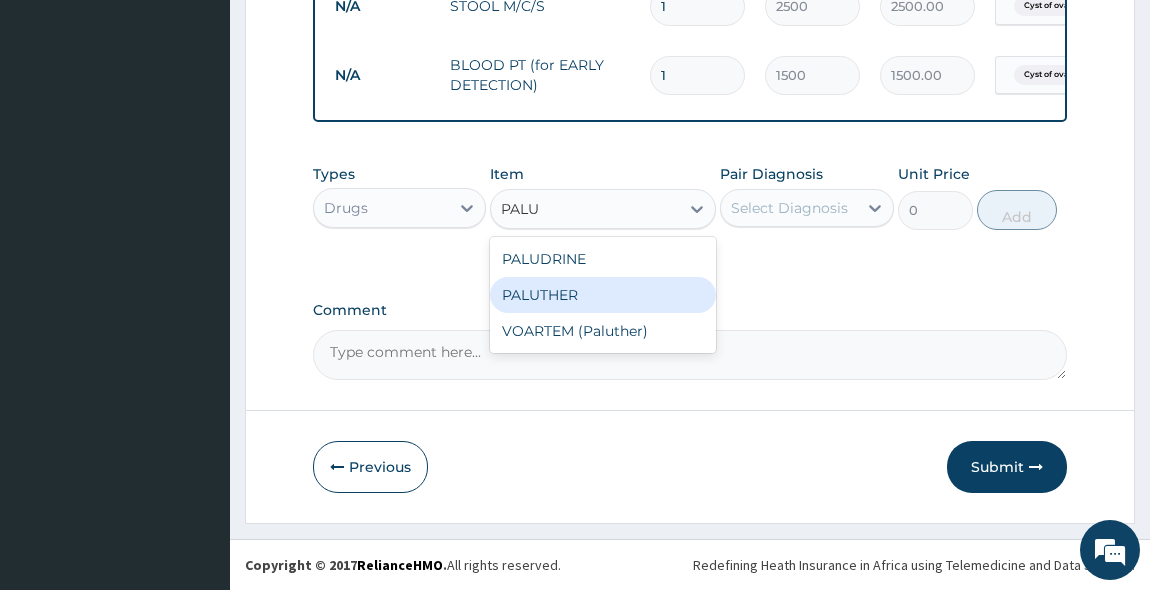 click on "PALUTHER" at bounding box center (603, 295) 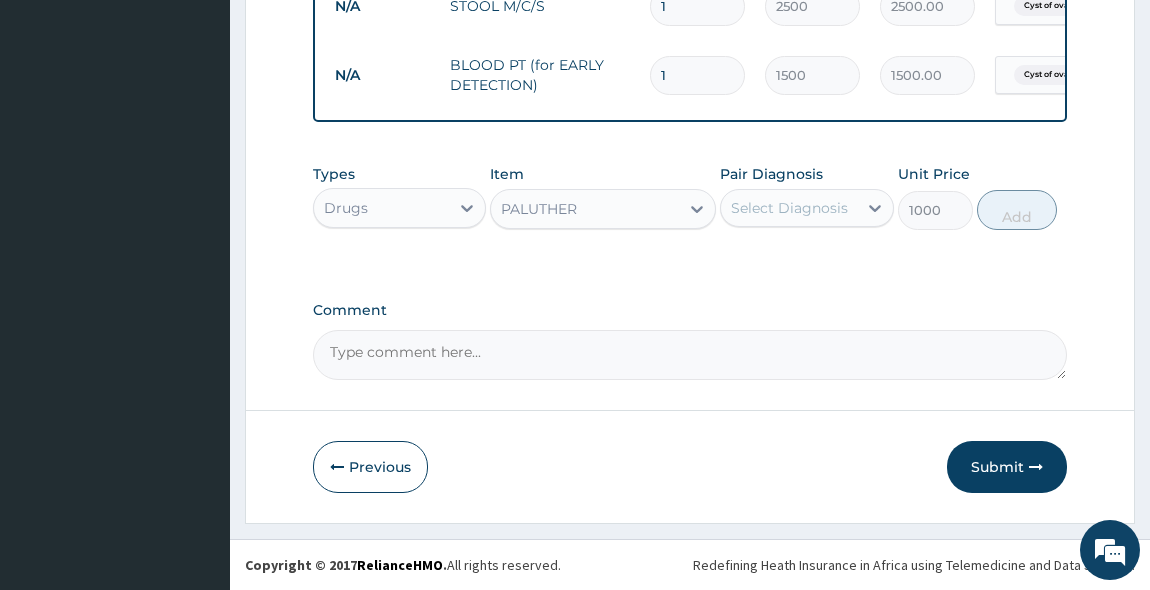 click on "Select Diagnosis" at bounding box center (789, 208) 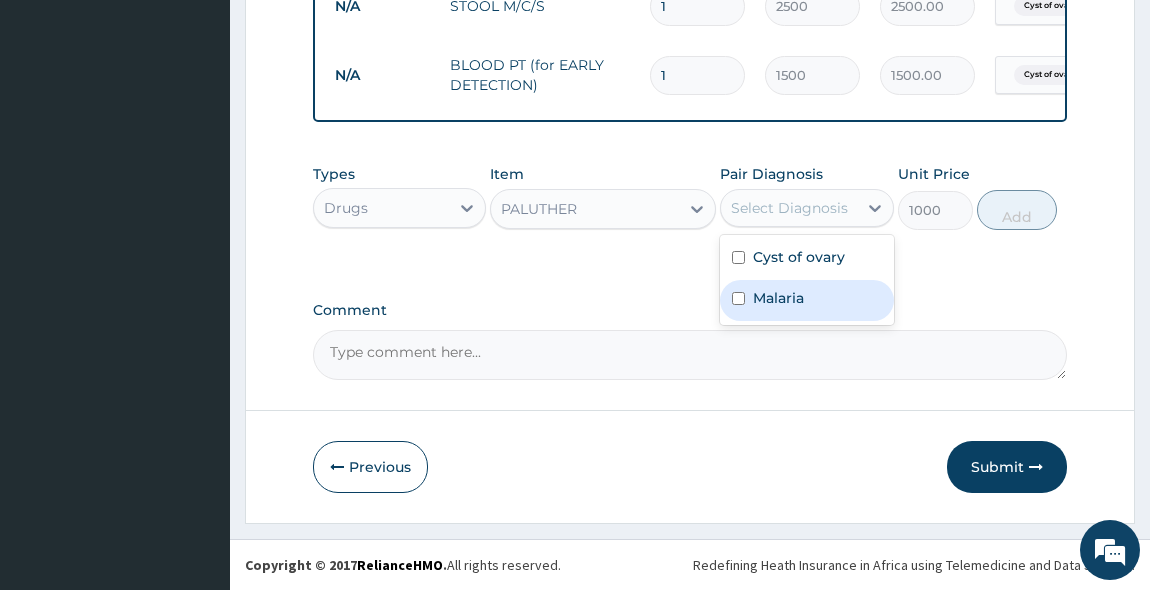 click at bounding box center [738, 298] 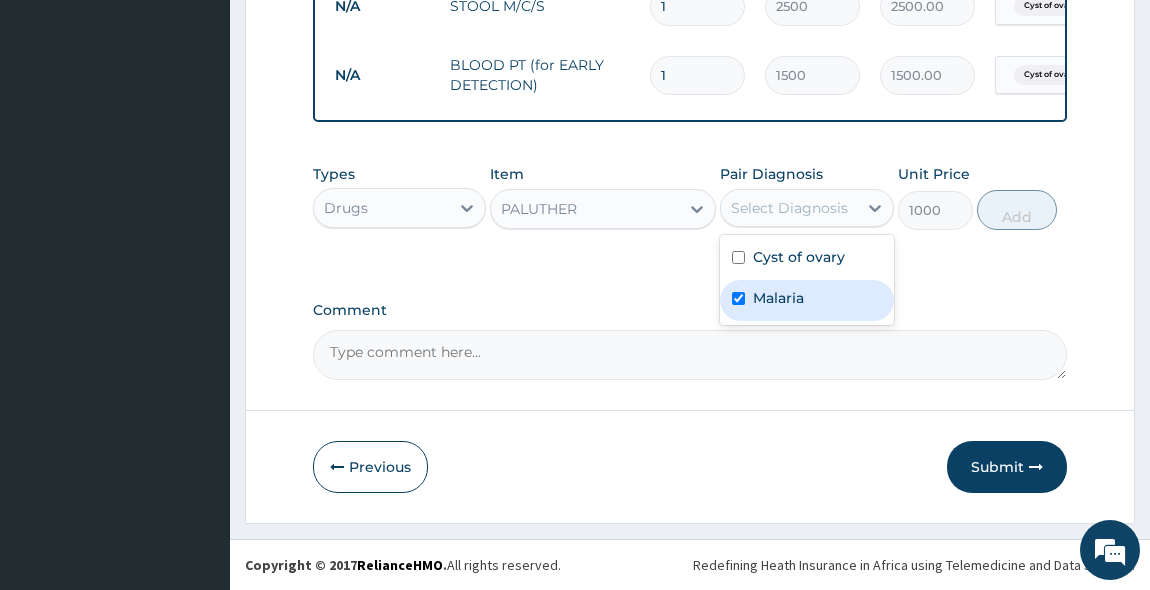 checkbox on "true" 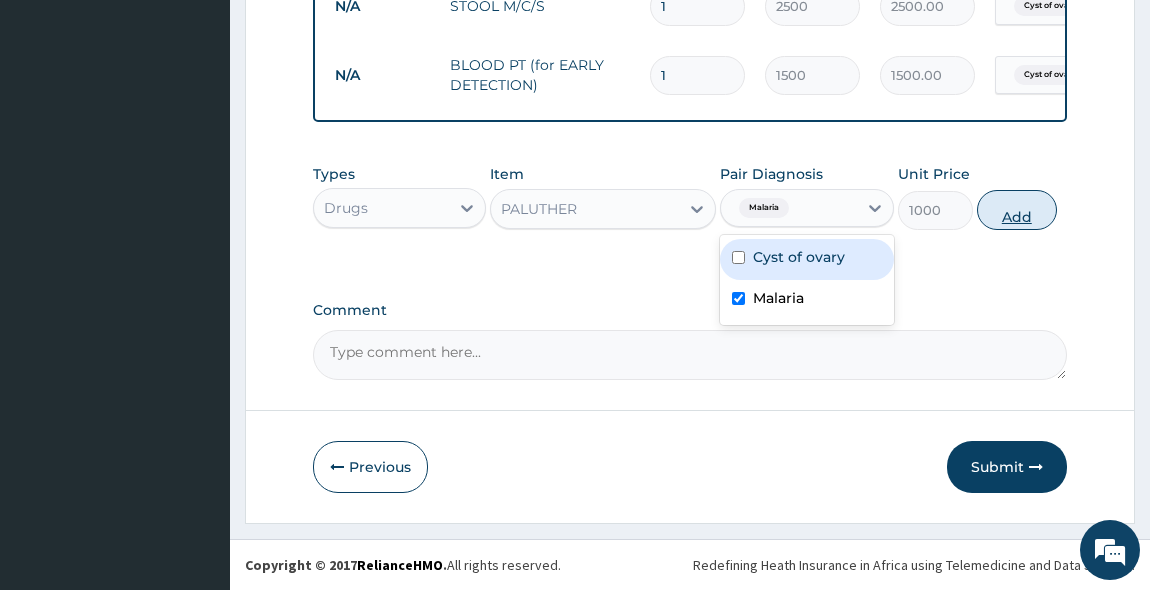 click on "Add" at bounding box center [1017, 210] 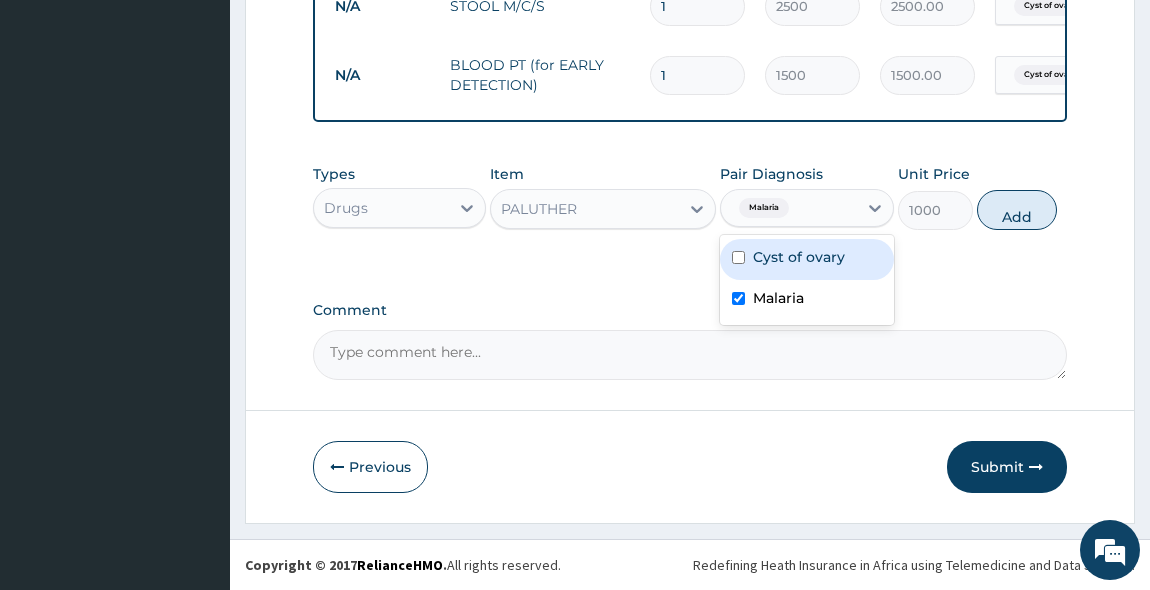 type on "0" 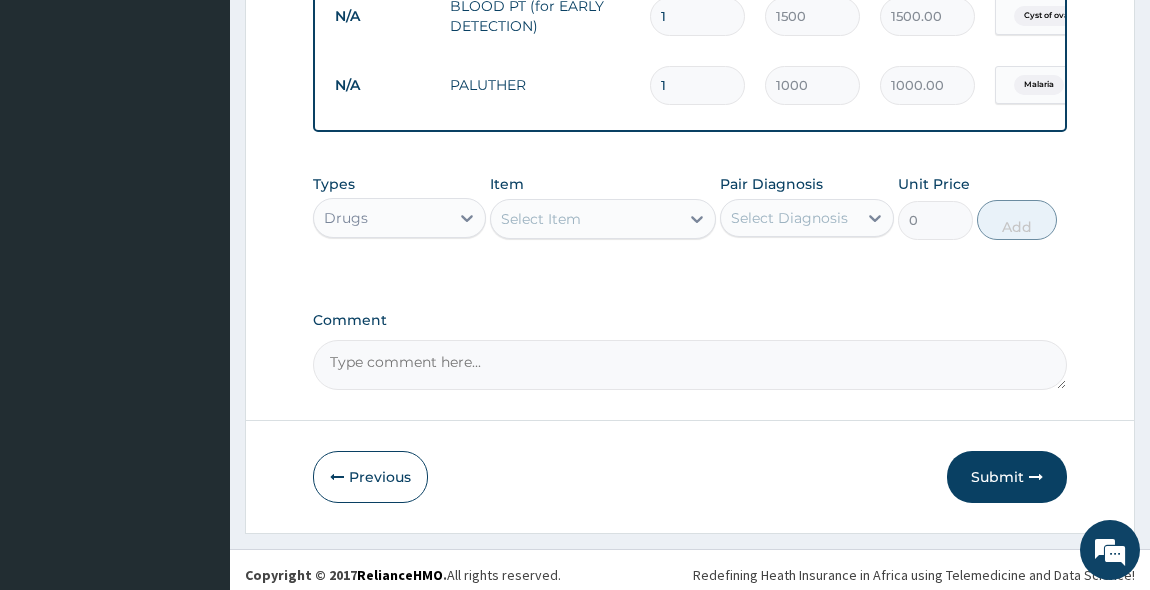 scroll, scrollTop: 1186, scrollLeft: 0, axis: vertical 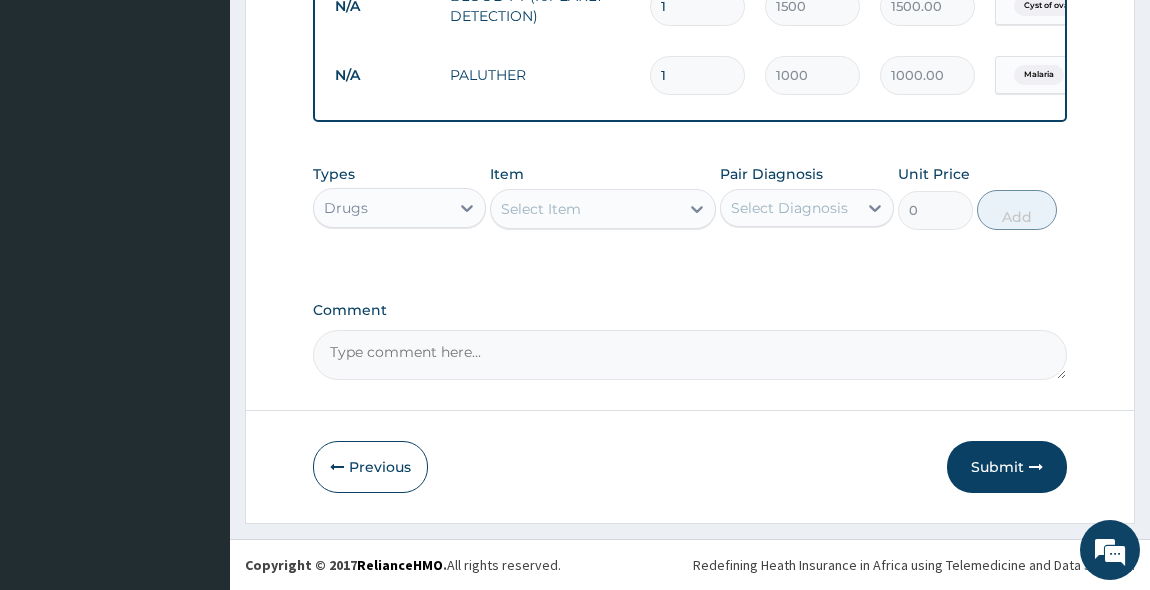 click on "Select Item" at bounding box center (541, 209) 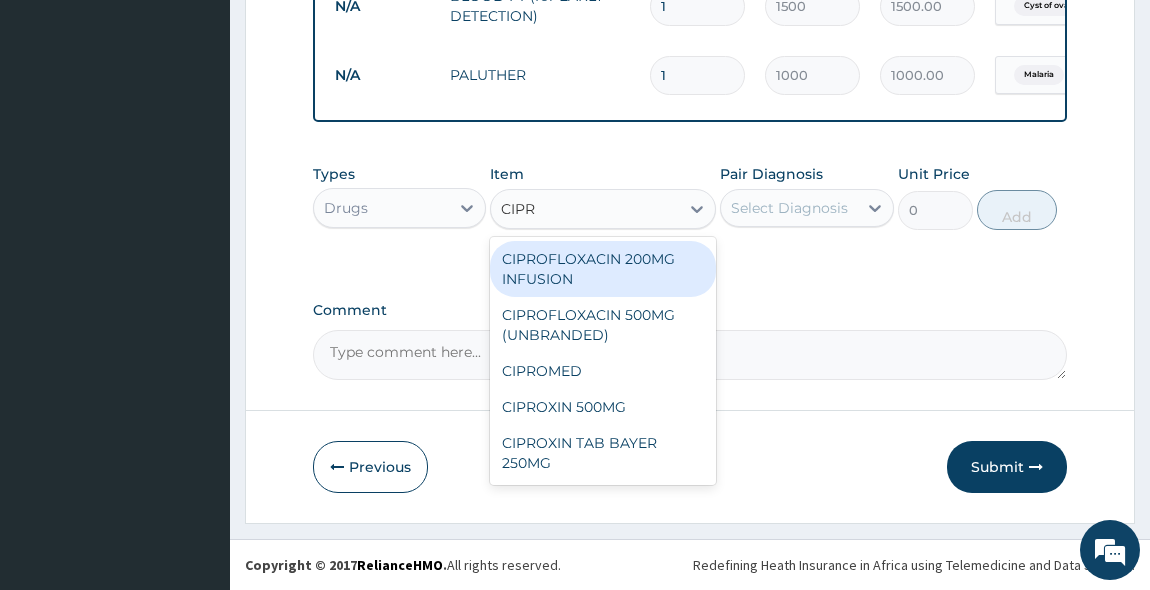 type on "CIPRO" 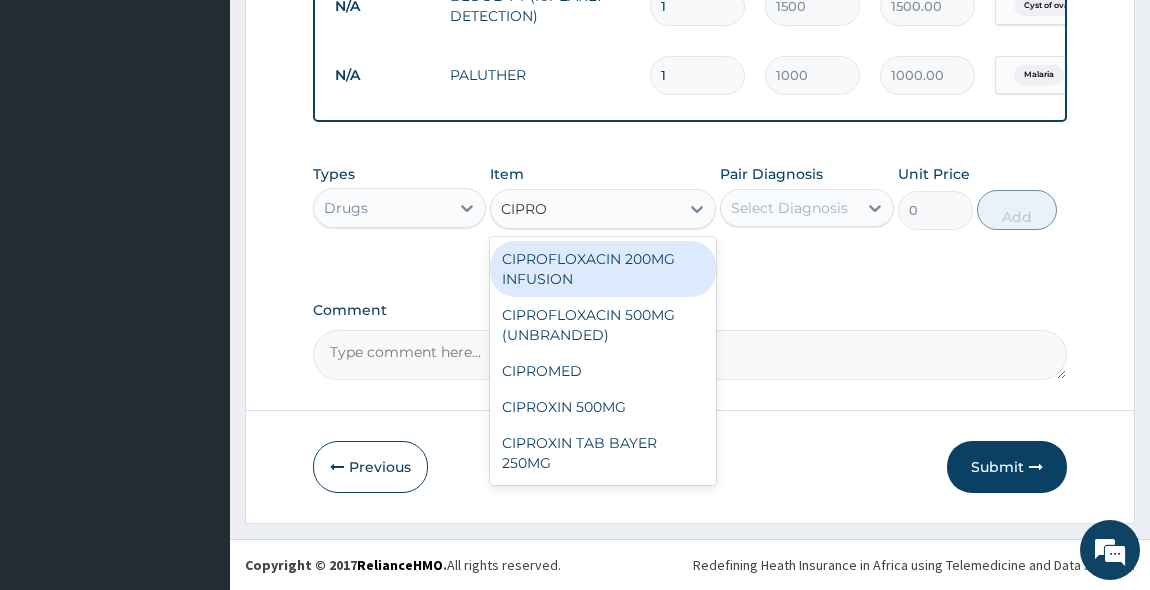 click on "CIPROFLOXACIN 200MG INFUSION" at bounding box center (603, 269) 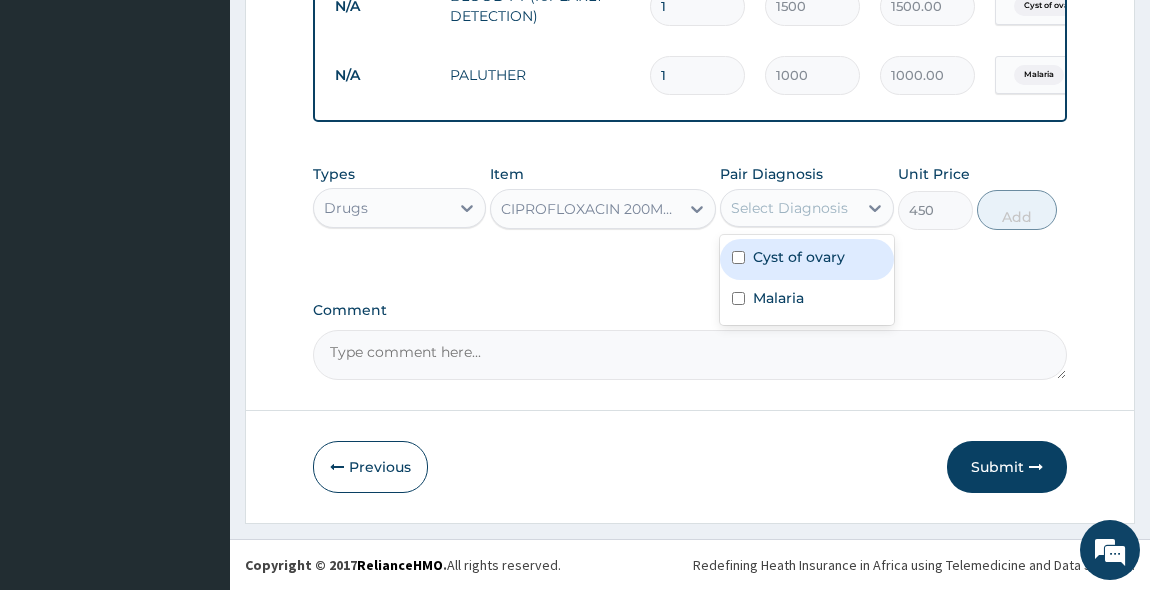 click on "Select Diagnosis" at bounding box center (789, 208) 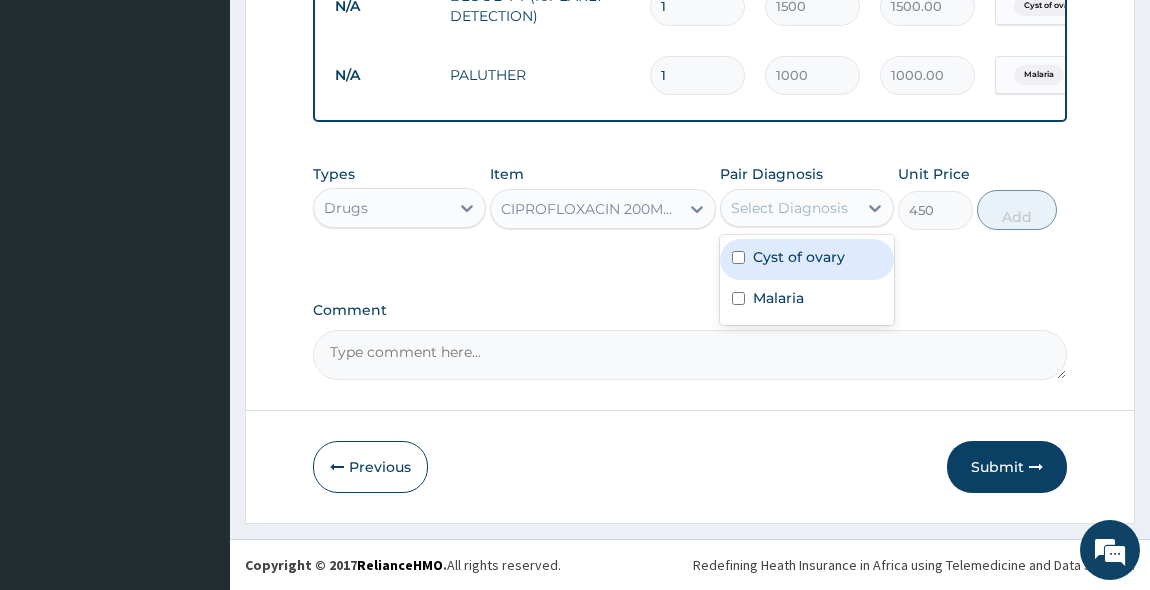 click at bounding box center [738, 257] 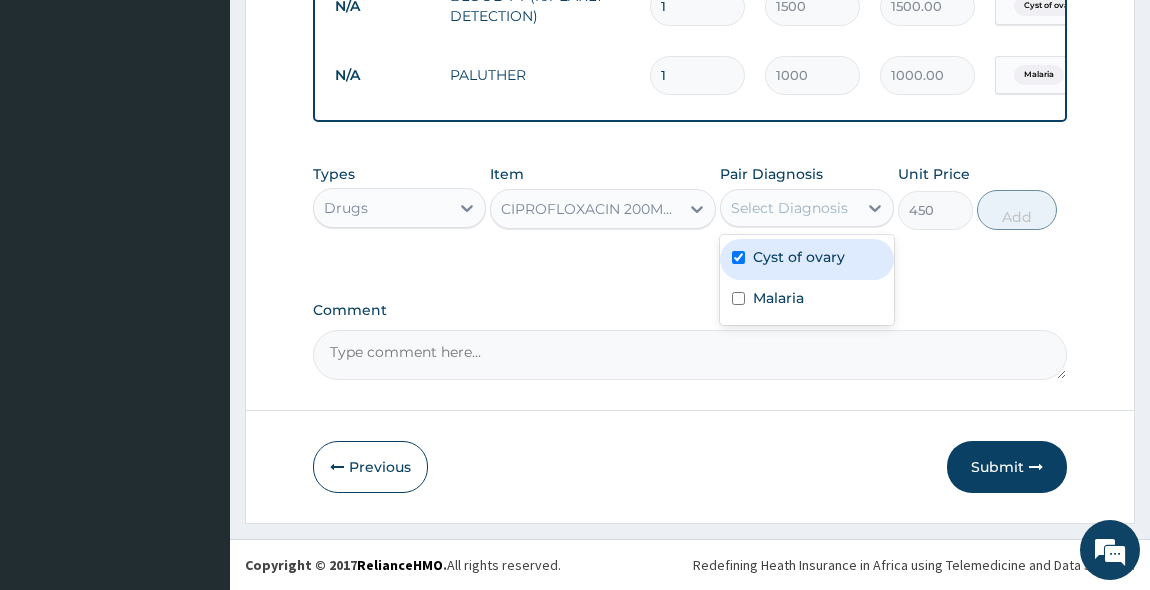 checkbox on "true" 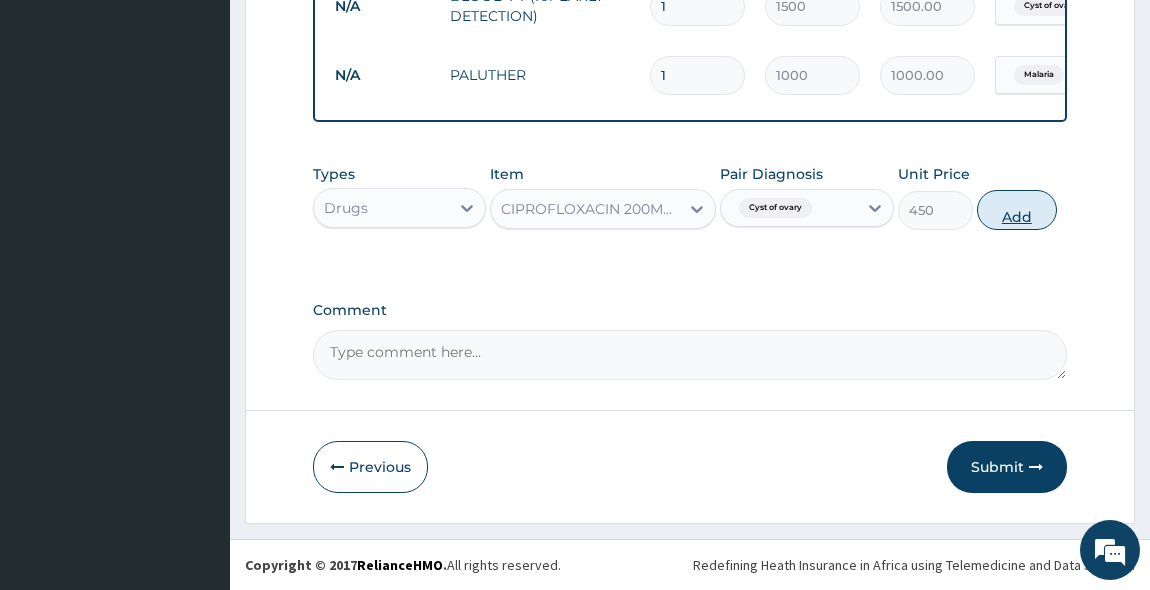click on "Add" at bounding box center (1017, 210) 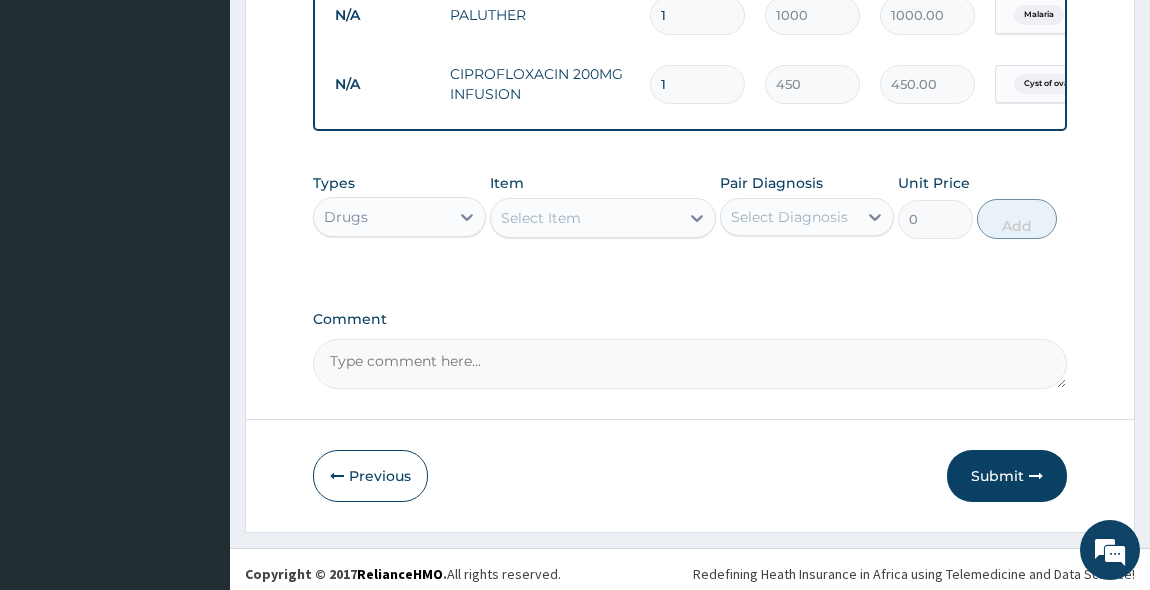 scroll, scrollTop: 1255, scrollLeft: 0, axis: vertical 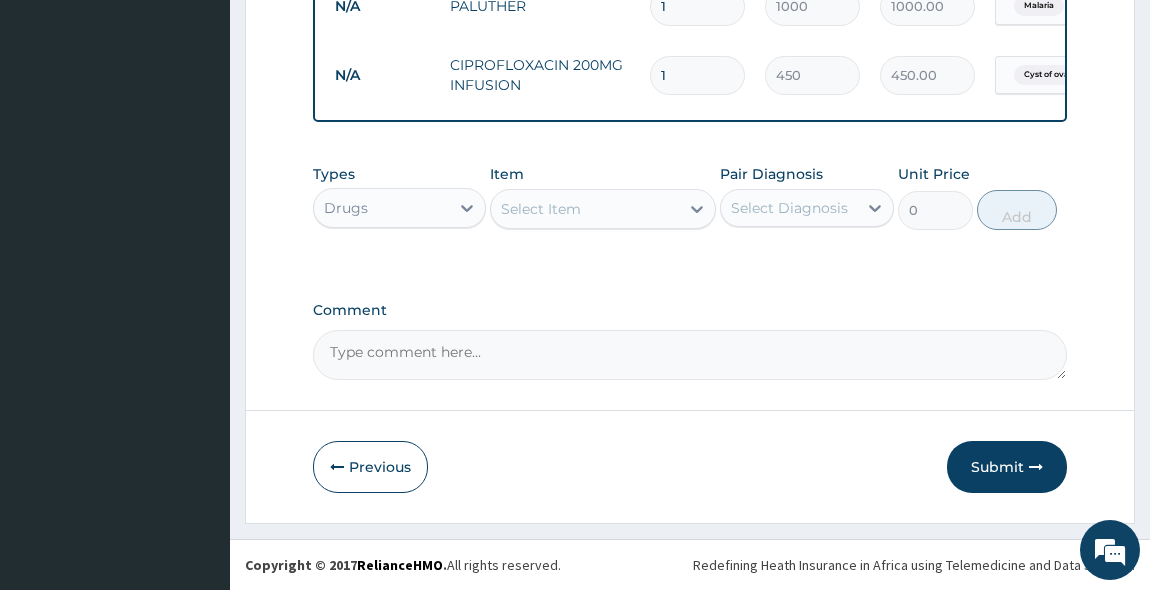 click on "Select Item" at bounding box center (585, 209) 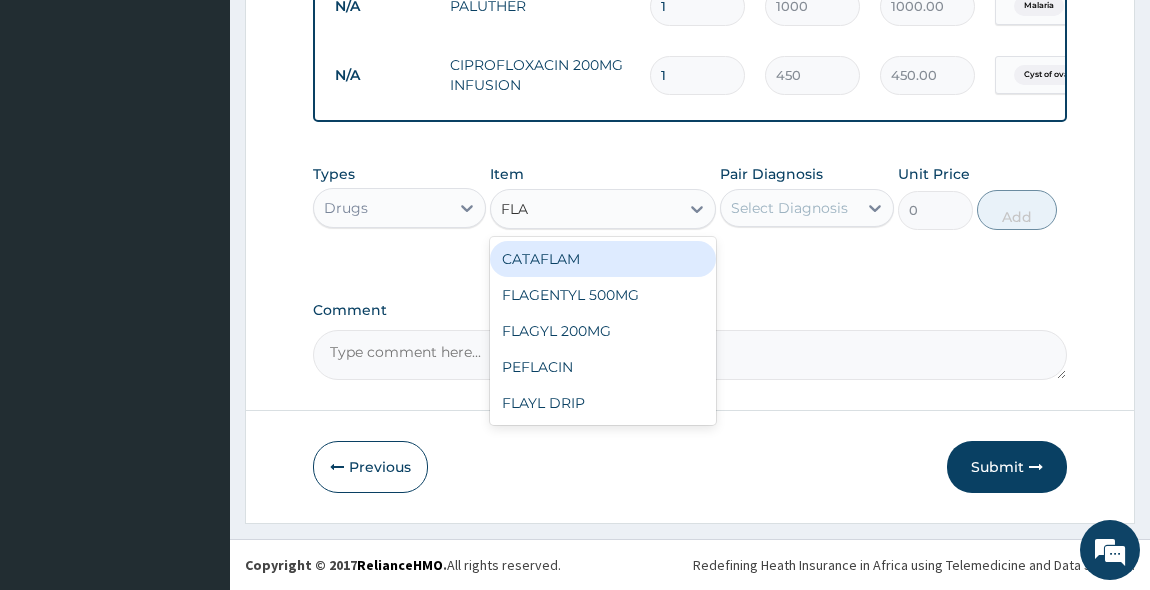 type on "FLAG" 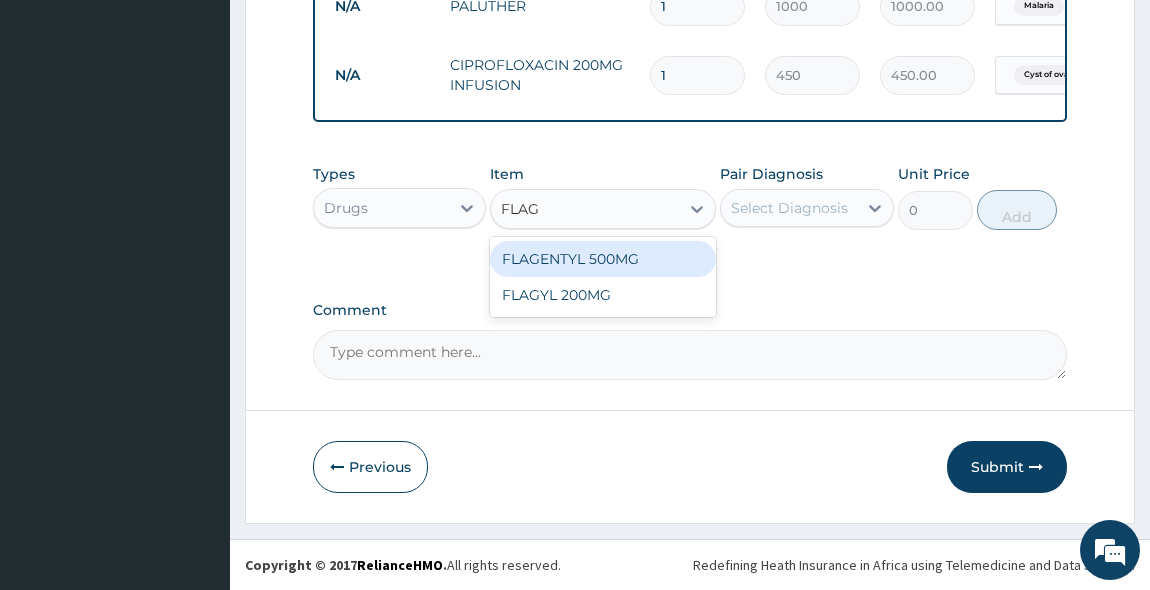 click on "FLAGENTYL 500MG" at bounding box center [603, 259] 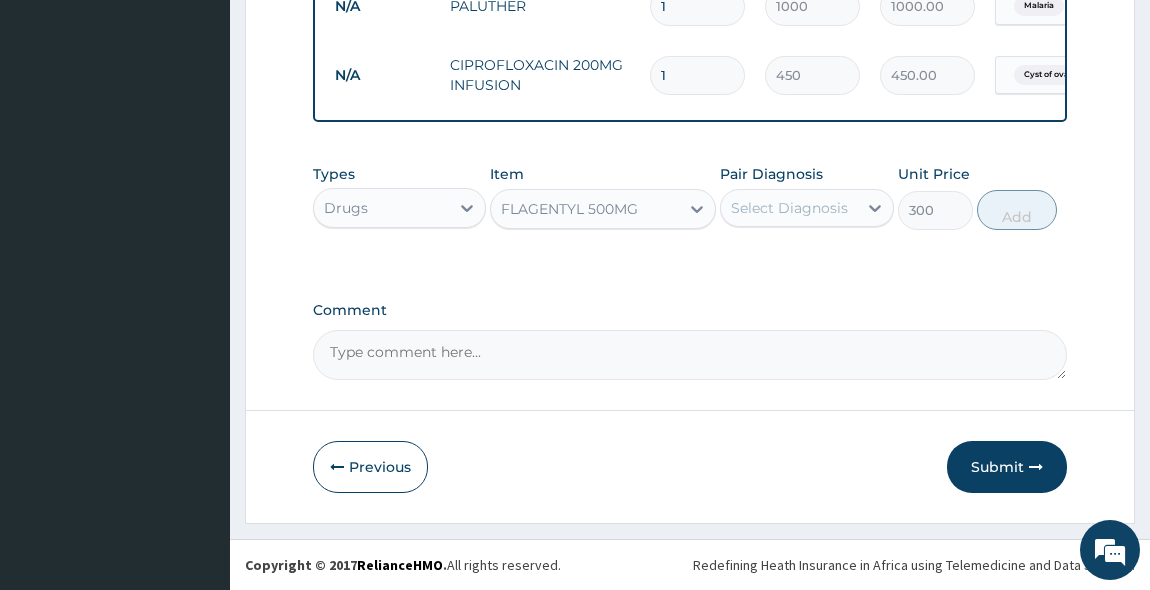 click on "FLAGENTYL 500MG" at bounding box center [569, 209] 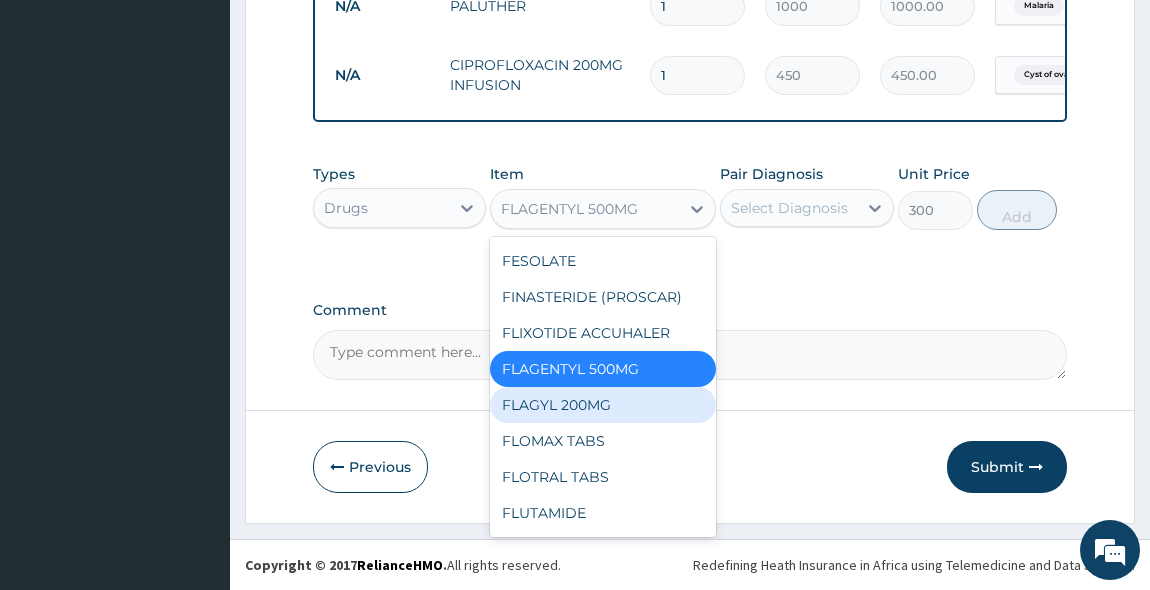 scroll, scrollTop: 7004, scrollLeft: 0, axis: vertical 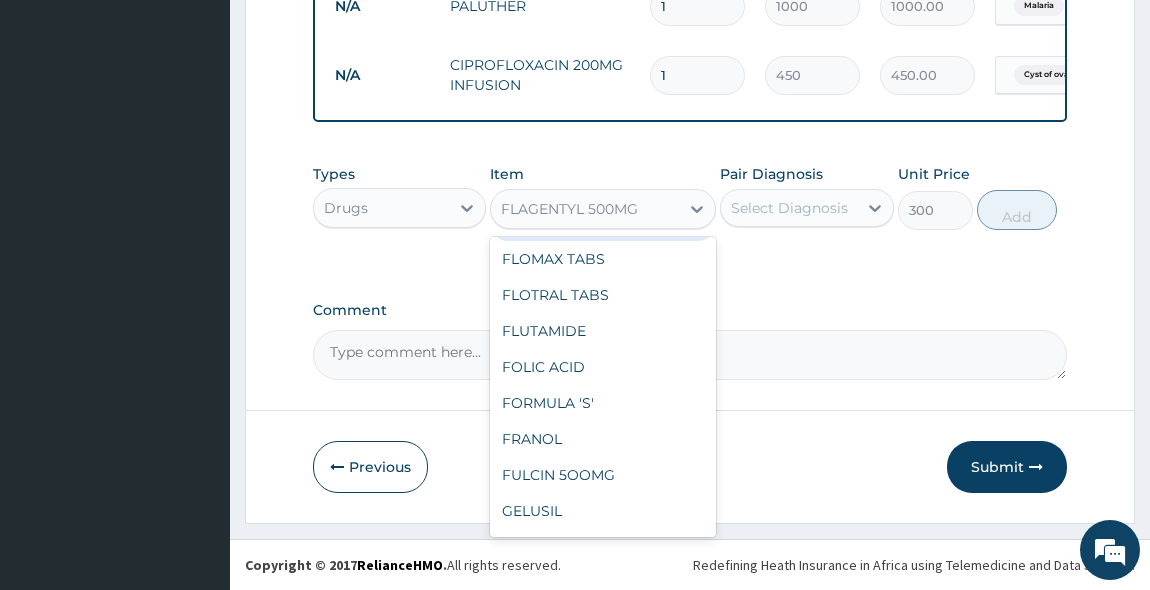 click on "FLAGYL 200MG" at bounding box center (603, 223) 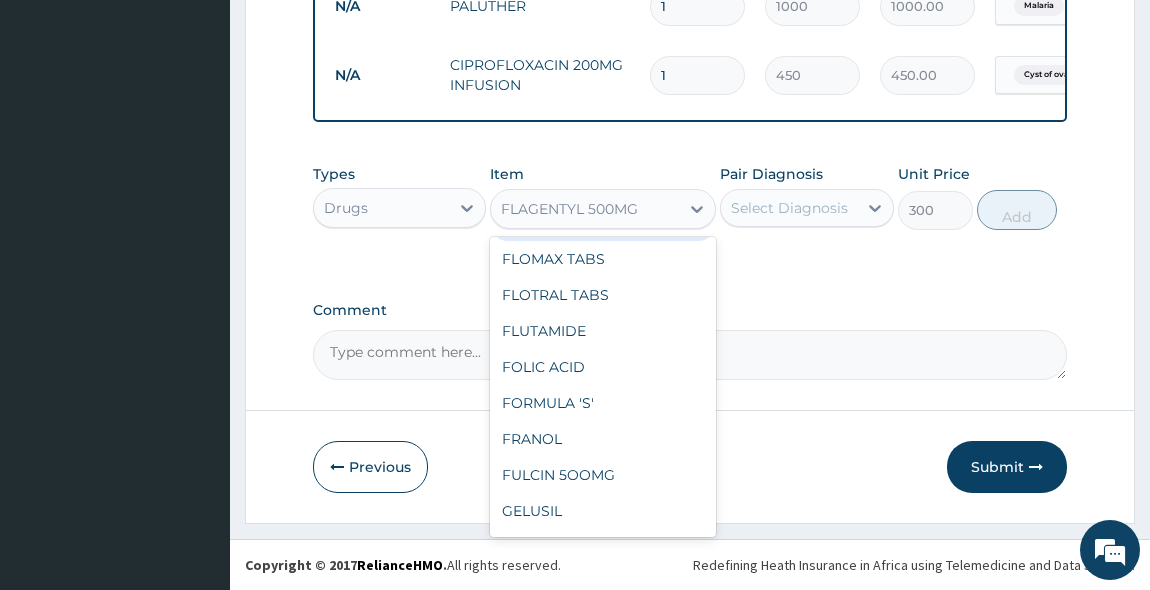 type on "160" 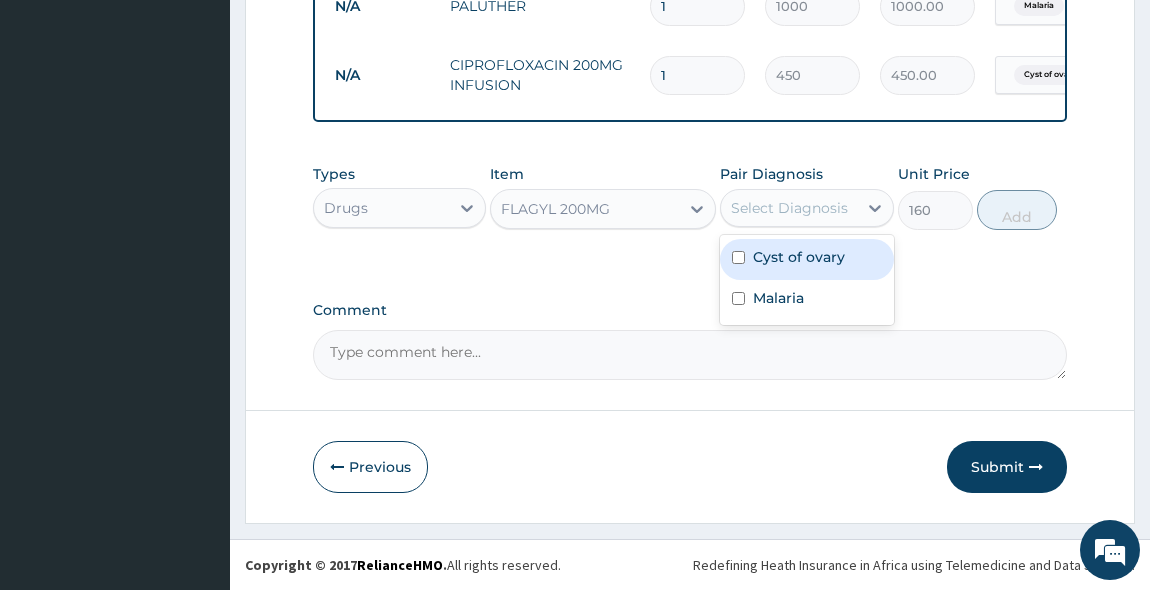 click on "Select Diagnosis" at bounding box center [789, 208] 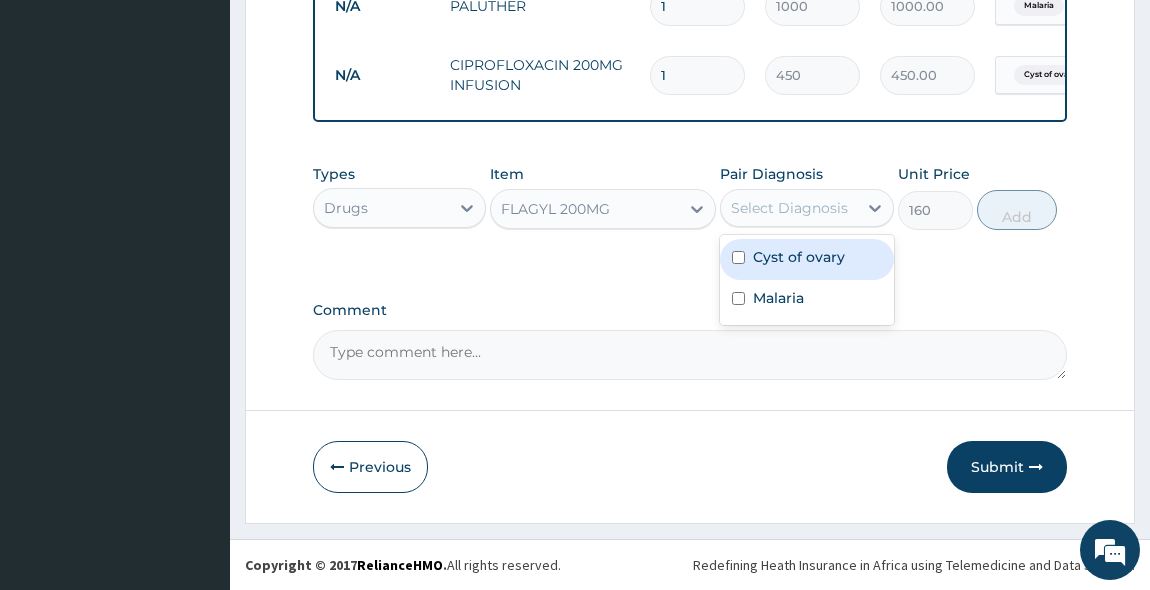click at bounding box center (738, 257) 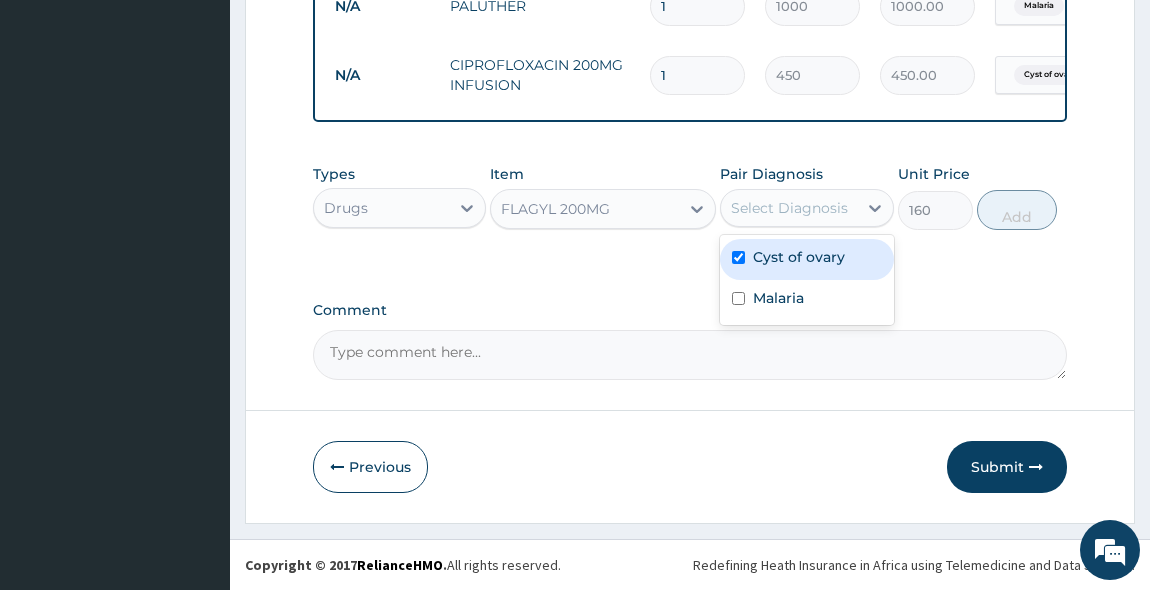 checkbox on "true" 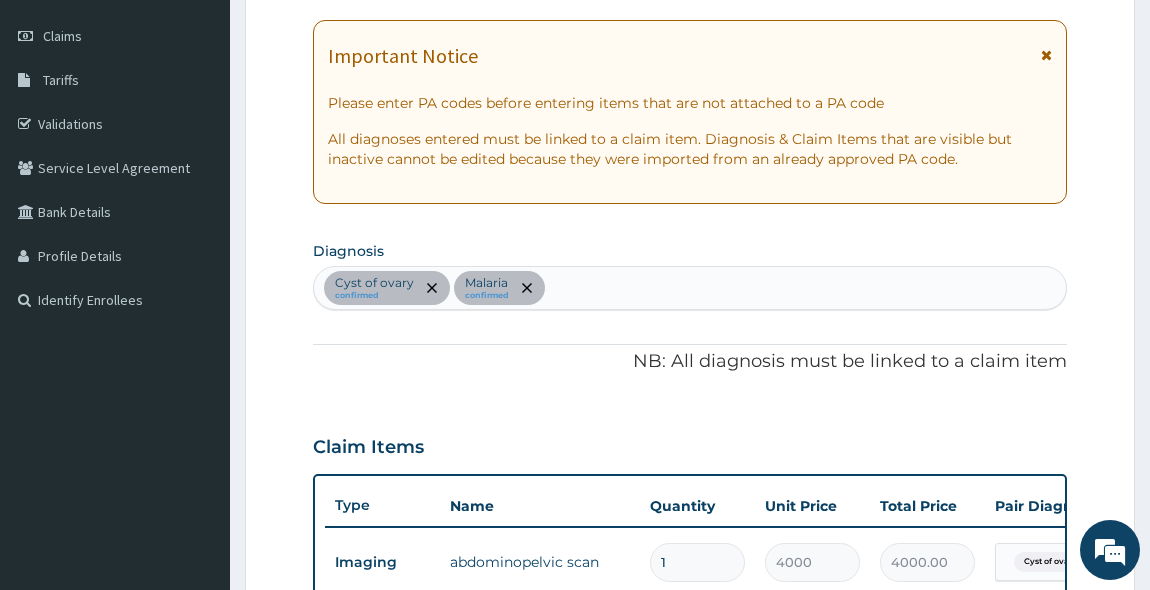 scroll, scrollTop: 255, scrollLeft: 0, axis: vertical 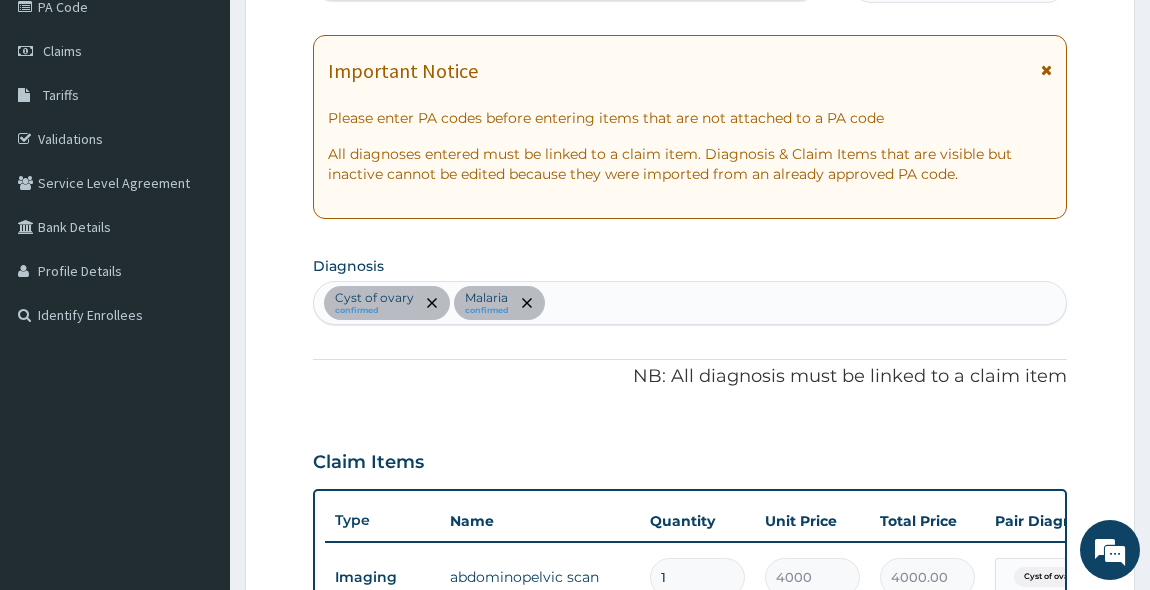 click on "Cyst of ovary confirmed Malaria confirmed" at bounding box center (690, 303) 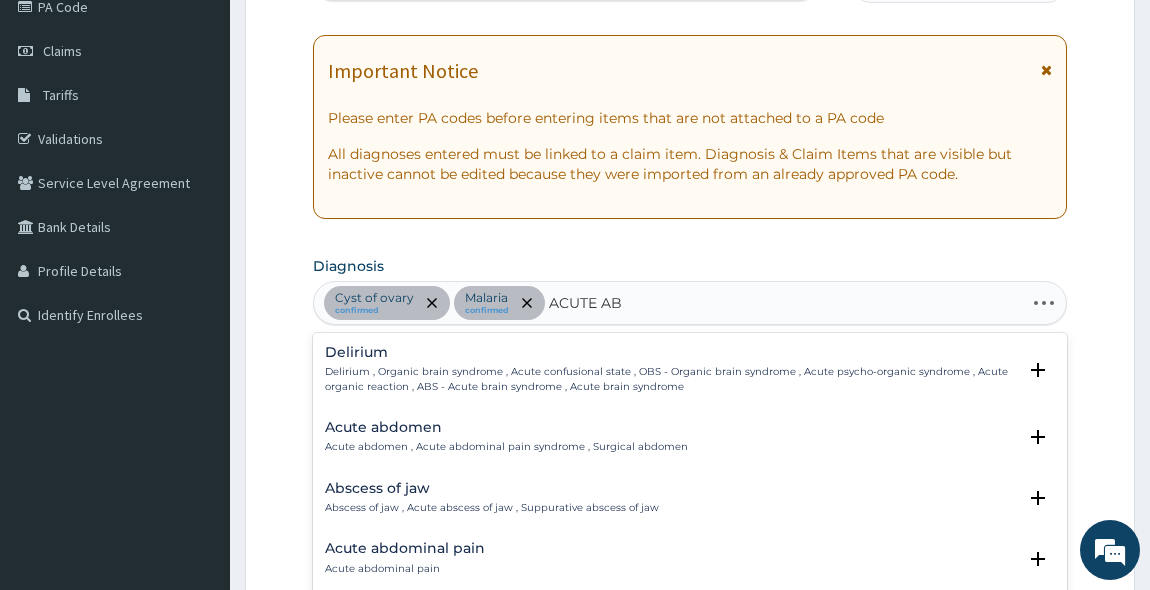 type on "ACUTE ABD" 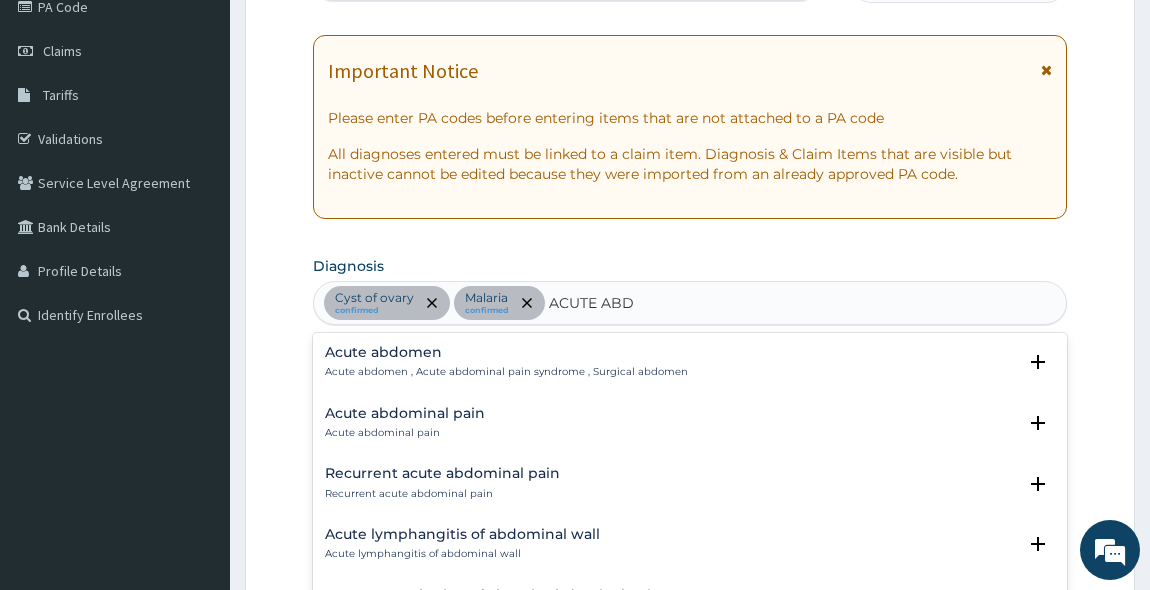 click on "Acute abdomen , Acute abdominal pain syndrome , Surgical abdomen" at bounding box center [506, 372] 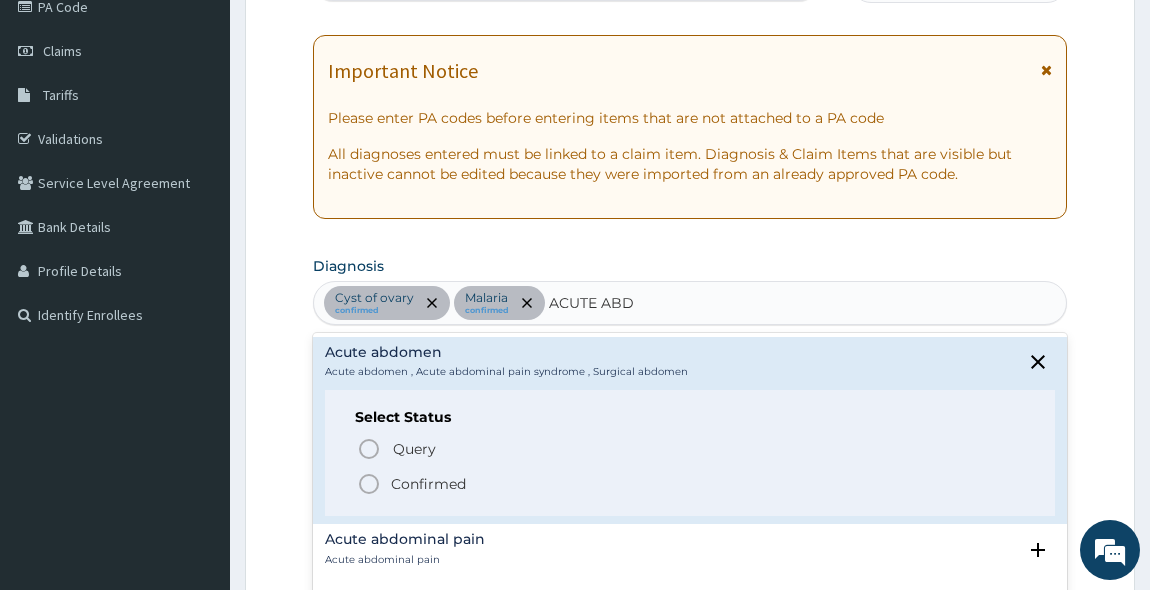 click on "Confirmed" at bounding box center (428, 484) 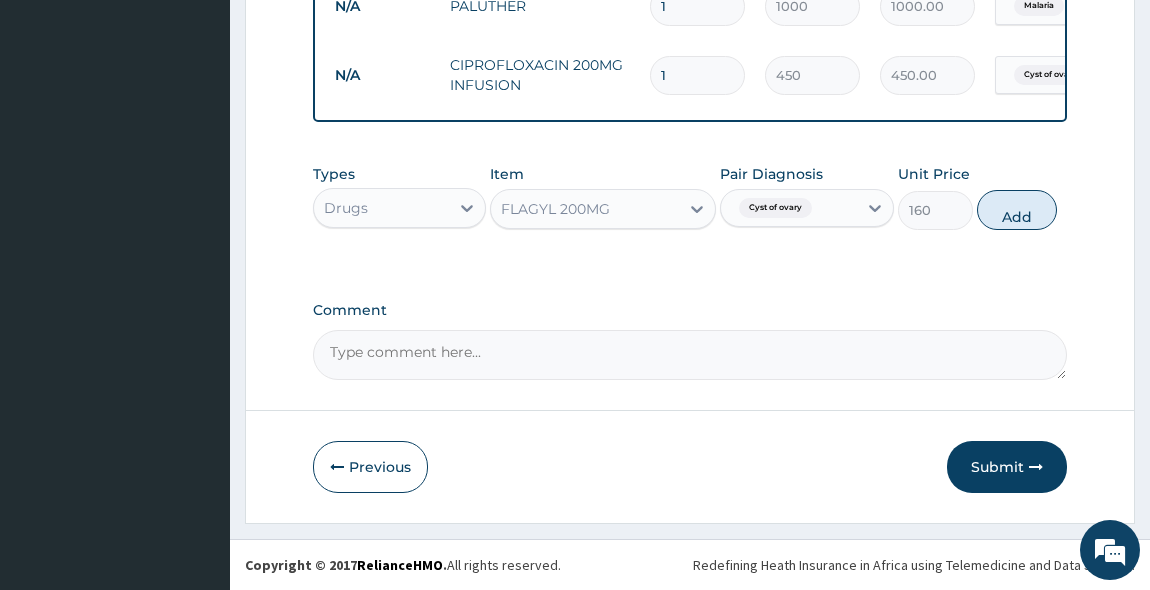 scroll, scrollTop: 1255, scrollLeft: 0, axis: vertical 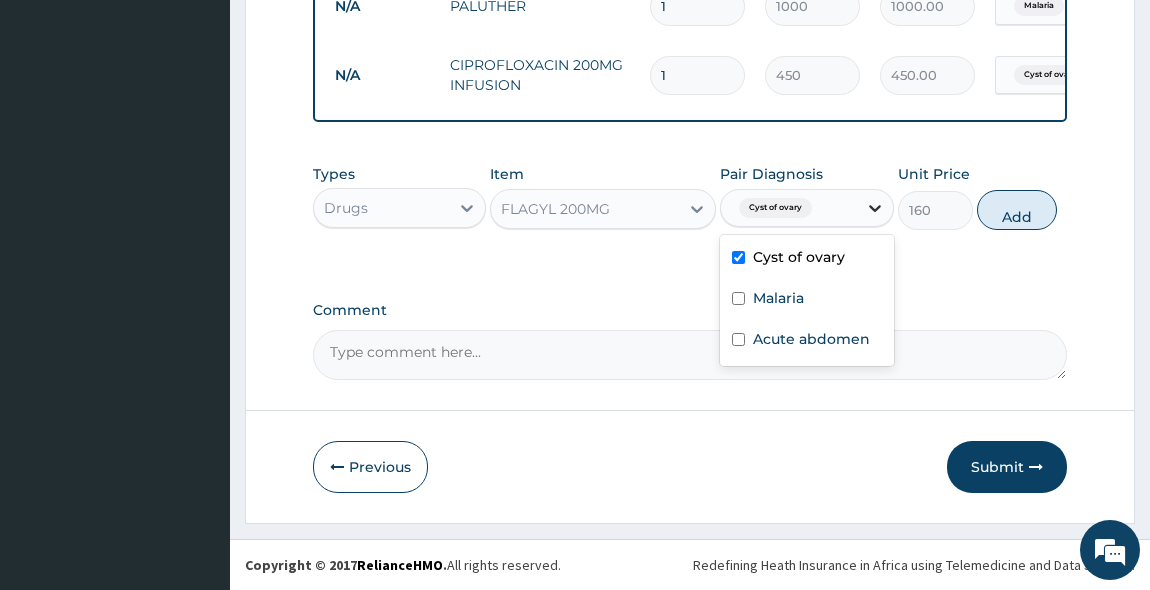 click 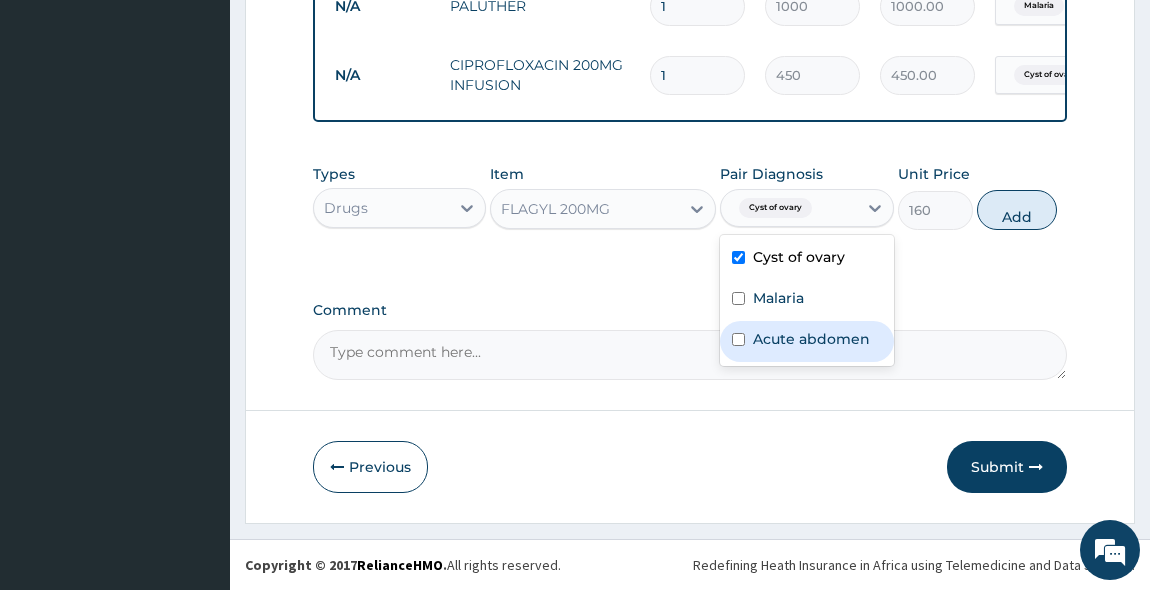 click on "Acute abdomen" at bounding box center [807, 341] 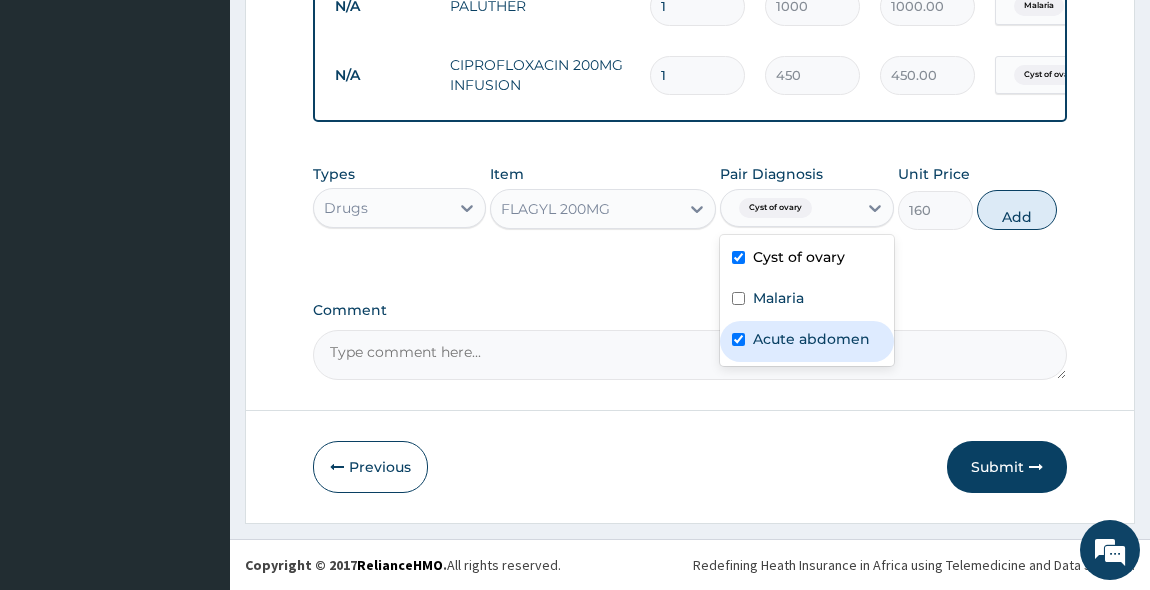 checkbox on "true" 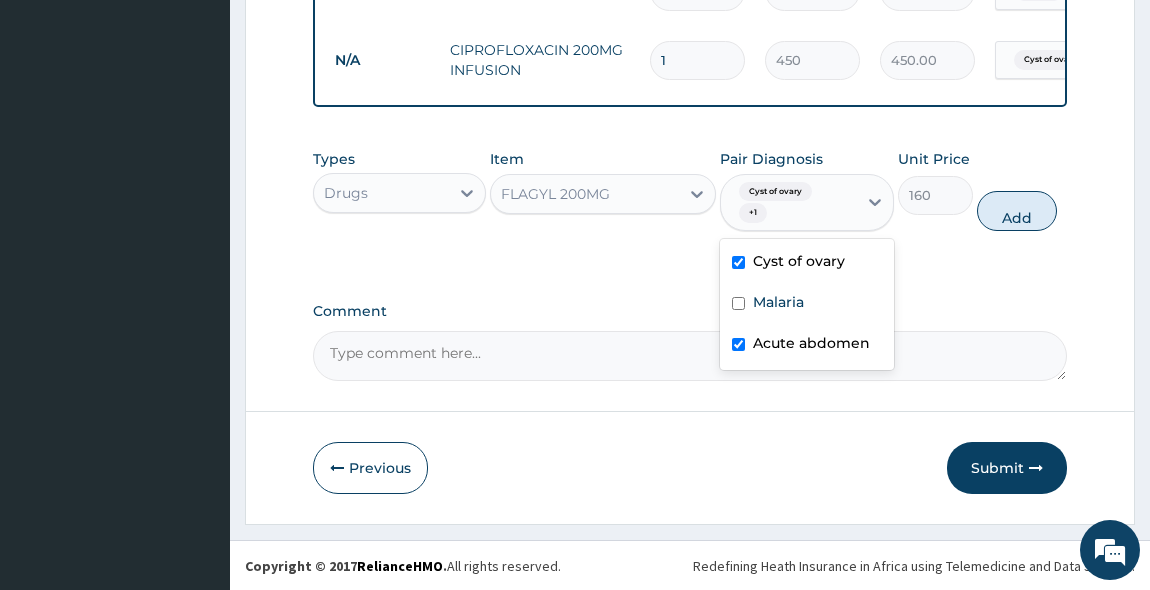 click on "Cyst of ovary" at bounding box center (807, 263) 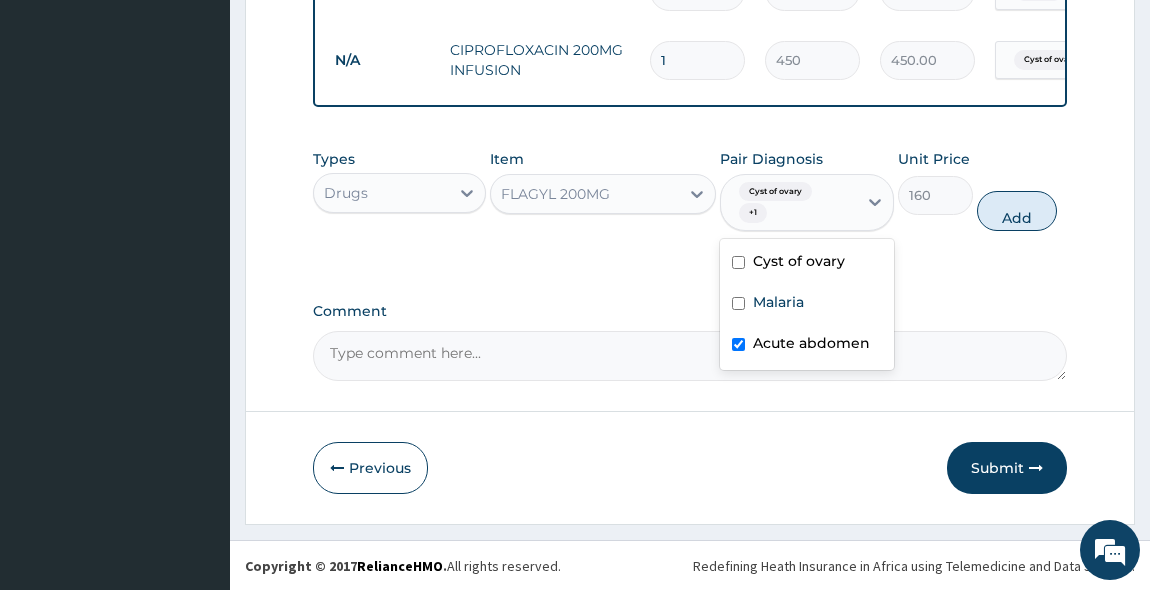checkbox on "false" 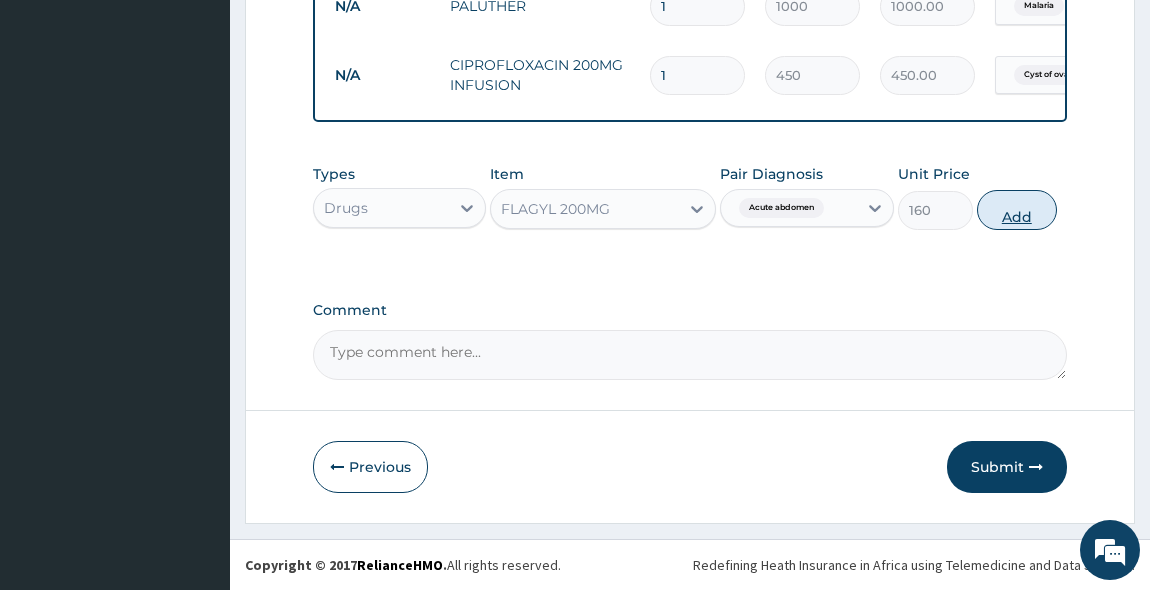 click on "Add" at bounding box center [1017, 210] 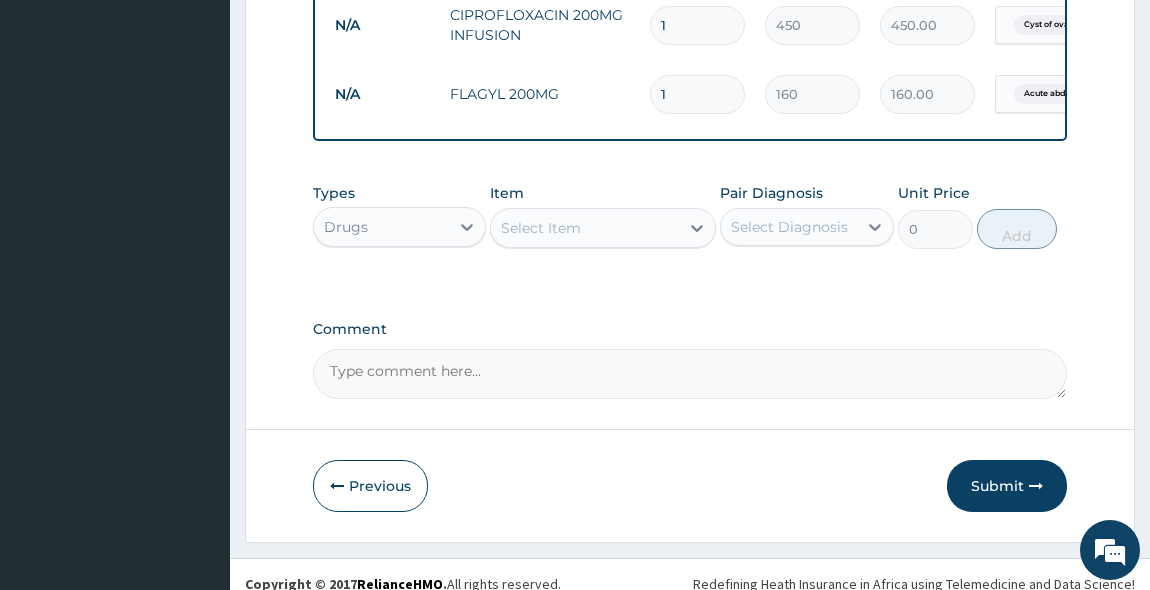 scroll, scrollTop: 1324, scrollLeft: 0, axis: vertical 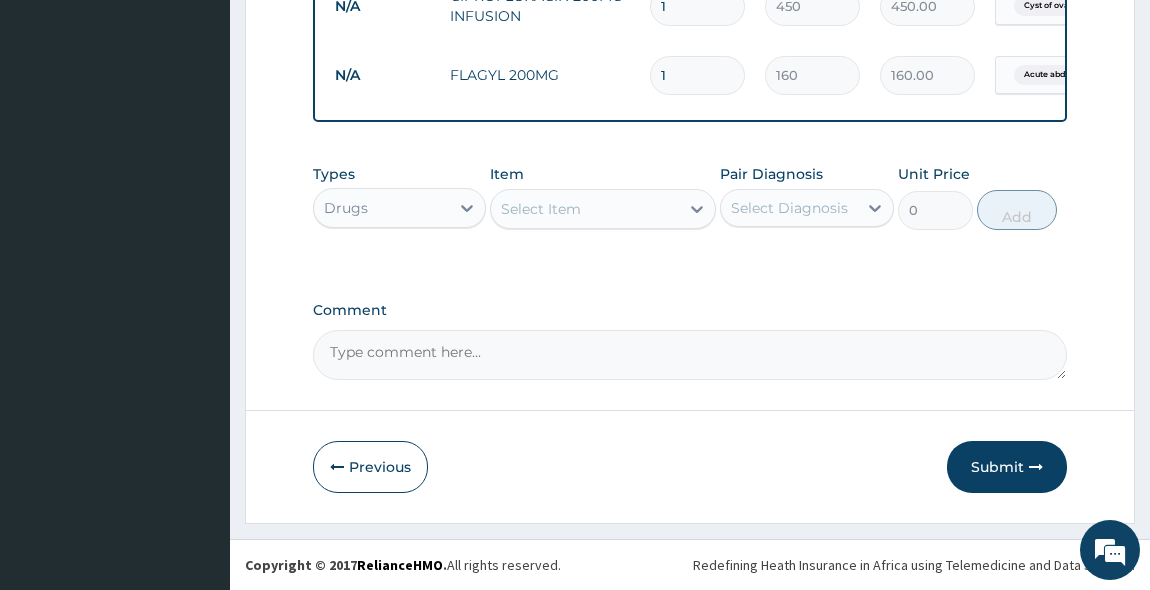 click on "Select Item" at bounding box center [585, 209] 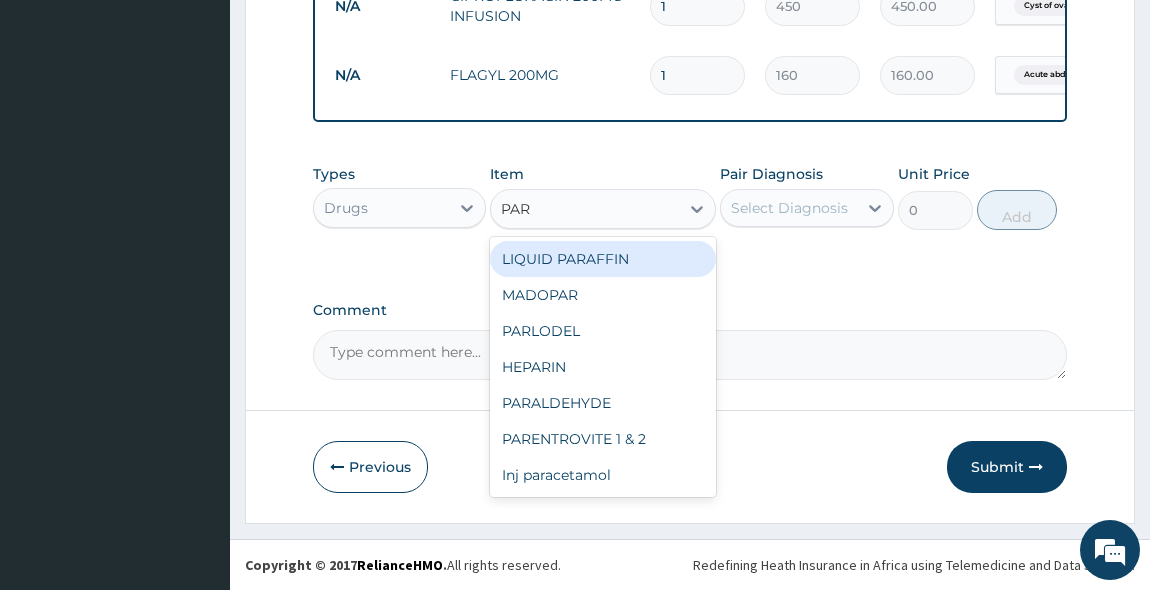 type on "PARA" 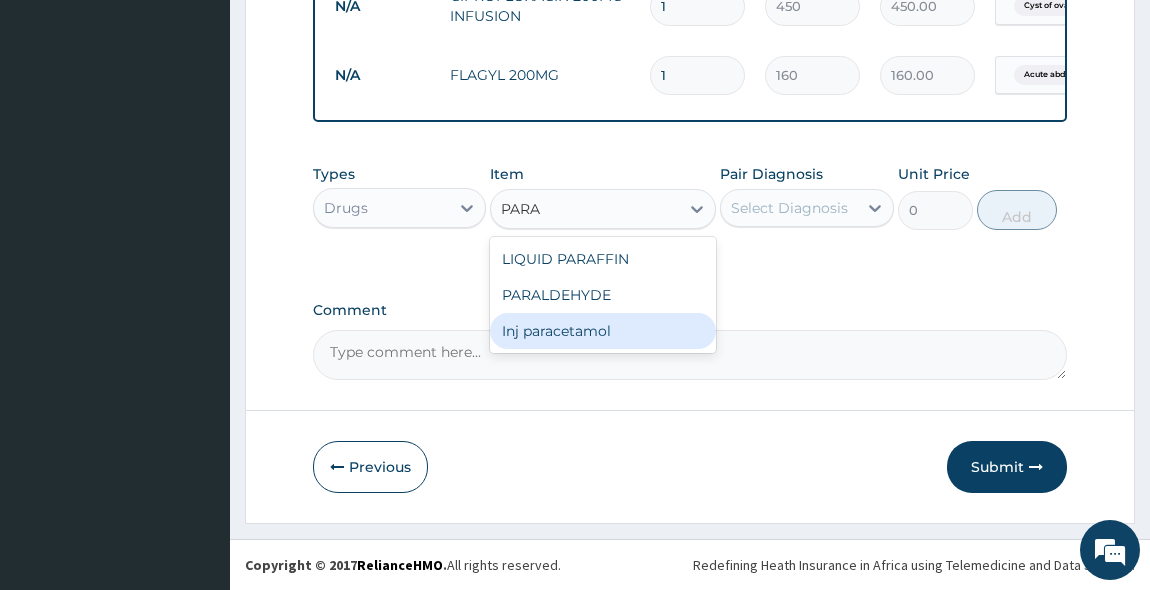 click on "Inj paracetamol" at bounding box center (603, 331) 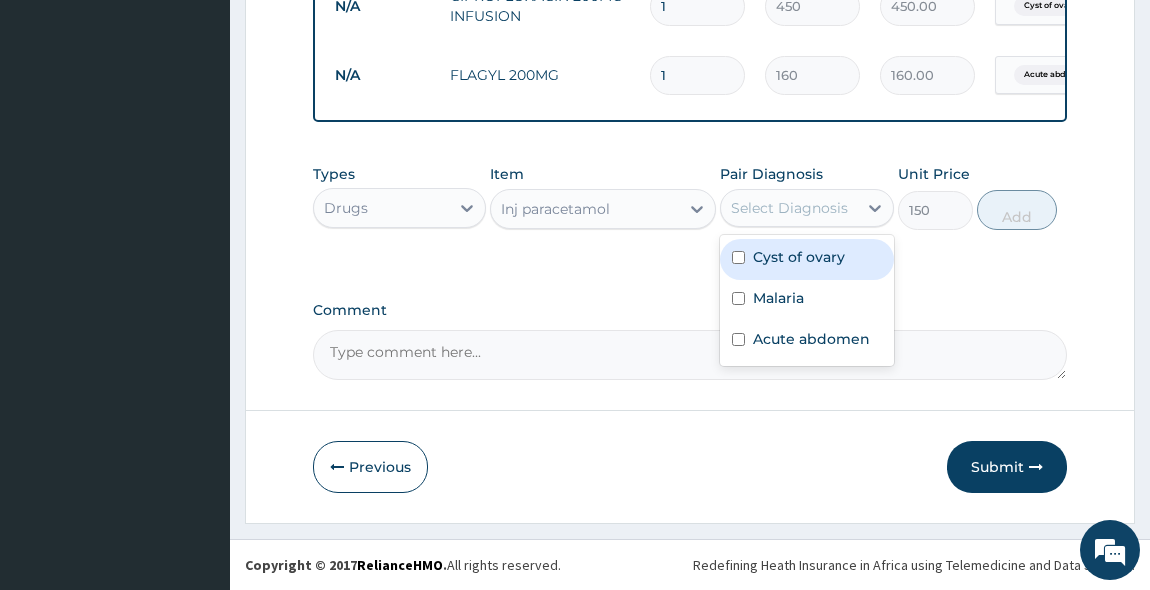 click on "Select Diagnosis" at bounding box center [789, 208] 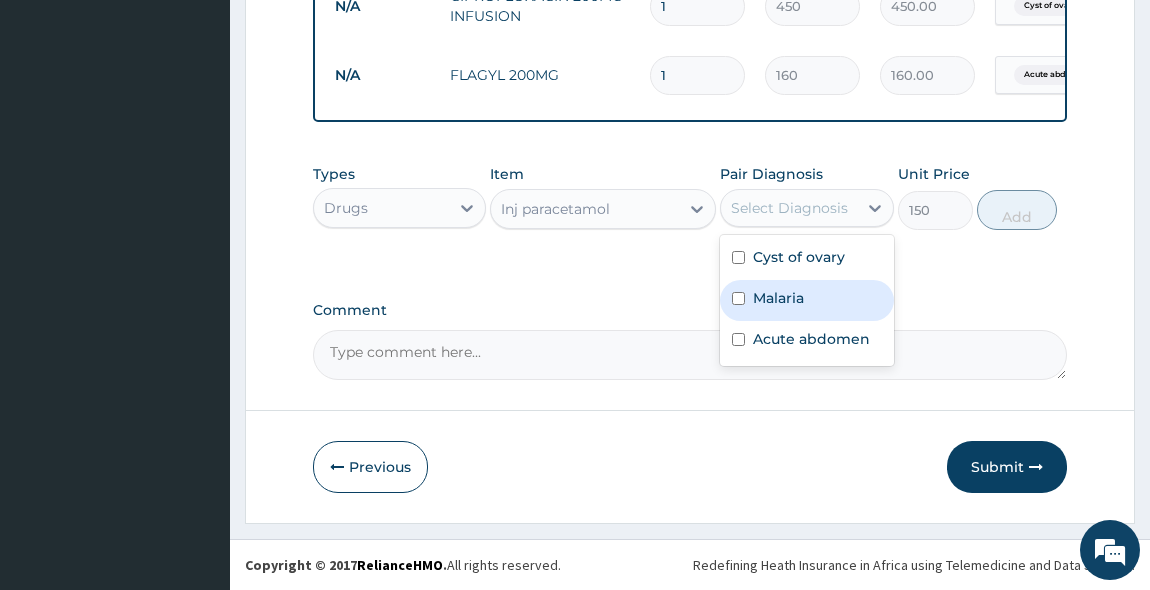 click on "Malaria" at bounding box center (807, 300) 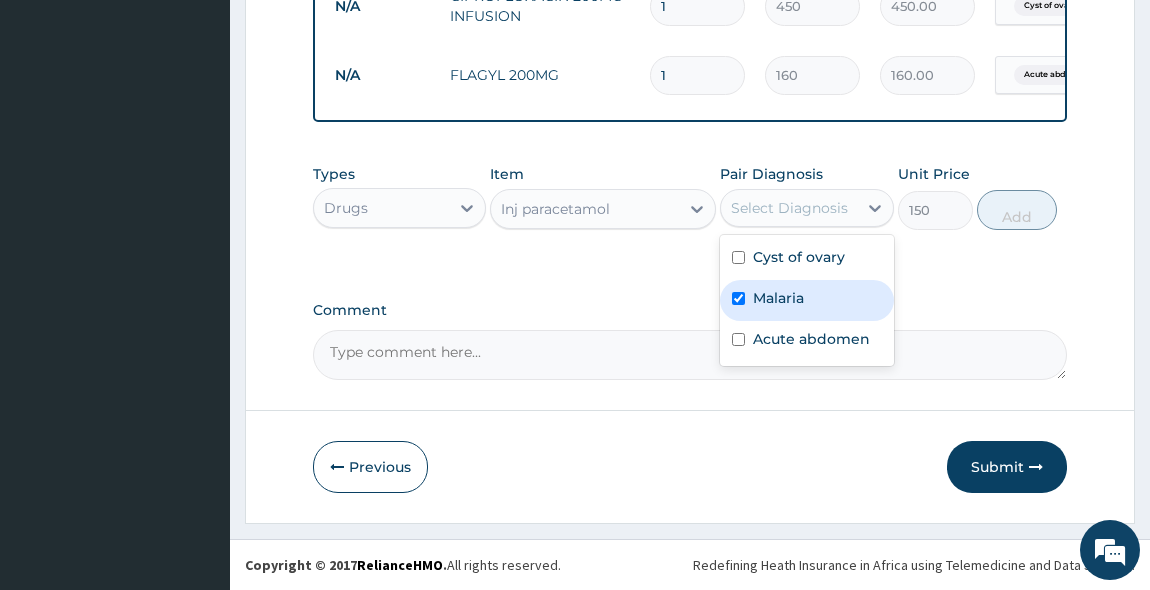 checkbox on "true" 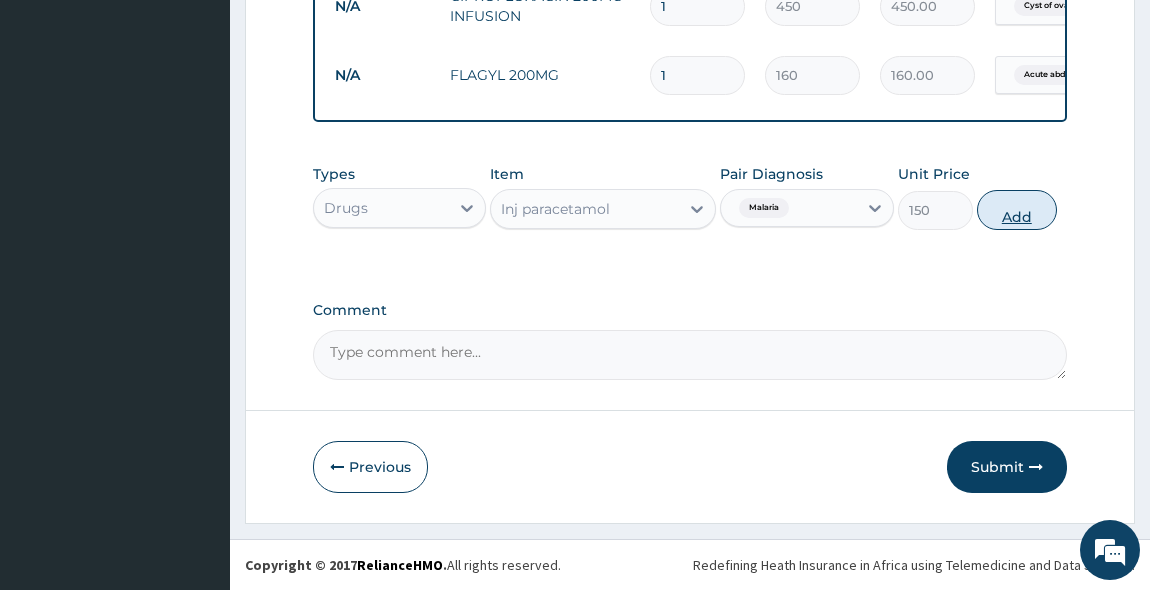 click on "Add" at bounding box center (1017, 210) 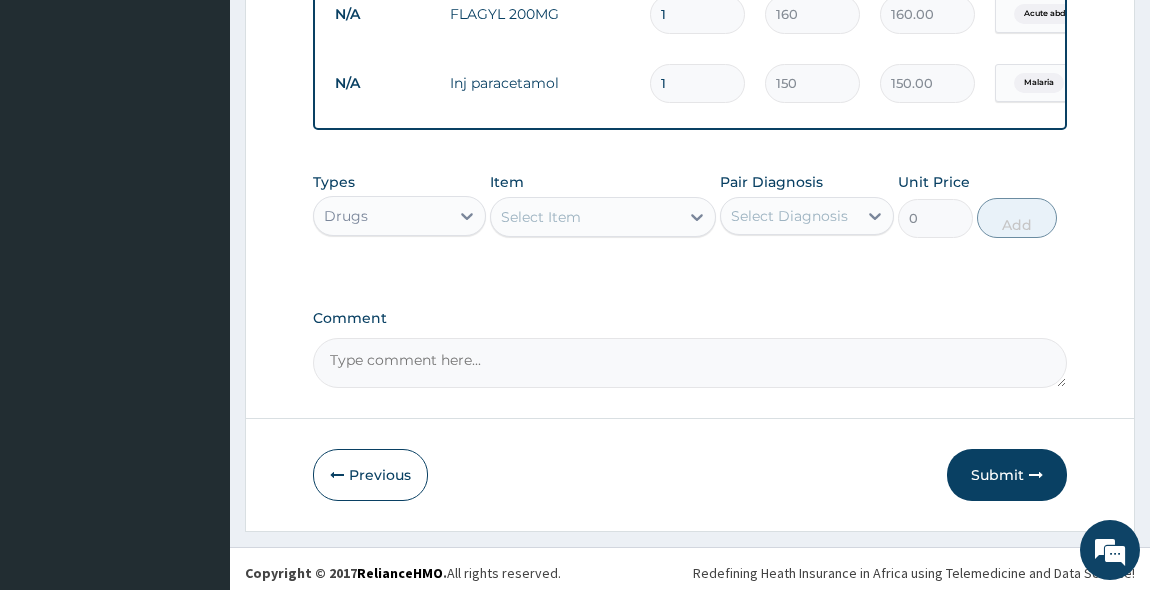 scroll, scrollTop: 1394, scrollLeft: 0, axis: vertical 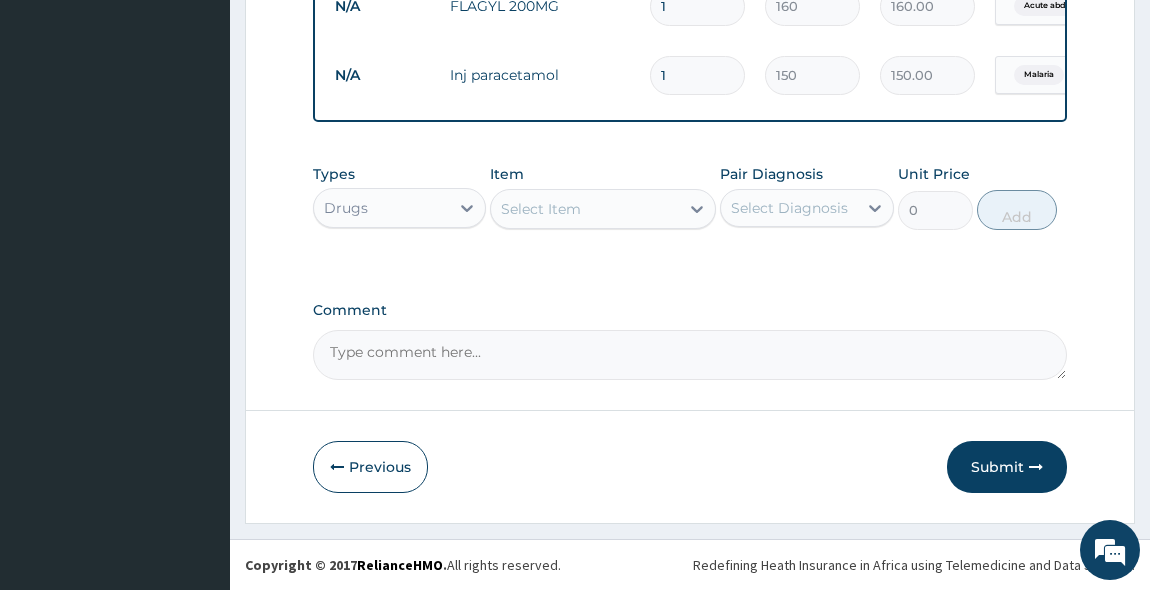 click on "Select Item" at bounding box center [585, 209] 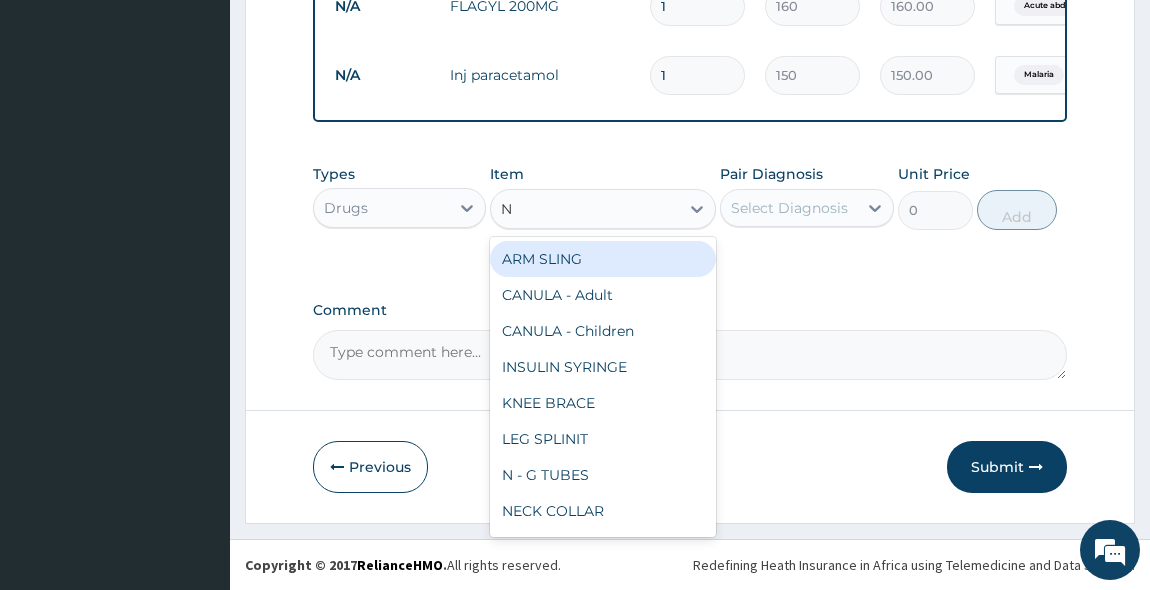 type on "N/" 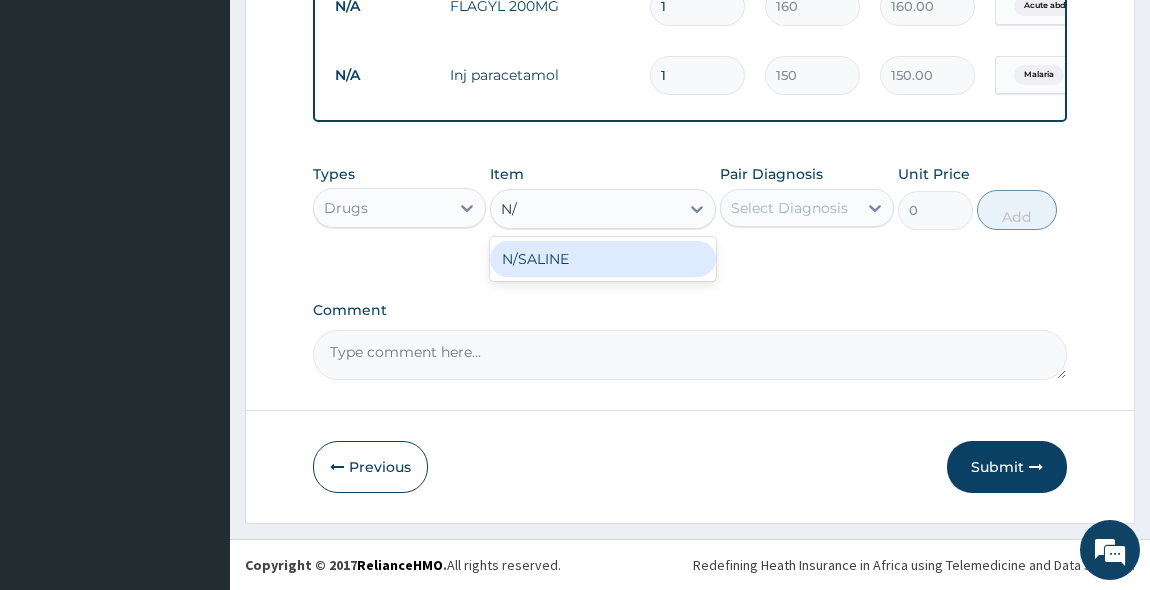 click on "N/SALINE" at bounding box center (603, 259) 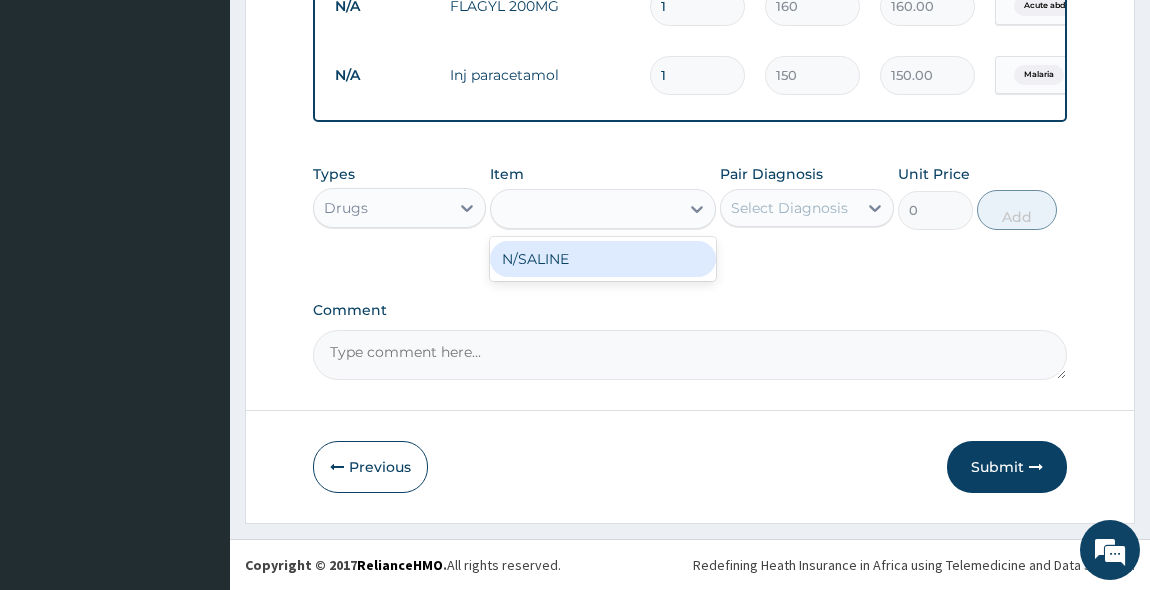 type on "1000" 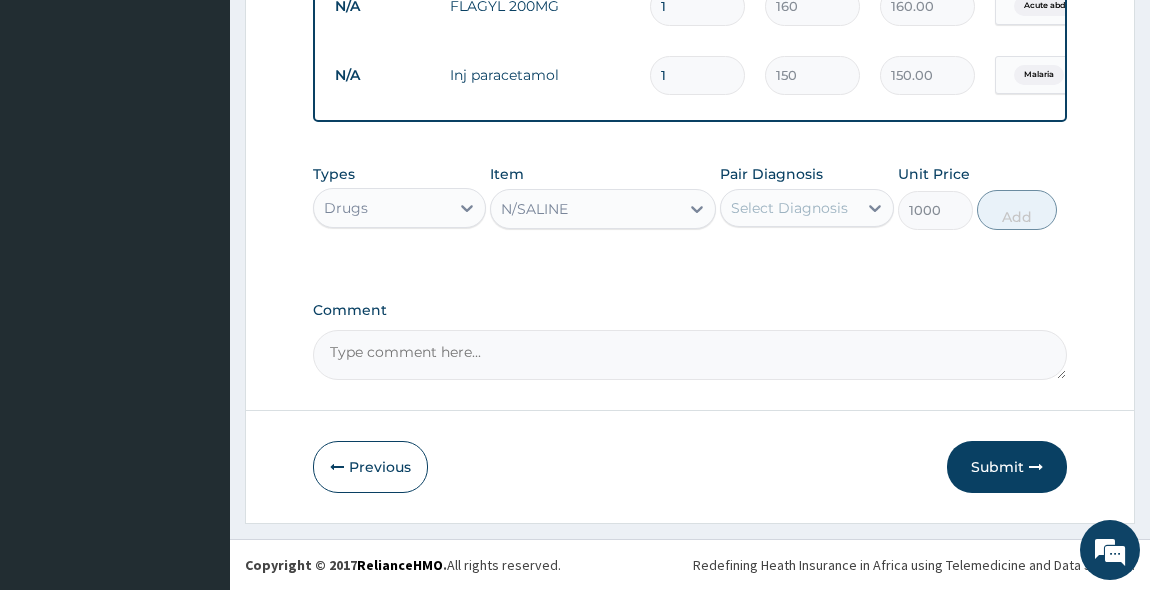 click on "Select Diagnosis" at bounding box center [789, 208] 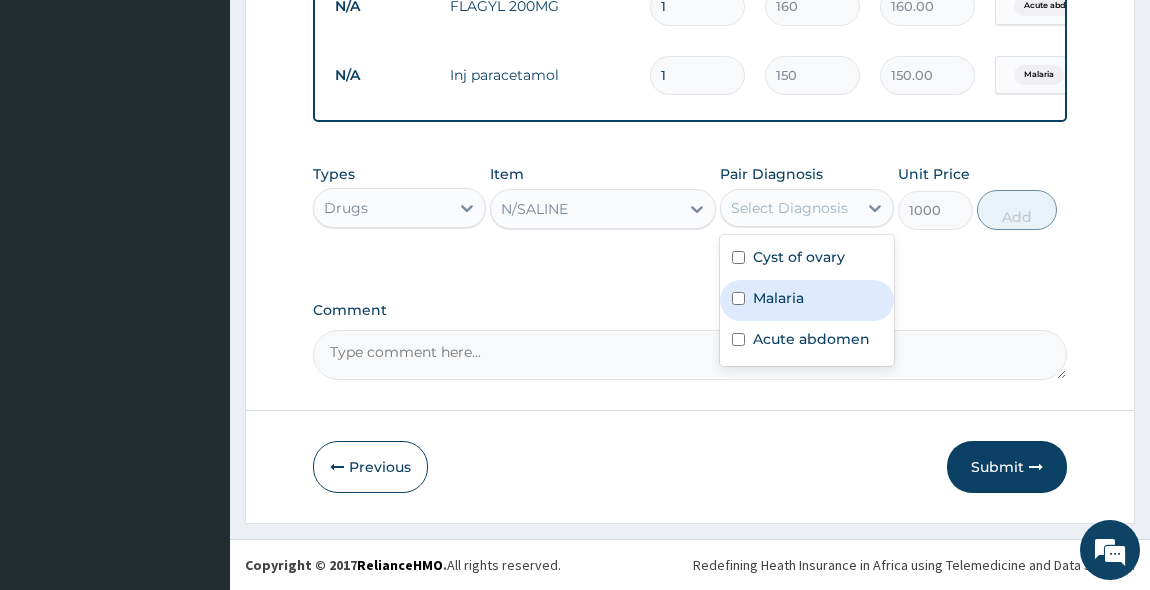 click on "Malaria" at bounding box center (807, 300) 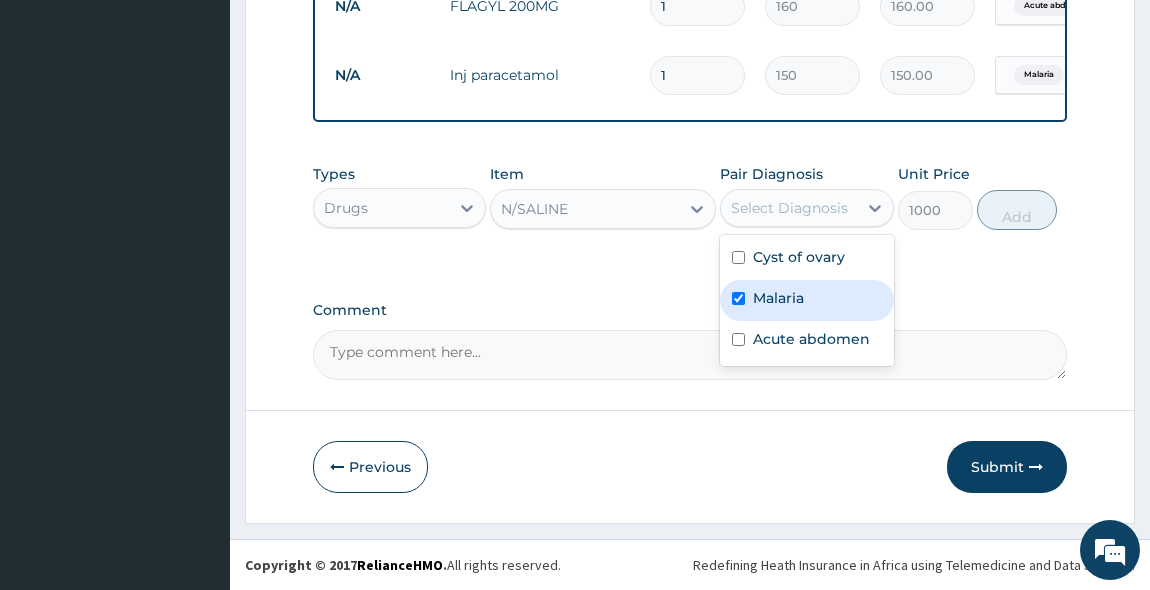 checkbox on "true" 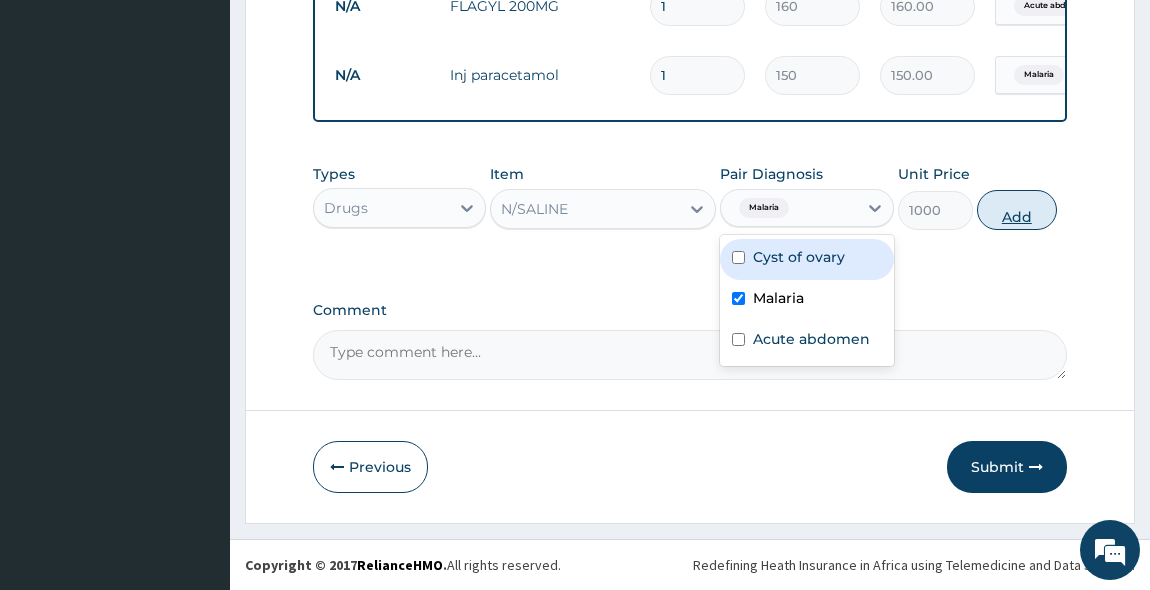 click on "Add" at bounding box center (1017, 210) 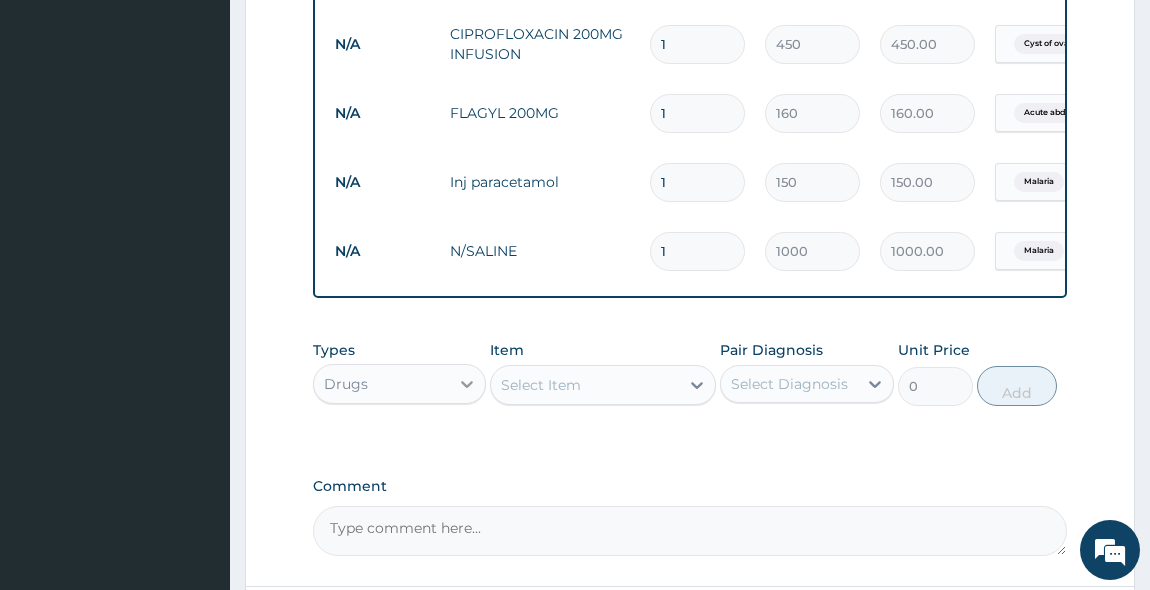 scroll, scrollTop: 1303, scrollLeft: 0, axis: vertical 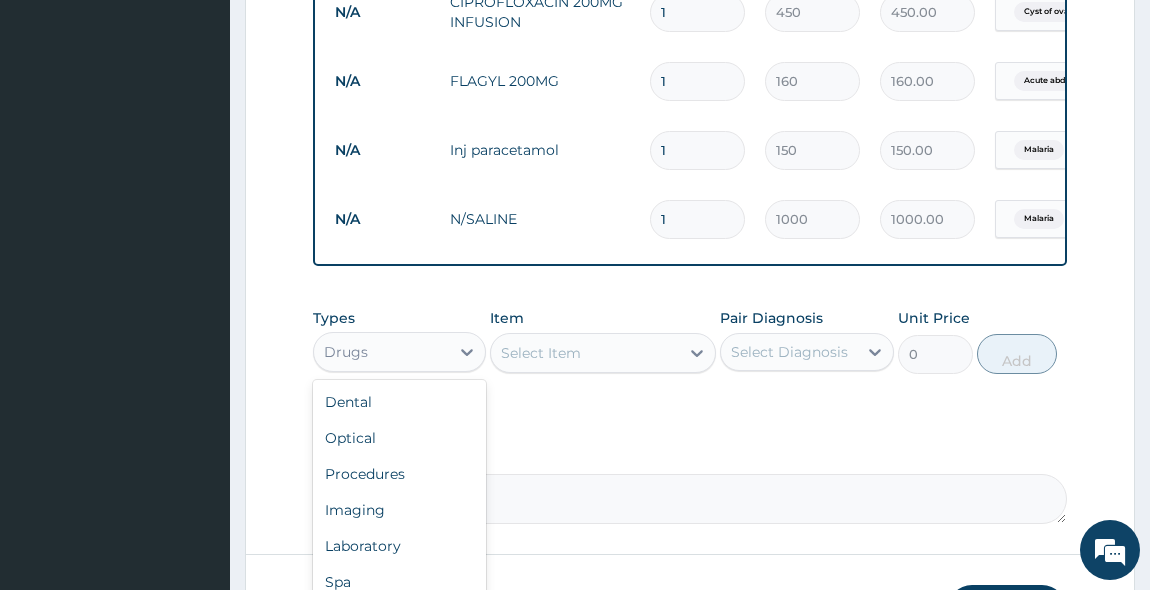 click on "Drugs" at bounding box center (382, 352) 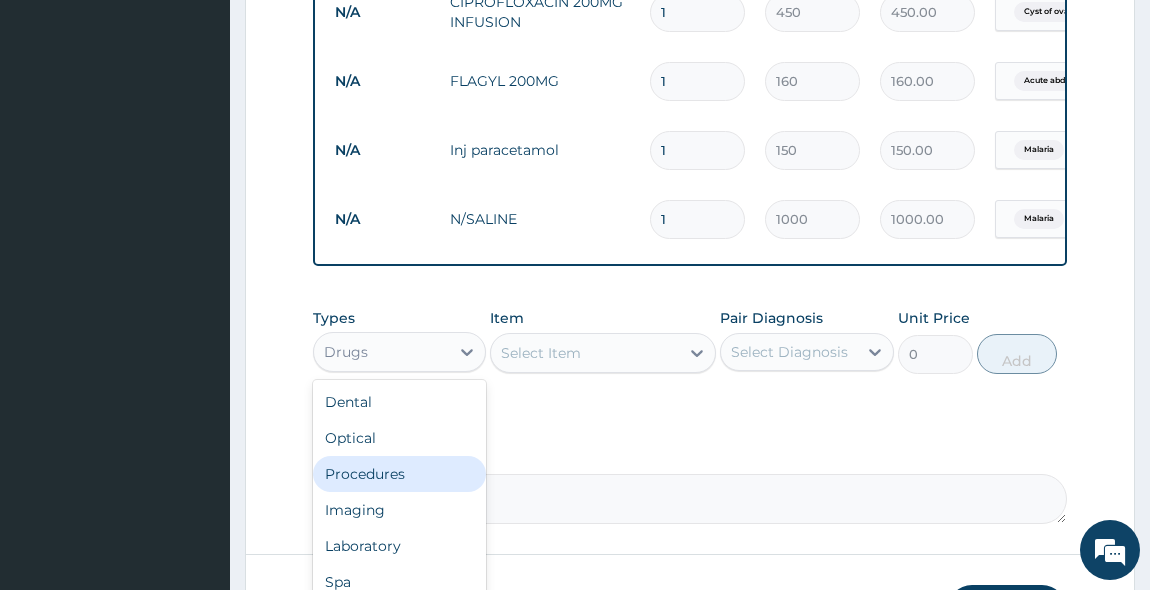 drag, startPoint x: 409, startPoint y: 489, endPoint x: 420, endPoint y: 461, distance: 30.083218 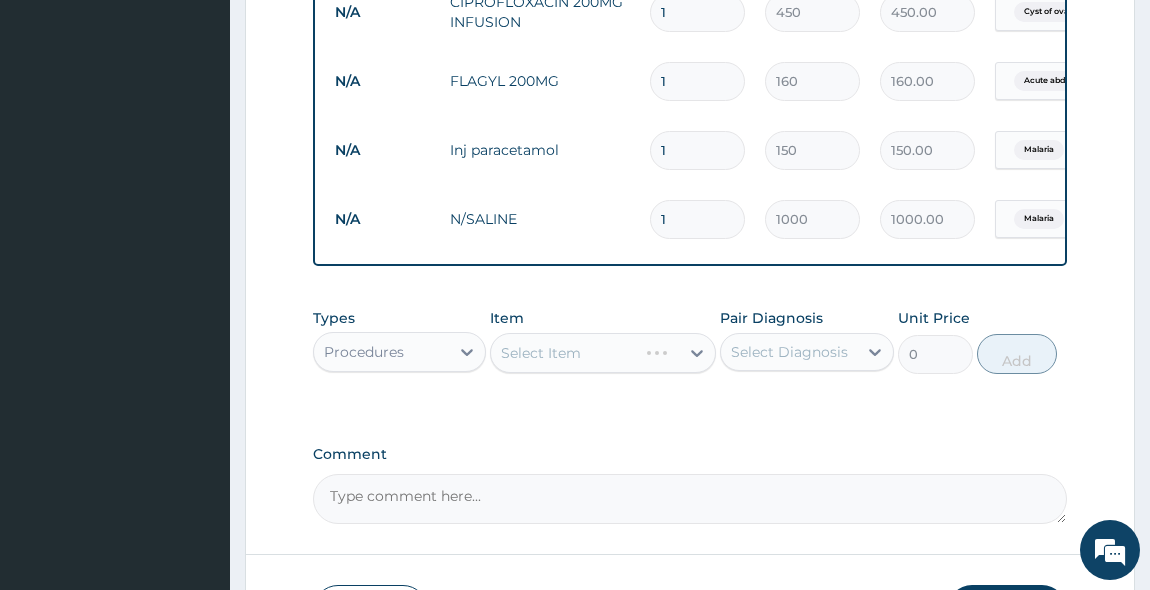 click on "Select Item" at bounding box center [603, 353] 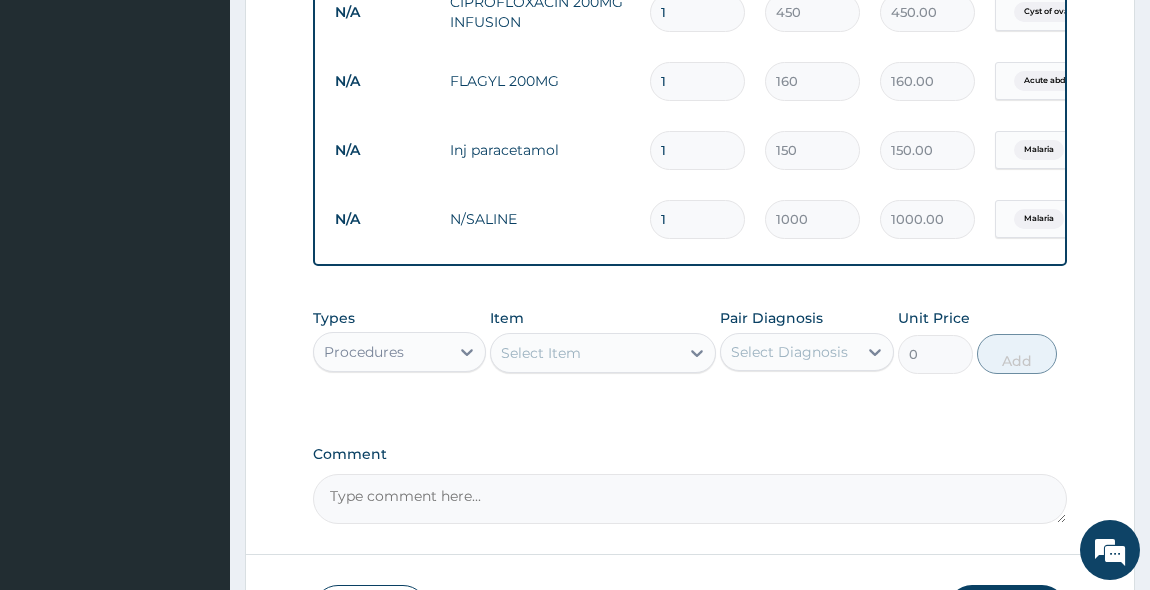 click on "Select Item" at bounding box center (585, 353) 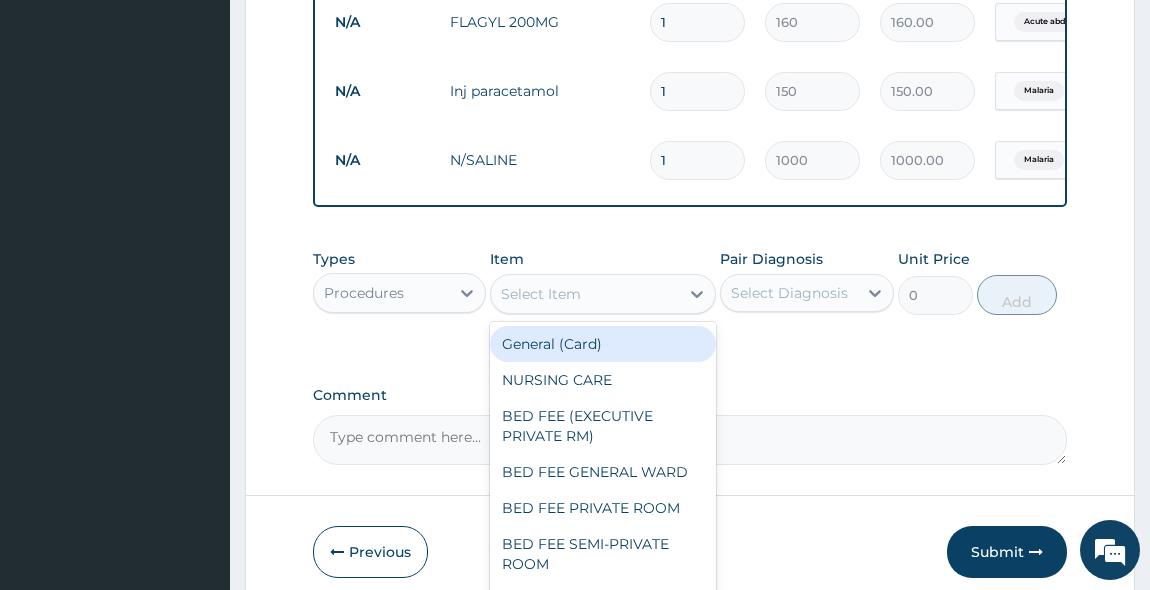 scroll, scrollTop: 1394, scrollLeft: 0, axis: vertical 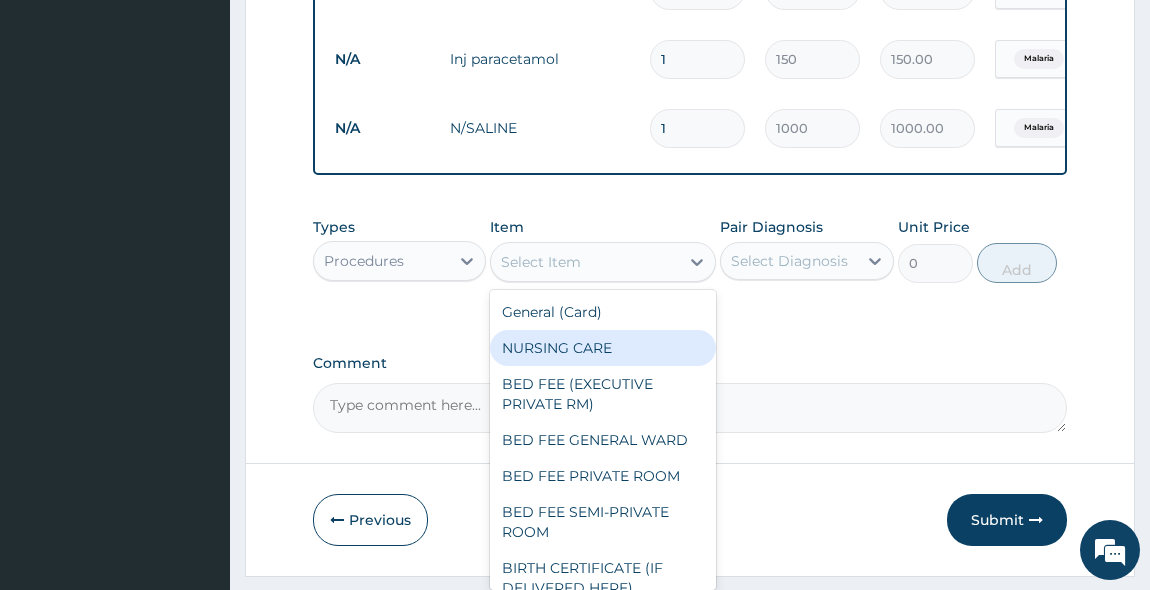click on "NURSING CARE" at bounding box center (603, 348) 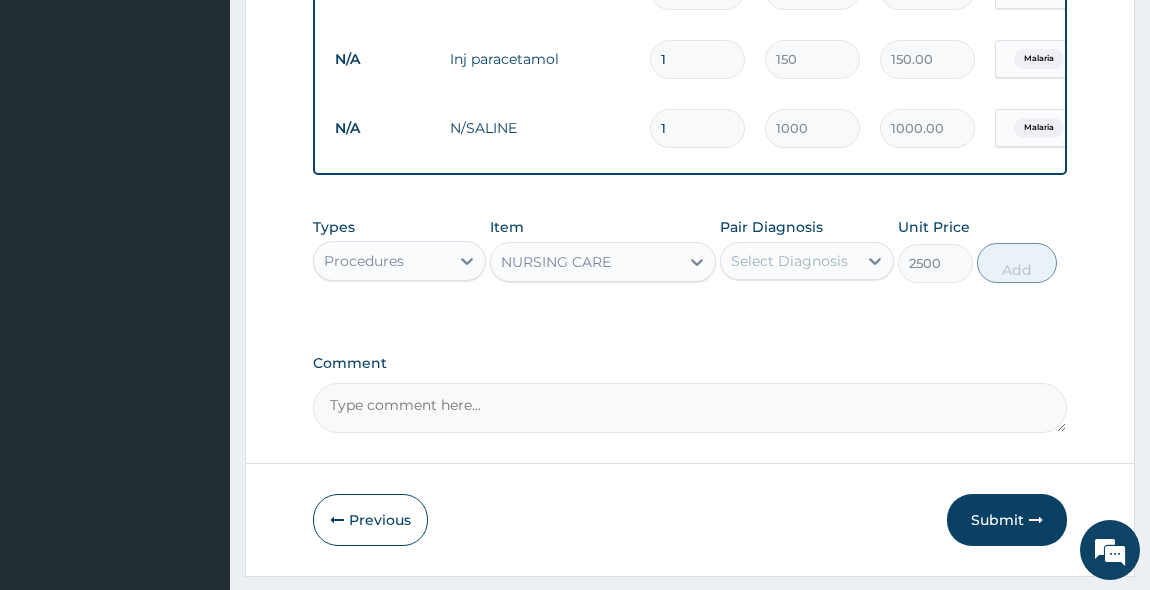 click on "Select Diagnosis" at bounding box center [789, 261] 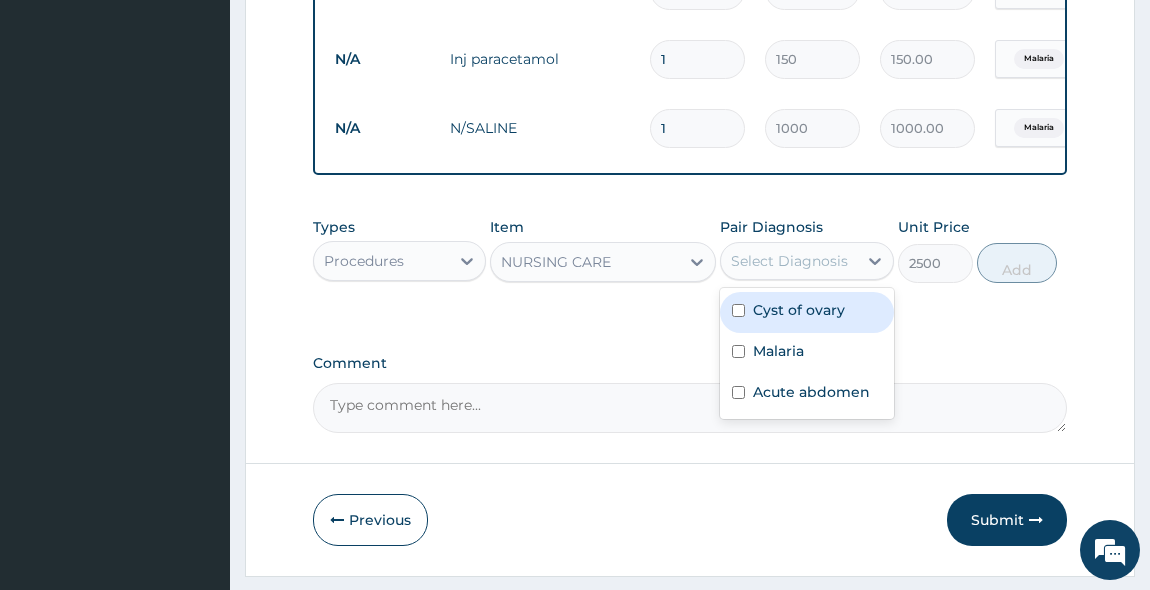 click on "Cyst of ovary" at bounding box center [807, 312] 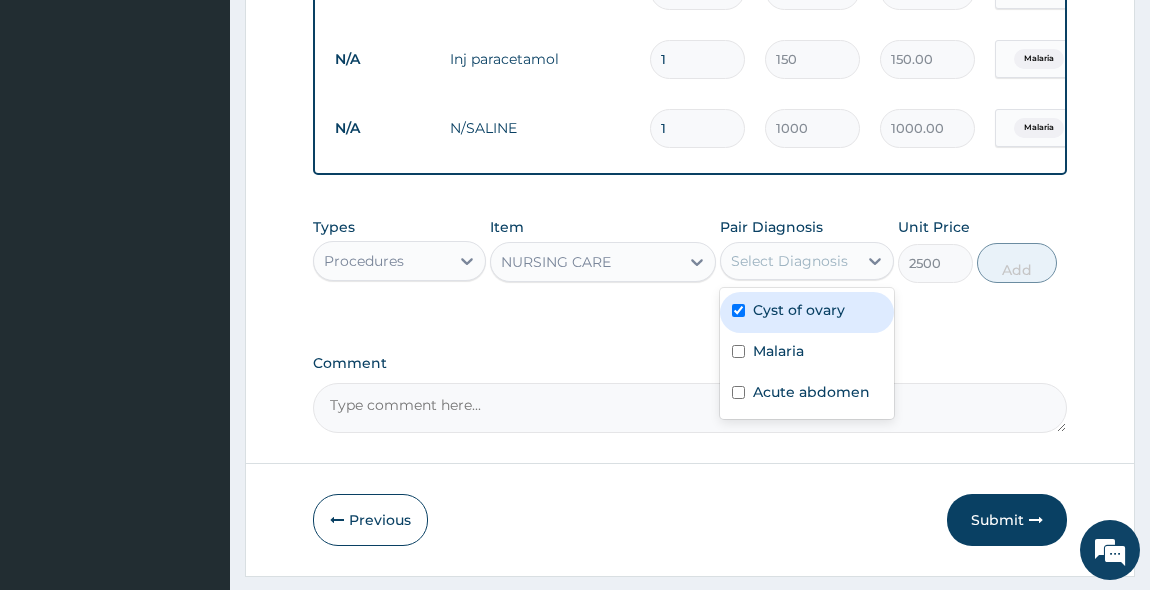 checkbox on "true" 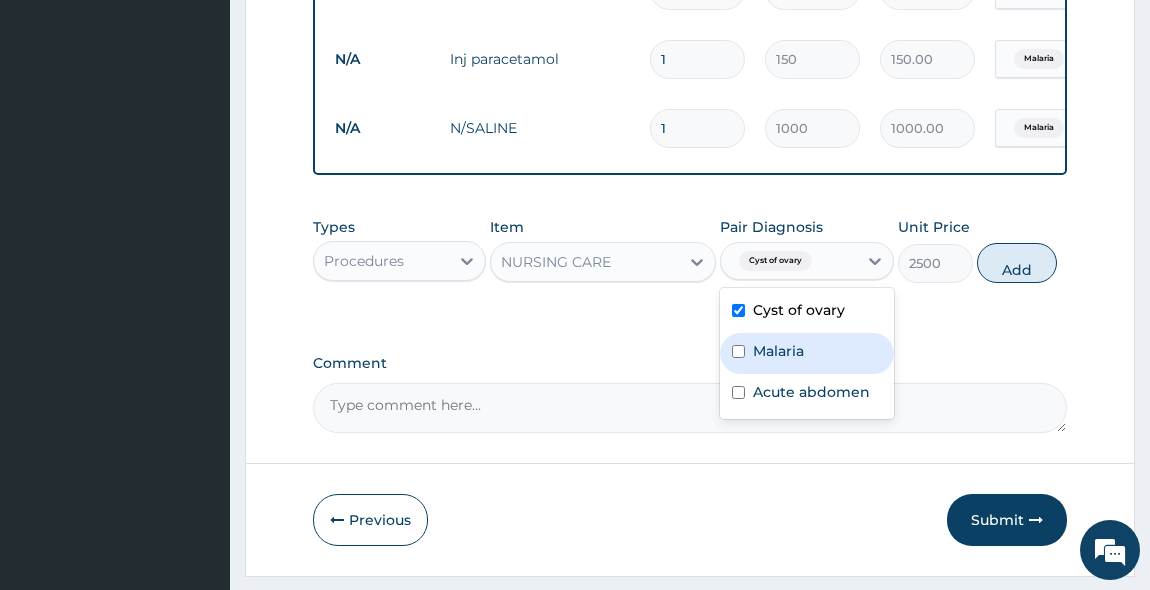 click on "Malaria" at bounding box center (807, 353) 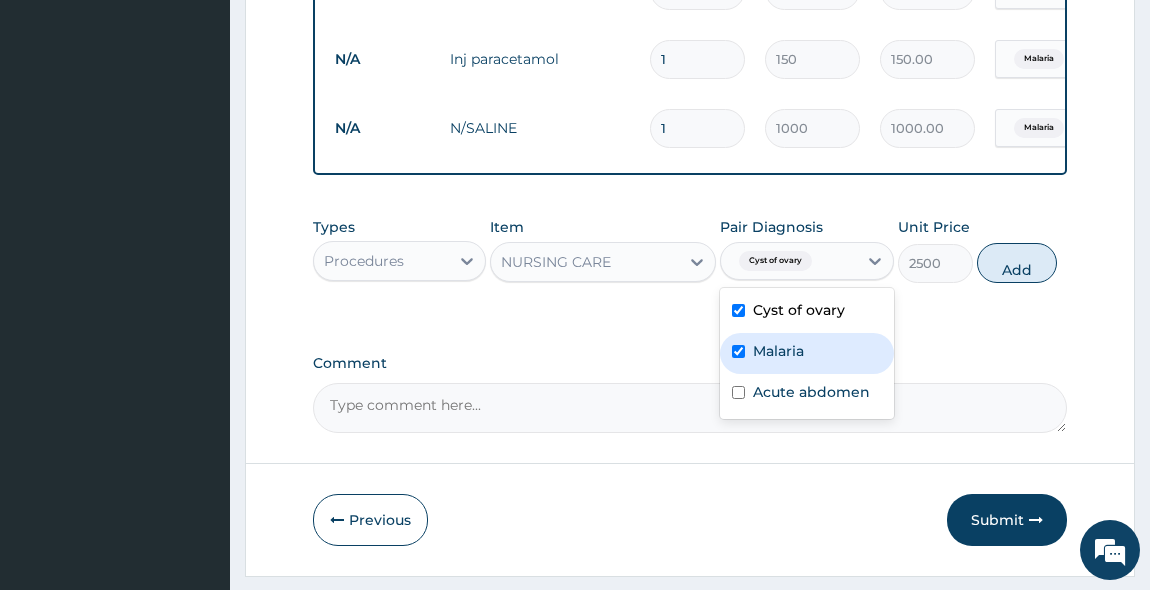 checkbox on "true" 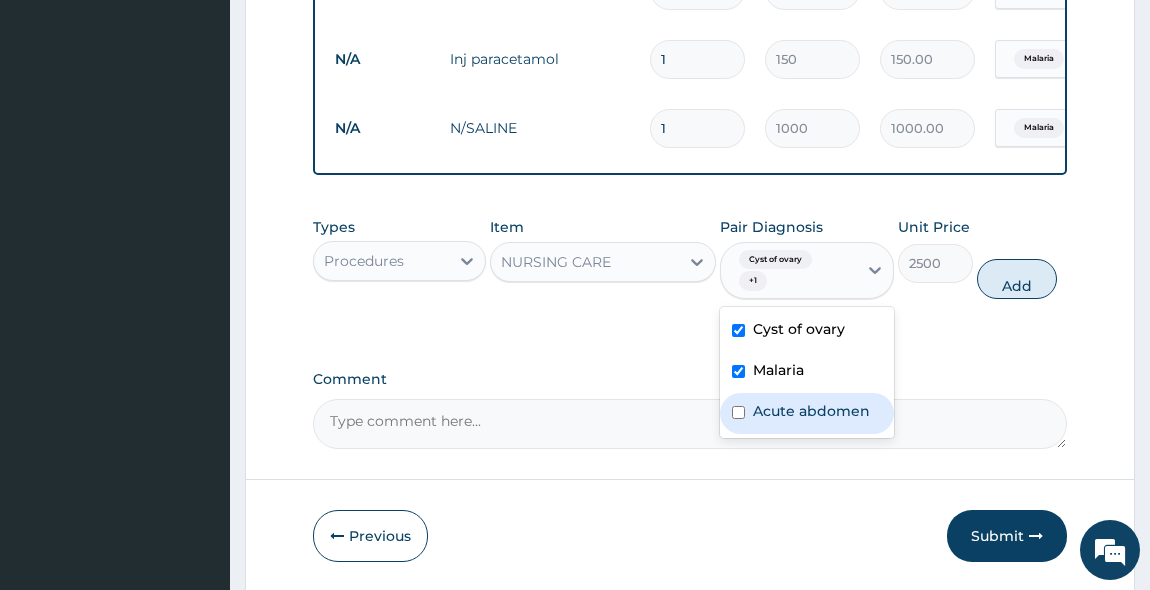 click on "Acute abdomen" at bounding box center (807, 413) 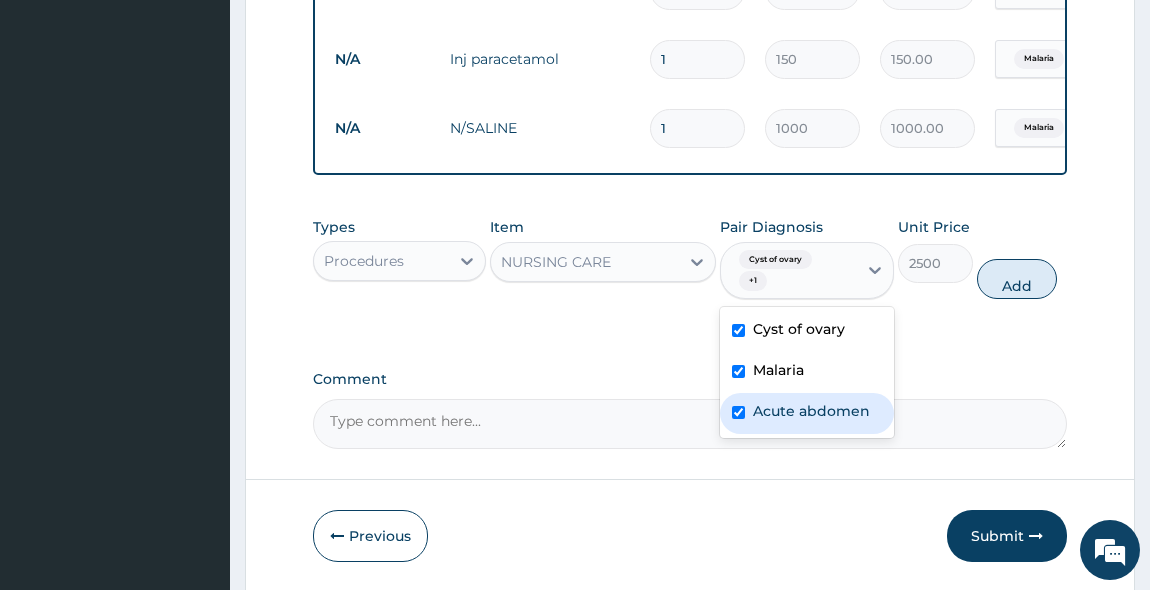 checkbox on "true" 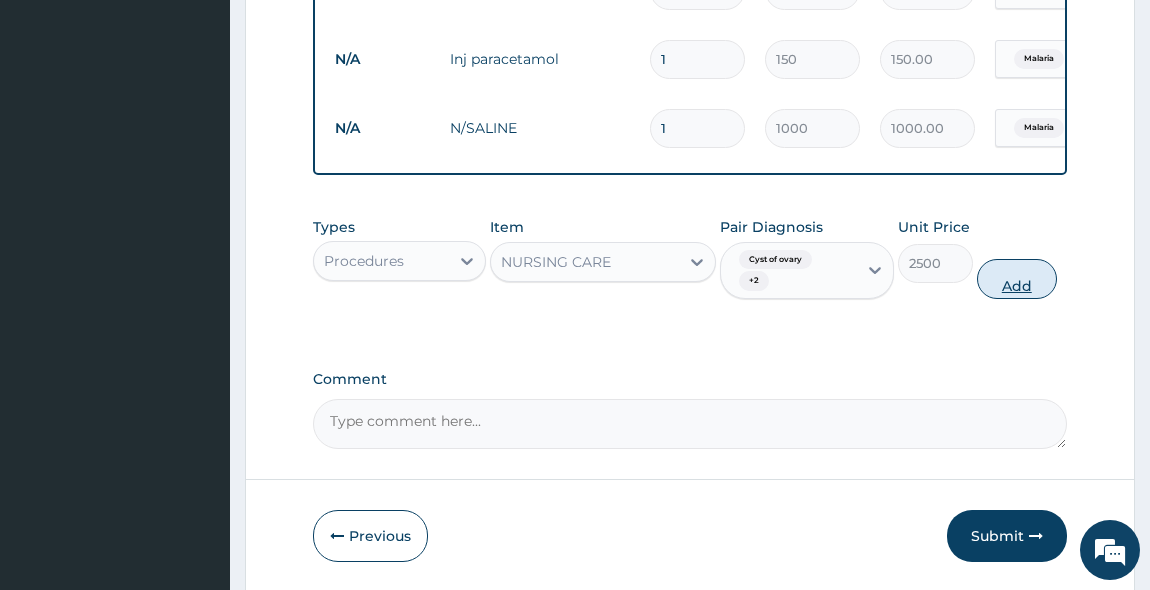 click on "Add" at bounding box center [1017, 279] 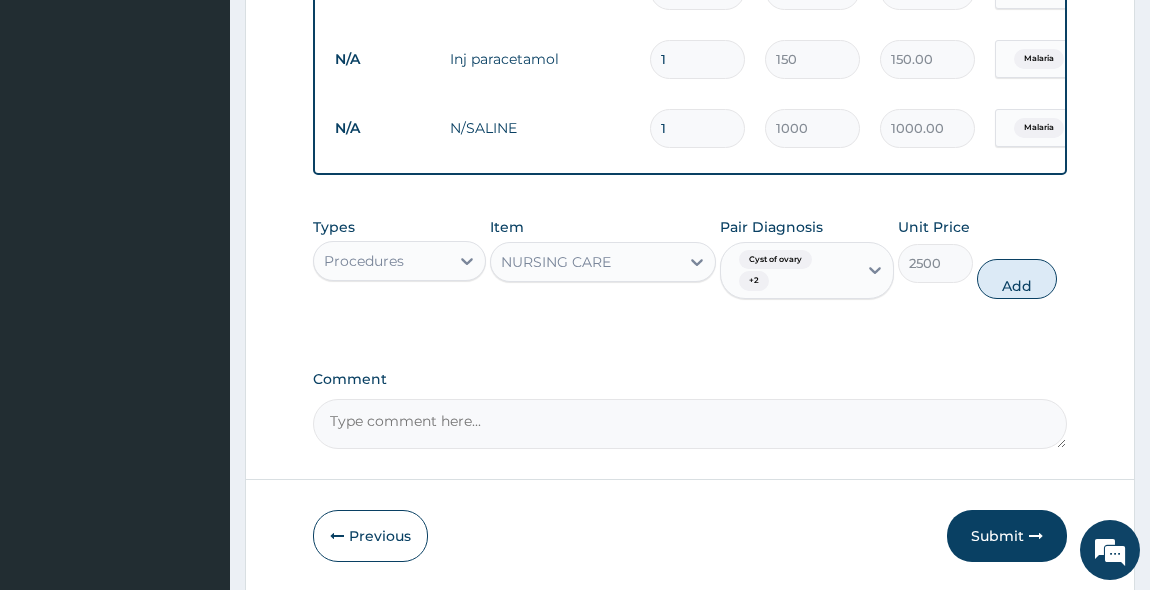 type on "0" 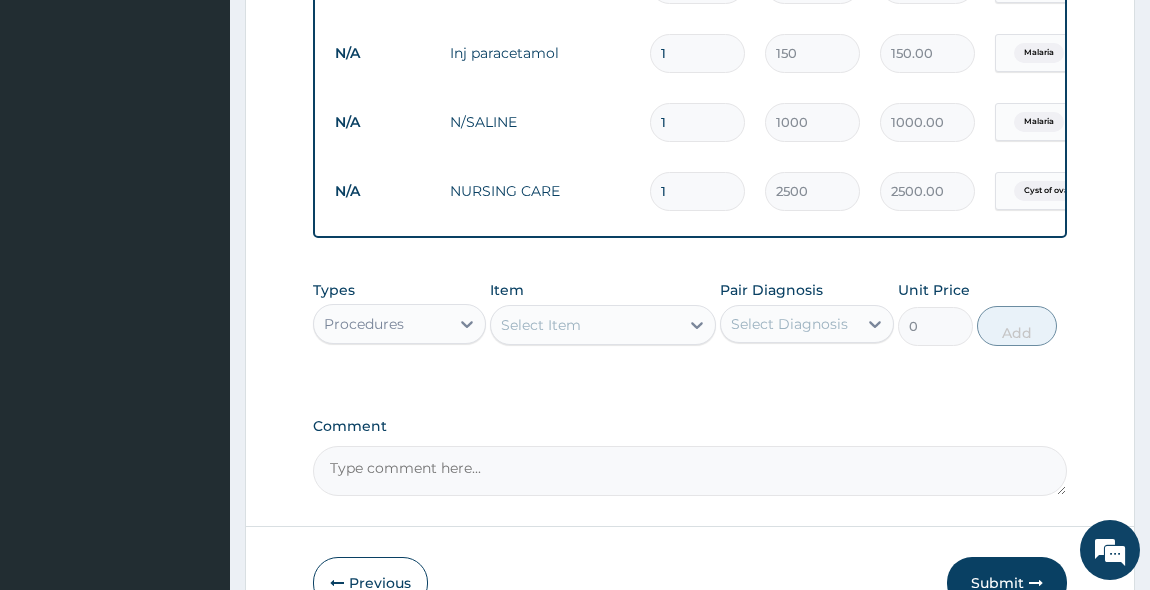 scroll, scrollTop: 1485, scrollLeft: 0, axis: vertical 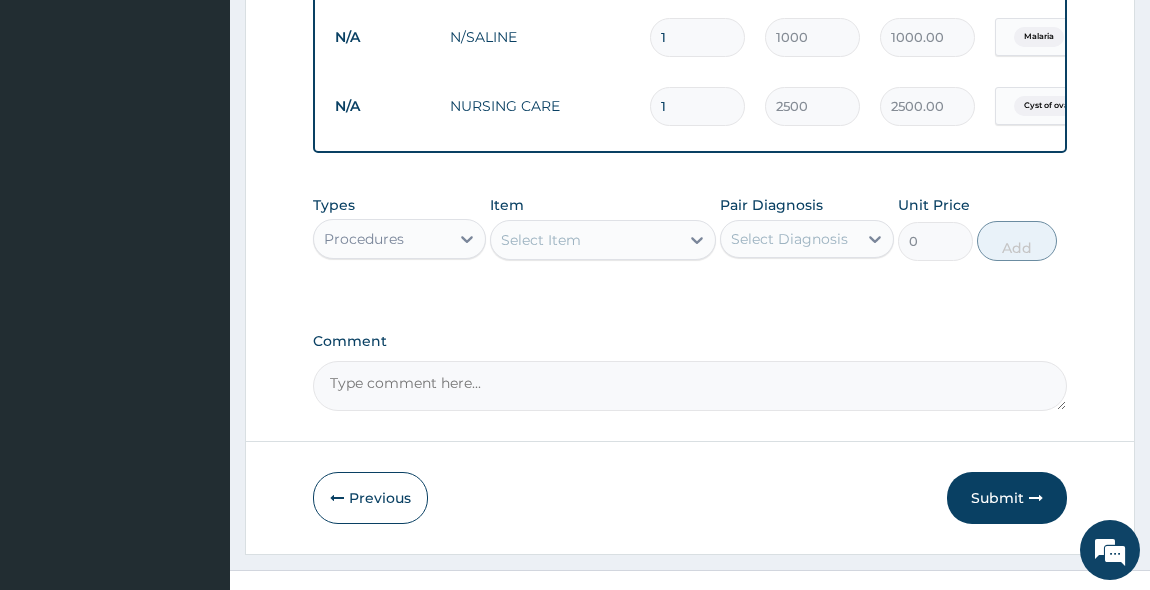 click on "Select Item" at bounding box center (585, 240) 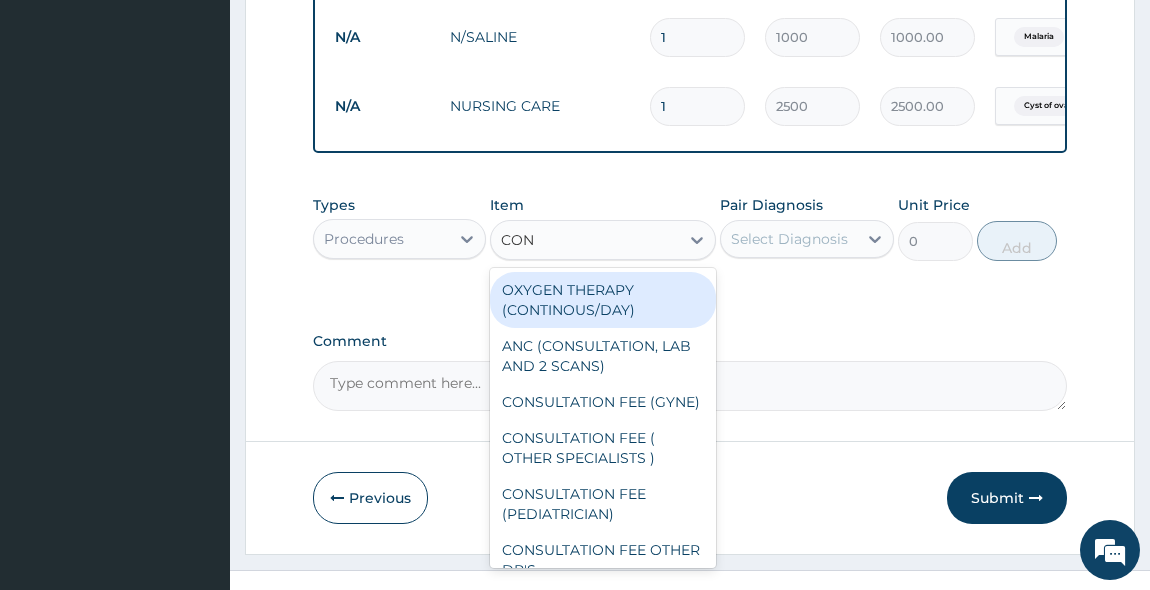 type on "CONS" 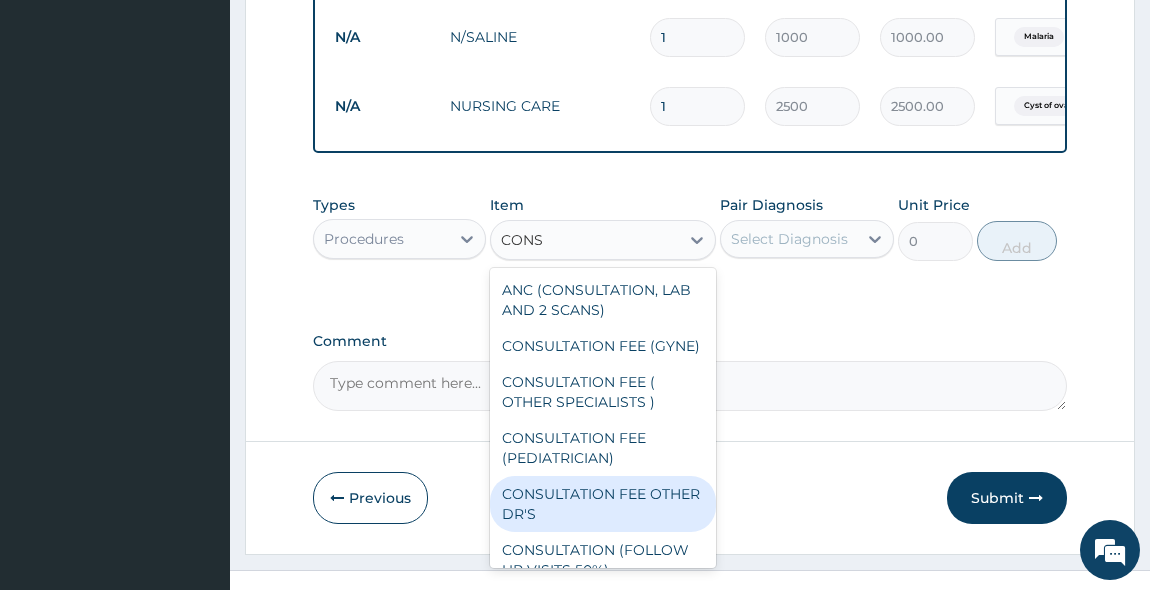 click on "CONSULTATION FEE OTHER DR'S" at bounding box center [603, 504] 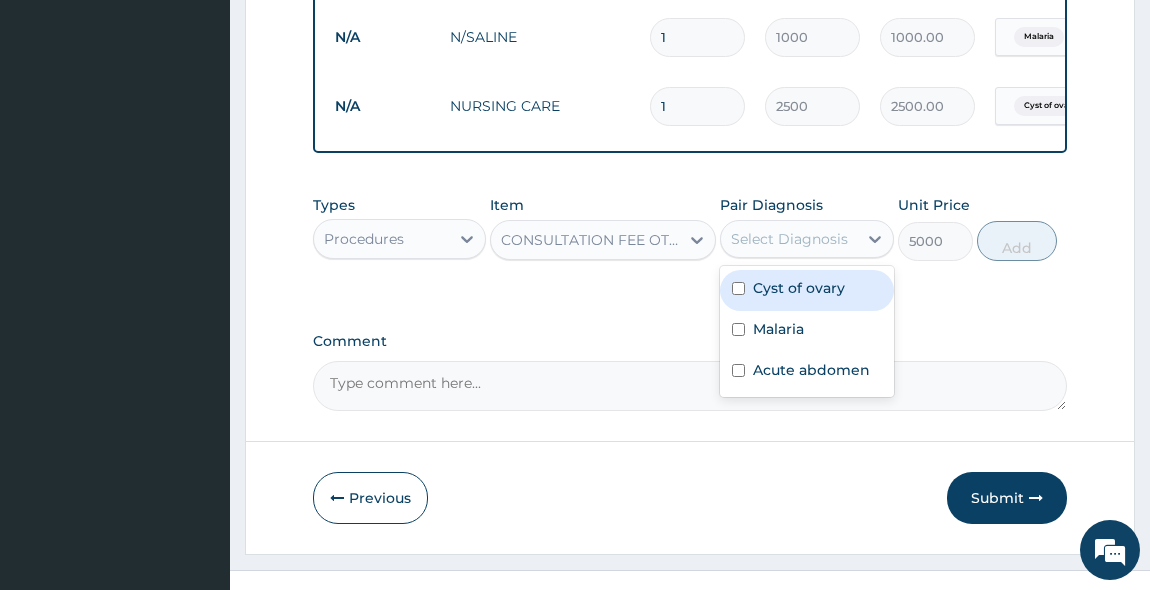 click on "Select Diagnosis" at bounding box center (789, 239) 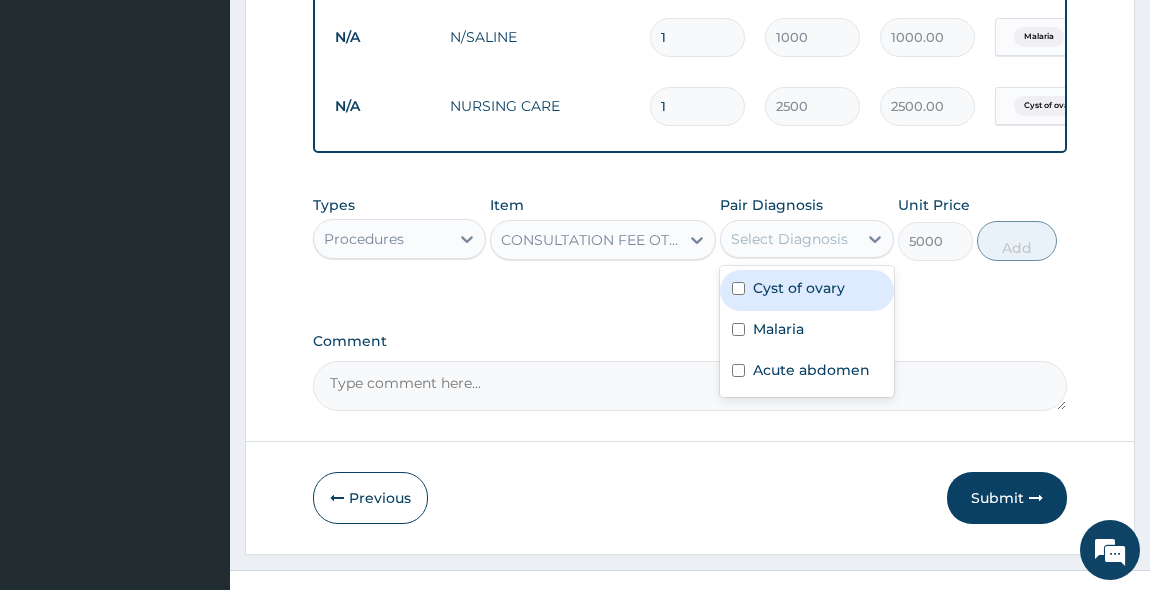 click at bounding box center (738, 288) 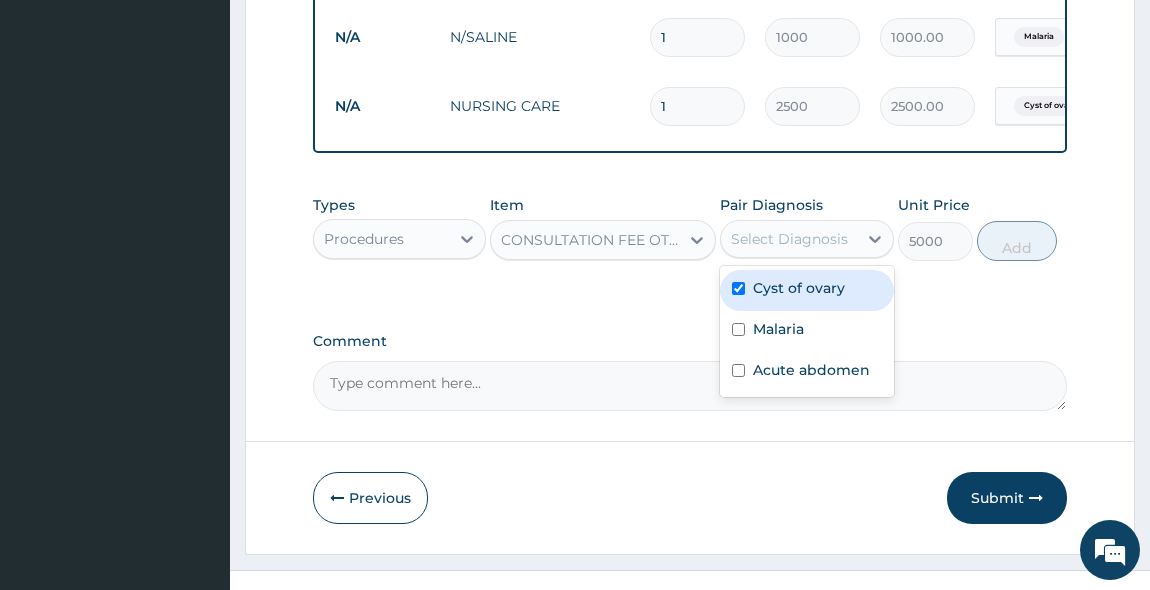 checkbox on "true" 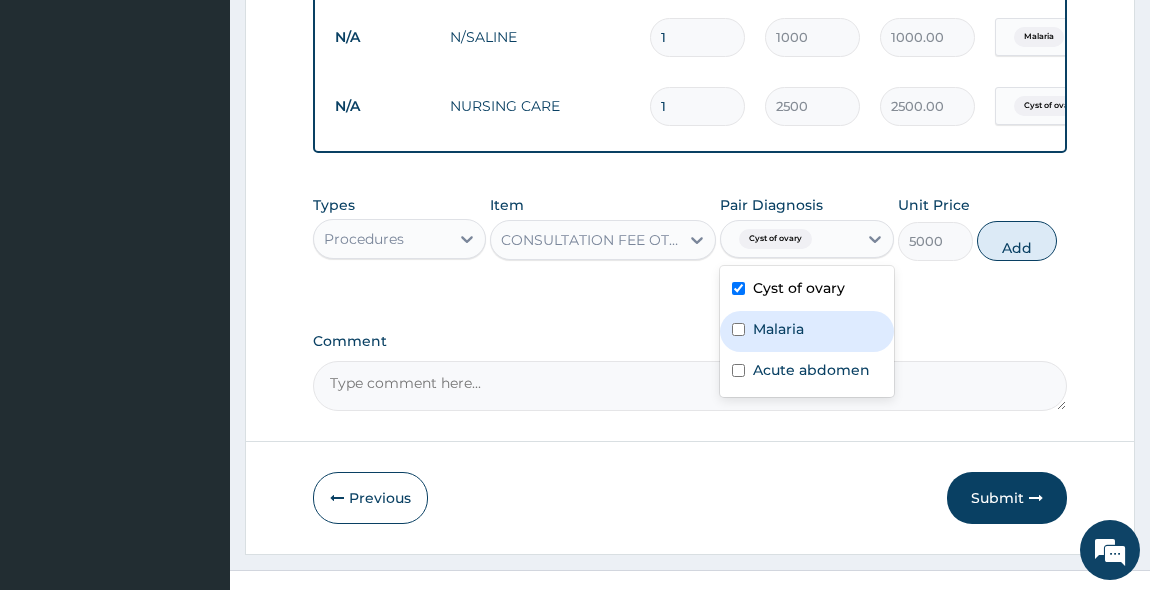 click at bounding box center (738, 329) 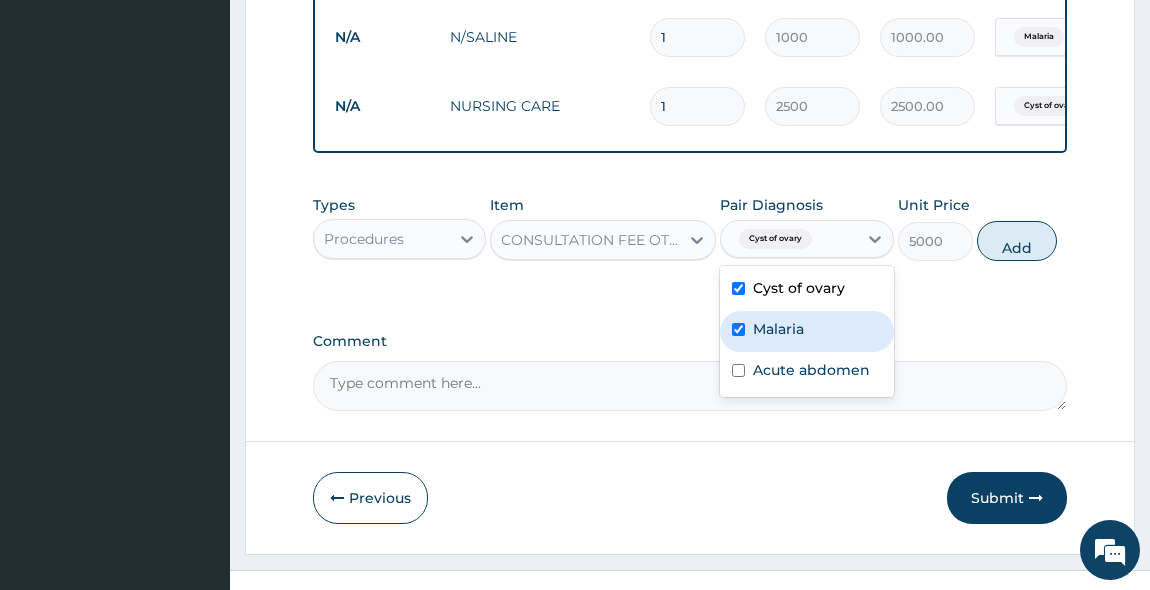 checkbox on "true" 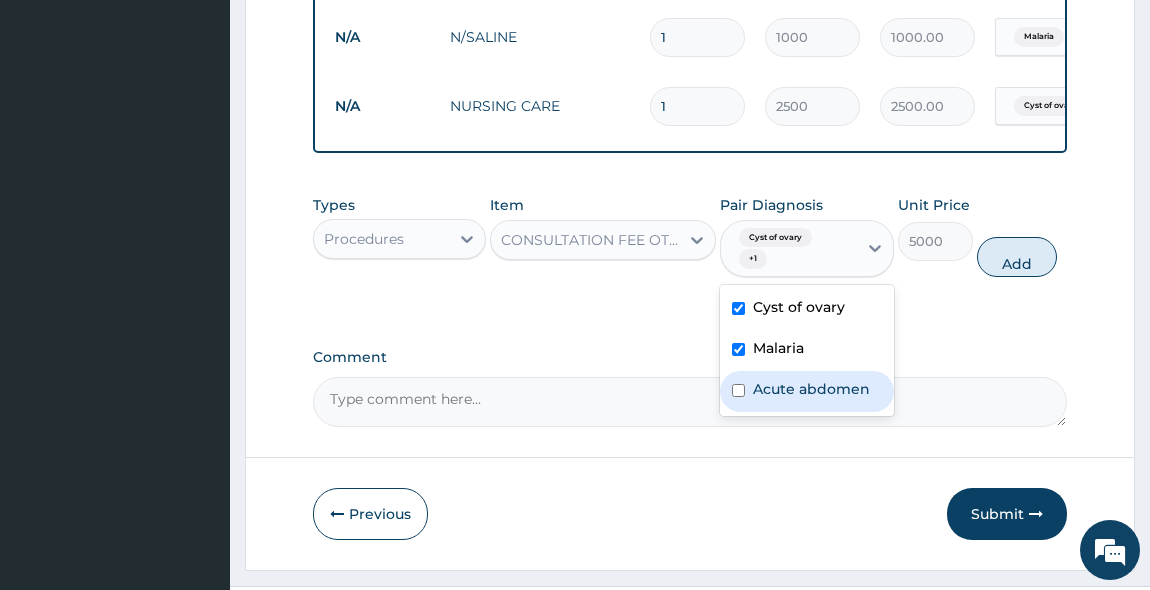 click on "Acute abdomen" at bounding box center (807, 391) 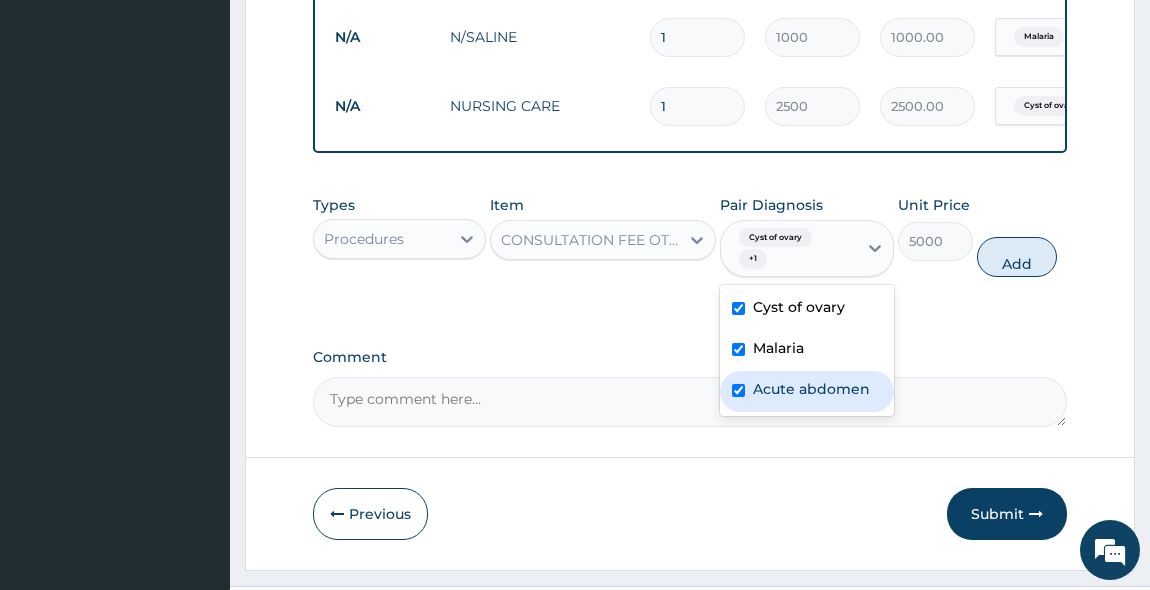 checkbox on "true" 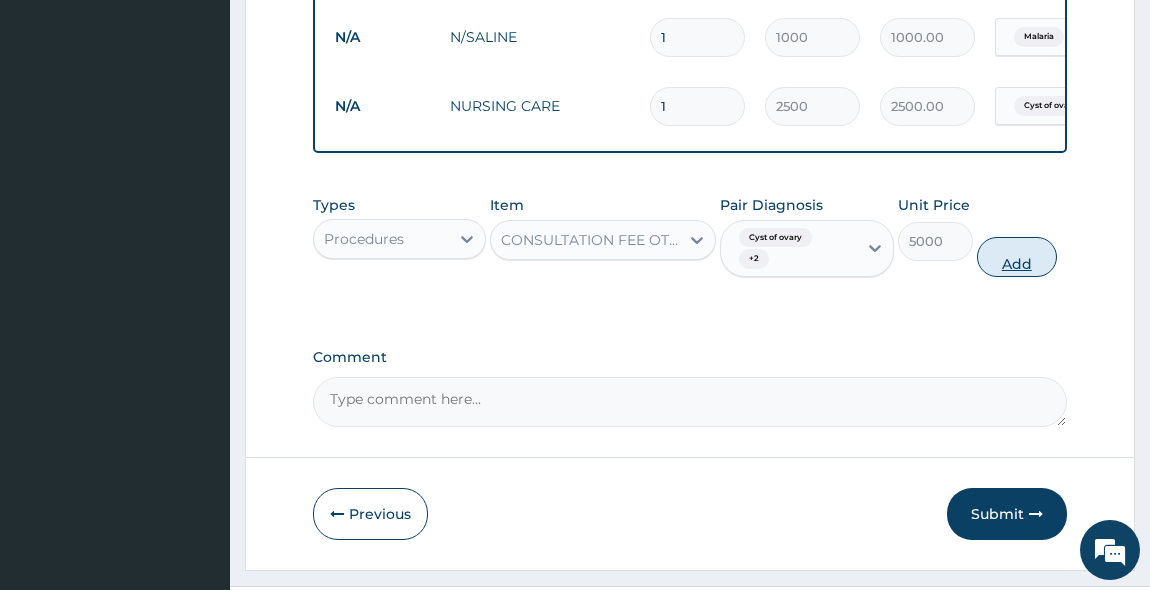 click on "Add" at bounding box center [1017, 257] 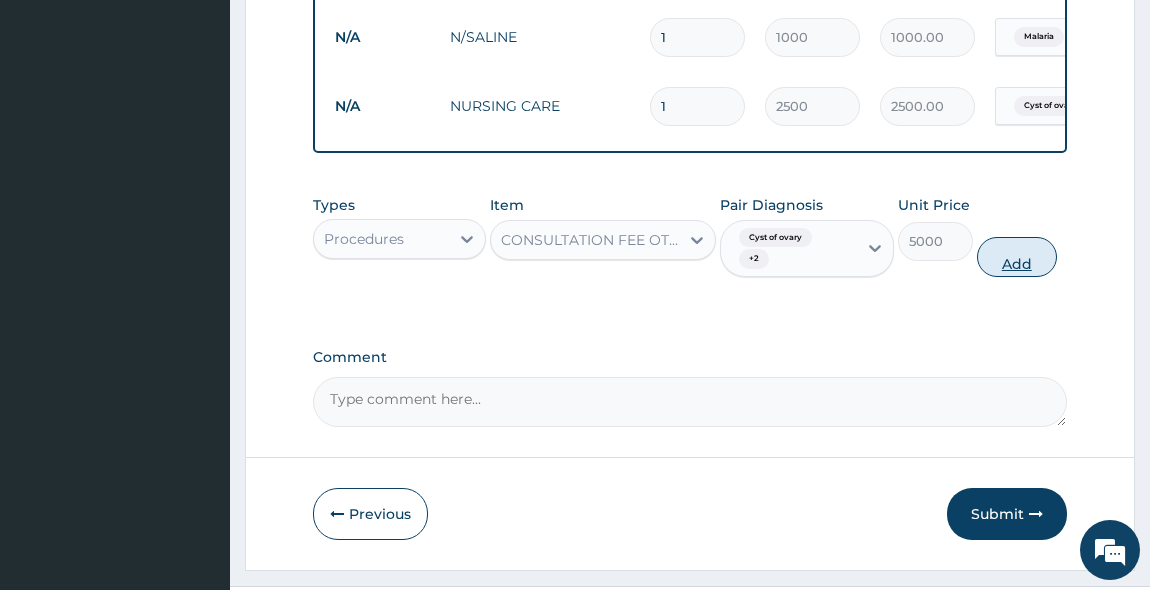 type on "0" 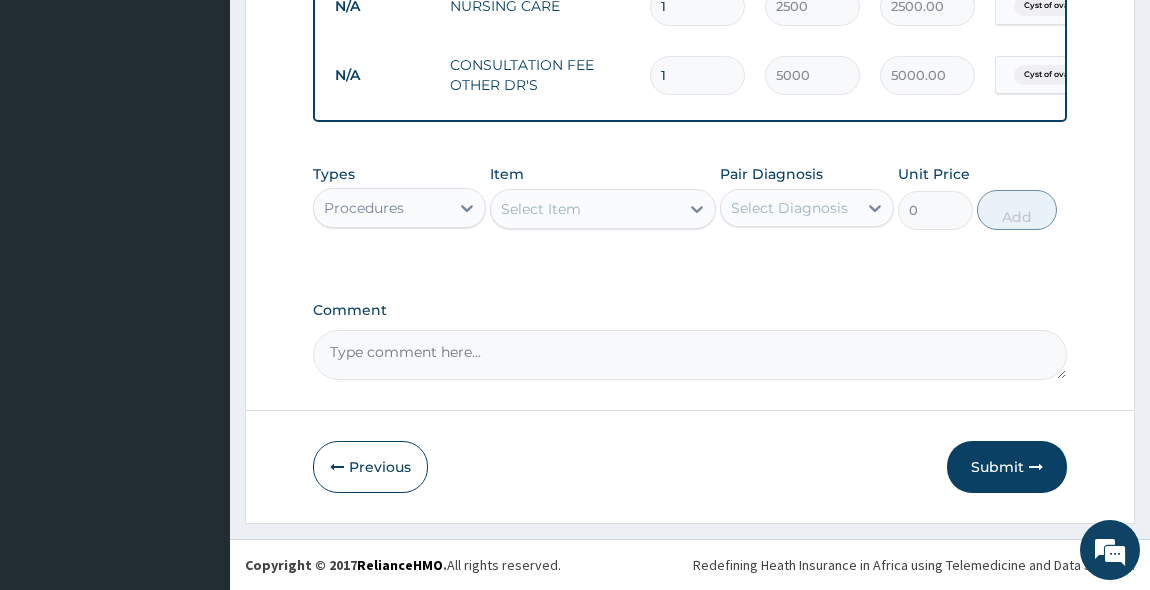 scroll, scrollTop: 1602, scrollLeft: 0, axis: vertical 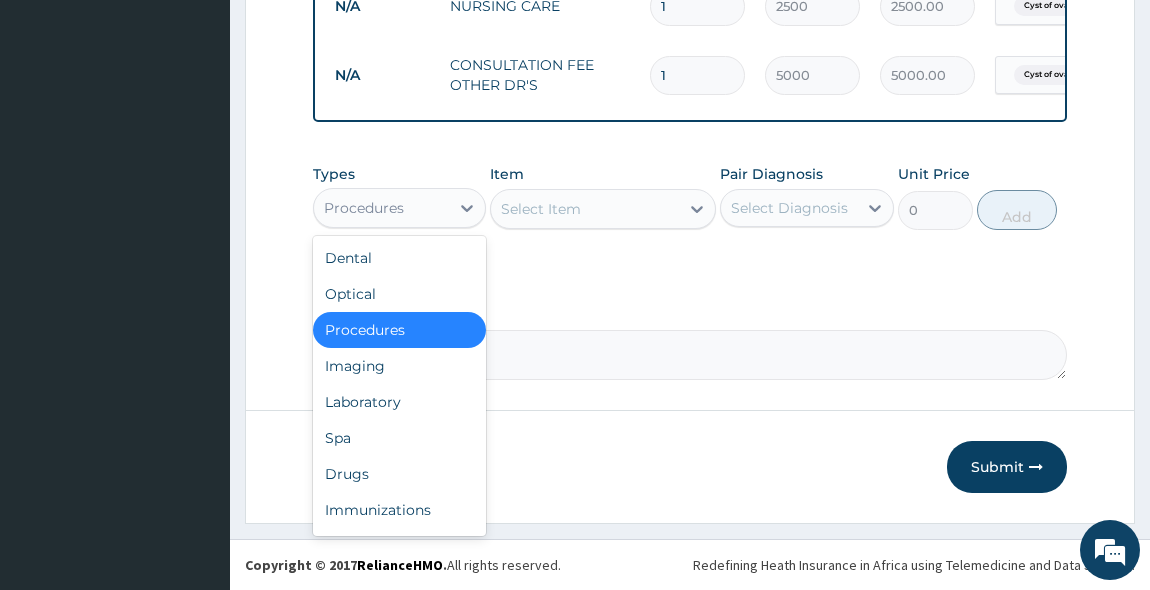 click on "Procedures" at bounding box center [364, 208] 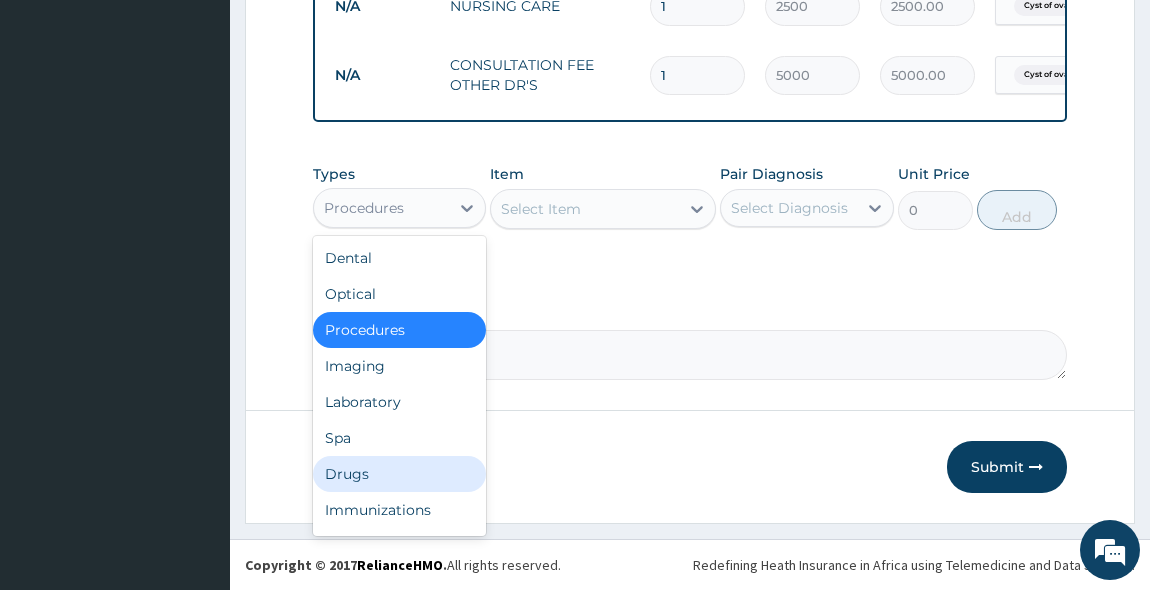 drag, startPoint x: 372, startPoint y: 469, endPoint x: 404, endPoint y: 357, distance: 116.48176 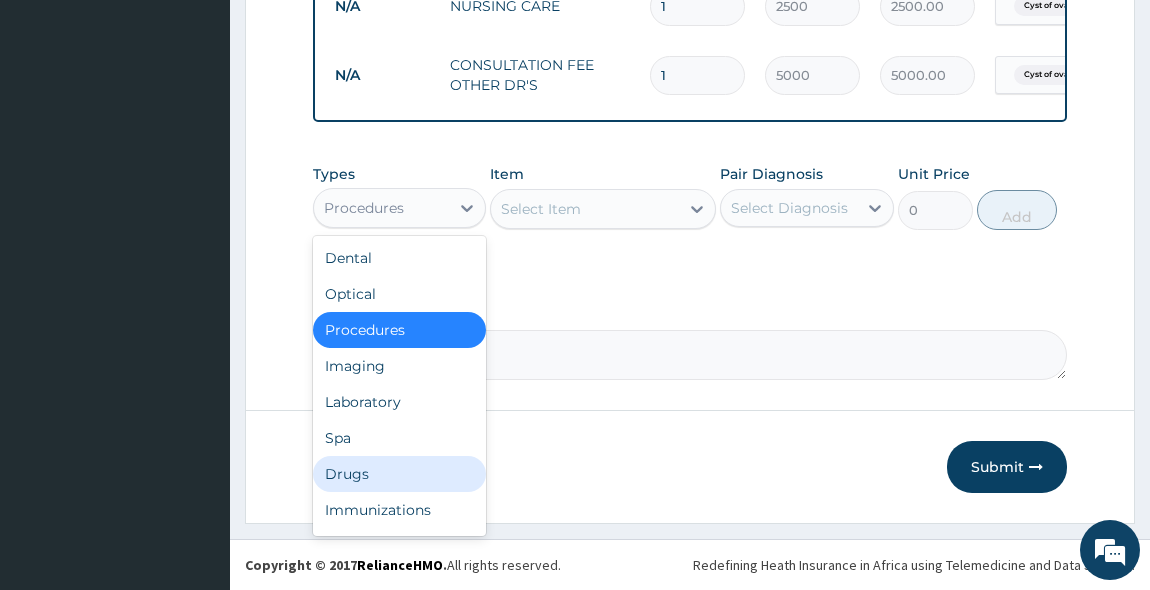 click on "Drugs" at bounding box center [400, 474] 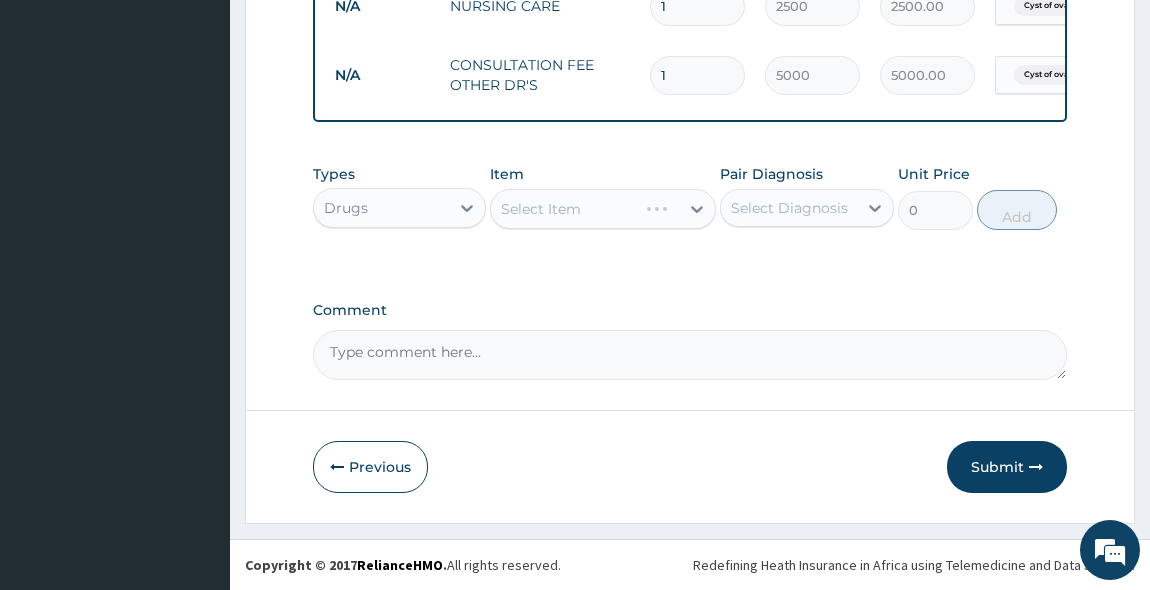 click on "Select Item" at bounding box center (603, 209) 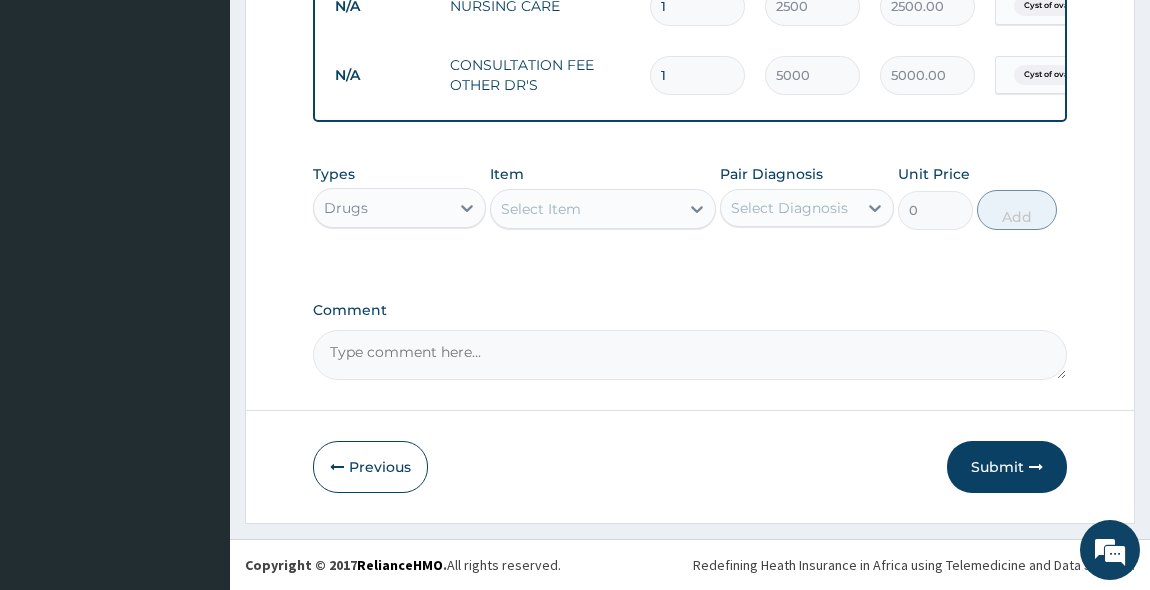 click on "Select Item" at bounding box center (541, 209) 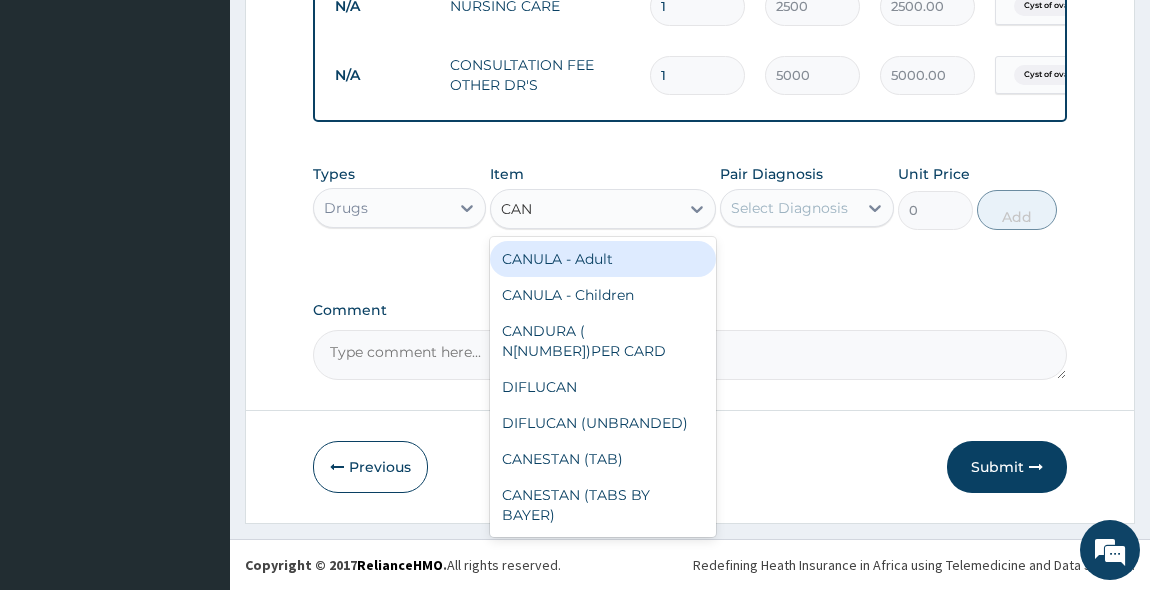 type on "CANU" 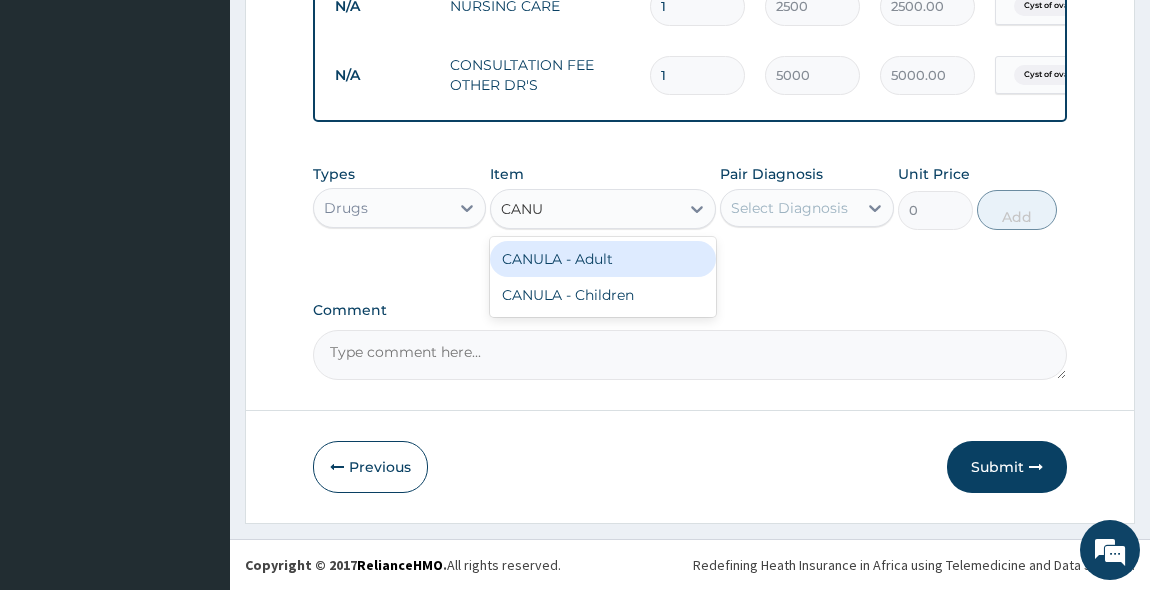 click on "CANULA - Adult" at bounding box center (603, 259) 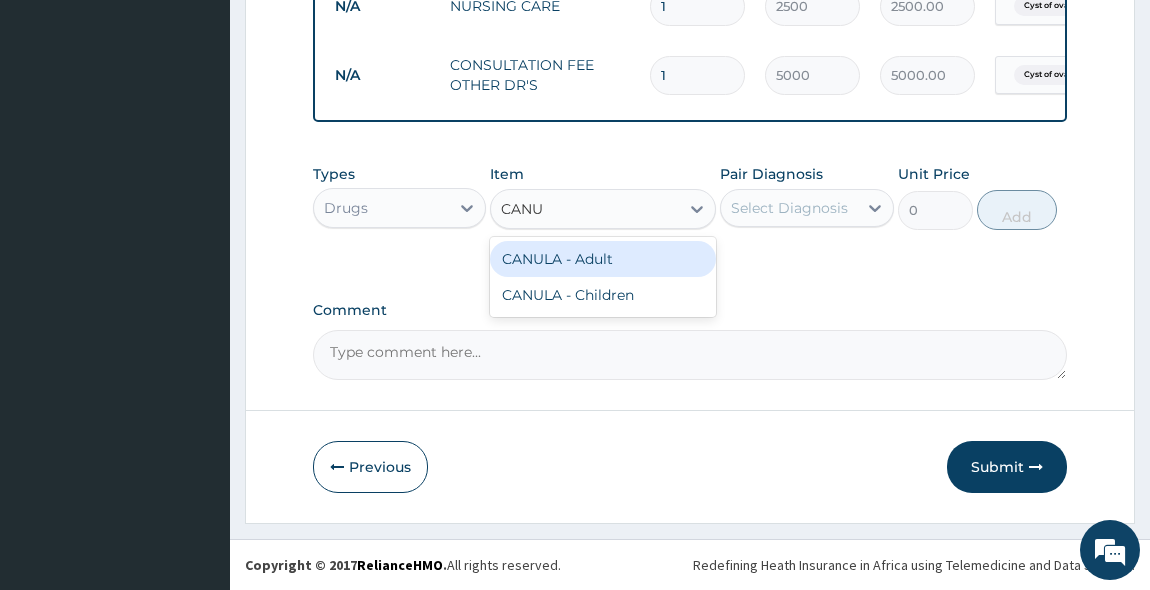 type 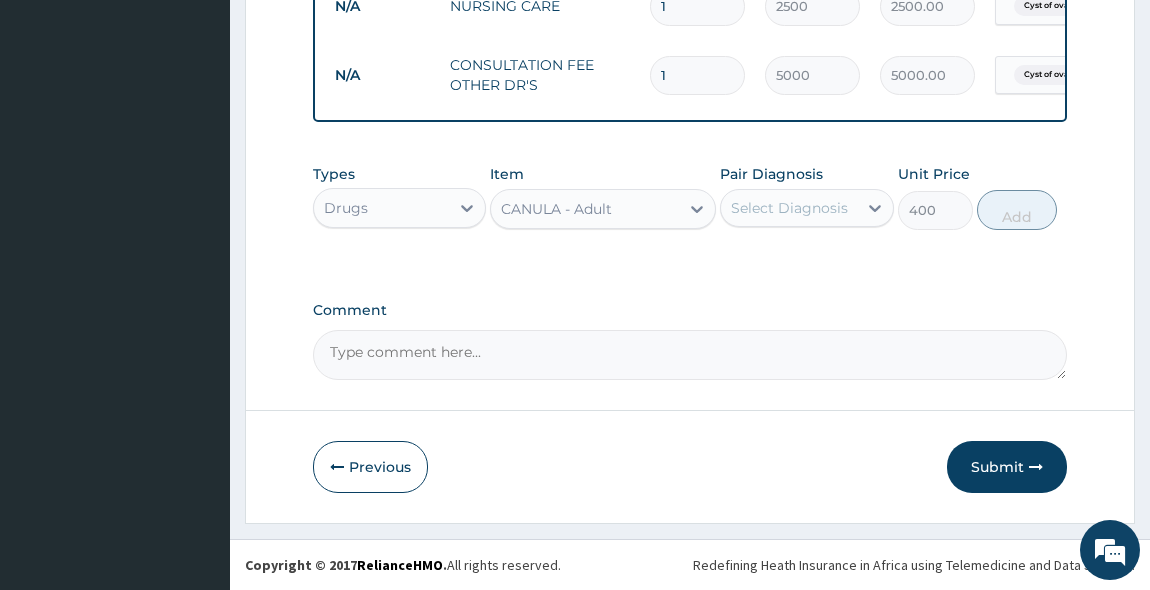 click on "Select Diagnosis" at bounding box center [789, 208] 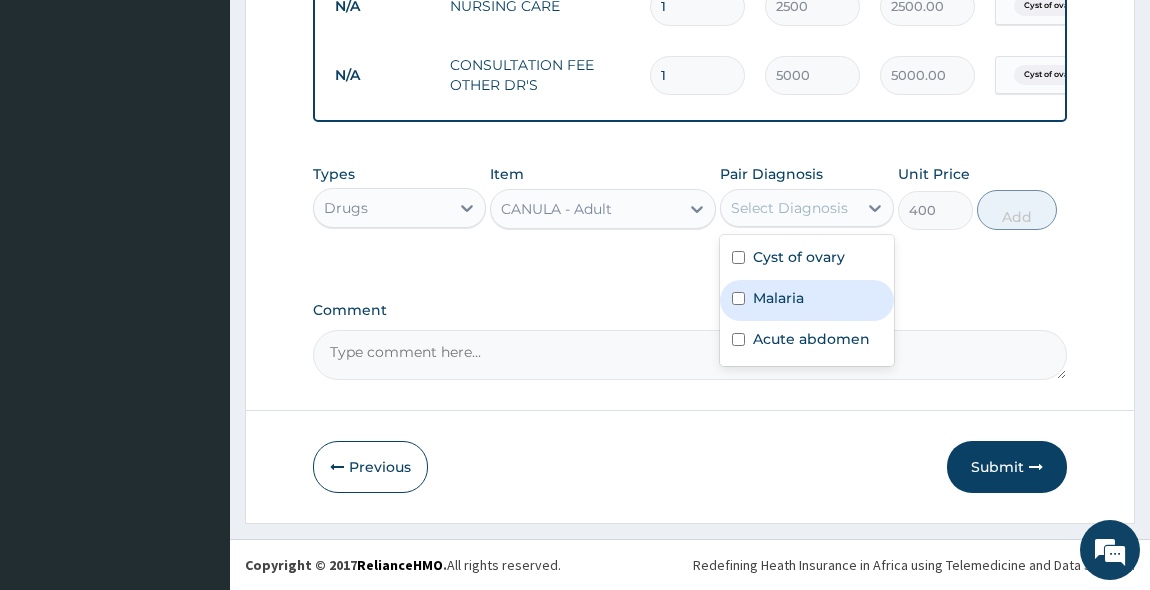 click at bounding box center [738, 298] 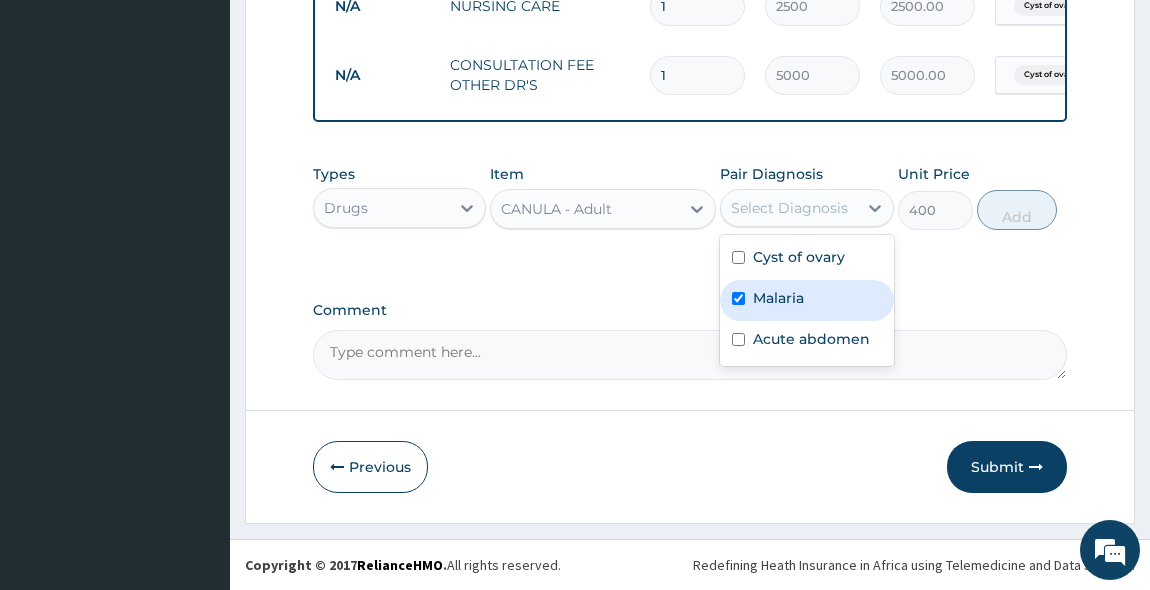 checkbox on "true" 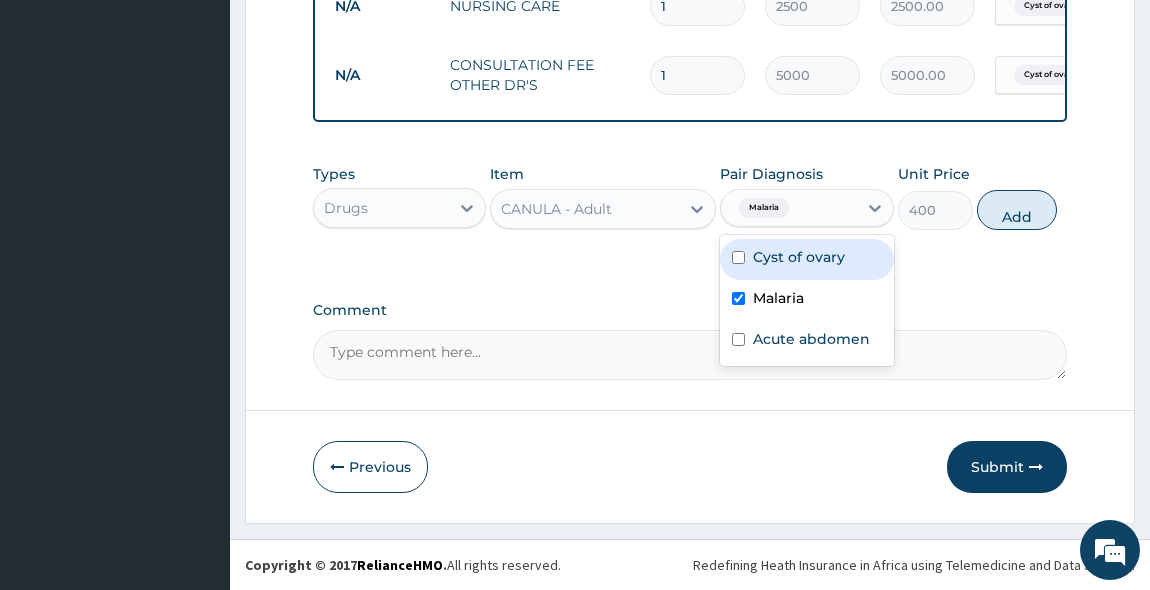 scroll, scrollTop: 1602, scrollLeft: 0, axis: vertical 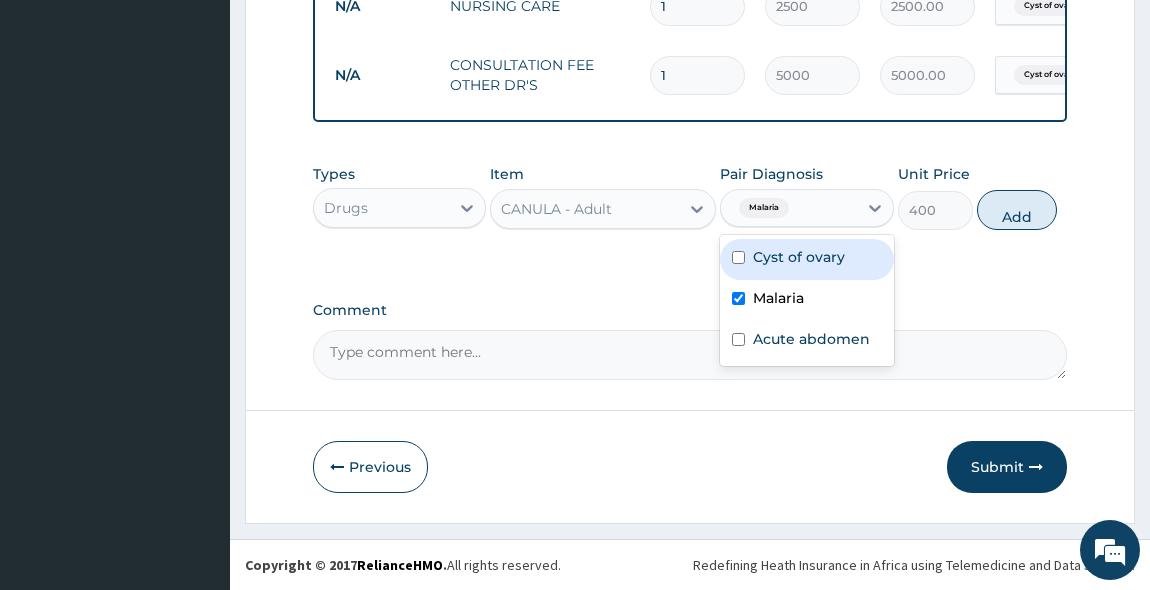 click on "Cyst of ovary" at bounding box center [807, 259] 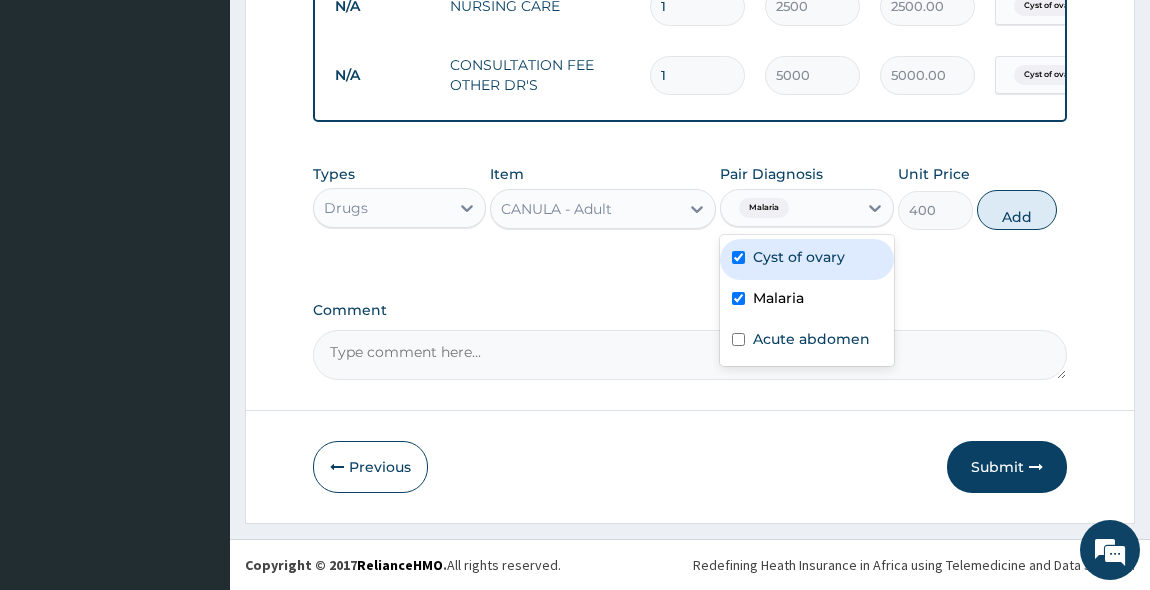 checkbox on "true" 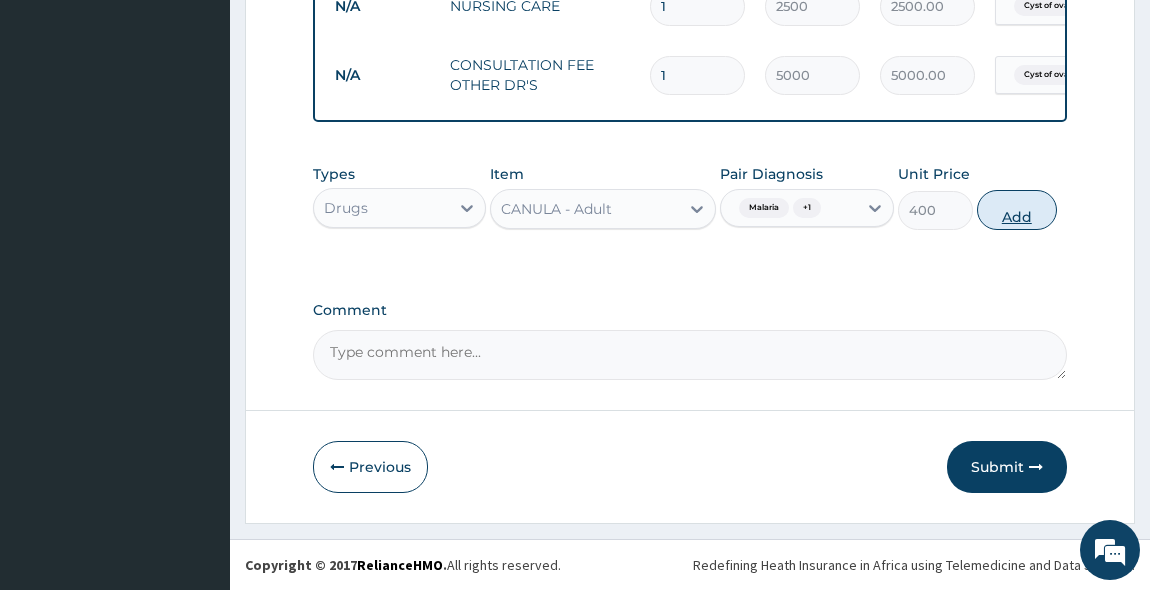 click on "Add" at bounding box center [1017, 210] 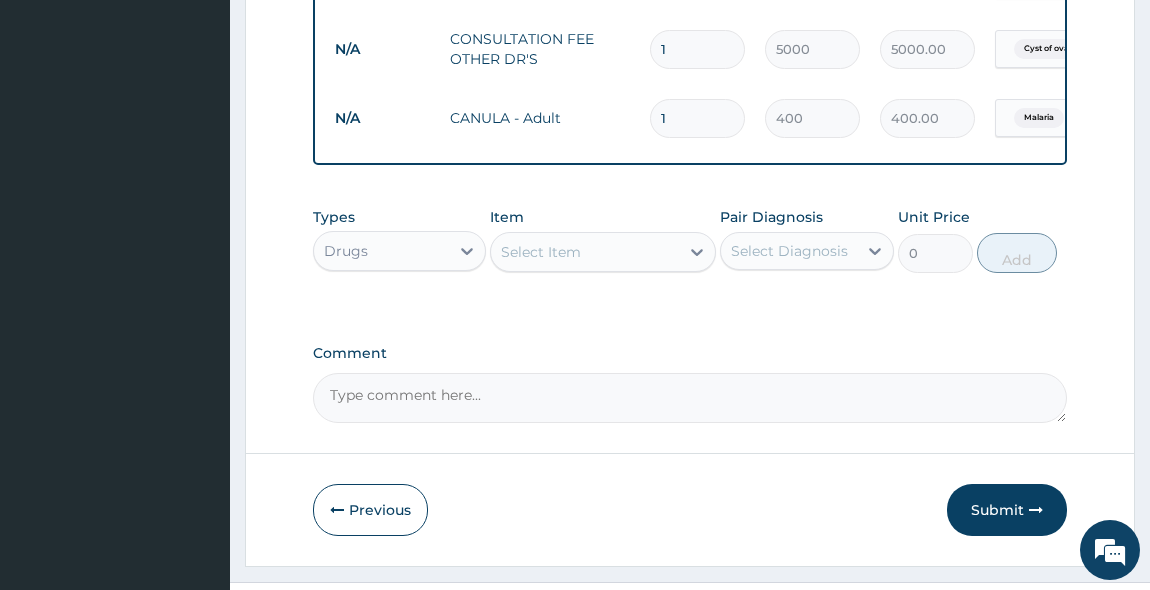 scroll, scrollTop: 1671, scrollLeft: 0, axis: vertical 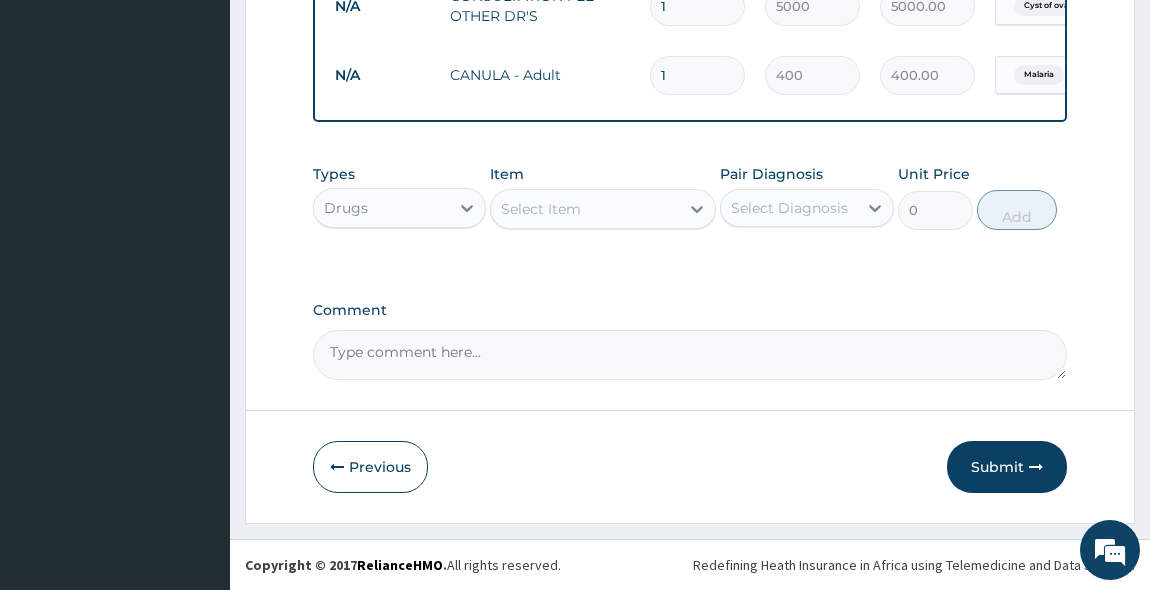 click on "Select Item" at bounding box center (541, 209) 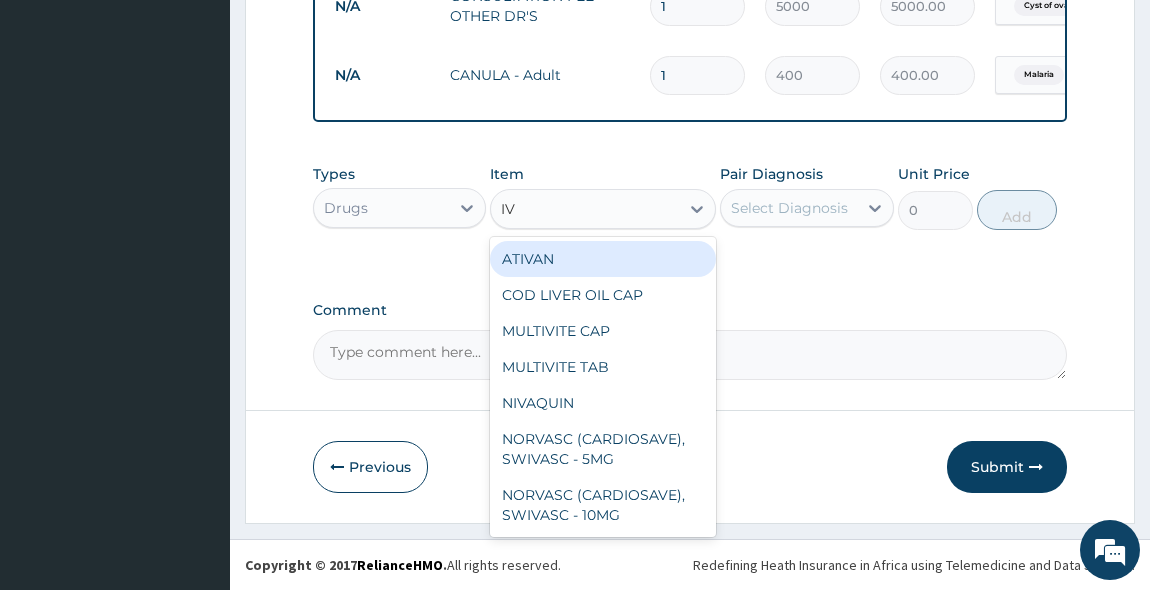 type on "IV G" 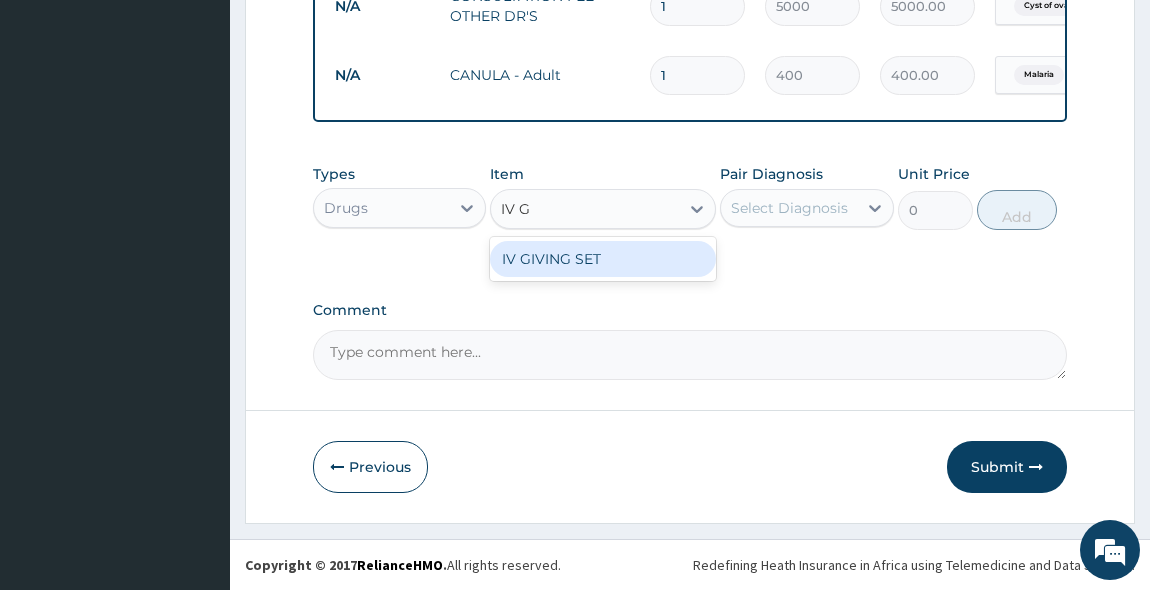 click on "IV GIVING SET" at bounding box center (603, 259) 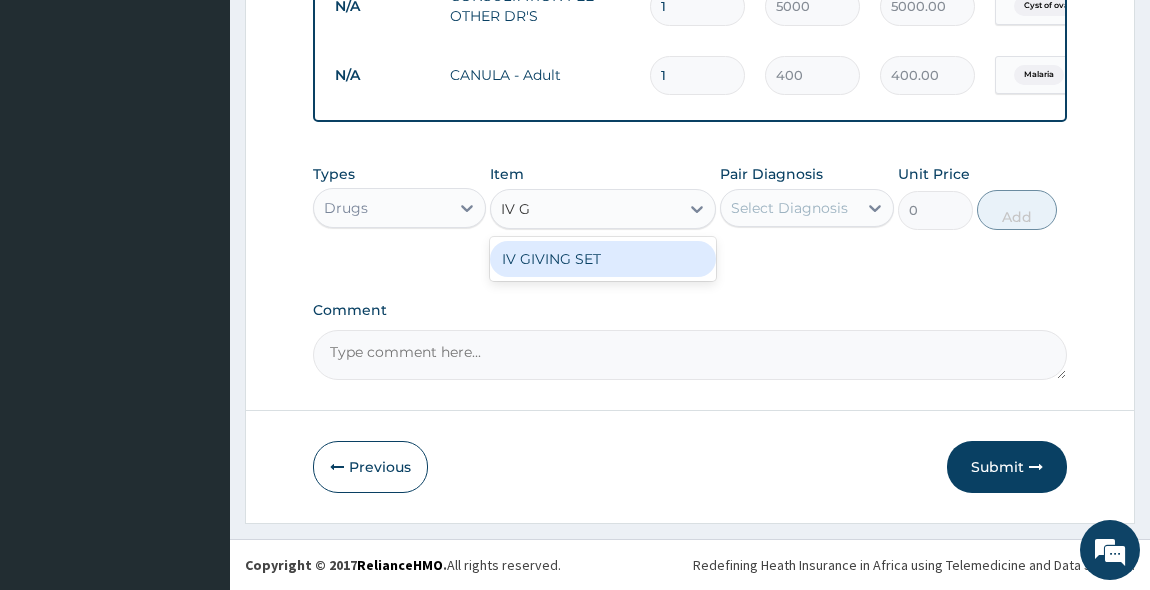 type 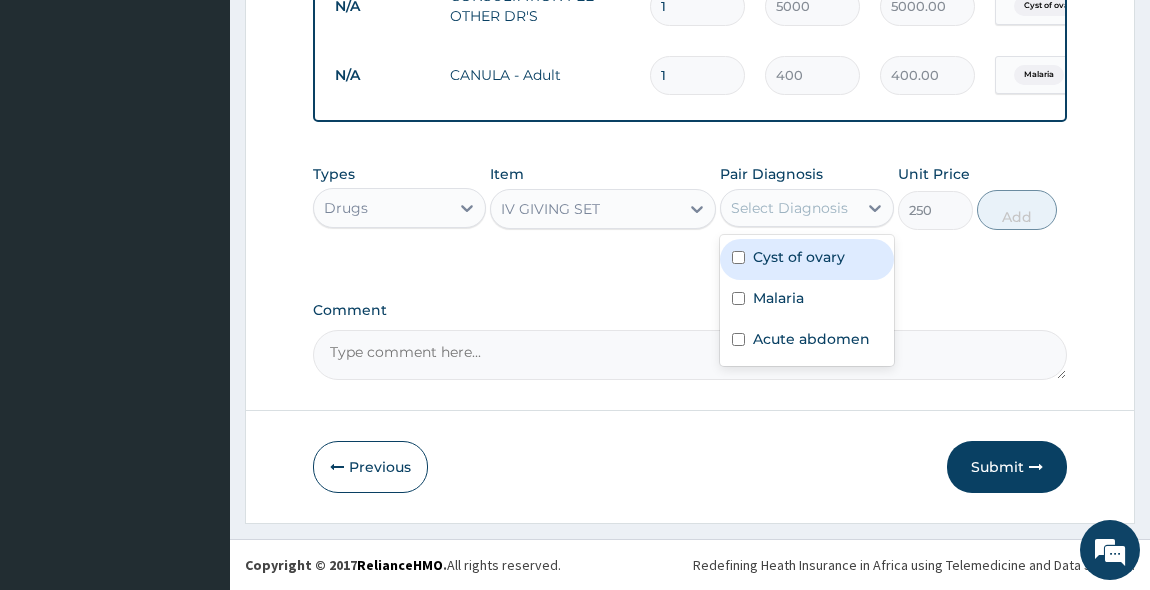 click on "Select Diagnosis" at bounding box center (789, 208) 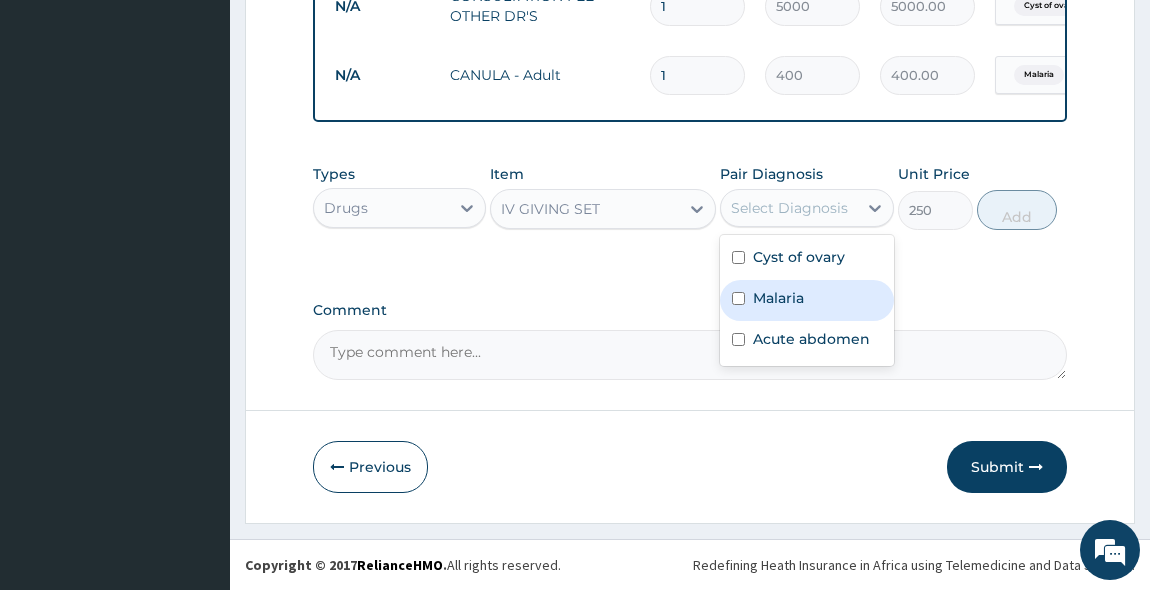 drag, startPoint x: 742, startPoint y: 300, endPoint x: 742, endPoint y: 272, distance: 28 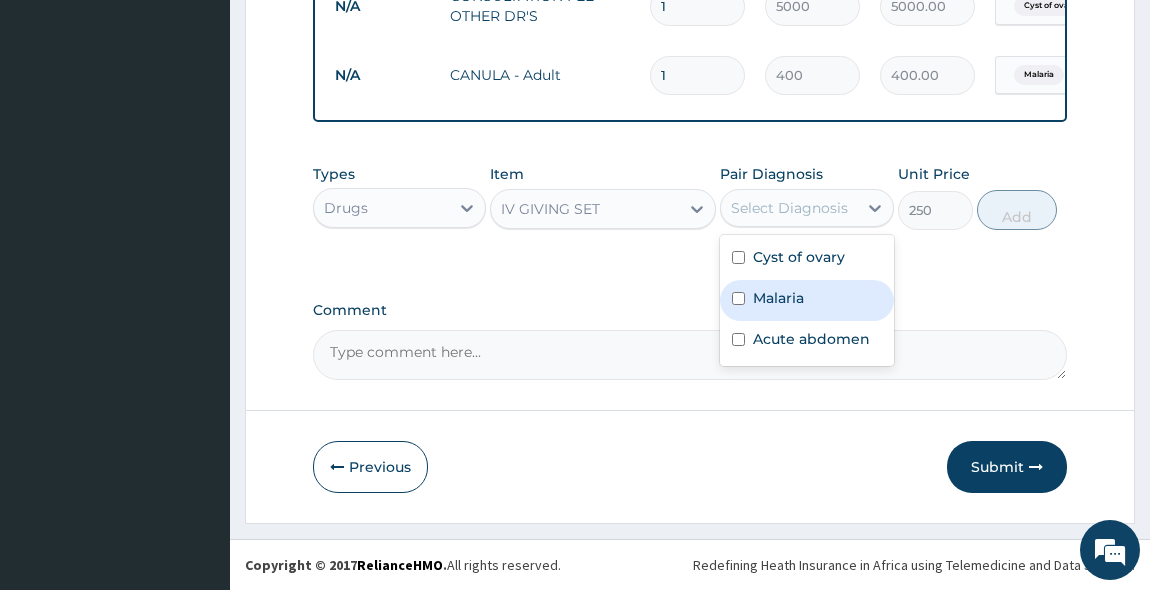click at bounding box center (738, 298) 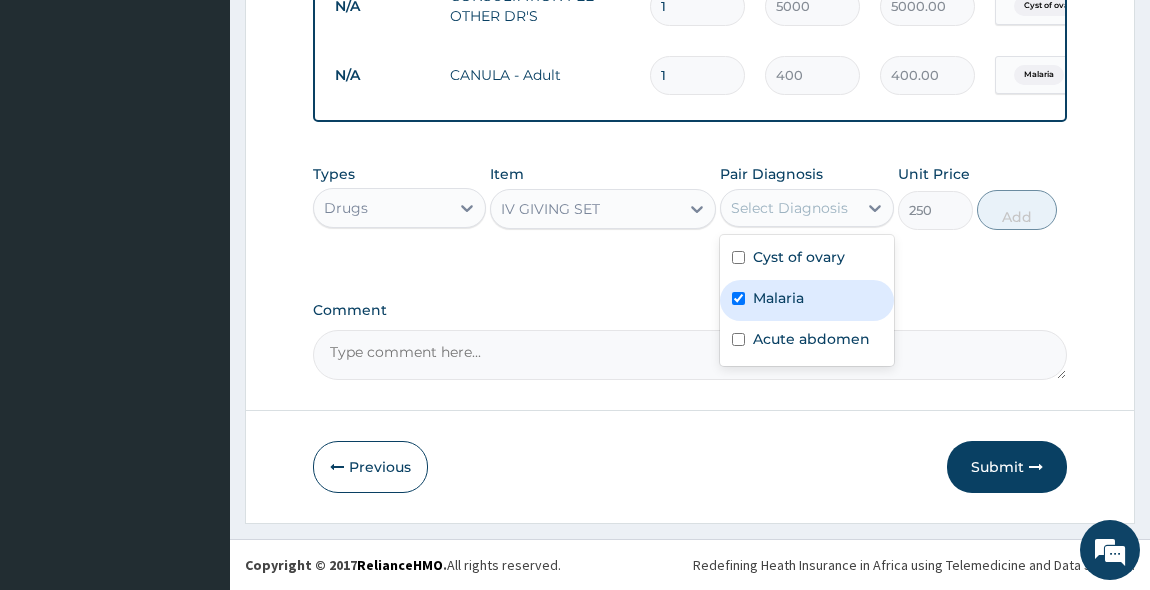 checkbox on "true" 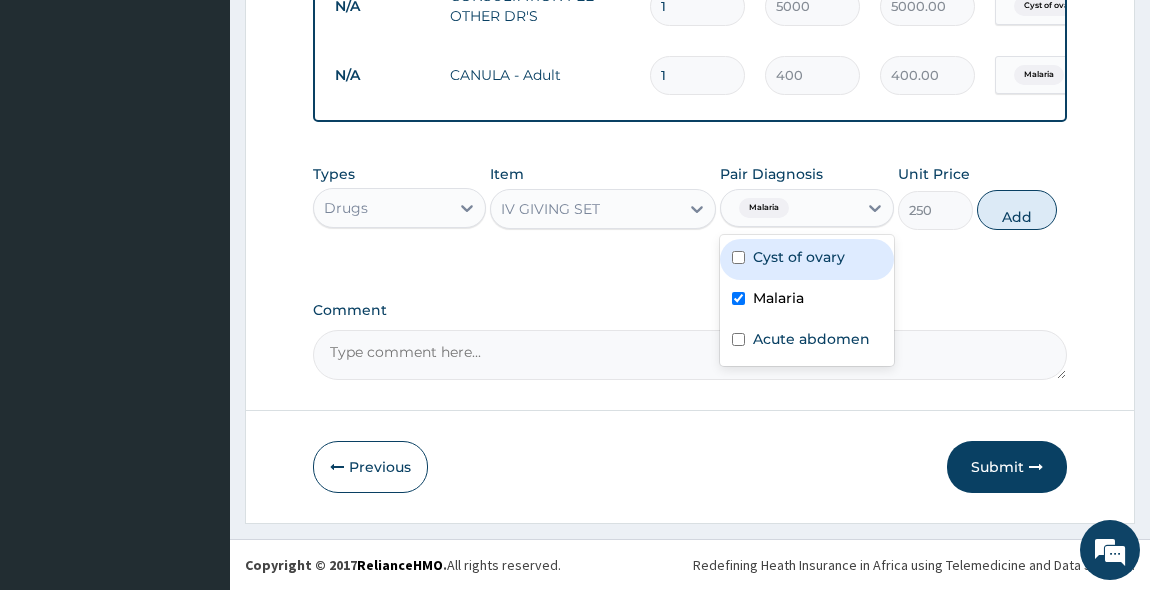 drag, startPoint x: 742, startPoint y: 260, endPoint x: 903, endPoint y: 199, distance: 172.16852 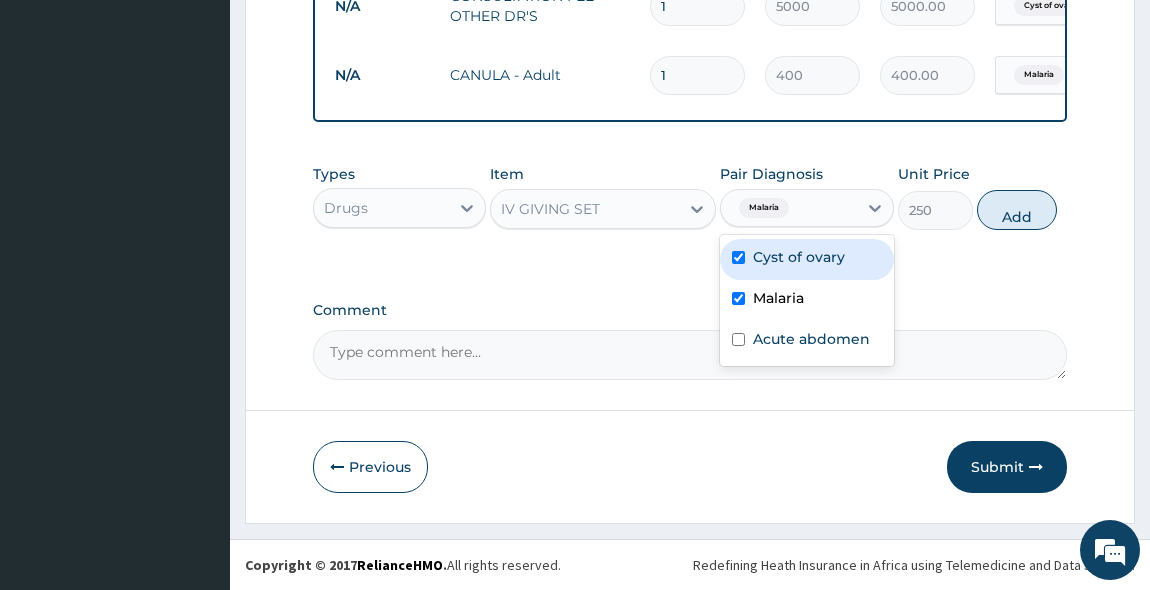 checkbox on "true" 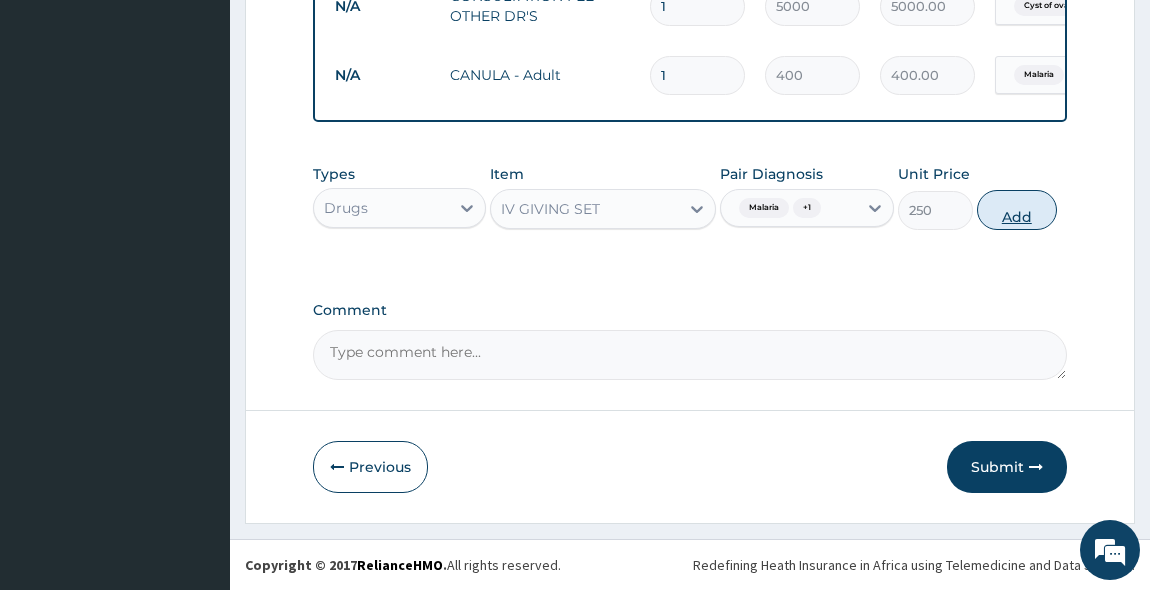 click on "Add" at bounding box center (1017, 210) 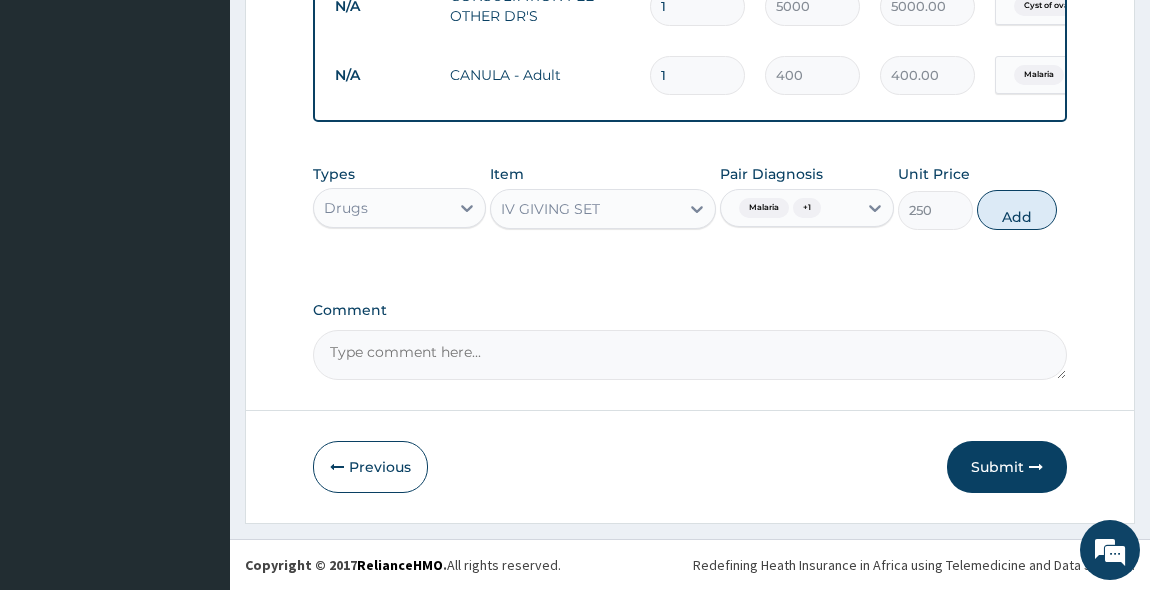 type on "0" 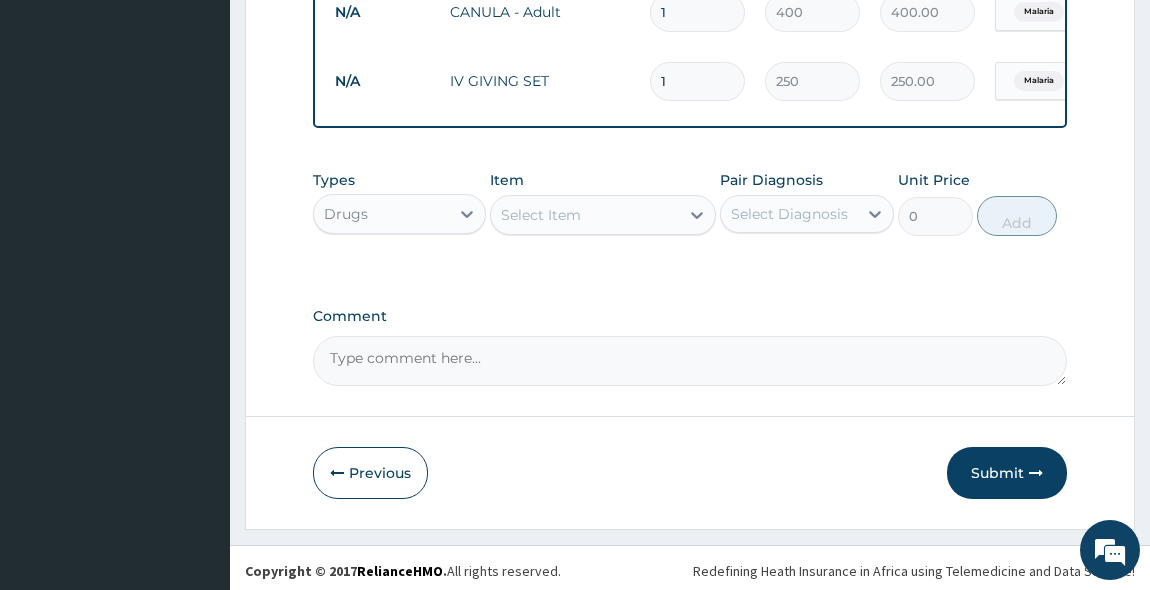 scroll, scrollTop: 1741, scrollLeft: 0, axis: vertical 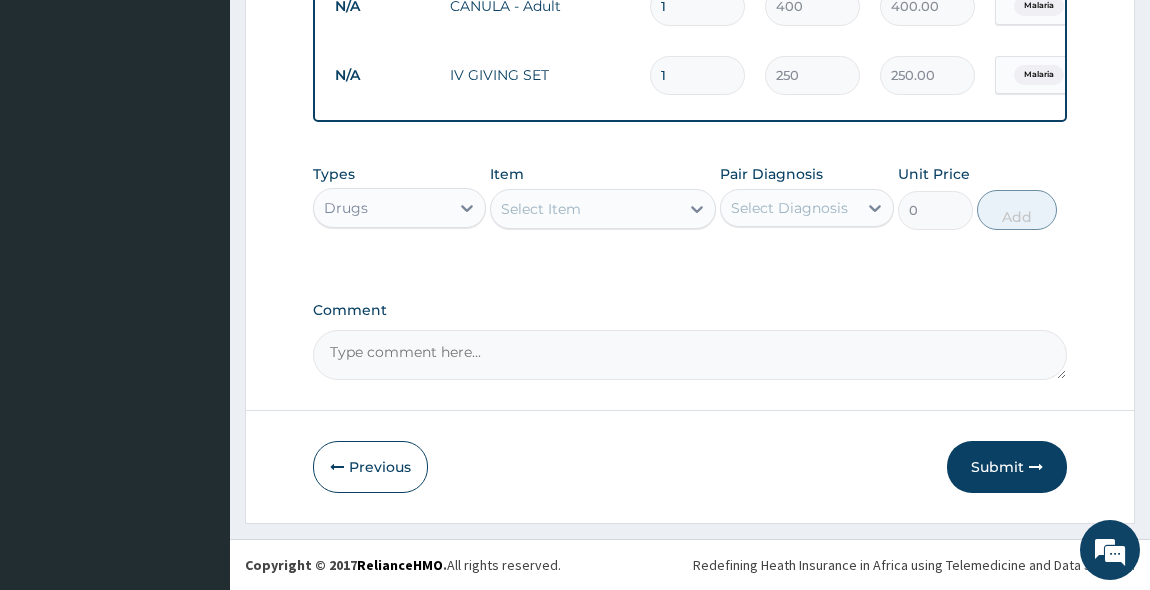 click on "Select Item" at bounding box center (585, 209) 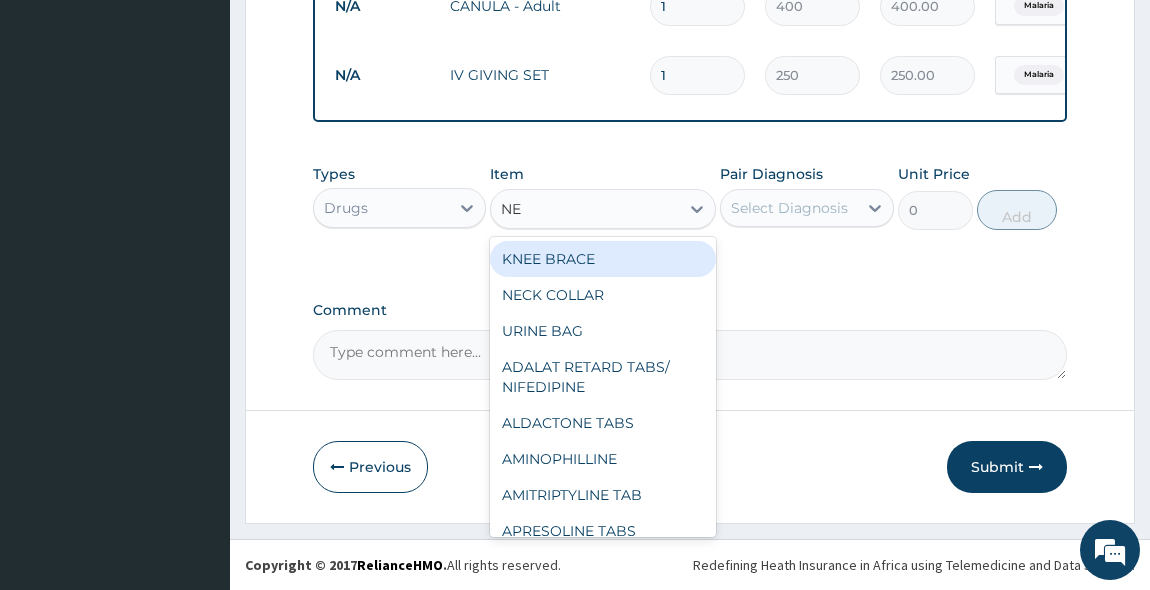 type on "N" 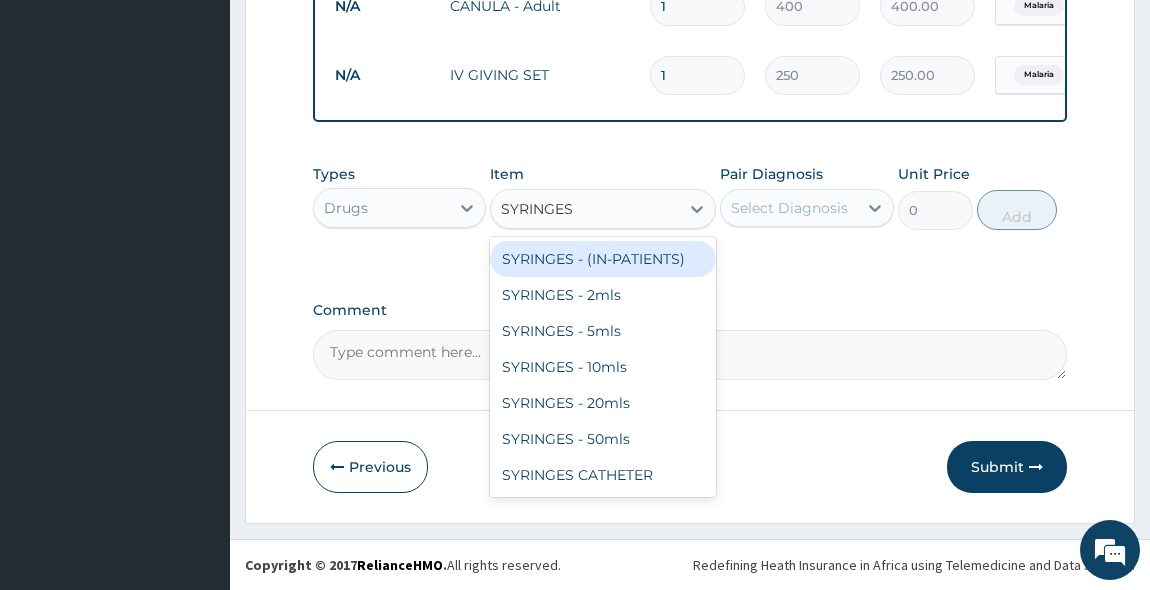 type on "SYRINGES" 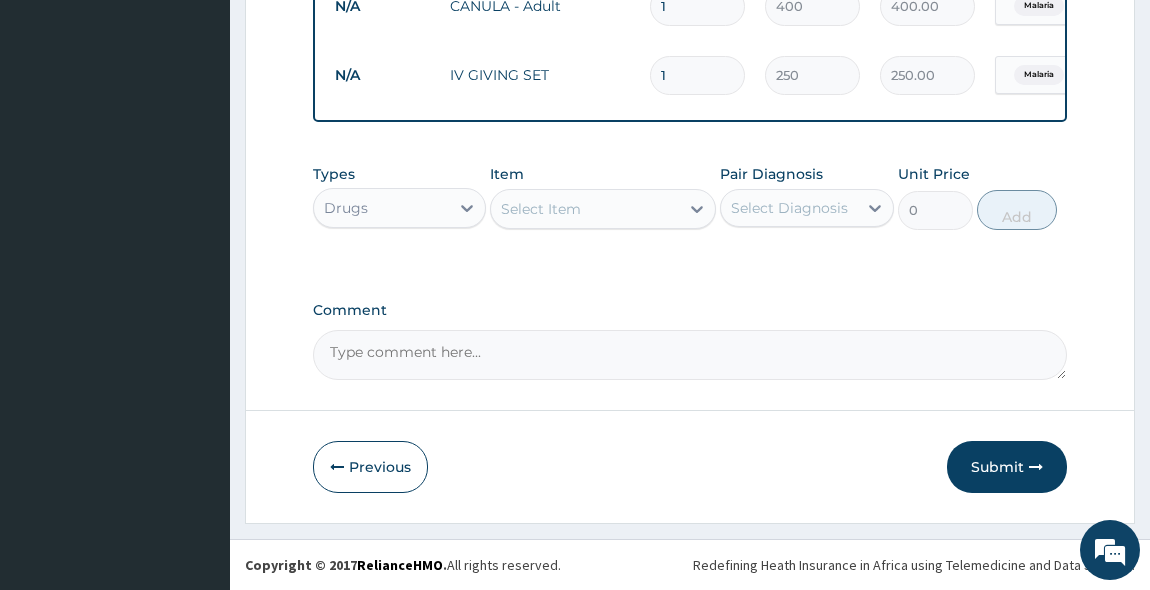 click on "Select Item" at bounding box center [585, 209] 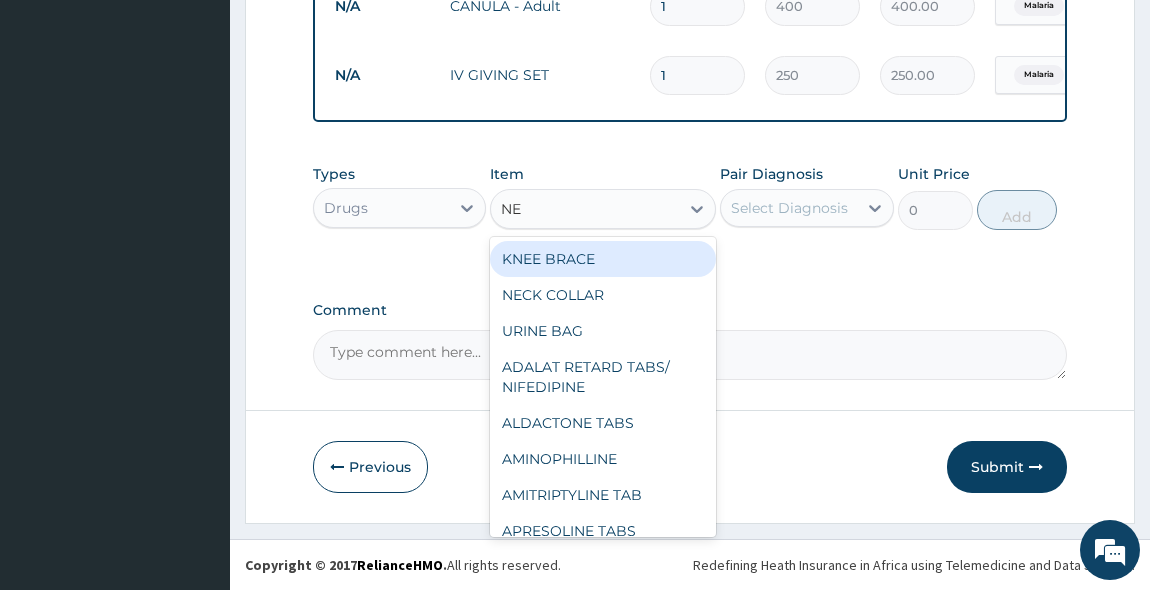 type on "N" 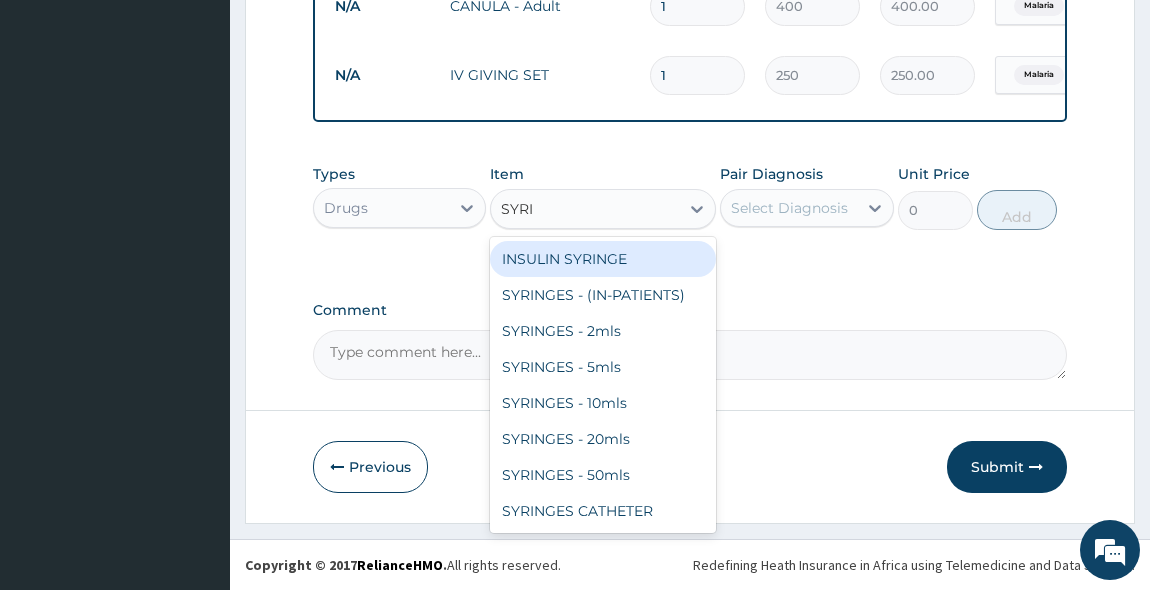 type on "SYRIN" 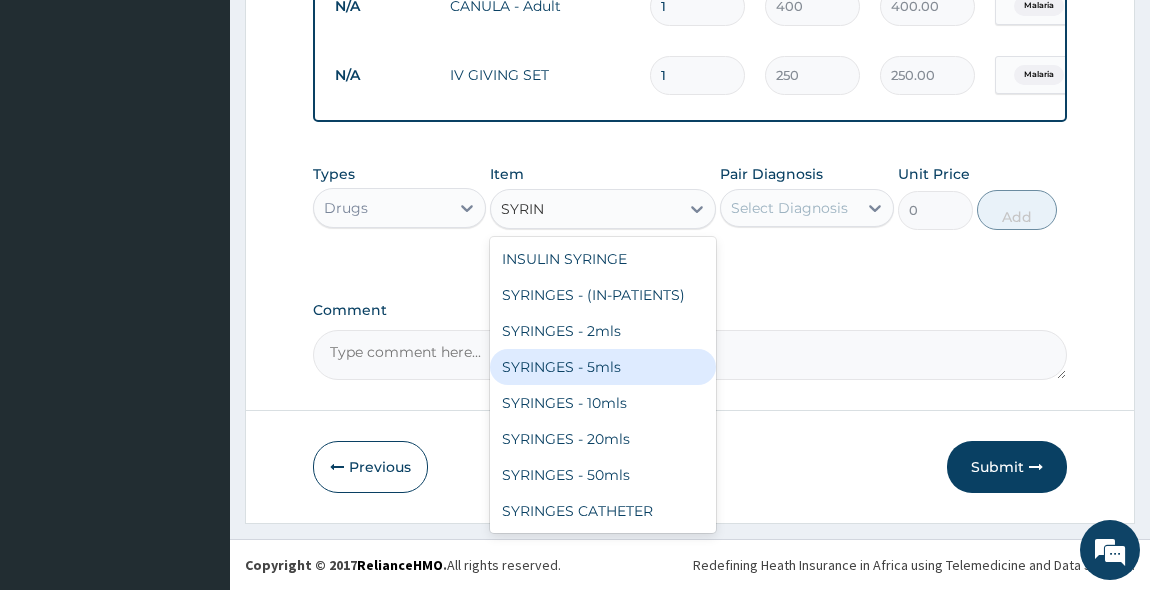 click on "SYRINGES - 5mls" at bounding box center [603, 367] 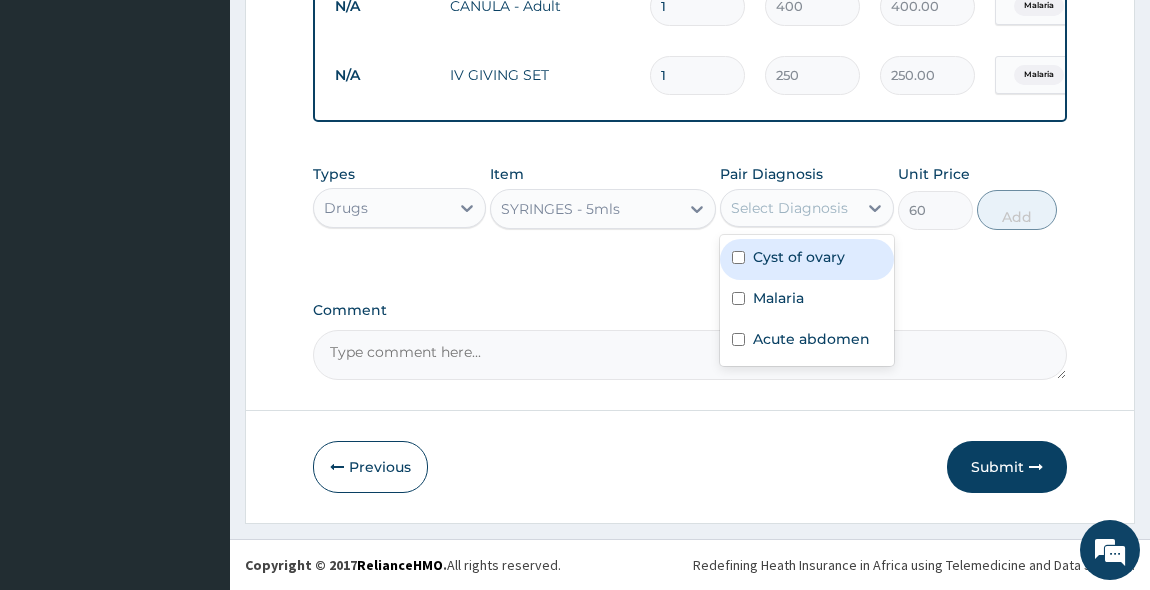click on "Select Diagnosis" at bounding box center (789, 208) 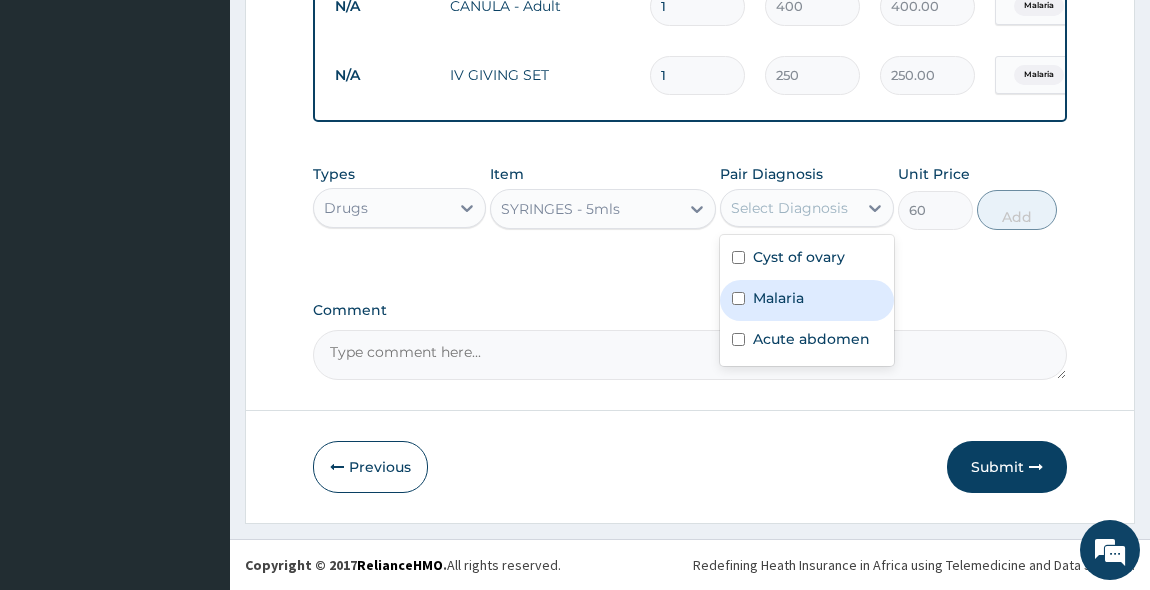 drag, startPoint x: 741, startPoint y: 295, endPoint x: 757, endPoint y: 259, distance: 39.39543 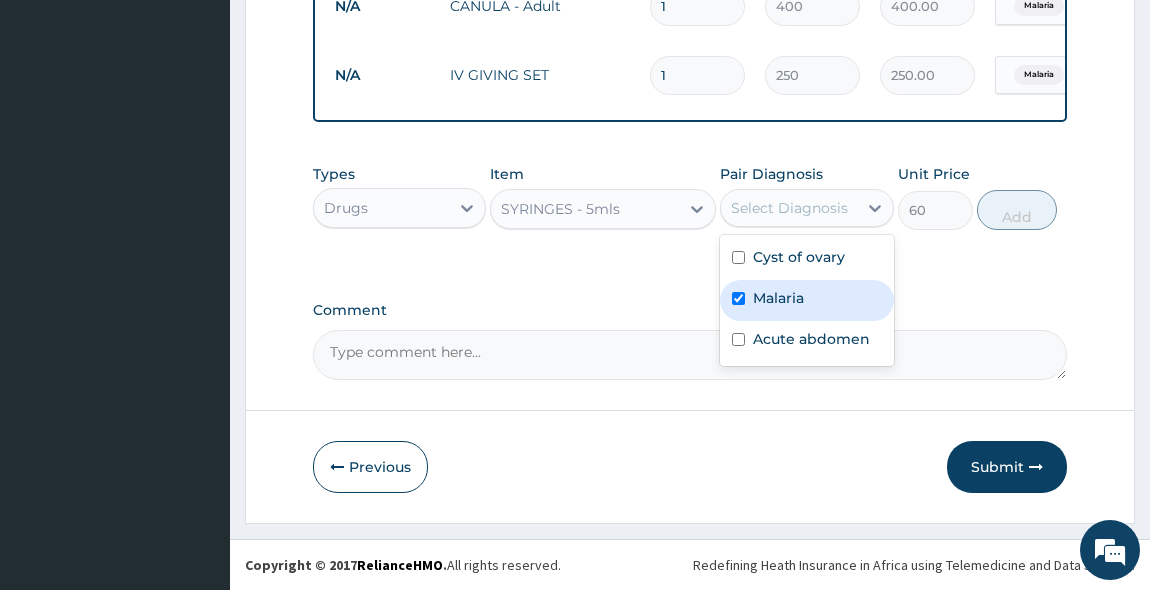 checkbox on "true" 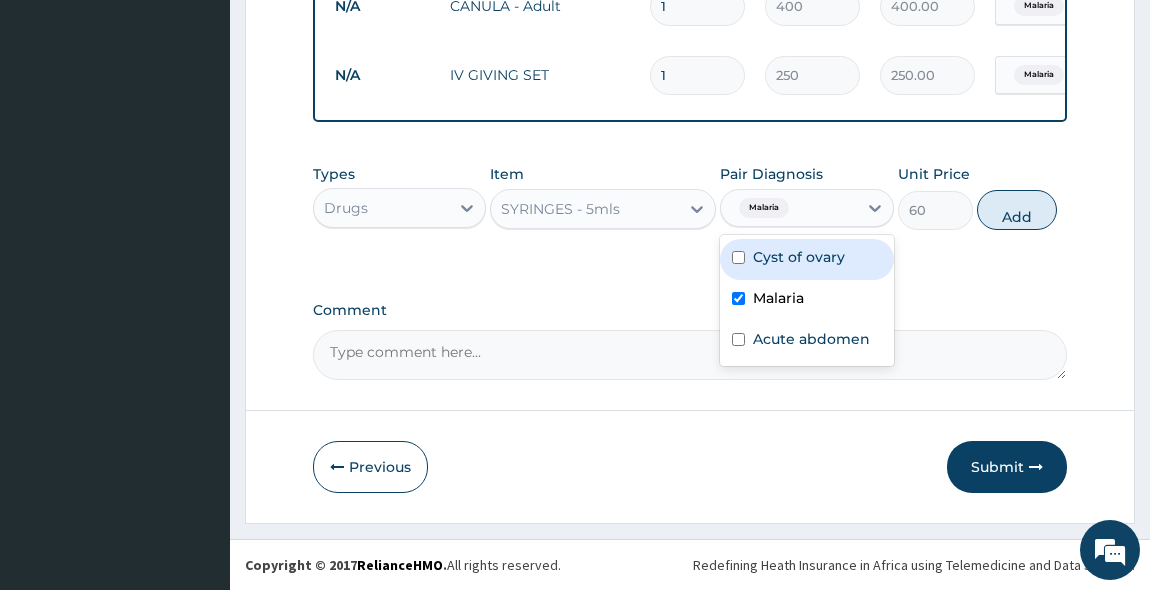 click on "Cyst of ovary" at bounding box center (799, 257) 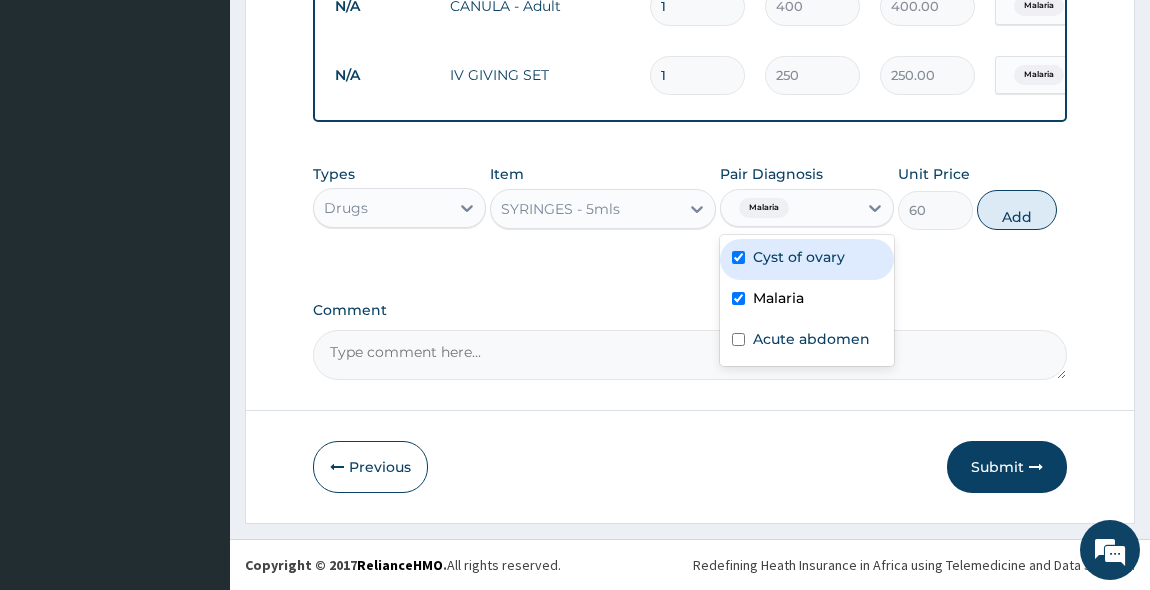 checkbox on "true" 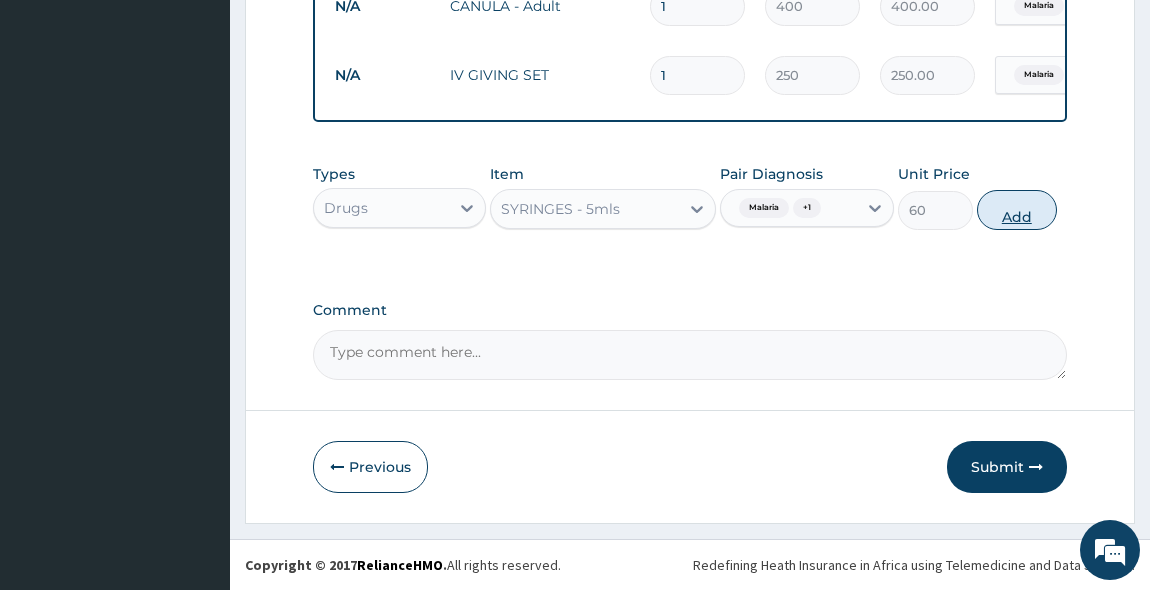 click on "Add" at bounding box center [1017, 210] 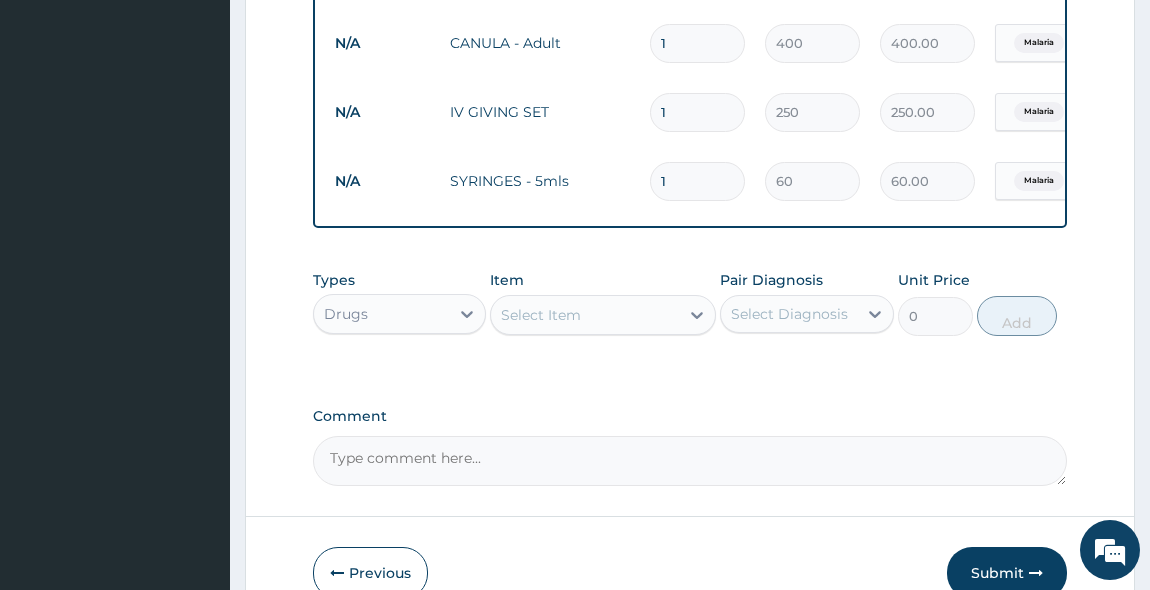 scroll, scrollTop: 1741, scrollLeft: 0, axis: vertical 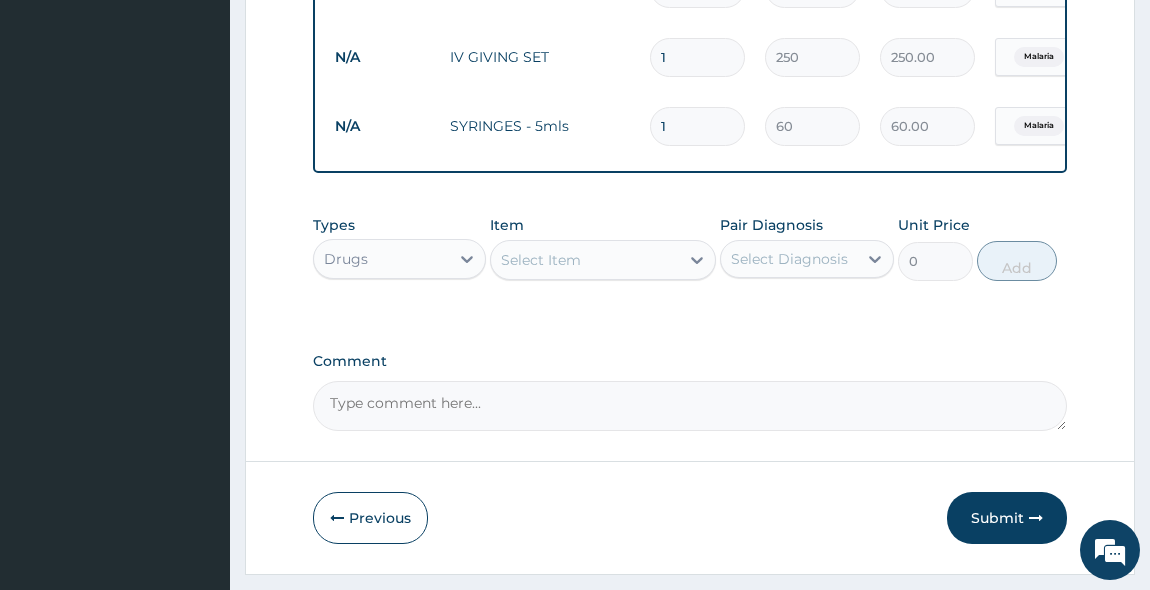 click on "Select Item" at bounding box center [585, 260] 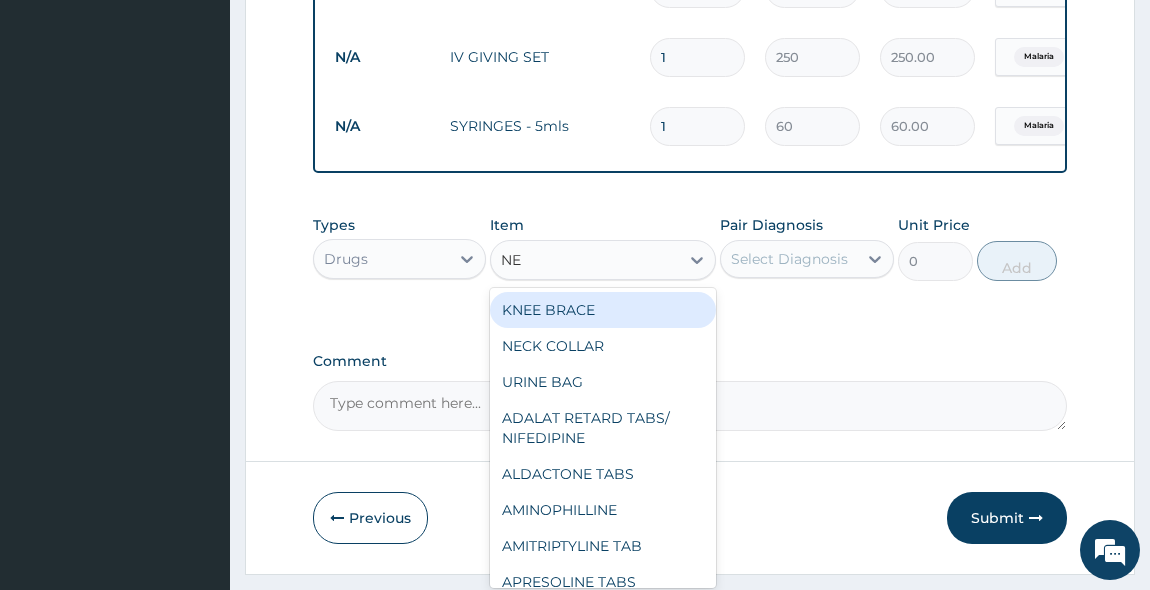 type on "N" 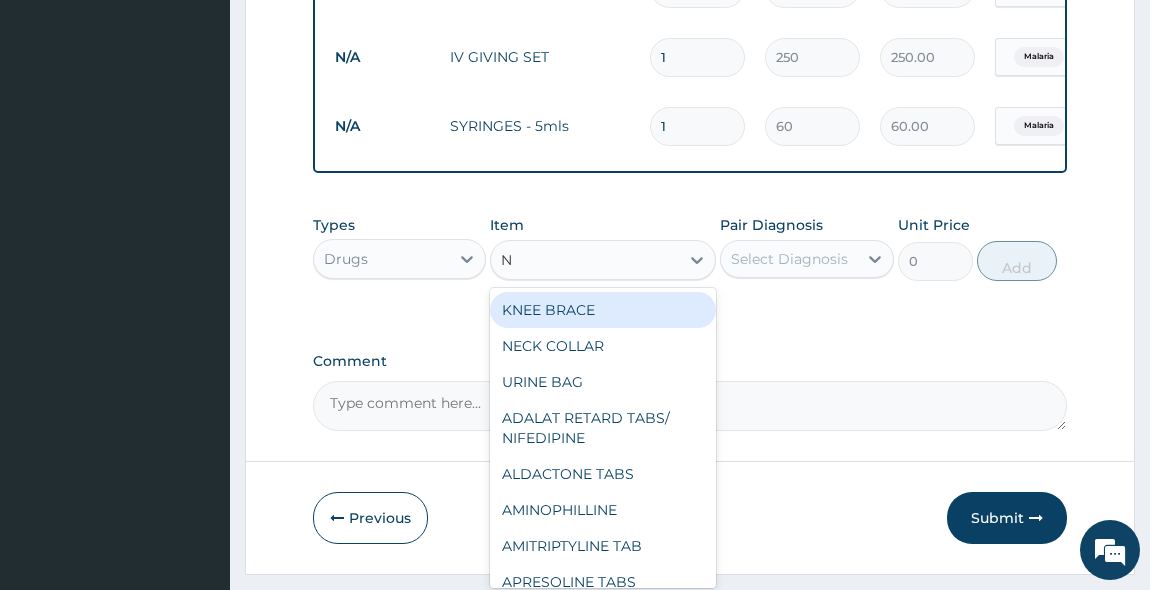 type 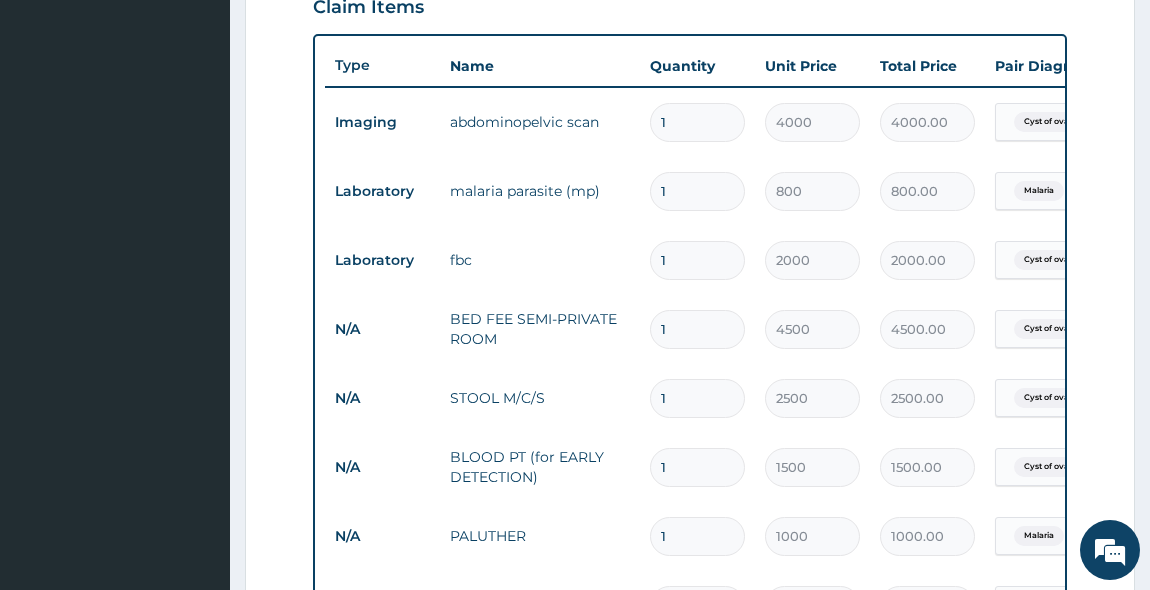 scroll, scrollTop: 741, scrollLeft: 0, axis: vertical 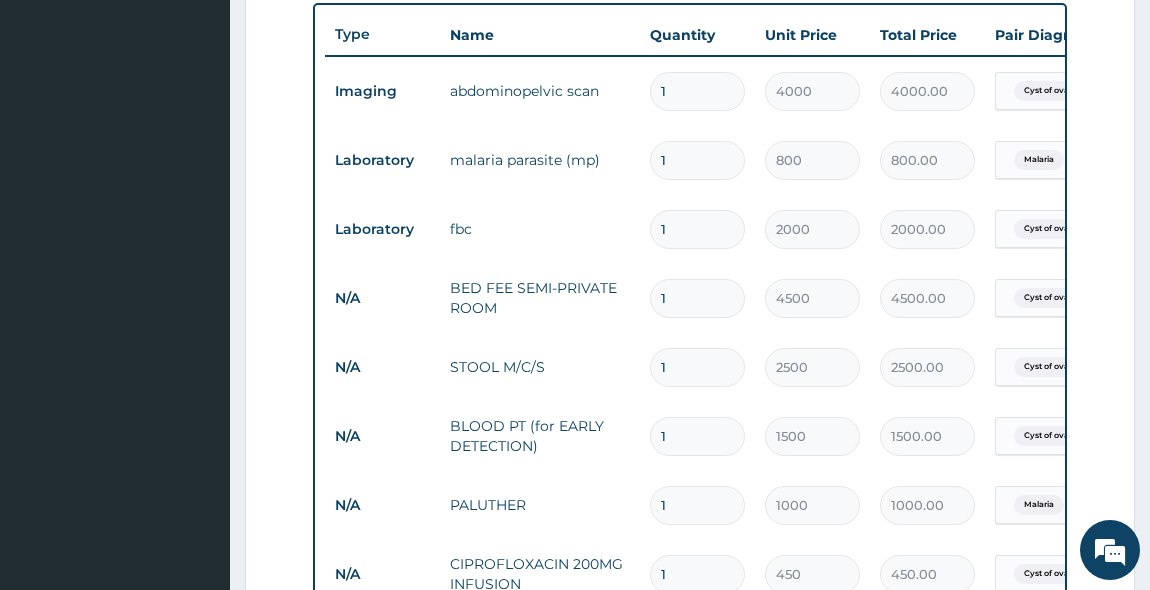 click on "1" at bounding box center [697, 298] 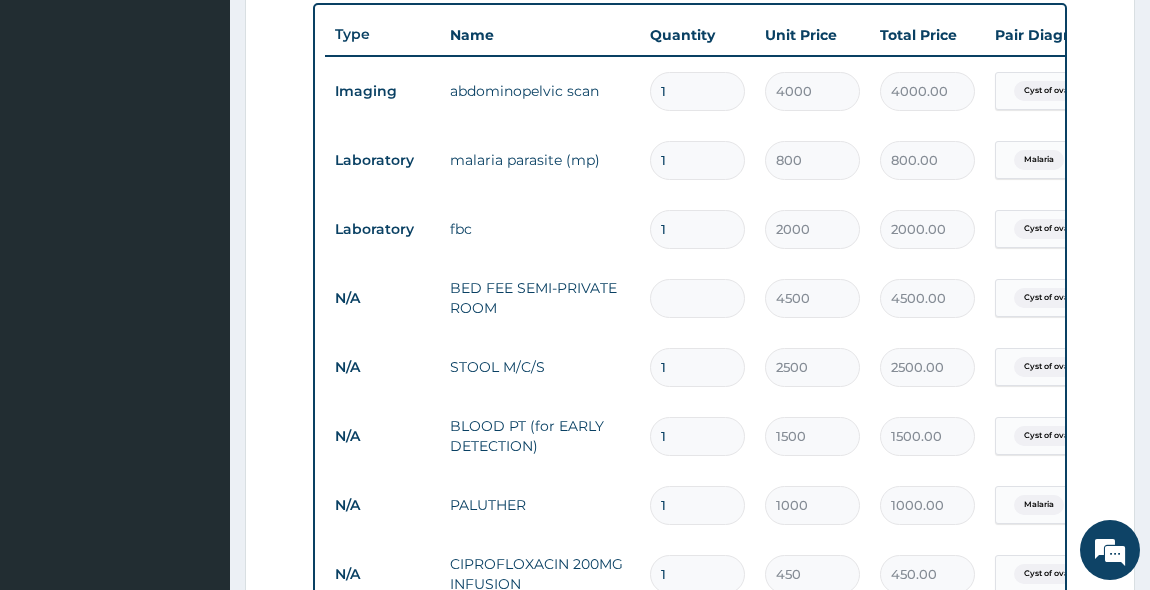 type on "0.00" 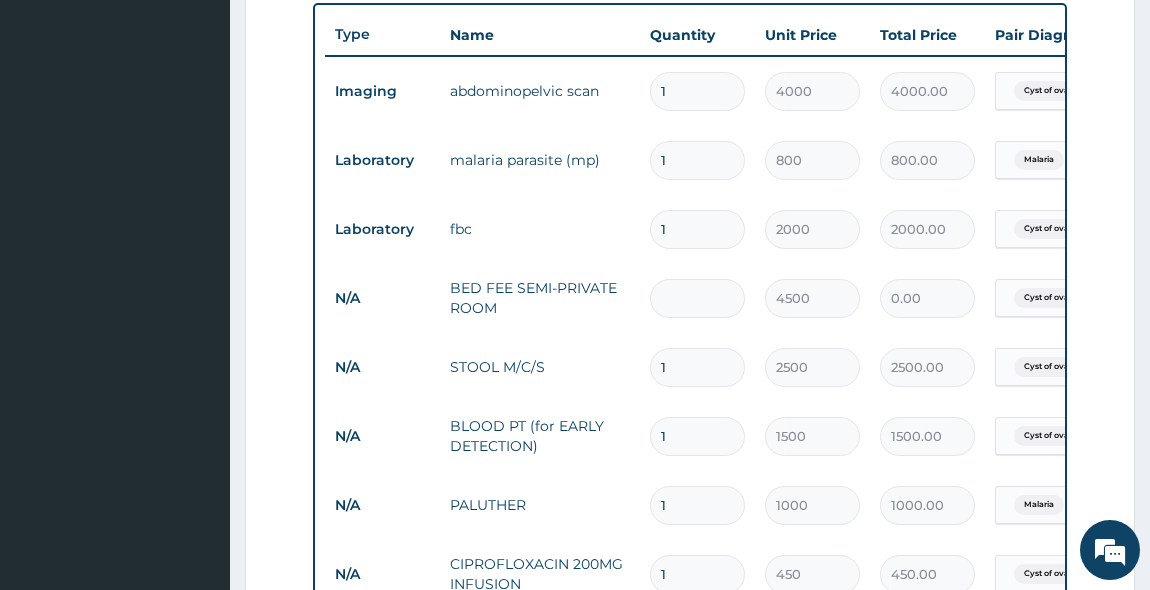 type on "2" 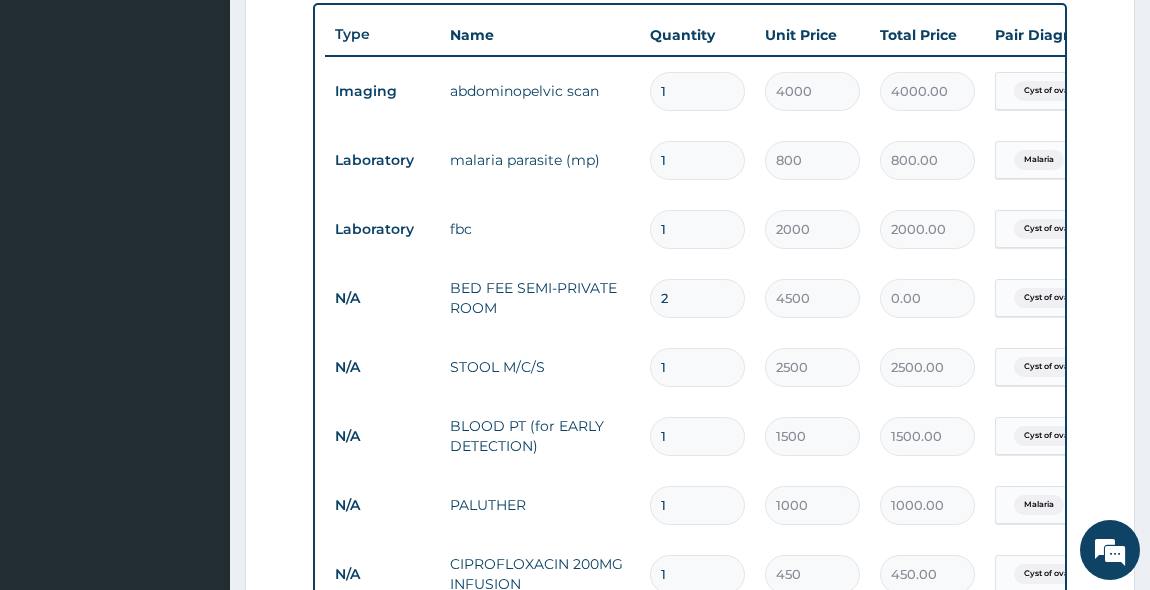 type on "9000.00" 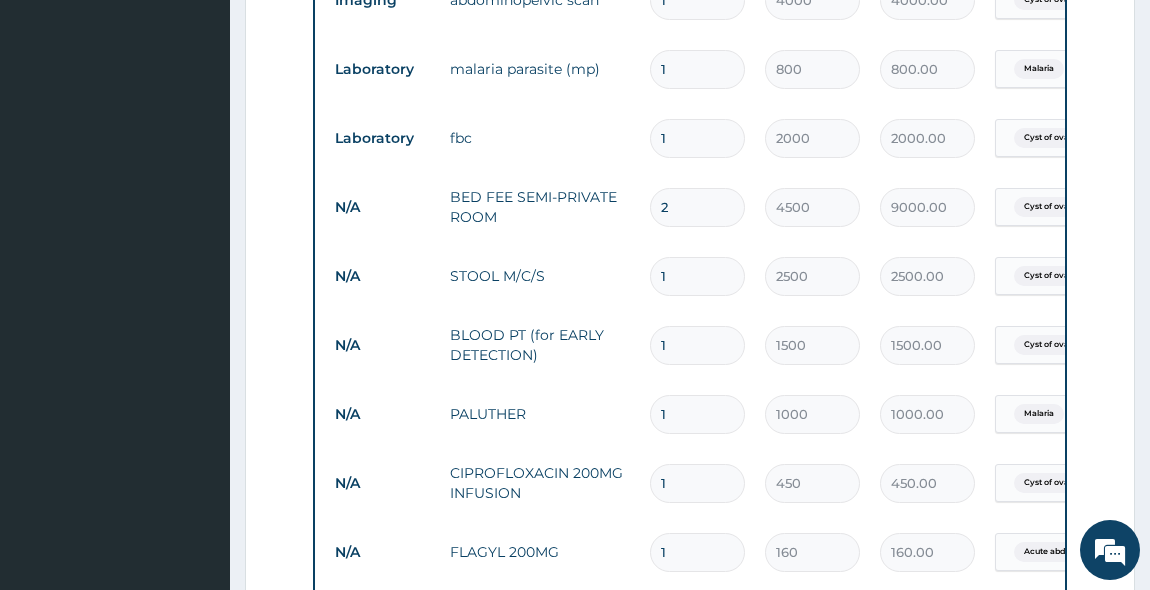scroll, scrollTop: 923, scrollLeft: 0, axis: vertical 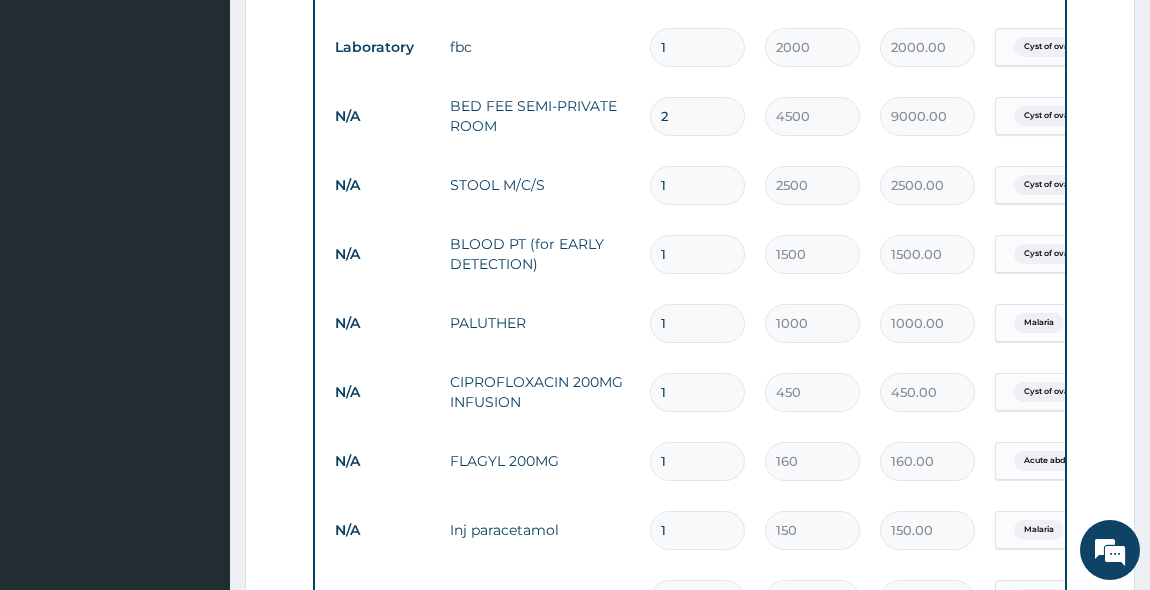 type on "2" 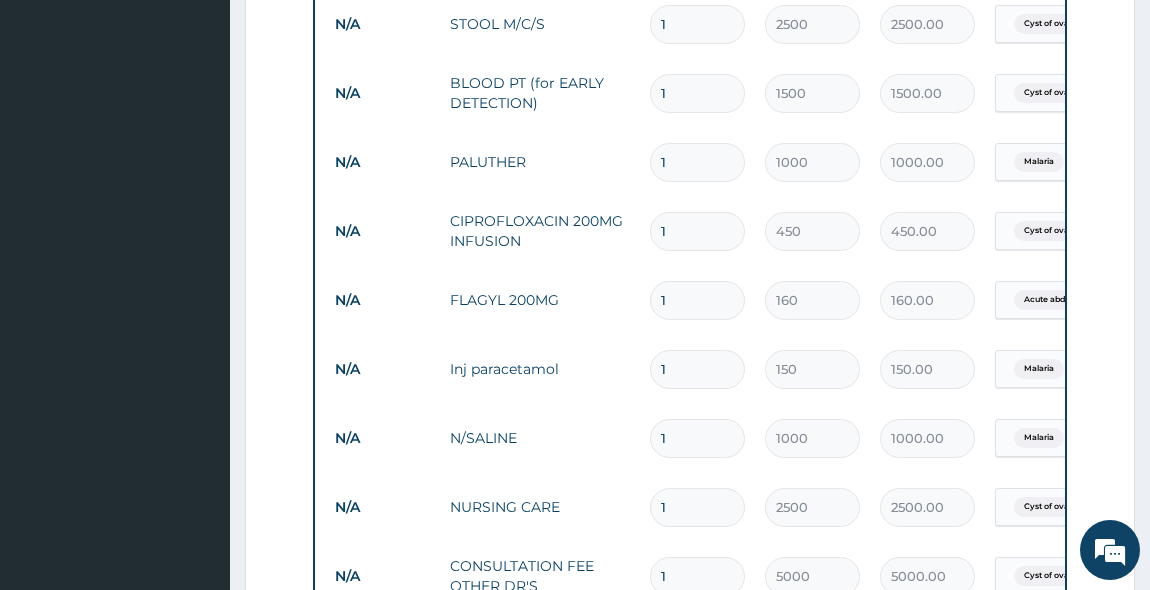 scroll, scrollTop: 1105, scrollLeft: 0, axis: vertical 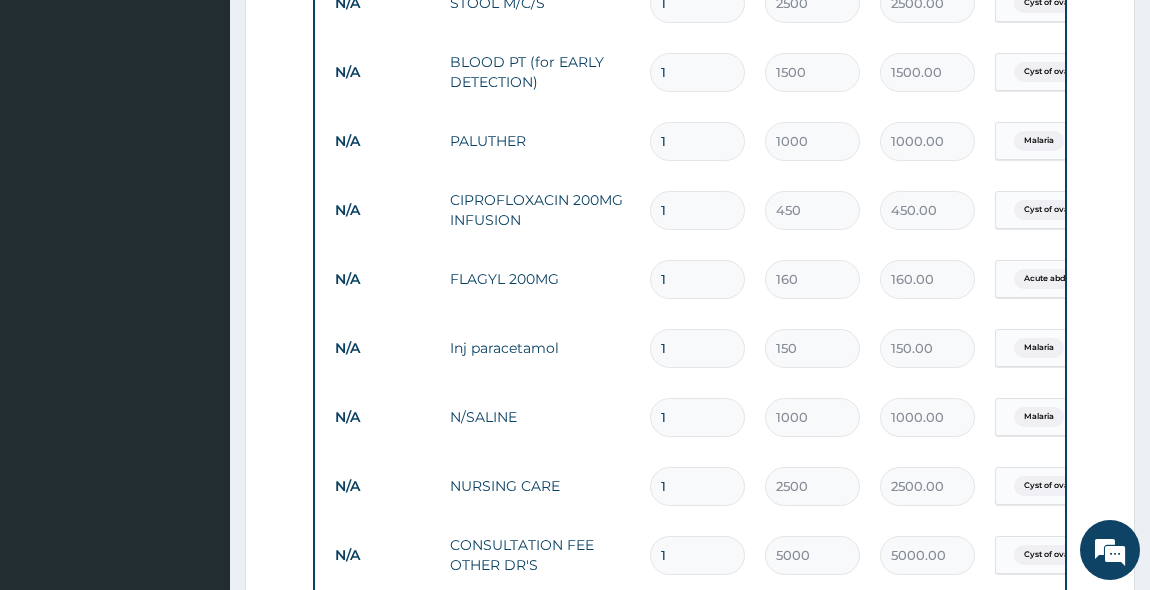 click on "1" at bounding box center [697, 141] 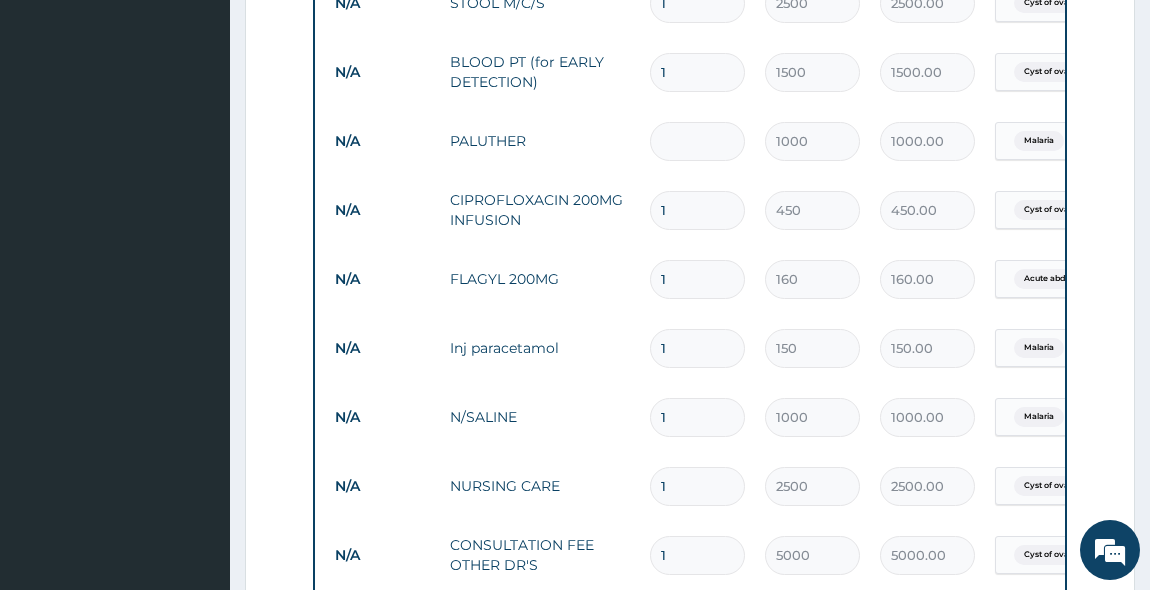 type on "0.00" 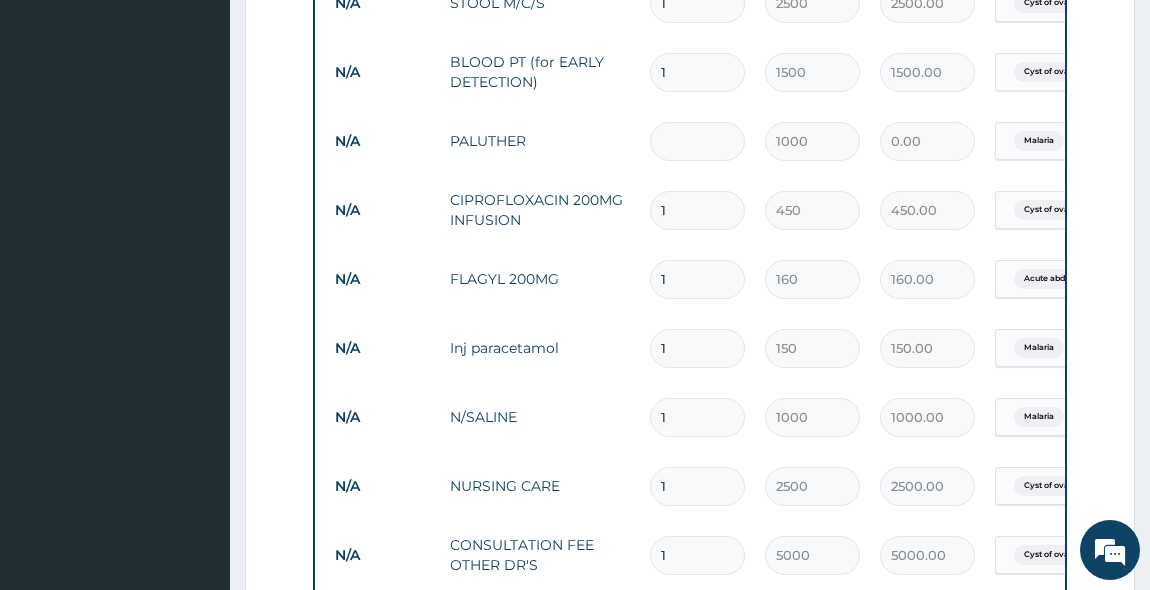 type on "3" 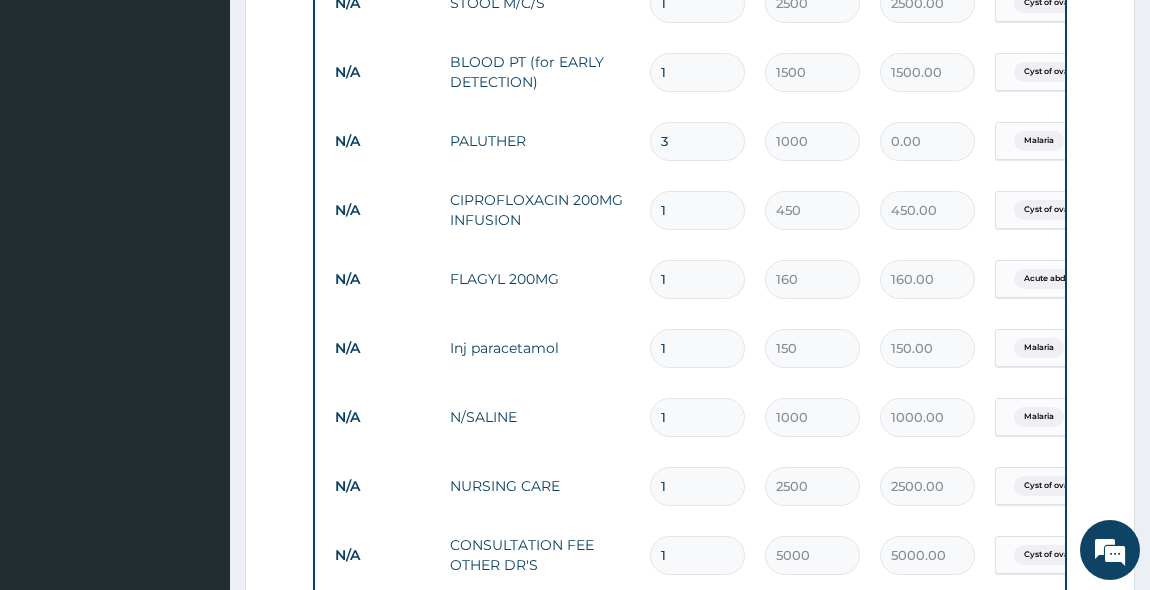 type on "3000.00" 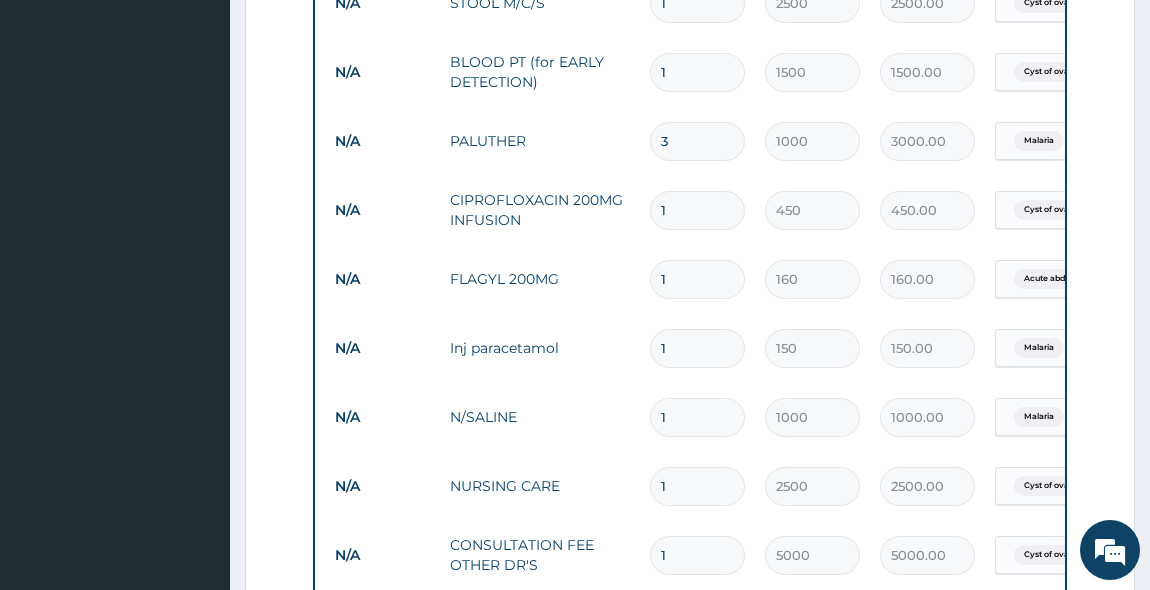 type on "3" 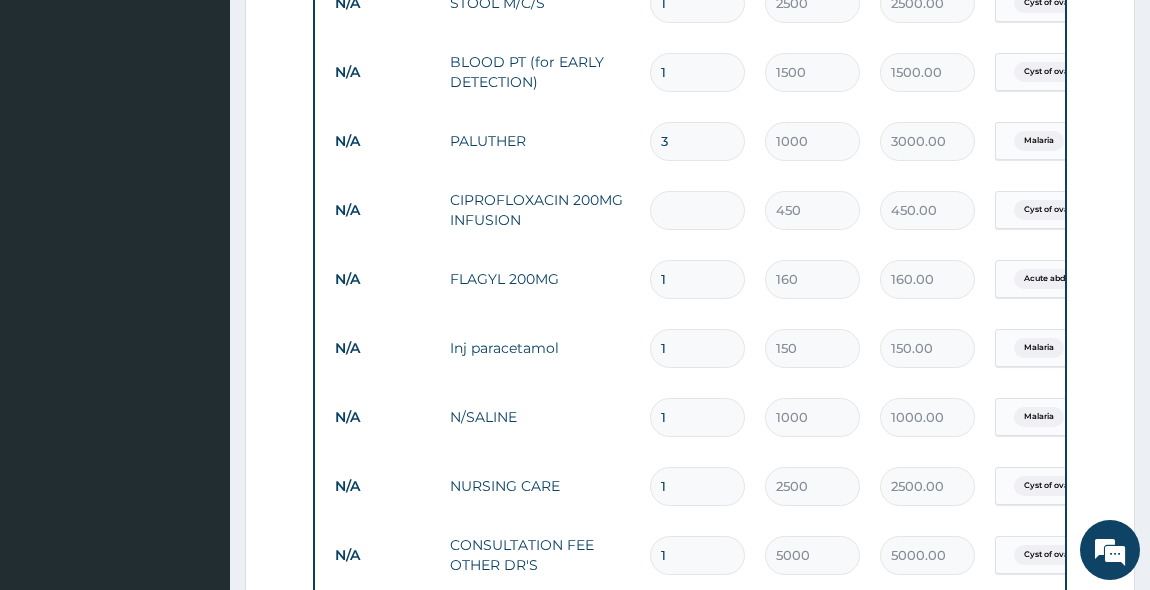 type on "0.00" 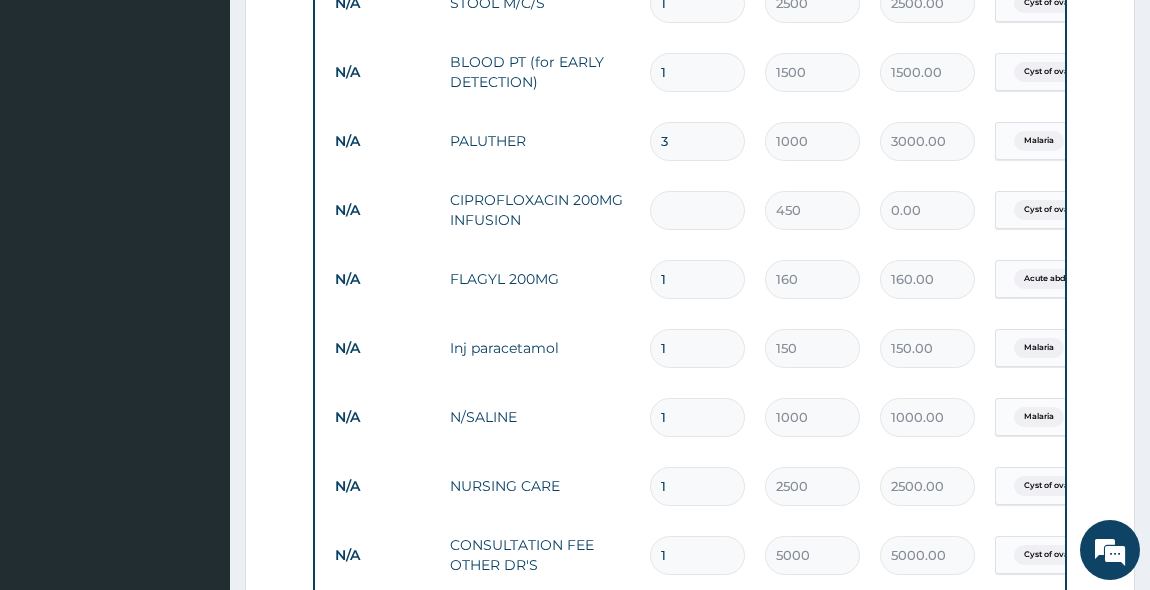 type on "4" 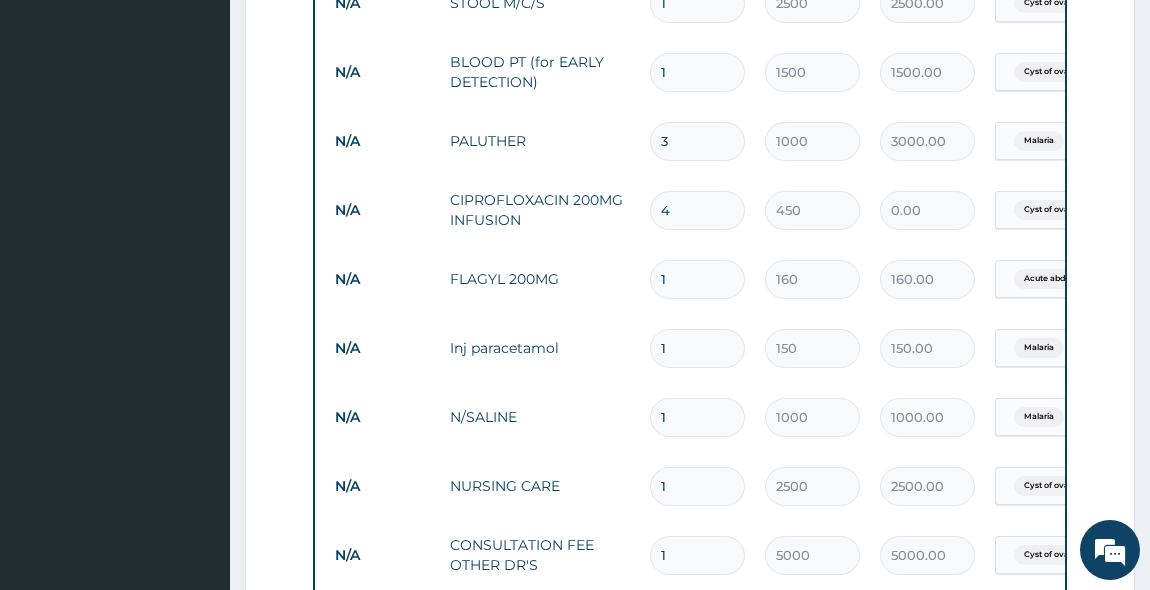 type on "1800.00" 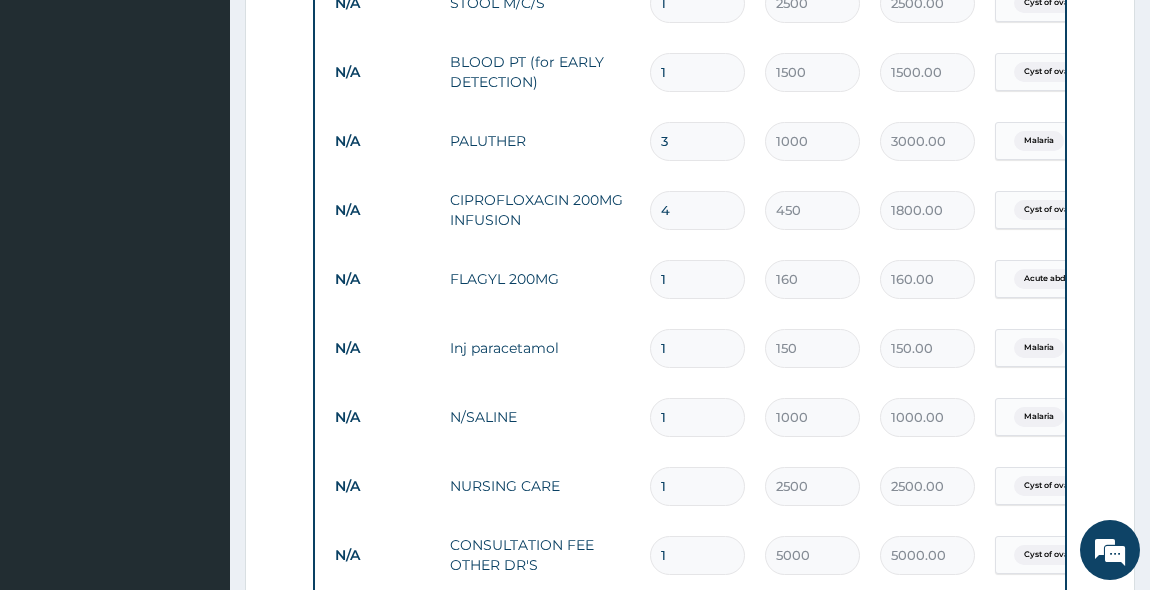 type on "4" 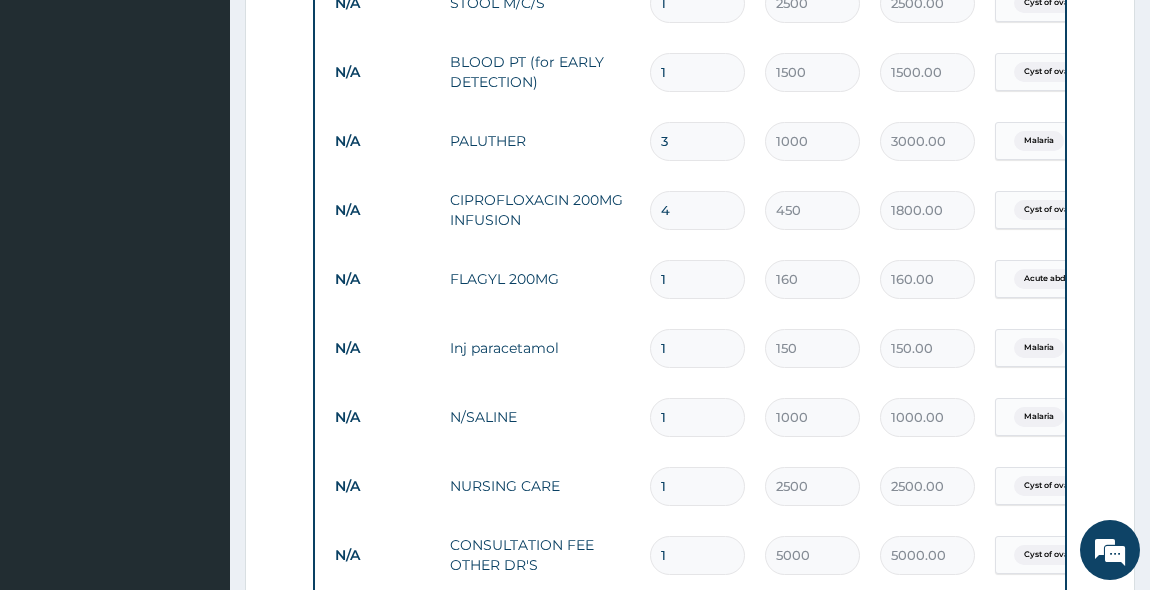 type 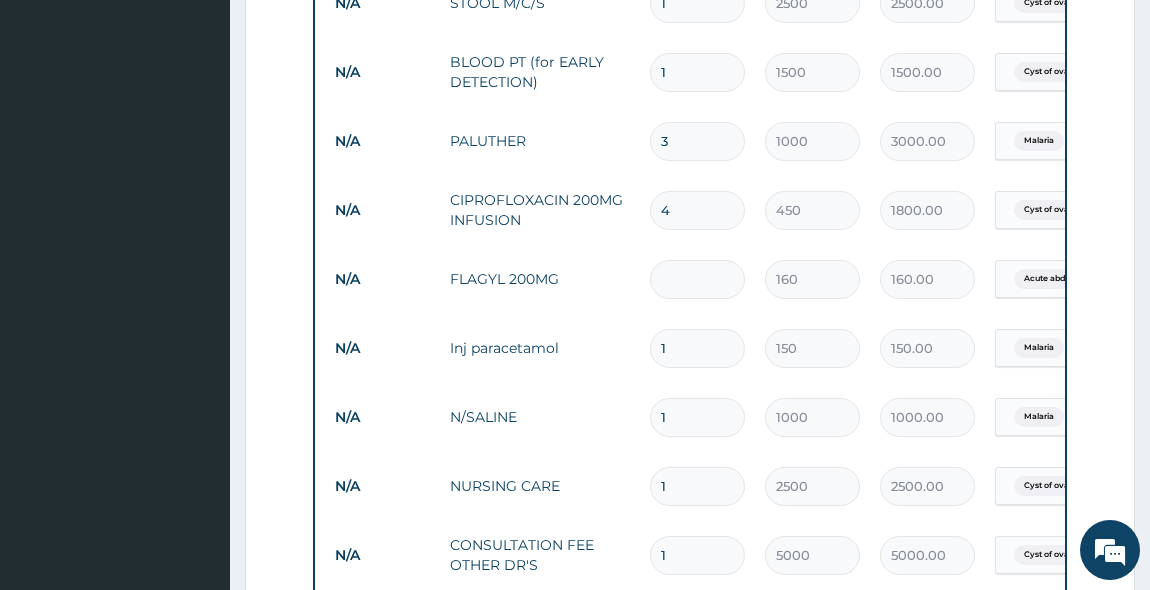 type on "0.00" 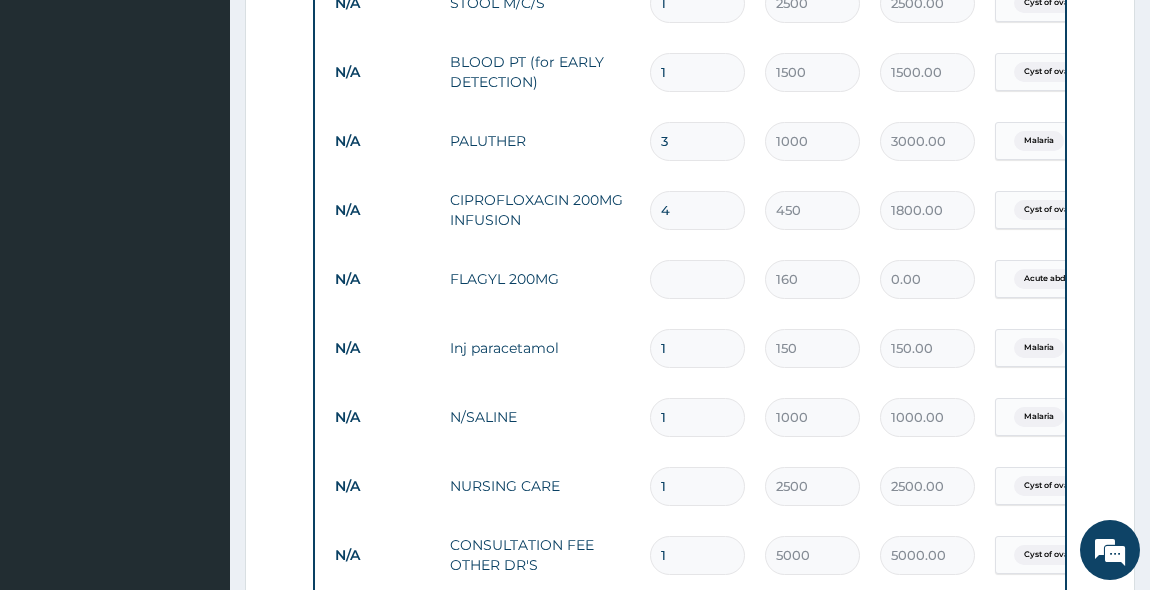 type on "3" 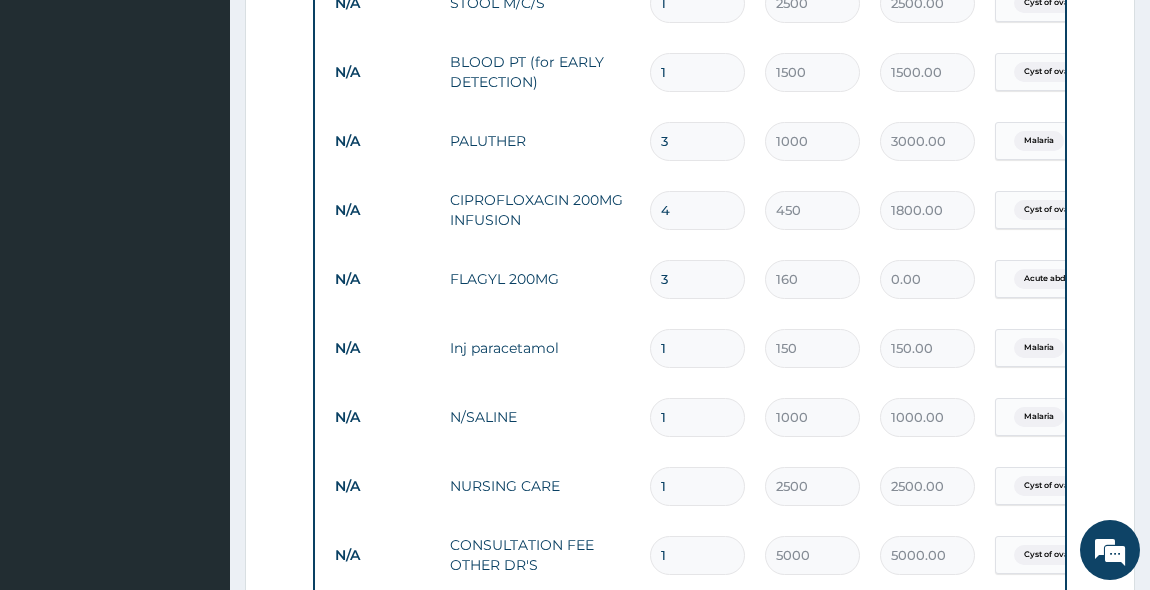 type on "480.00" 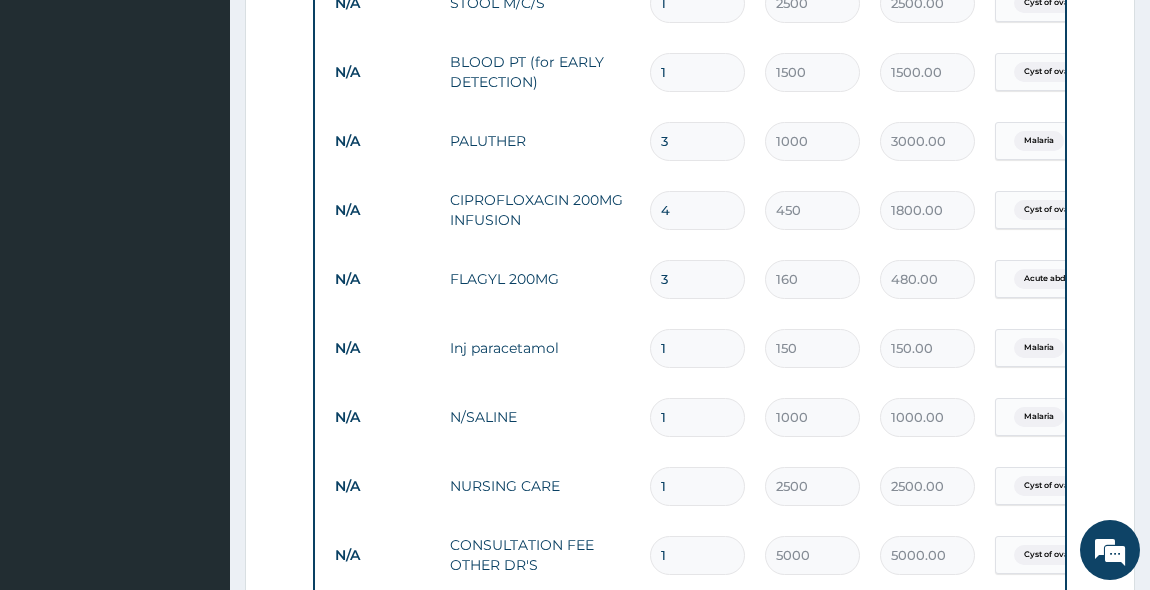 type on "3" 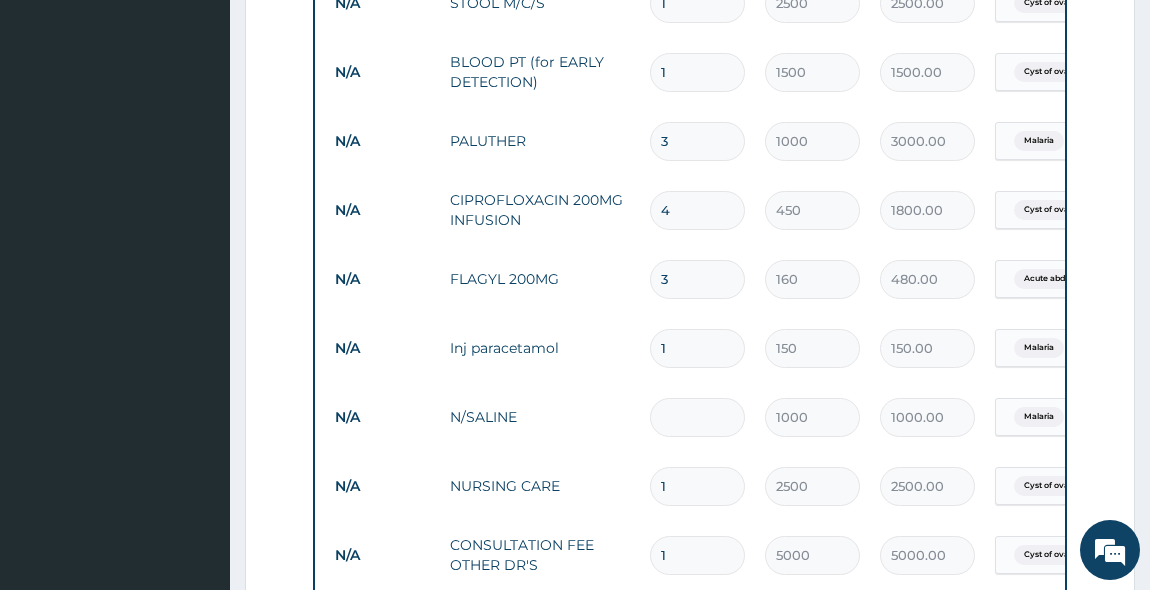 type on "0.00" 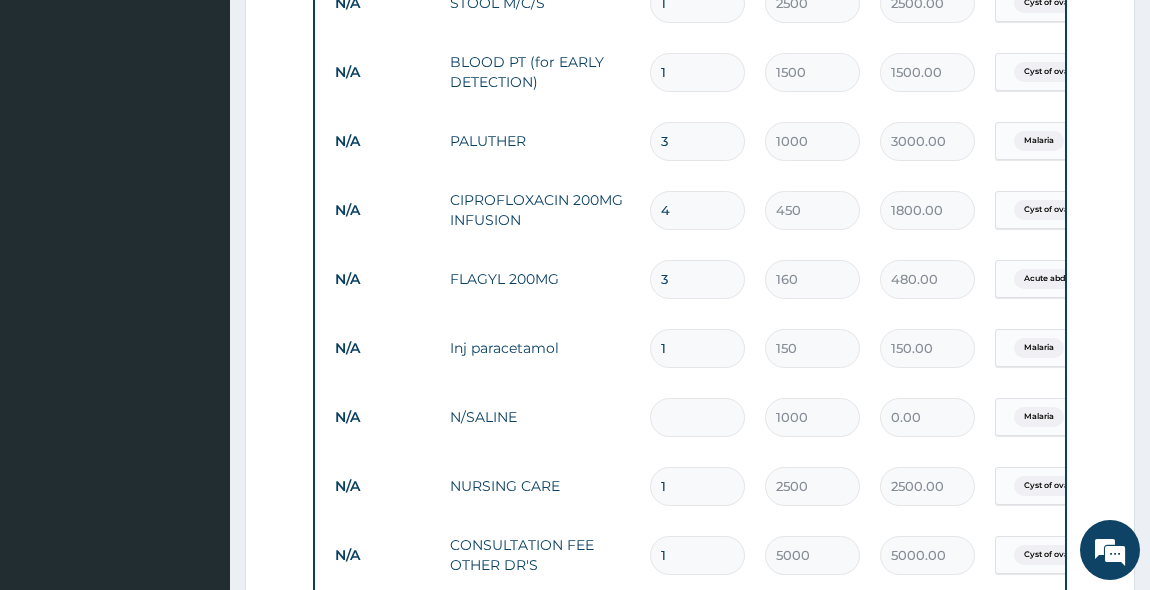 type on "3" 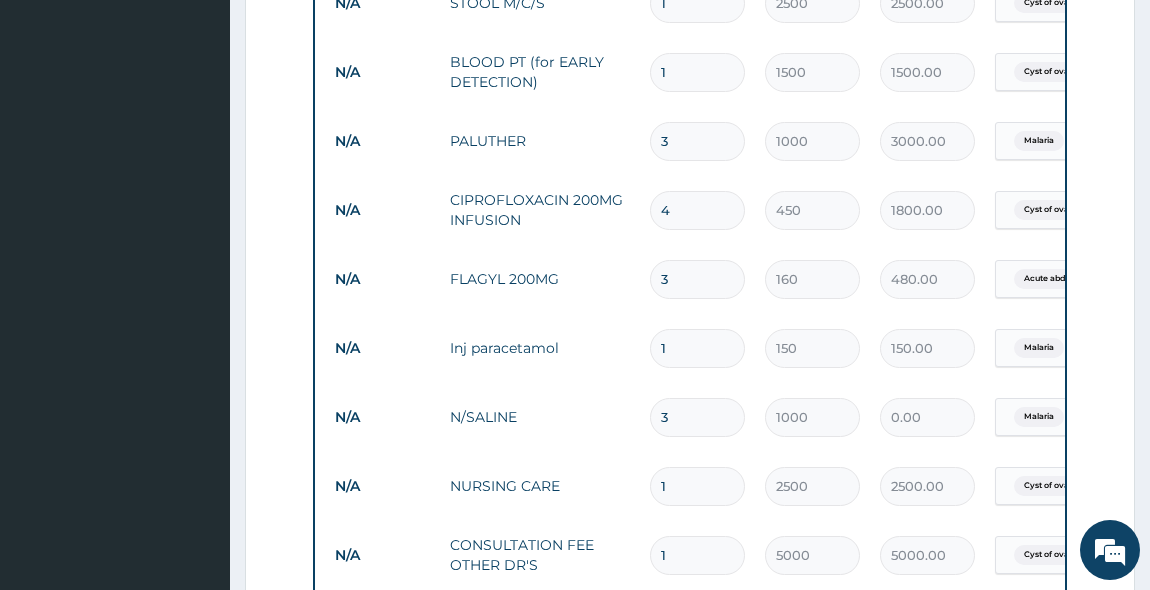 type on "3000.00" 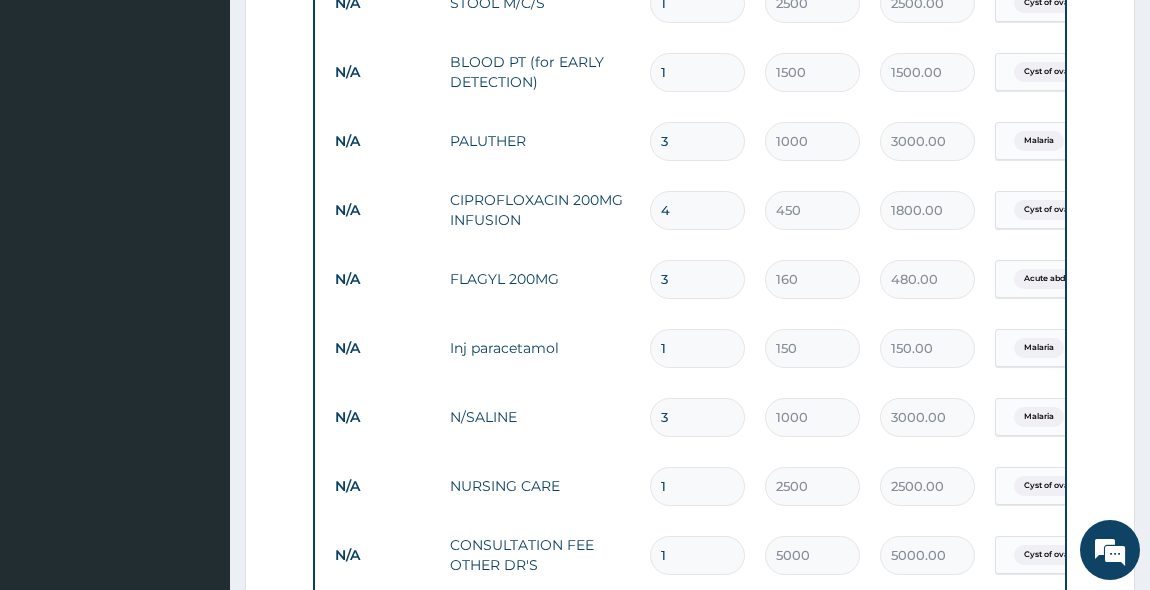 type on "3" 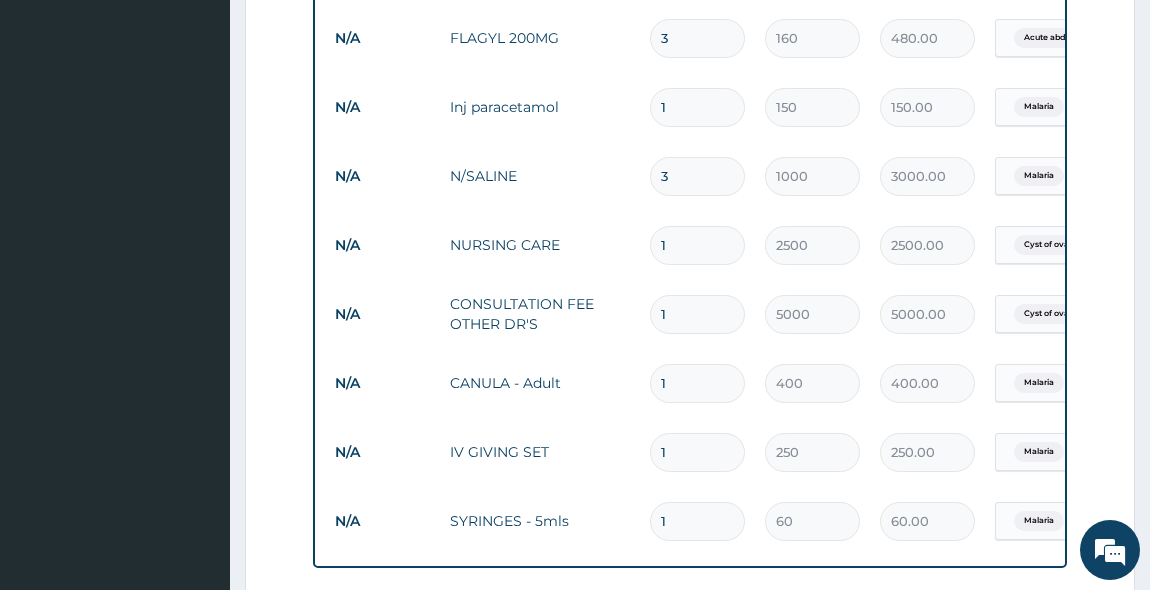 scroll, scrollTop: 1378, scrollLeft: 0, axis: vertical 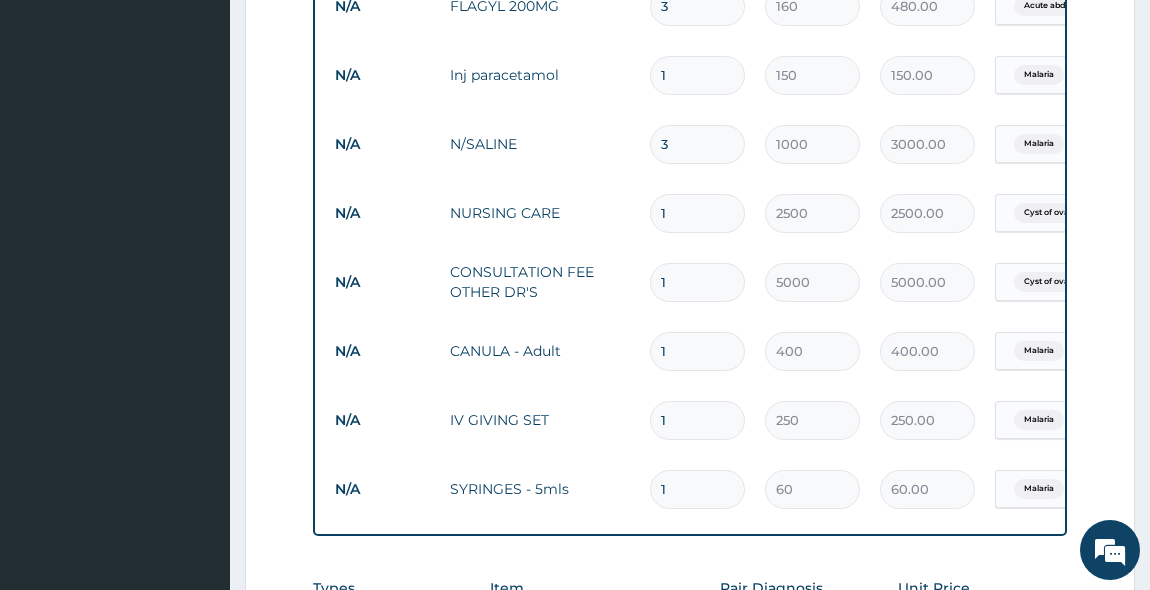 click on "1" at bounding box center (697, 213) 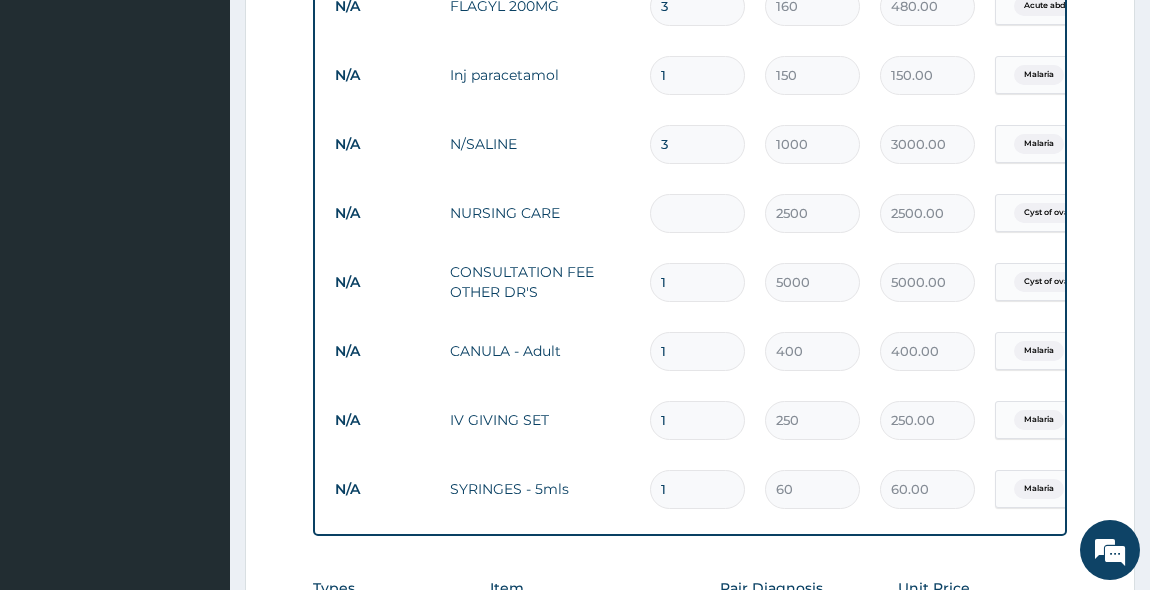 type on "0.00" 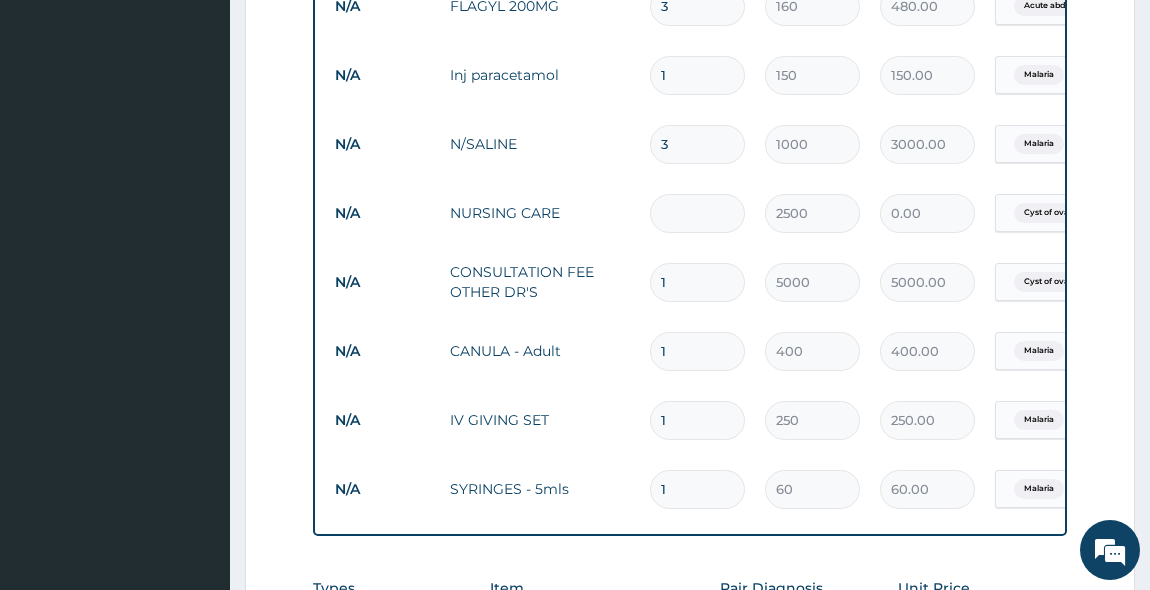 type on "2" 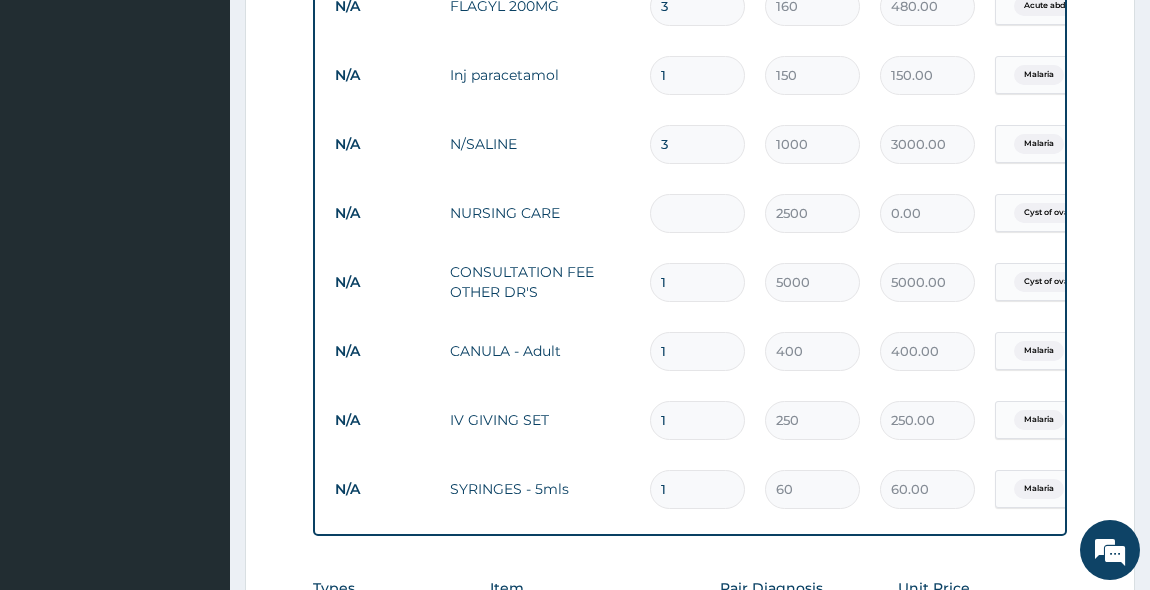 type on "5000.00" 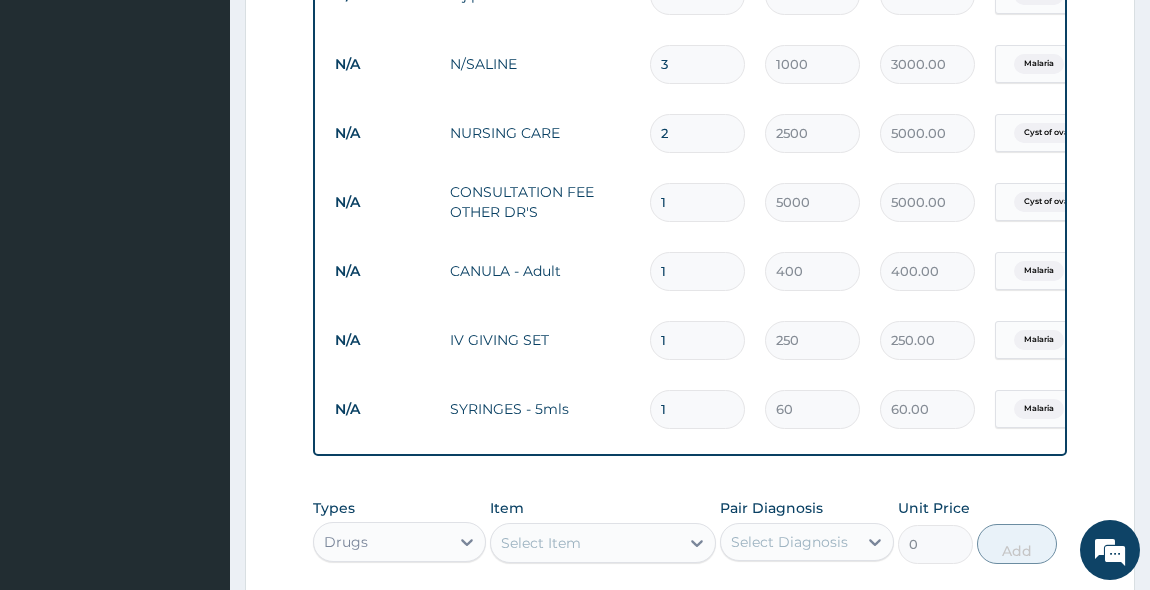 scroll, scrollTop: 1469, scrollLeft: 0, axis: vertical 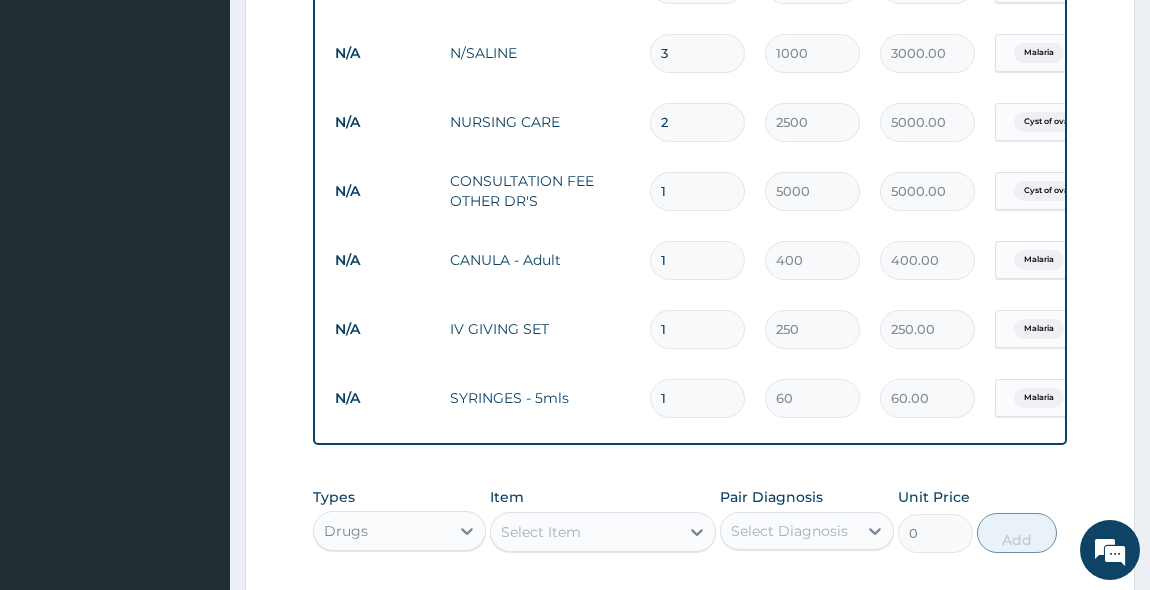 type on "2" 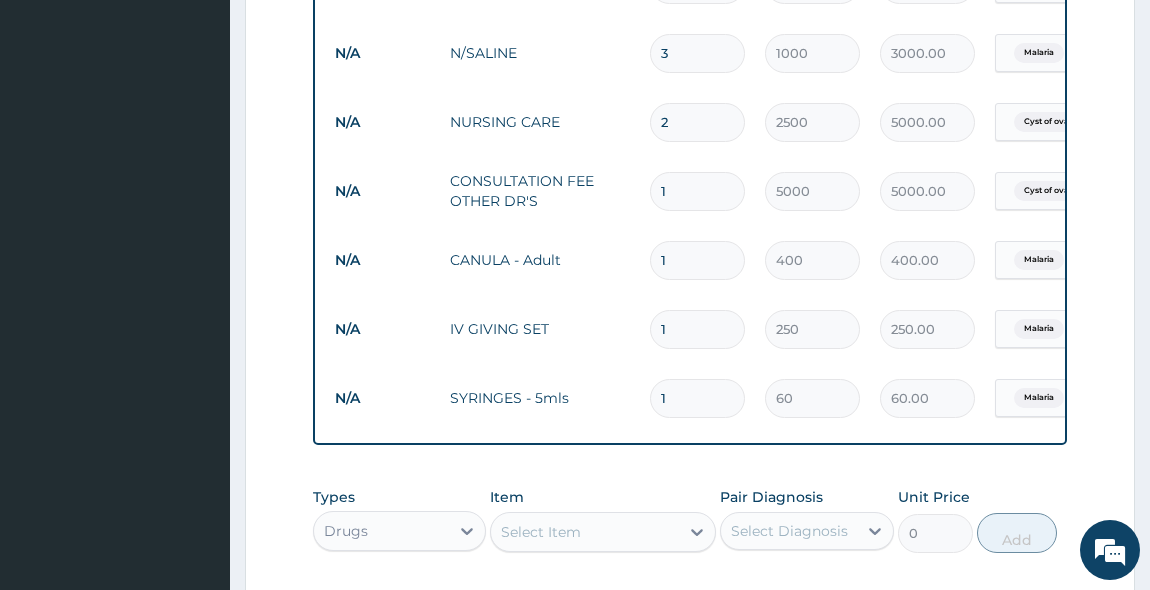 type 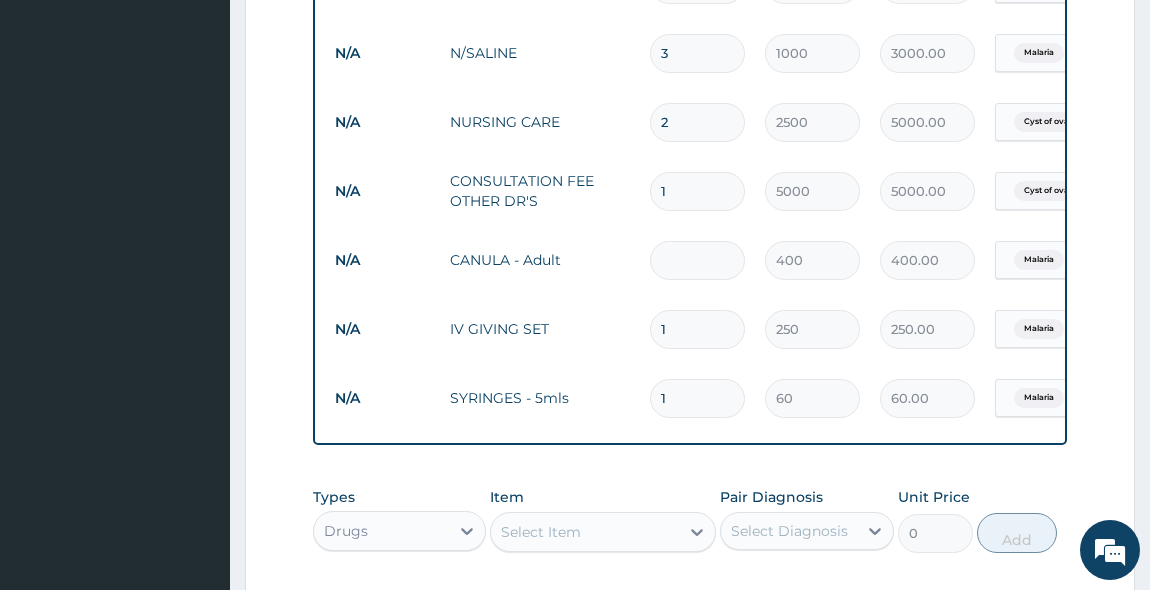 type on "0.00" 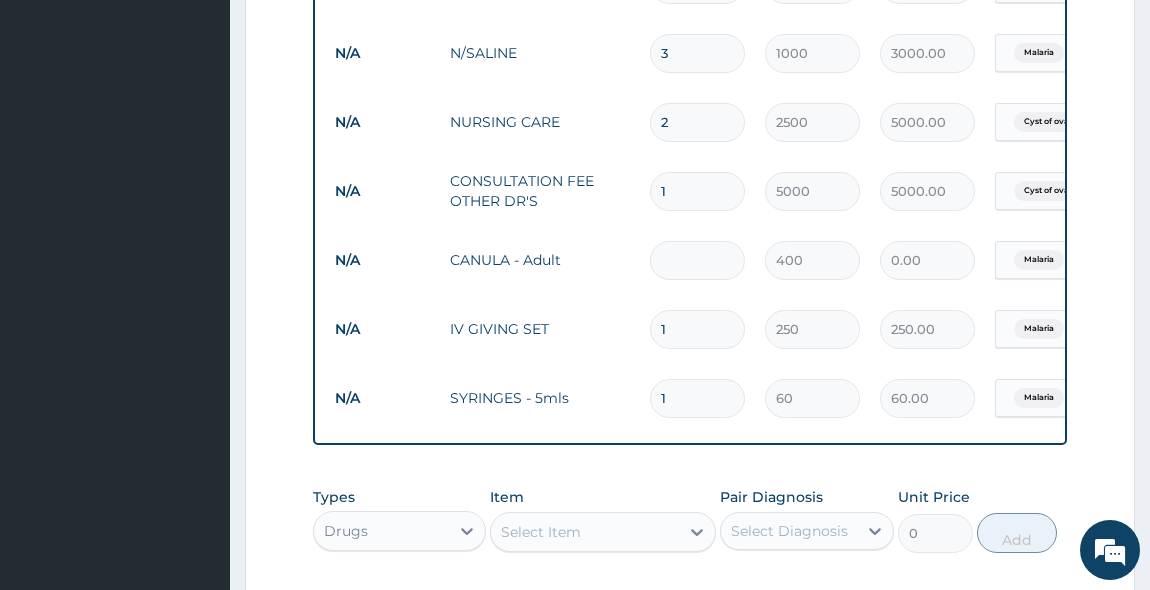 type on "2" 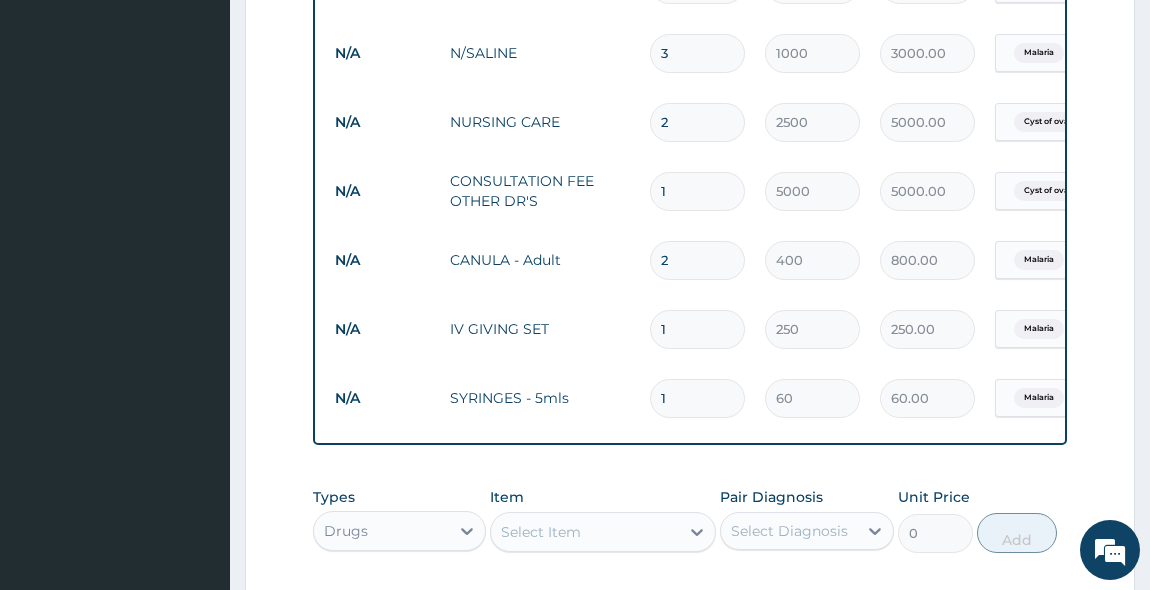 type on "2" 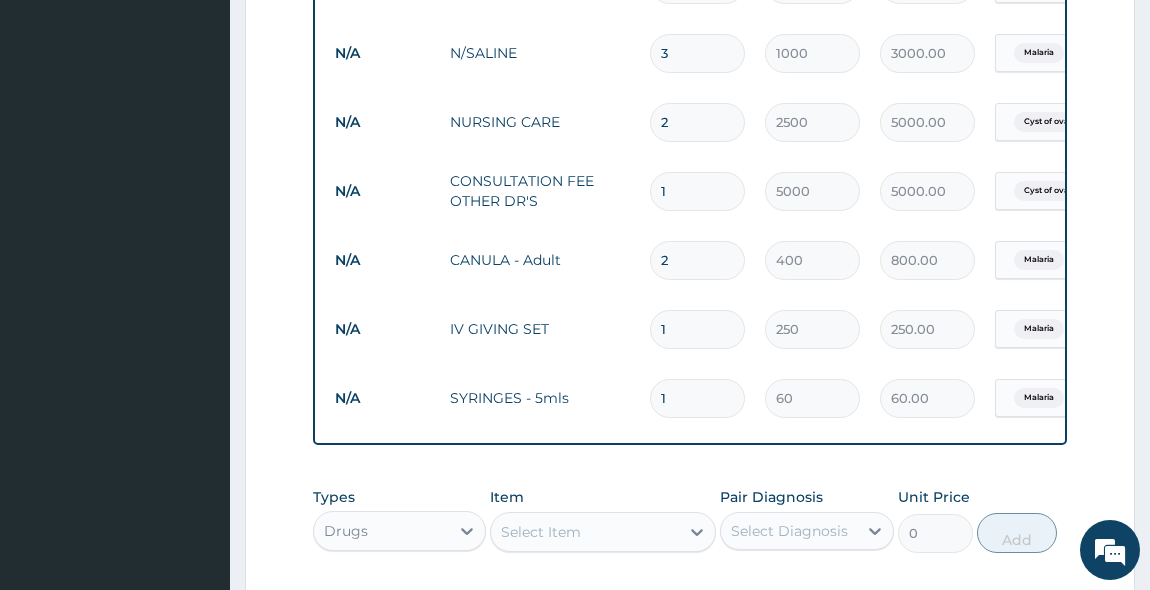 type 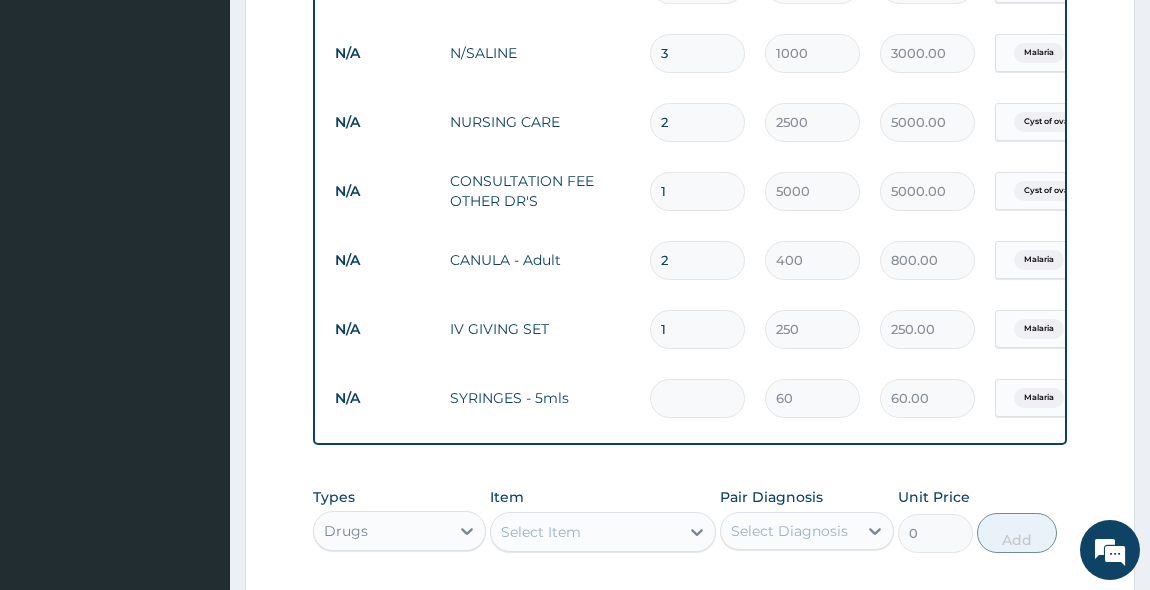 type on "0.00" 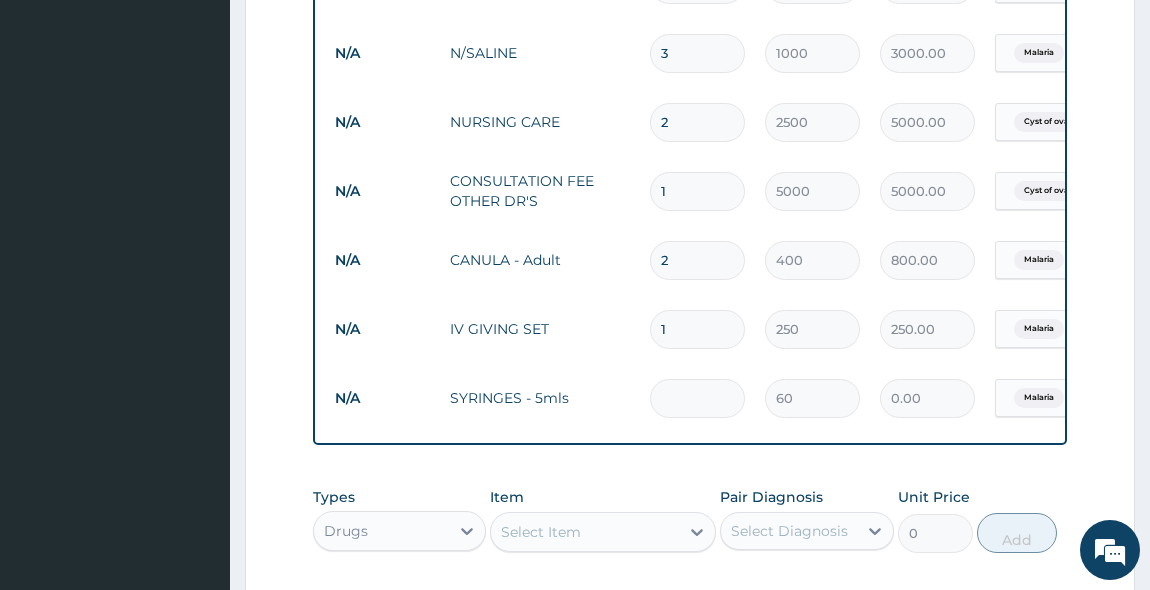 type on "8" 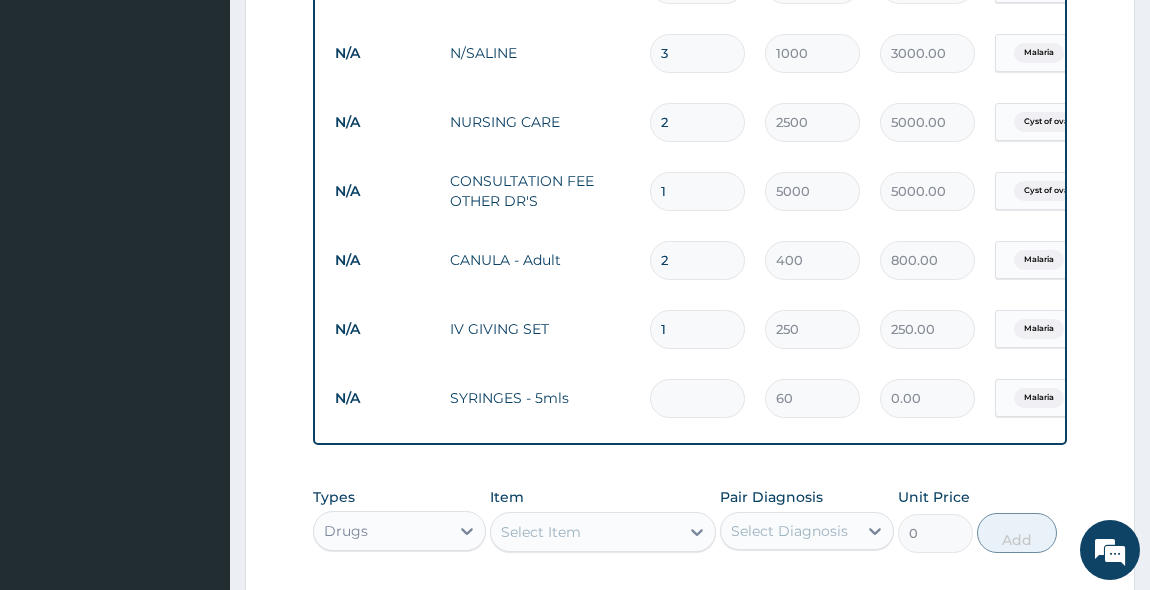 type on "480.00" 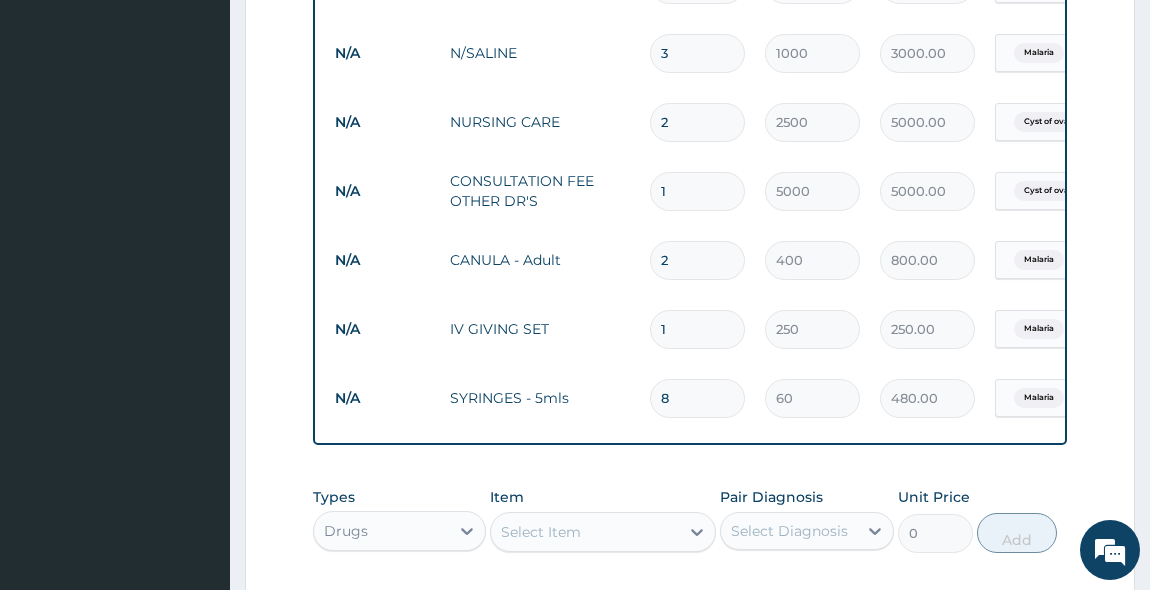 type on "8" 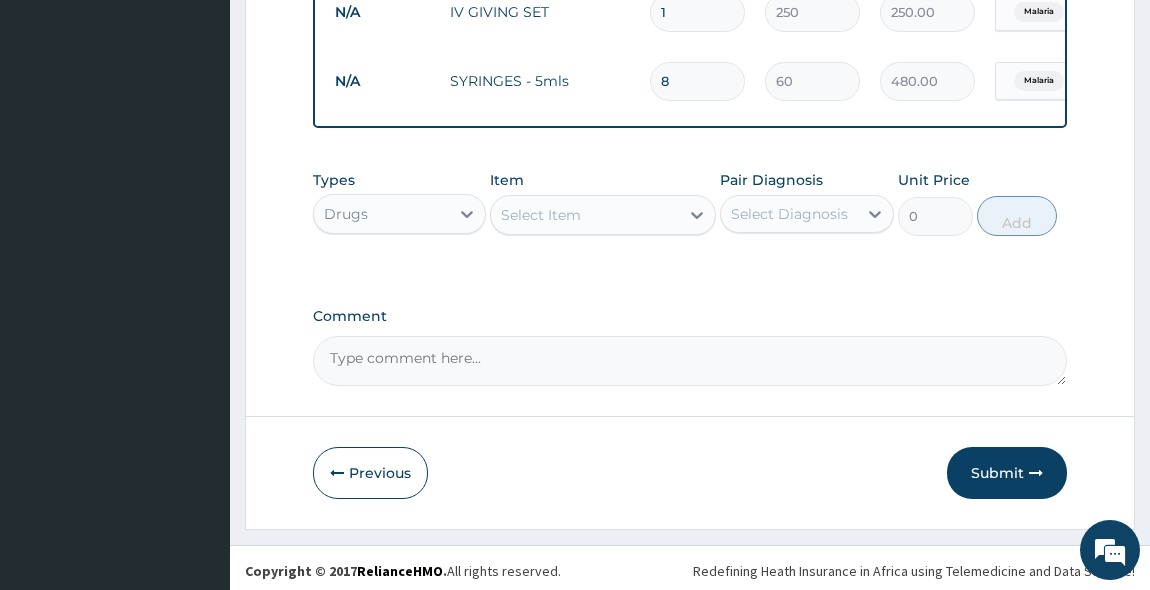 scroll, scrollTop: 1810, scrollLeft: 0, axis: vertical 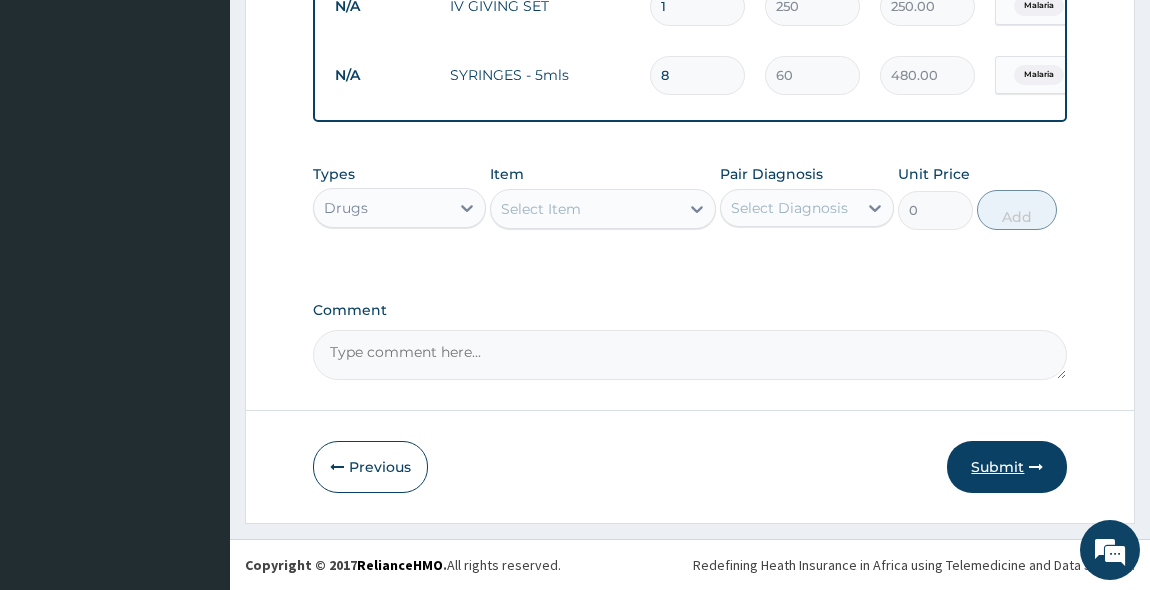 click on "Submit" at bounding box center [1007, 467] 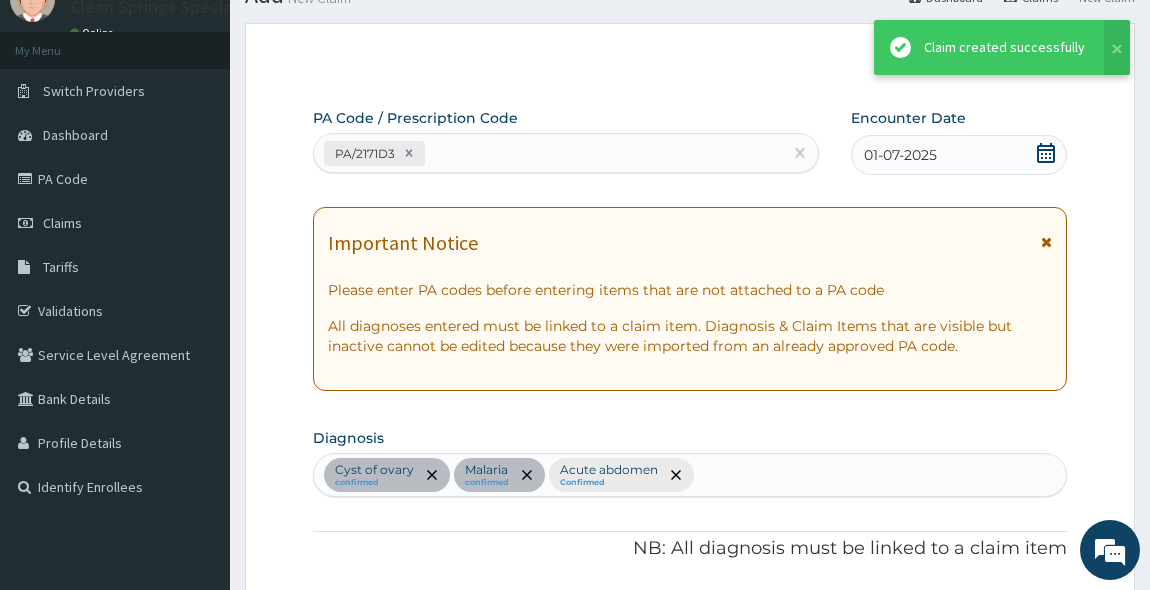 scroll, scrollTop: 1810, scrollLeft: 0, axis: vertical 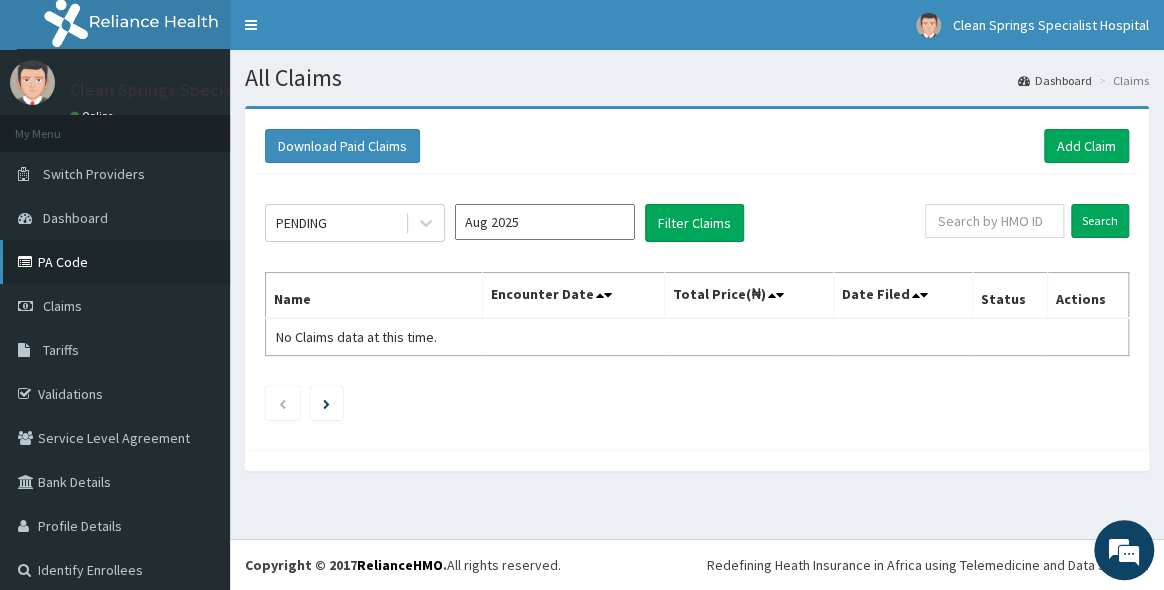 click on "PA Code" at bounding box center [115, 262] 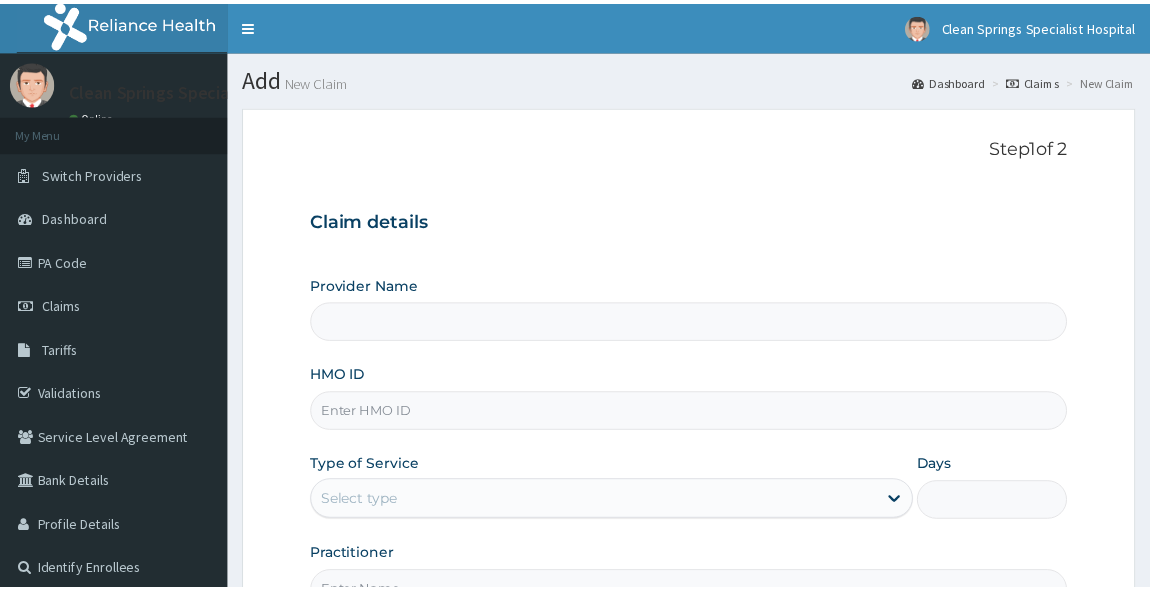 scroll, scrollTop: 0, scrollLeft: 0, axis: both 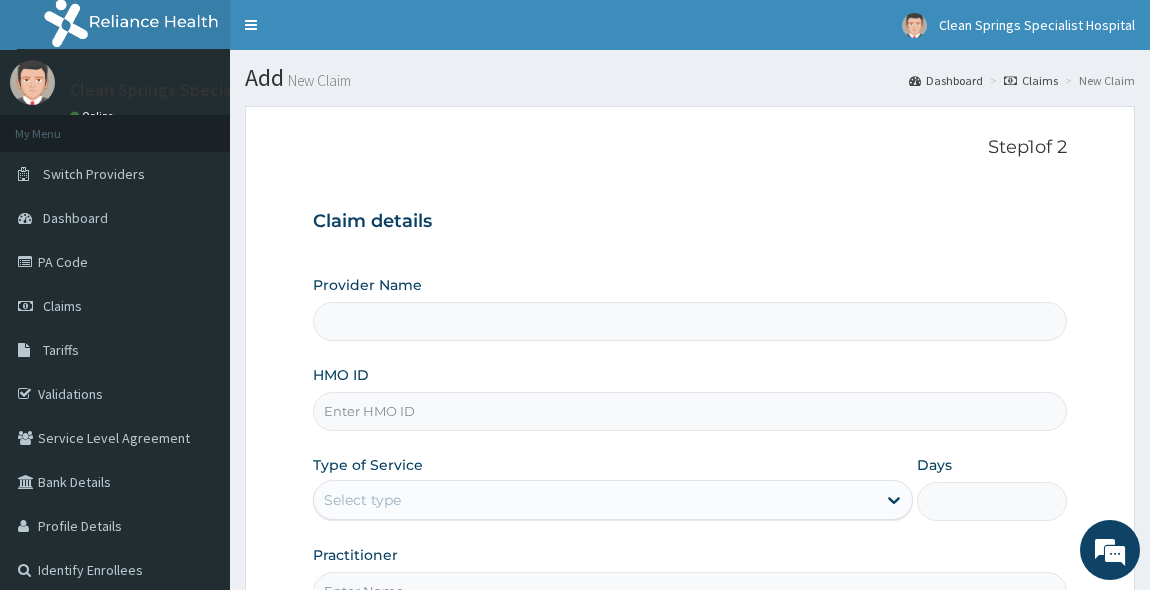 type on "Clean Springs Specialist Hospital" 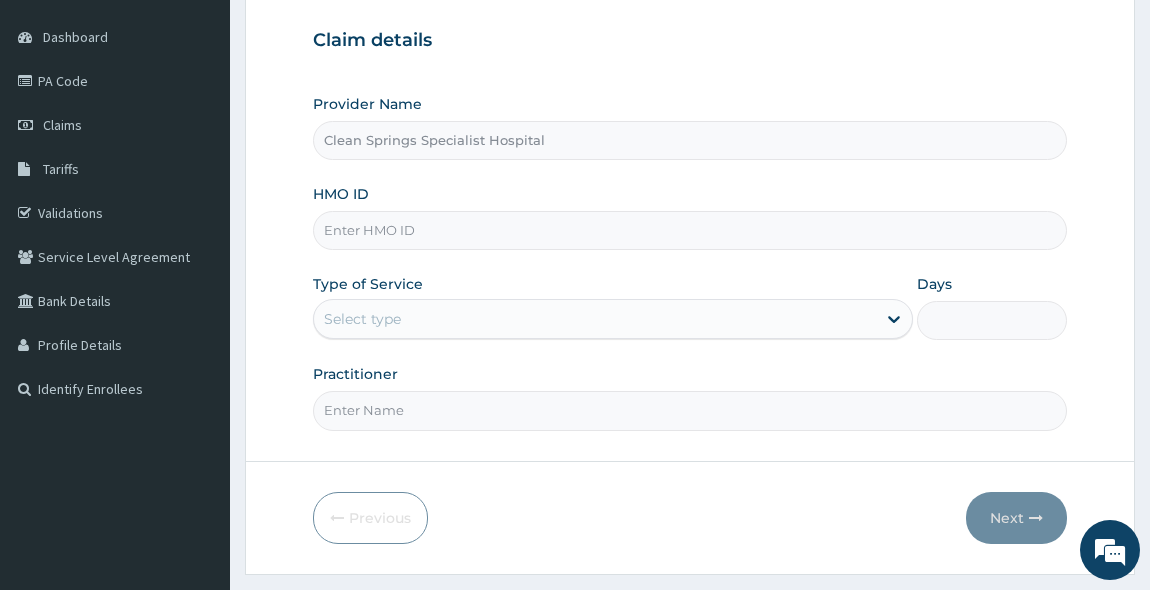 scroll, scrollTop: 230, scrollLeft: 0, axis: vertical 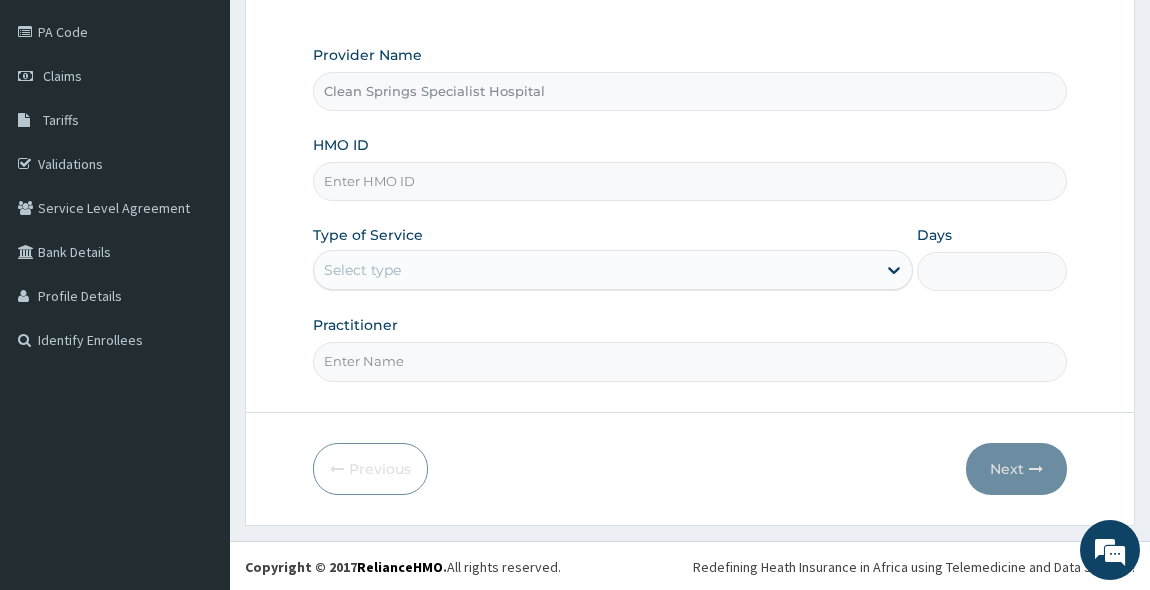 click on "HMO ID" at bounding box center (690, 181) 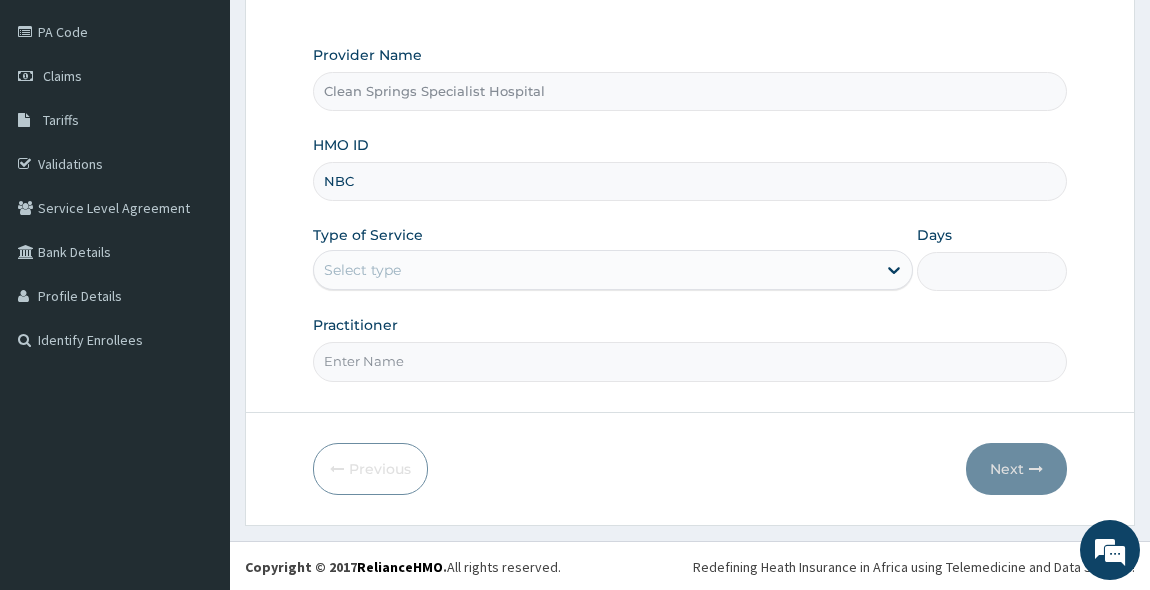 scroll, scrollTop: 0, scrollLeft: 0, axis: both 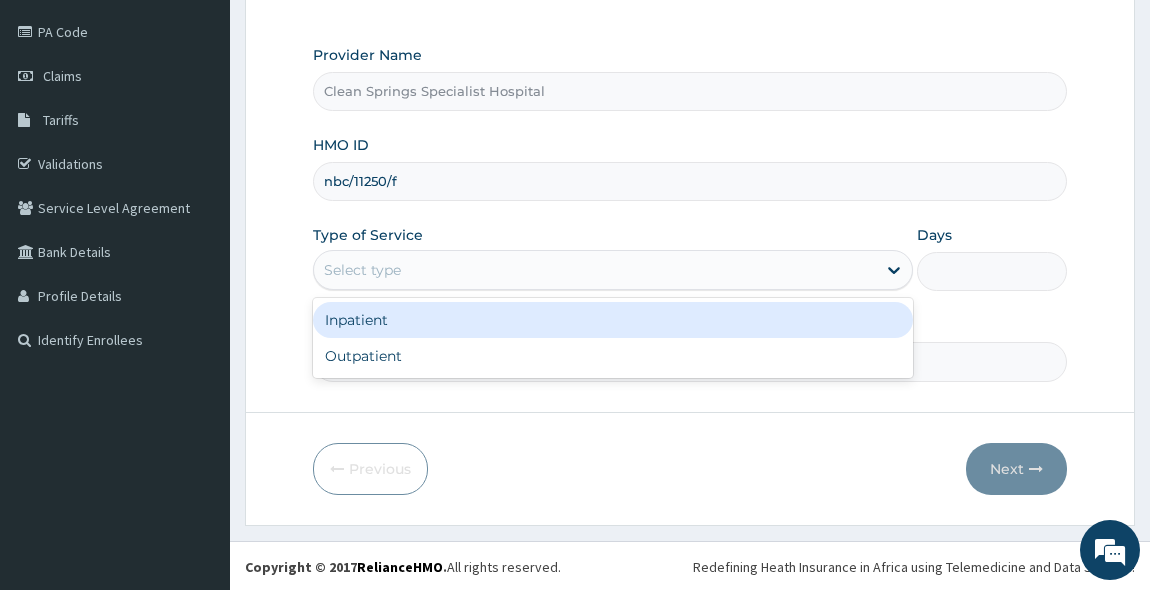 click on "Select type" at bounding box center (595, 270) 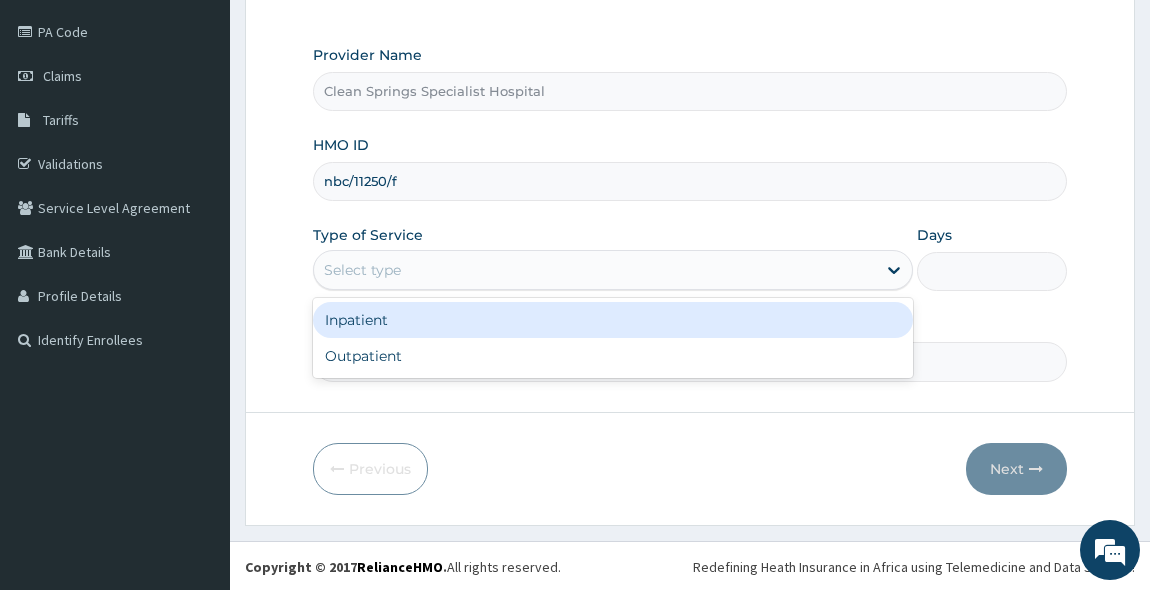 click on "Inpatient" at bounding box center (613, 320) 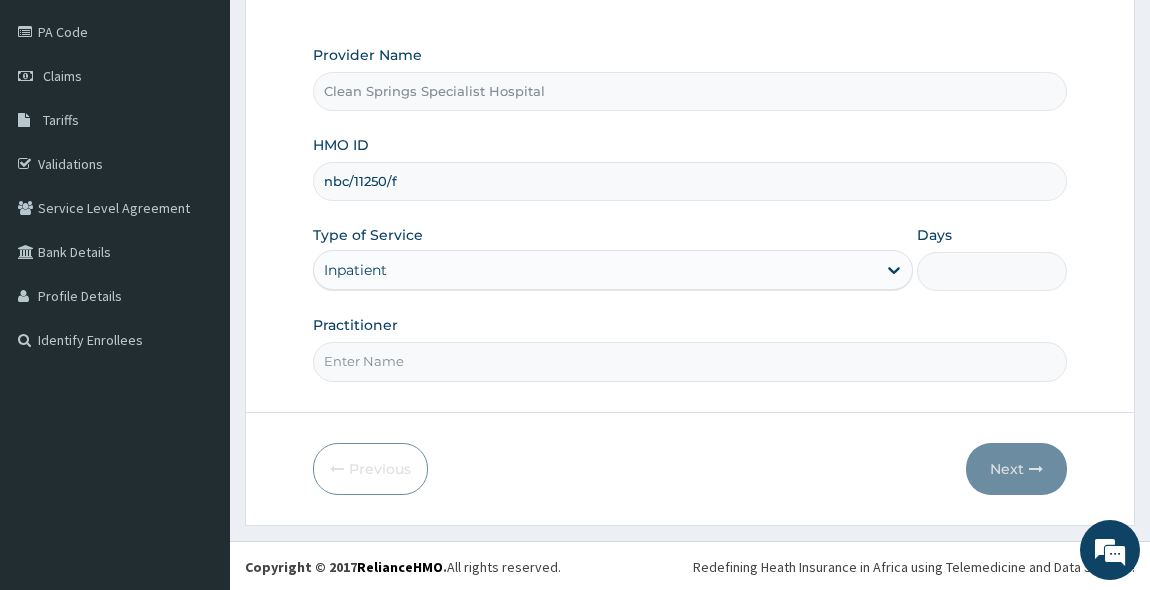 click on "Days" at bounding box center [992, 271] 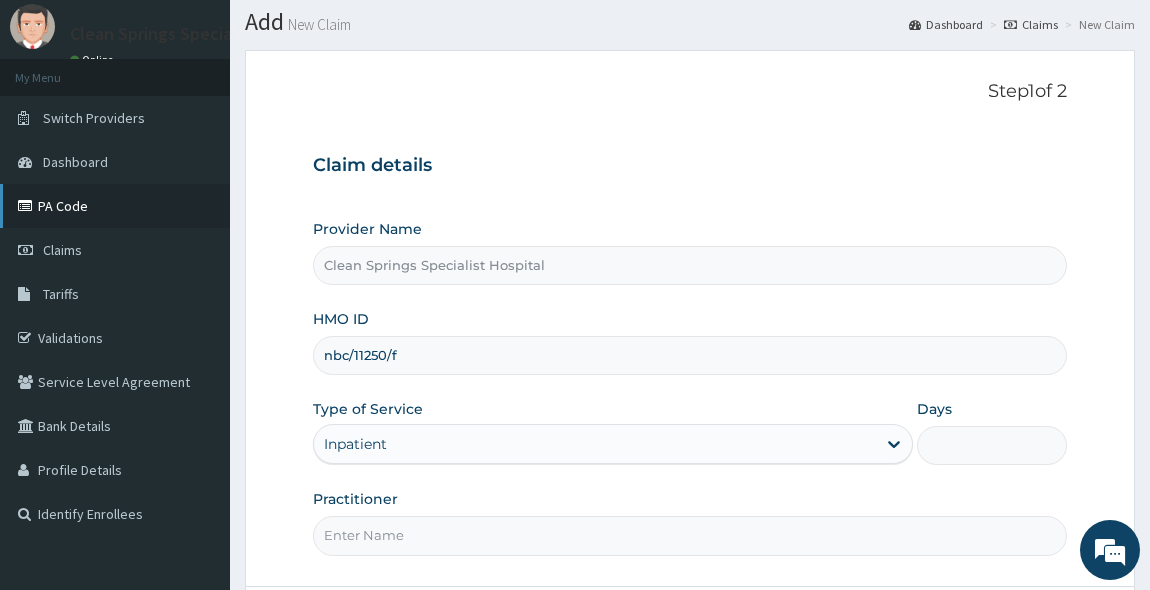 scroll, scrollTop: 48, scrollLeft: 0, axis: vertical 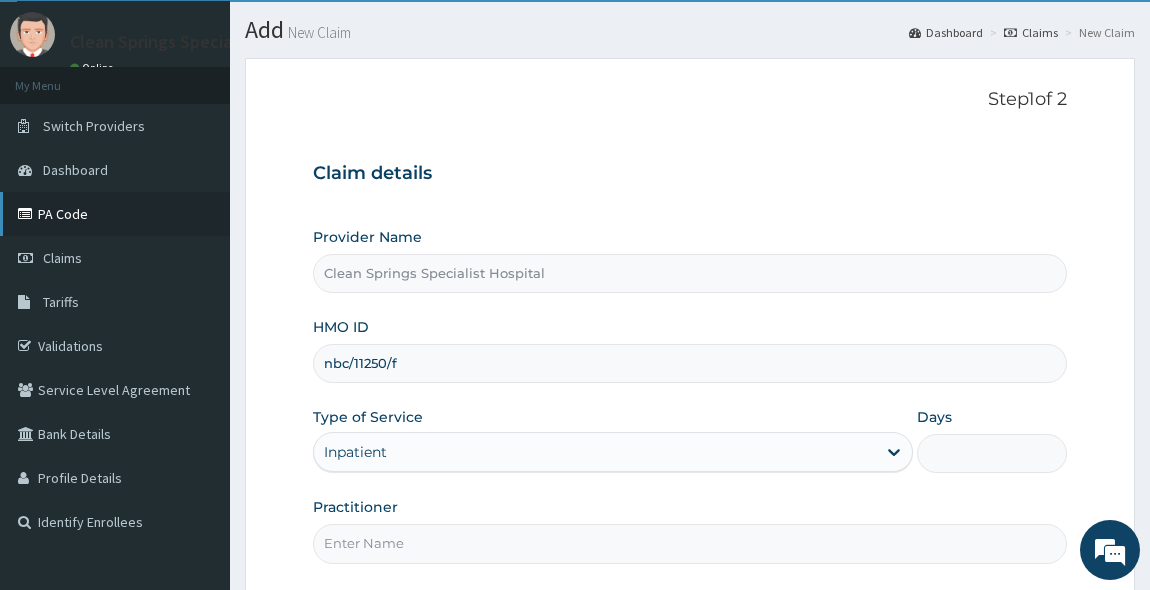 click on "PA Code" at bounding box center [115, 214] 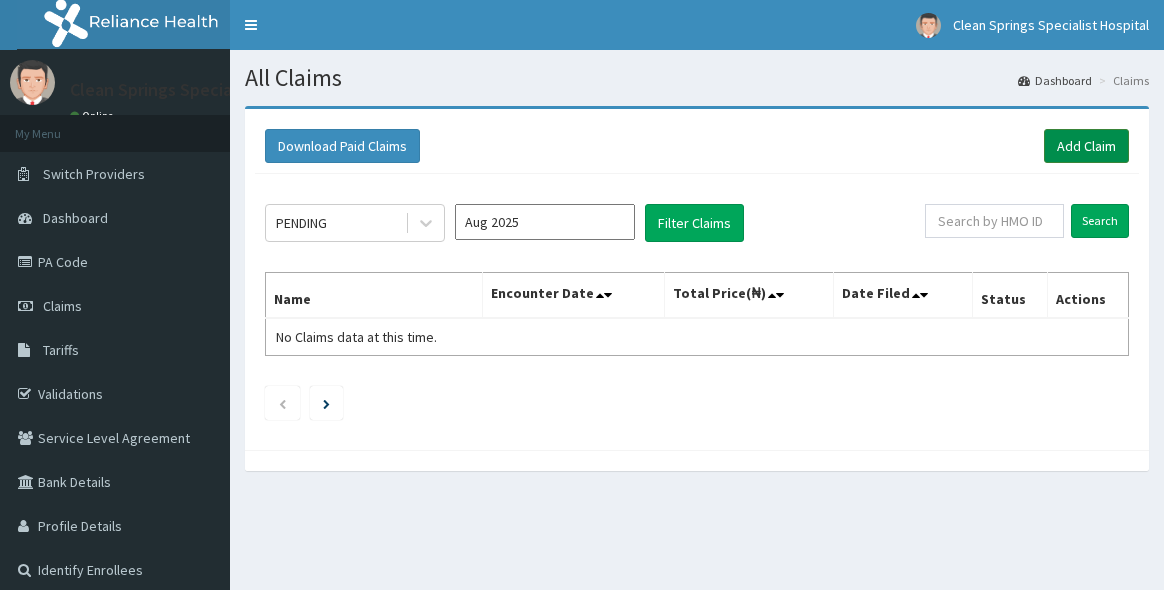 scroll, scrollTop: 0, scrollLeft: 0, axis: both 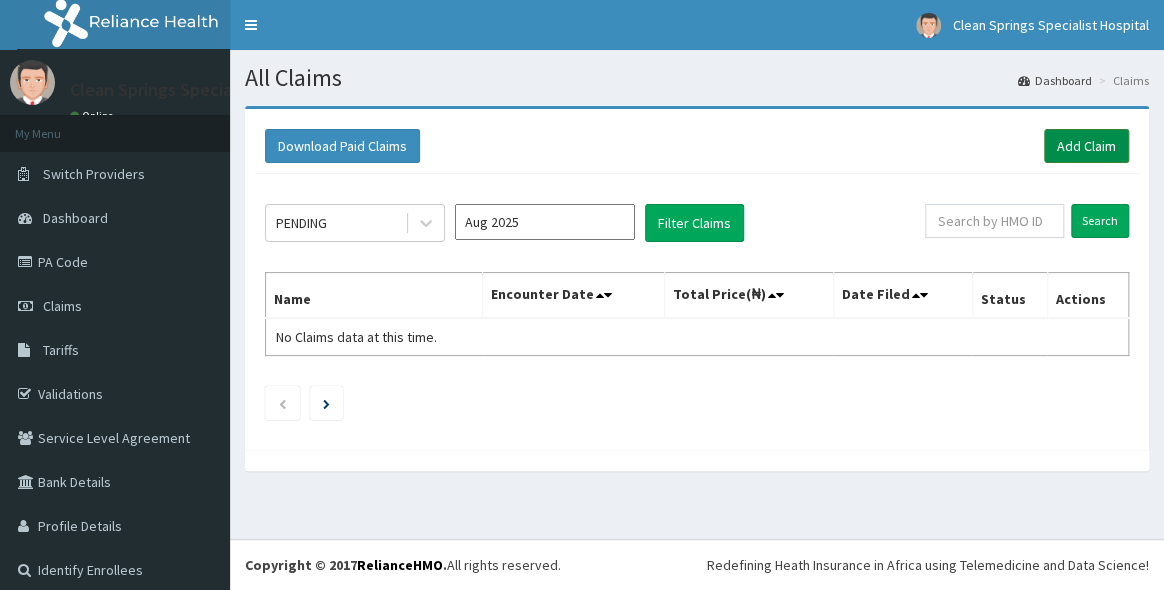 click on "Add Claim" at bounding box center [1086, 146] 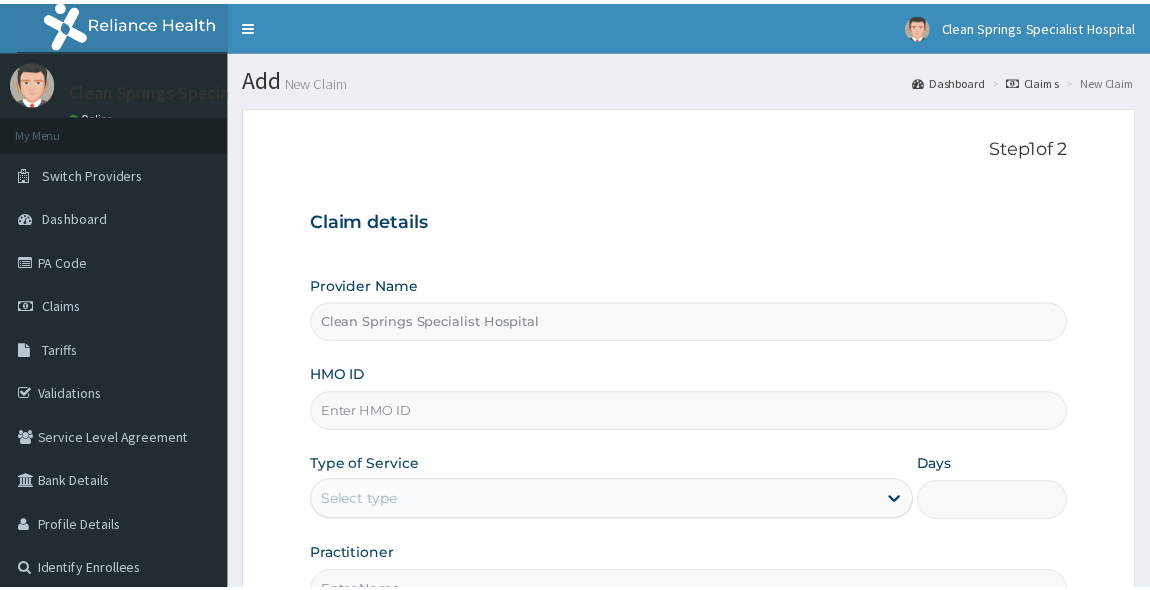 scroll, scrollTop: 0, scrollLeft: 0, axis: both 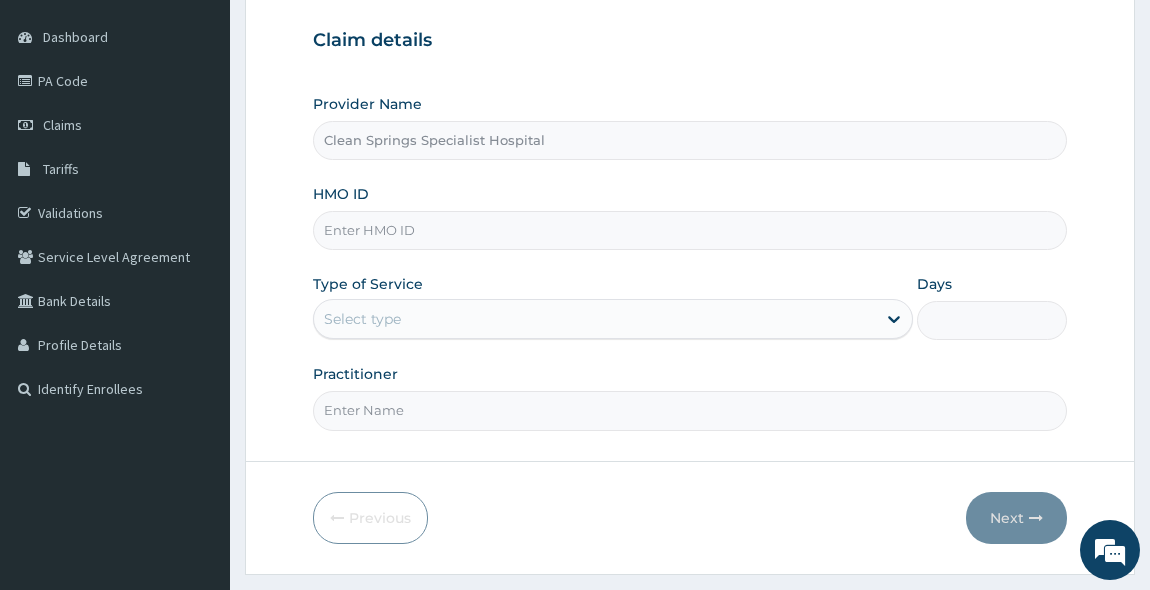 click on "HMO ID" at bounding box center [690, 230] 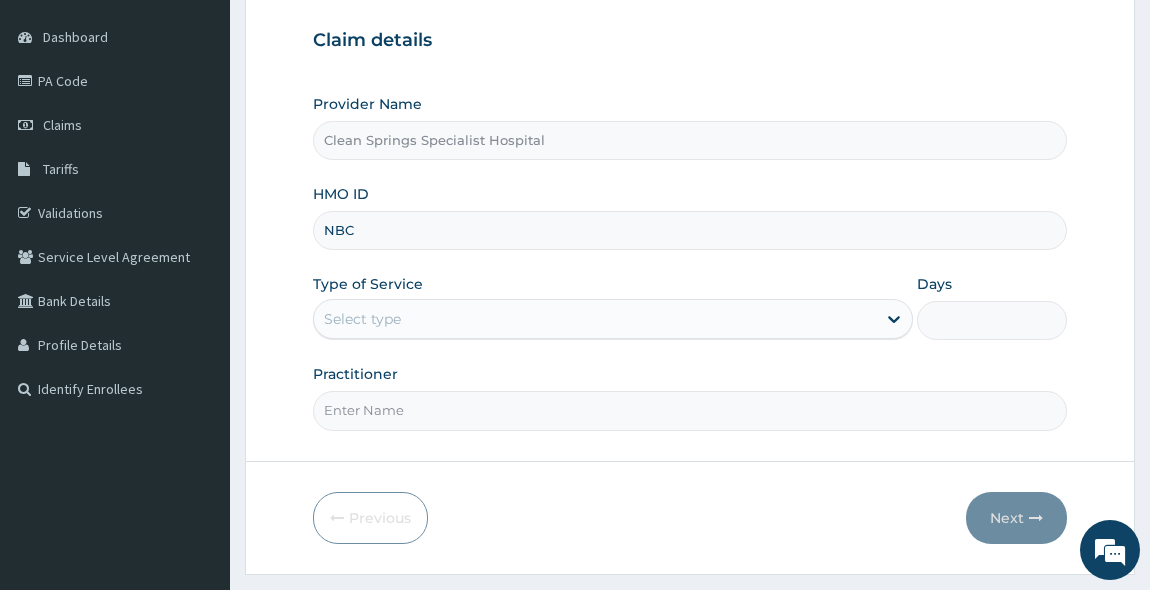 scroll, scrollTop: 0, scrollLeft: 0, axis: both 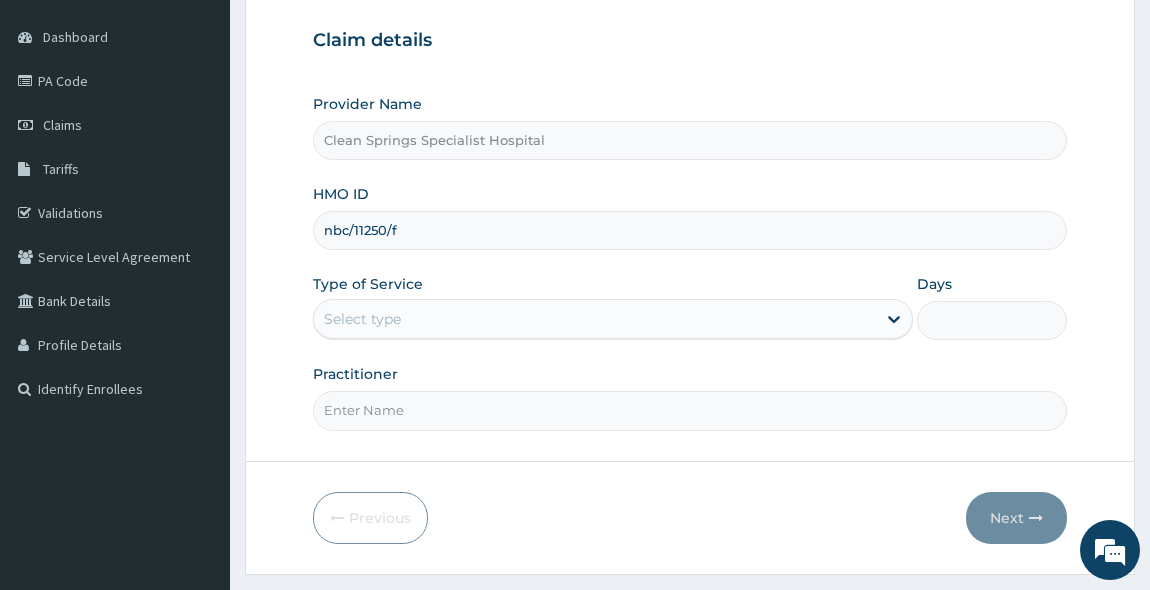 click on "Select type" at bounding box center [595, 319] 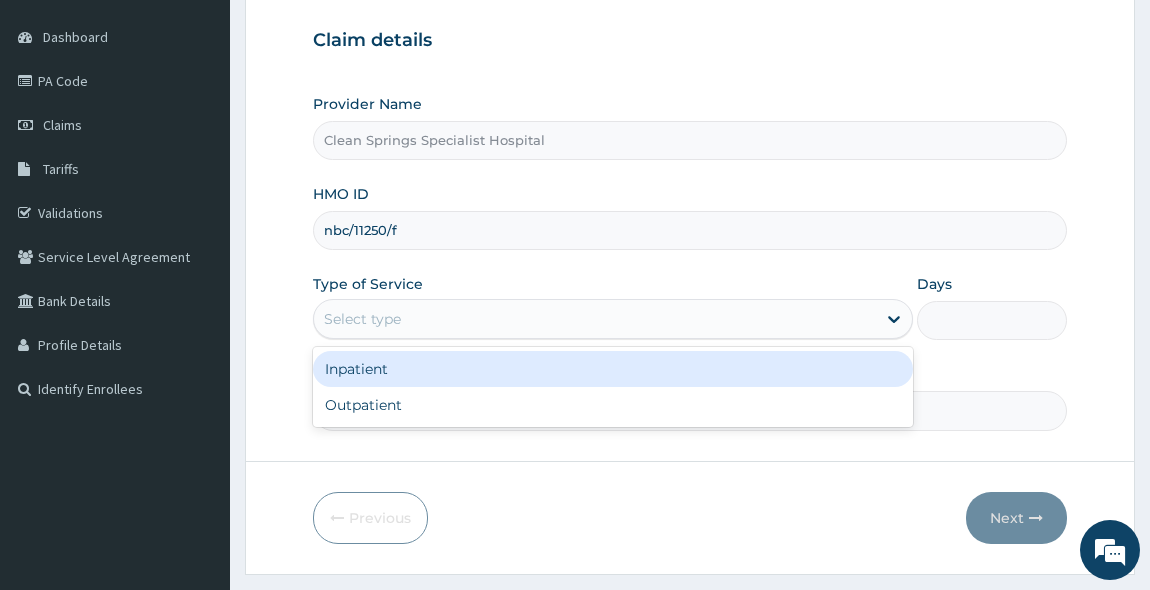 click on "Inpatient" at bounding box center [613, 369] 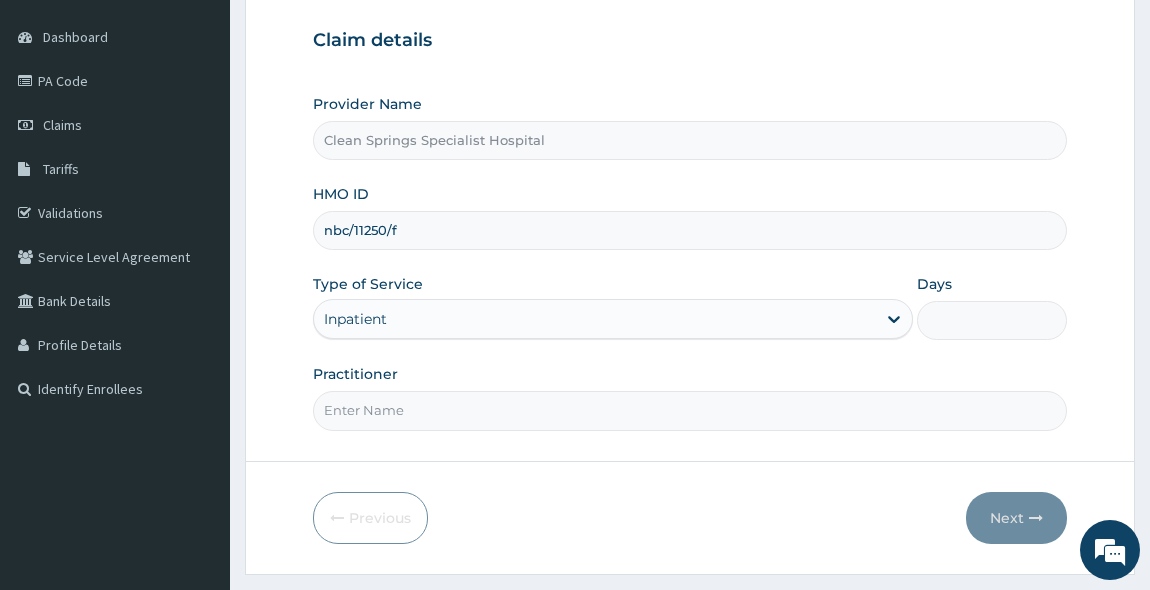 click on "Days" at bounding box center [992, 320] 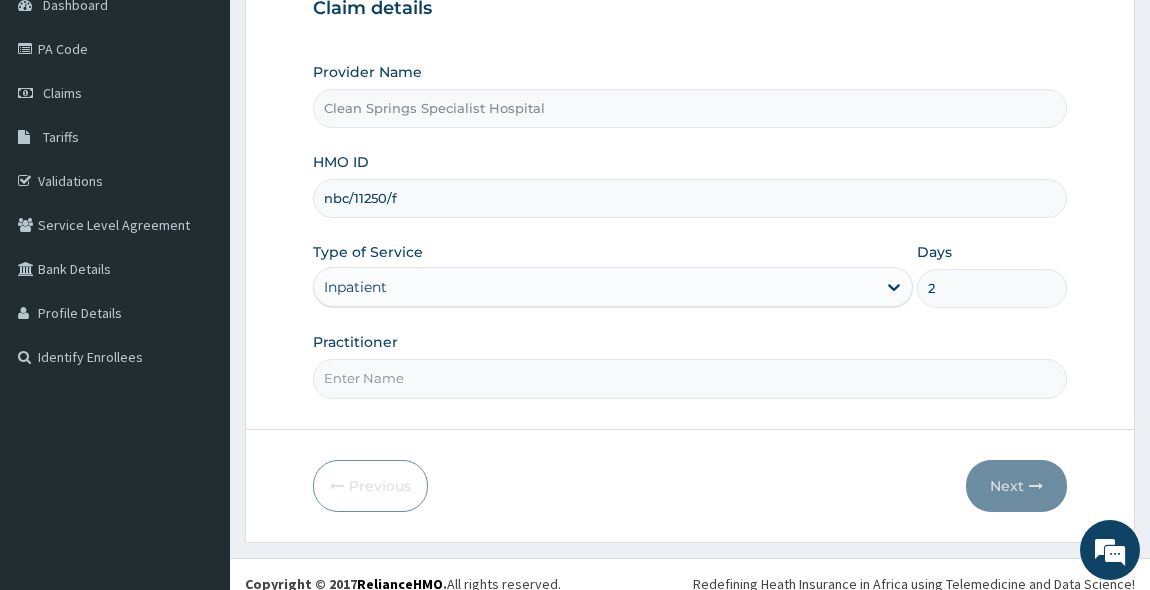 scroll, scrollTop: 230, scrollLeft: 0, axis: vertical 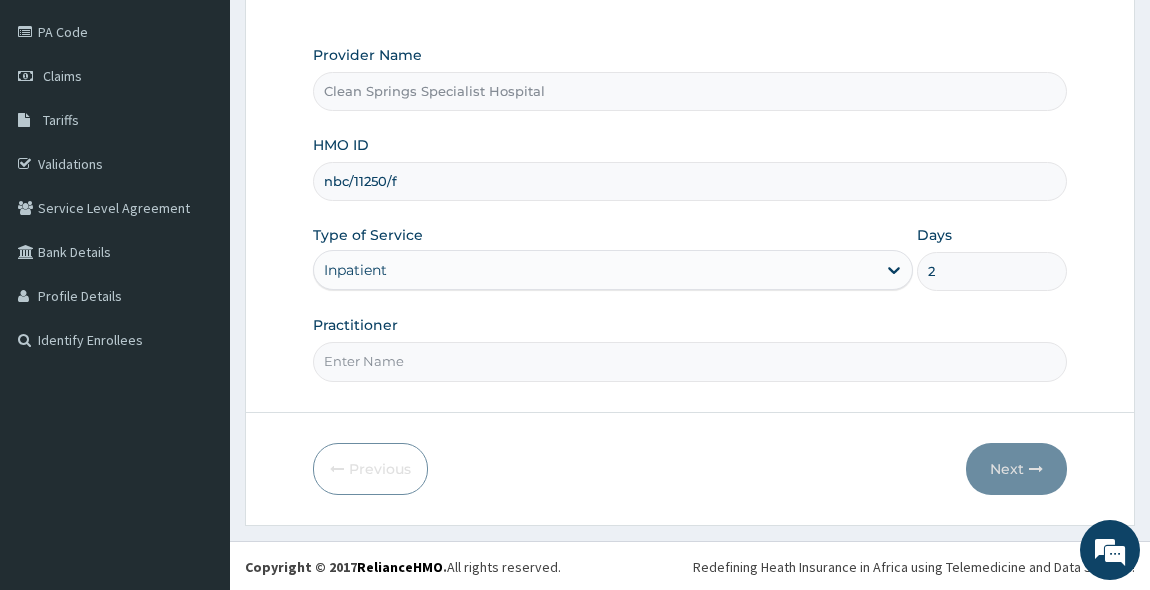 type on "2" 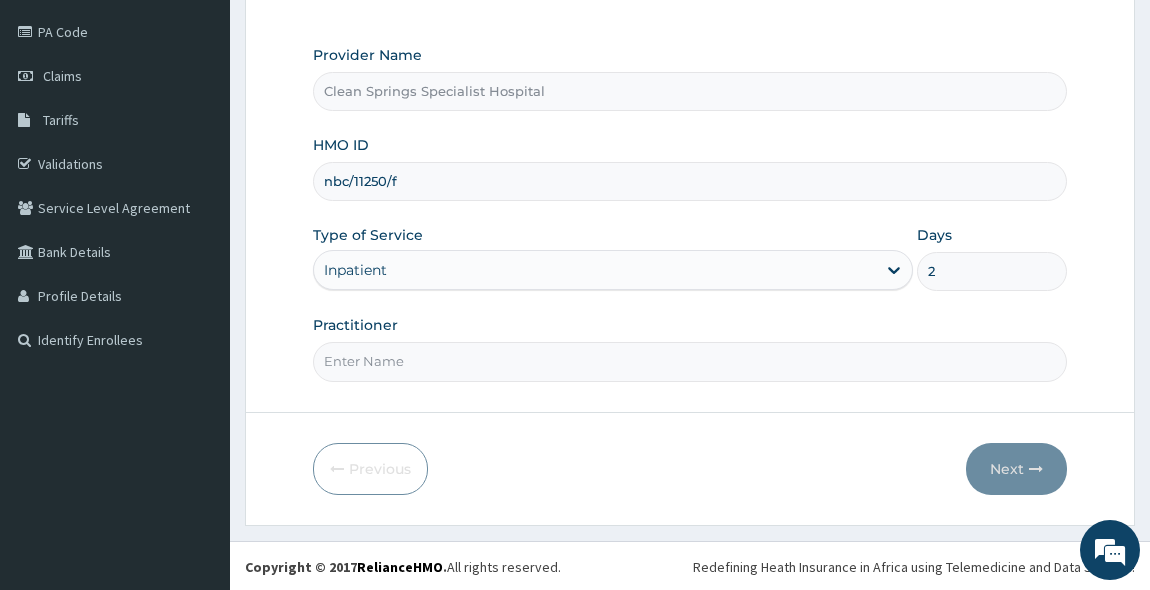 type on "DR GREEN" 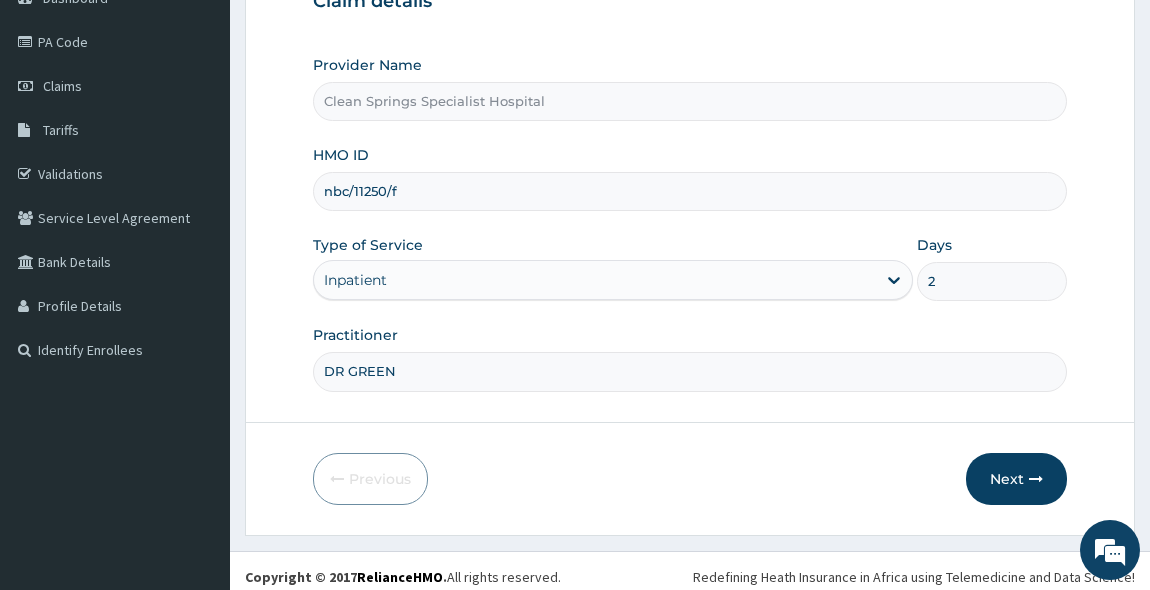 scroll, scrollTop: 230, scrollLeft: 0, axis: vertical 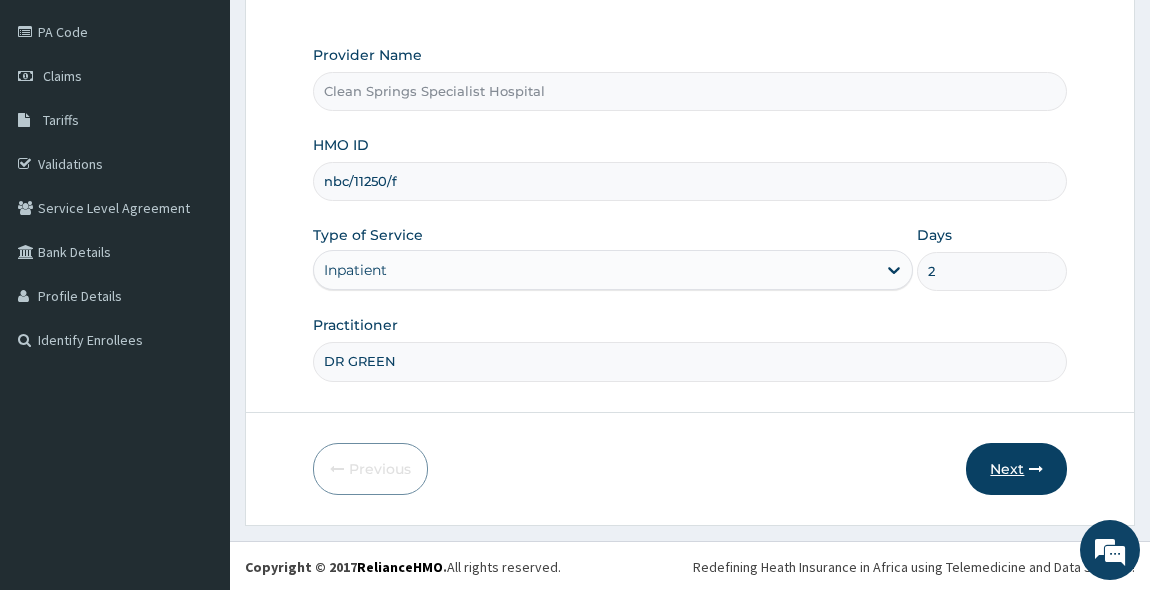 click on "Next" at bounding box center (1016, 469) 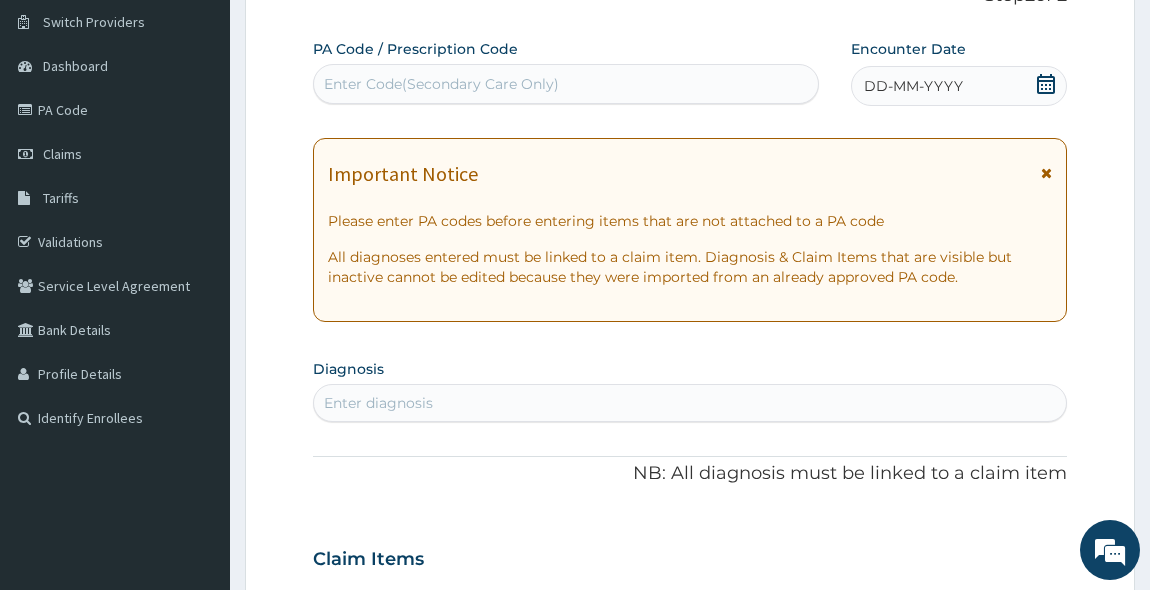 scroll, scrollTop: 0, scrollLeft: 0, axis: both 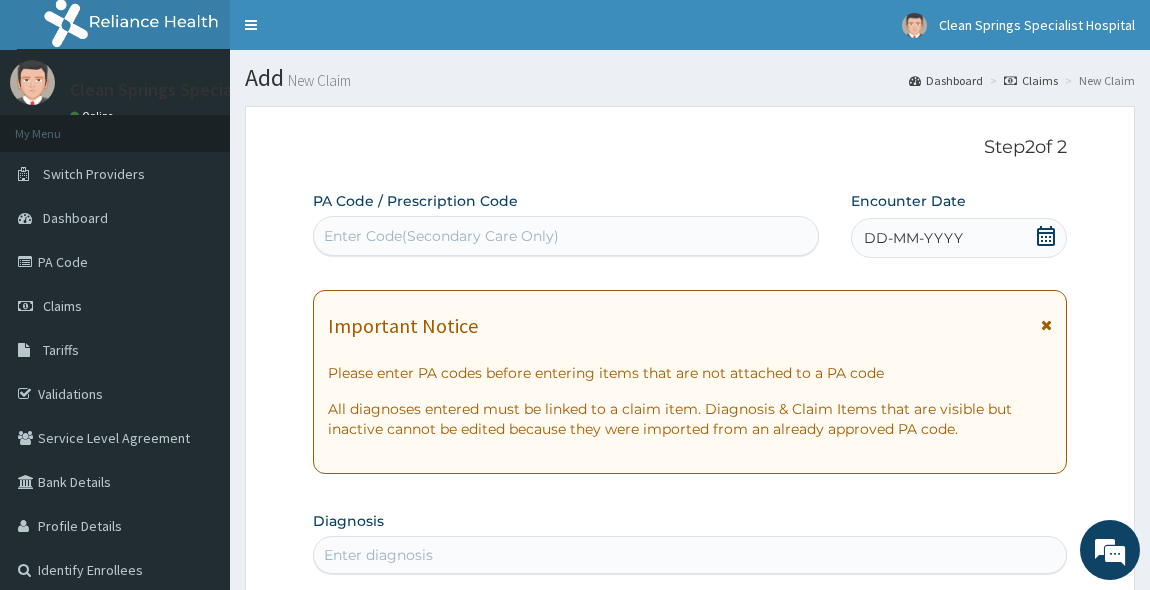 click on "Enter Code(Secondary Care Only)" at bounding box center [566, 236] 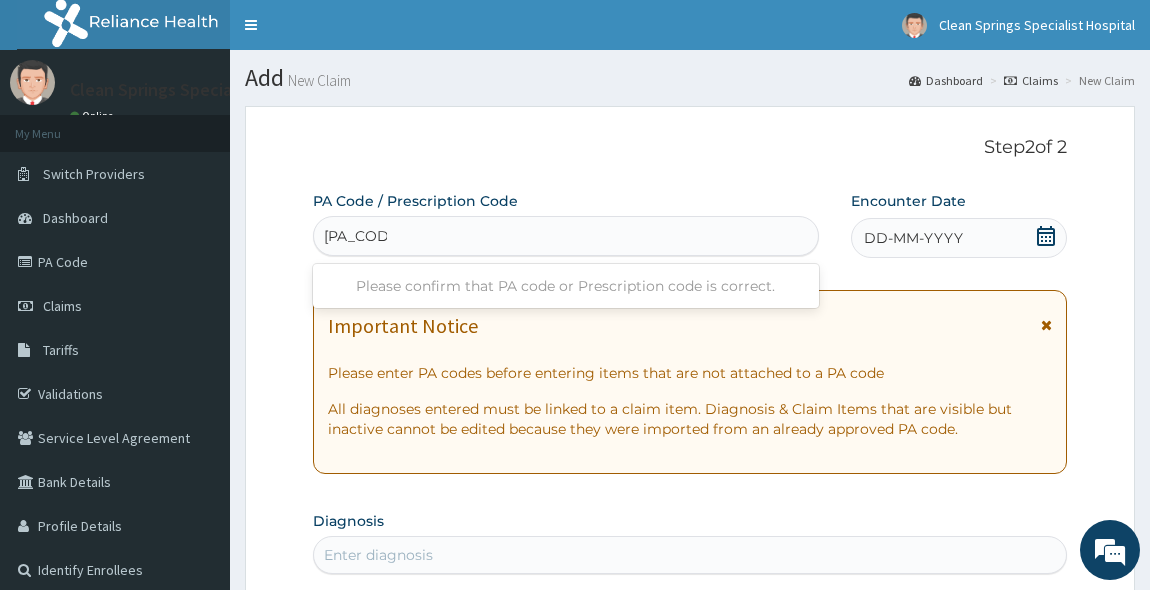 type on "PA/13C31A" 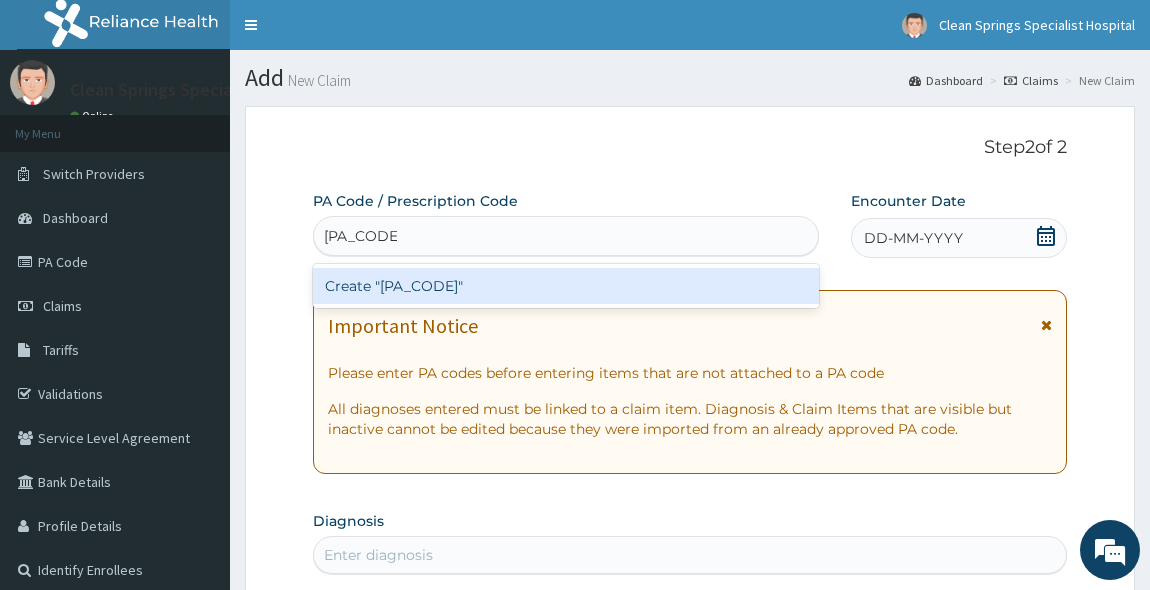 click on "Create "PA/13C31A"" at bounding box center (566, 286) 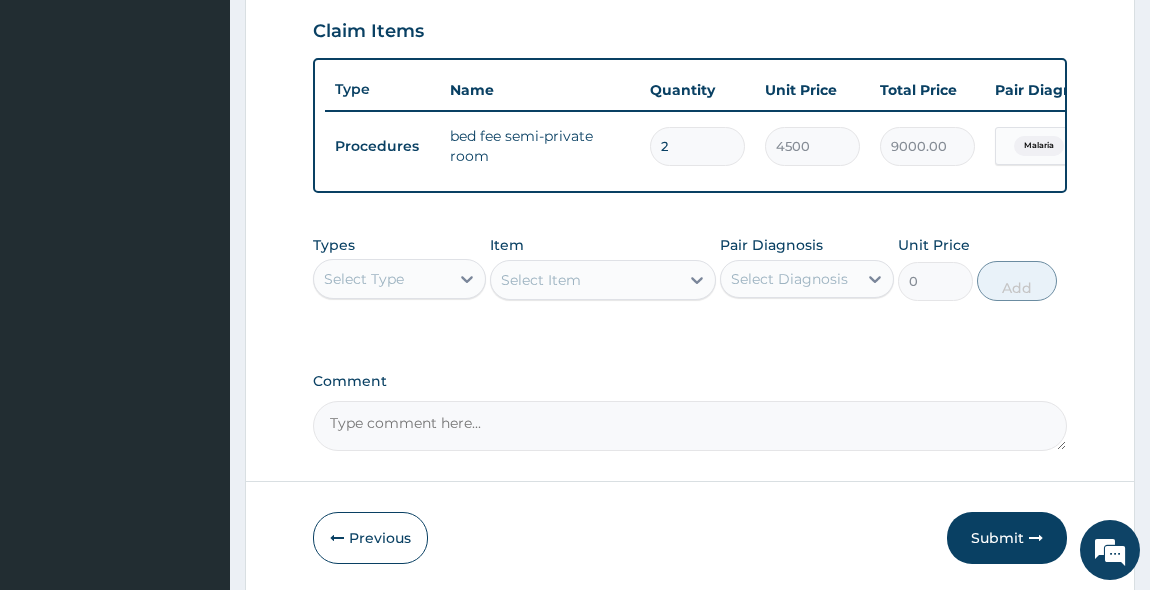 scroll, scrollTop: 718, scrollLeft: 0, axis: vertical 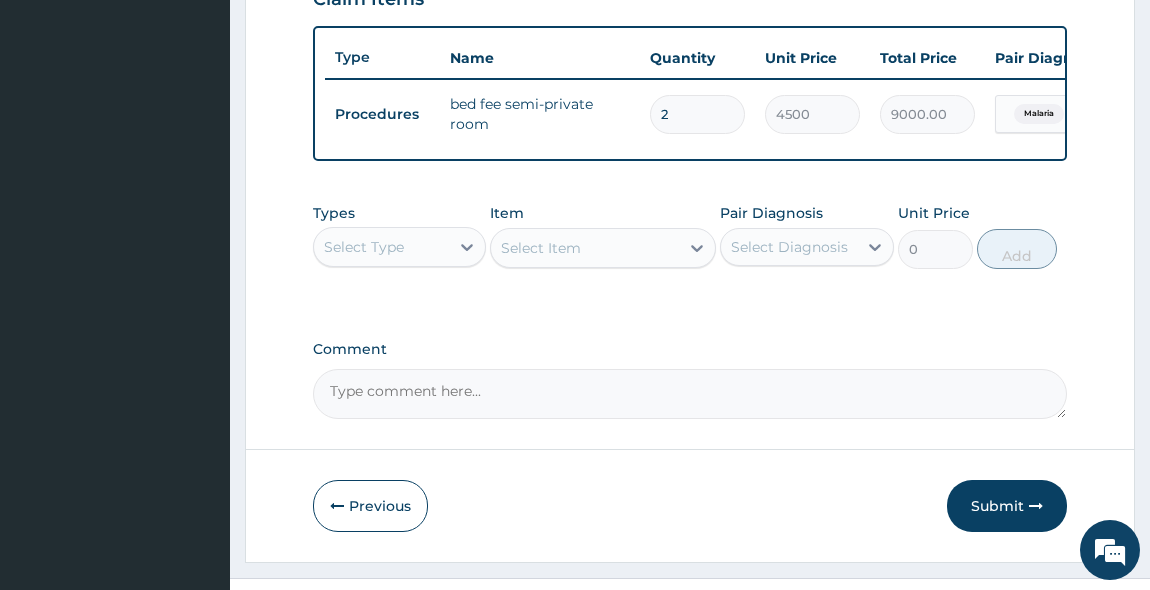 click on "Select Type" at bounding box center [364, 247] 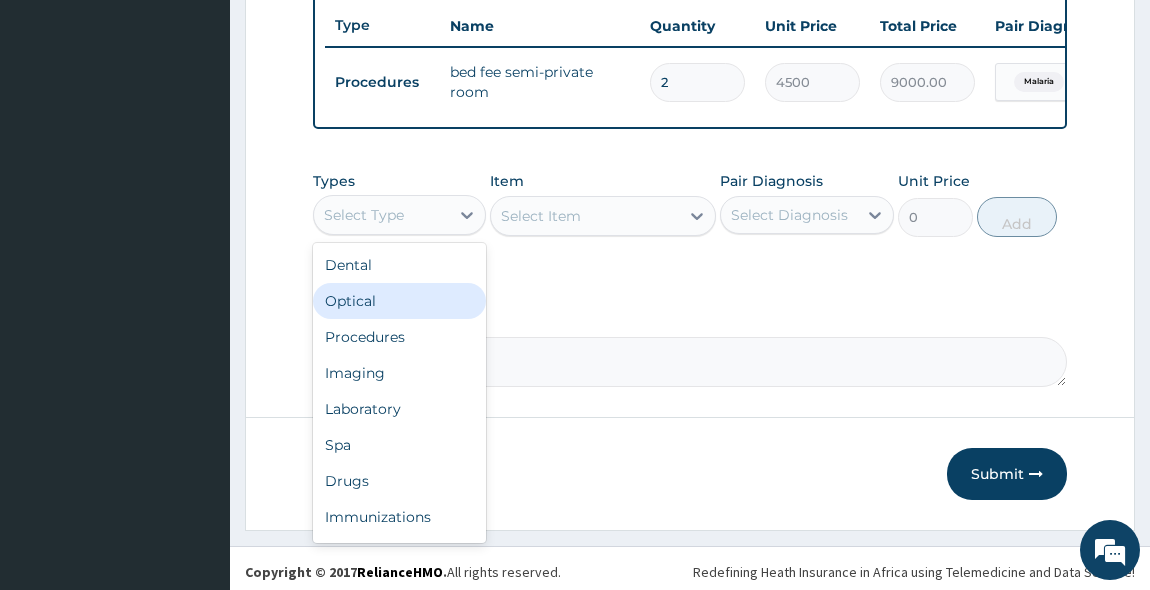 scroll, scrollTop: 769, scrollLeft: 0, axis: vertical 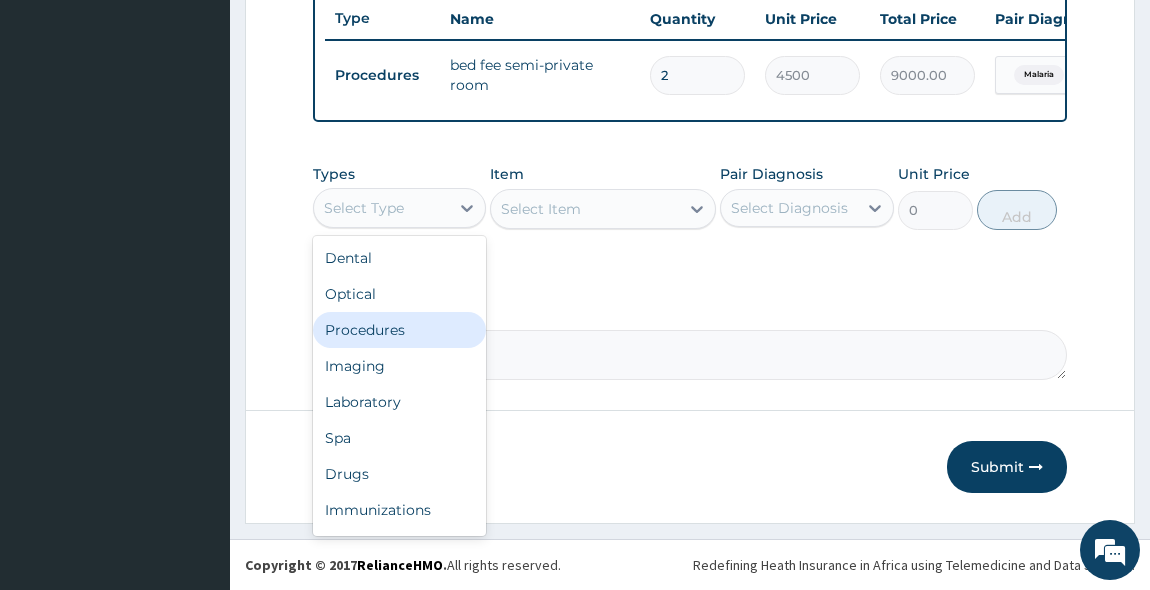 click on "Procedures" at bounding box center (400, 330) 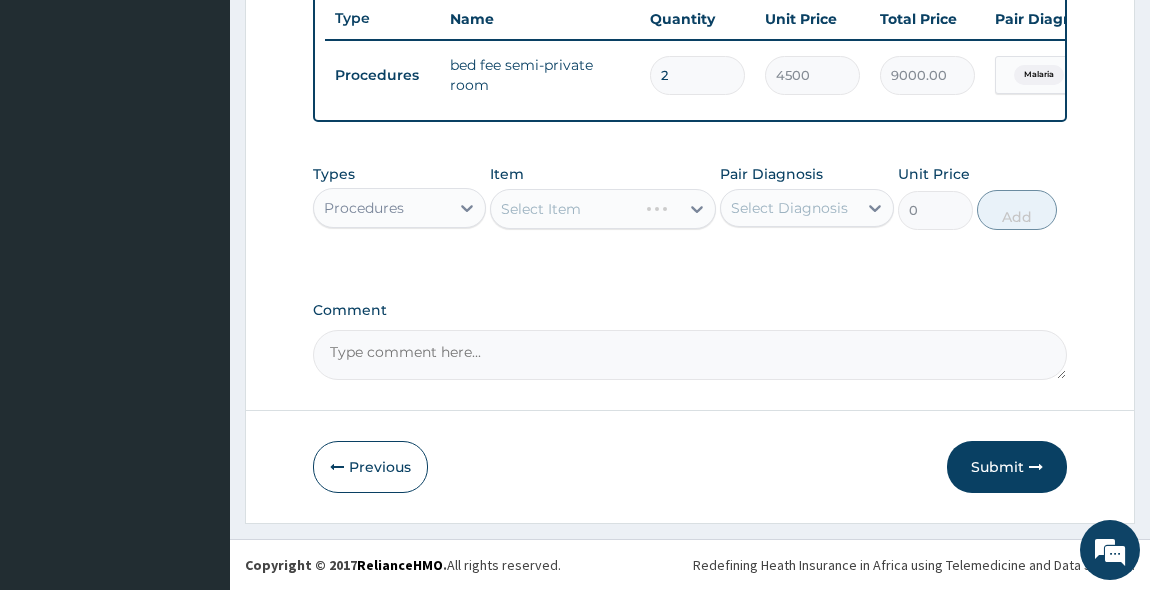 click on "Select Item" at bounding box center [603, 209] 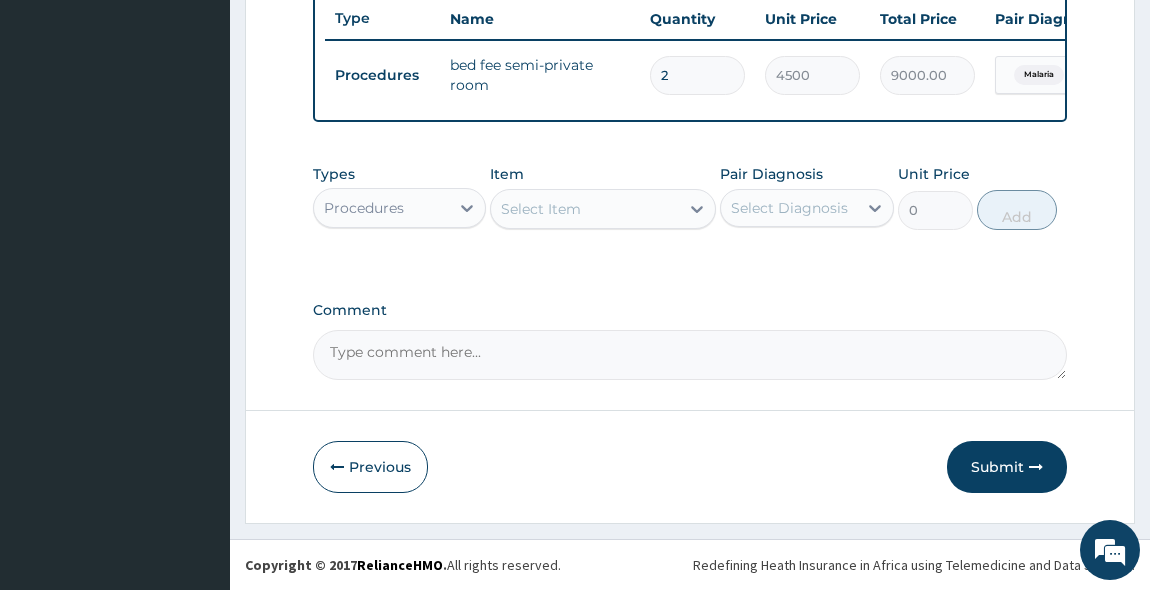 click on "Select Item" at bounding box center (585, 209) 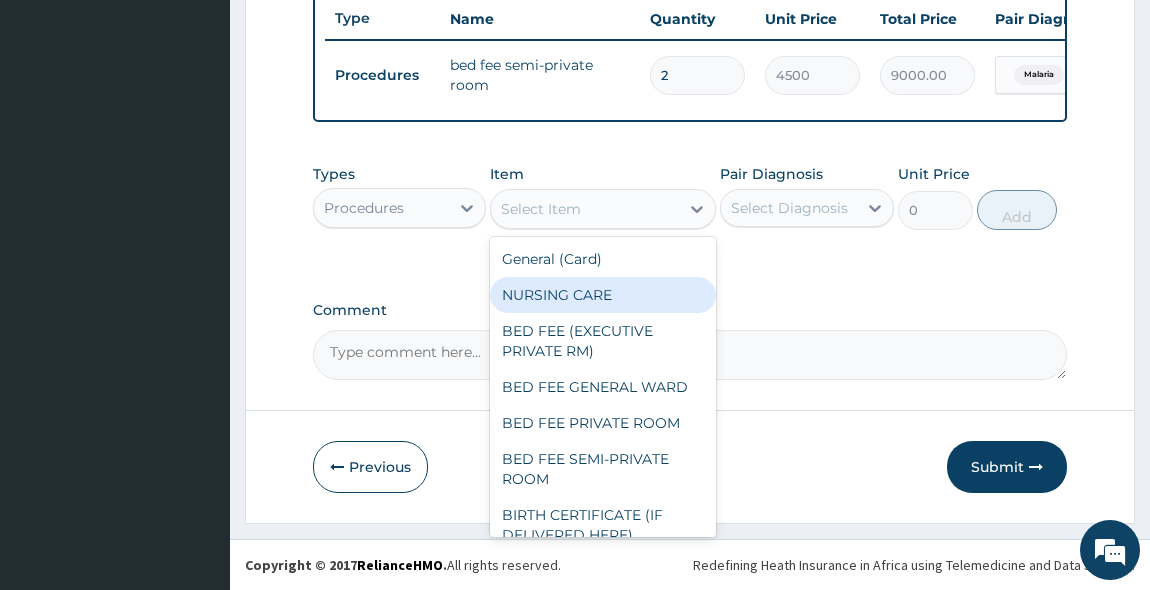 click on "NURSING CARE" at bounding box center [603, 295] 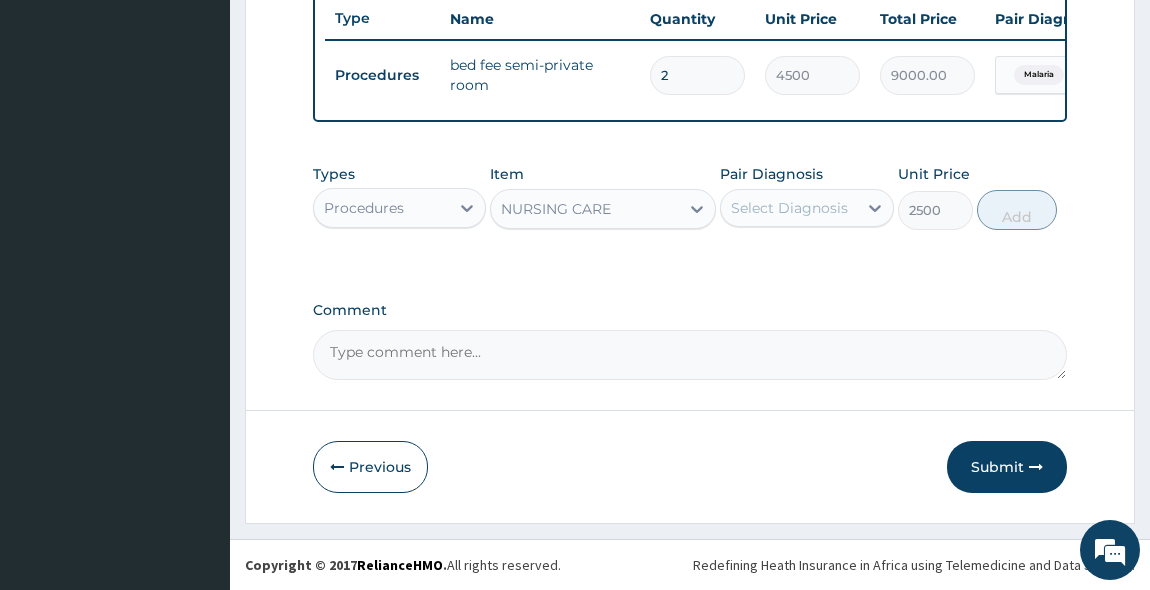 click on "Select Diagnosis" at bounding box center (789, 208) 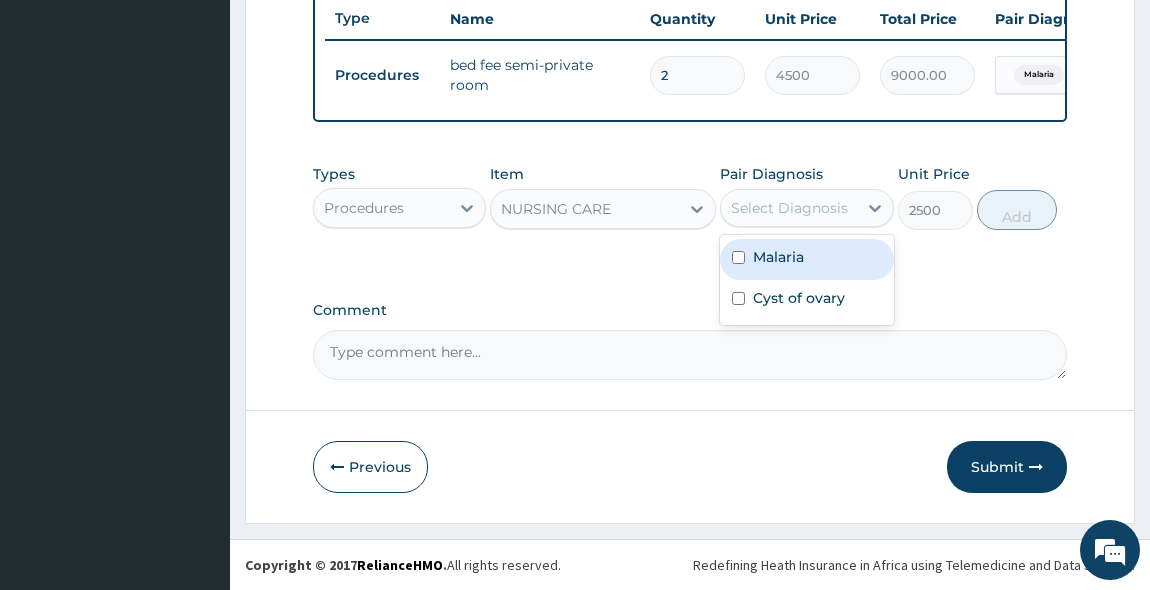 click at bounding box center (738, 257) 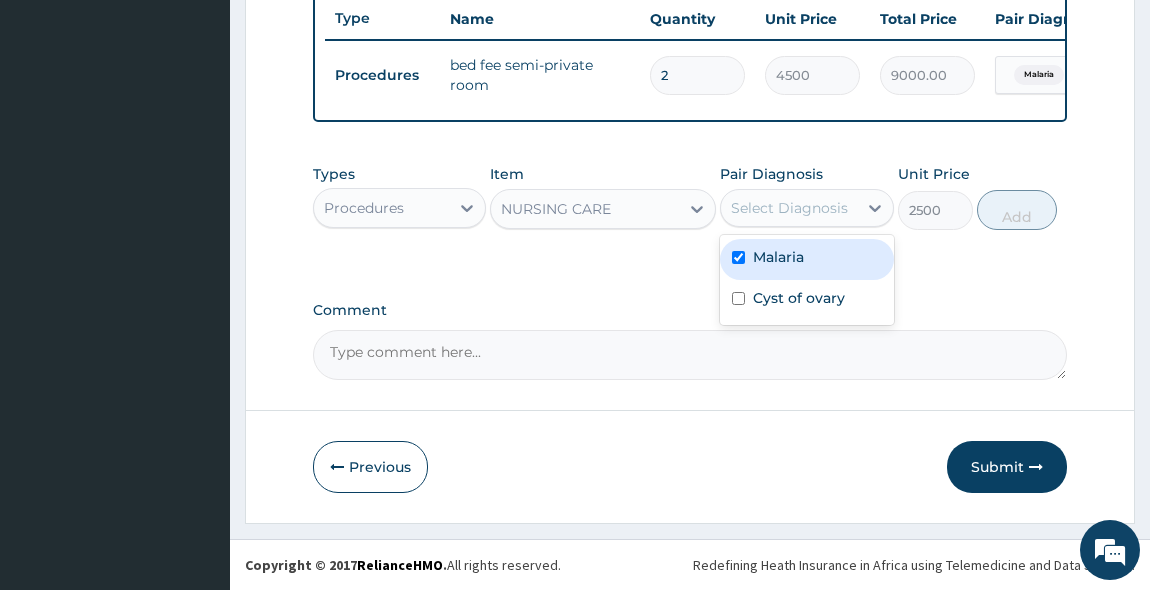 checkbox on "true" 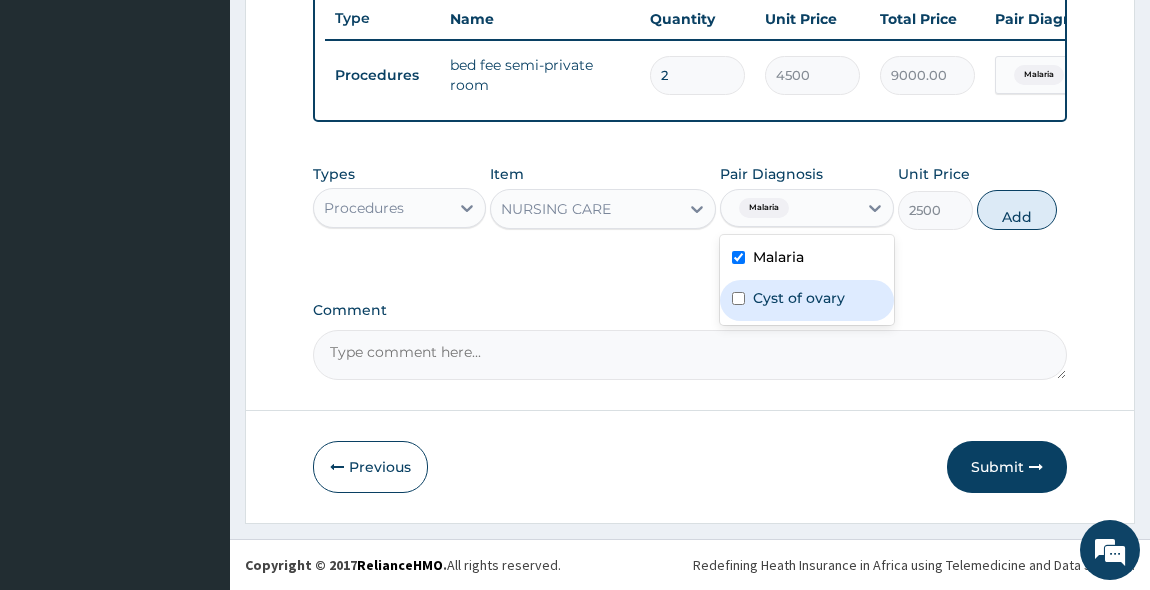 click on "Cyst of ovary" at bounding box center [807, 300] 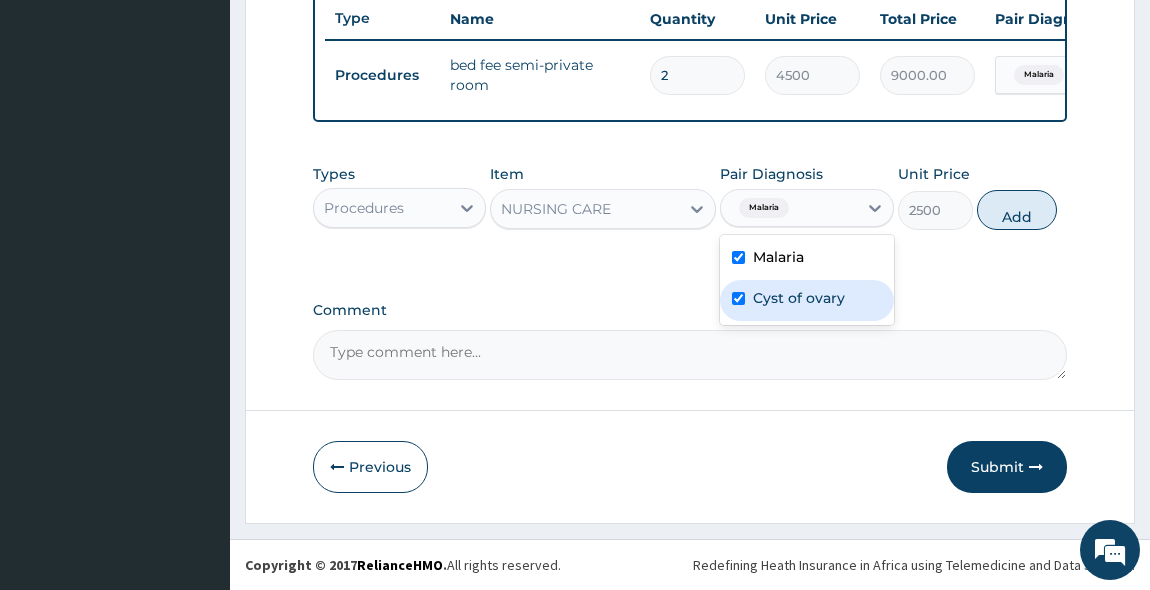 checkbox on "true" 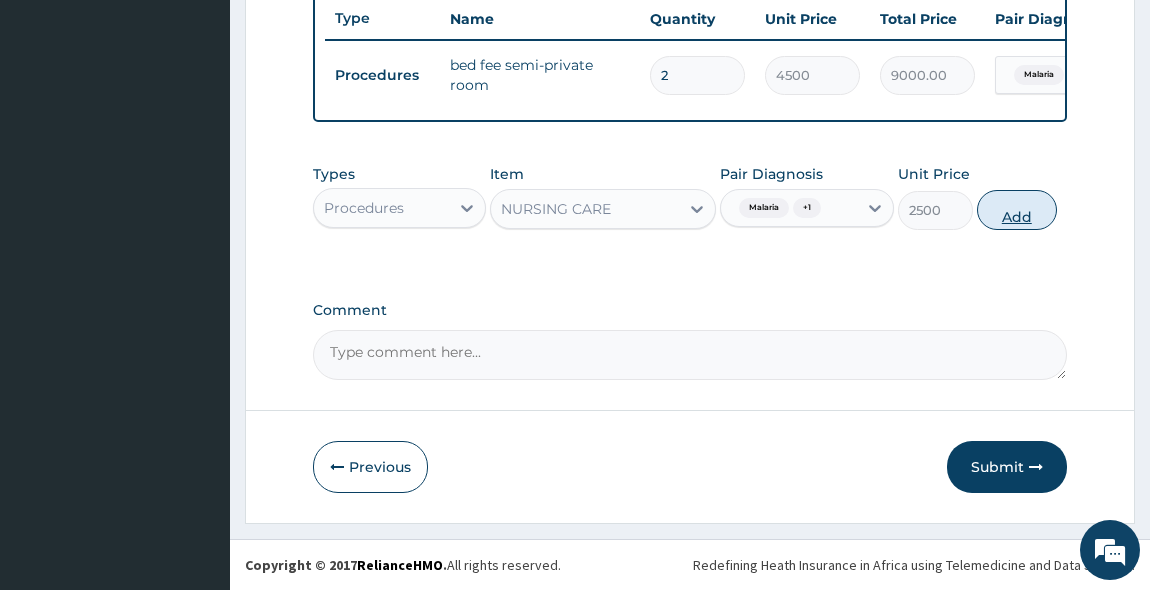 click on "Add" at bounding box center (1017, 210) 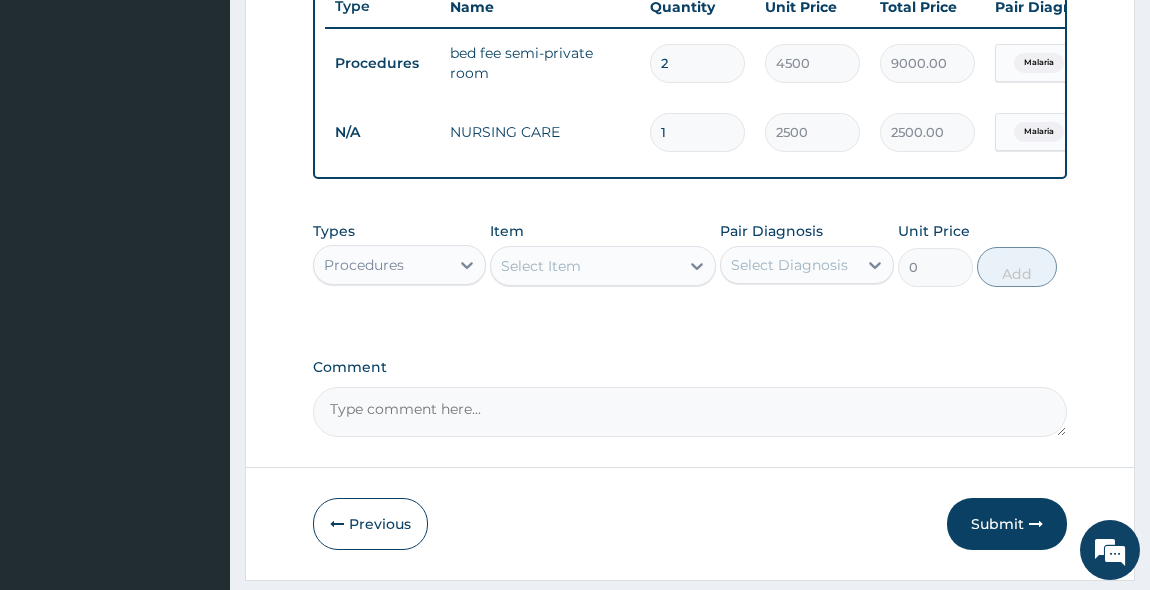 scroll, scrollTop: 839, scrollLeft: 0, axis: vertical 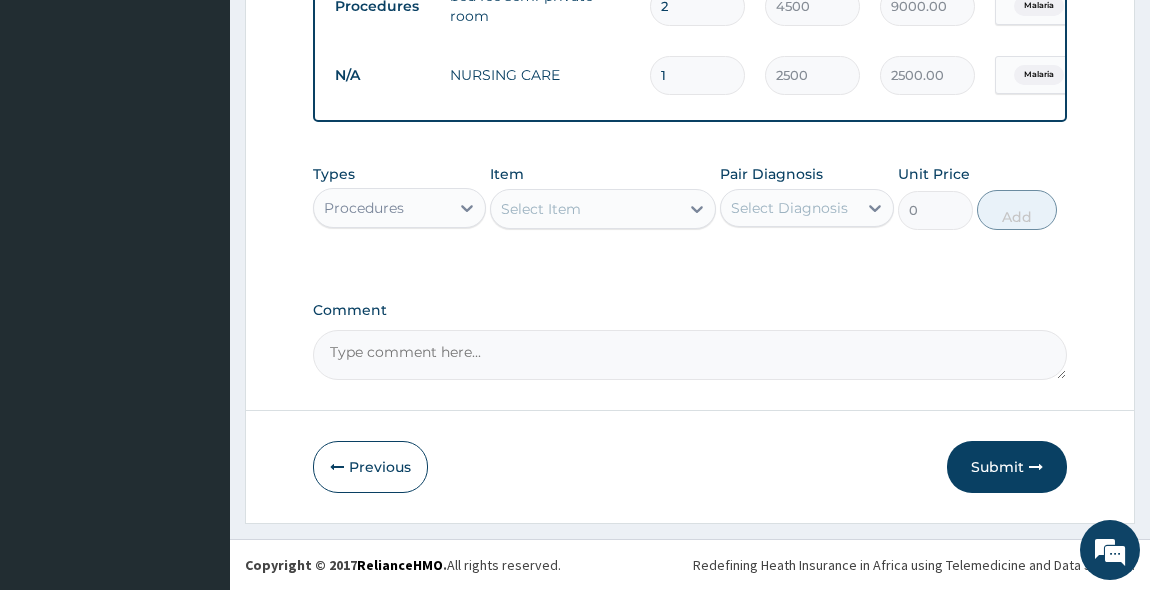 click on "Procedures" at bounding box center (382, 208) 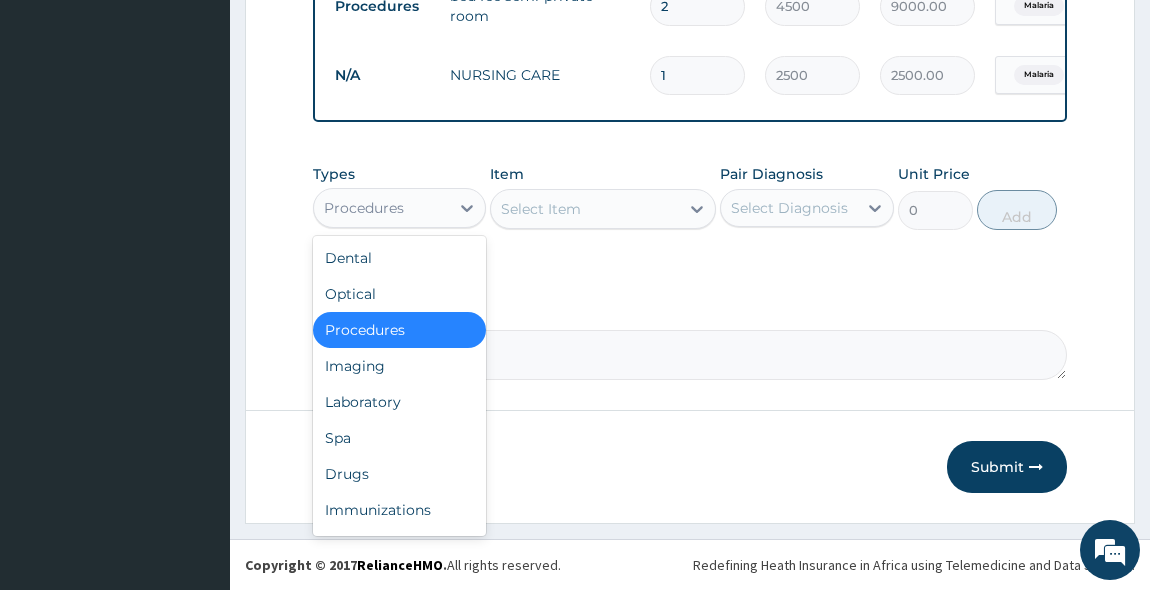 click on "Select Item" at bounding box center (541, 209) 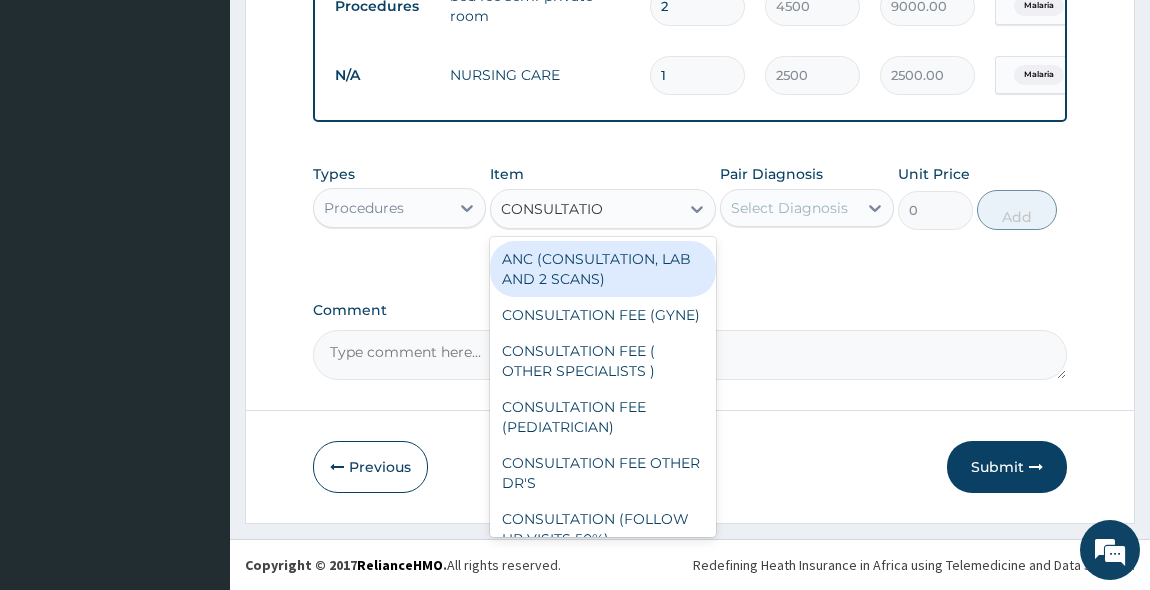 type on "CONSULTATION" 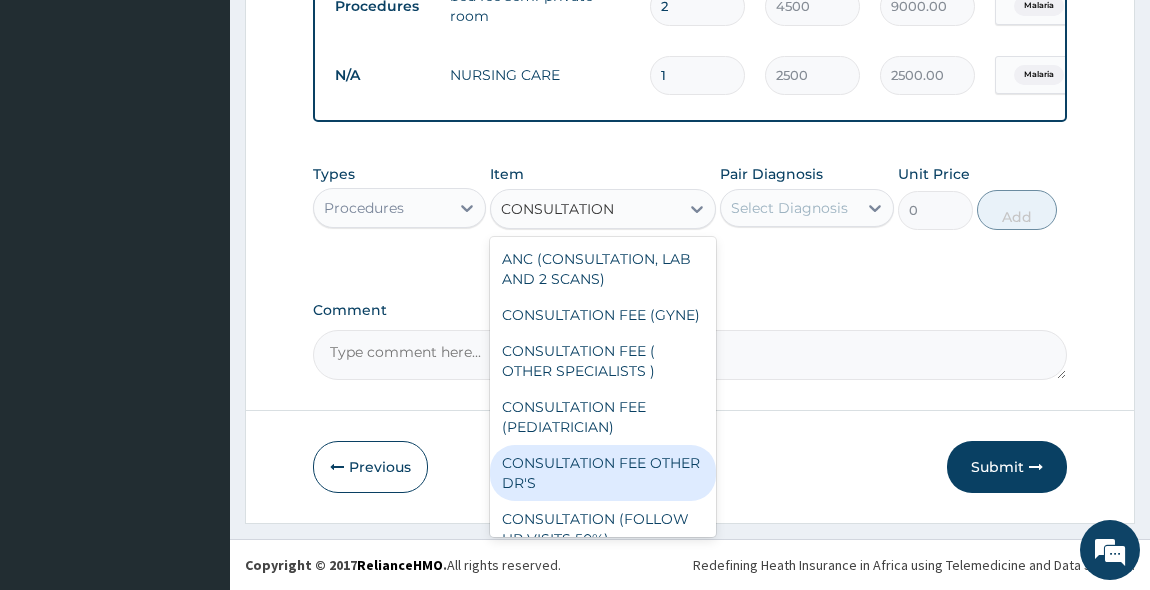 click on "CONSULTATION FEE OTHER DR'S" at bounding box center (603, 473) 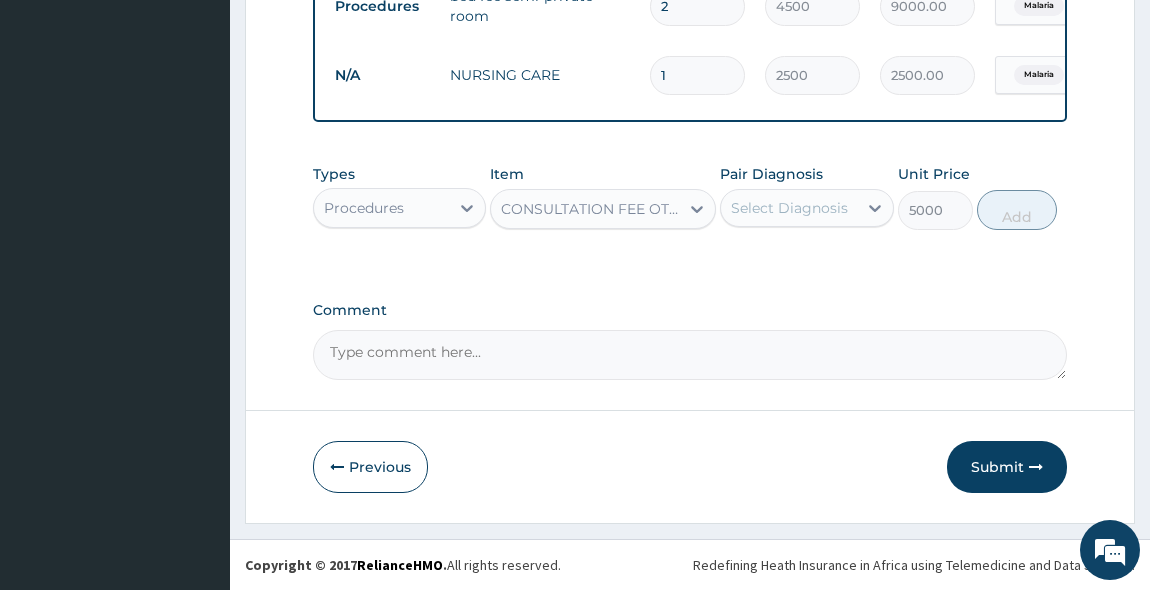 click on "Select Diagnosis" at bounding box center (807, 208) 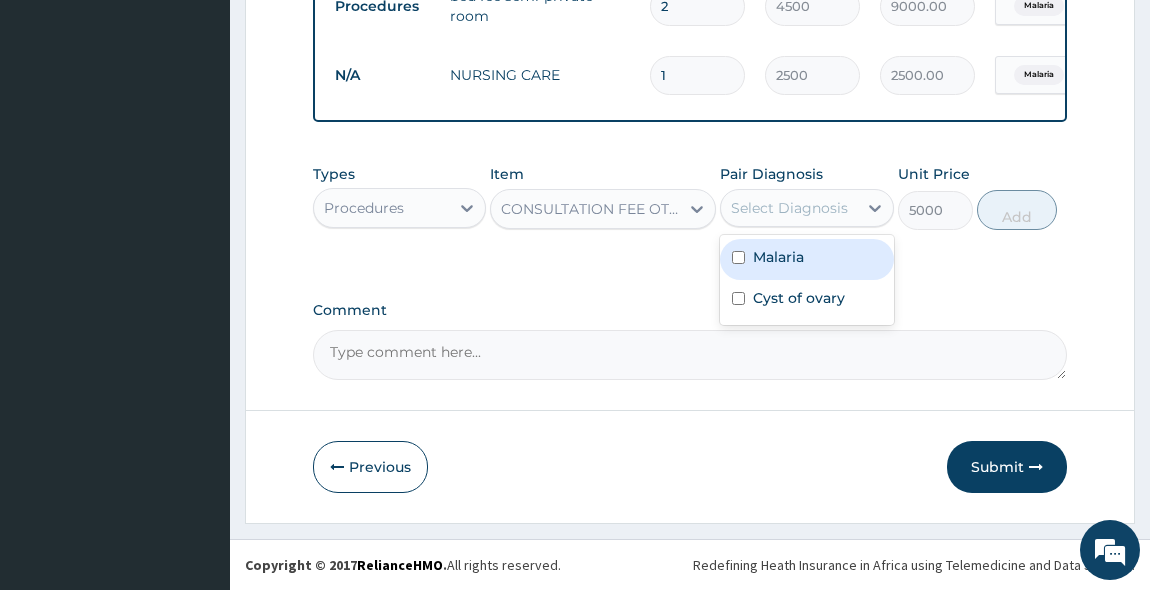 click on "Malaria" at bounding box center [807, 259] 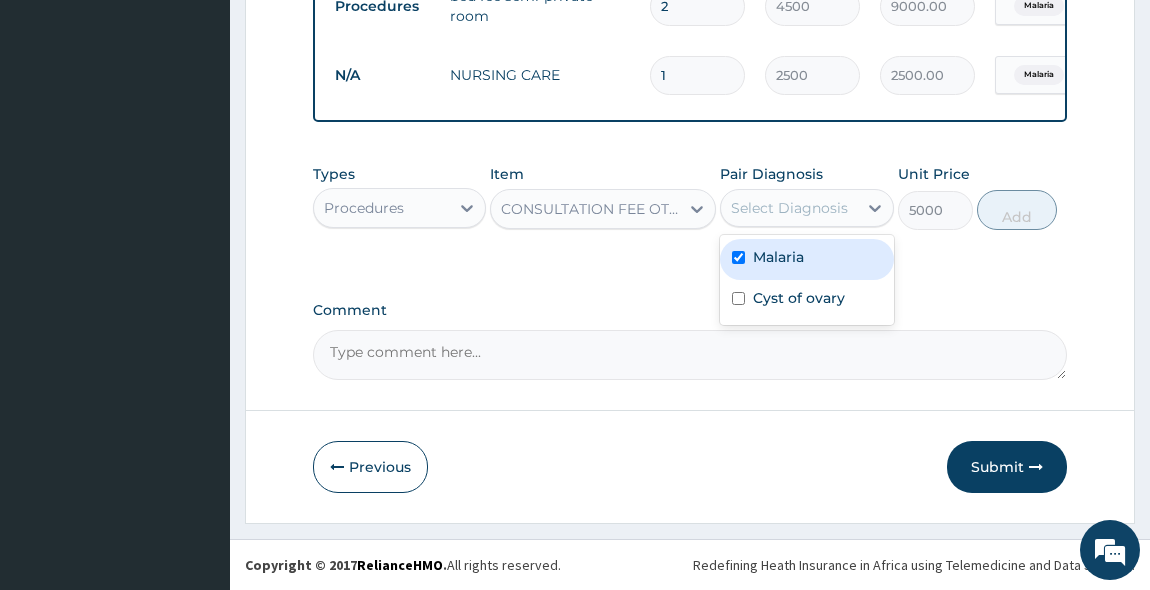 checkbox on "true" 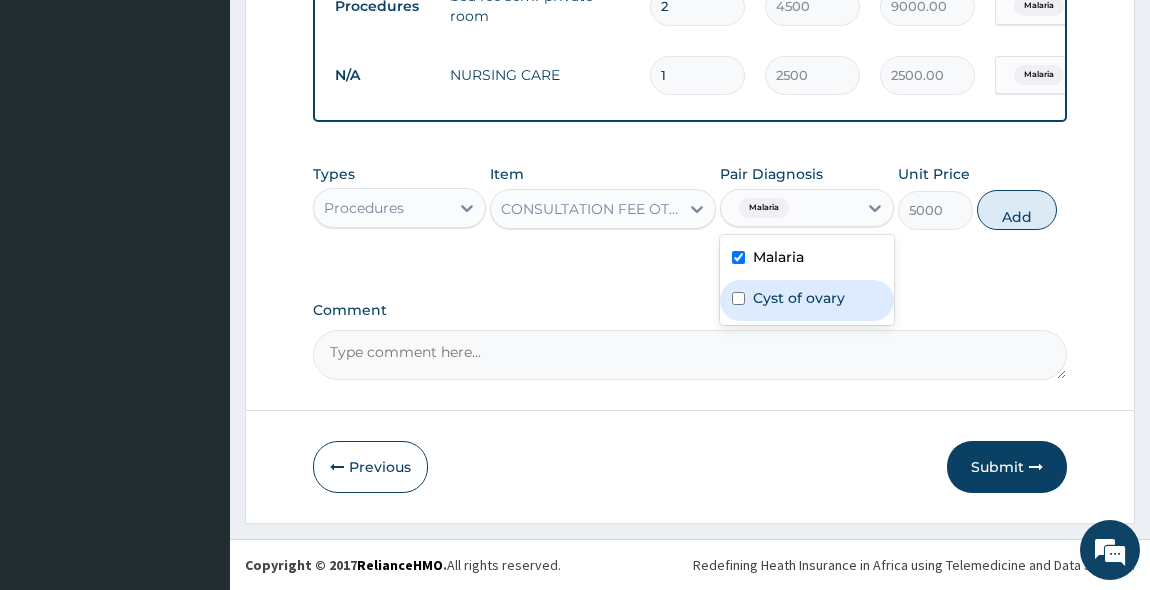 click at bounding box center [738, 298] 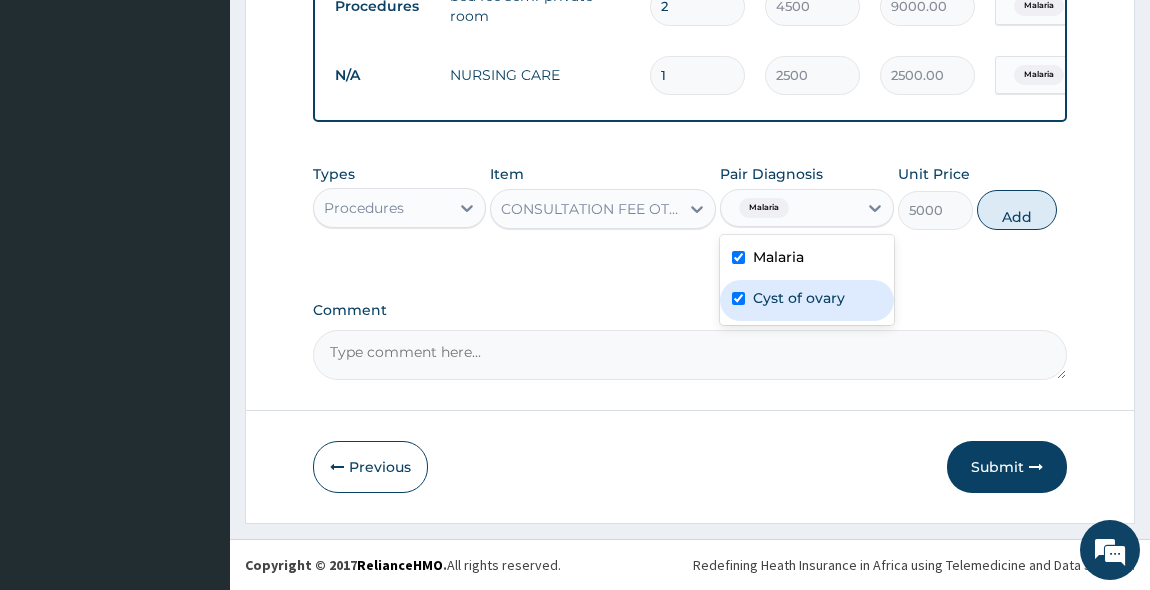 checkbox on "true" 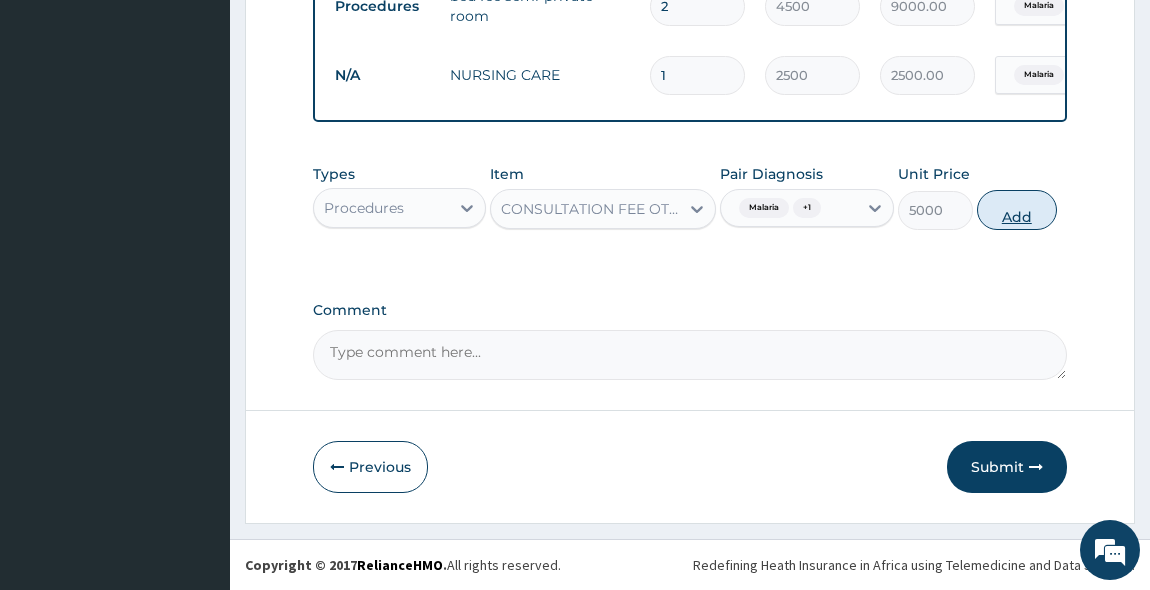 click on "Add" at bounding box center (1017, 210) 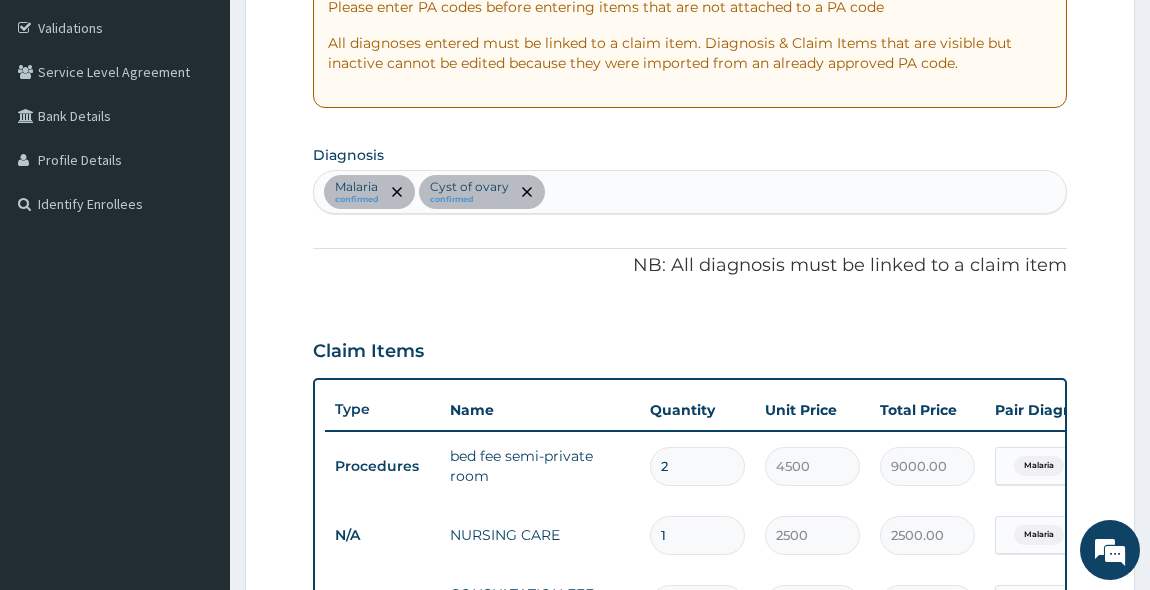 scroll, scrollTop: 362, scrollLeft: 0, axis: vertical 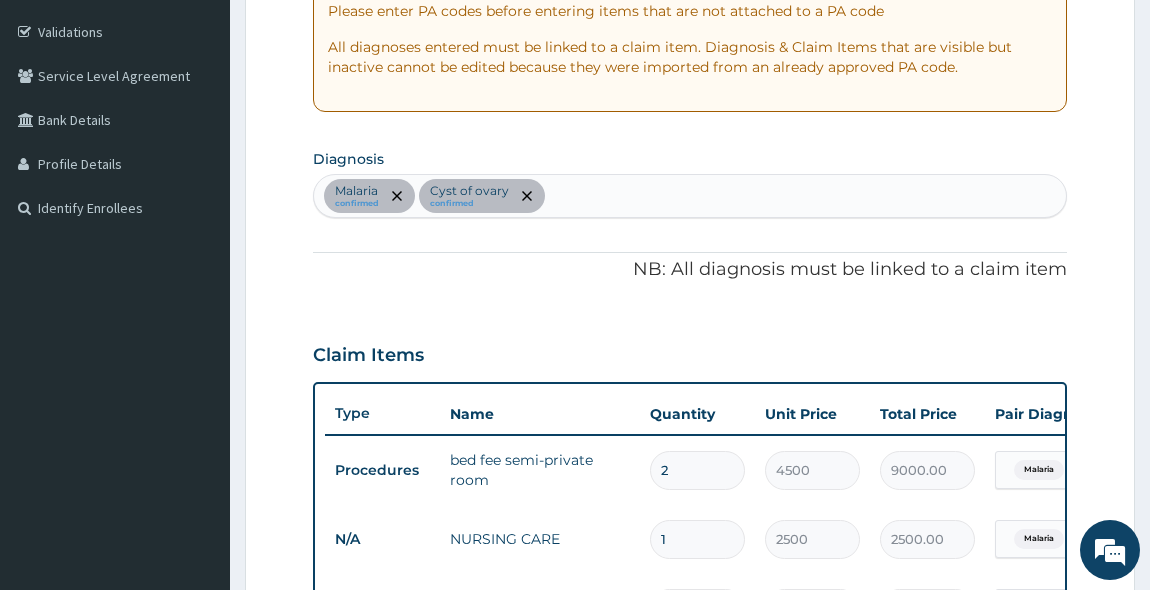 click on "Malaria confirmed Cyst of ovary confirmed" at bounding box center (690, 196) 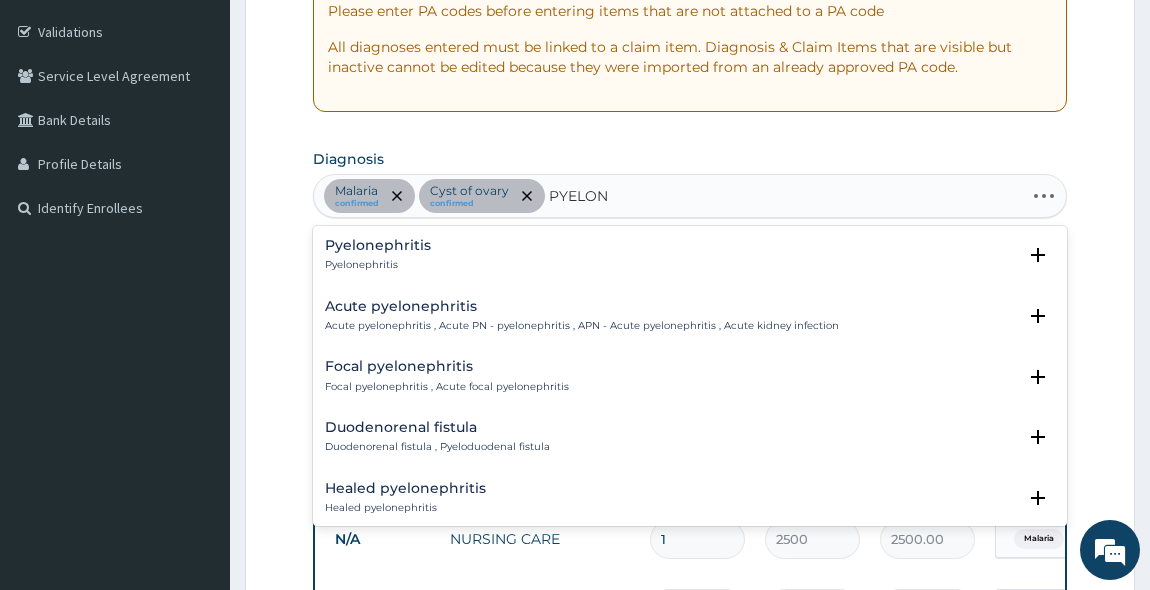 type on "PYELONE" 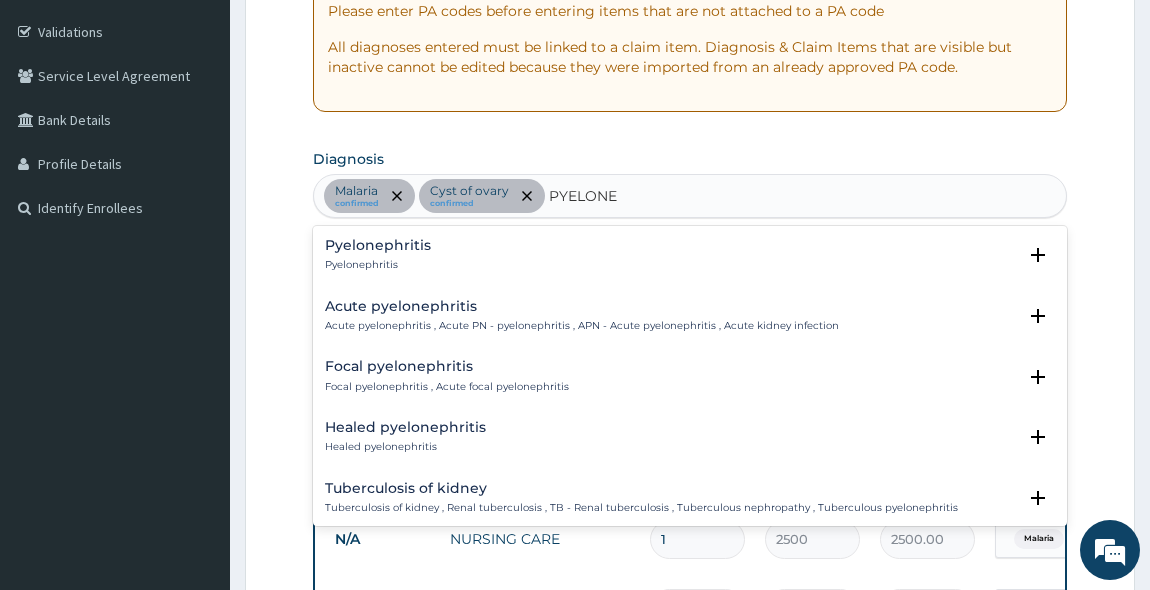 click on "Pyelonephritis Pyelonephritis" at bounding box center [378, 255] 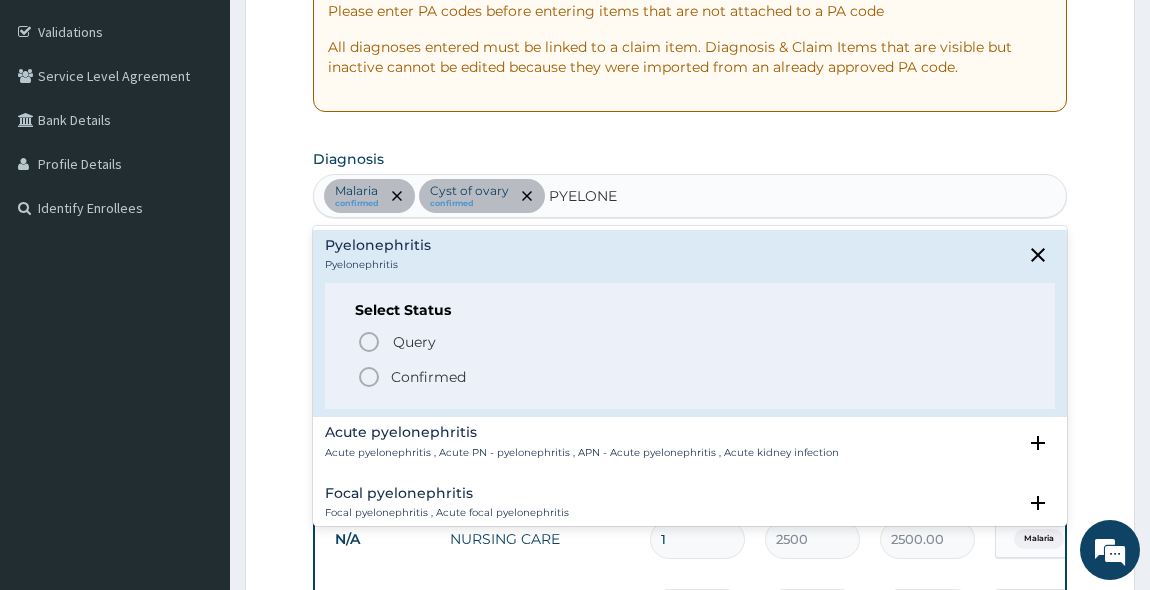 click 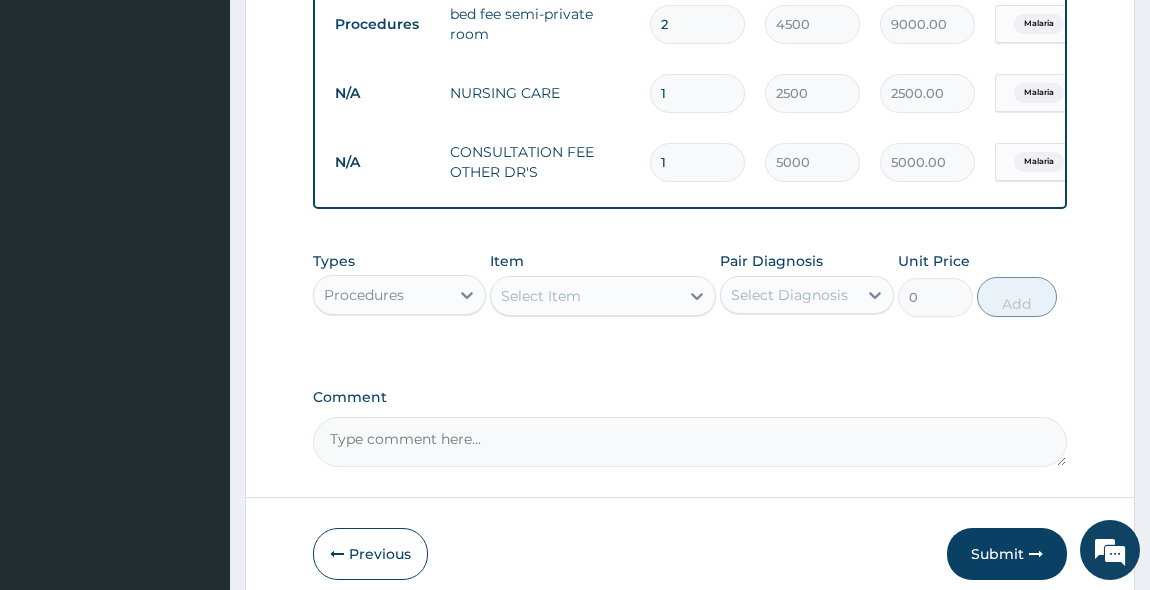 scroll, scrollTop: 817, scrollLeft: 0, axis: vertical 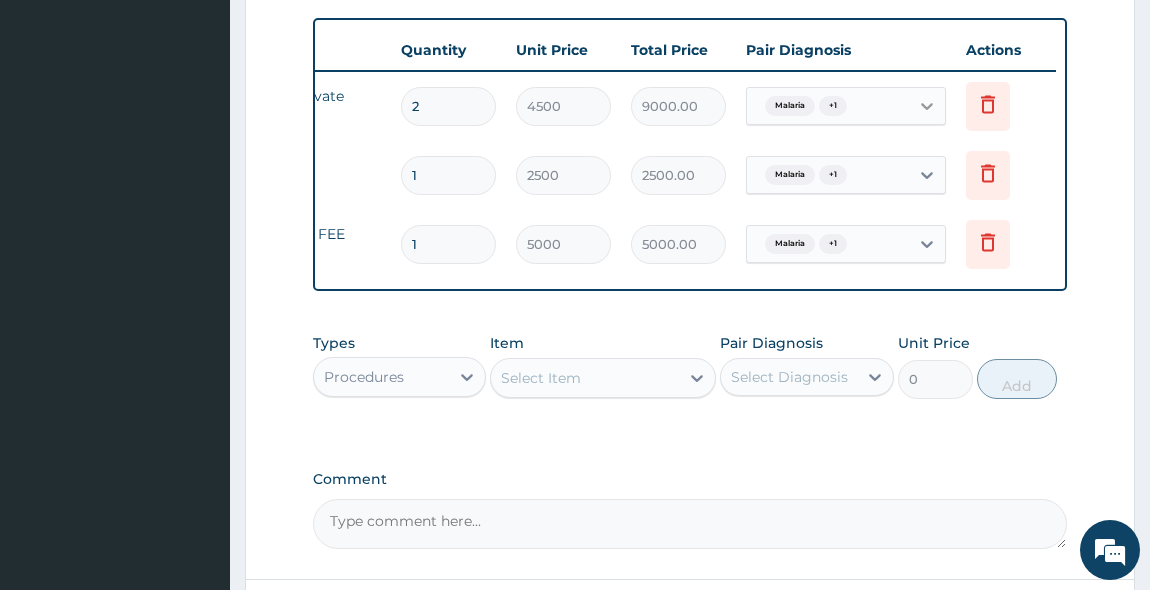 click 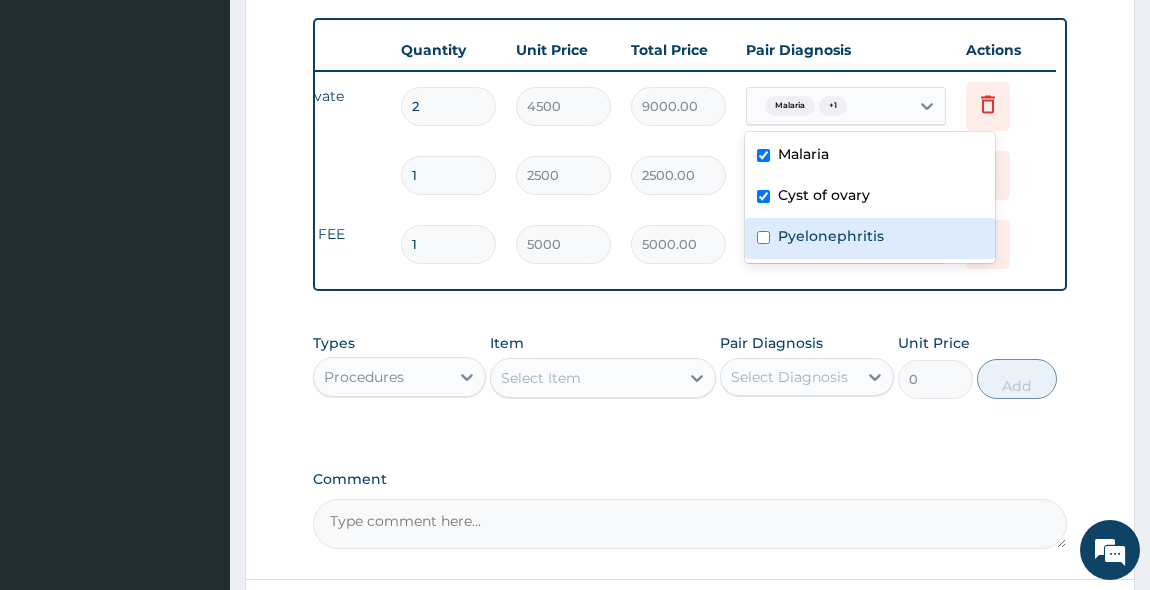 click at bounding box center [763, 237] 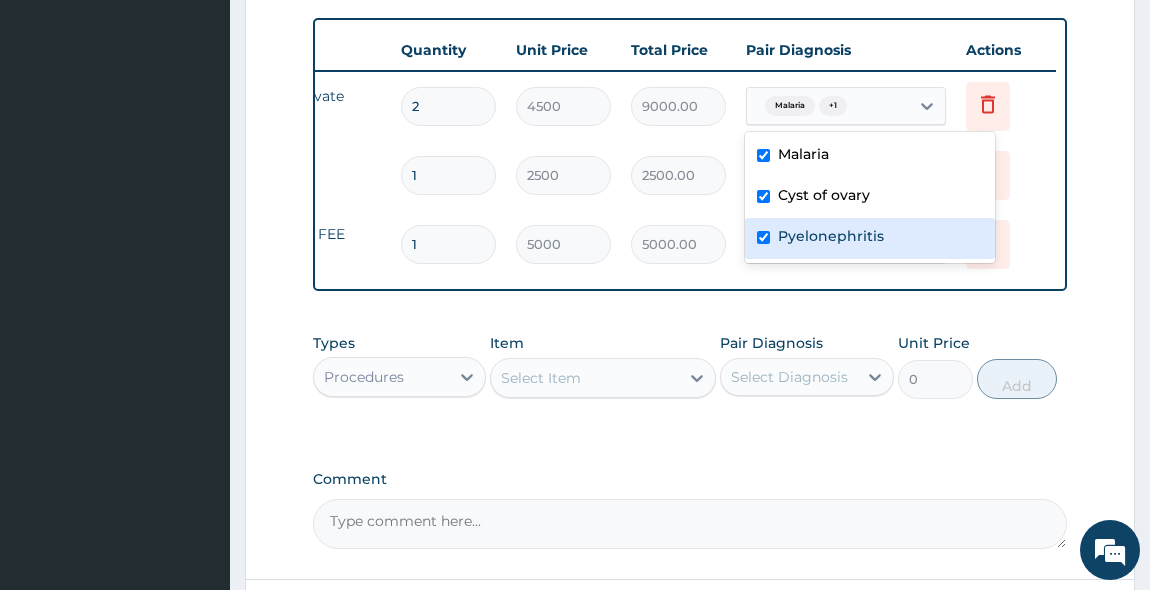 checkbox on "true" 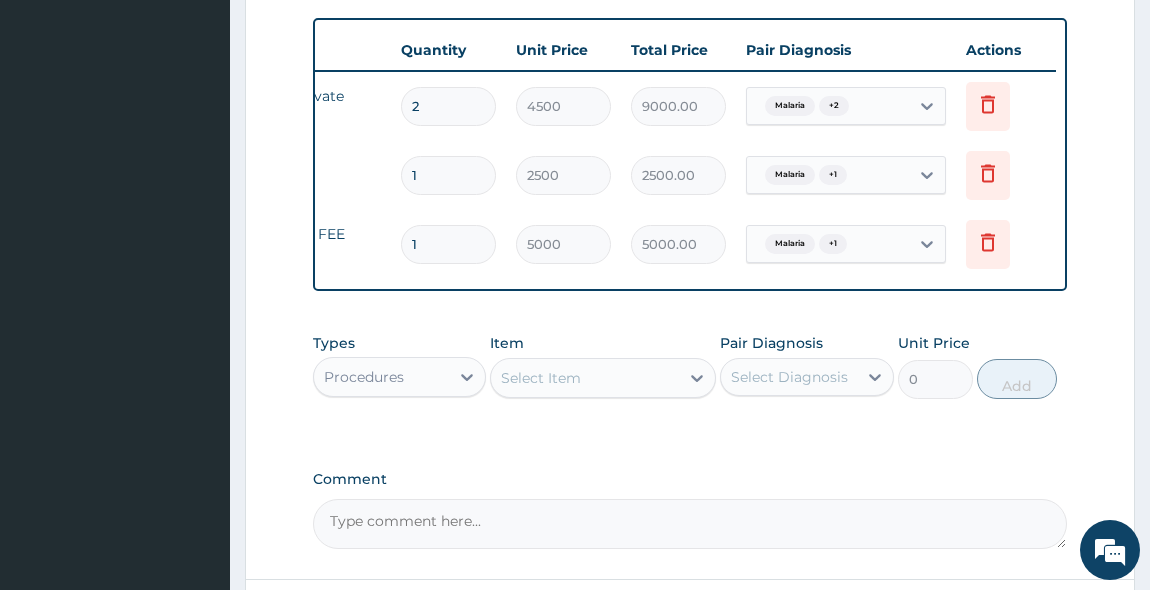 click on "Delete" at bounding box center (1006, 175) 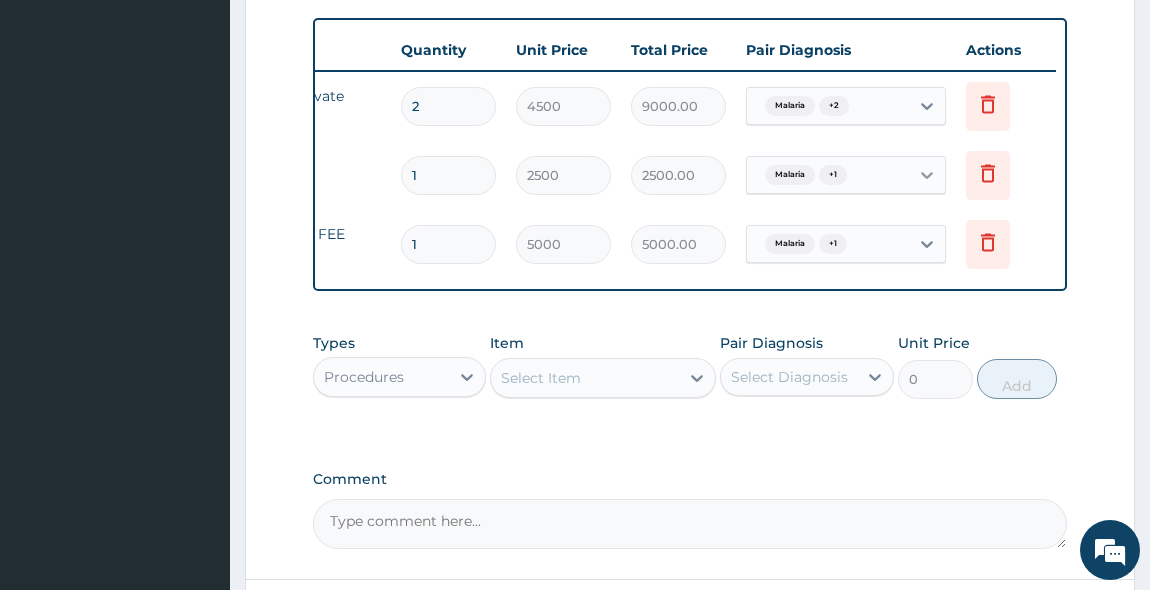 click 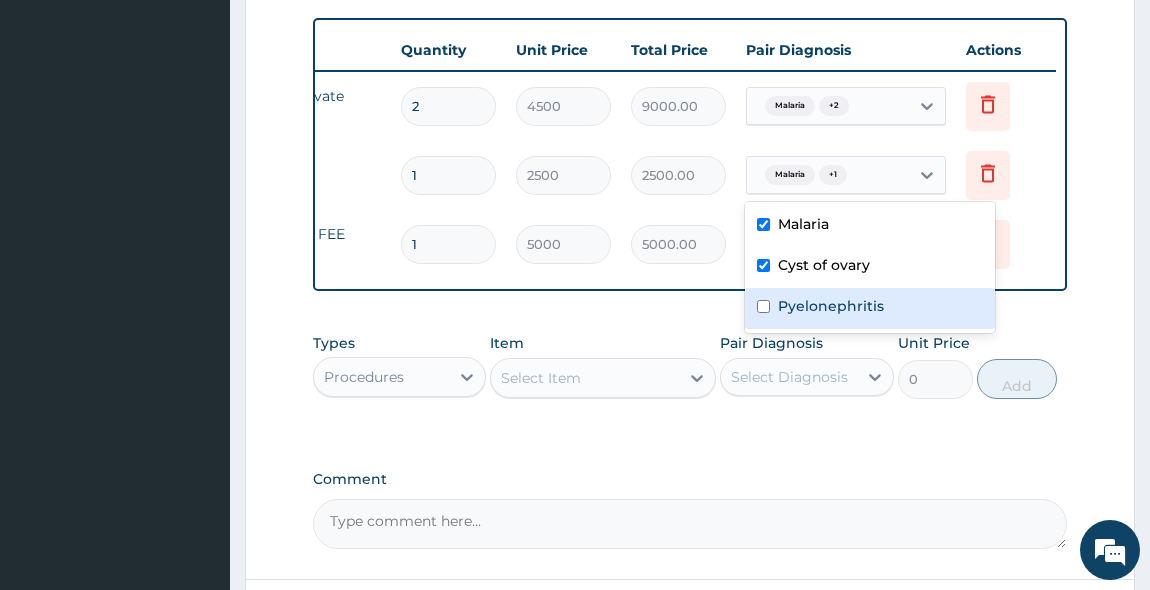 click at bounding box center [763, 306] 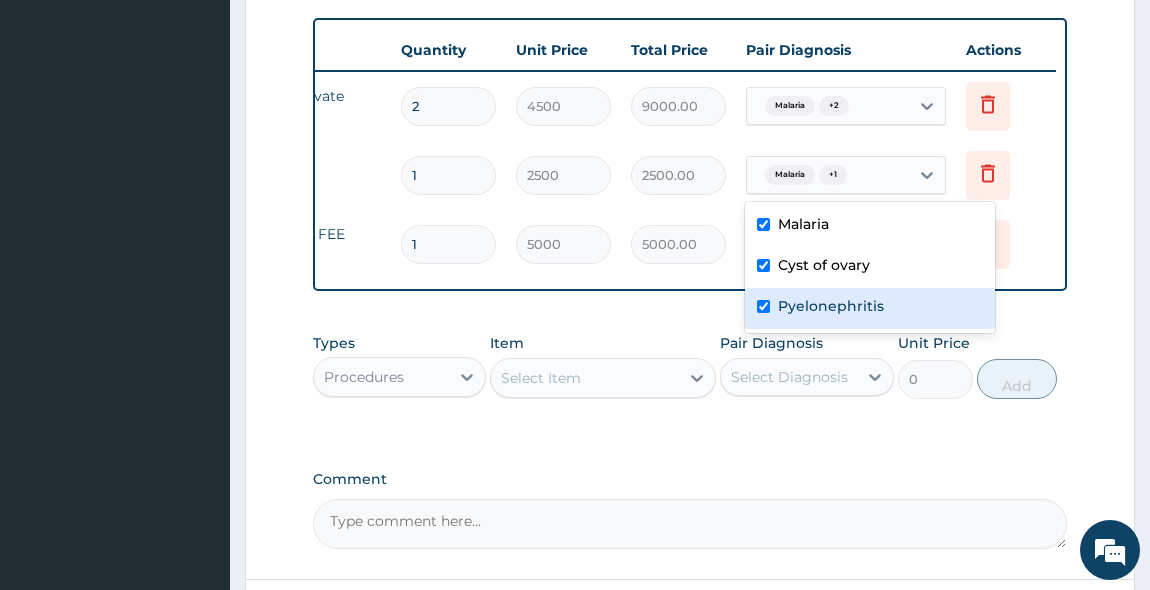checkbox on "true" 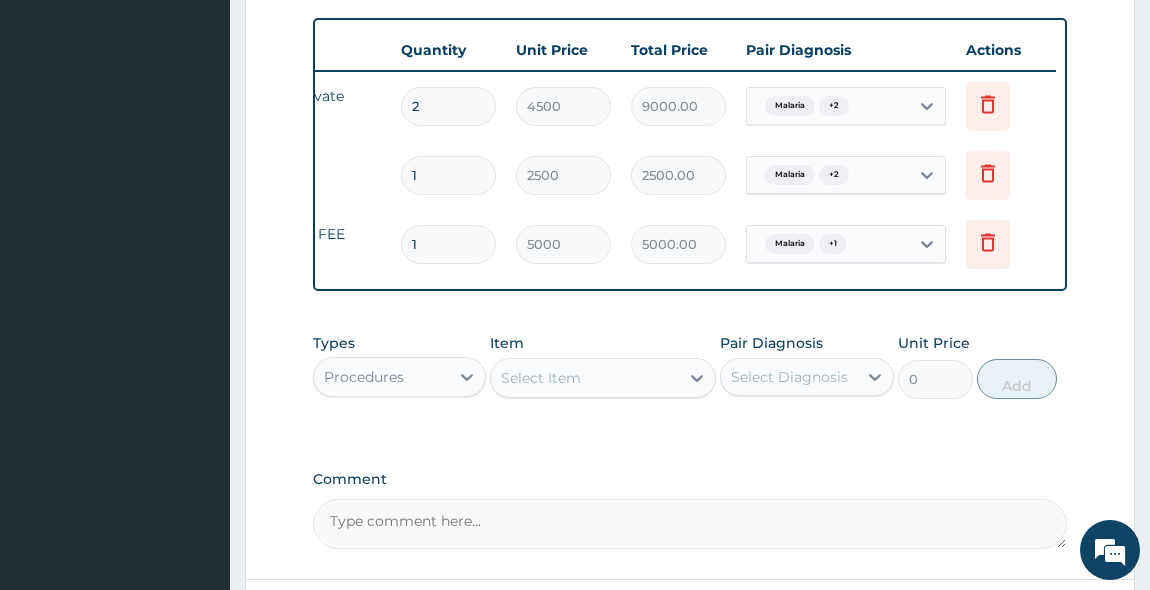 click on "Delete" at bounding box center (1006, 175) 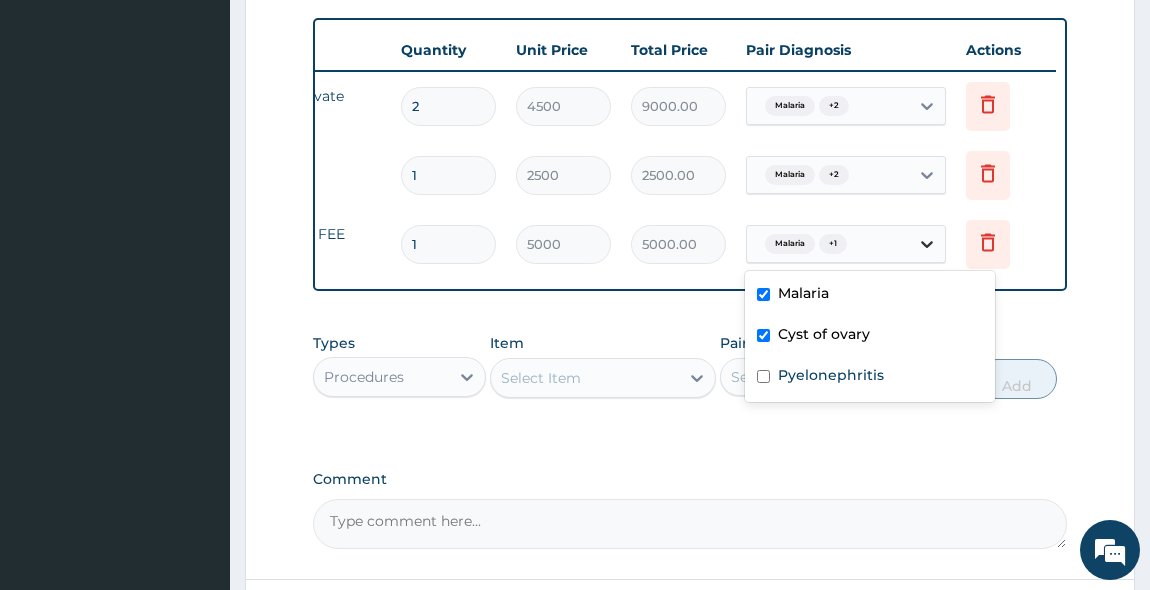 click 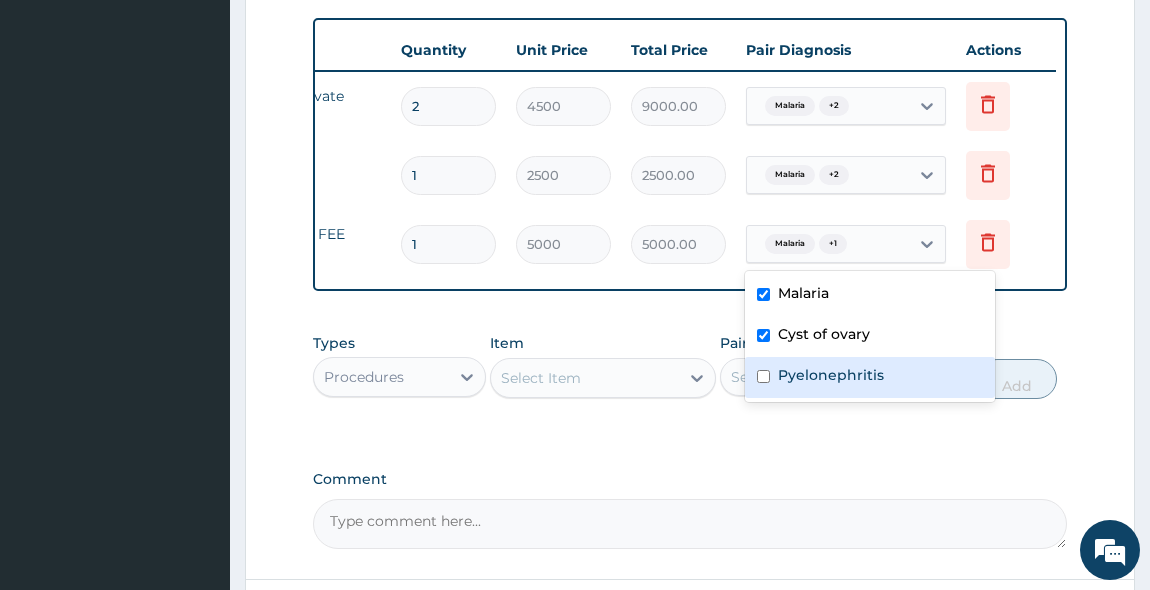 click at bounding box center (763, 376) 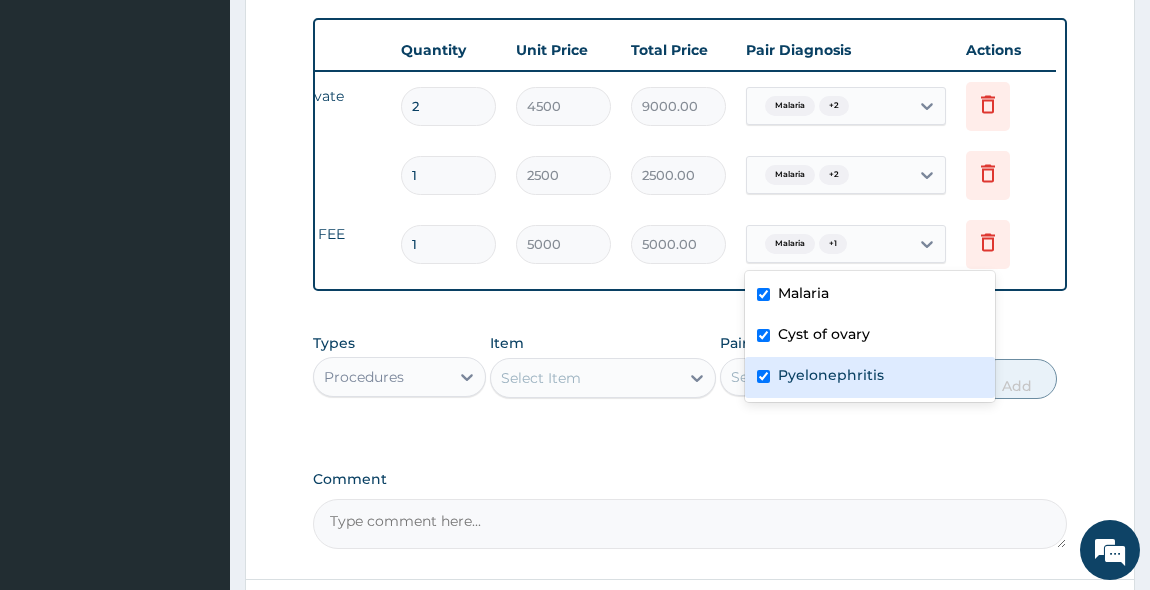 checkbox on "true" 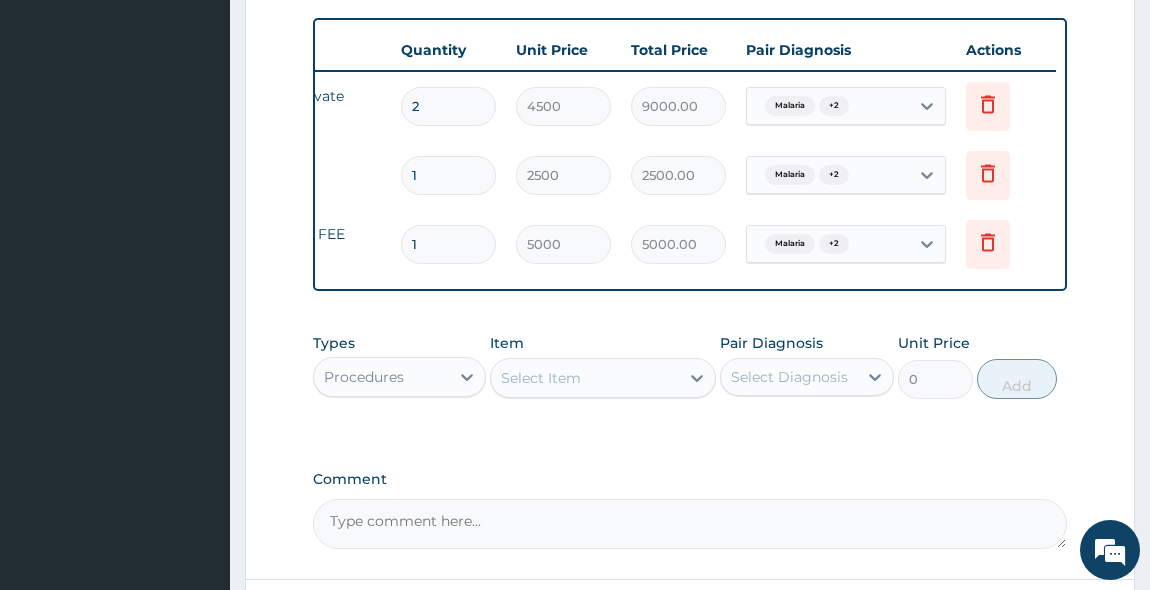 click on "Delete" at bounding box center (1006, 244) 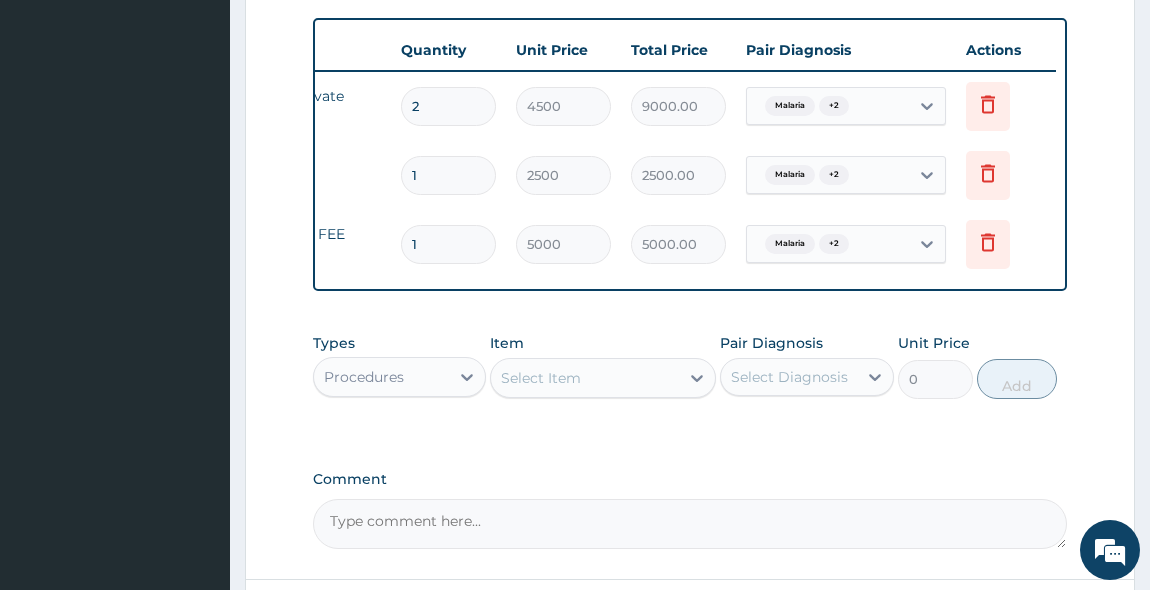 scroll, scrollTop: 0, scrollLeft: 6, axis: horizontal 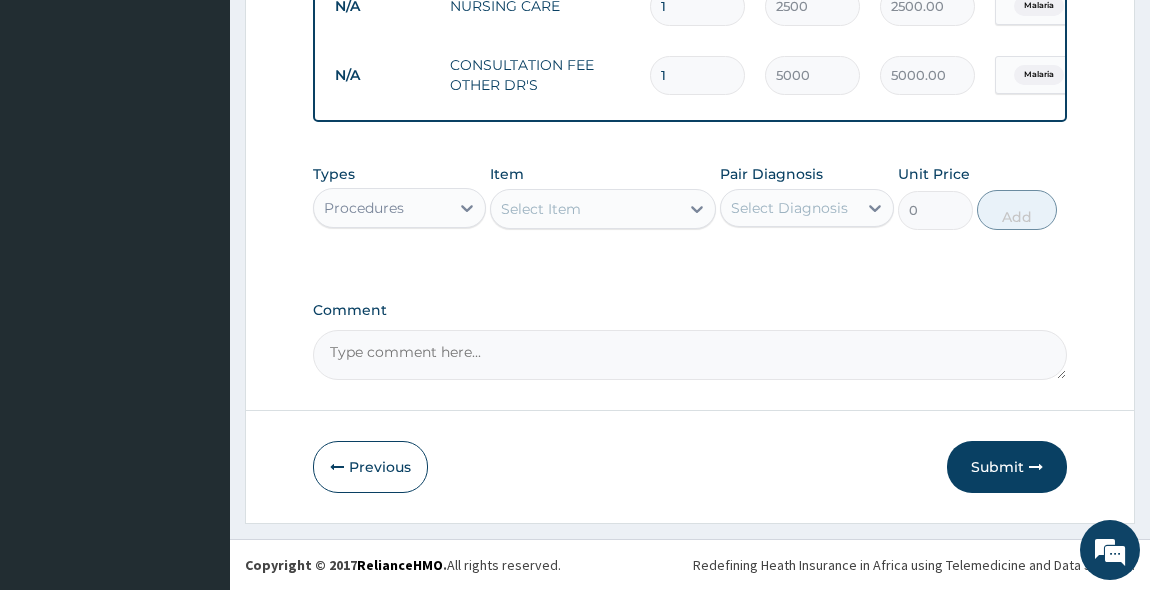 click on "Procedures" at bounding box center [382, 208] 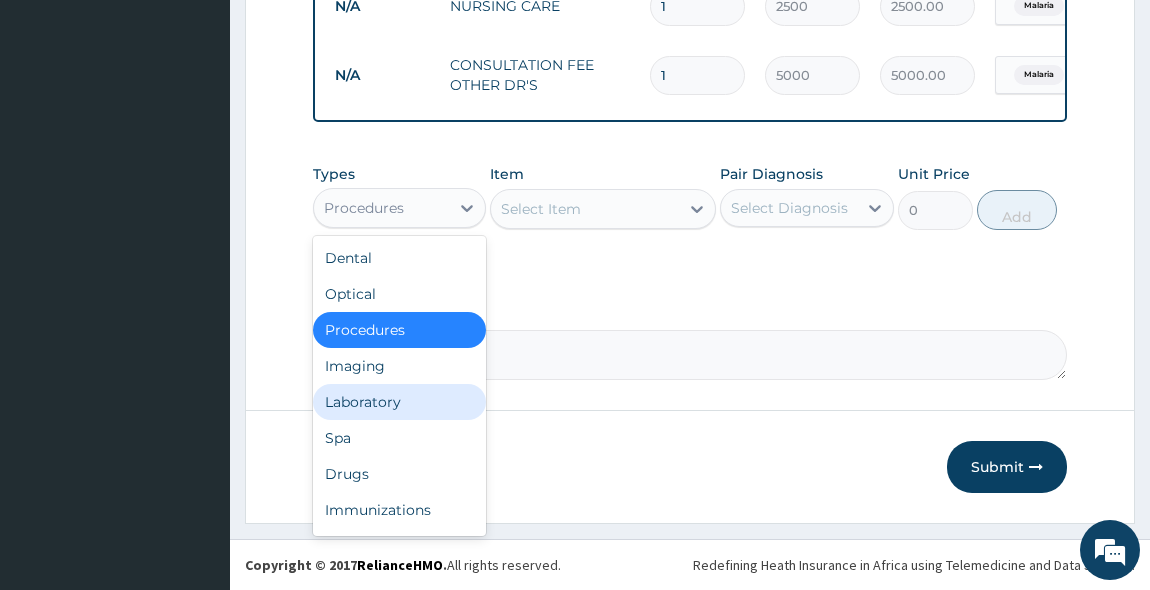 click on "Laboratory" at bounding box center (400, 402) 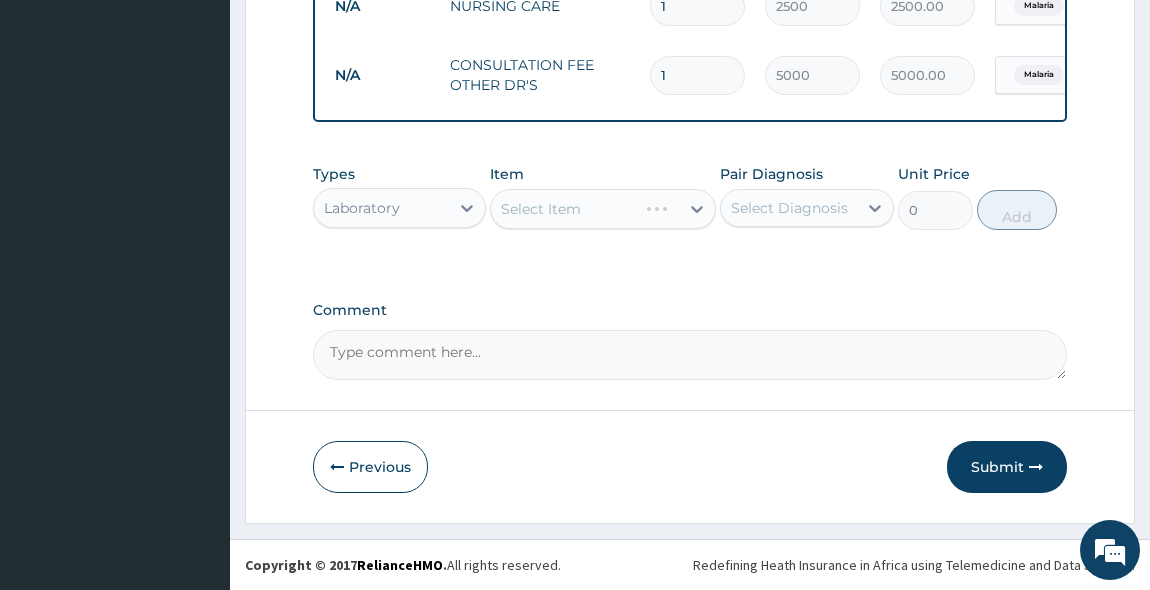 click on "Select Item" at bounding box center [603, 209] 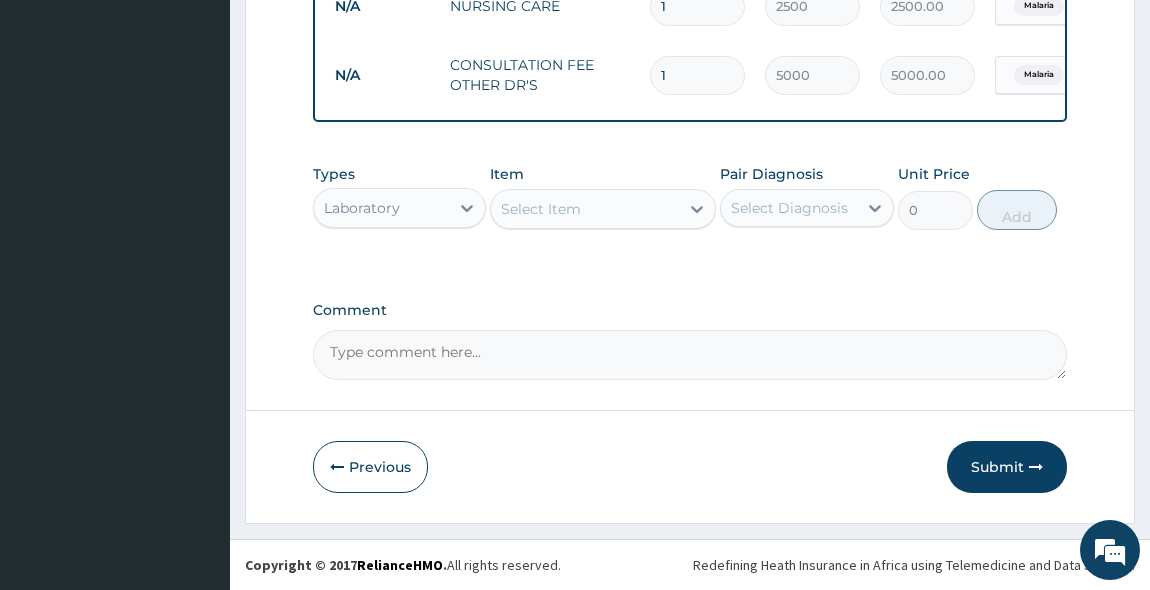 click on "Select Item" at bounding box center [541, 209] 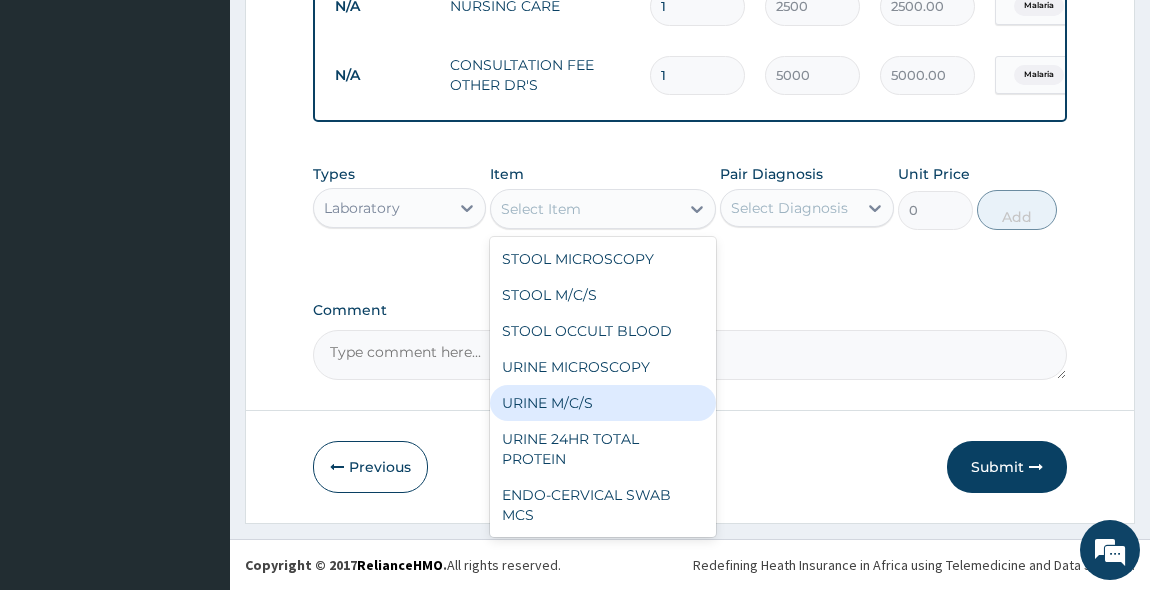 click on "URINE M/C/S" at bounding box center [603, 403] 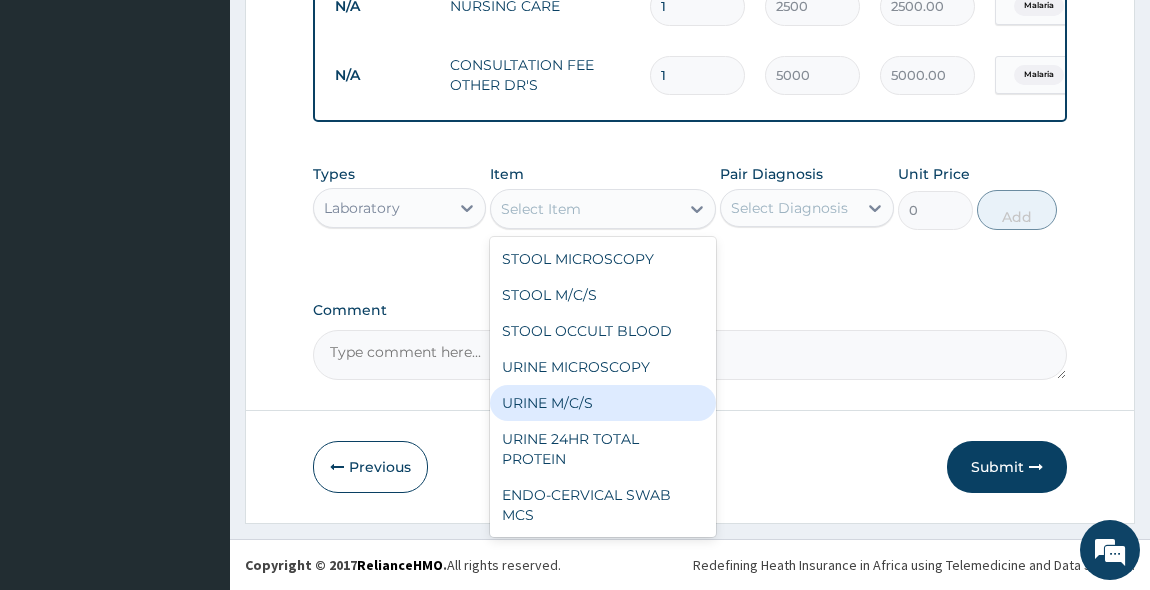 type on "2000" 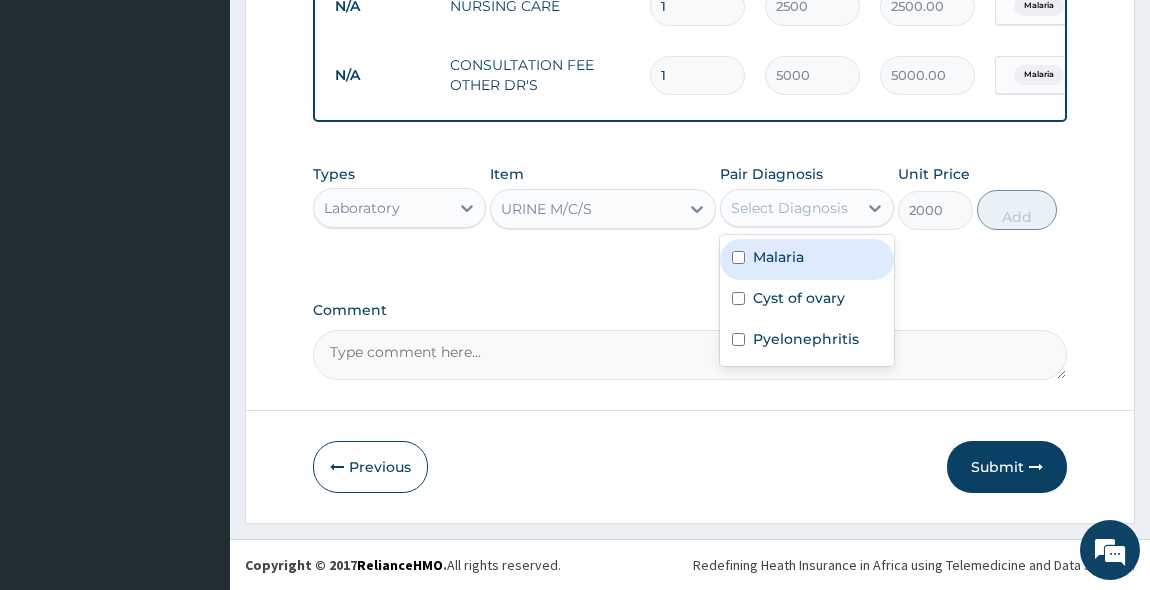 click on "Select Diagnosis" at bounding box center [789, 208] 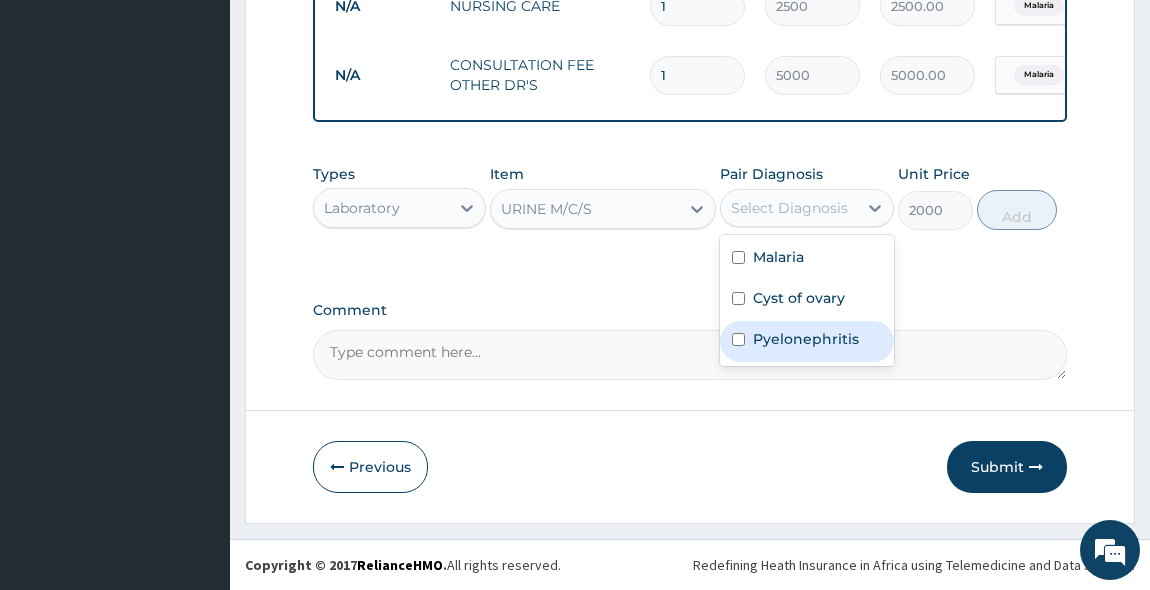 click on "Pyelonephritis" at bounding box center [807, 341] 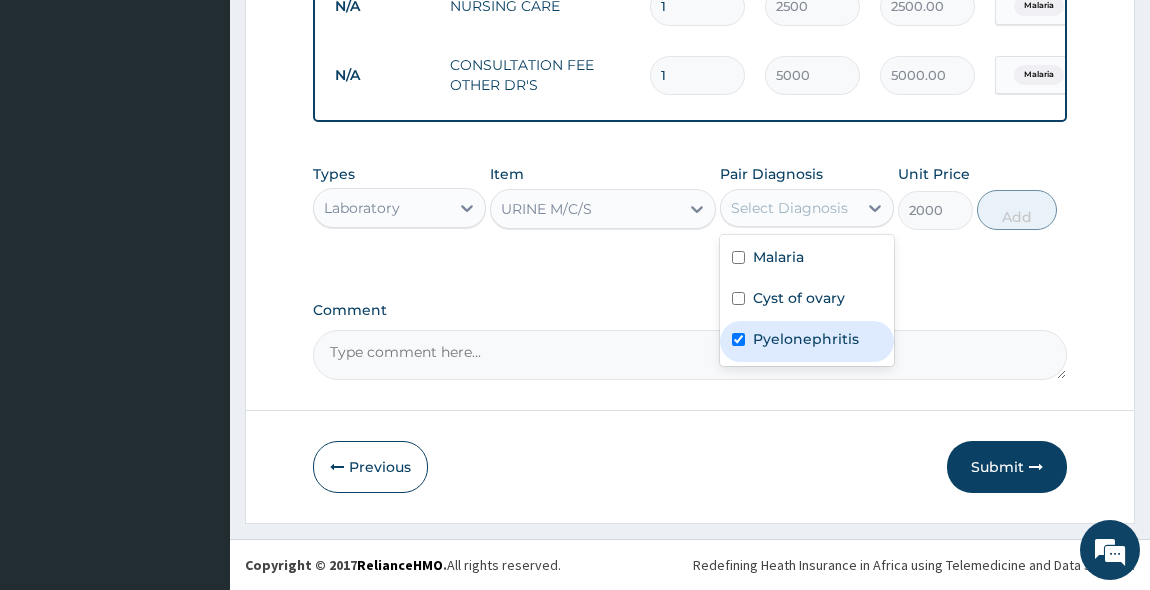 checkbox on "true" 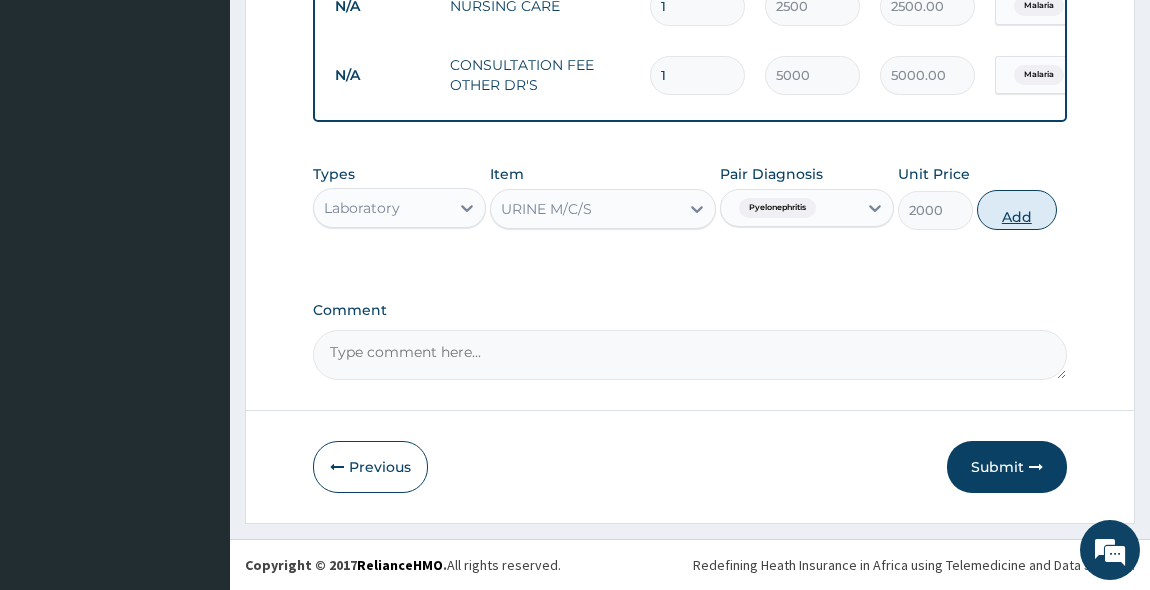 click on "Add" at bounding box center [1017, 210] 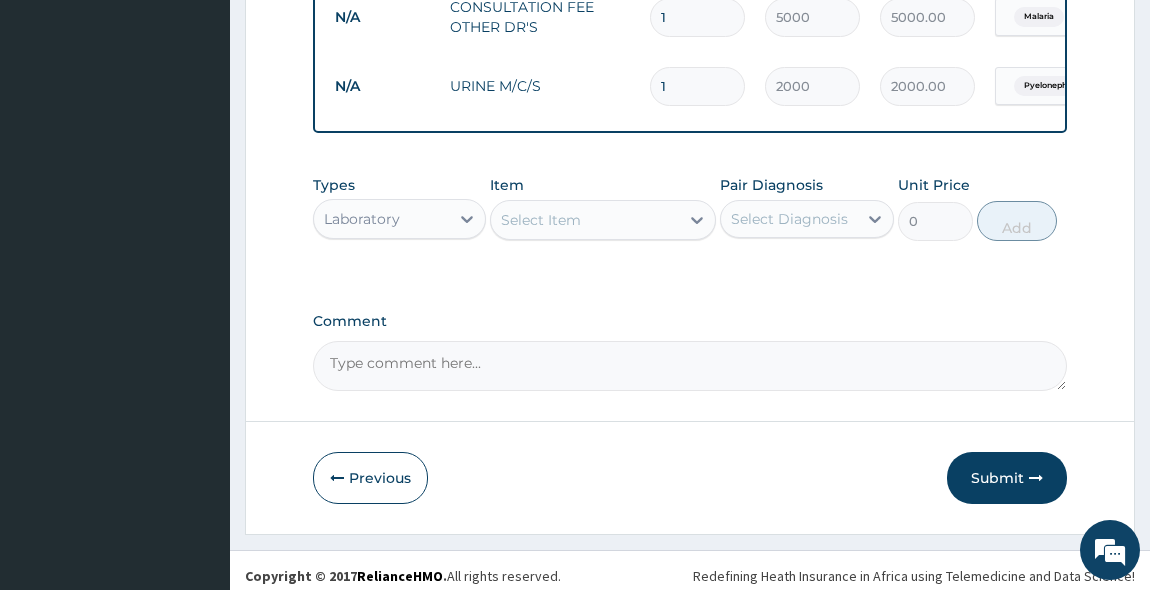 scroll, scrollTop: 977, scrollLeft: 0, axis: vertical 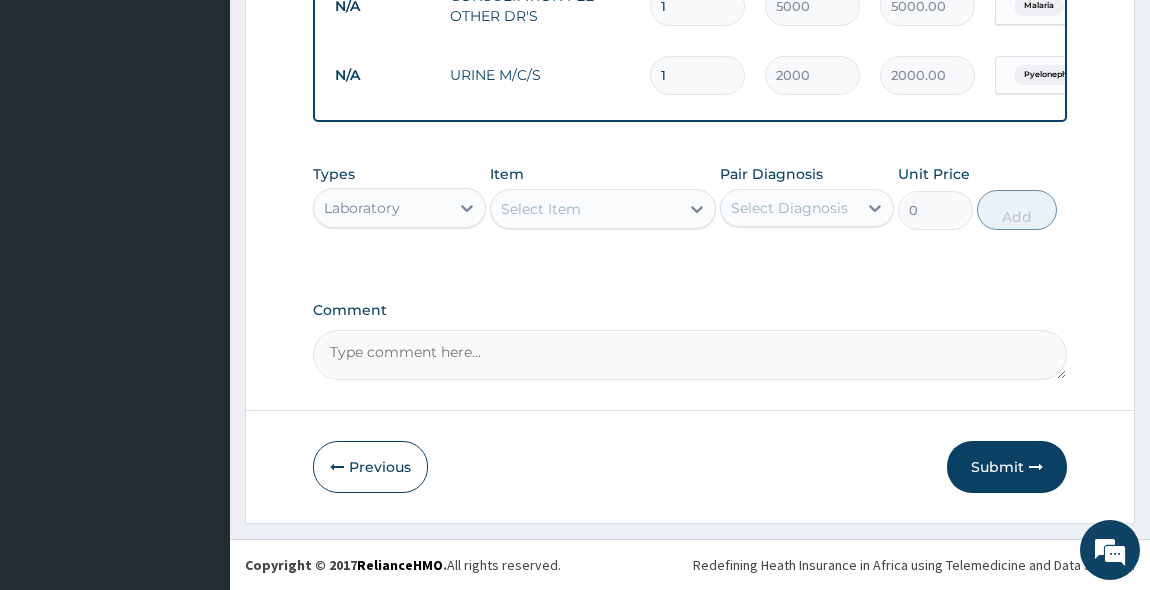 click on "Select Item" at bounding box center [585, 209] 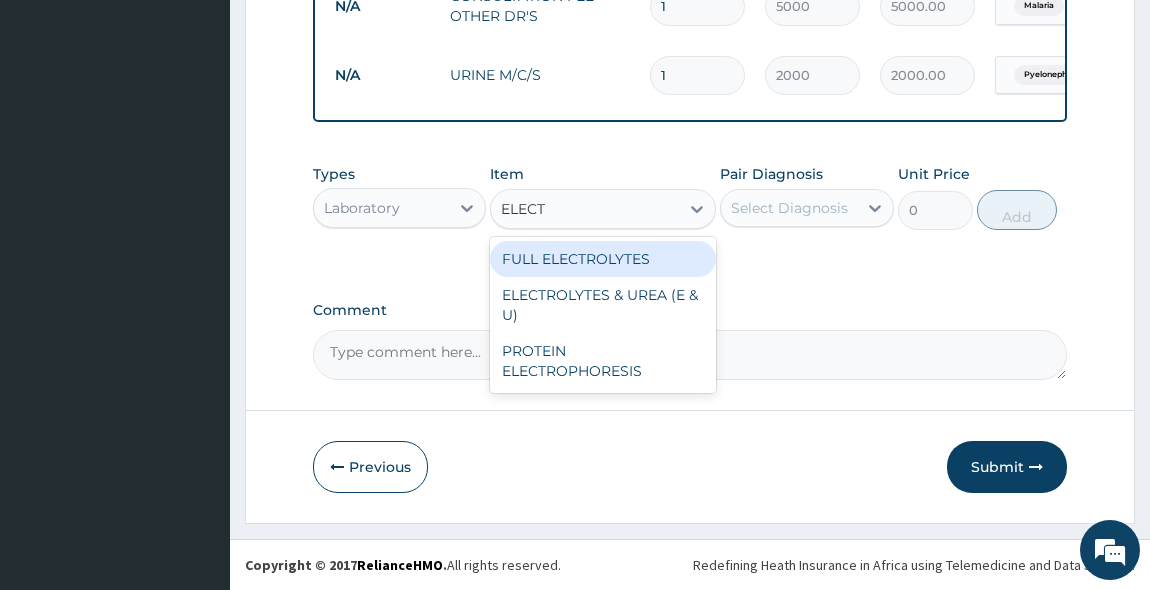type on "ELECTR" 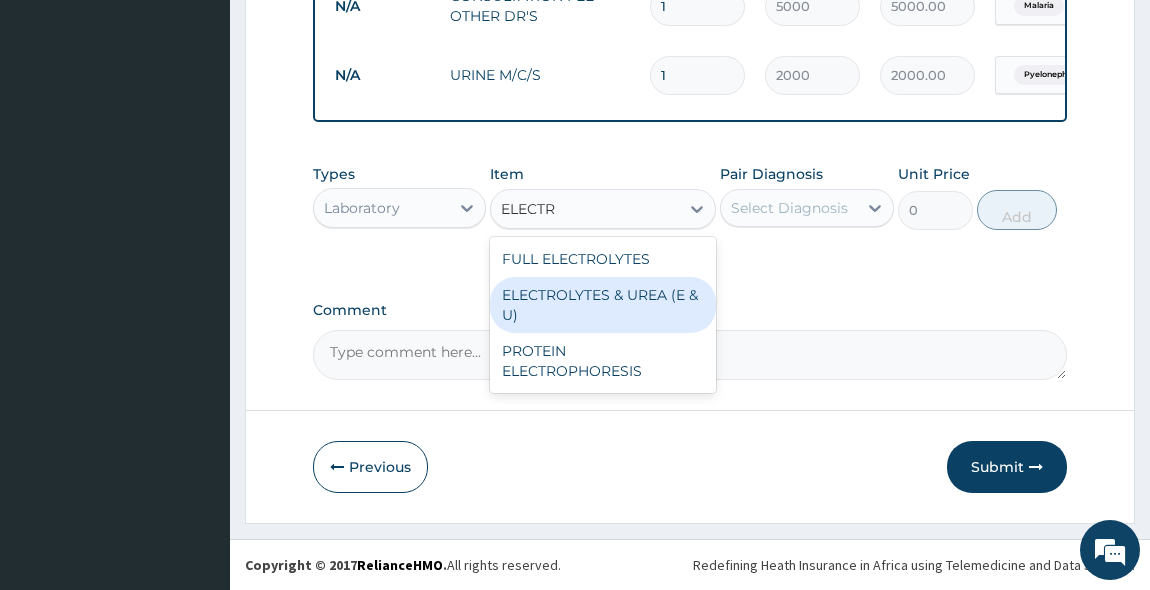 click on "ELECTROLYTES & UREA (E & U)" at bounding box center (603, 305) 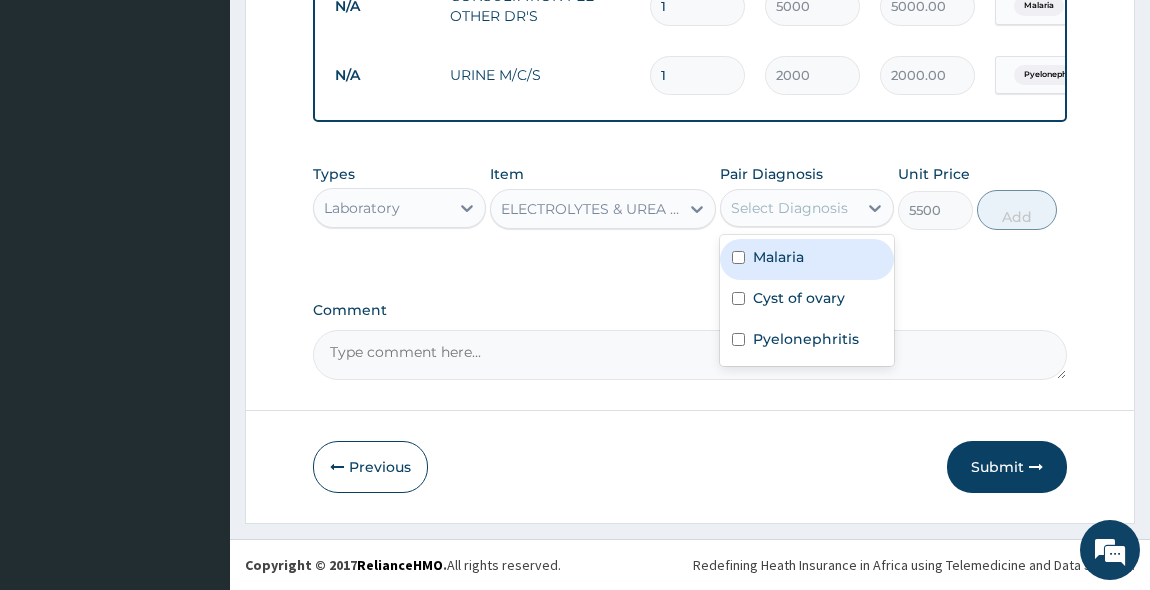 click on "Select Diagnosis" at bounding box center (789, 208) 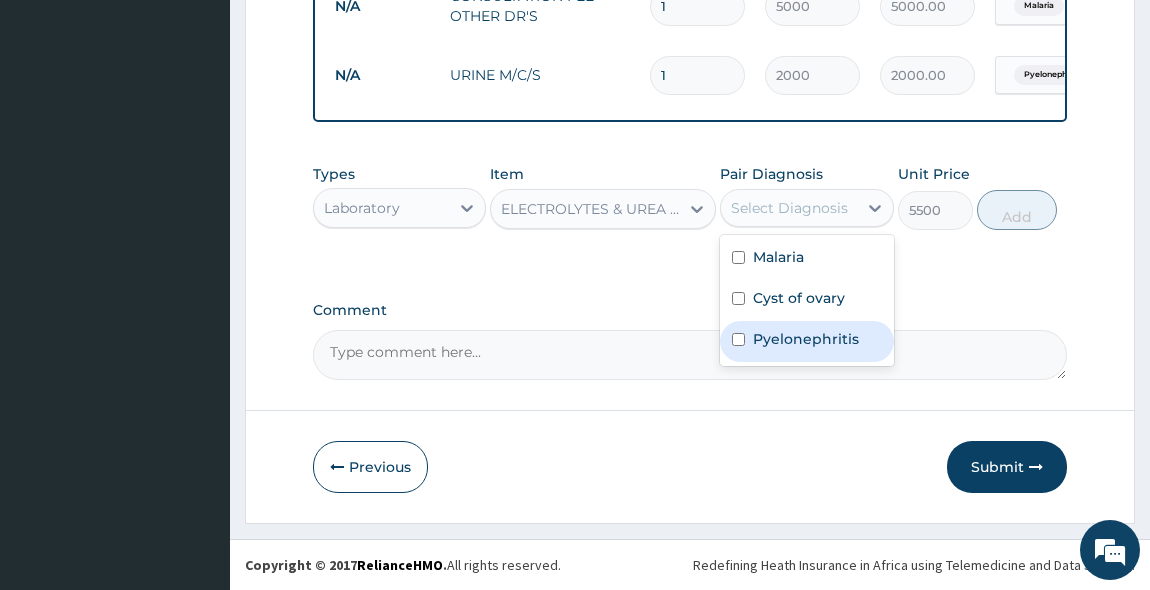 click at bounding box center [738, 339] 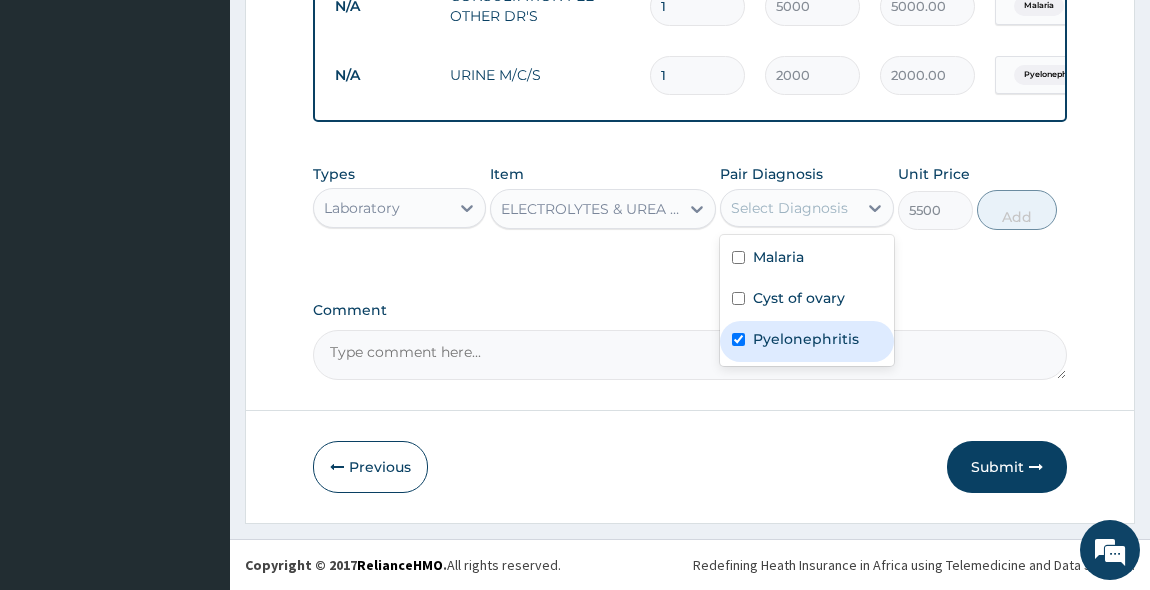 checkbox on "true" 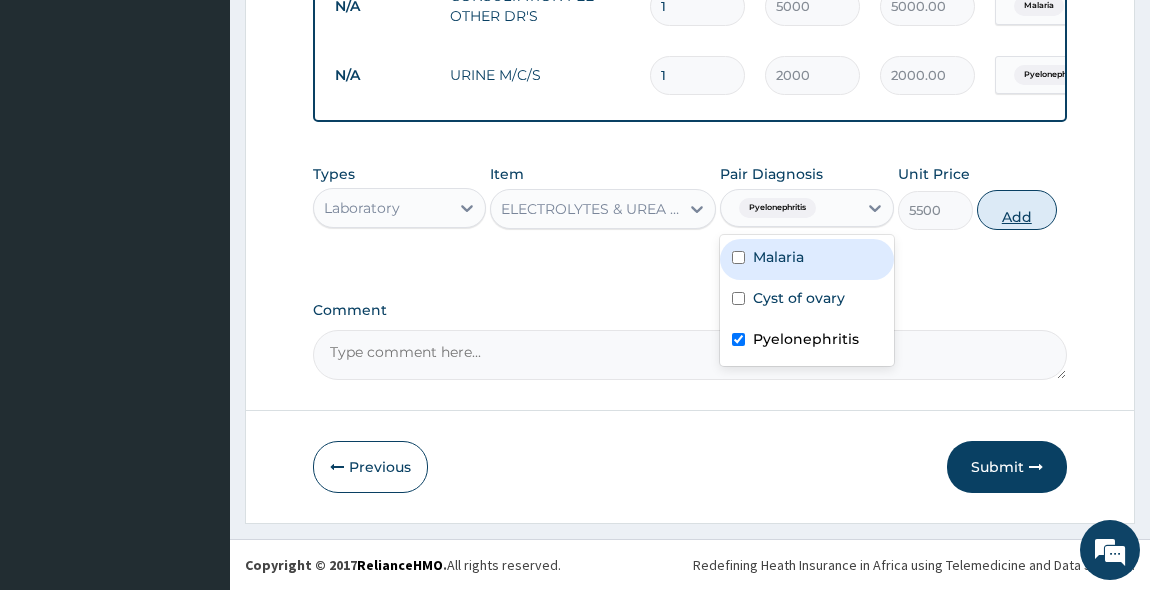 click on "Add" at bounding box center (1017, 210) 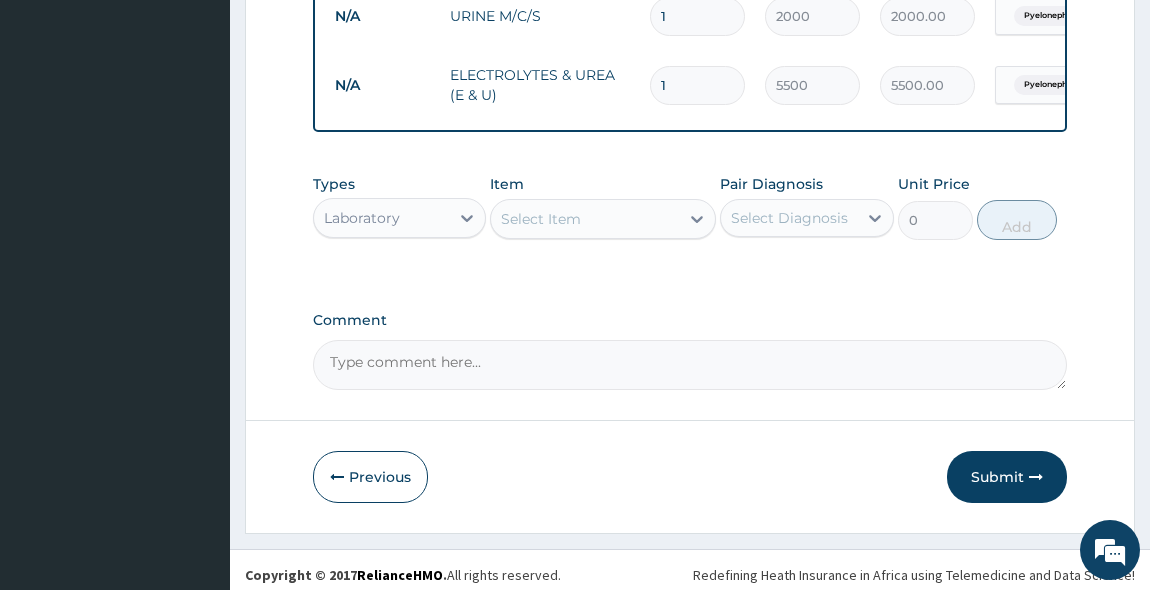 scroll, scrollTop: 1047, scrollLeft: 0, axis: vertical 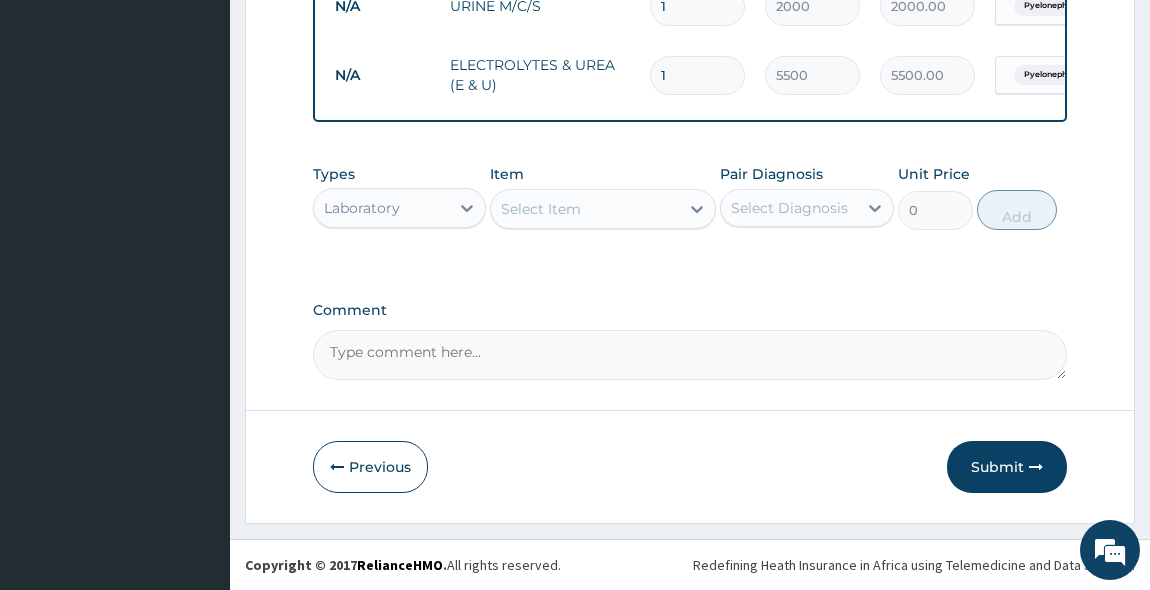 click on "Step  2  of 2 PA Code / Prescription Code PA/13C31A Encounter Date 03-07-2025 Important Notice Please enter PA codes before entering items that are not attached to a PA code   All diagnoses entered must be linked to a claim item. Diagnosis & Claim Items that are visible but inactive cannot be edited because they were imported from an already approved PA code. Diagnosis Malaria confirmed Cyst of ovary confirmed Pyelonephritis Confirmed NB: All diagnosis must be linked to a claim item Claim Items Type Name Quantity Unit Price Total Price Pair Diagnosis Actions Procedures bed fee semi-private room 2 4500 9000.00 Malaria  + 2 Delete N/A NURSING CARE 1 2500 2500.00 Malaria  + 2 Delete N/A CONSULTATION FEE OTHER DR'S 1 5000 5000.00 Malaria  + 2 Delete N/A URINE M/C/S 1 2000 2000.00 Pyelonephritis Delete N/A ELECTROLYTES & UREA (E & U) 1 5500 5500.00 Pyelonephritis Delete Types Laboratory Item Select Item Pair Diagnosis Select Diagnosis Unit Price 0 Add Comment     Previous   Submit" at bounding box center [690, -202] 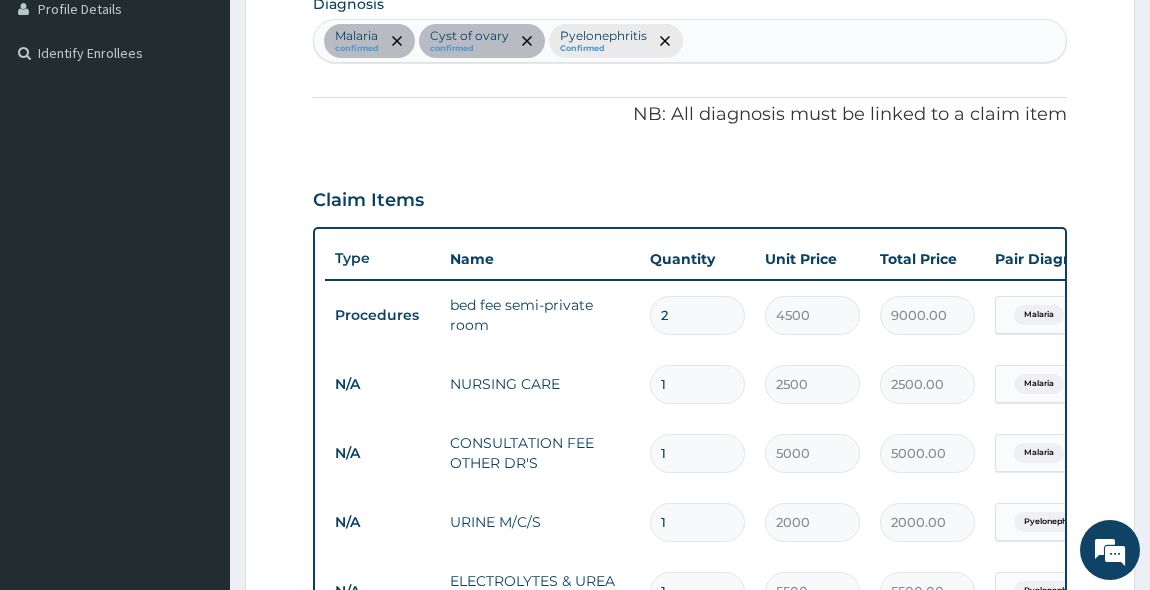 scroll, scrollTop: 501, scrollLeft: 0, axis: vertical 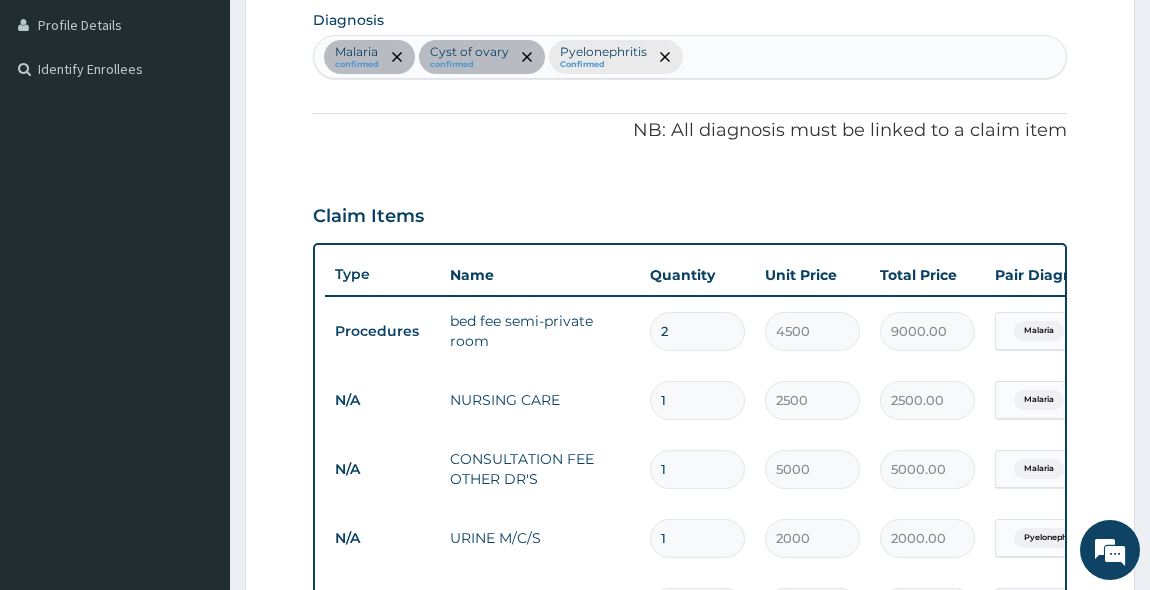 click on "Malaria confirmed Cyst of ovary confirmed Pyelonephritis Confirmed" at bounding box center [690, 57] 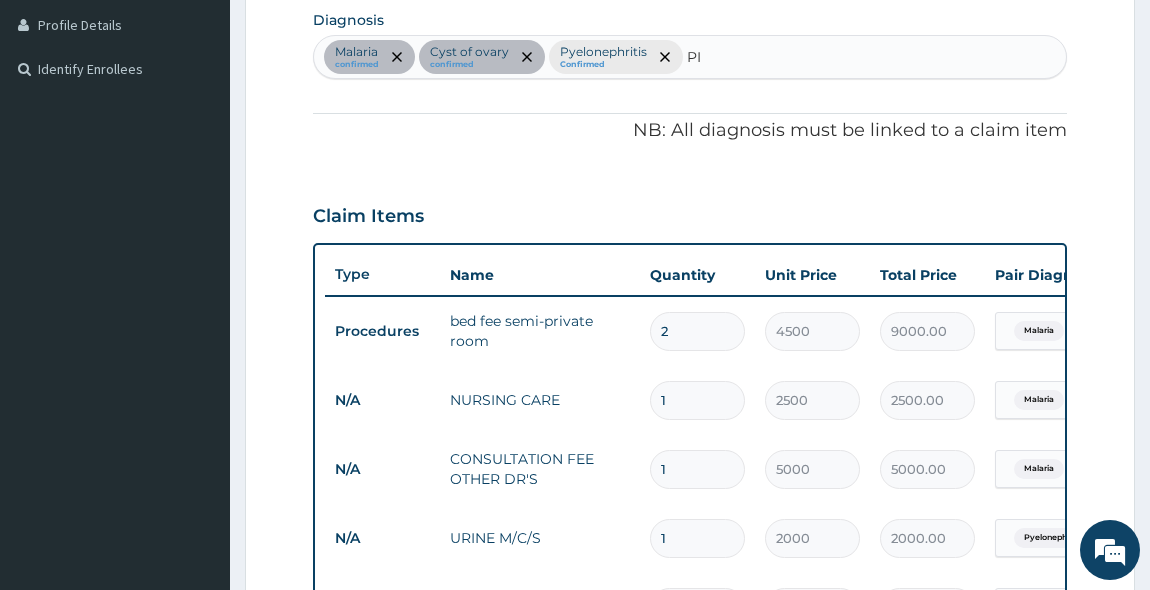 type on "PID" 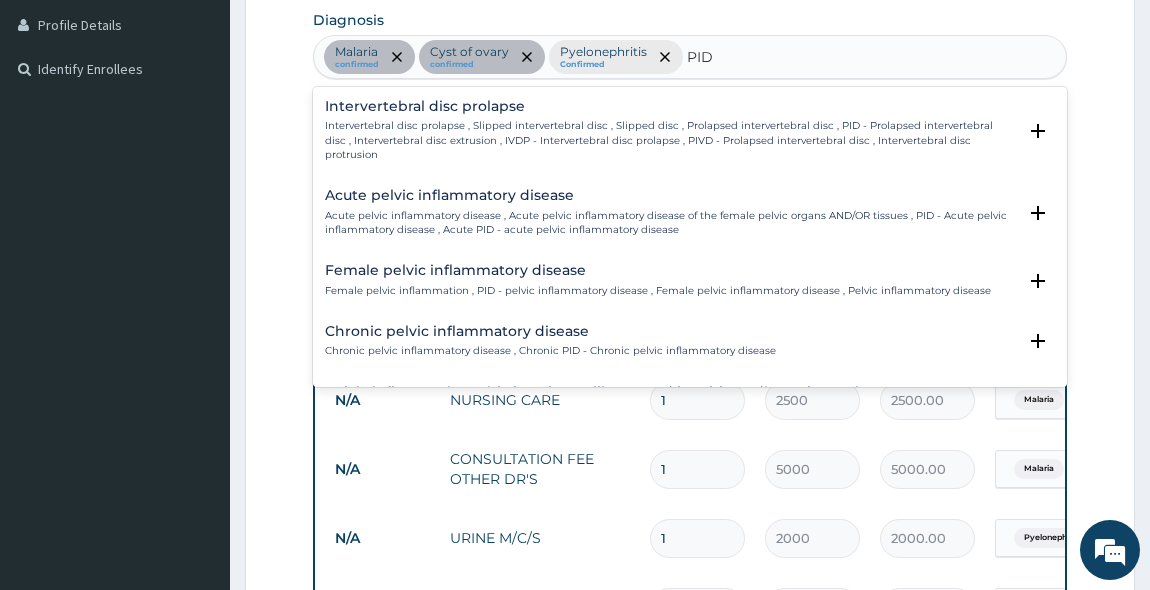click on "Acute pelvic inflammatory disease Acute pelvic inflammatory disease , Acute pelvic inflammatory disease of the female pelvic organs AND/OR tissues , PID - Acute pelvic inflammatory disease , Acute PID - acute pelvic inflammatory disease" at bounding box center [671, 212] 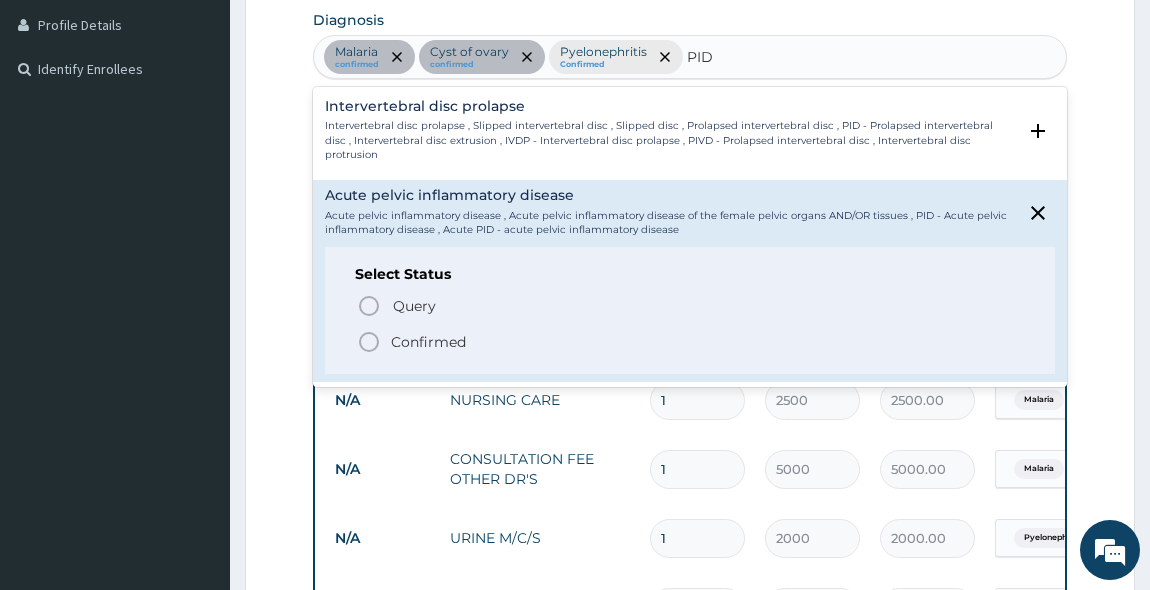 click on "Confirmed" at bounding box center (428, 342) 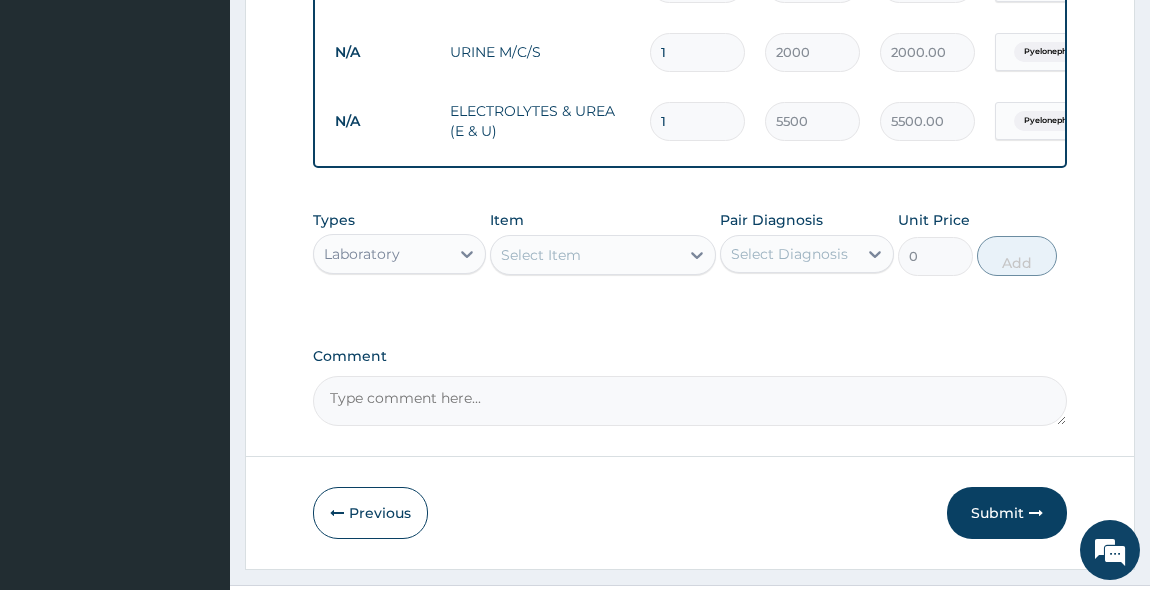 scroll, scrollTop: 1047, scrollLeft: 0, axis: vertical 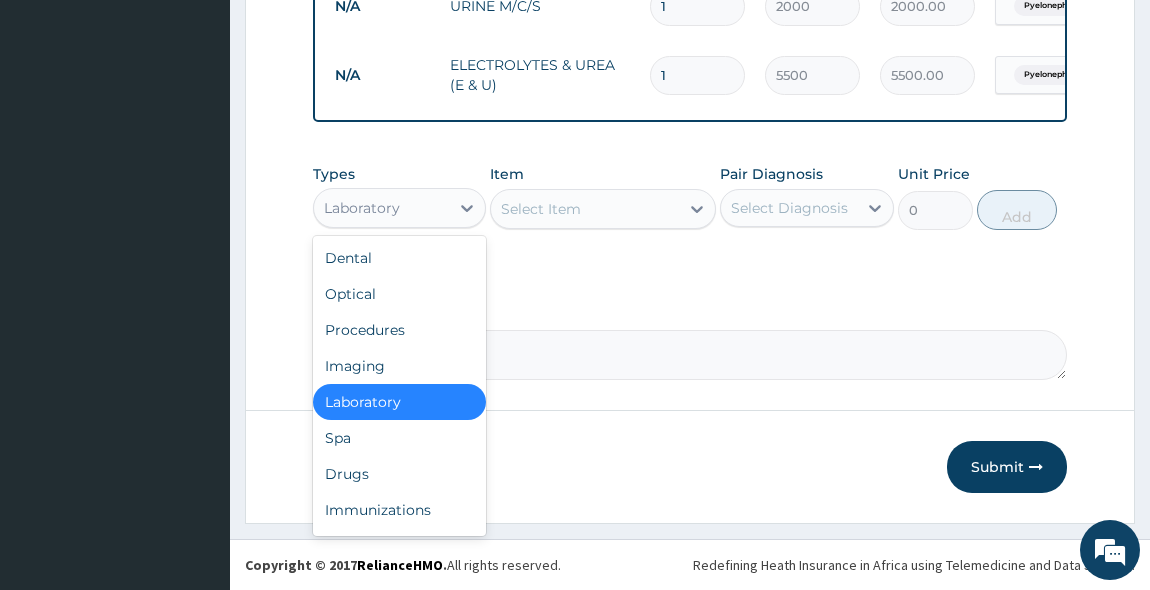 click on "Laboratory" at bounding box center (362, 208) 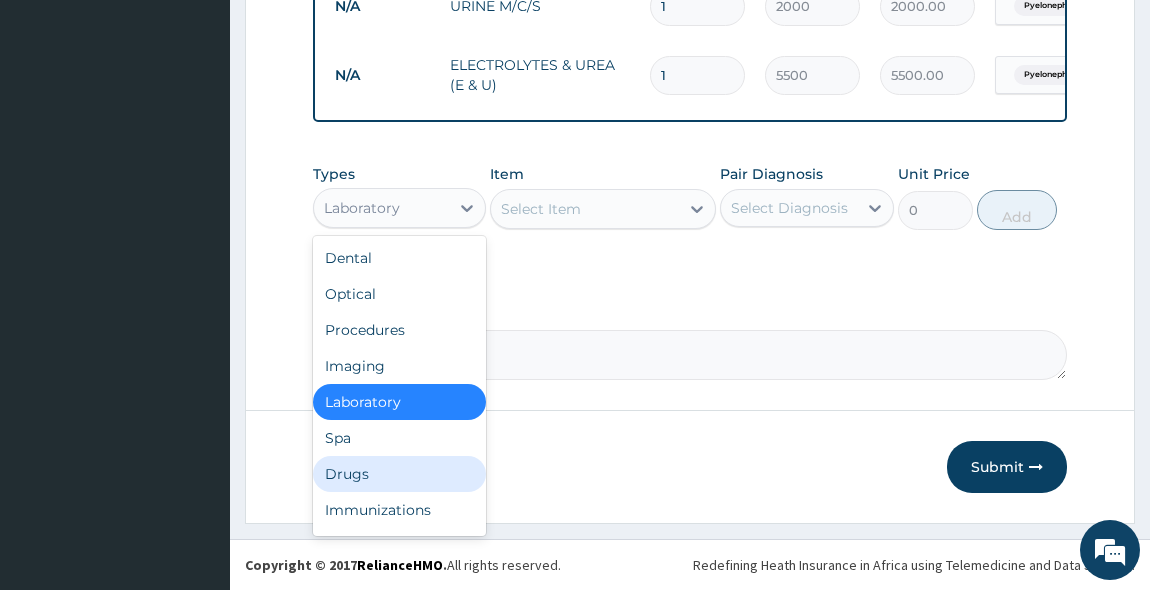 click on "Drugs" at bounding box center (400, 474) 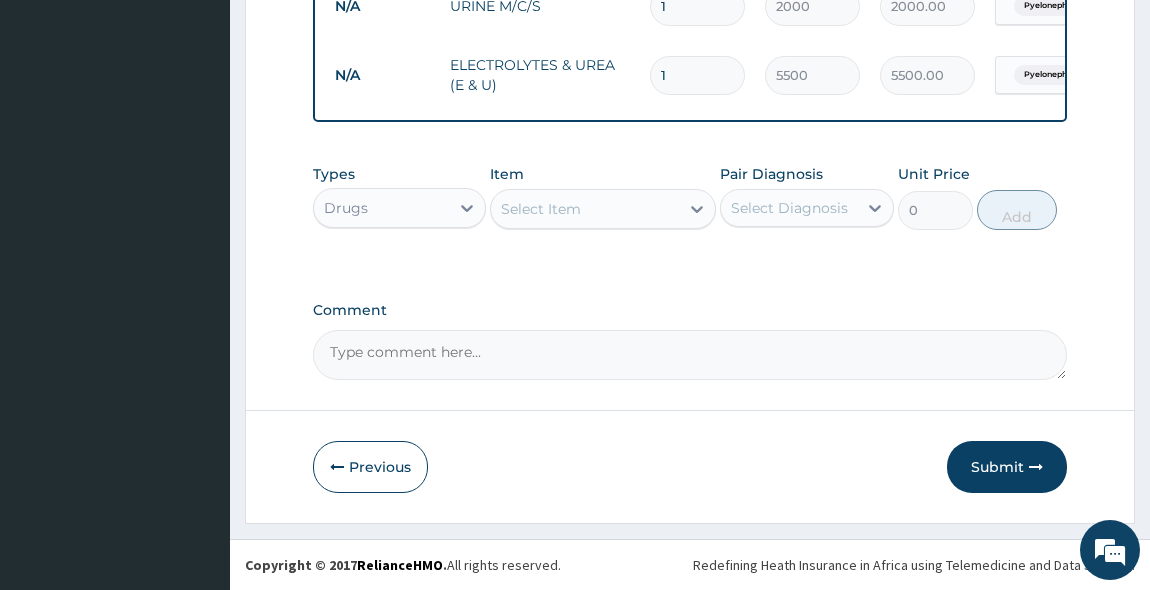 click on "Select Item" at bounding box center (585, 209) 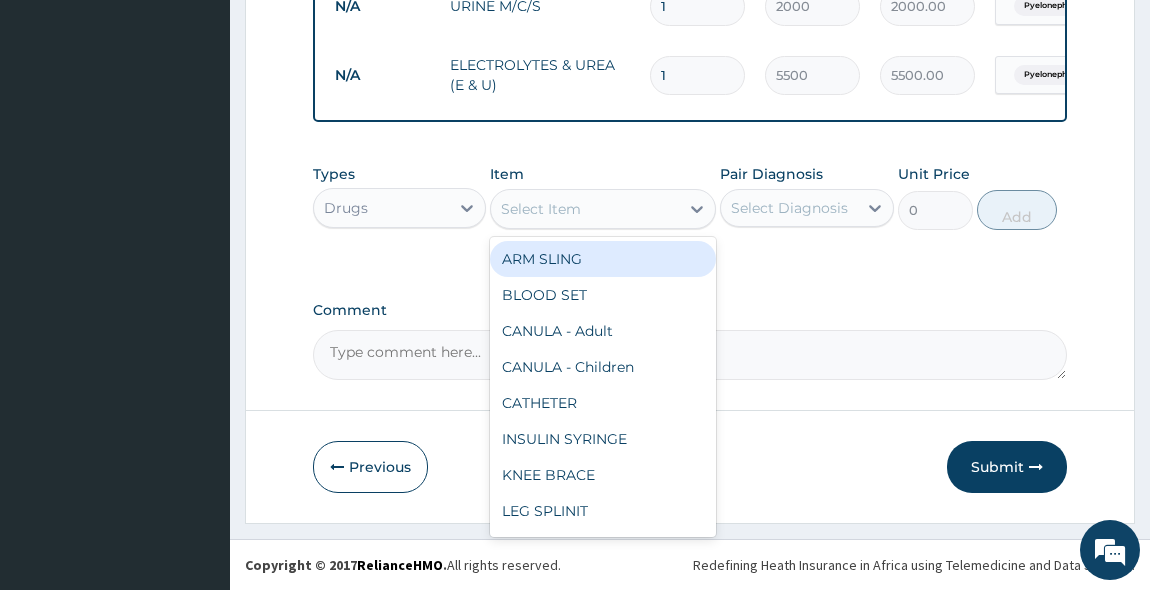 click on "Select Item" at bounding box center [585, 209] 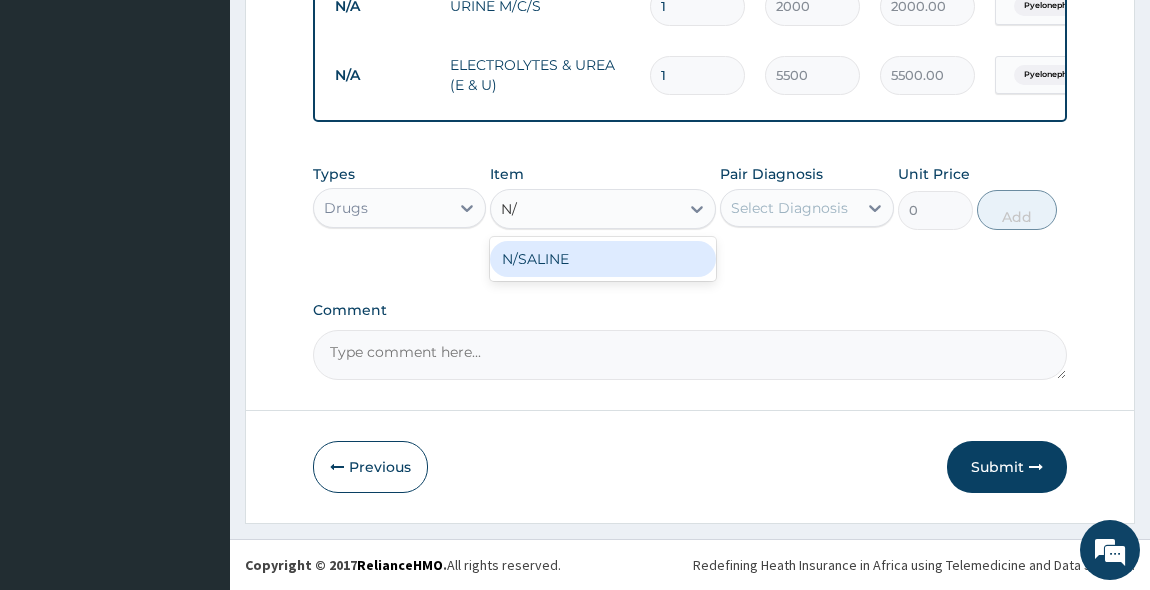 type on "N/S" 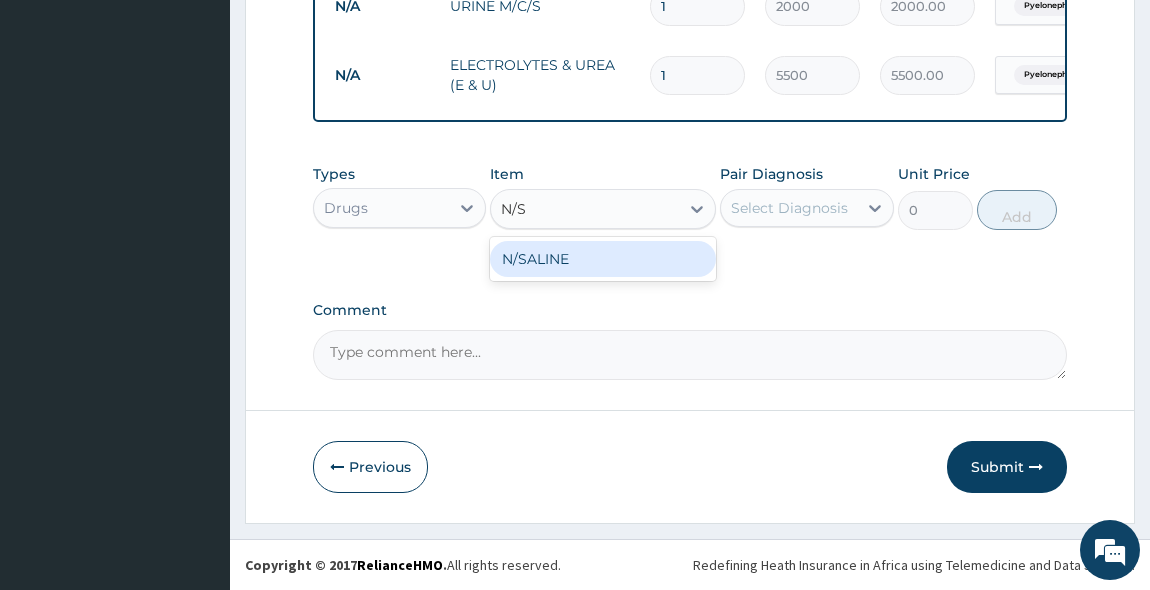 click on "N/SALINE" at bounding box center [603, 259] 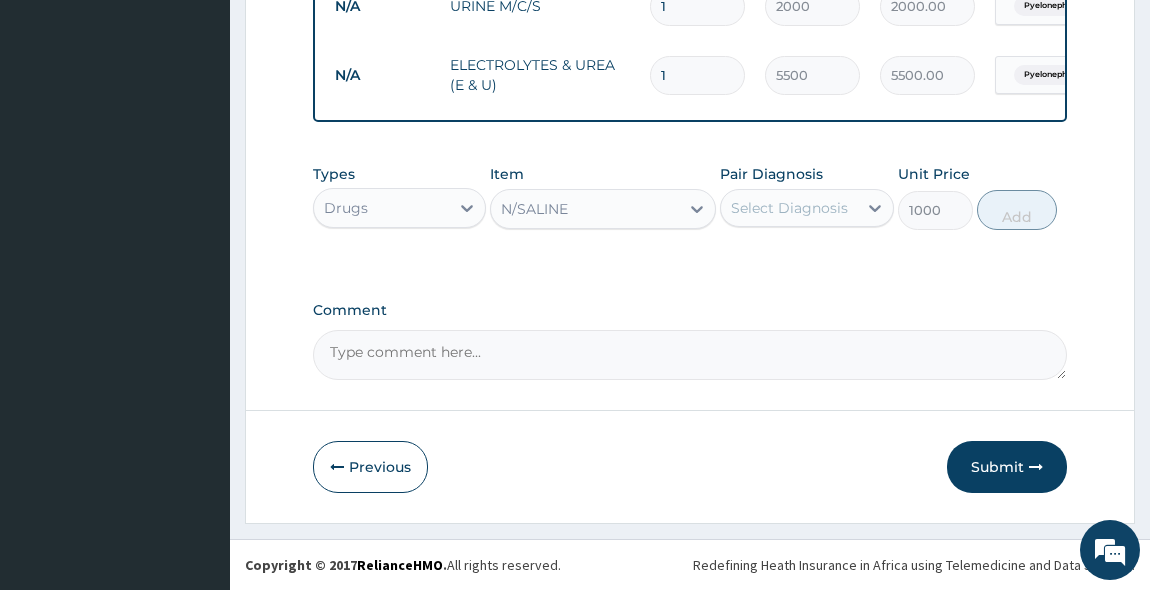 click on "Select Diagnosis" at bounding box center (789, 208) 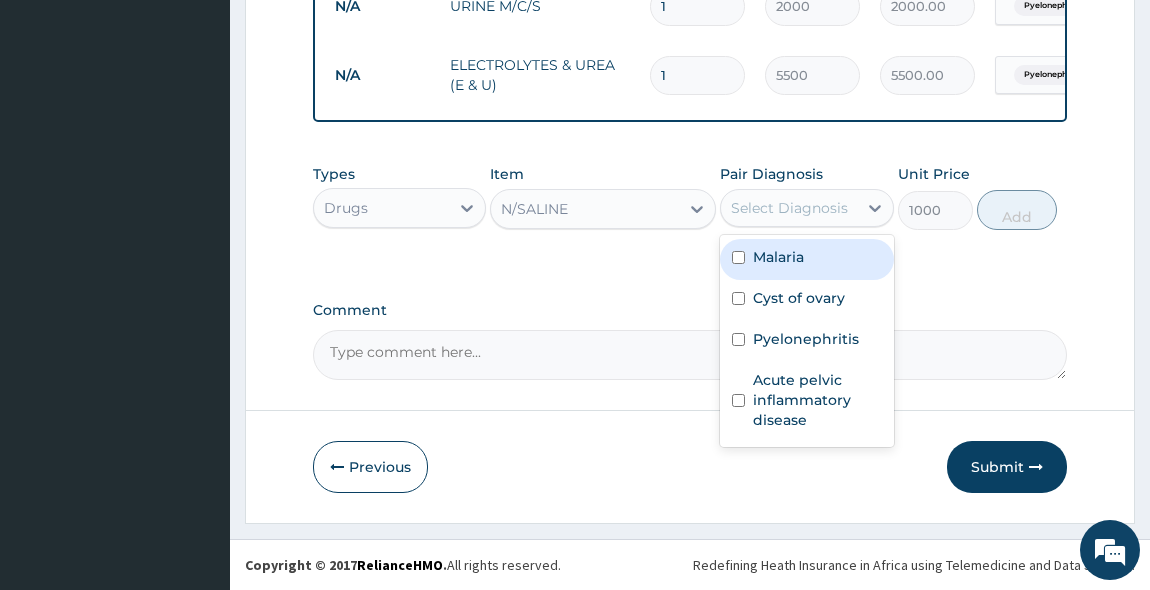drag, startPoint x: 745, startPoint y: 261, endPoint x: 919, endPoint y: 232, distance: 176.40012 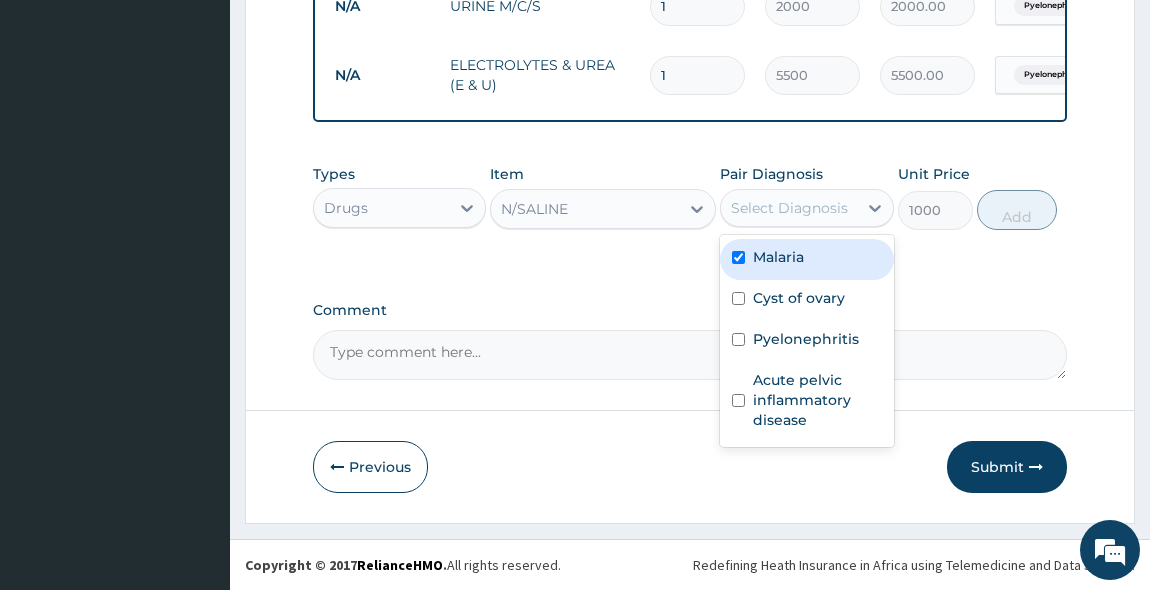checkbox on "true" 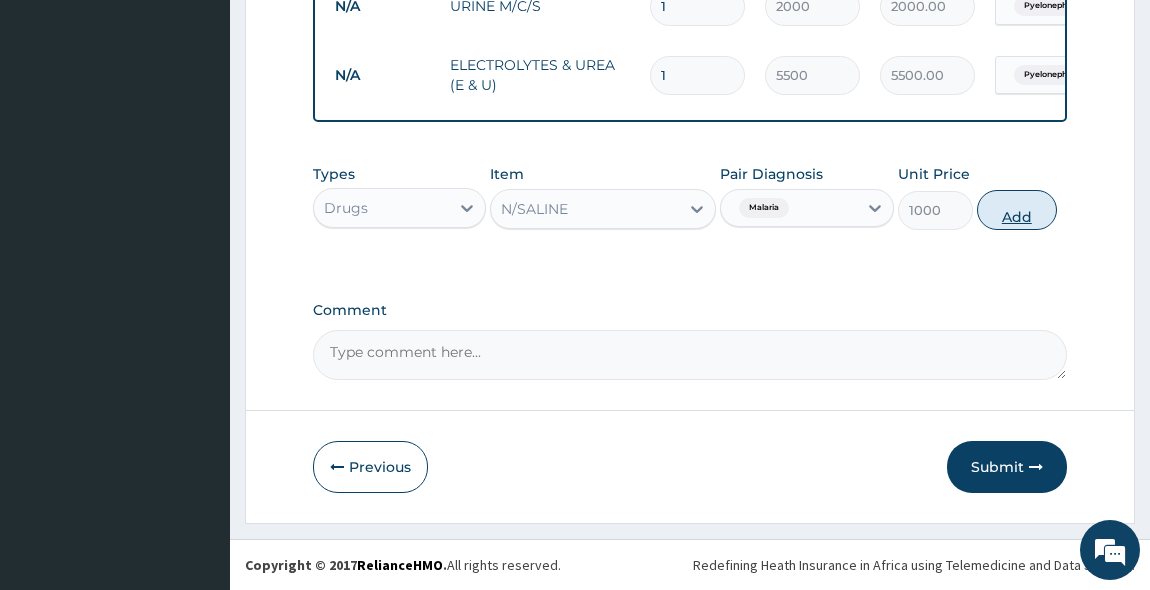 click on "Add" at bounding box center [1017, 210] 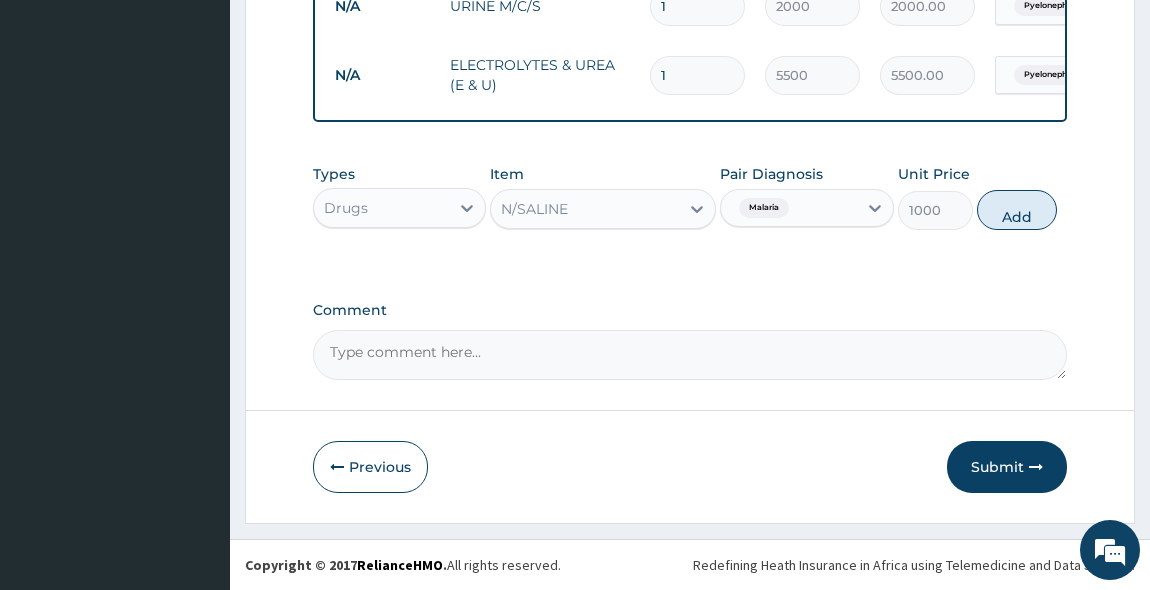 type on "0" 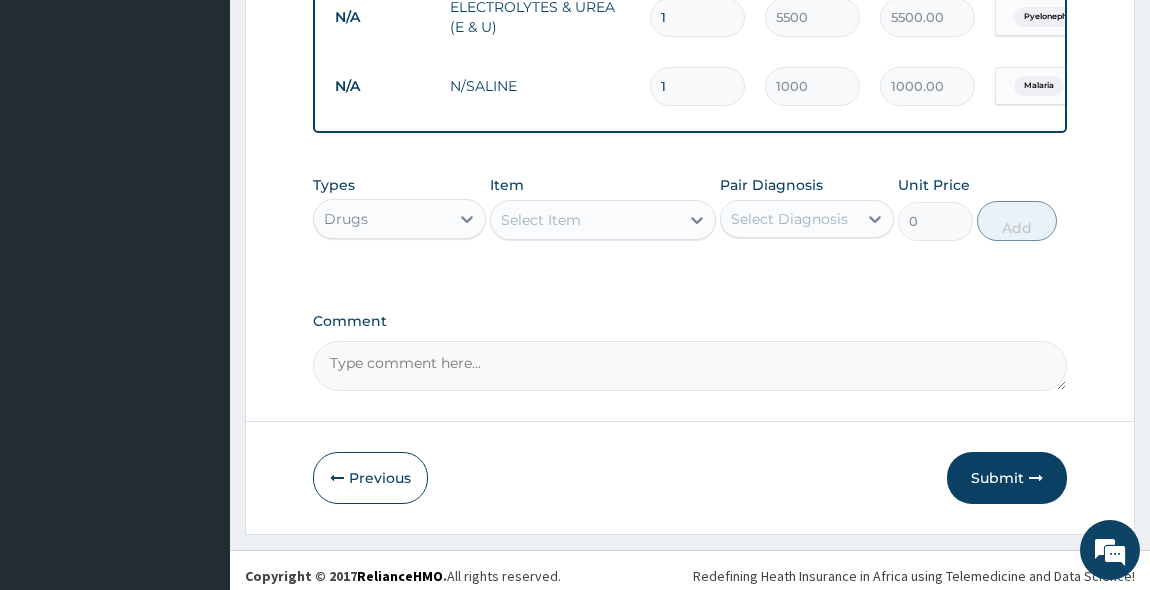 scroll, scrollTop: 1116, scrollLeft: 0, axis: vertical 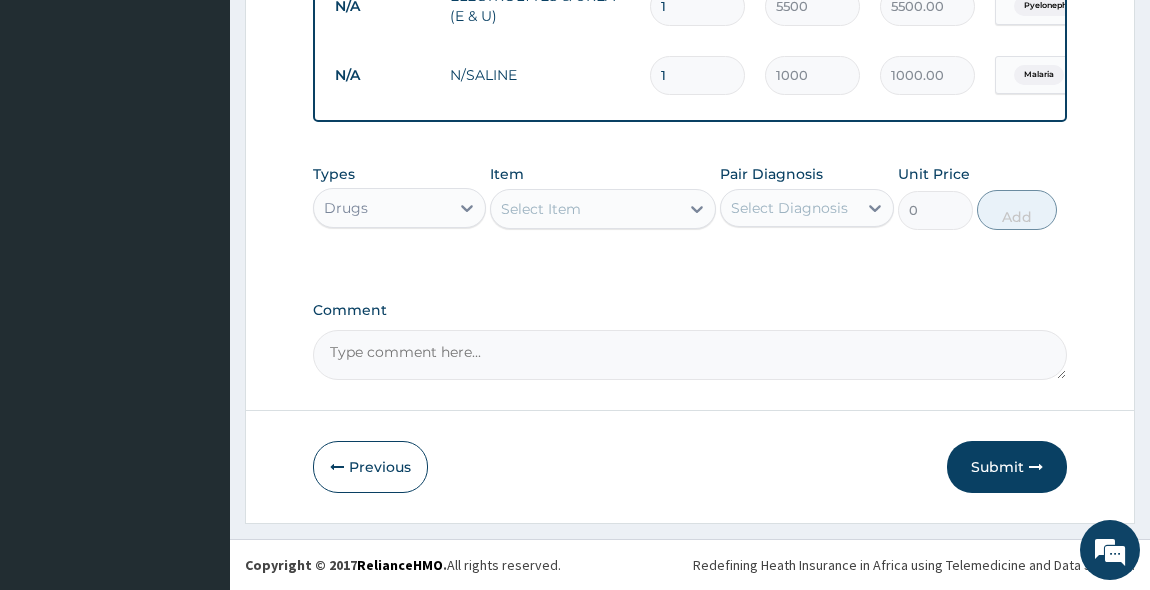 click on "Select Item" at bounding box center [585, 209] 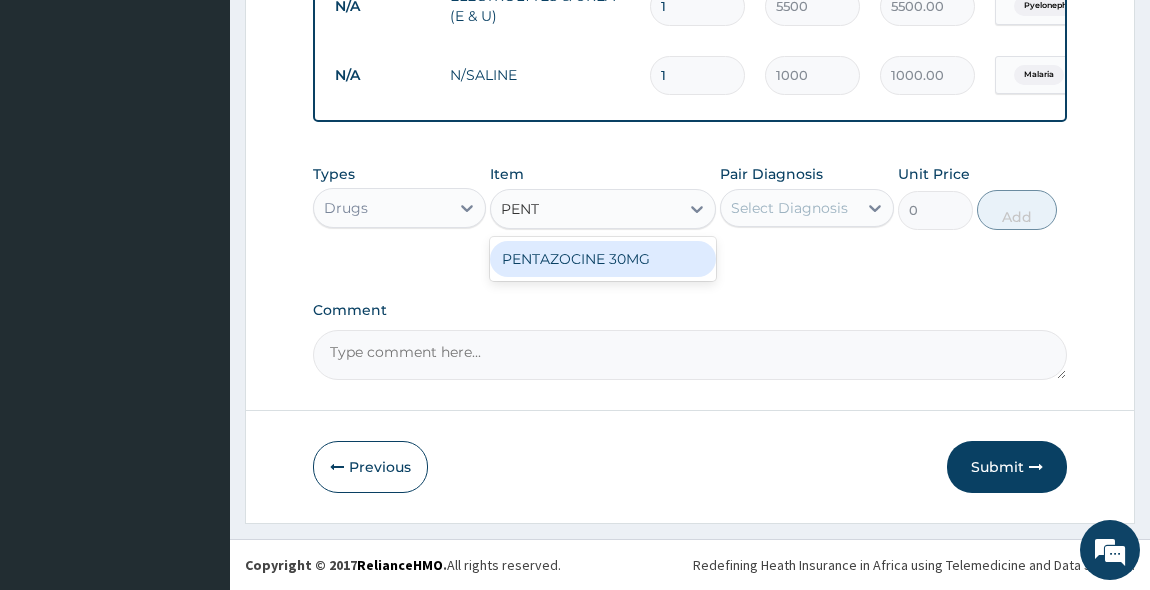 type on "PENTA" 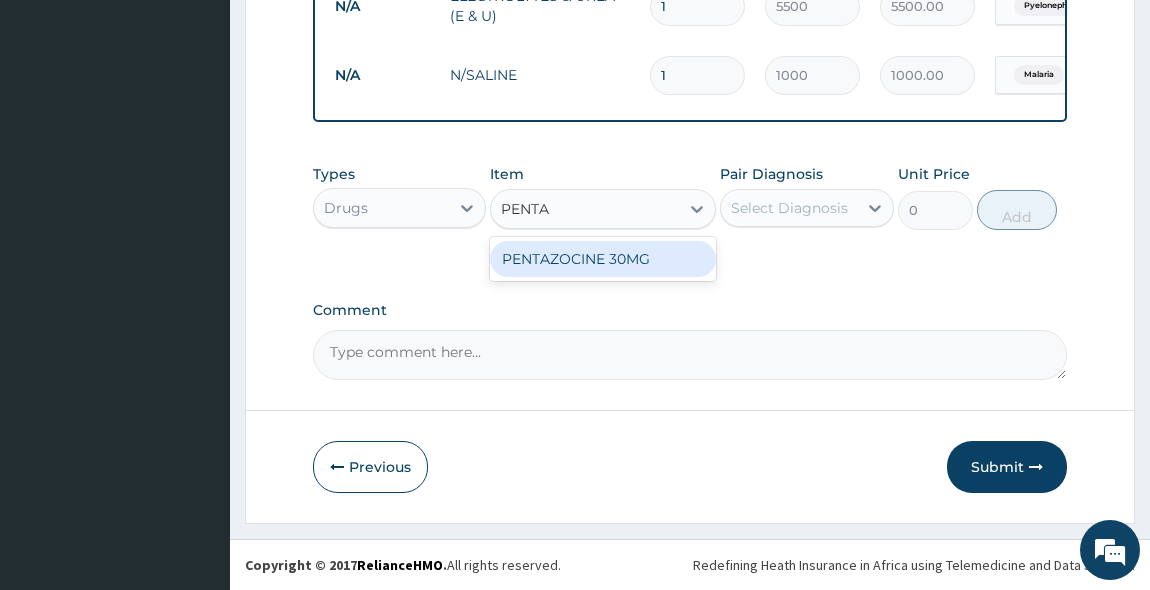 click on "PENTAZOCINE 30MG" at bounding box center (603, 259) 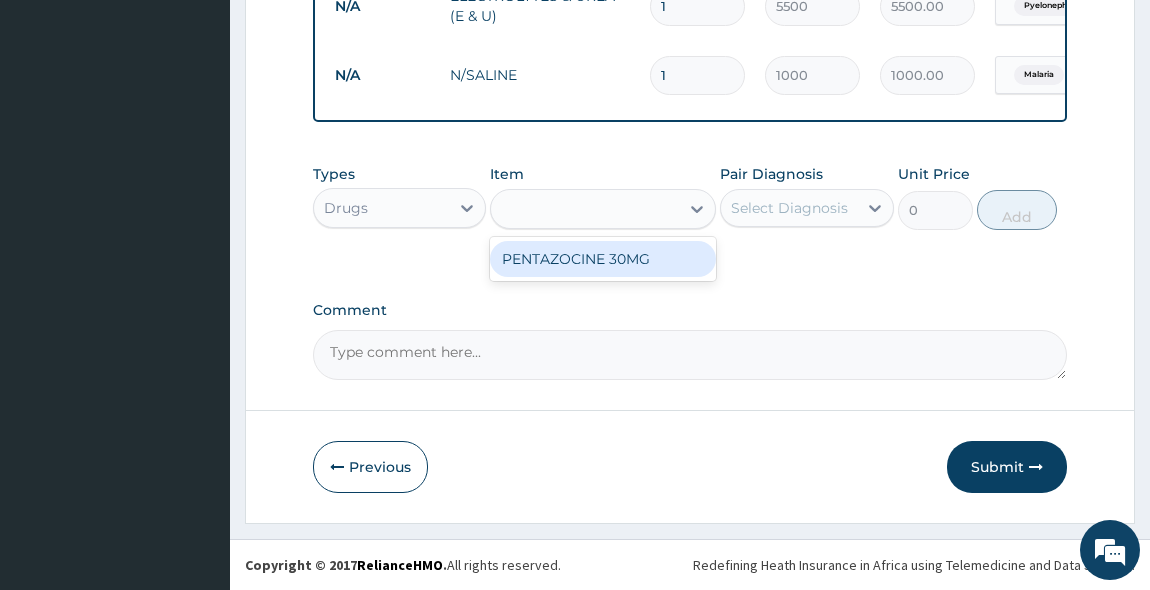 type on "350" 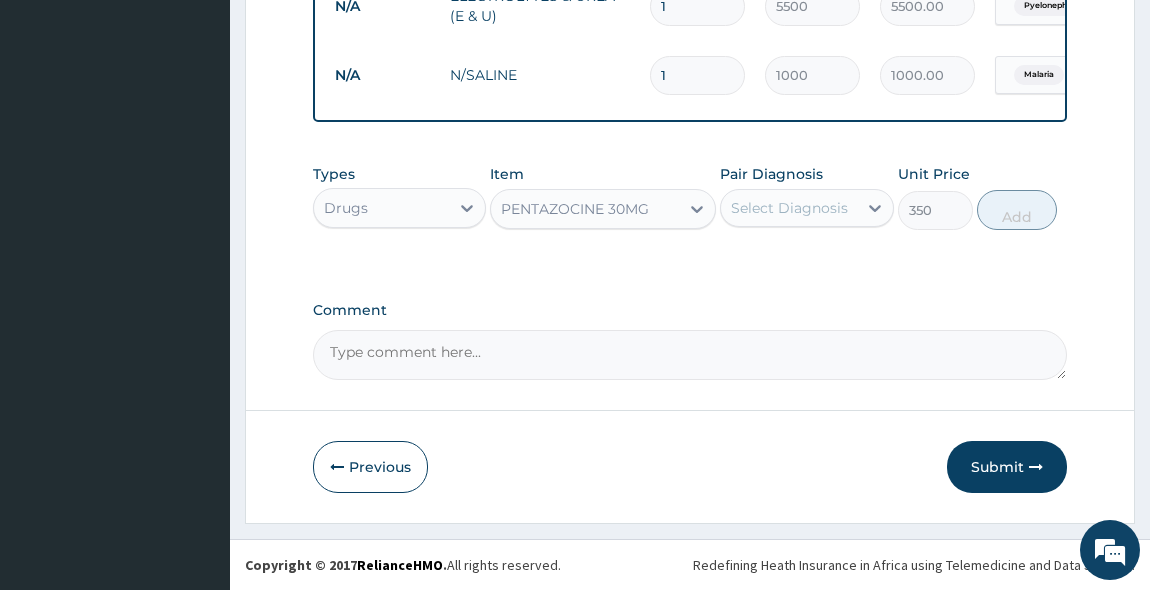 click on "Select Diagnosis" at bounding box center [789, 208] 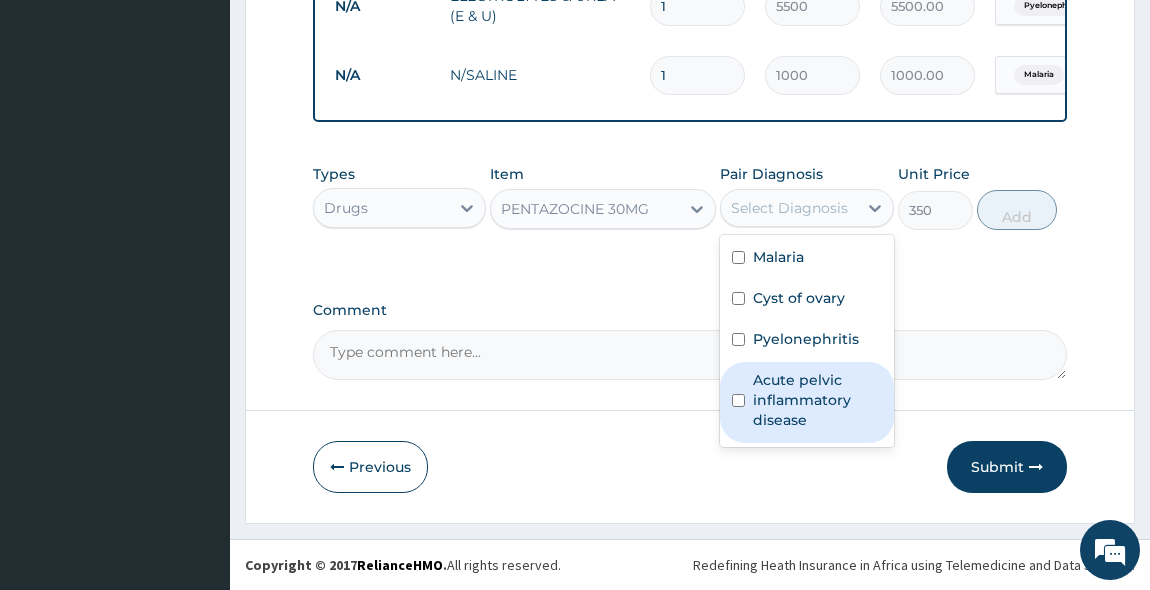 click at bounding box center (738, 400) 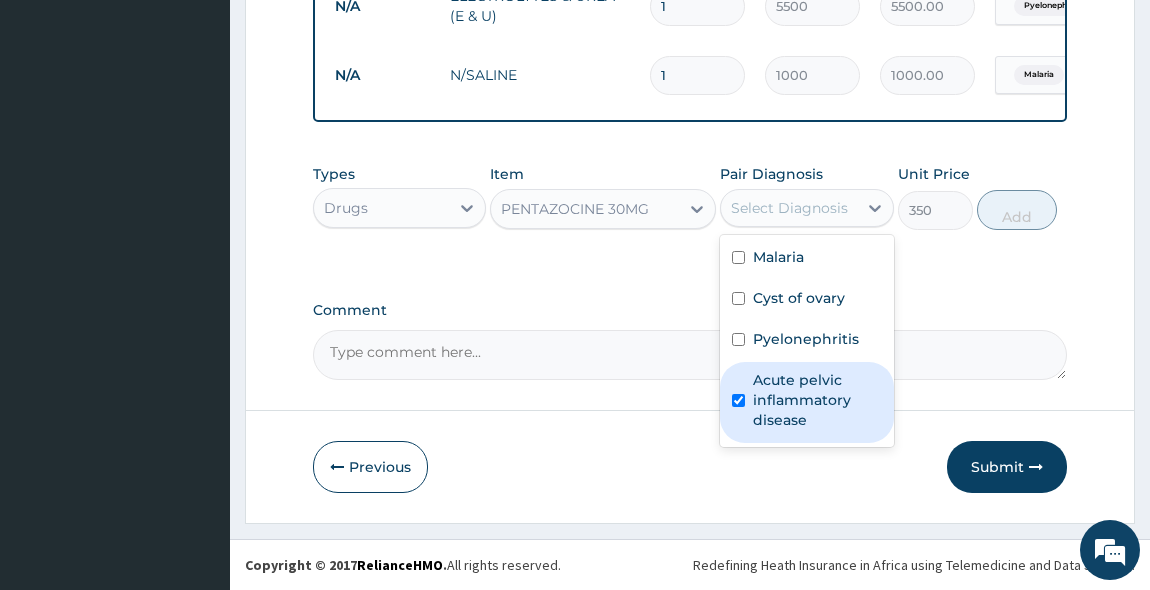 checkbox on "true" 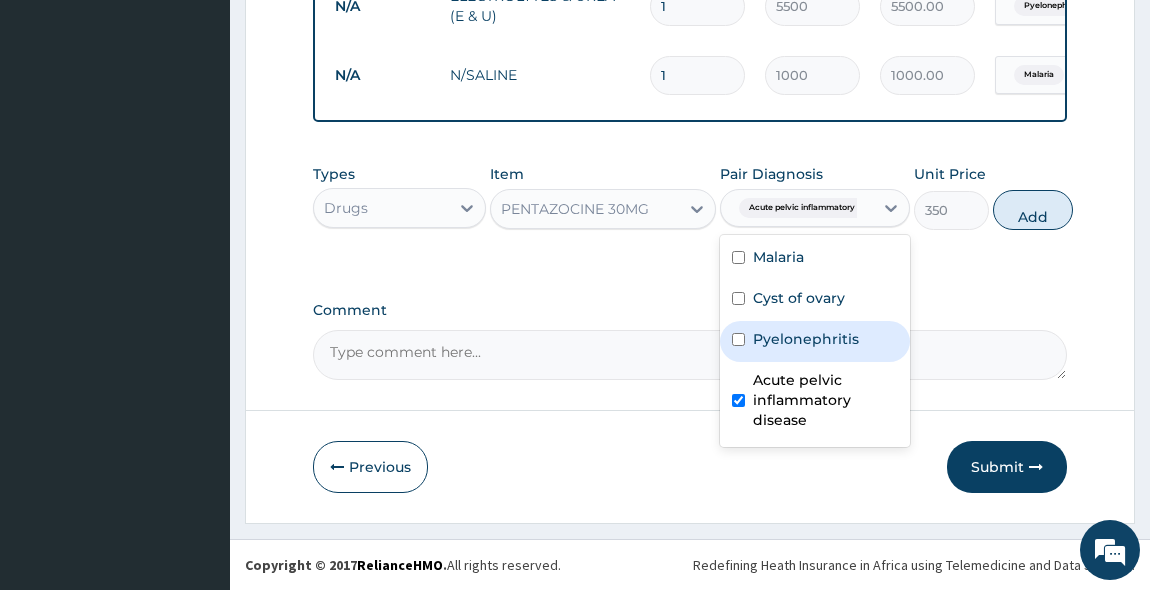click at bounding box center [738, 339] 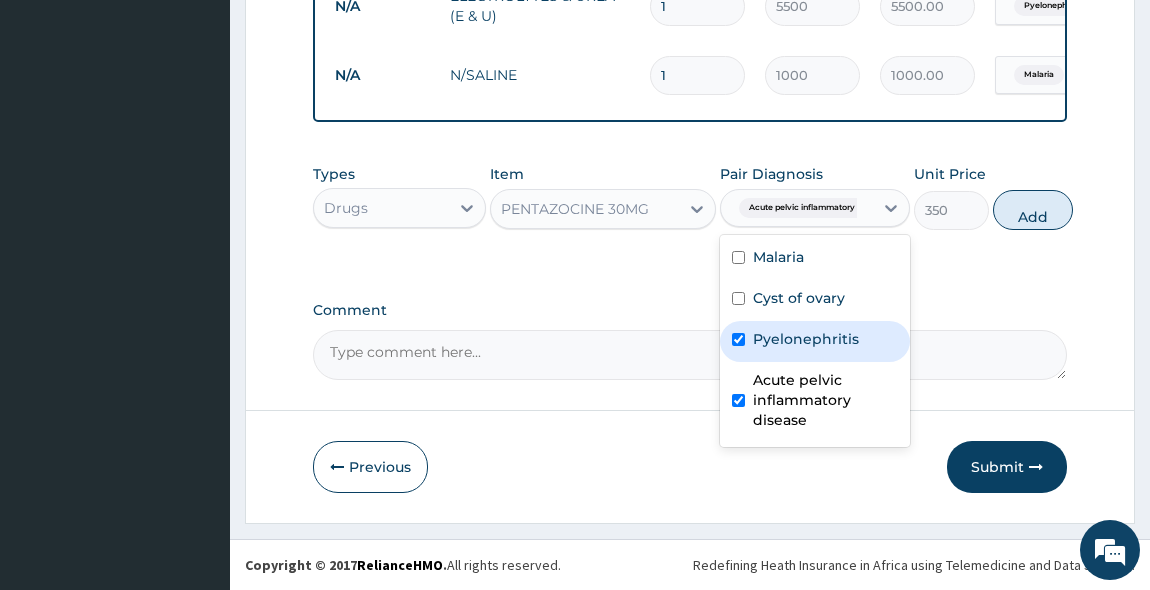 checkbox on "true" 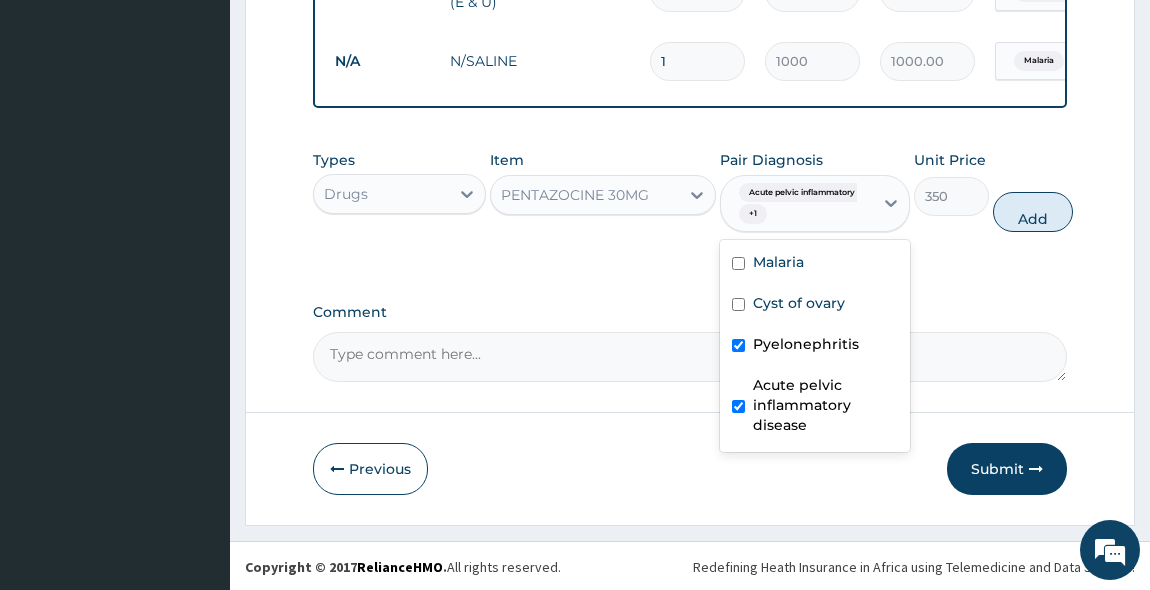 click at bounding box center (738, 406) 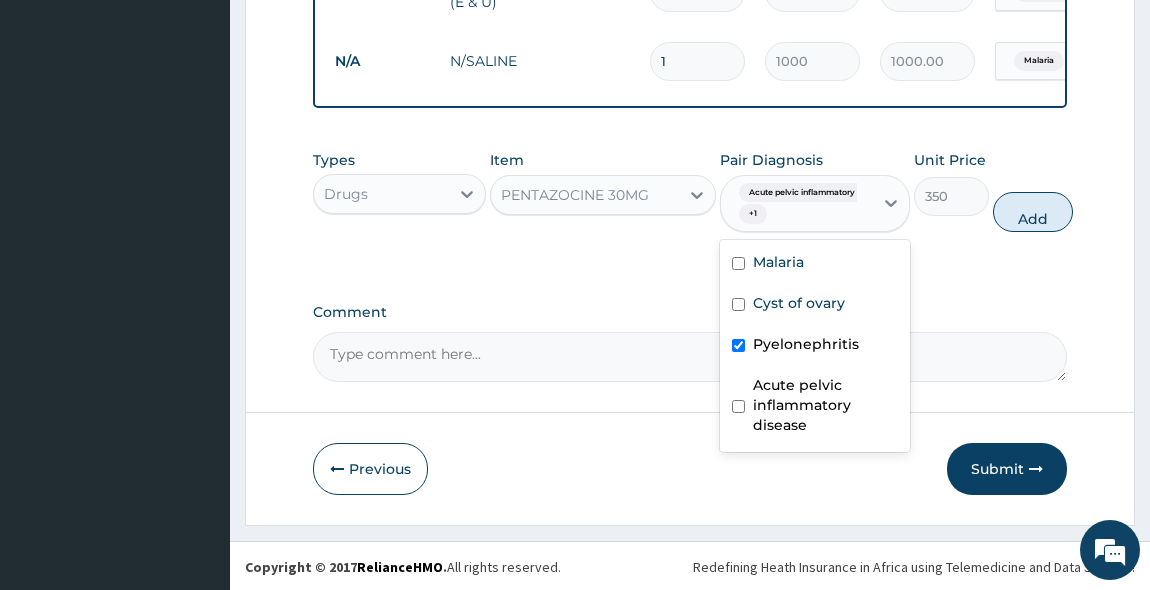 checkbox on "false" 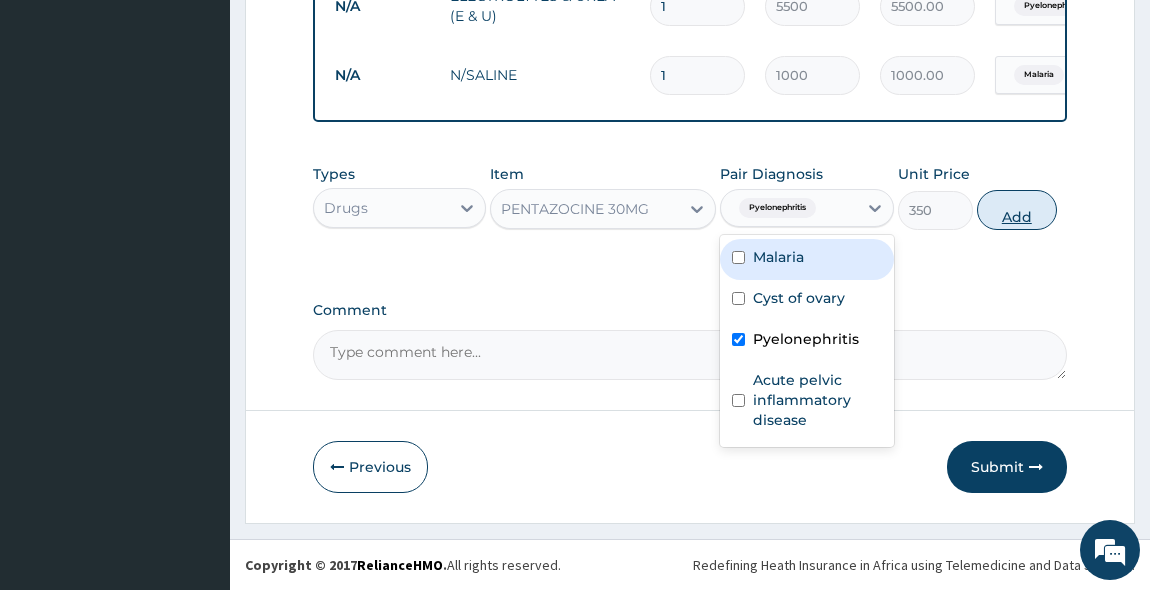 click on "Add" at bounding box center (1017, 210) 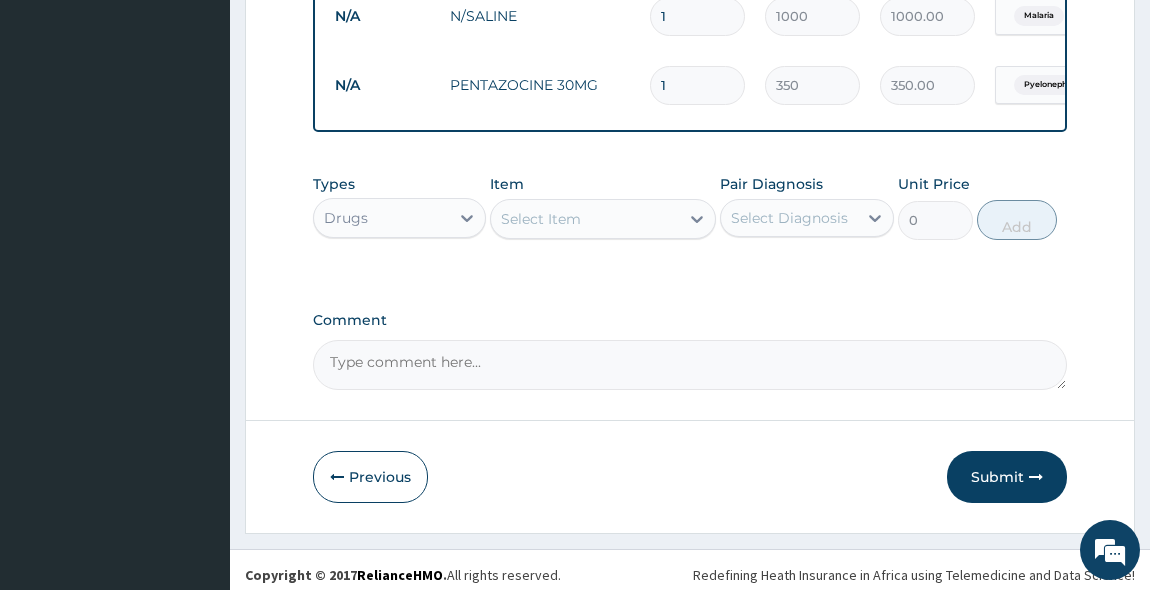 scroll, scrollTop: 1186, scrollLeft: 0, axis: vertical 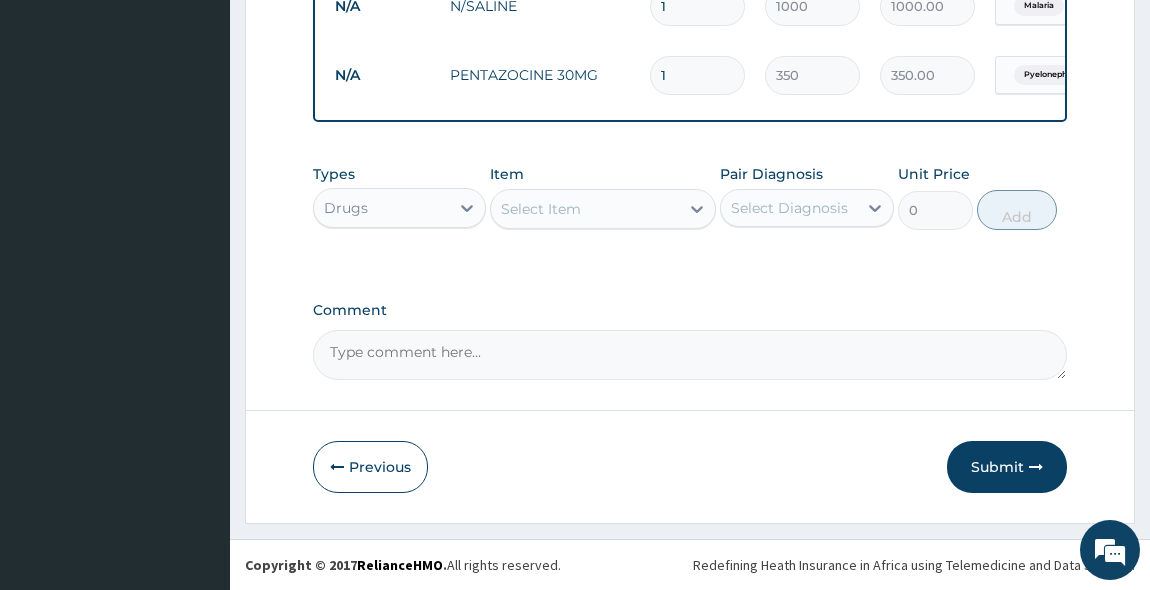 click on "Select Item" at bounding box center (585, 209) 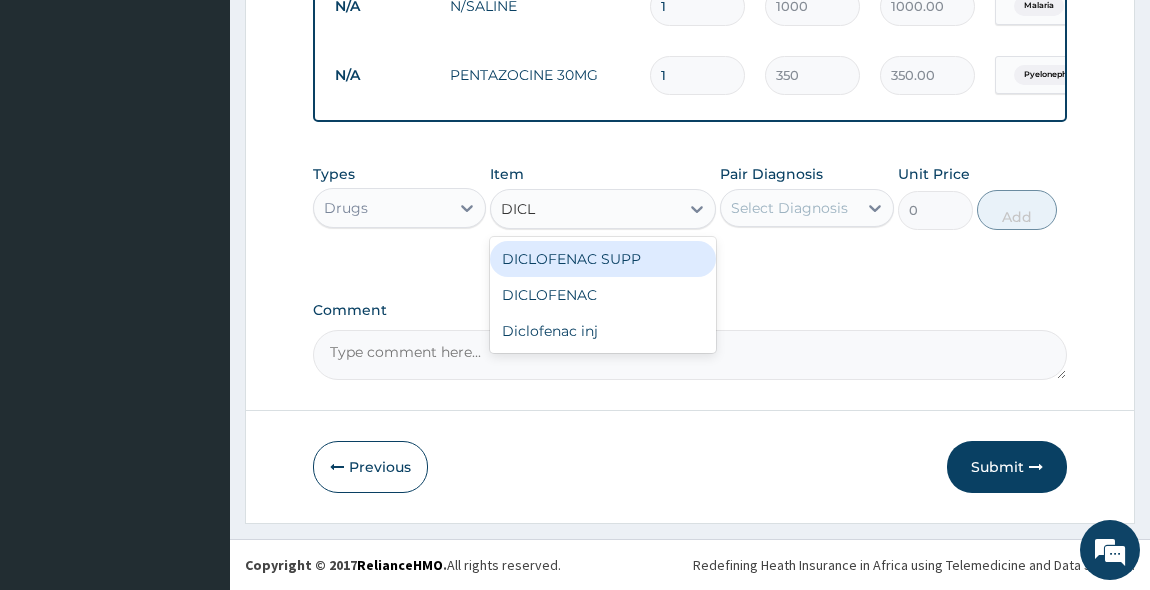 type on "DICLO" 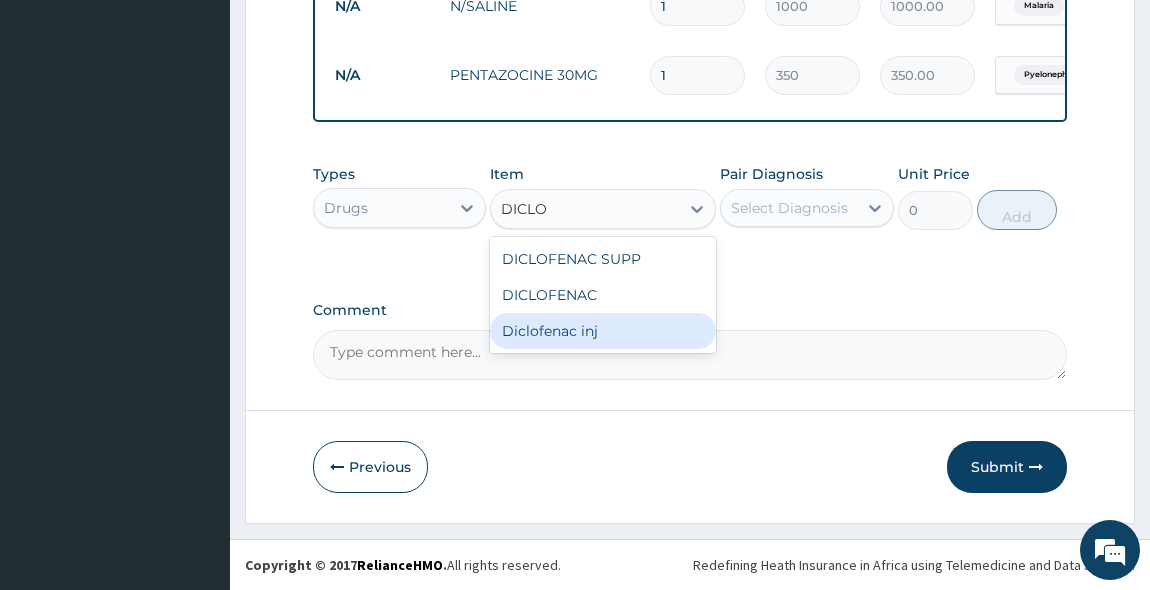 click on "Diclofenac inj" at bounding box center [603, 331] 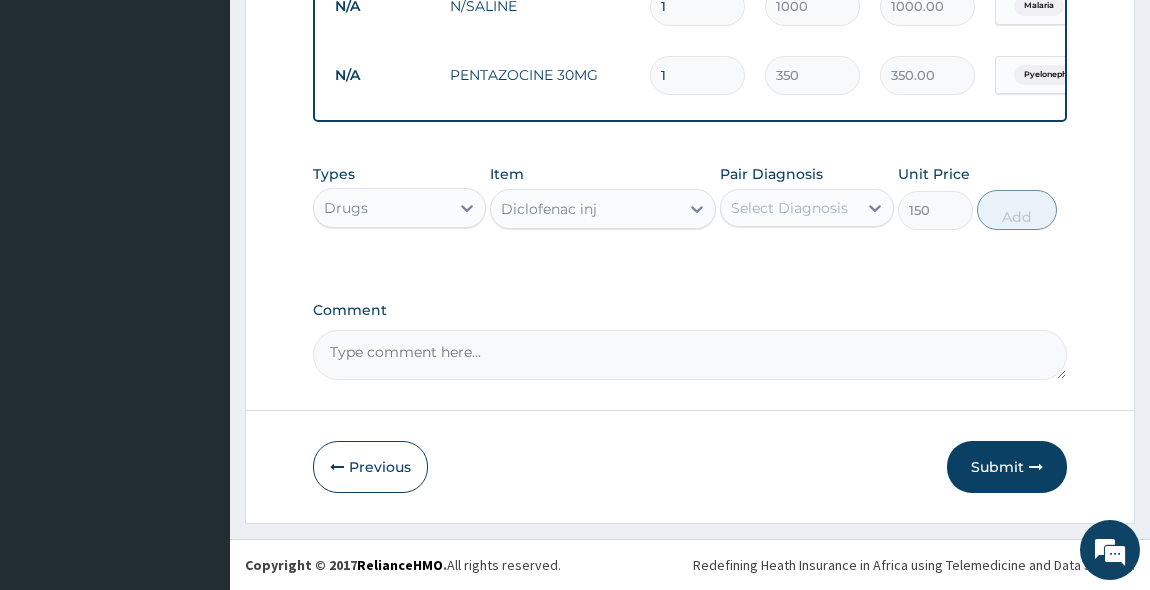 click on "Select Diagnosis" at bounding box center (789, 208) 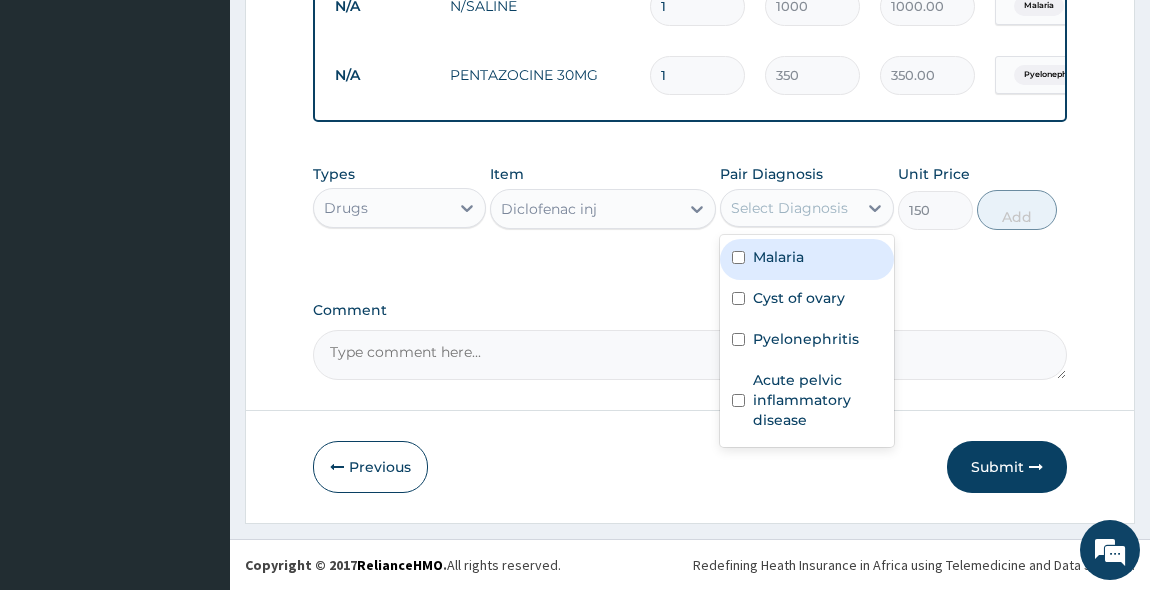 click on "Malaria" at bounding box center (807, 259) 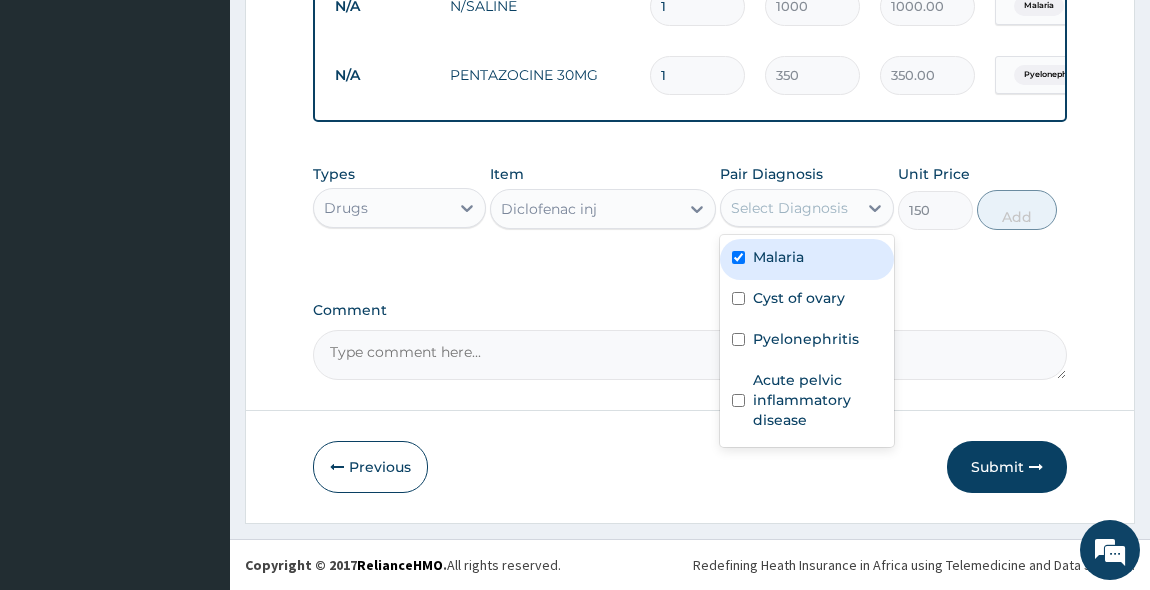 checkbox on "true" 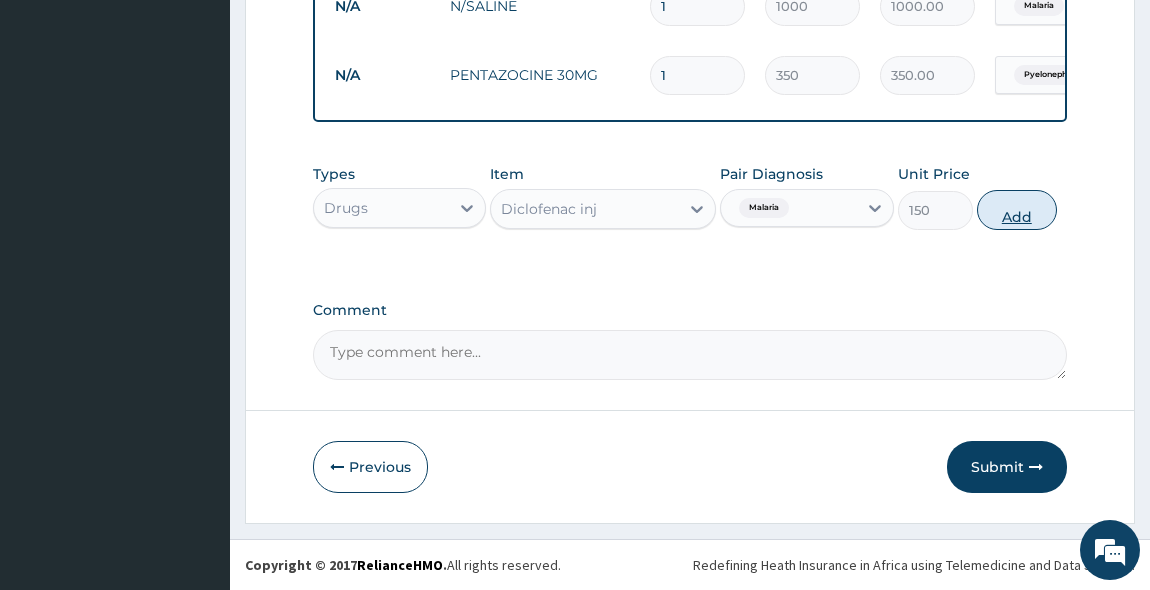 click on "Add" at bounding box center (1017, 210) 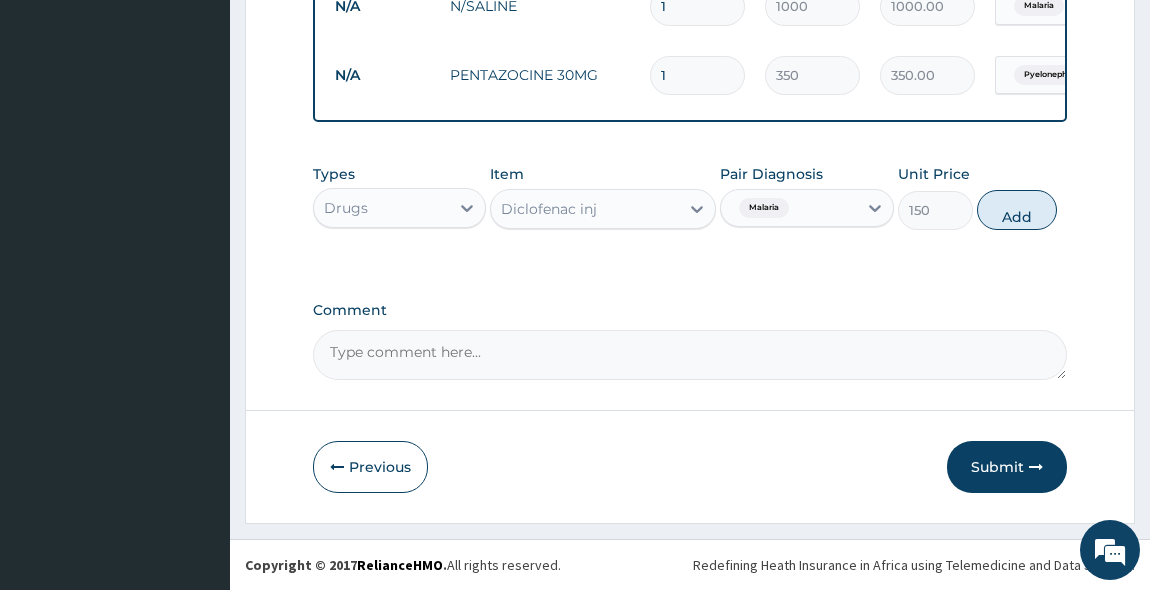 type on "0" 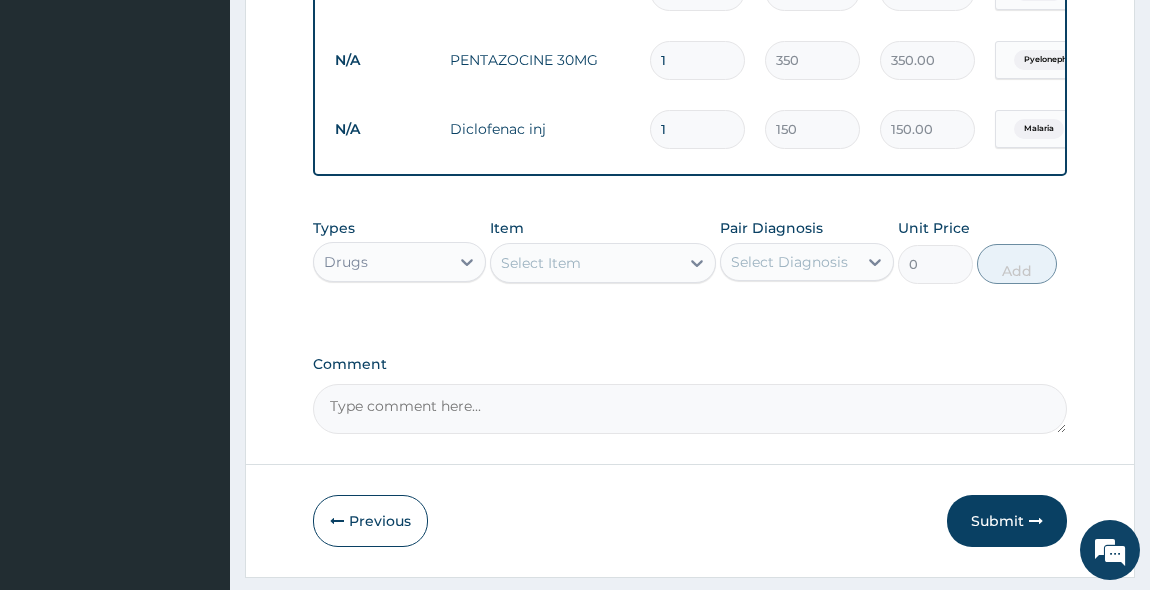 scroll, scrollTop: 1255, scrollLeft: 0, axis: vertical 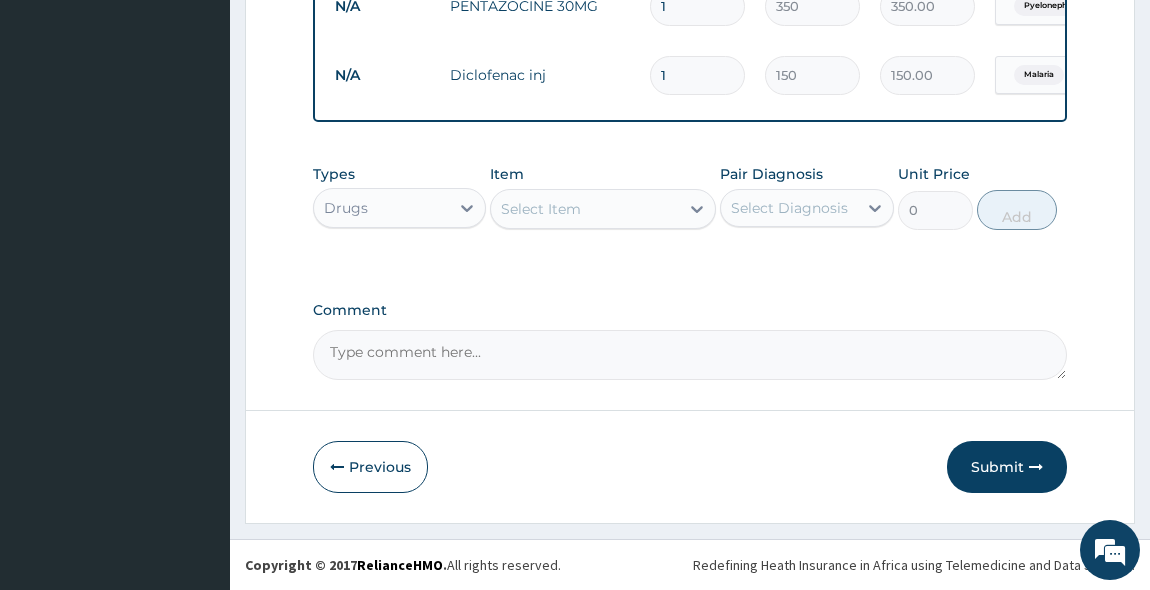 click on "Select Item" at bounding box center (585, 209) 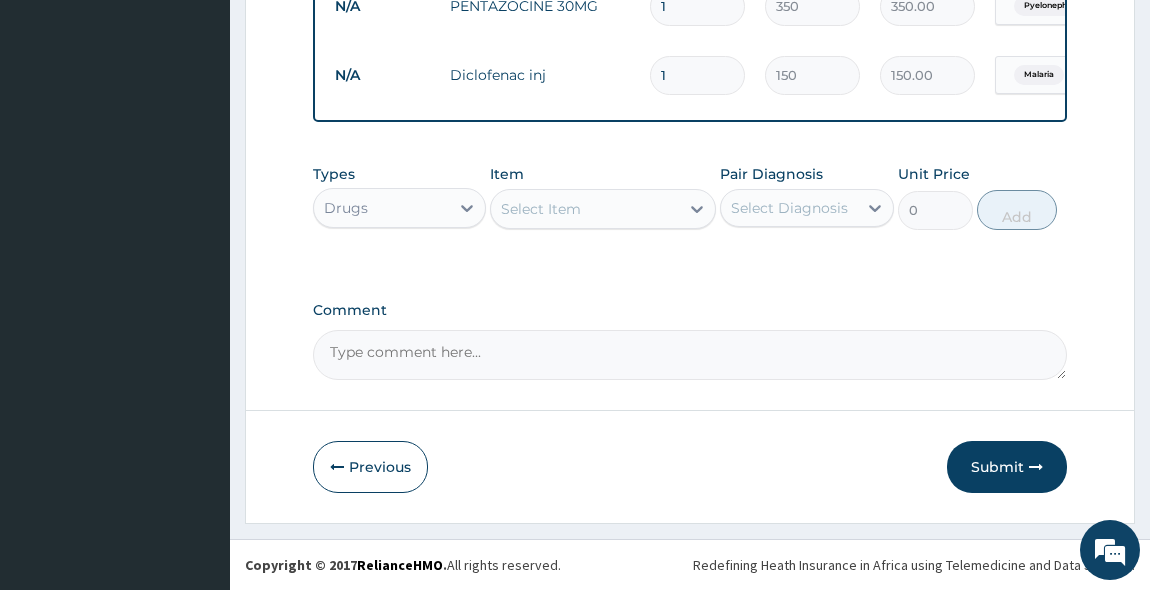 click on "Select Item" at bounding box center [585, 209] 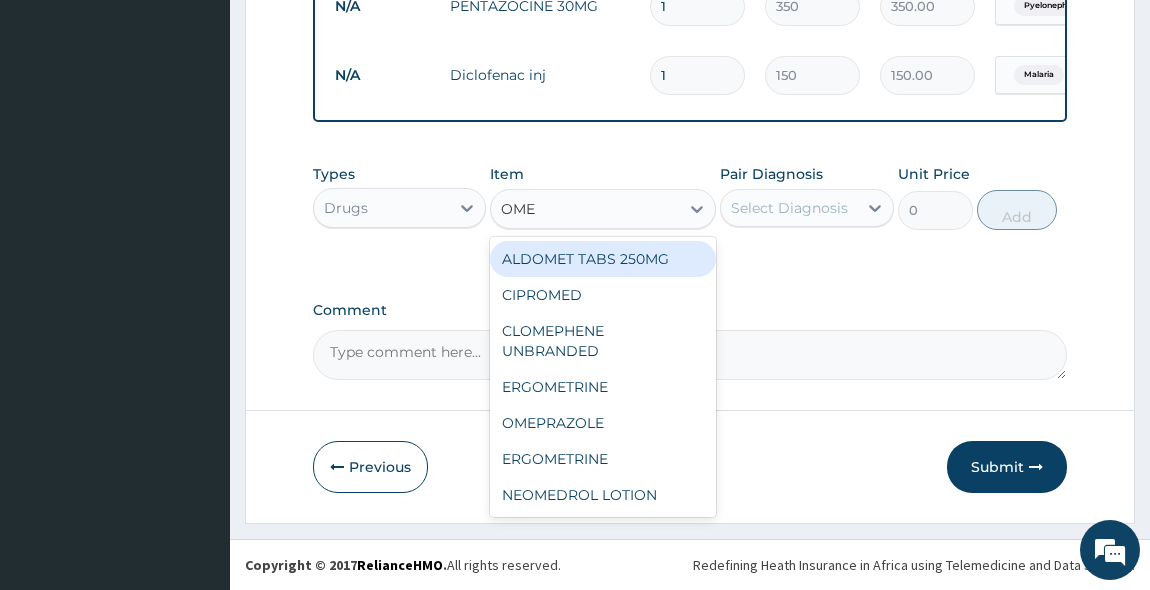 type on "OMEP" 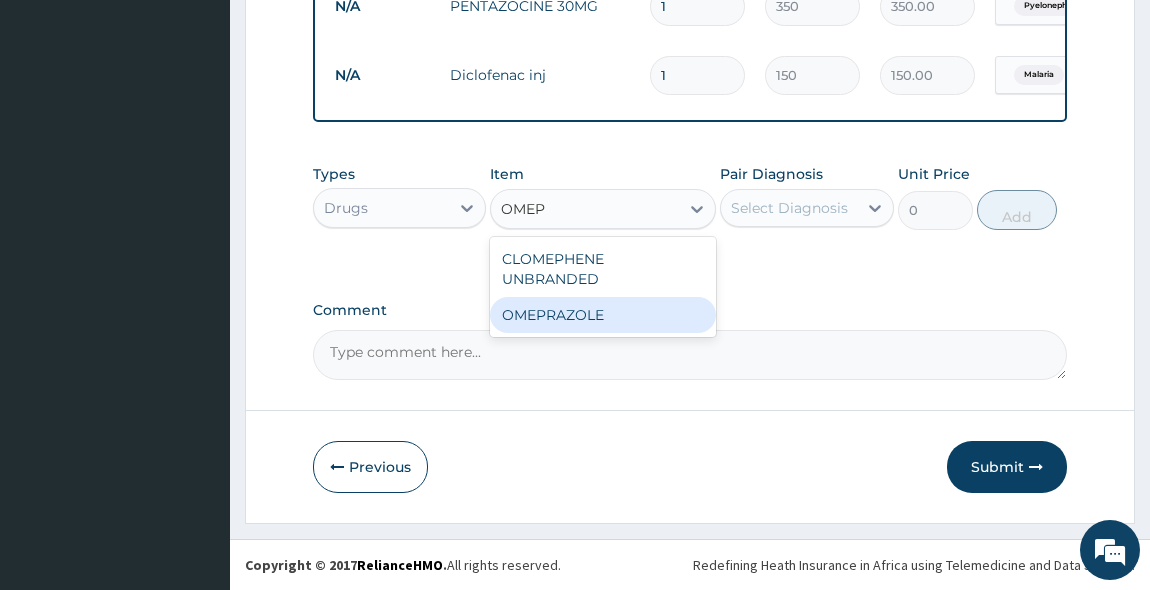 click on "CLOMEPHENE UNBRANDED OMEPRAZOLE" at bounding box center (603, 287) 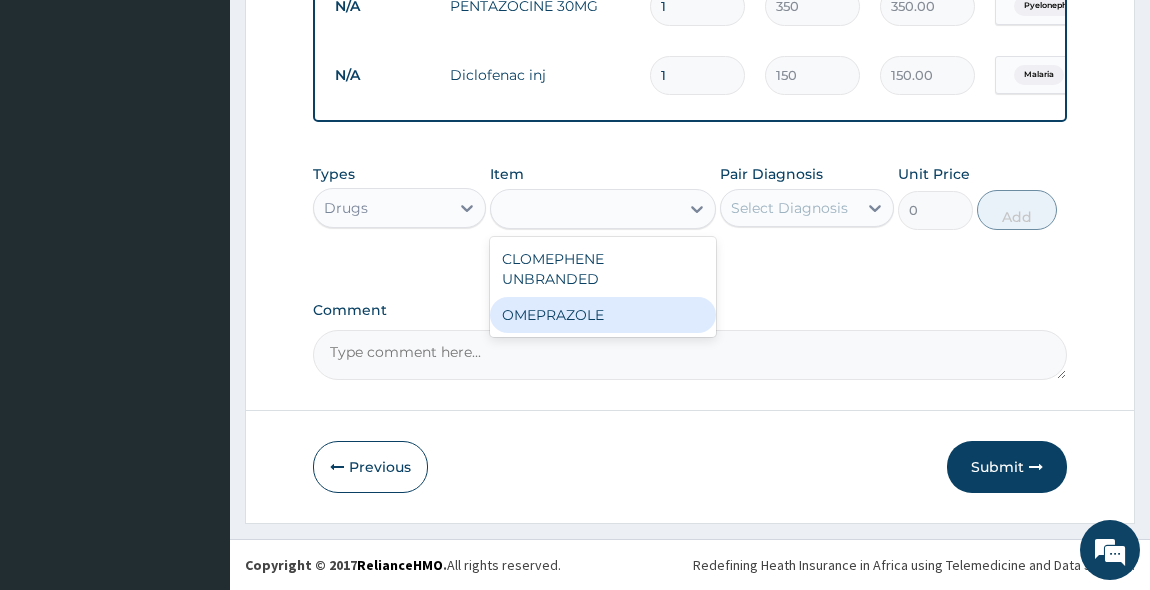 type on "150" 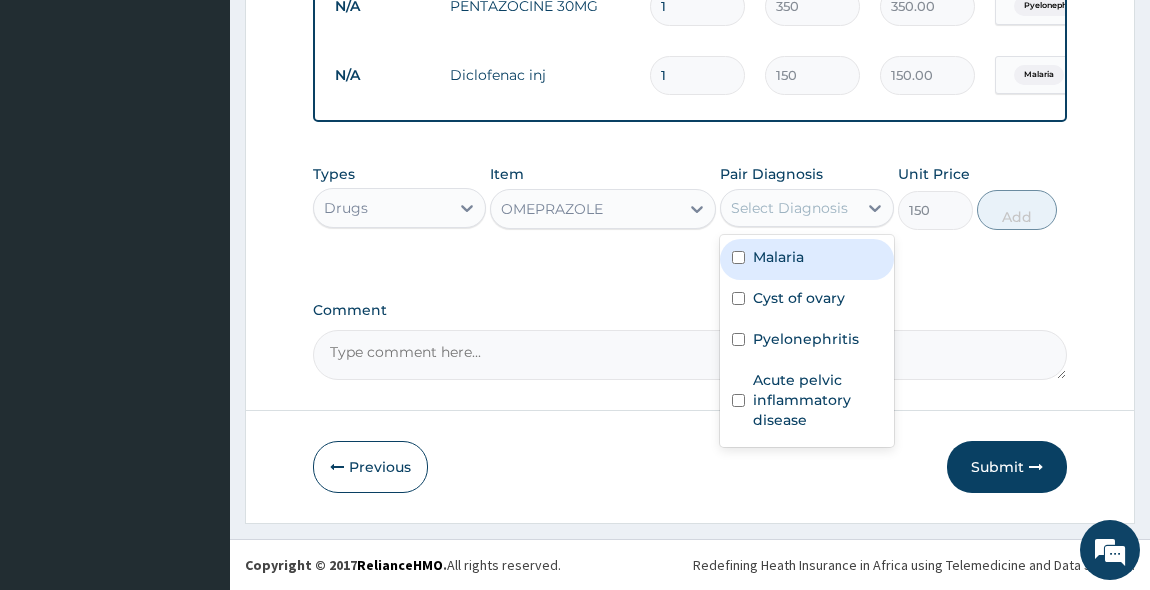 click on "Select Diagnosis" at bounding box center [807, 208] 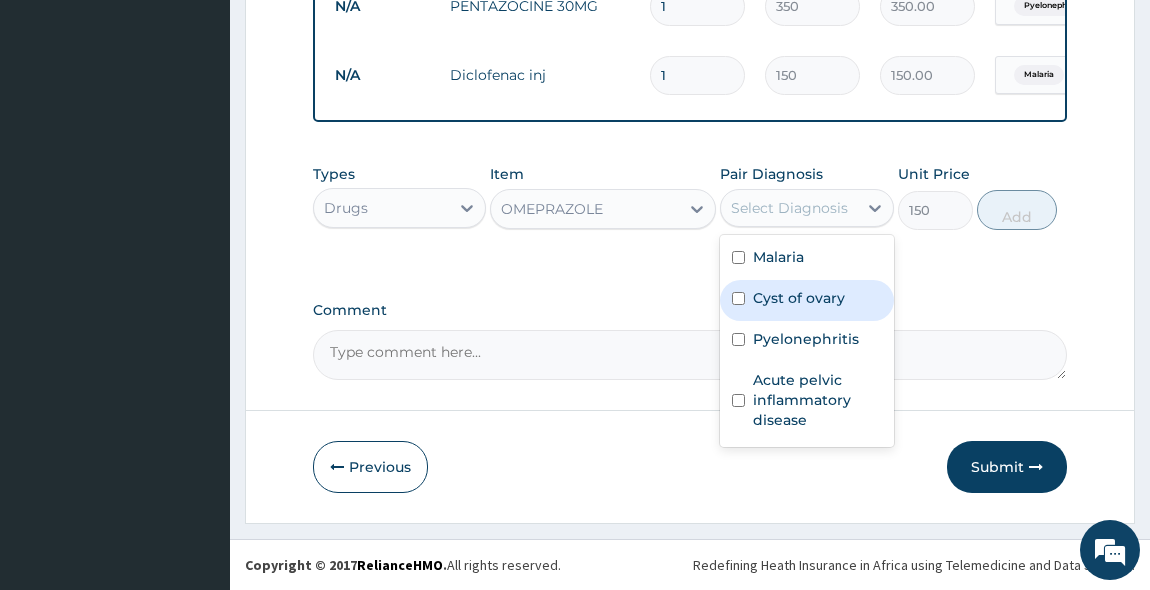 click on "Cyst of ovary" at bounding box center (807, 300) 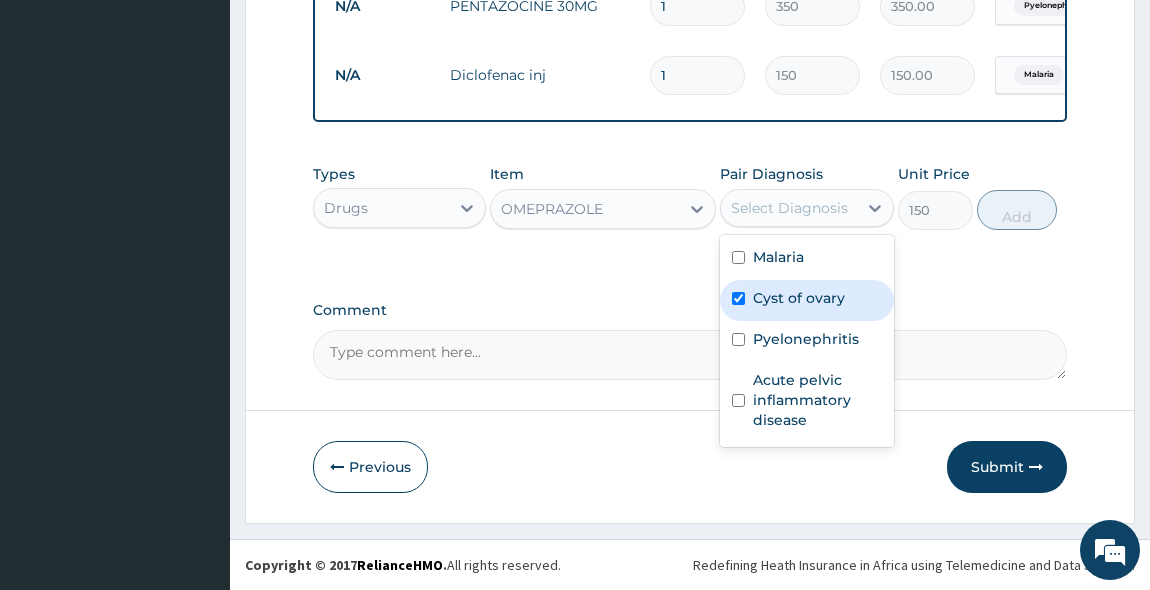 checkbox on "true" 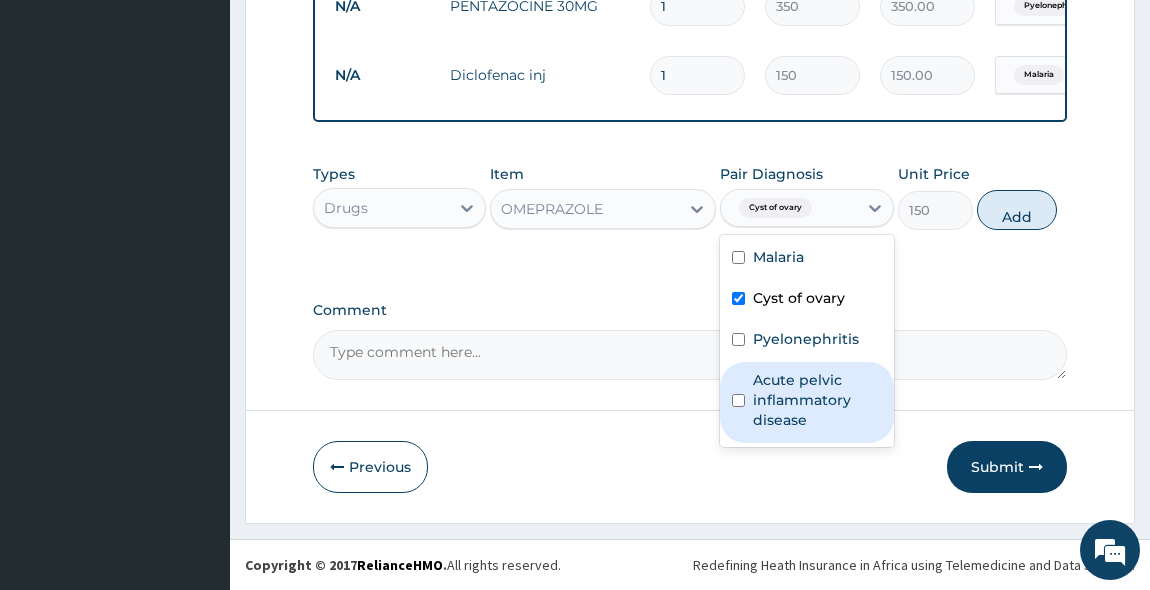click on "Acute pelvic inflammatory disease" at bounding box center [807, 402] 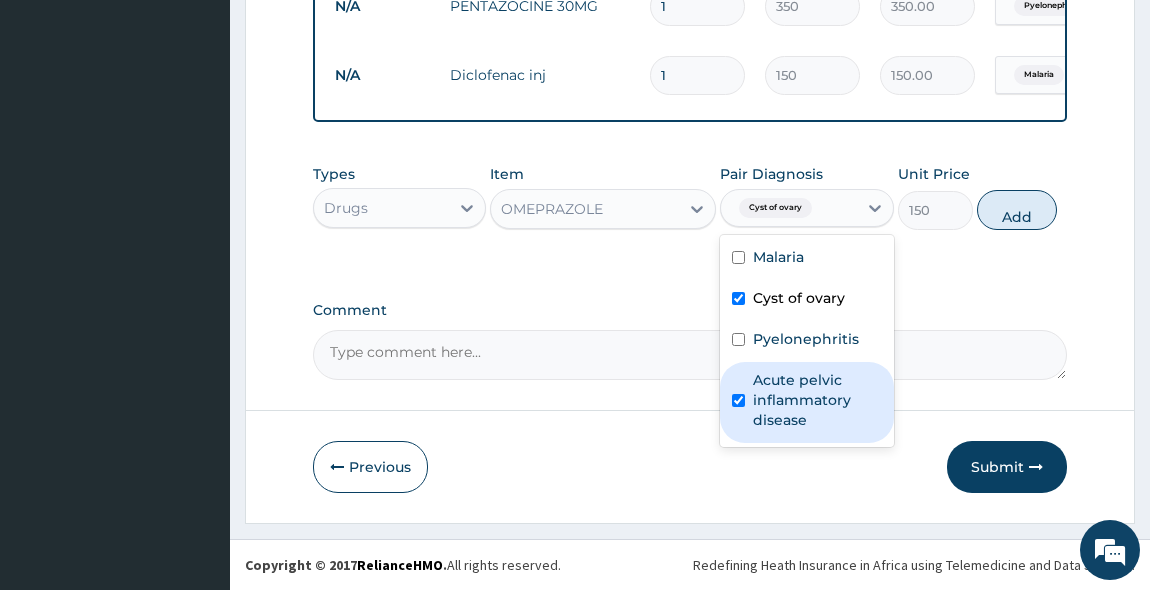 checkbox on "true" 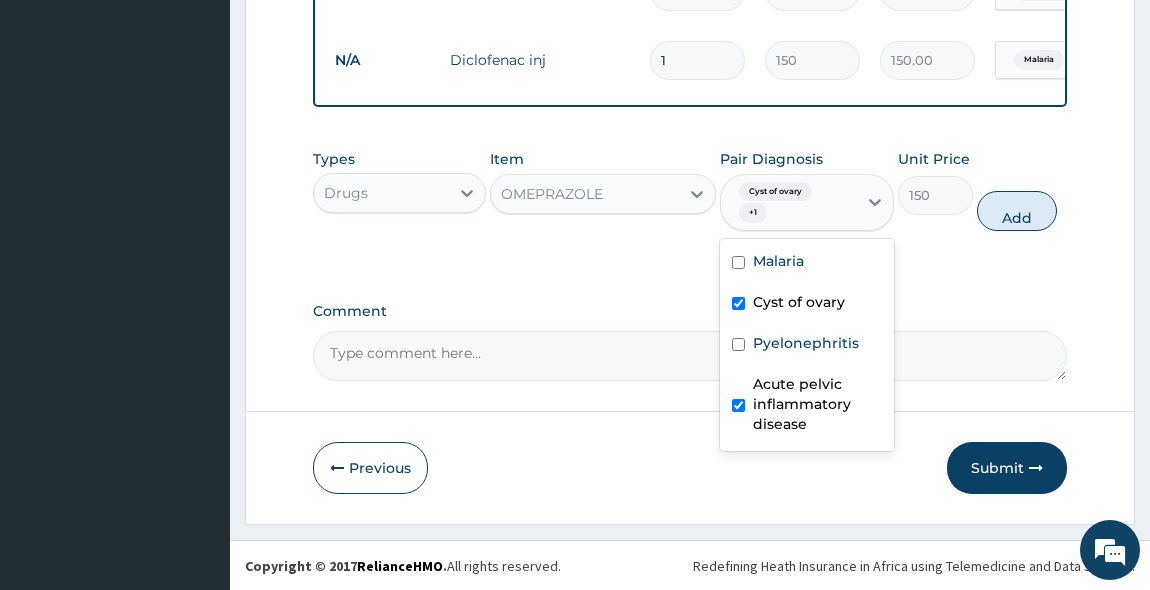 click at bounding box center (738, 303) 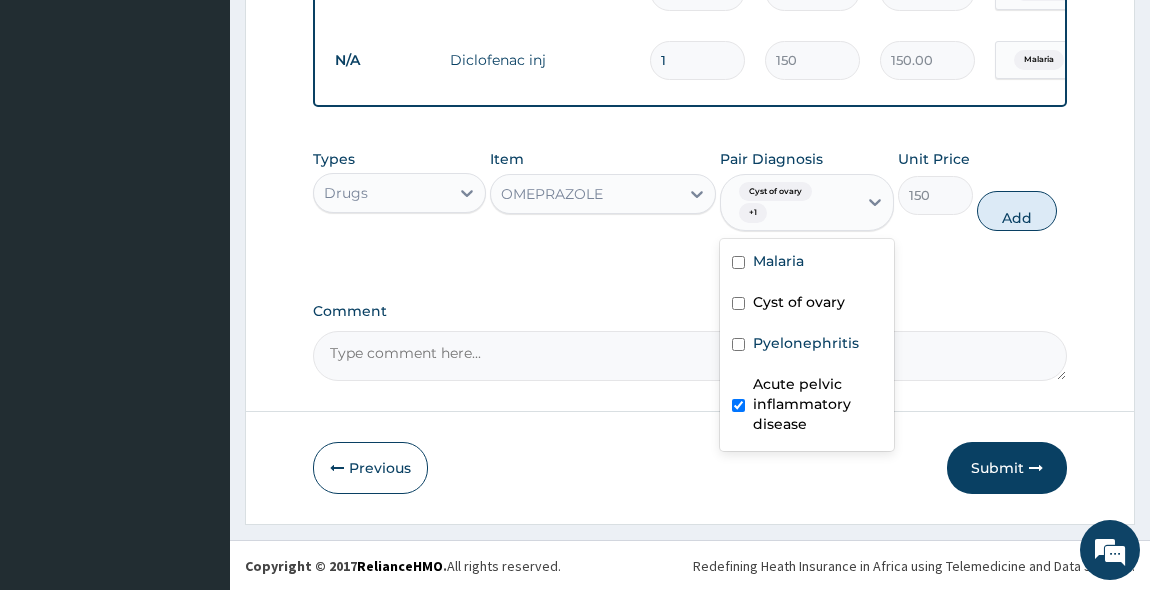 checkbox on "false" 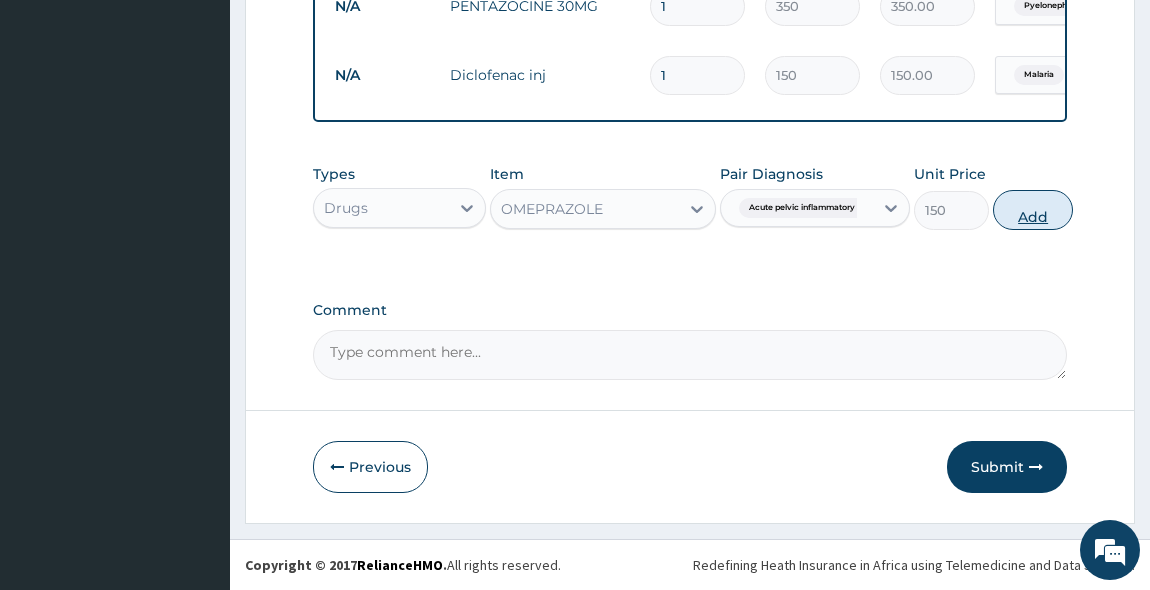 click on "Add" at bounding box center (1033, 210) 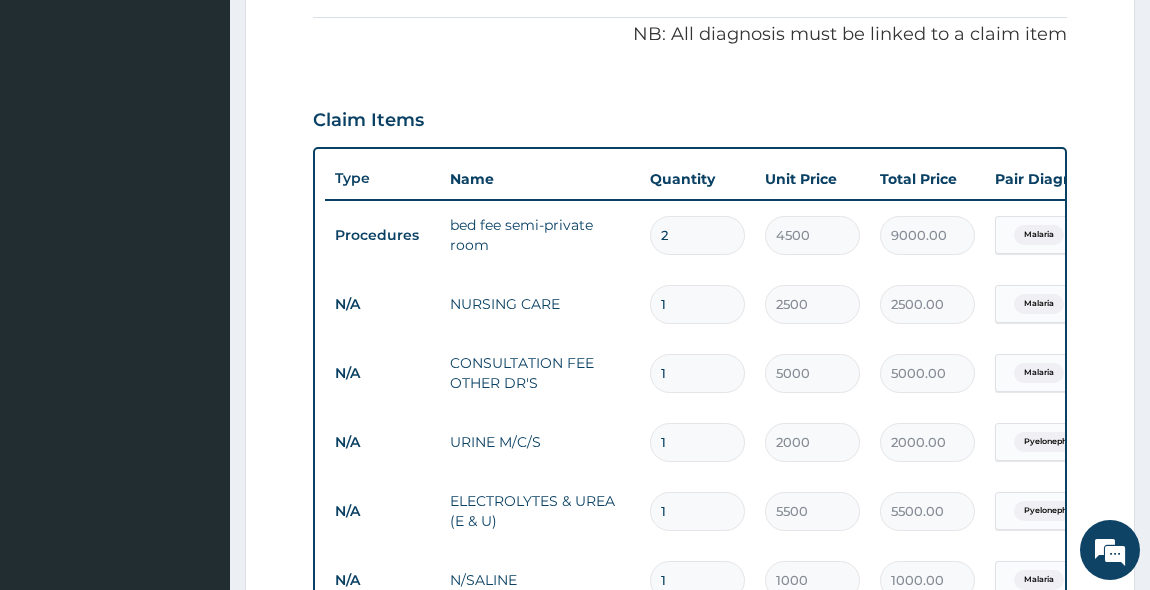 scroll, scrollTop: 688, scrollLeft: 0, axis: vertical 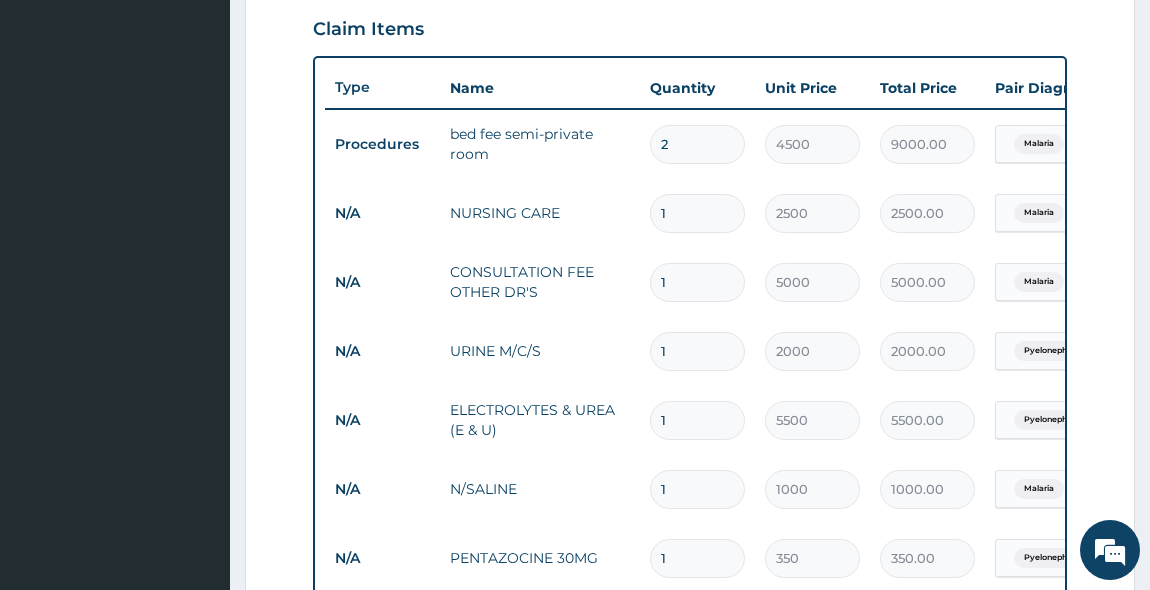 click on "1" at bounding box center [697, 213] 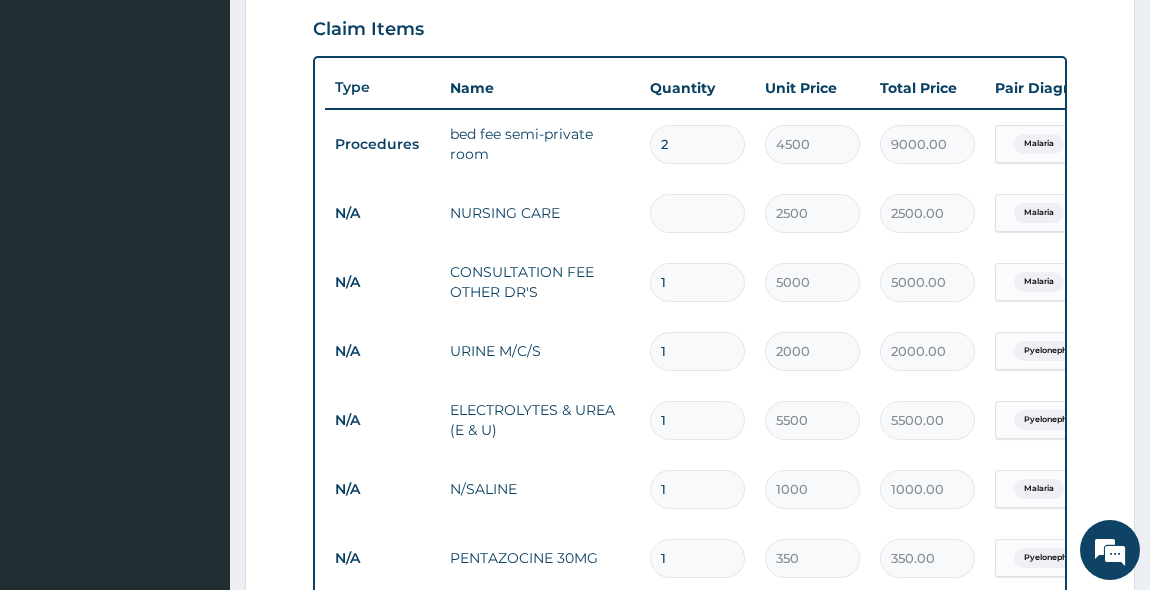 type on "0.00" 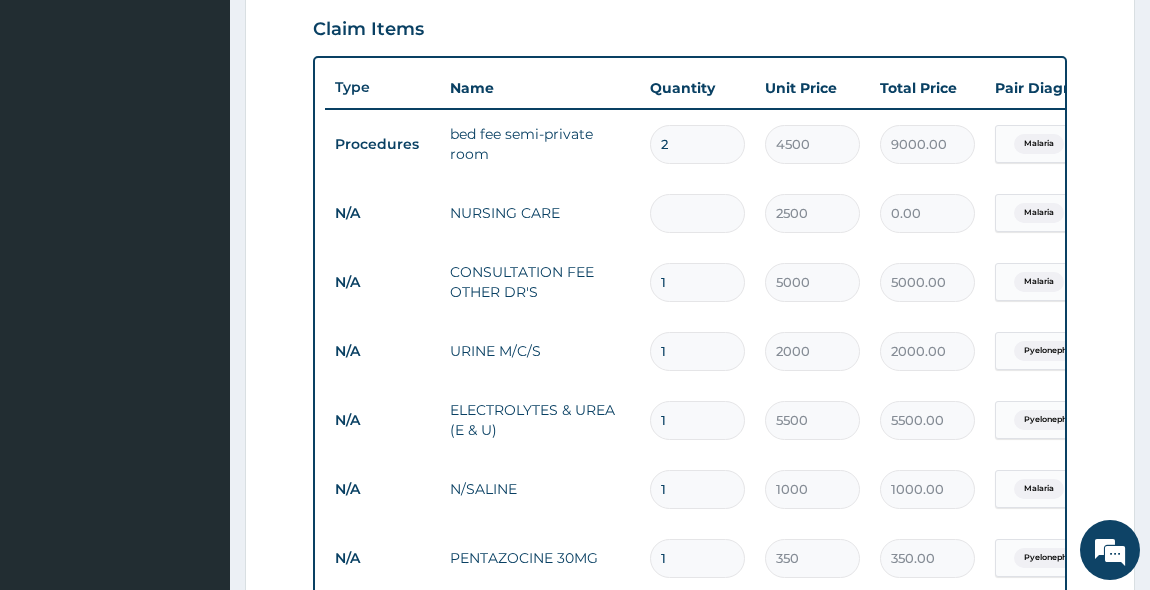 type on "2" 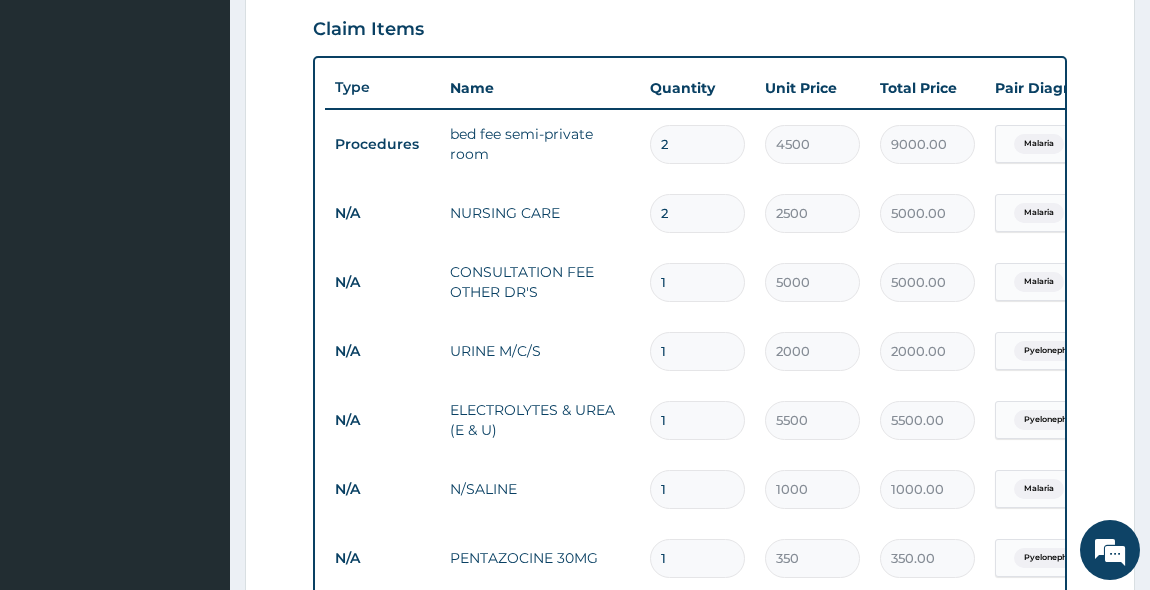 type on "2" 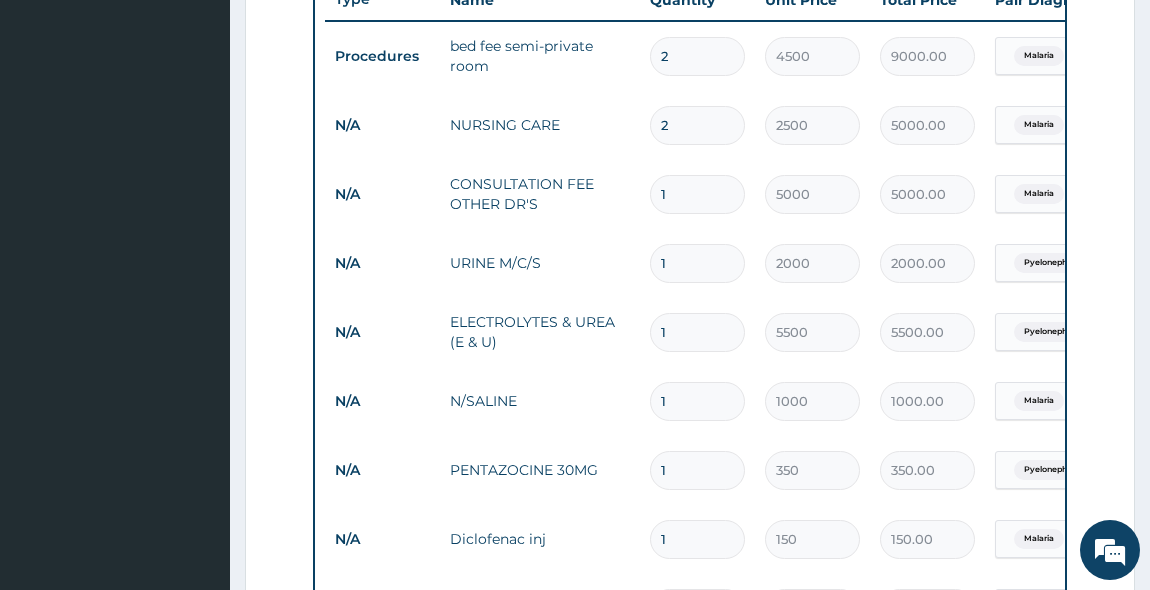 scroll, scrollTop: 870, scrollLeft: 0, axis: vertical 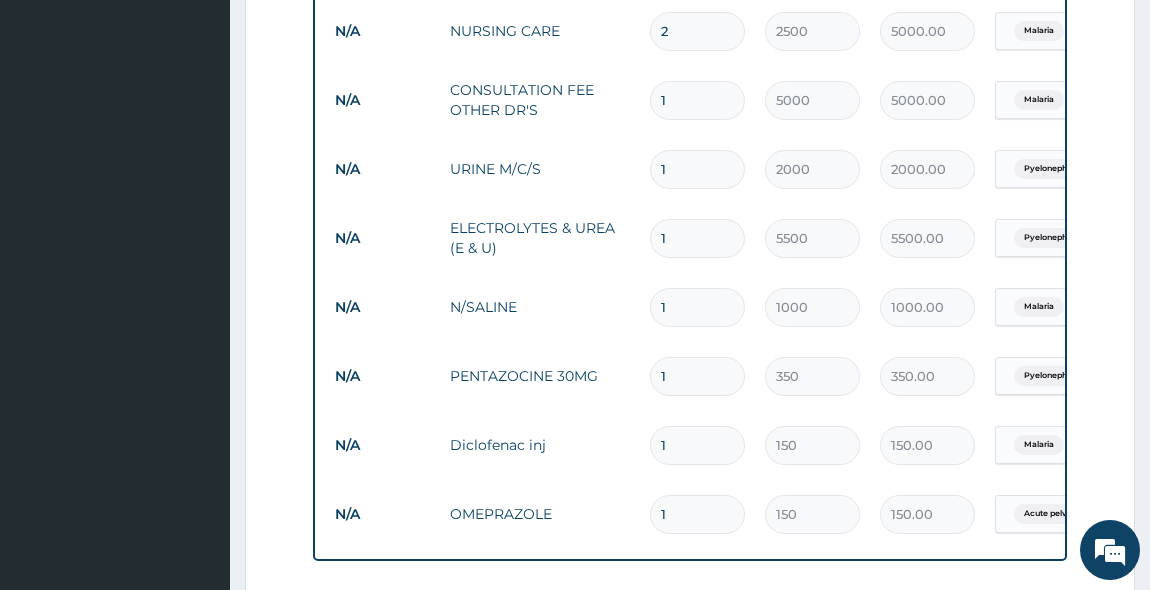 click on "1" at bounding box center [697, 307] 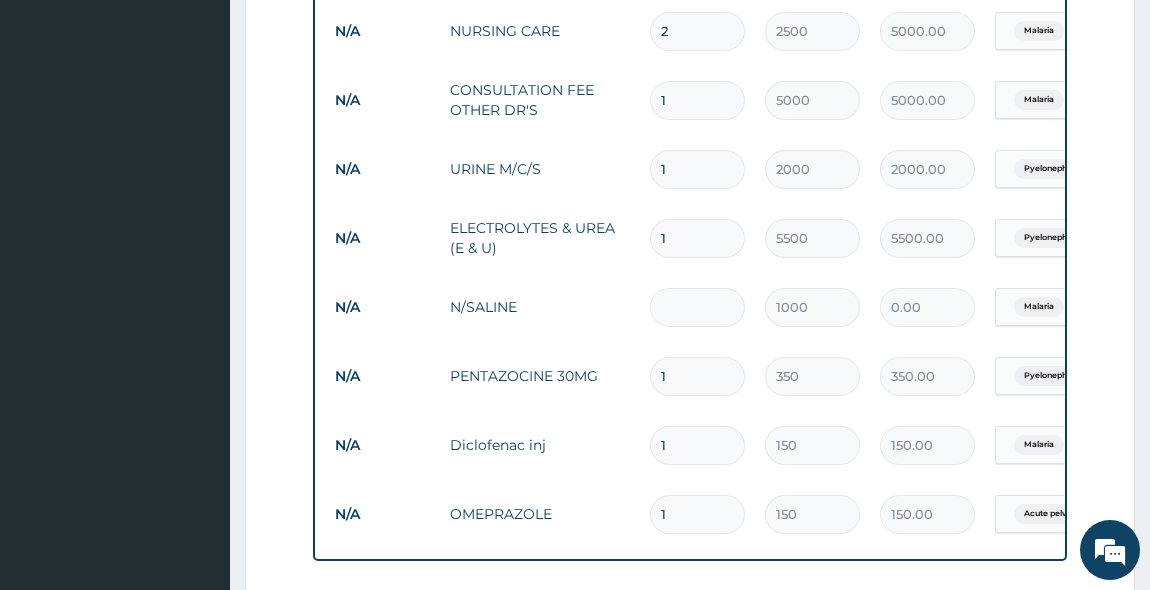 type on "2" 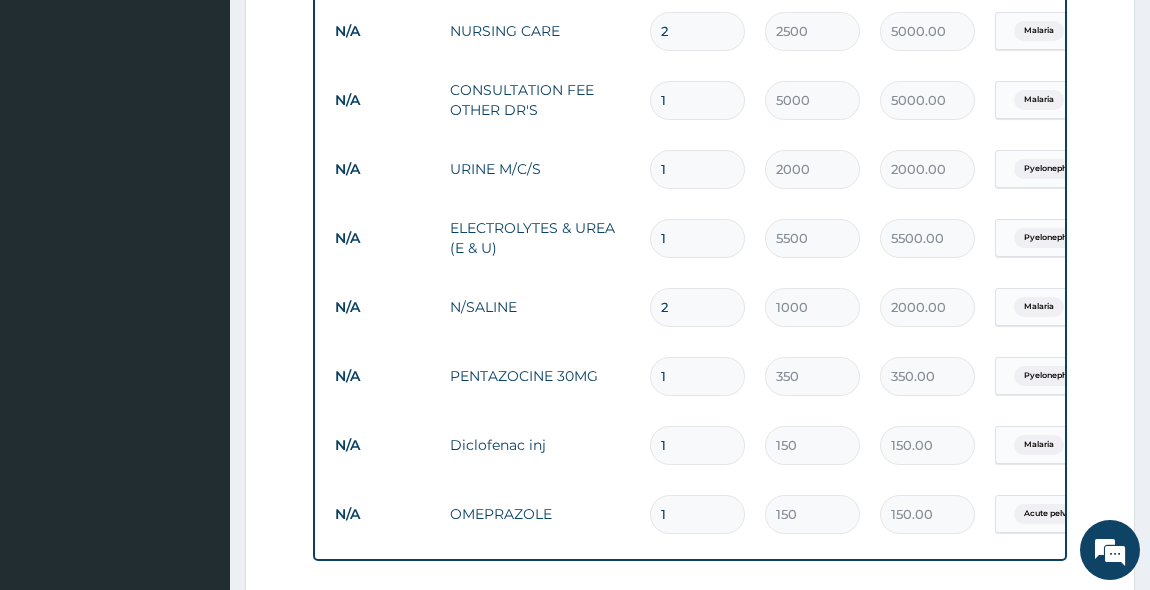 type on "2" 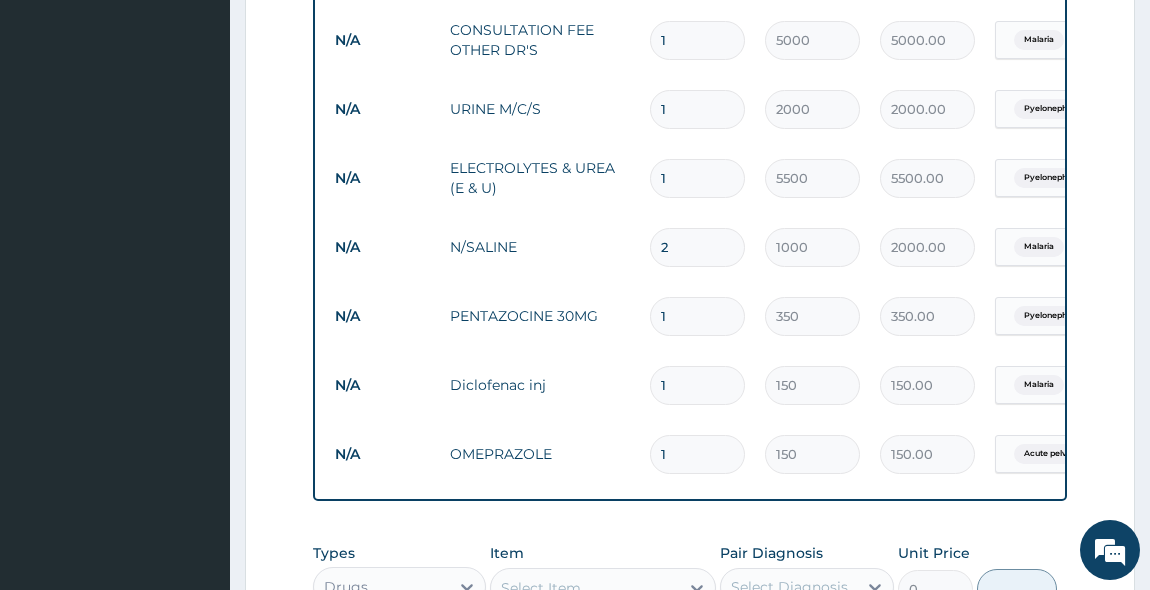 scroll, scrollTop: 960, scrollLeft: 0, axis: vertical 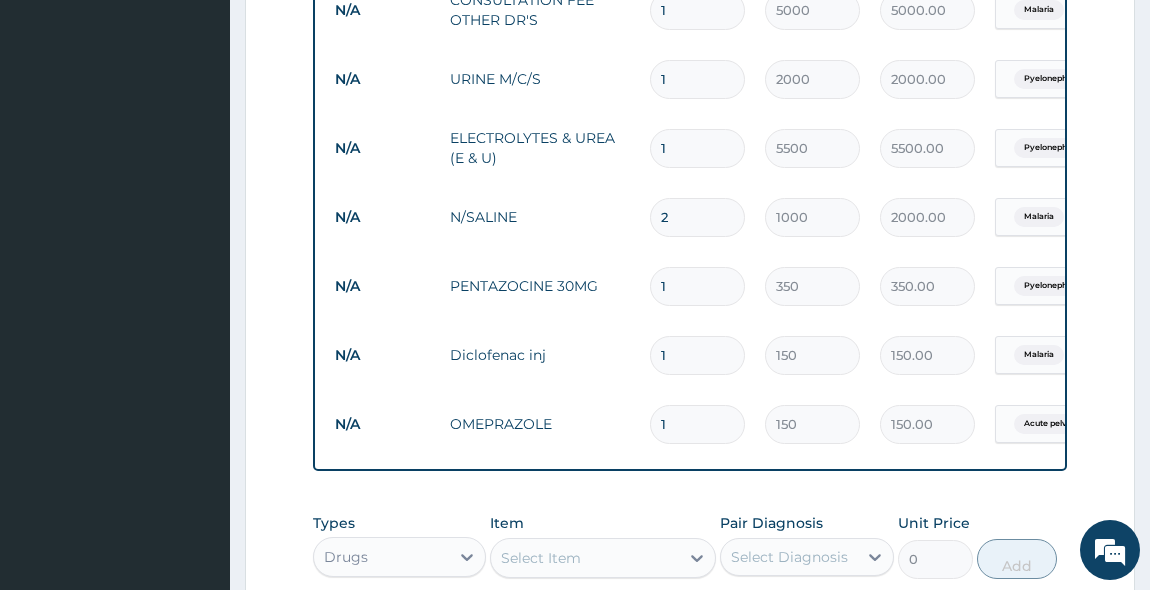 click on "1" at bounding box center [697, 286] 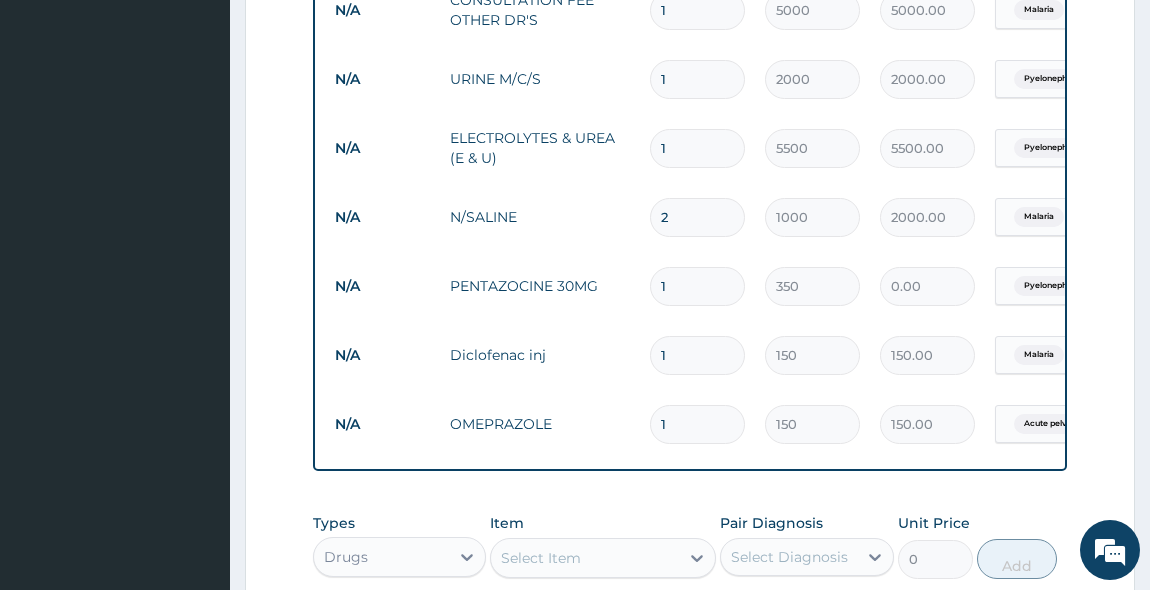 type 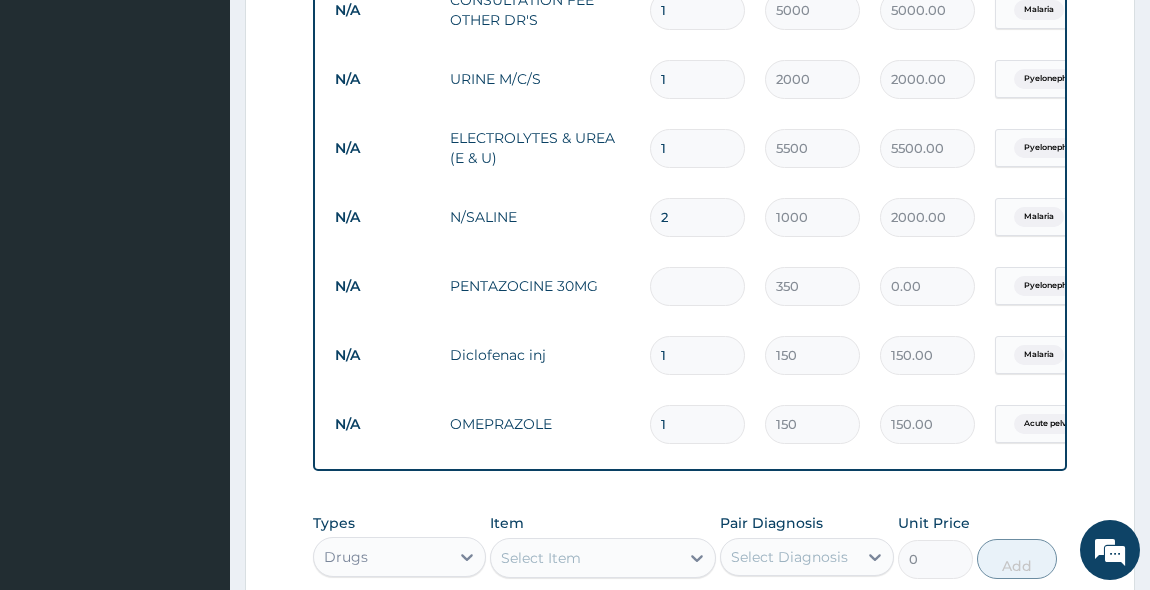 type on "3" 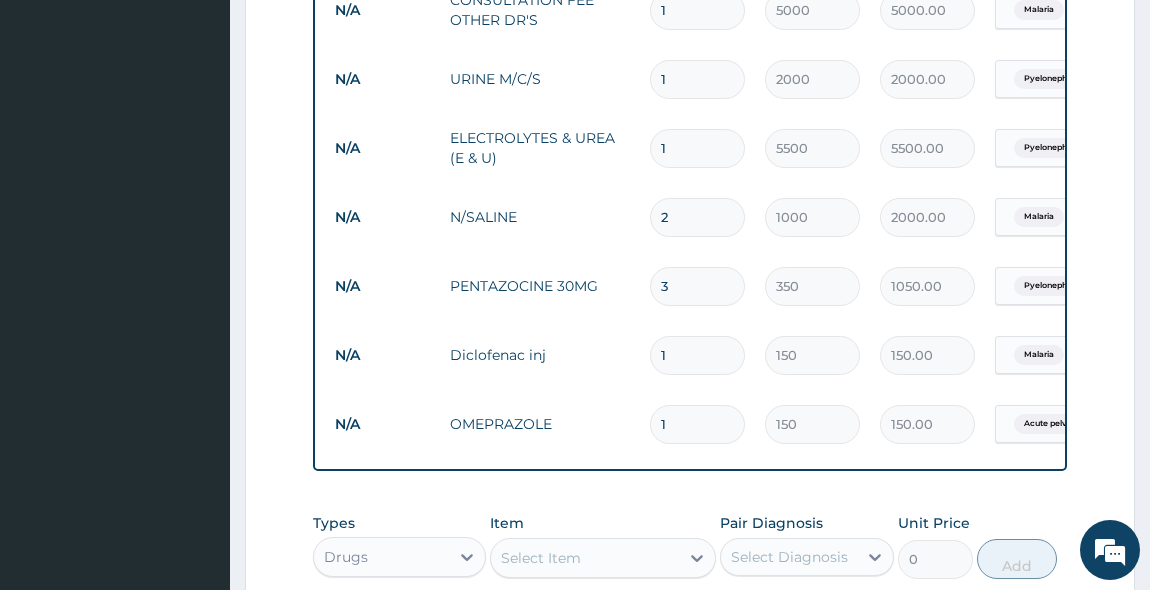 type on "3" 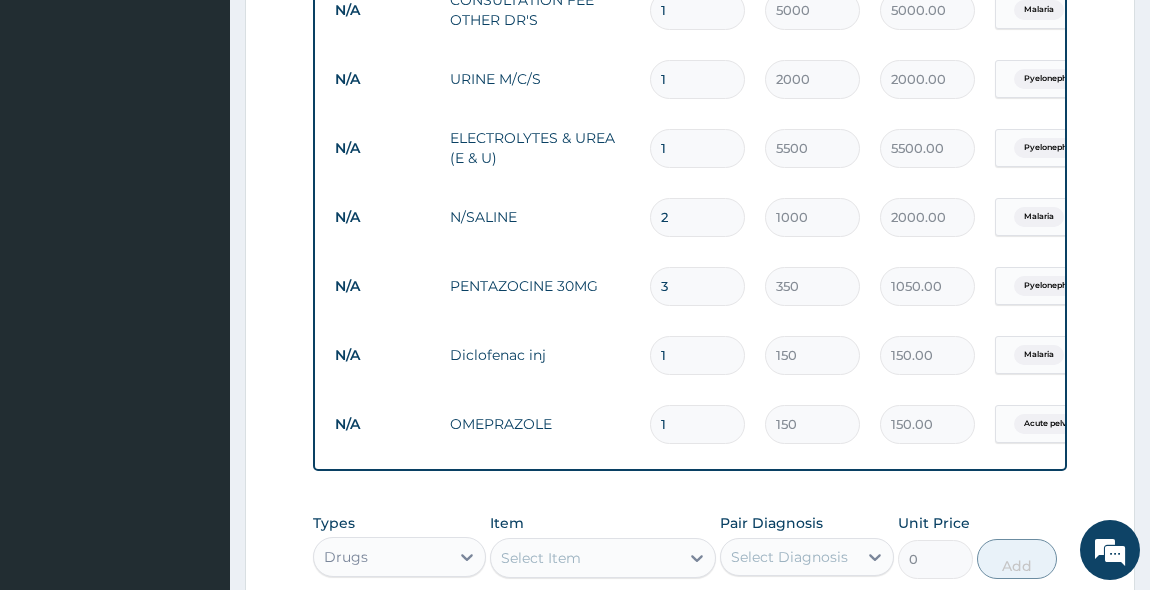 type 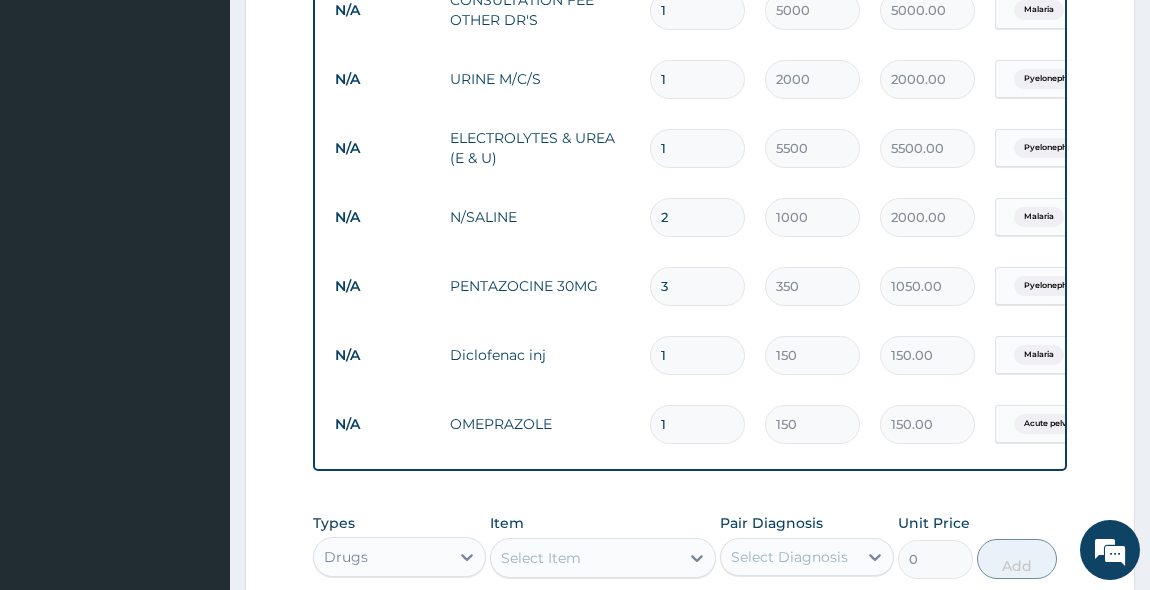 type on "0.00" 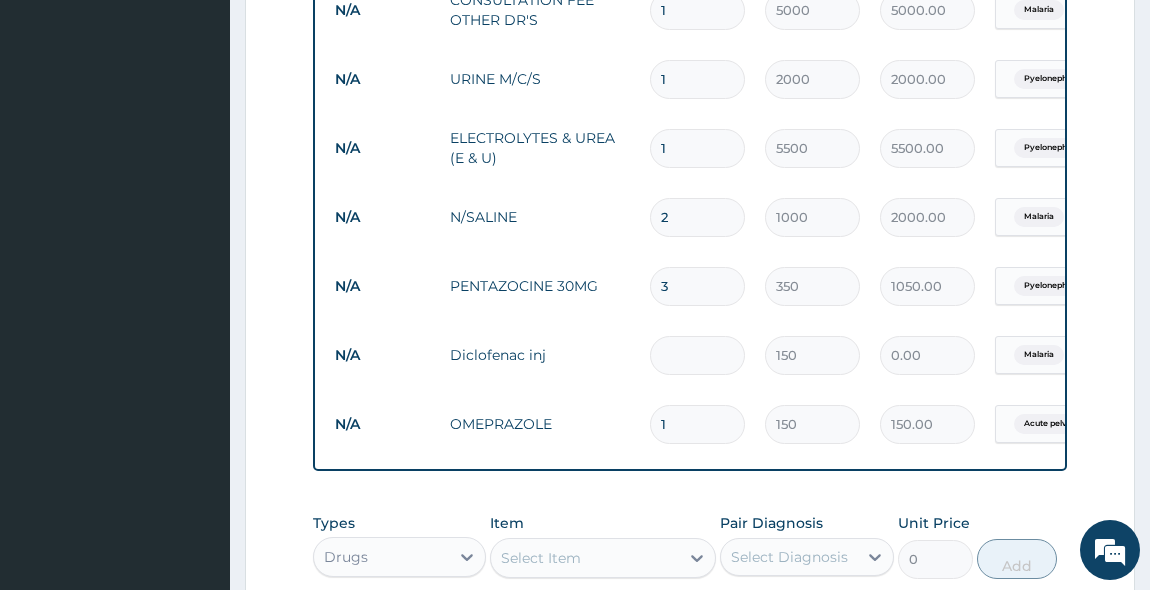 type on "2" 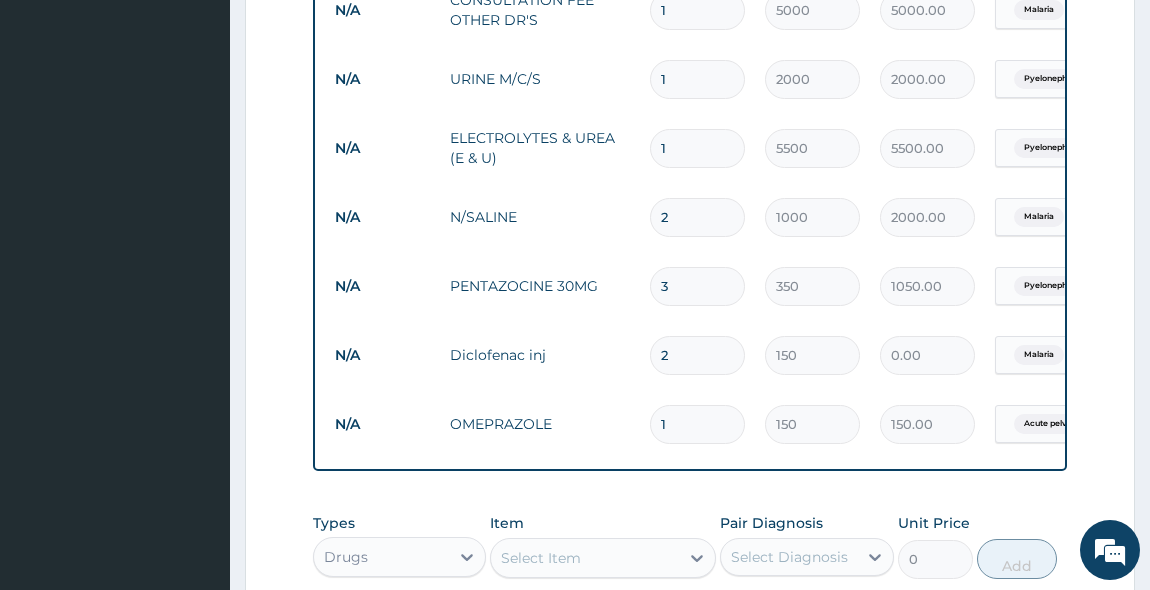 type on "300.00" 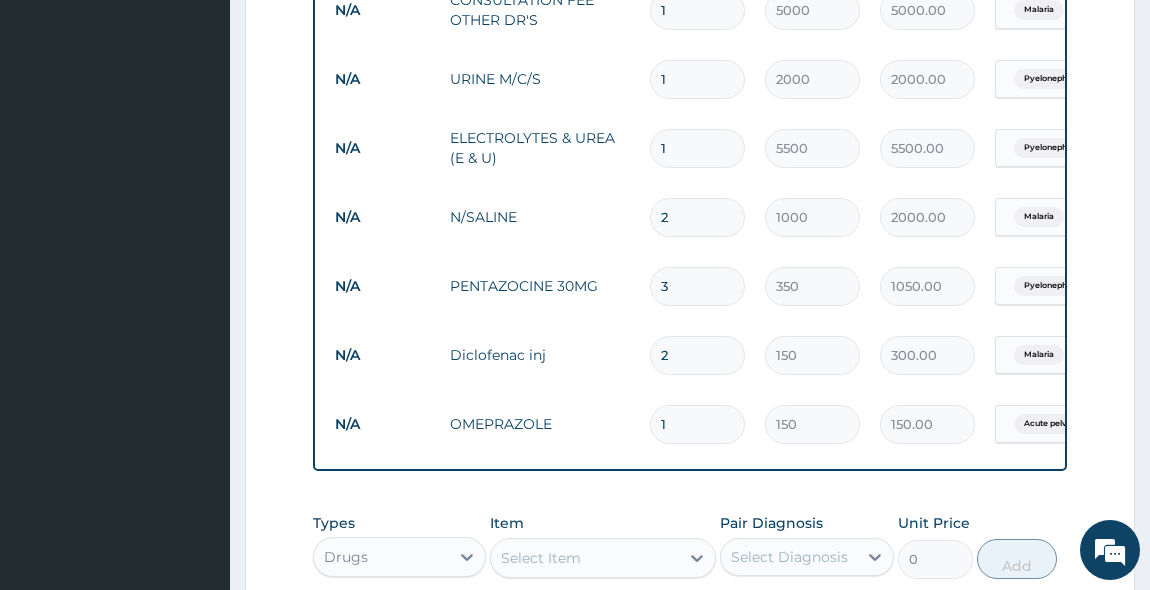 type on "2" 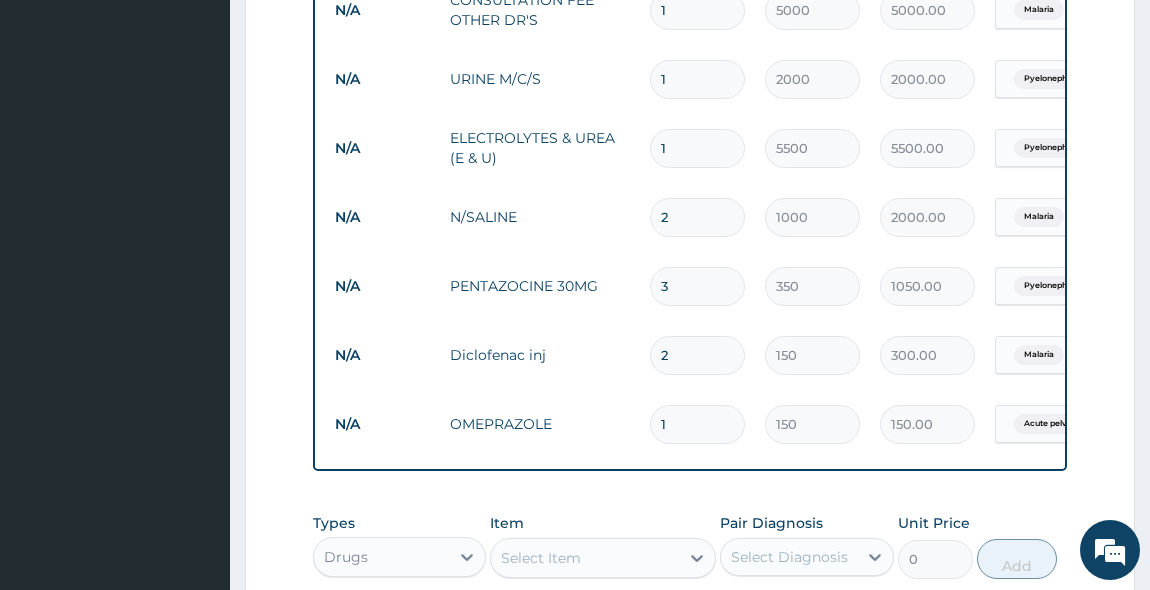 type 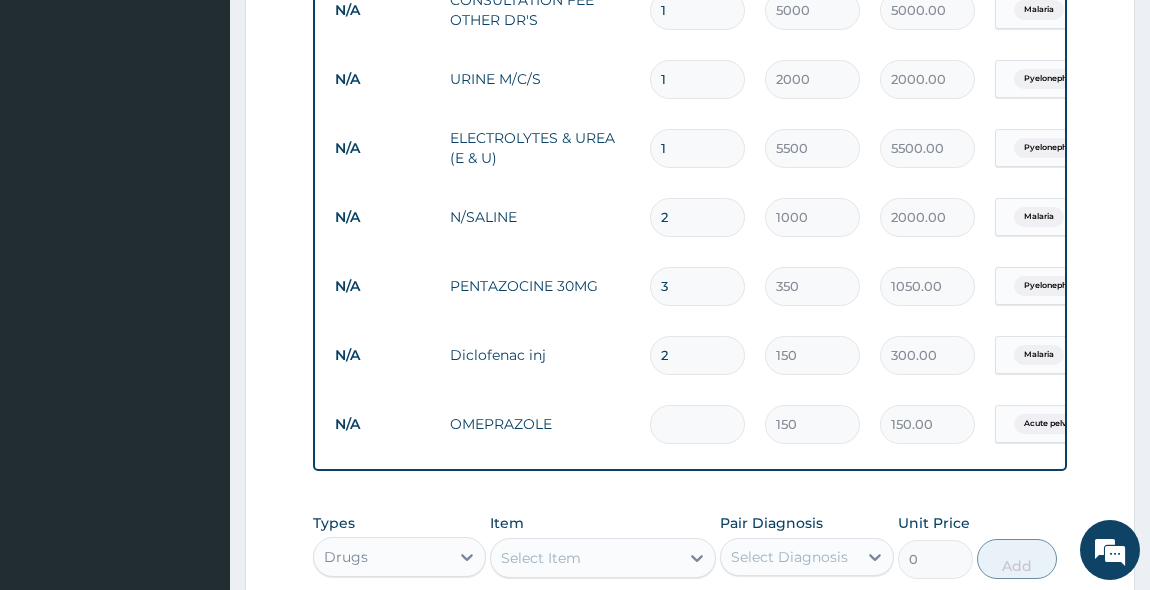 type on "0.00" 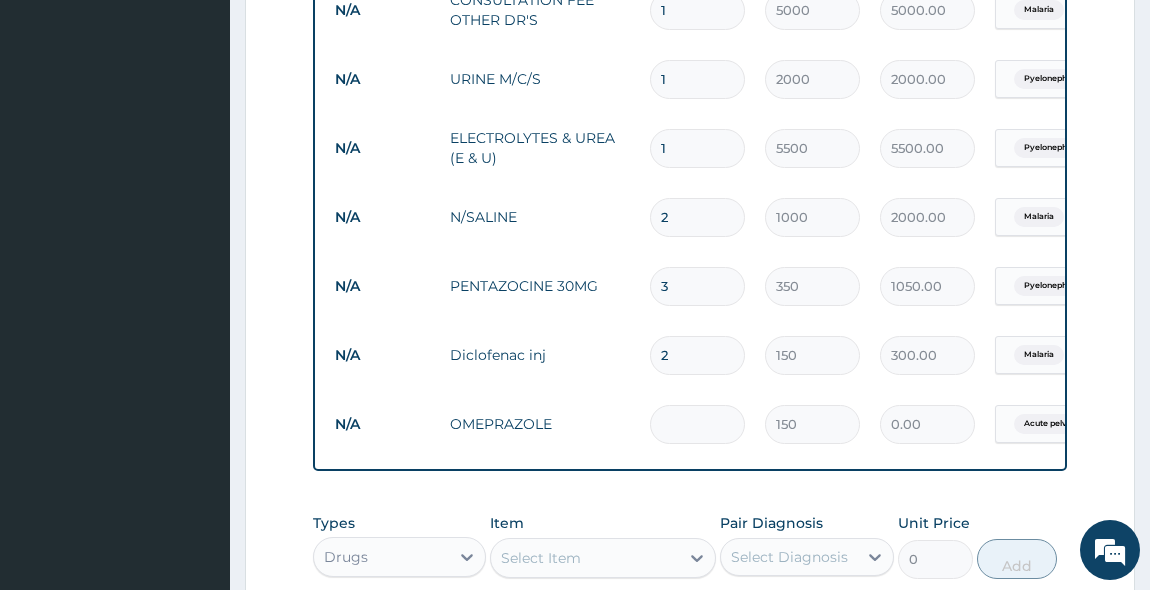 type on "3" 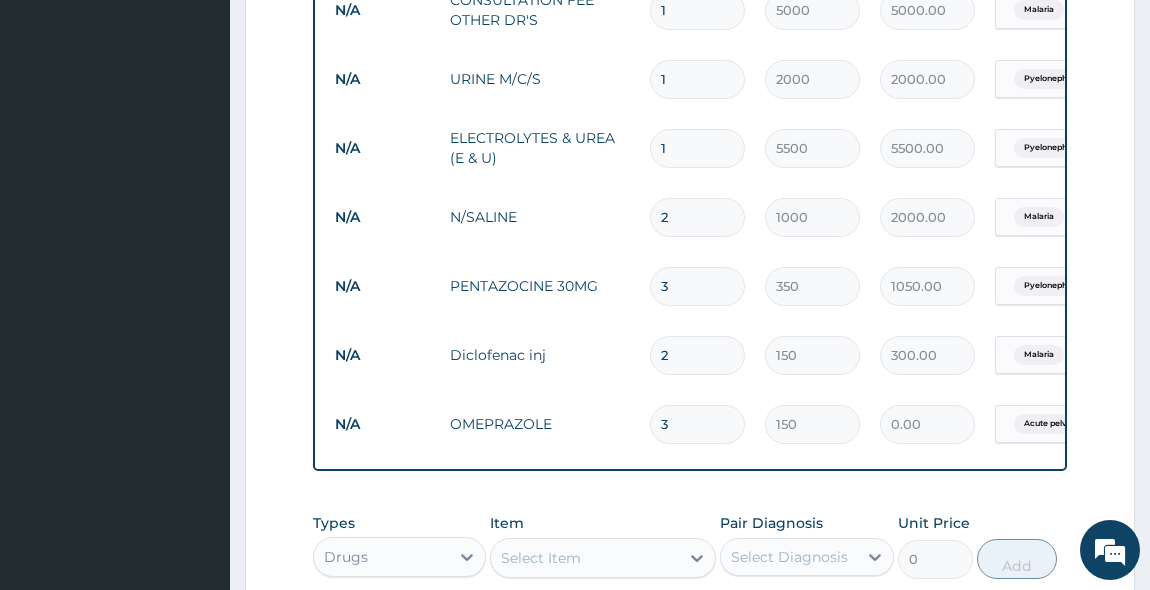 type on "450.00" 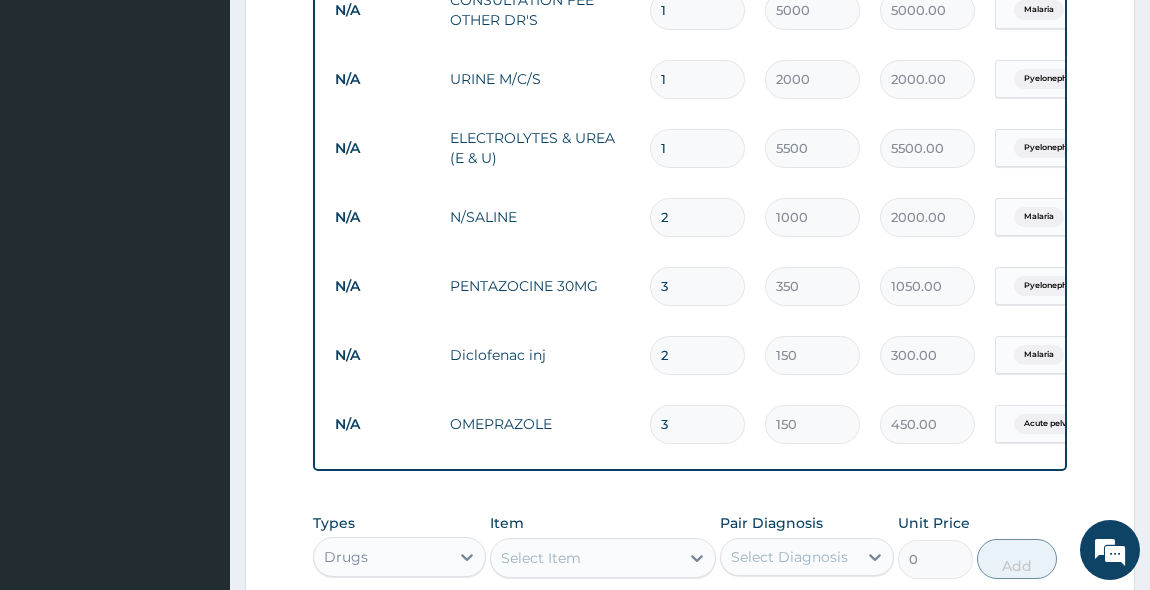 type on "3" 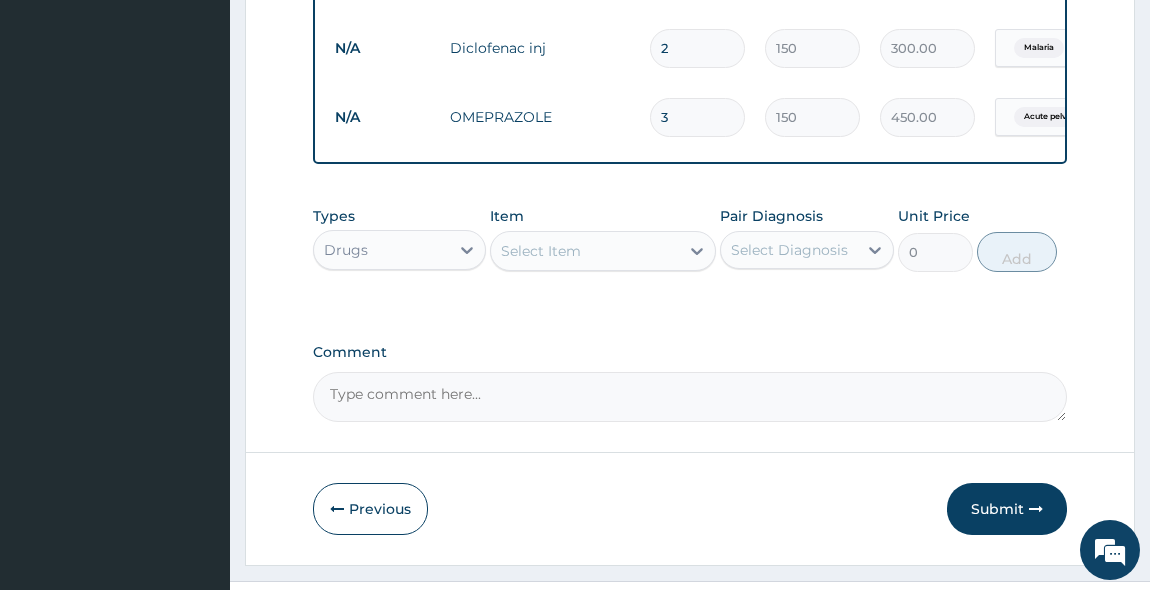 scroll, scrollTop: 1324, scrollLeft: 0, axis: vertical 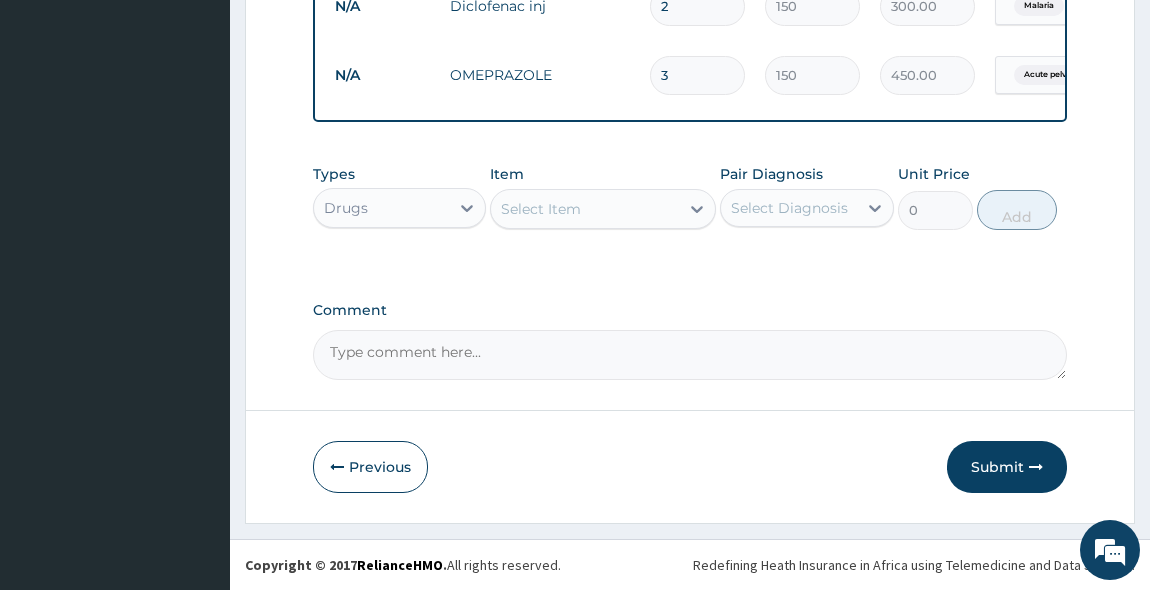 click on "Select Item" at bounding box center (541, 209) 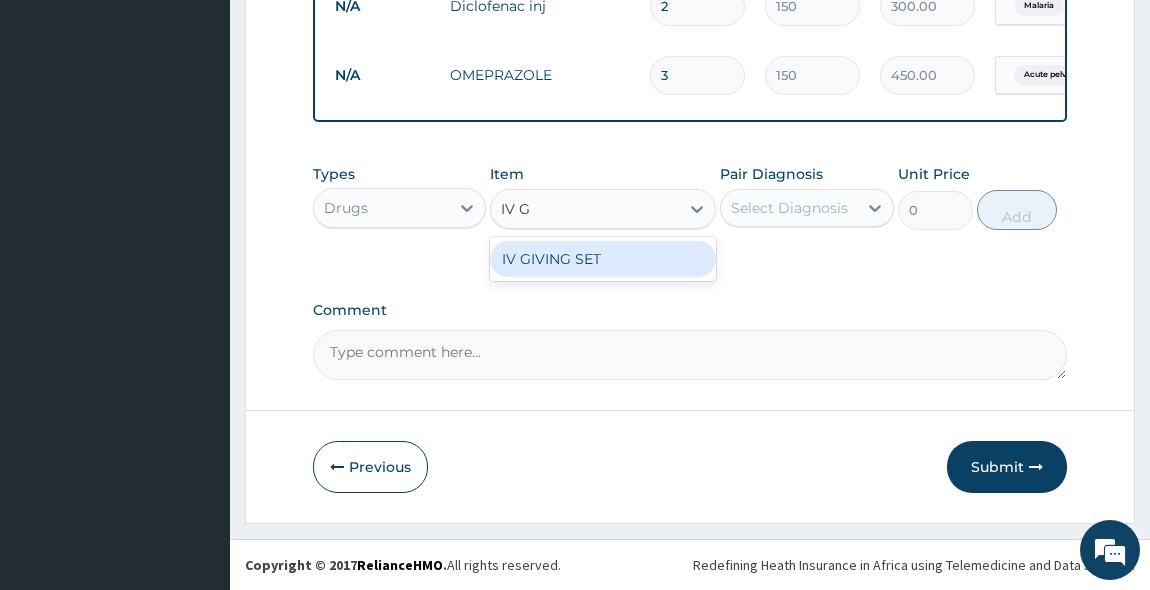 type on "IV GI" 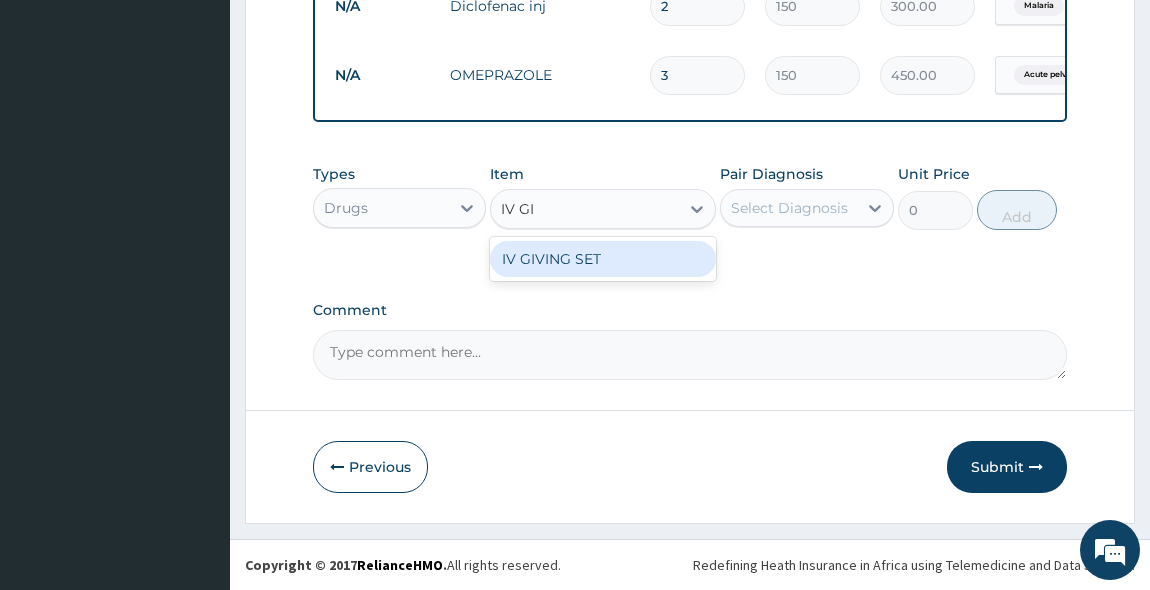 click on "IV GIVING SET" at bounding box center (603, 259) 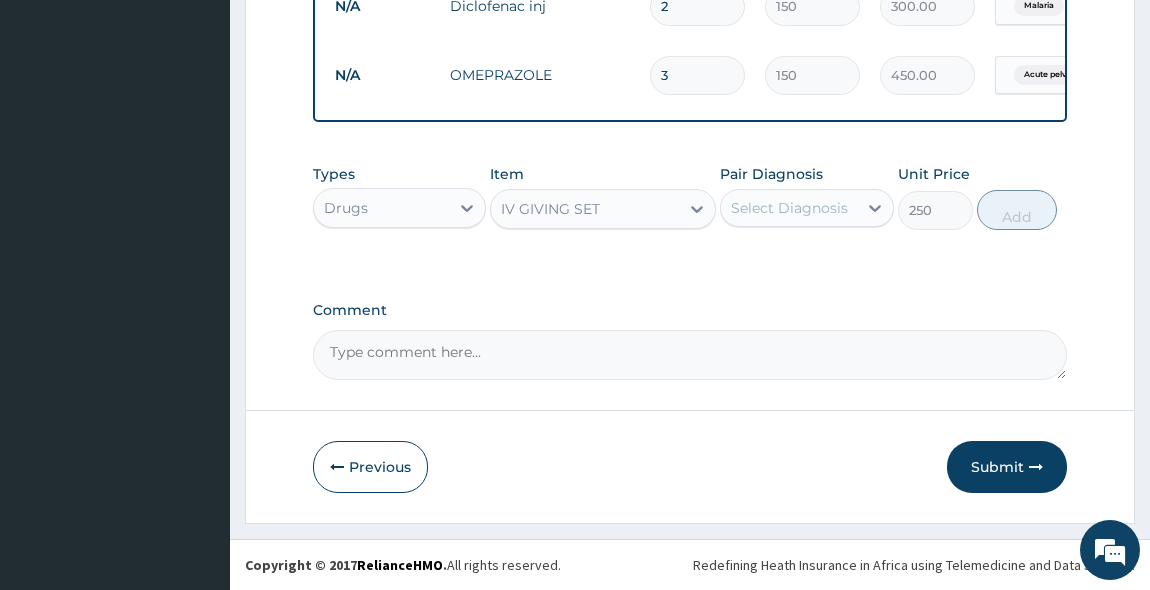 click on "Select Diagnosis" at bounding box center (789, 208) 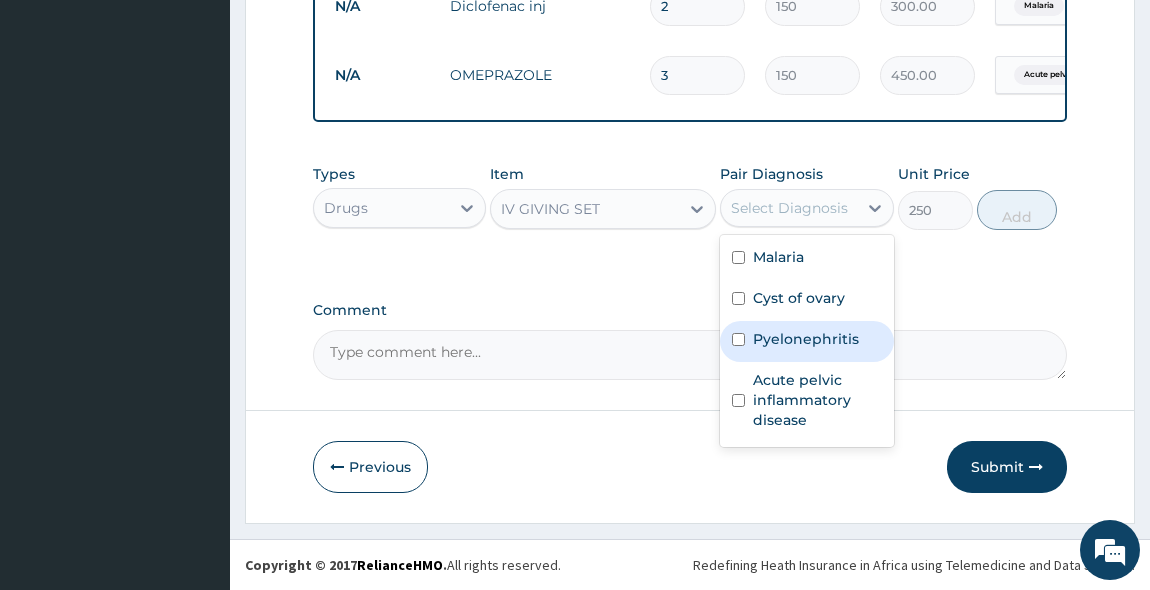 click at bounding box center (738, 339) 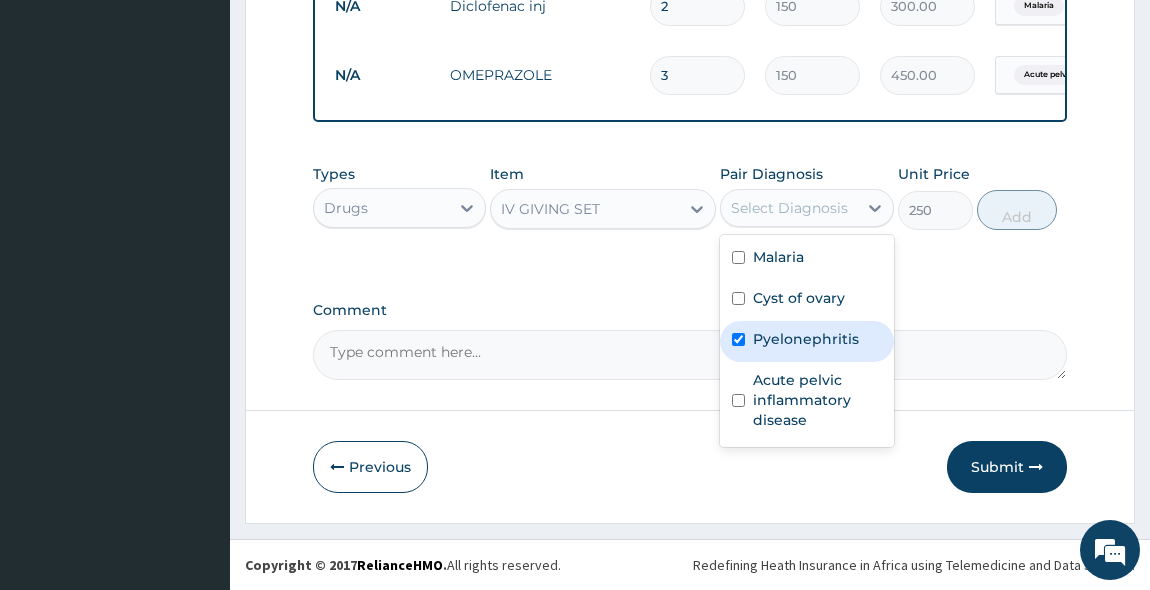 checkbox on "true" 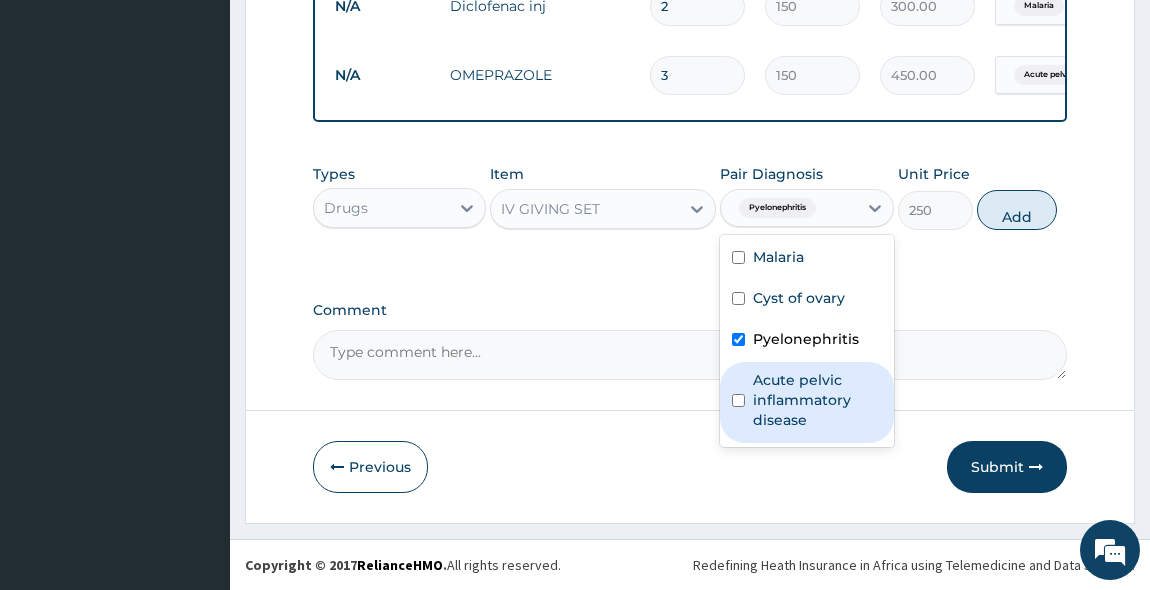 click on "Acute pelvic inflammatory disease" at bounding box center [807, 402] 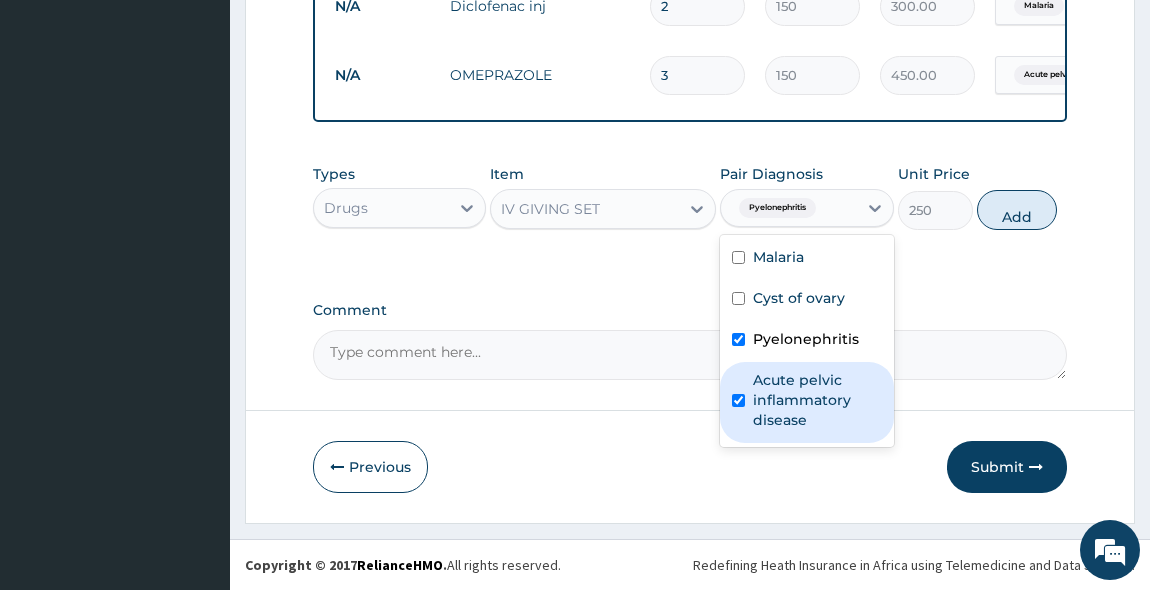 checkbox on "true" 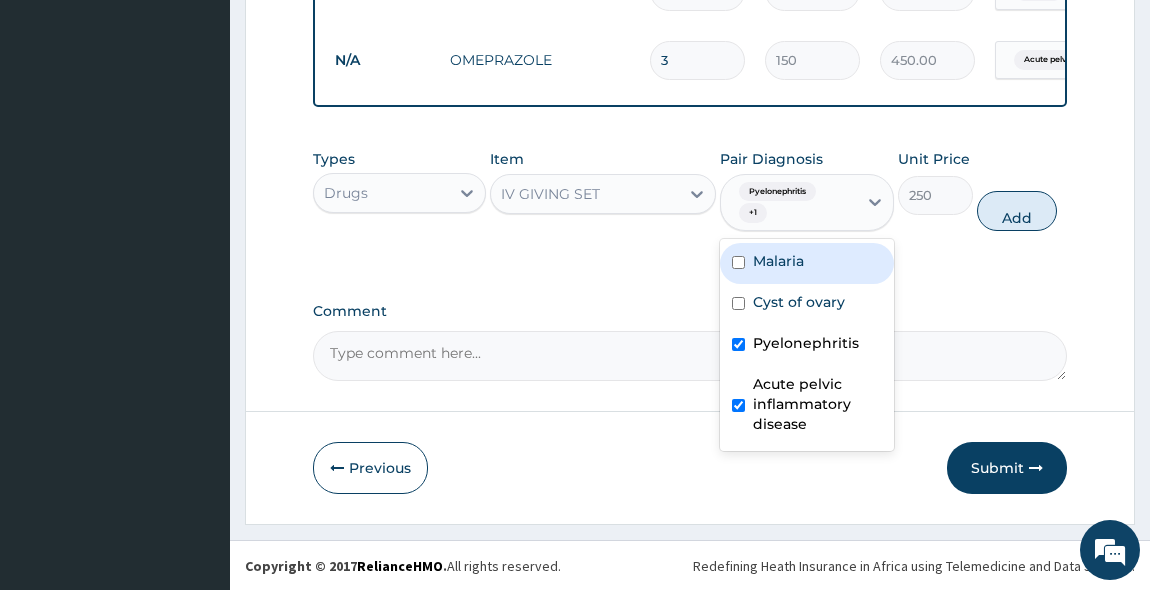 click at bounding box center [738, 262] 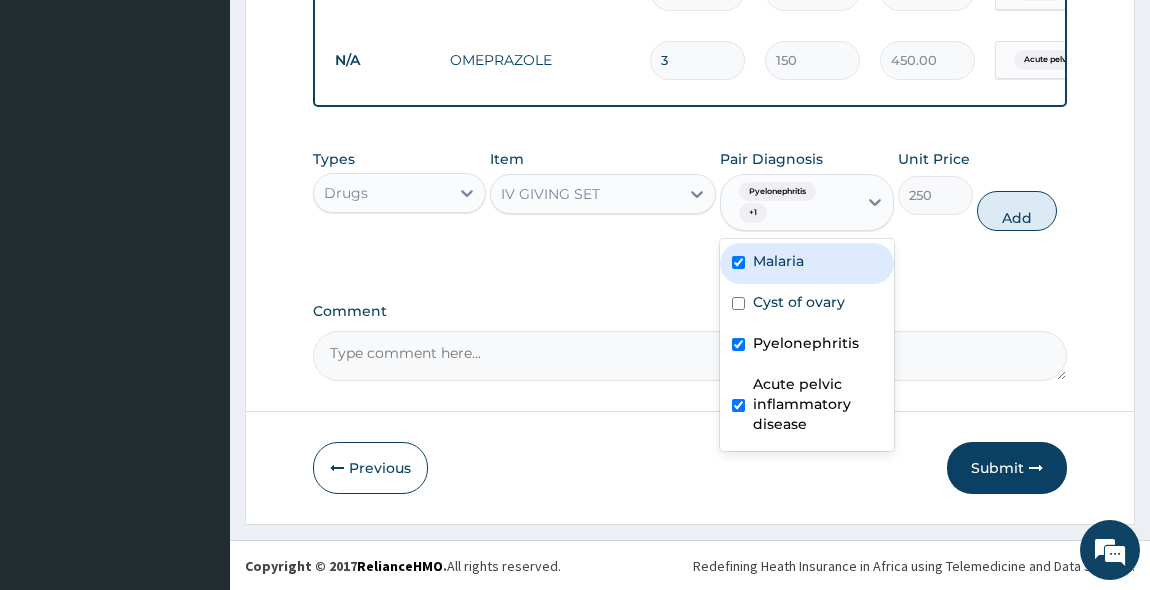 checkbox on "true" 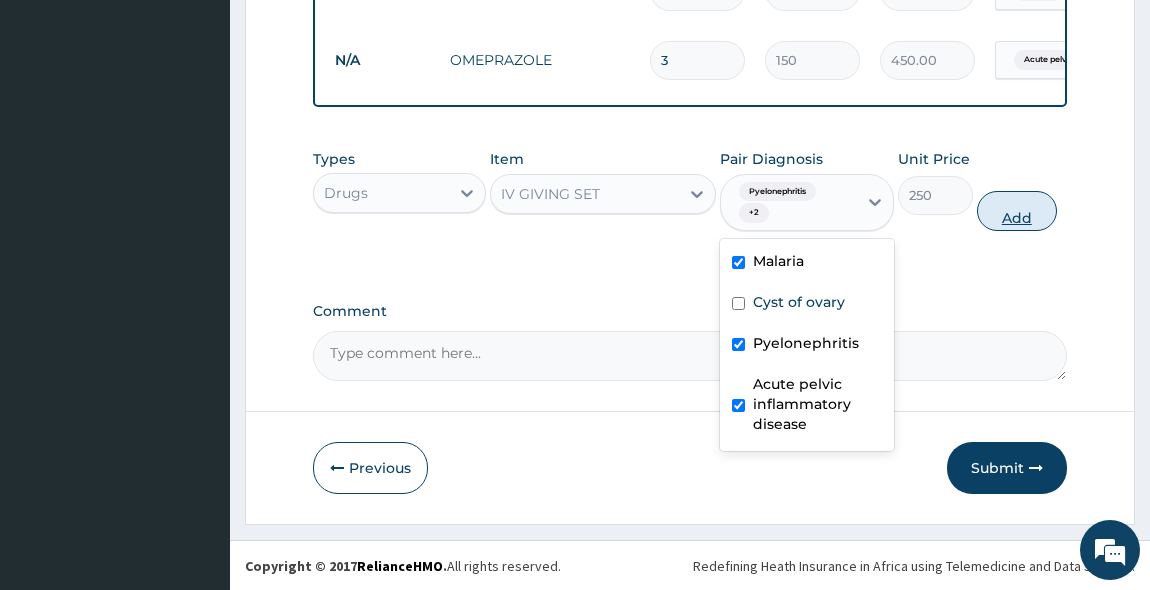 click on "Add" at bounding box center [1017, 211] 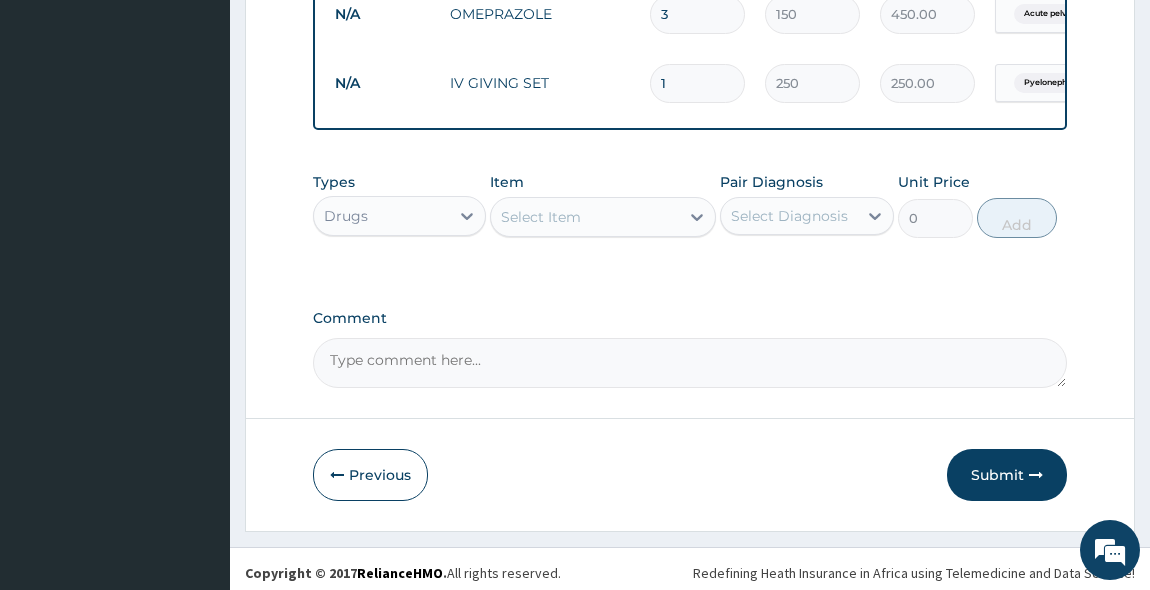 scroll, scrollTop: 1394, scrollLeft: 0, axis: vertical 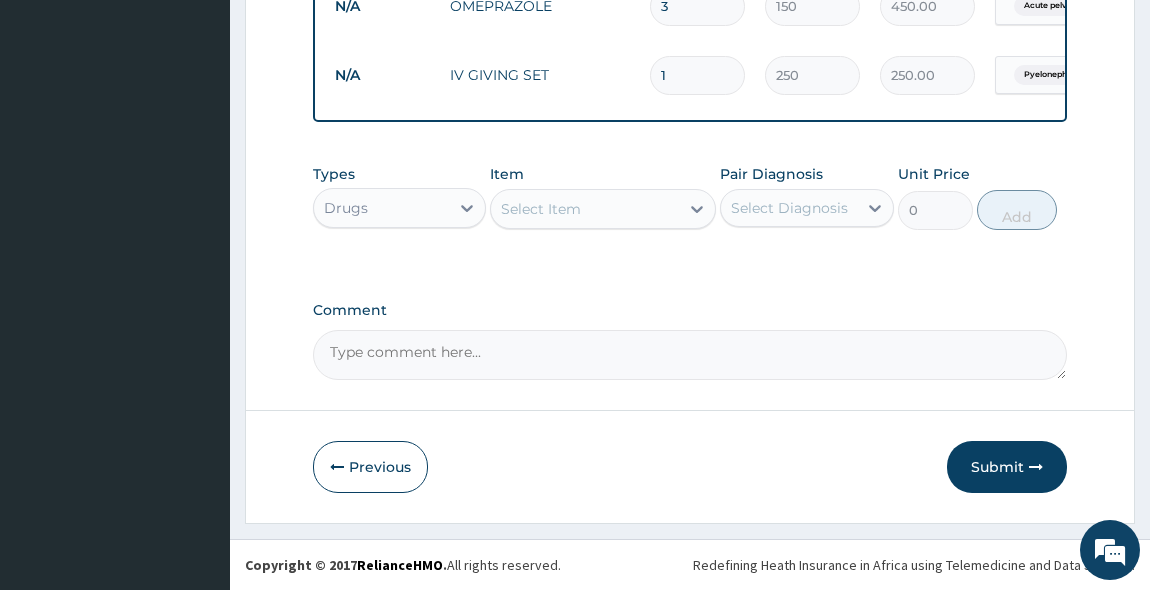 click on "Select Item" at bounding box center (541, 209) 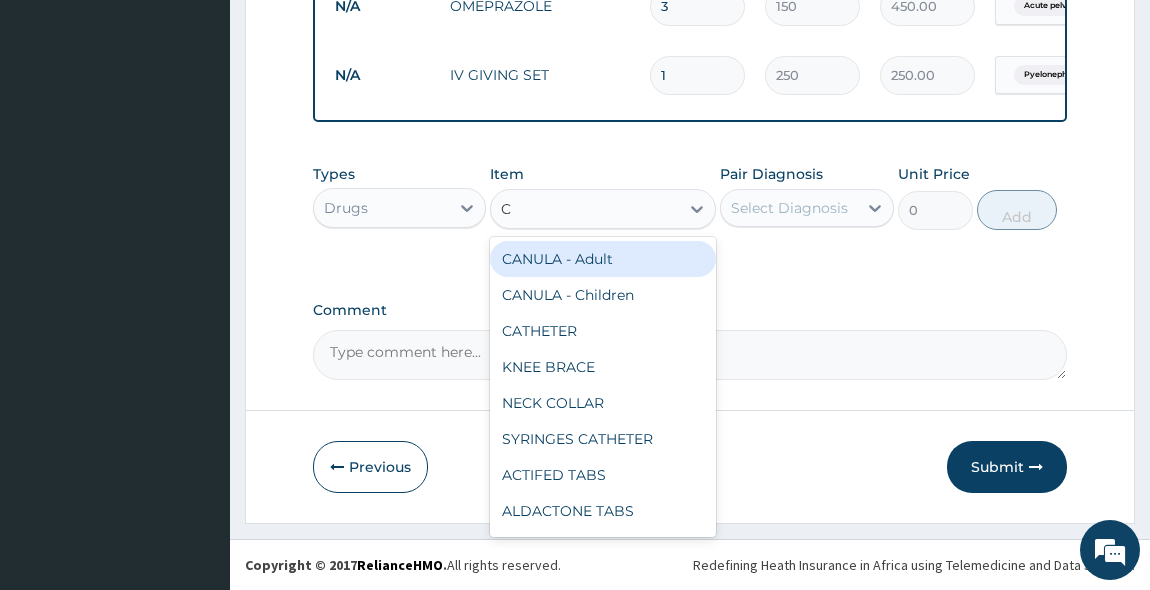 type on "CA" 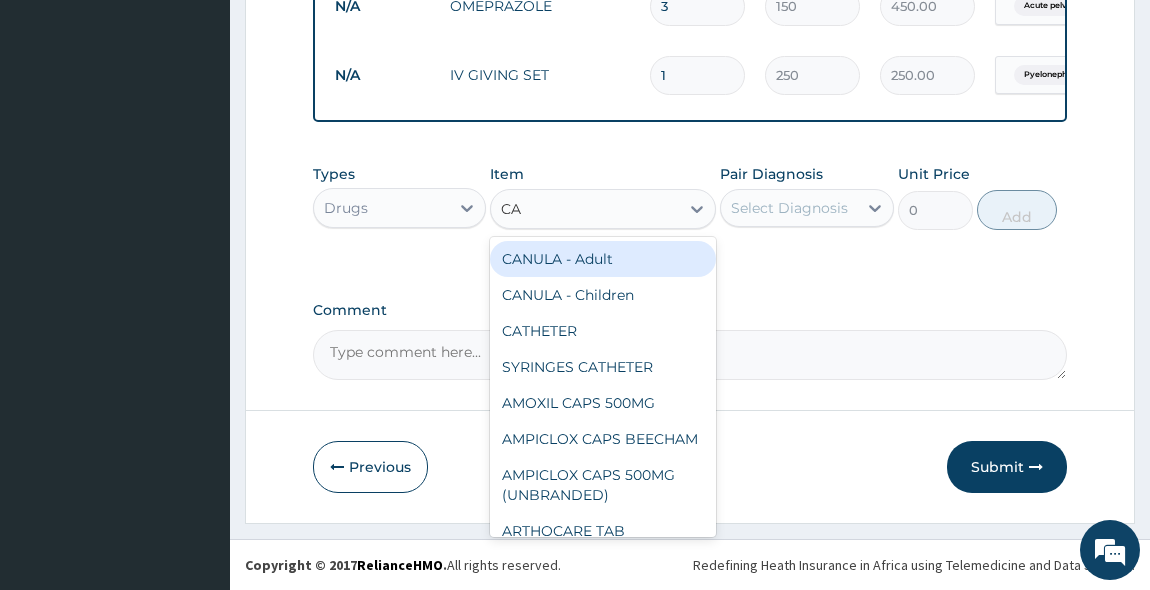 click on "CANULA - Adult" at bounding box center (603, 259) 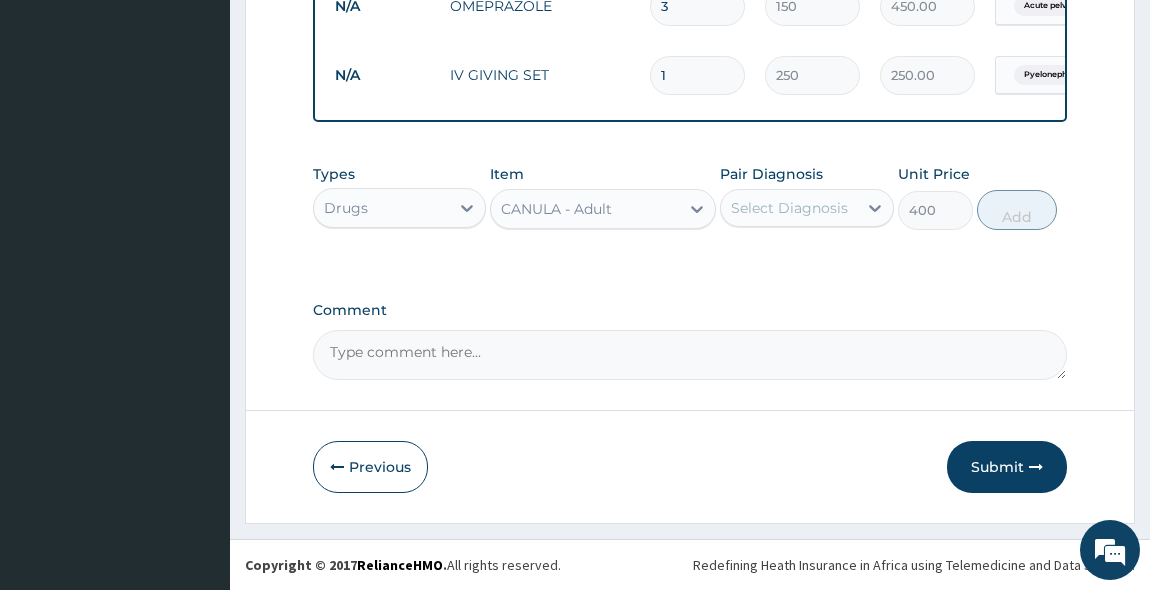 click on "Select Diagnosis" at bounding box center (789, 208) 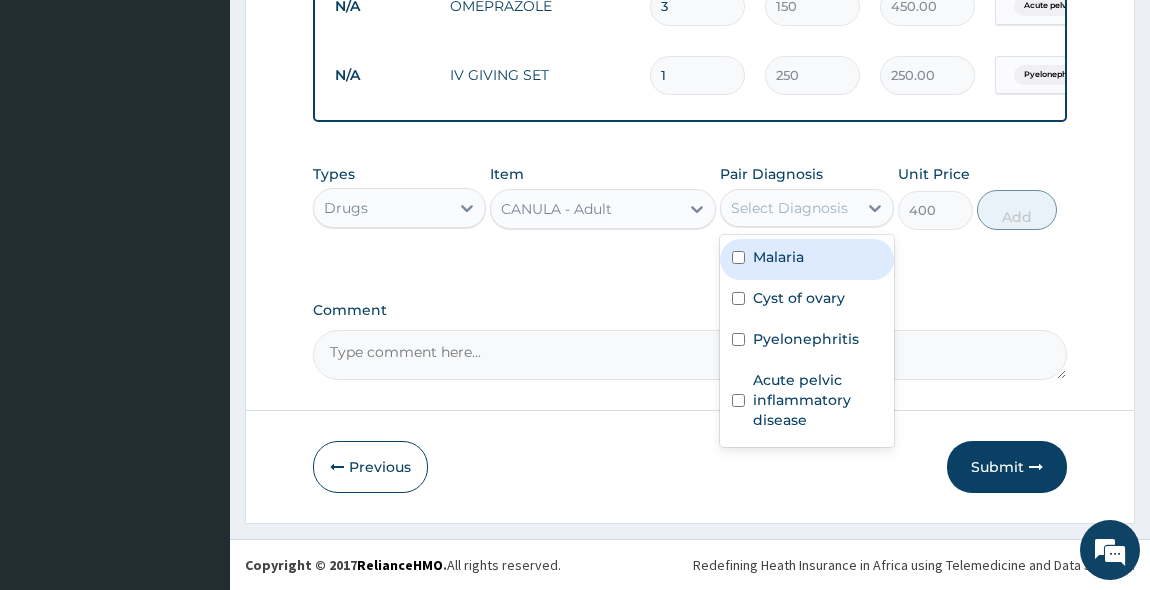 drag, startPoint x: 735, startPoint y: 255, endPoint x: 732, endPoint y: 268, distance: 13.341664 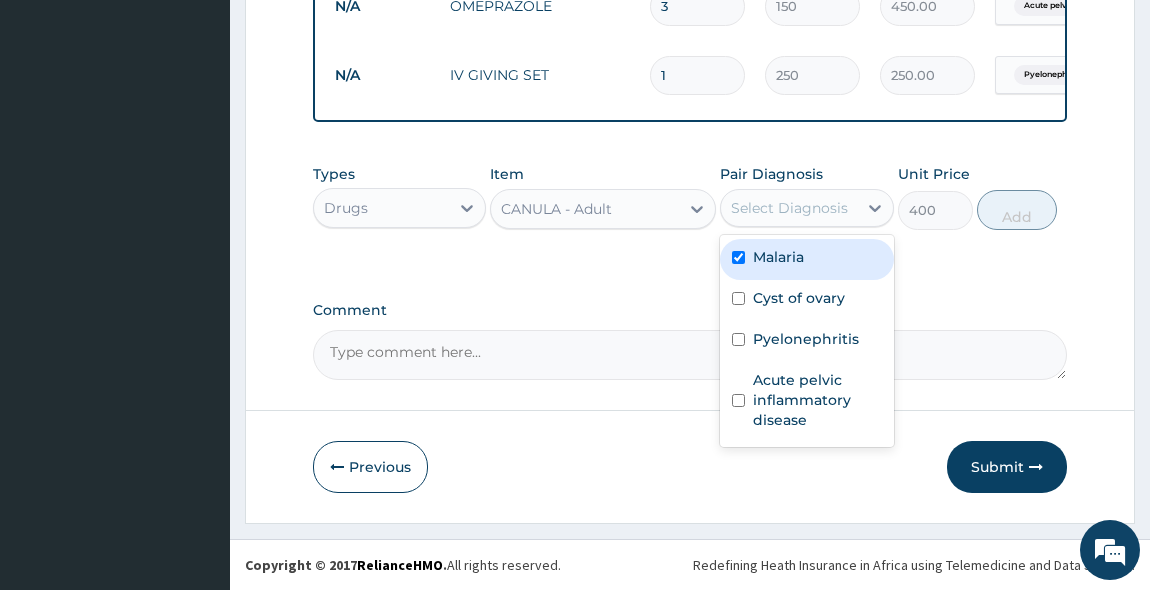 checkbox on "true" 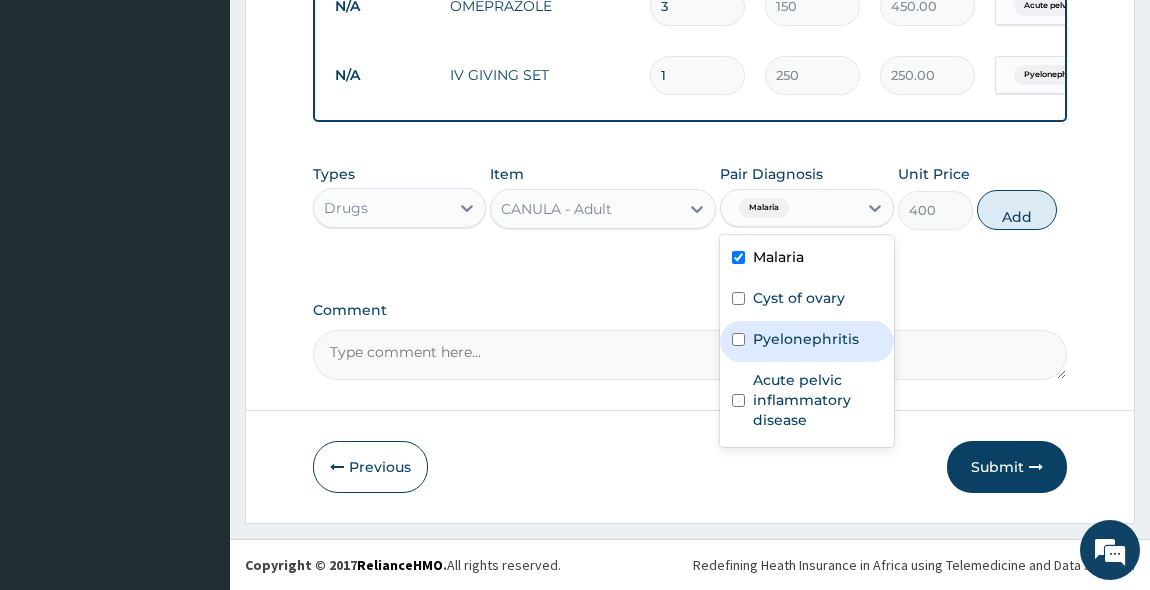 drag, startPoint x: 743, startPoint y: 341, endPoint x: 733, endPoint y: 365, distance: 26 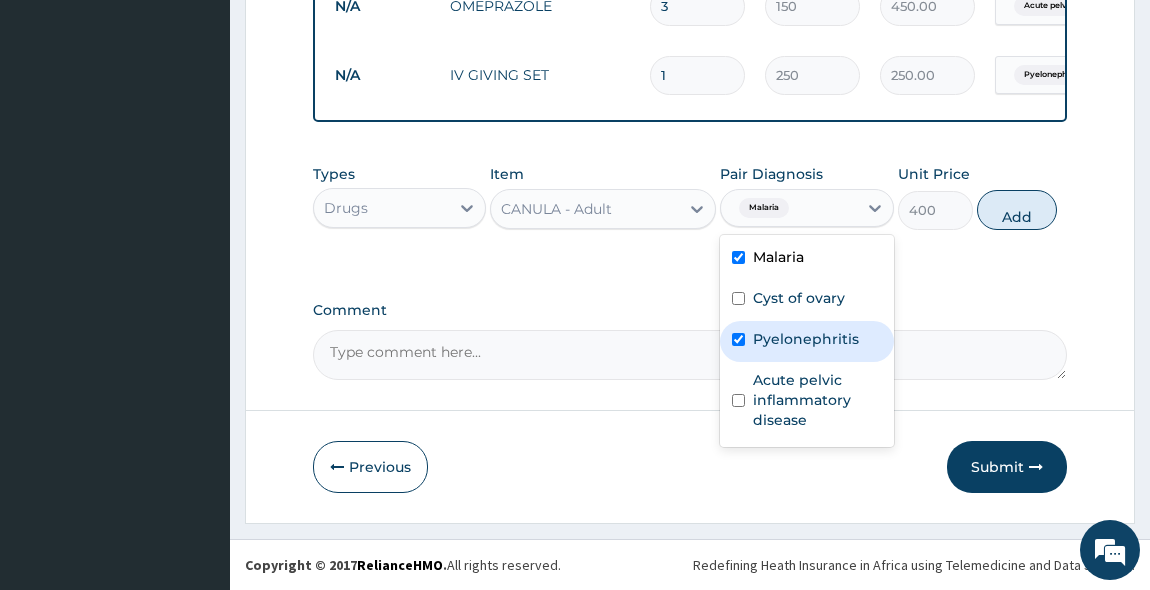 checkbox on "true" 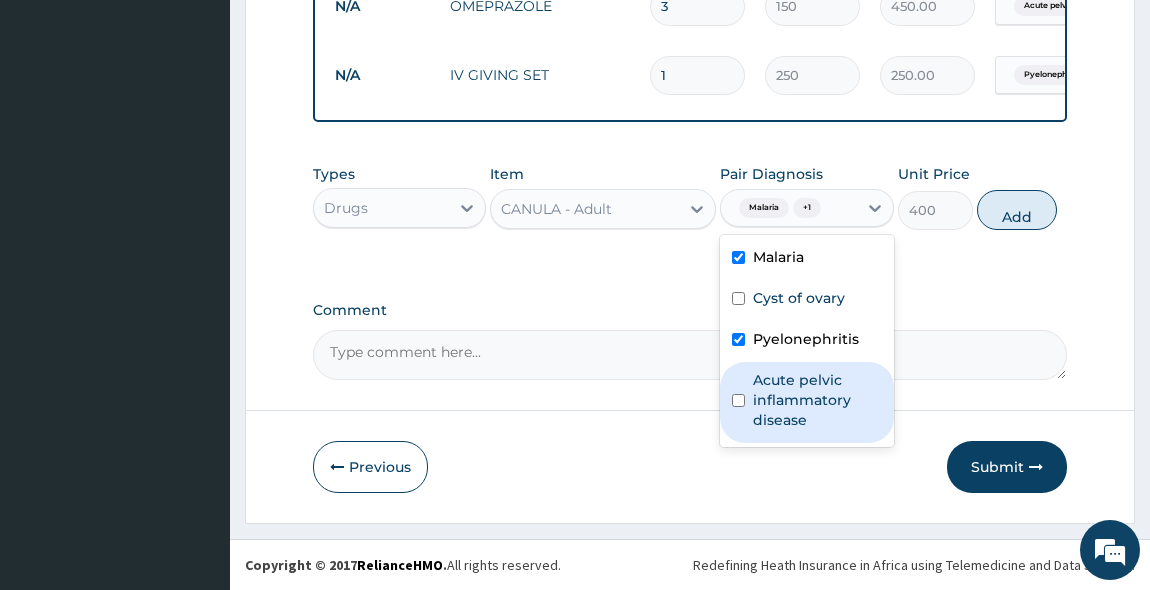 drag, startPoint x: 737, startPoint y: 401, endPoint x: 782, endPoint y: 372, distance: 53.535034 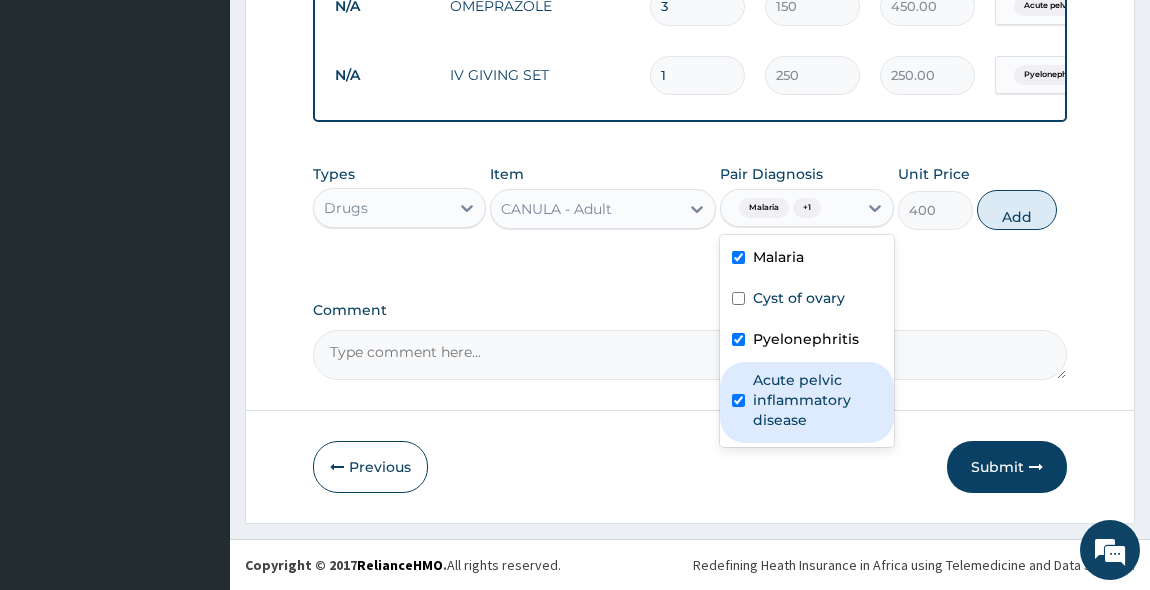 checkbox on "true" 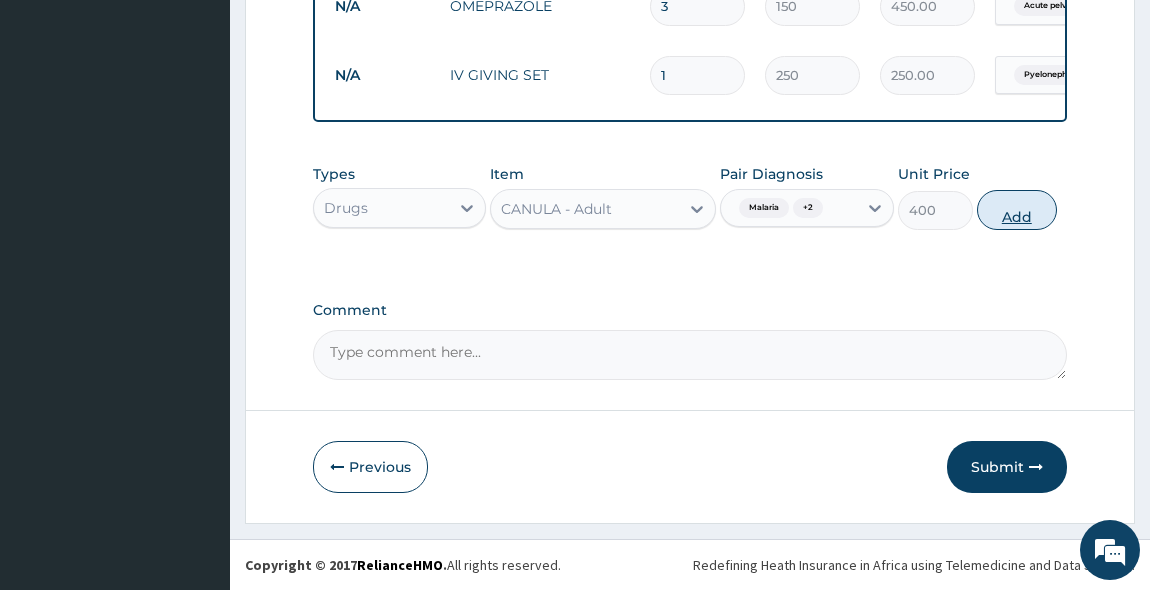 click on "Add" at bounding box center [1017, 210] 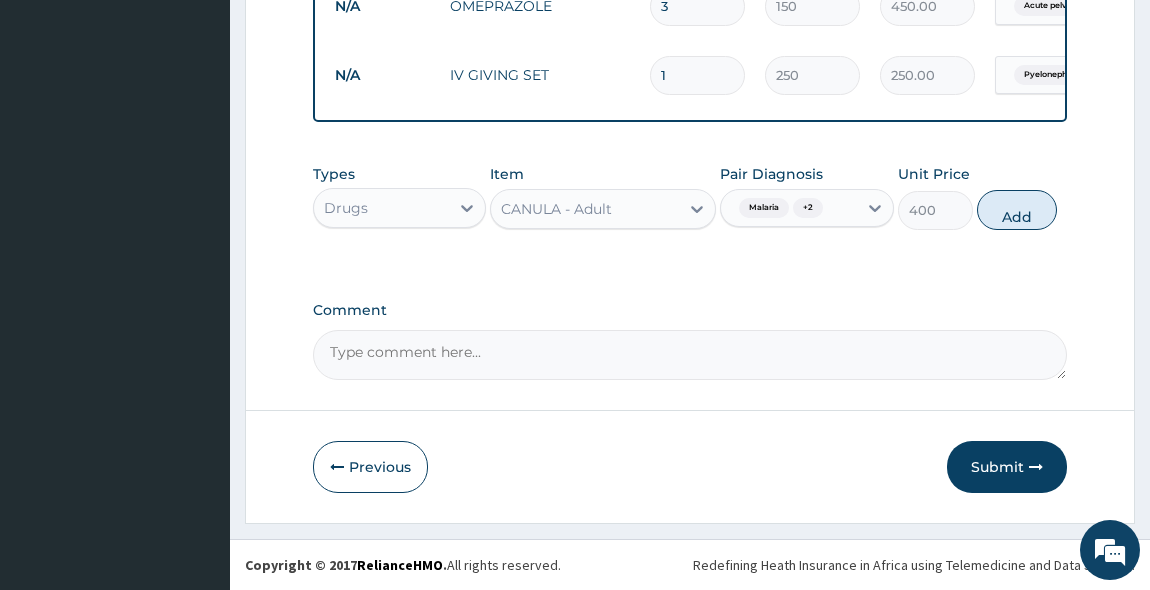 type on "0" 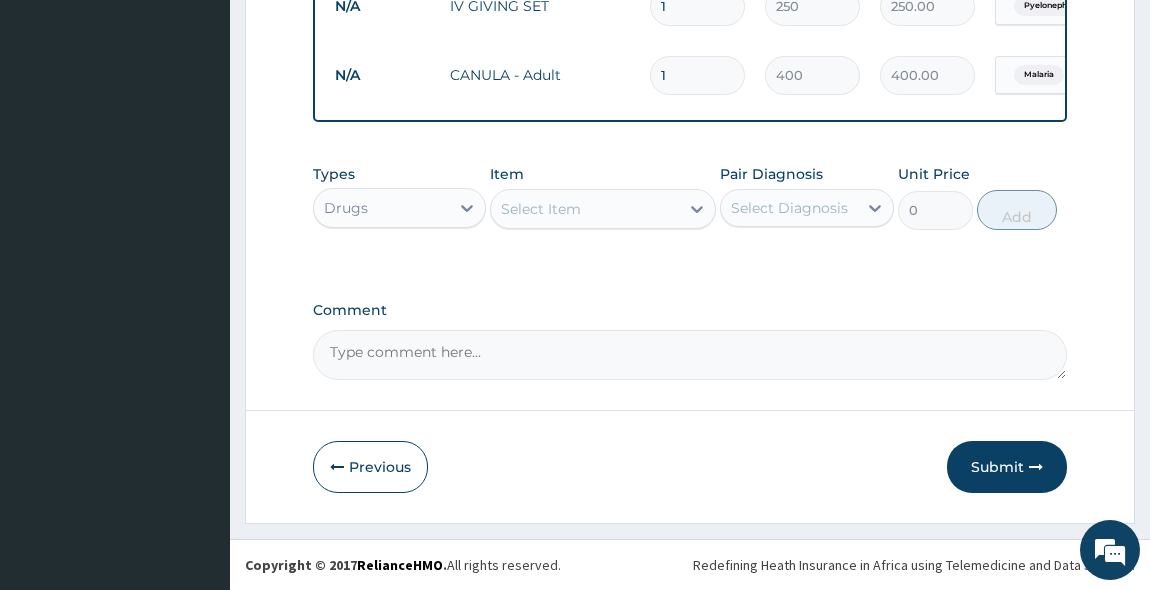 scroll, scrollTop: 1463, scrollLeft: 0, axis: vertical 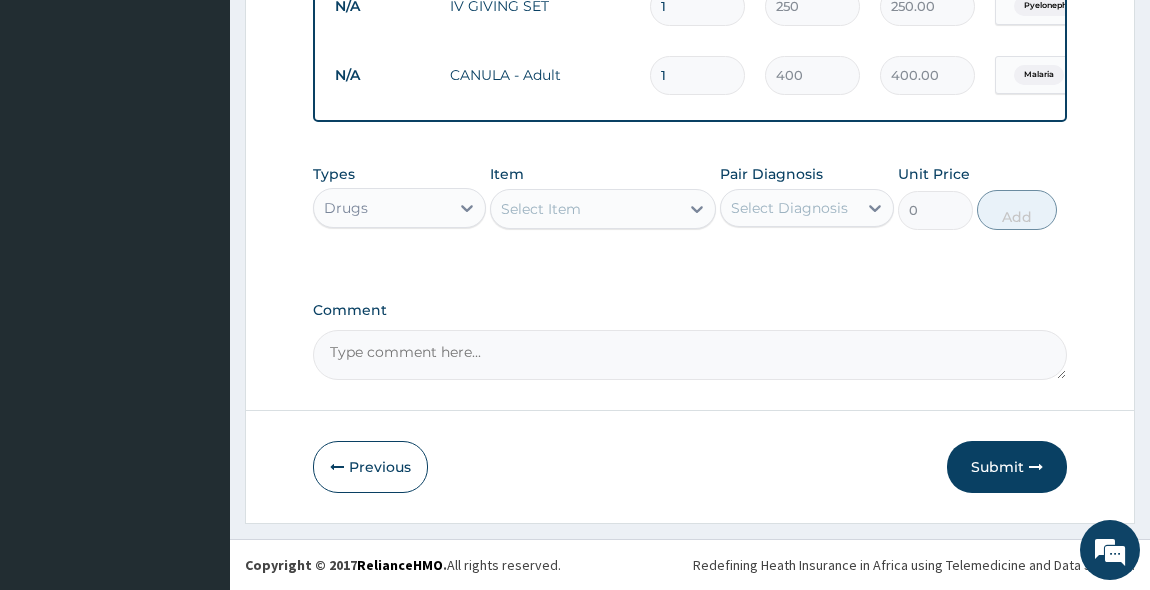 click on "Select Item" at bounding box center [541, 209] 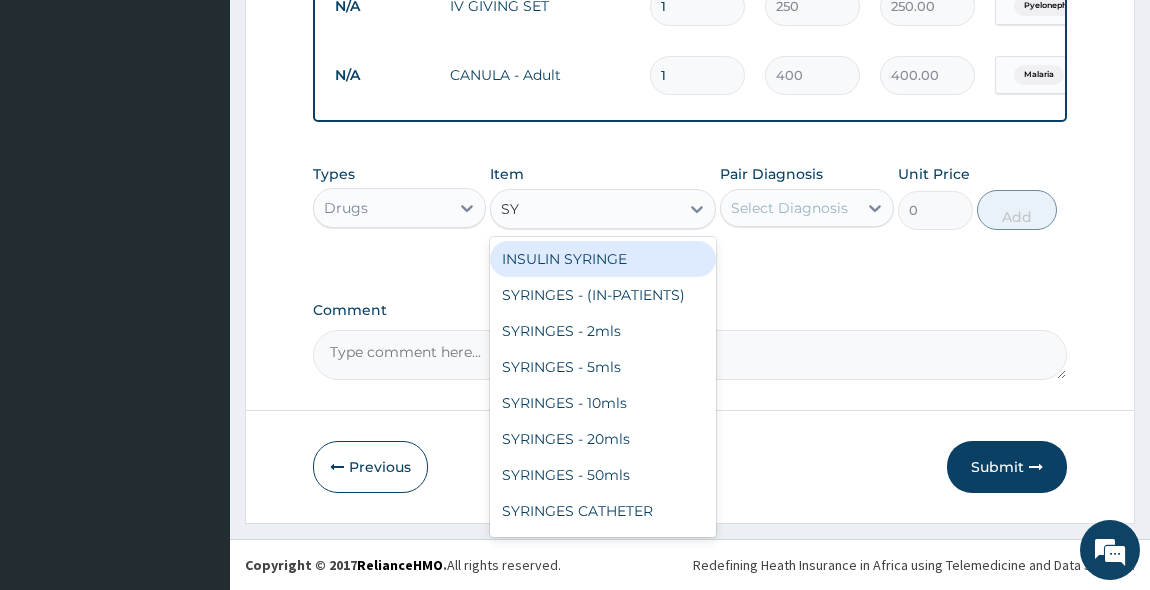 type on "SYR" 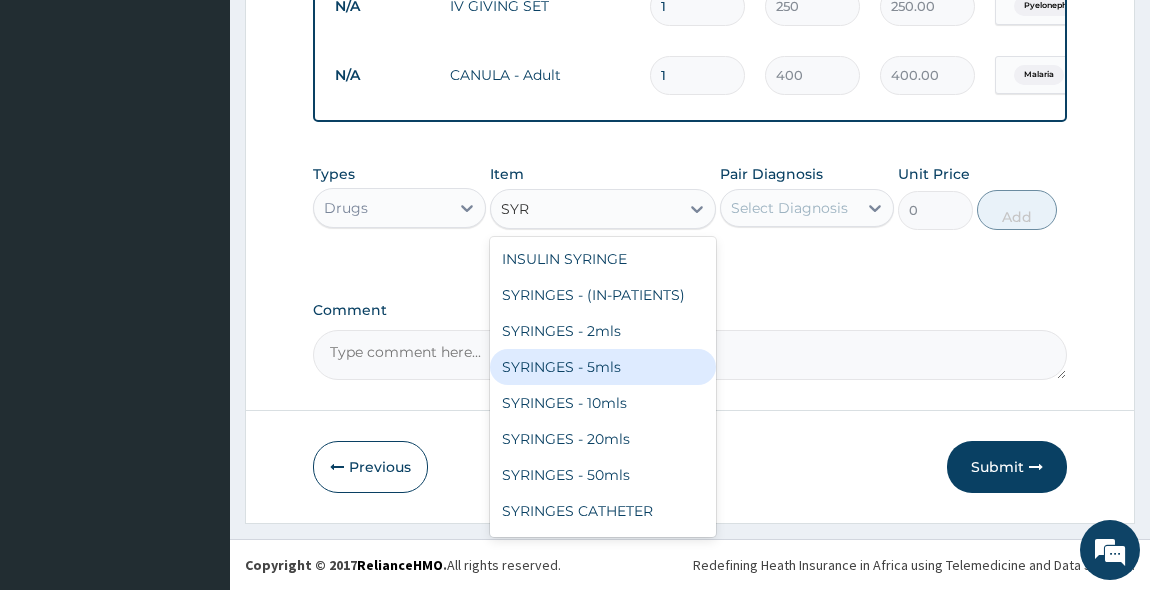 drag, startPoint x: 593, startPoint y: 370, endPoint x: 697, endPoint y: 272, distance: 142.89856 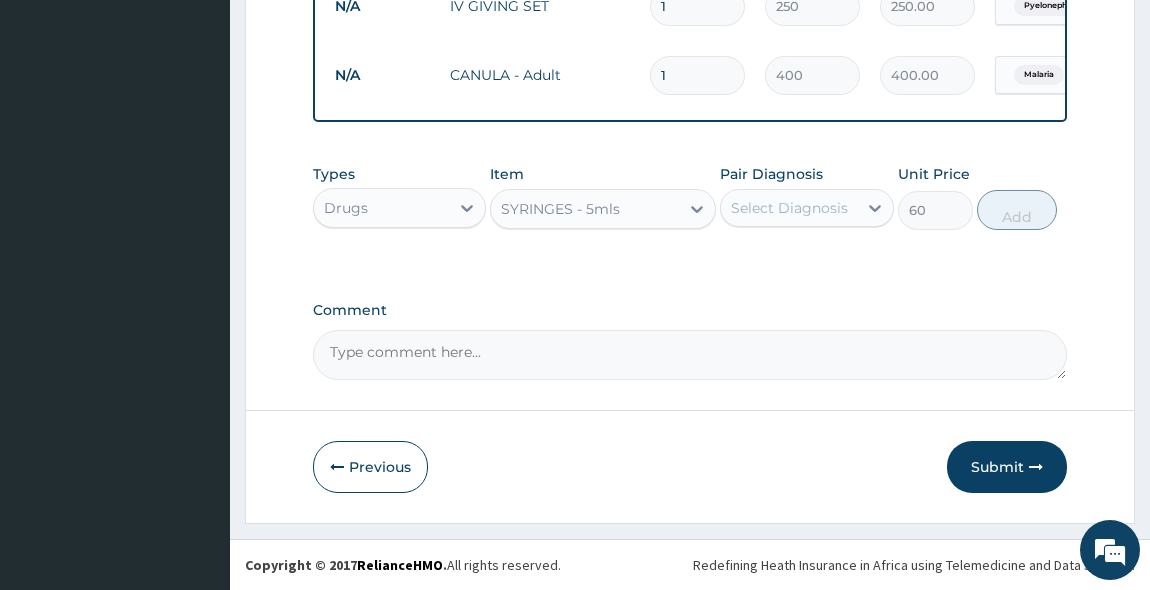 click on "Select Diagnosis" at bounding box center (789, 208) 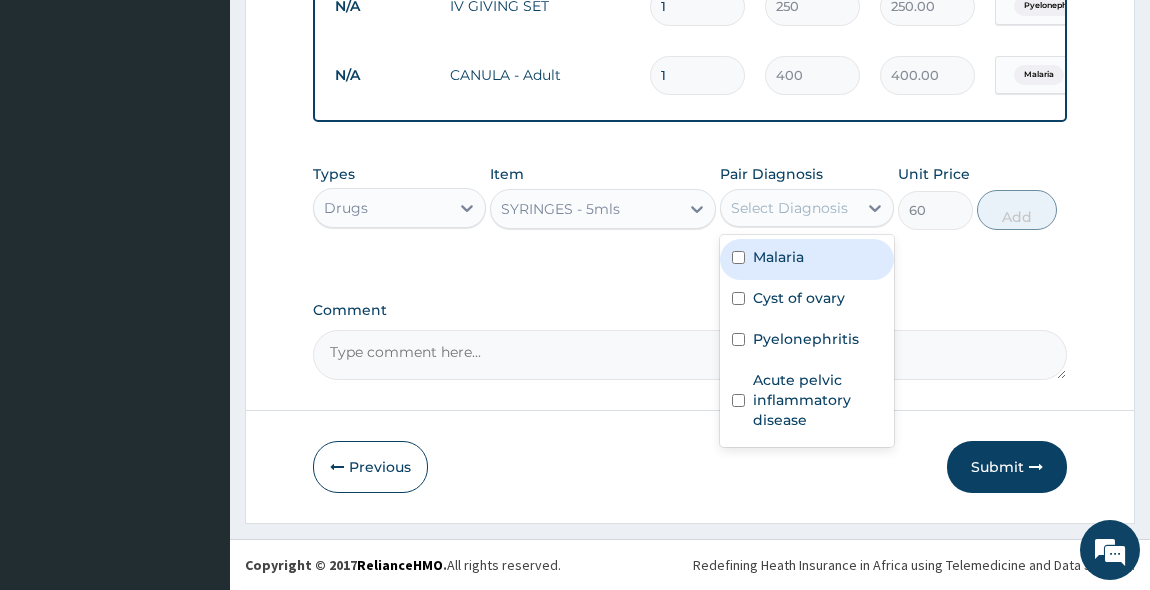 drag, startPoint x: 744, startPoint y: 253, endPoint x: 746, endPoint y: 315, distance: 62.03225 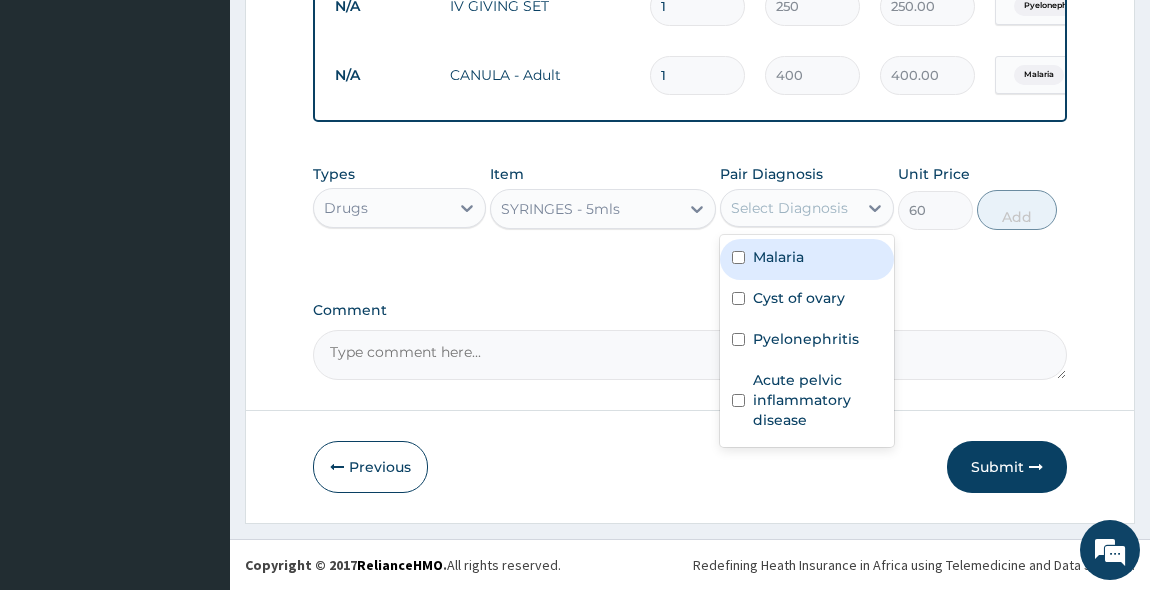 click on "Malaria" at bounding box center [807, 259] 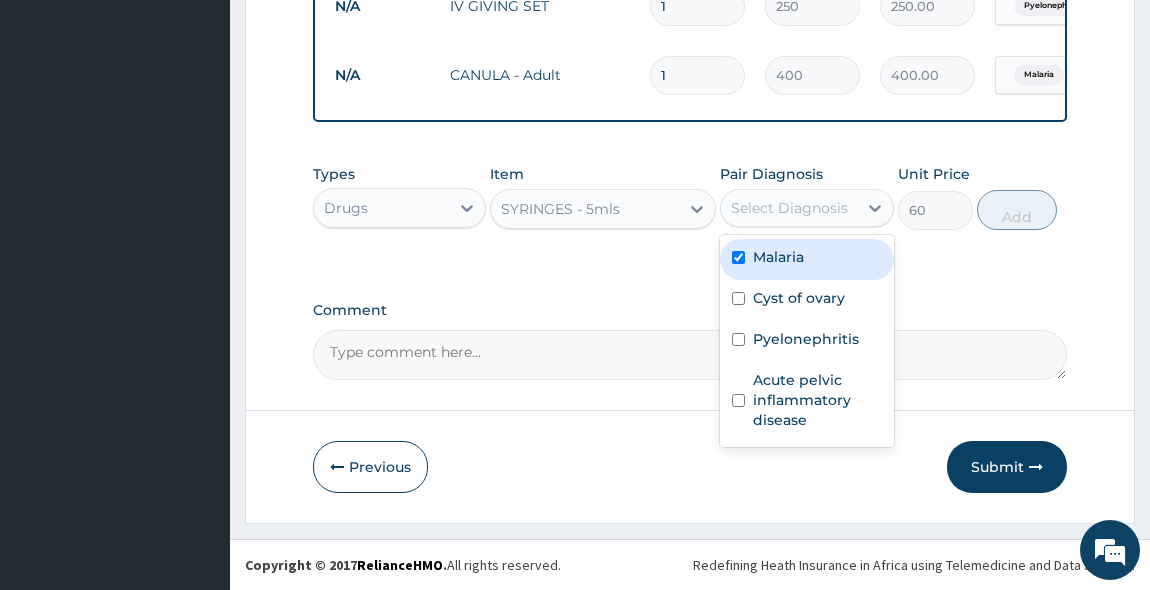 checkbox on "true" 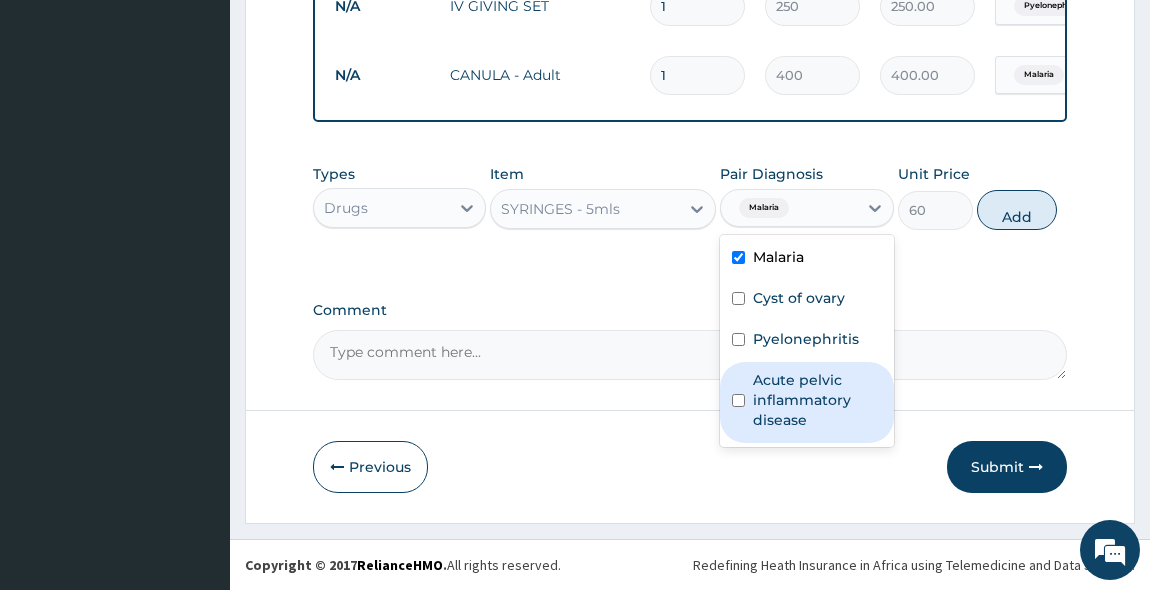 drag, startPoint x: 741, startPoint y: 330, endPoint x: 741, endPoint y: 407, distance: 77 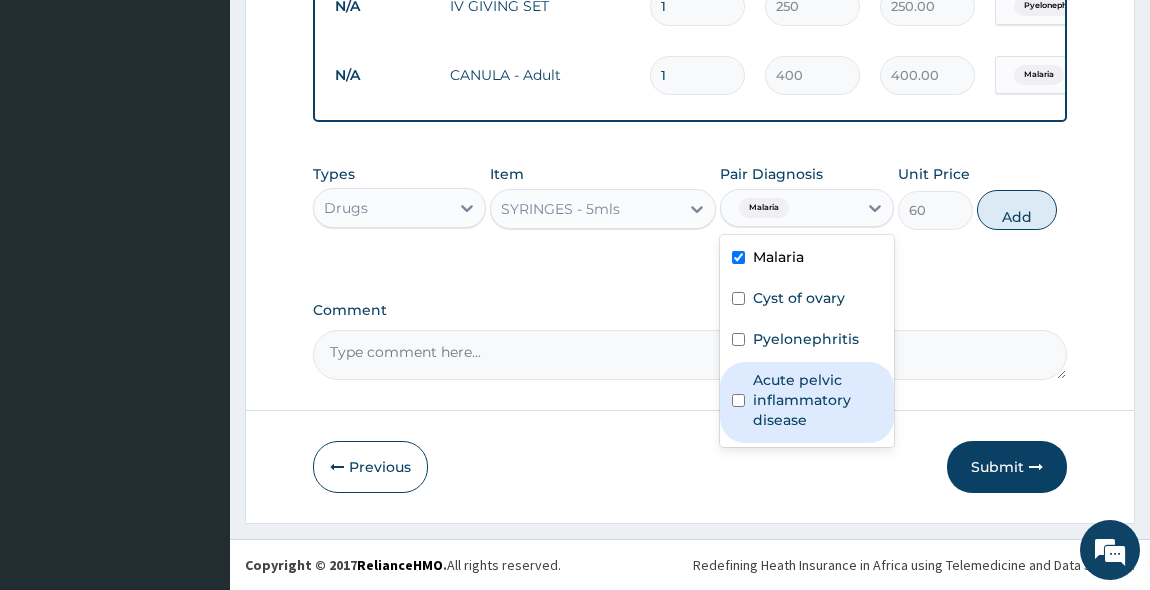 click on "Malaria Cyst of ovary Pyelonephritis Acute pelvic inflammatory disease" at bounding box center [807, 341] 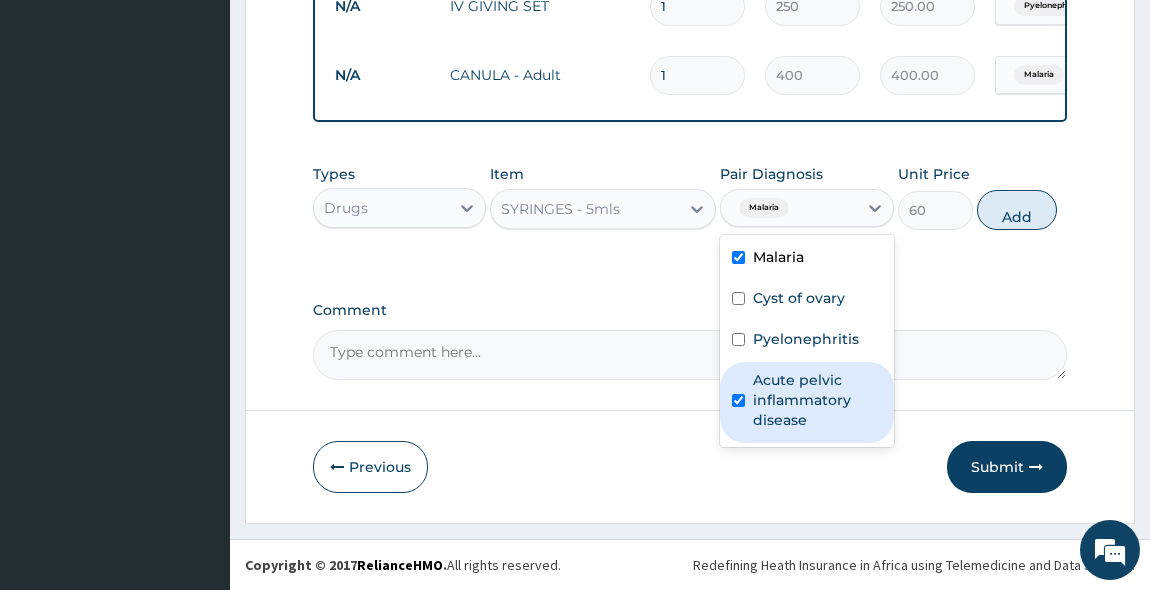 checkbox on "true" 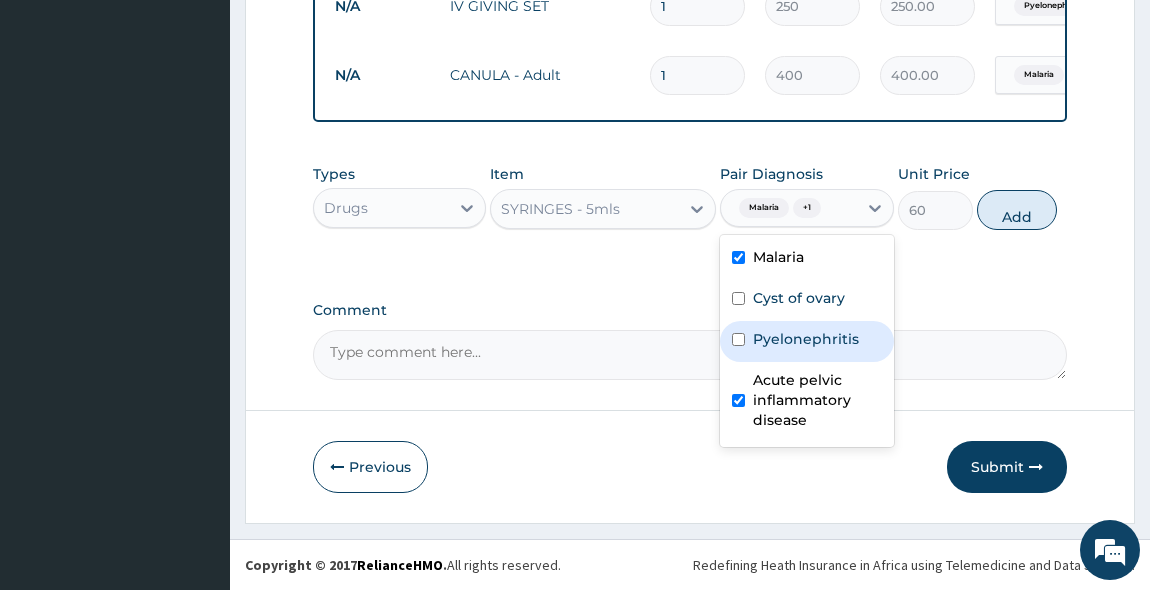 drag, startPoint x: 748, startPoint y: 353, endPoint x: 750, endPoint y: 322, distance: 31.06445 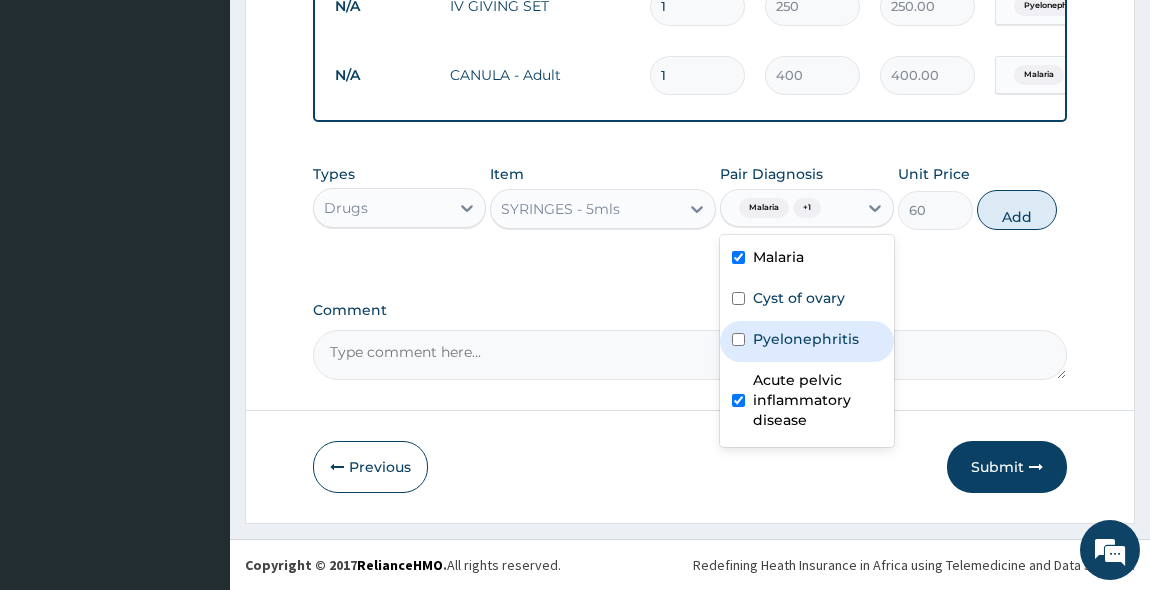 click on "Pyelonephritis" at bounding box center (807, 341) 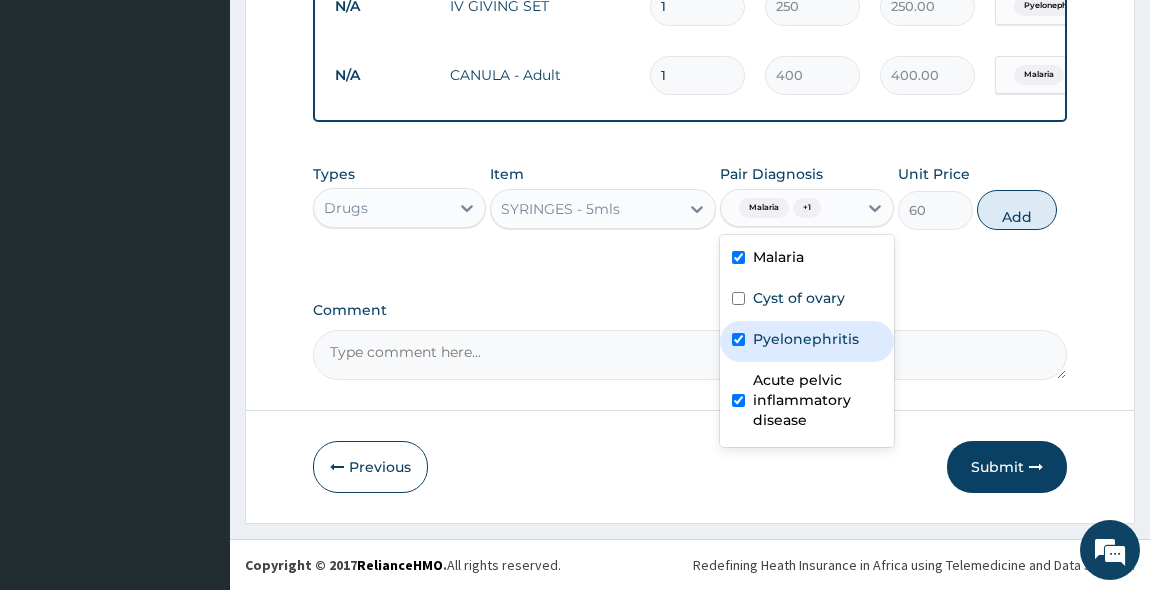 checkbox on "true" 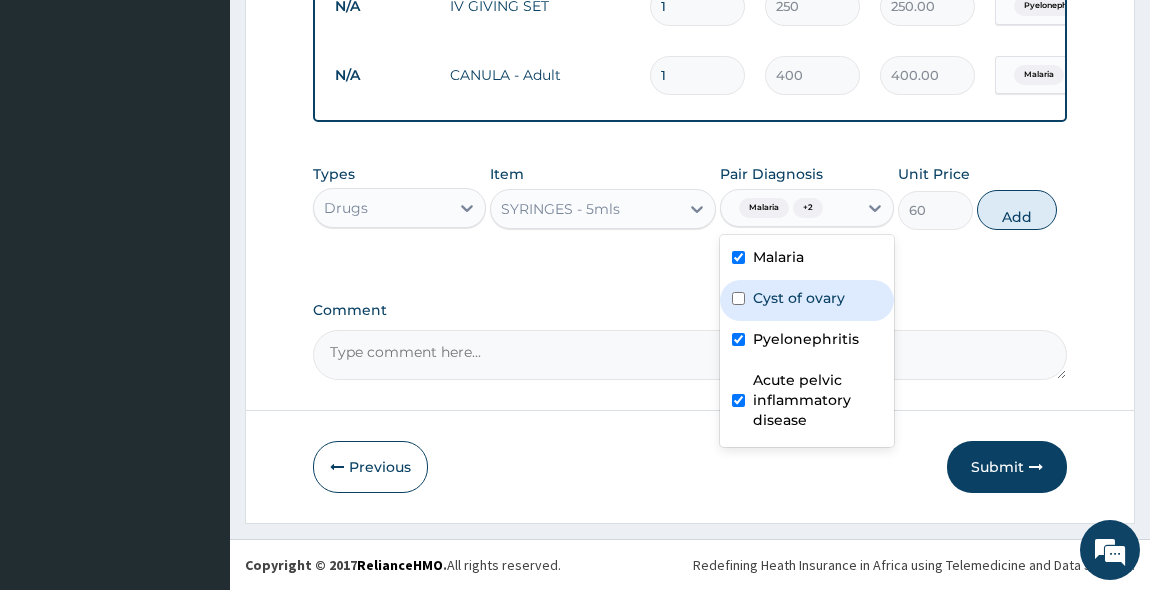 drag, startPoint x: 752, startPoint y: 311, endPoint x: 795, endPoint y: 287, distance: 49.24429 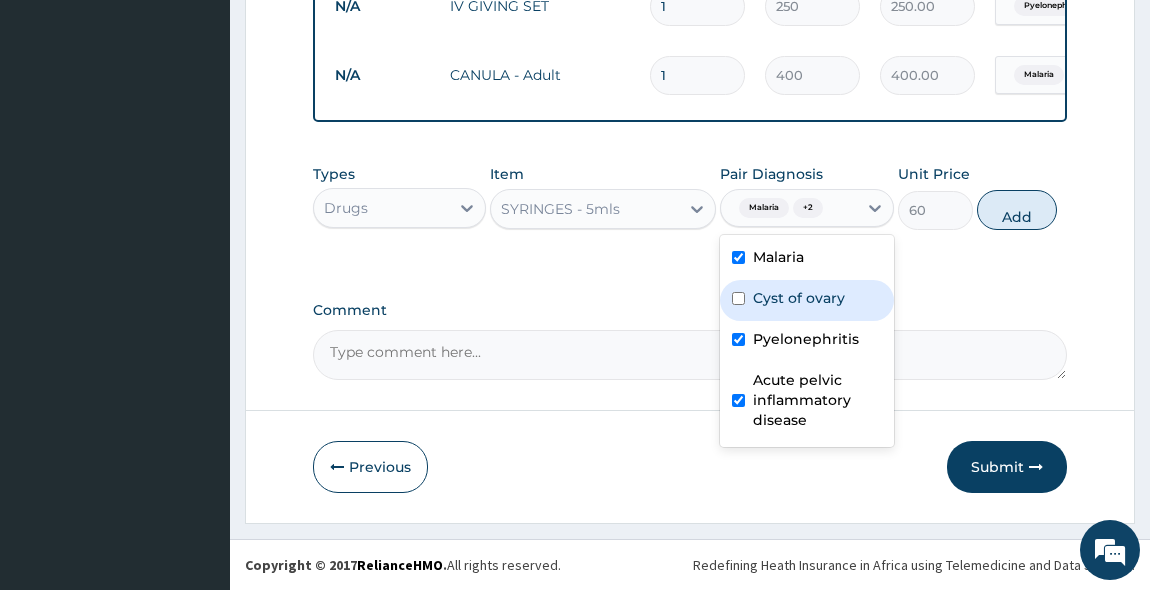 click on "Cyst of ovary" at bounding box center [807, 300] 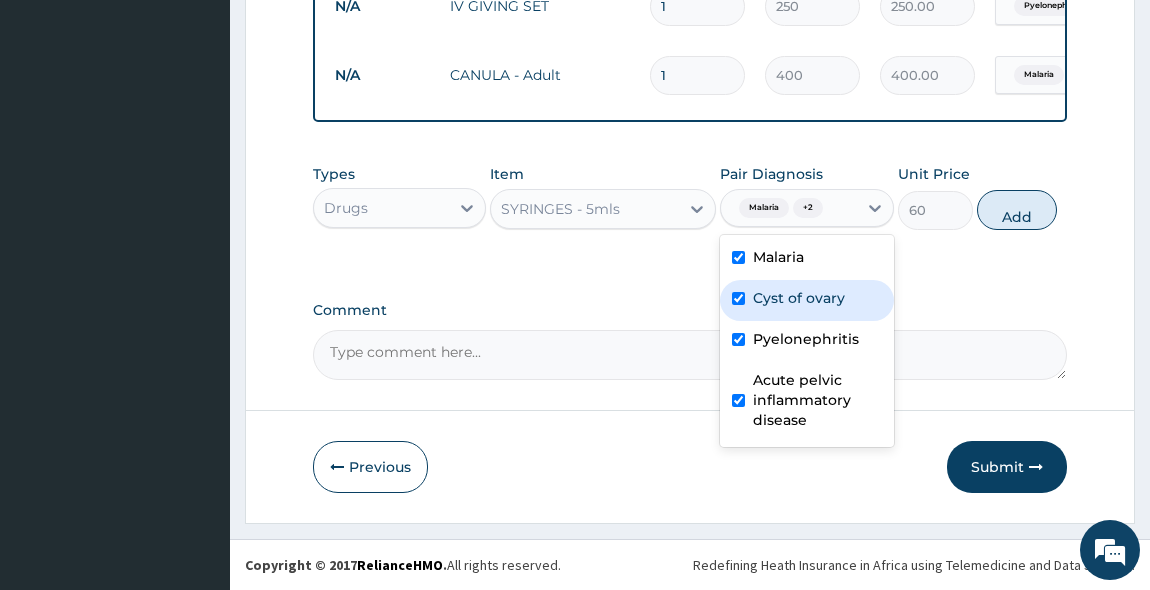 checkbox on "true" 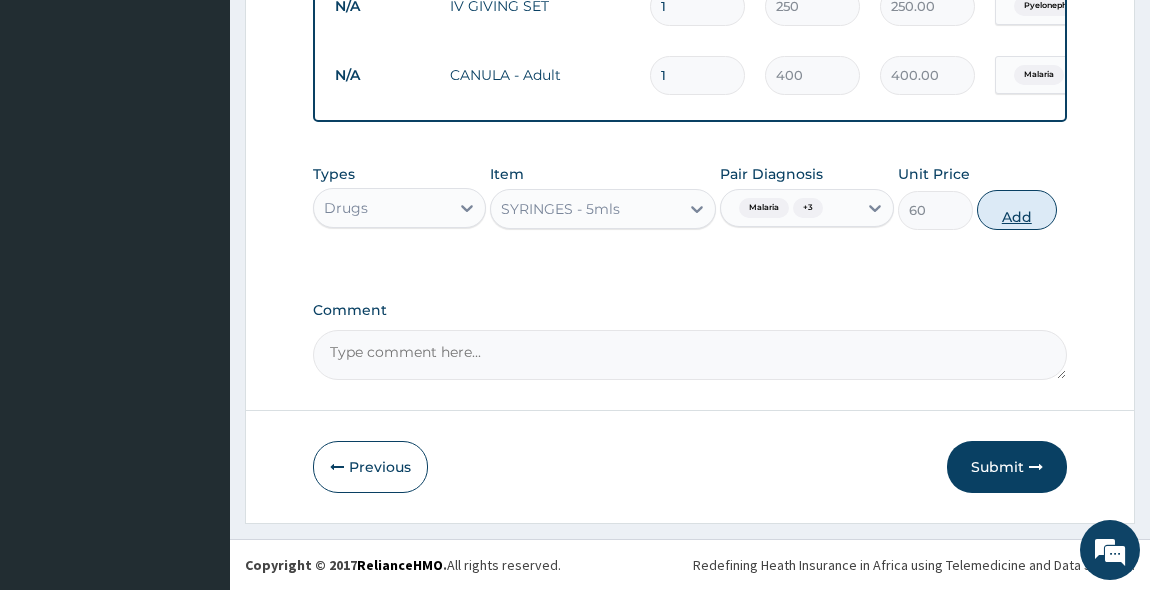 click on "Add" at bounding box center [1017, 210] 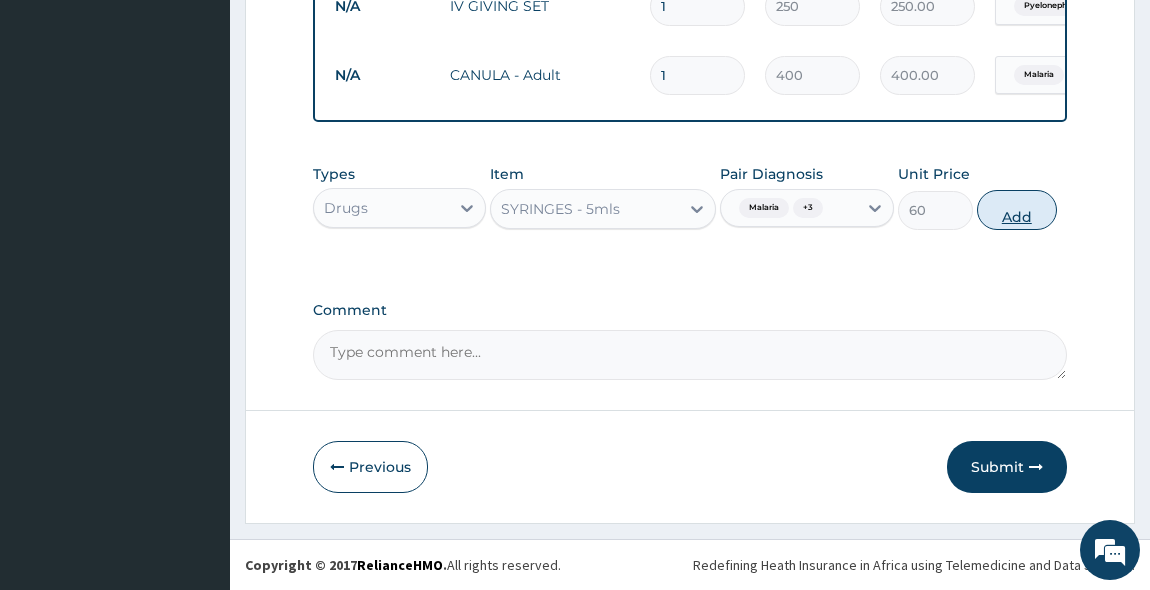 type on "0" 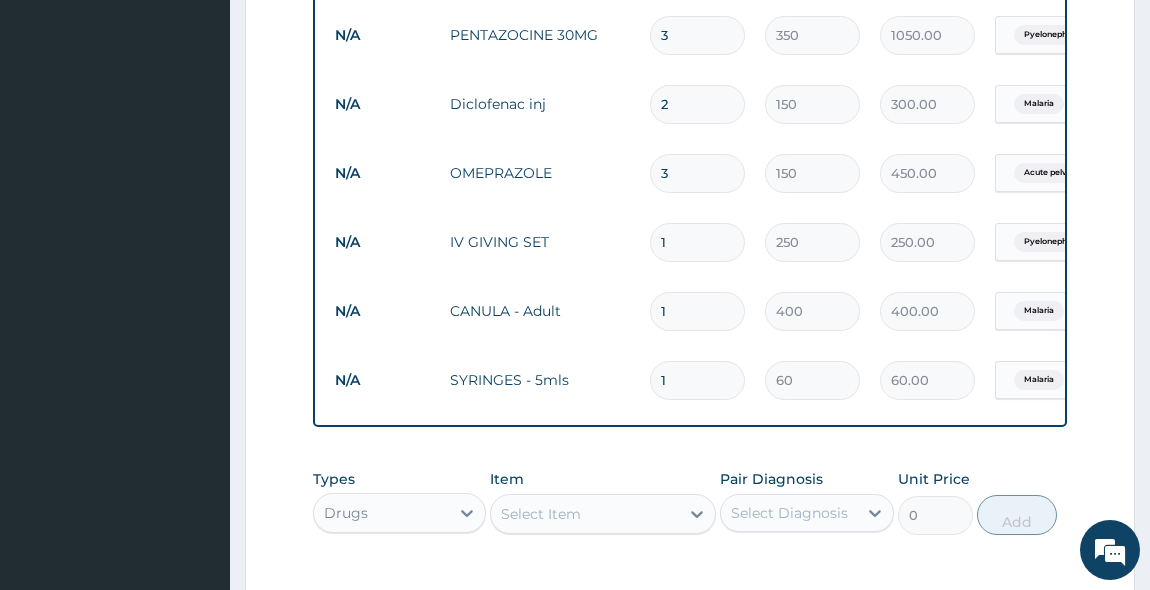 scroll, scrollTop: 1190, scrollLeft: 0, axis: vertical 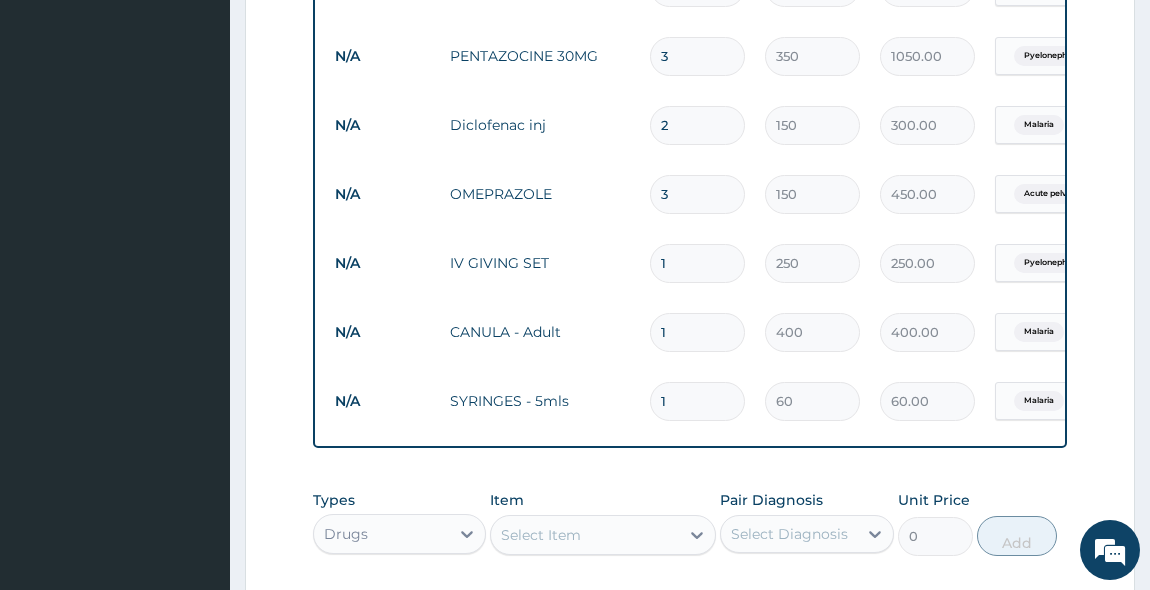 click on "1" at bounding box center [697, 332] 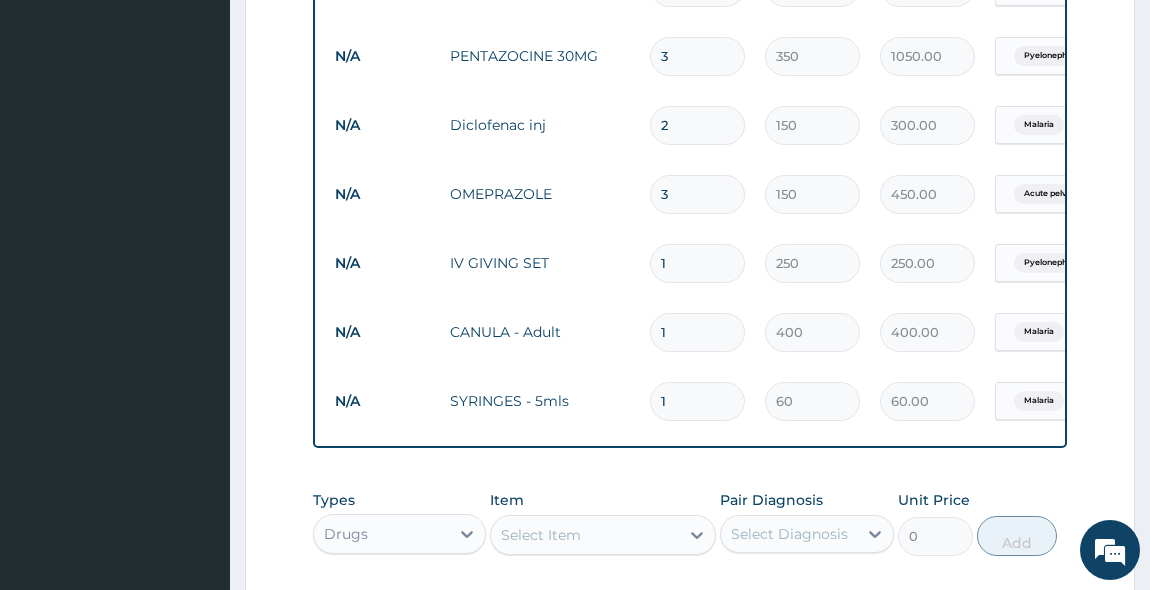 type 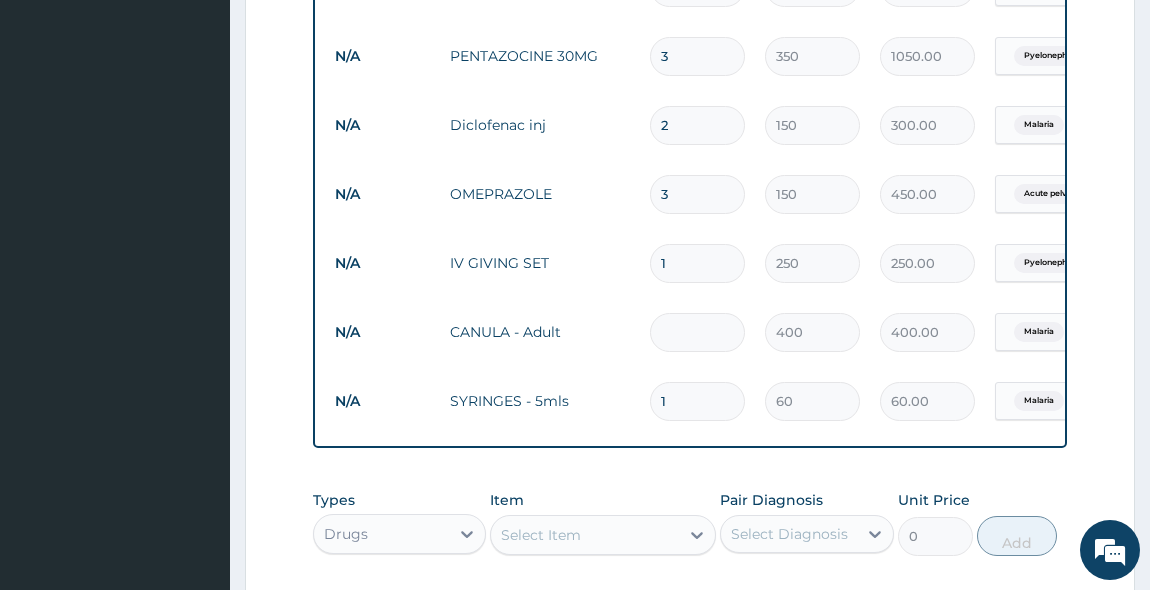 type on "0.00" 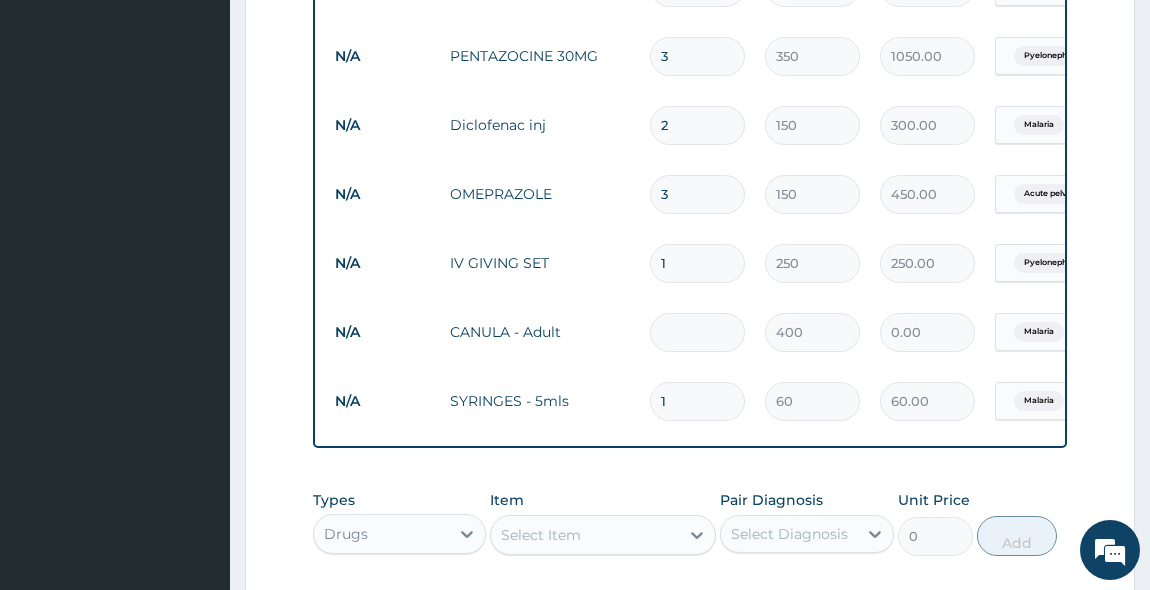type on "2" 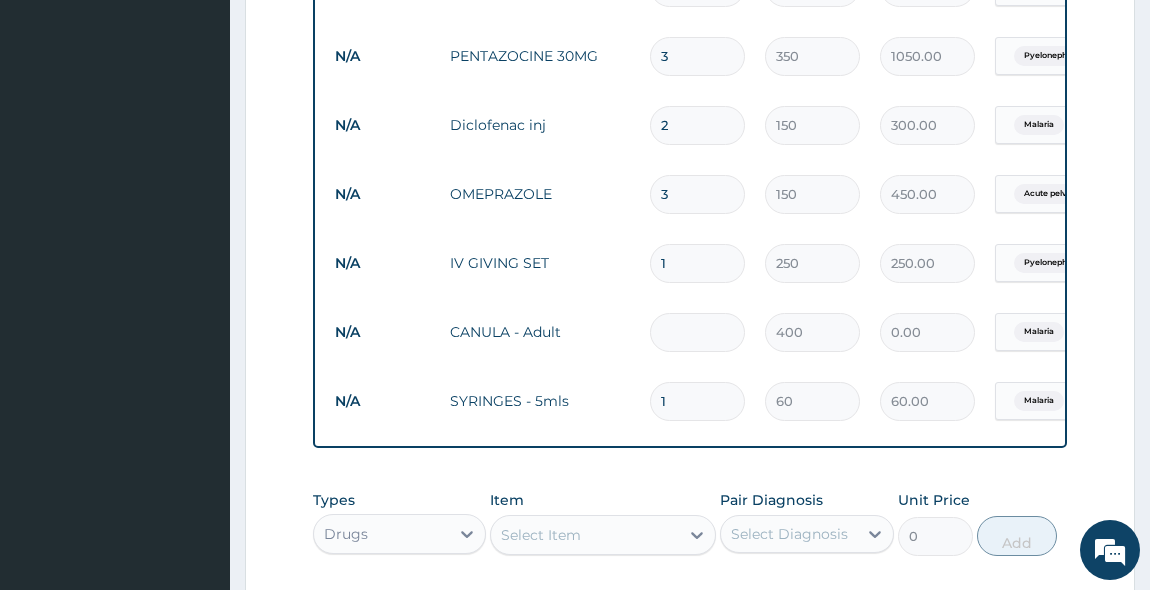 type on "800.00" 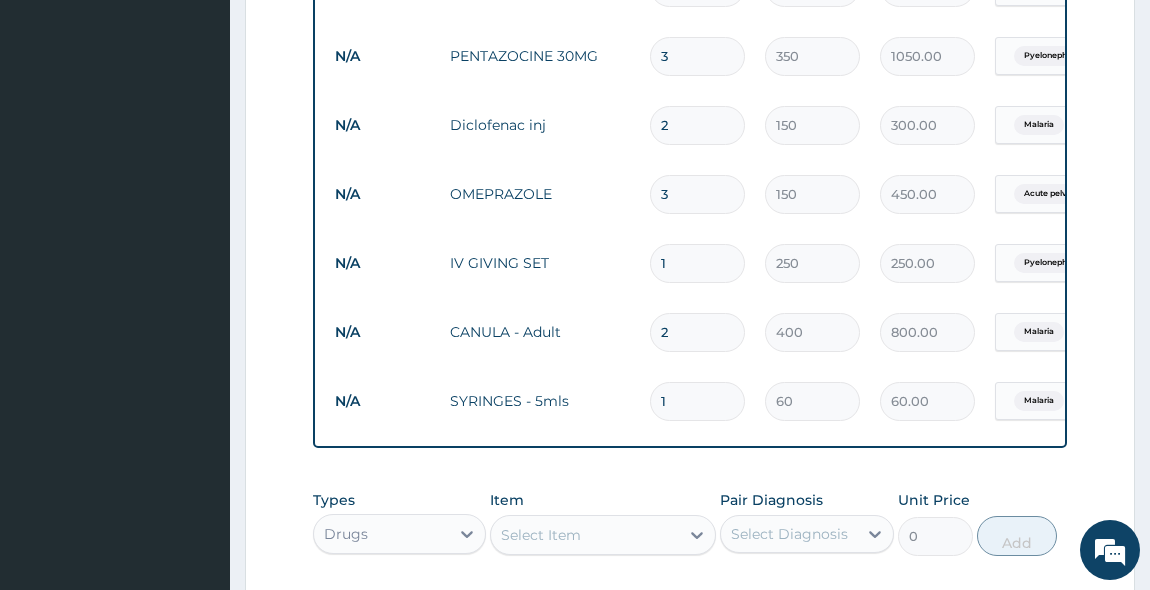 type on "2" 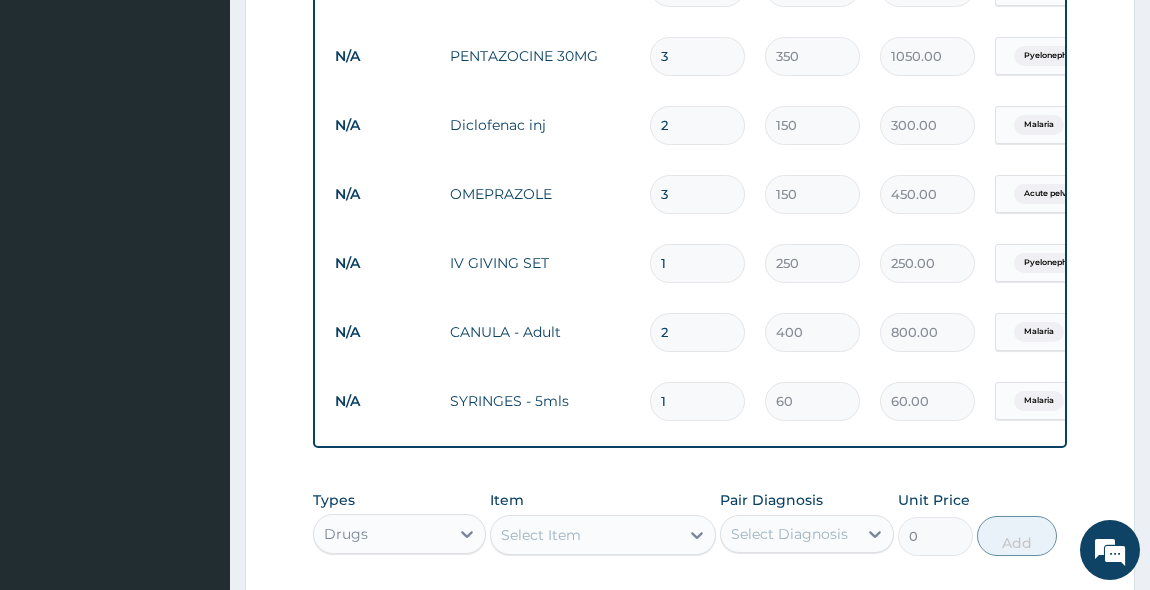click on "1" at bounding box center [697, 401] 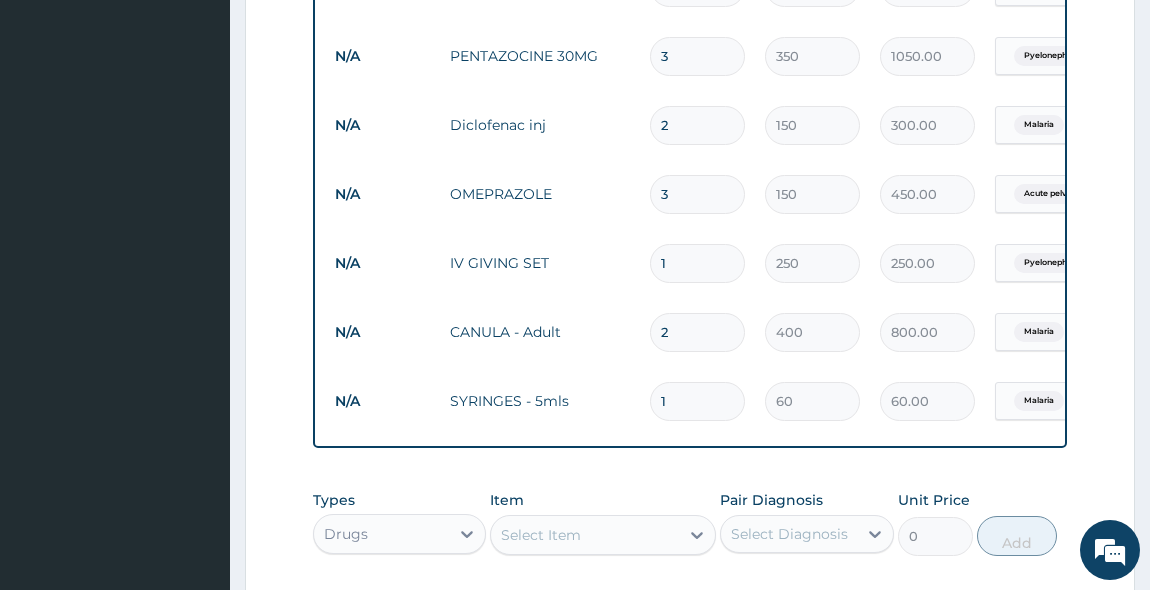 type on "11" 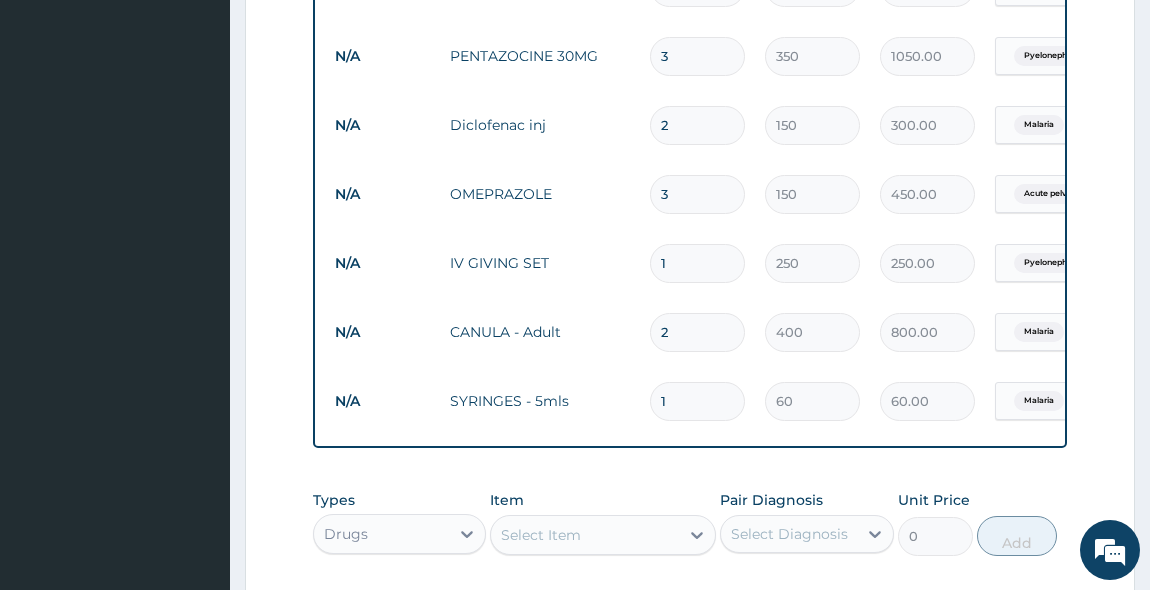 type on "660.00" 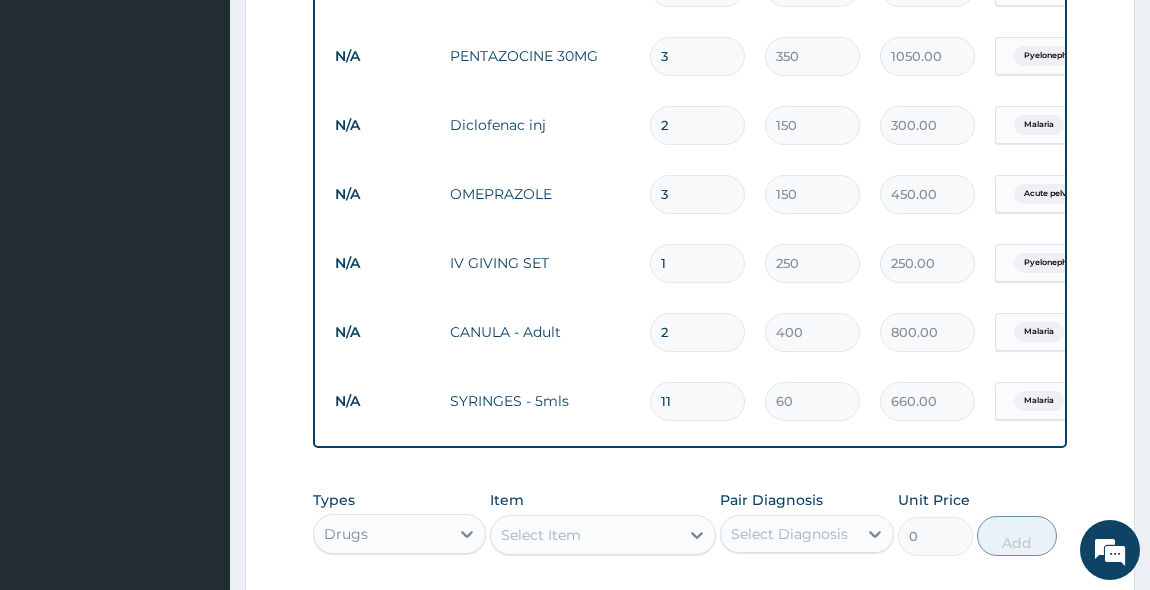 type on "11" 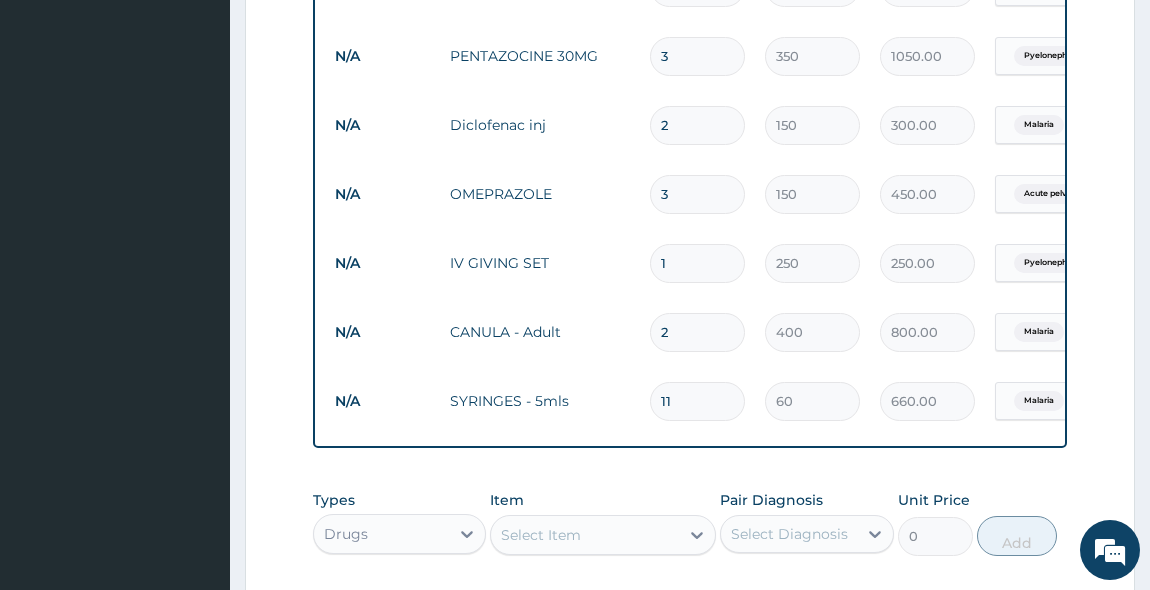 click on "Step  2  of 2 PA Code / Prescription Code PA/13C31A Encounter Date 03-07-2025 Important Notice Please enter PA codes before entering items that are not attached to a PA code   All diagnoses entered must be linked to a claim item. Diagnosis & Claim Items that are visible but inactive cannot be edited because they were imported from an already approved PA code. Diagnosis Malaria confirmed Cyst of ovary confirmed Pyelonephritis Confirmed Acute pelvic inflammatory disease Confirmed NB: All diagnosis must be linked to a claim item Claim Items Type Name Quantity Unit Price Total Price Pair Diagnosis Actions Procedures bed fee semi-private room 2 4500 9000.00 Malaria  + 2 Delete N/A NURSING CARE 2 2500 5000.00 Malaria  + 2 Delete N/A CONSULTATION FEE OTHER DR'S 1 5000 5000.00 Malaria  + 2 Delete N/A URINE M/C/S 1 2000 2000.00 Pyelonephritis Delete N/A ELECTROLYTES & UREA (E & U) 1 5500 5500.00 Pyelonephritis Delete N/A N/SALINE 2 1000 2000.00 Malaria Delete N/A PENTAZOCINE 30MG 3 350 1050.00 Pyelonephritis Delete 2" at bounding box center [690, -118] 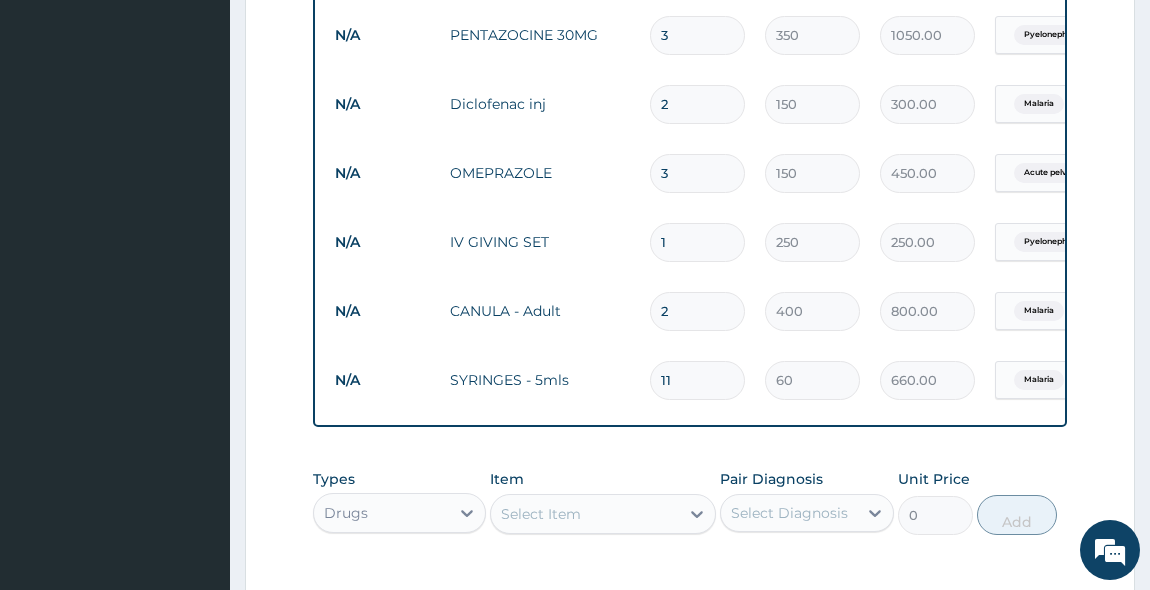 scroll, scrollTop: 1533, scrollLeft: 0, axis: vertical 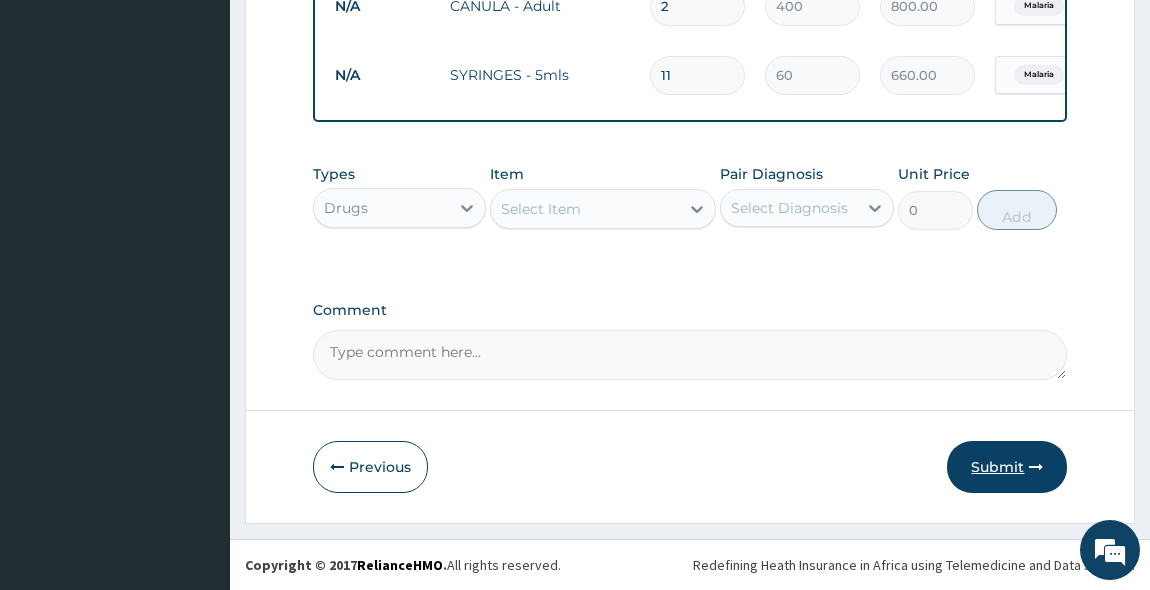 click at bounding box center (1036, 467) 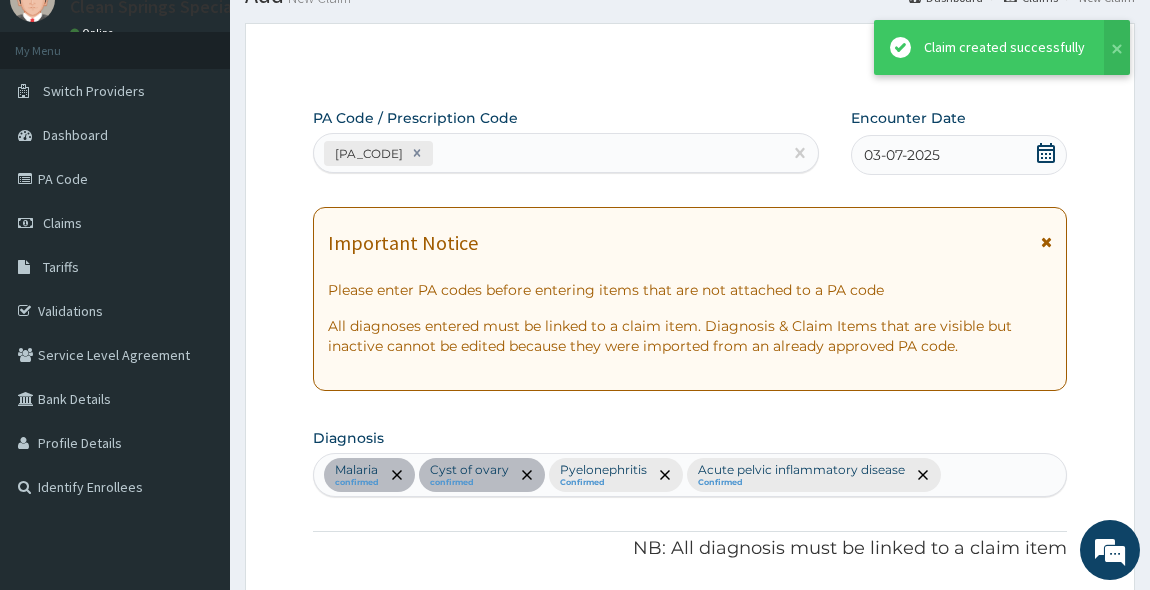 scroll, scrollTop: 1533, scrollLeft: 0, axis: vertical 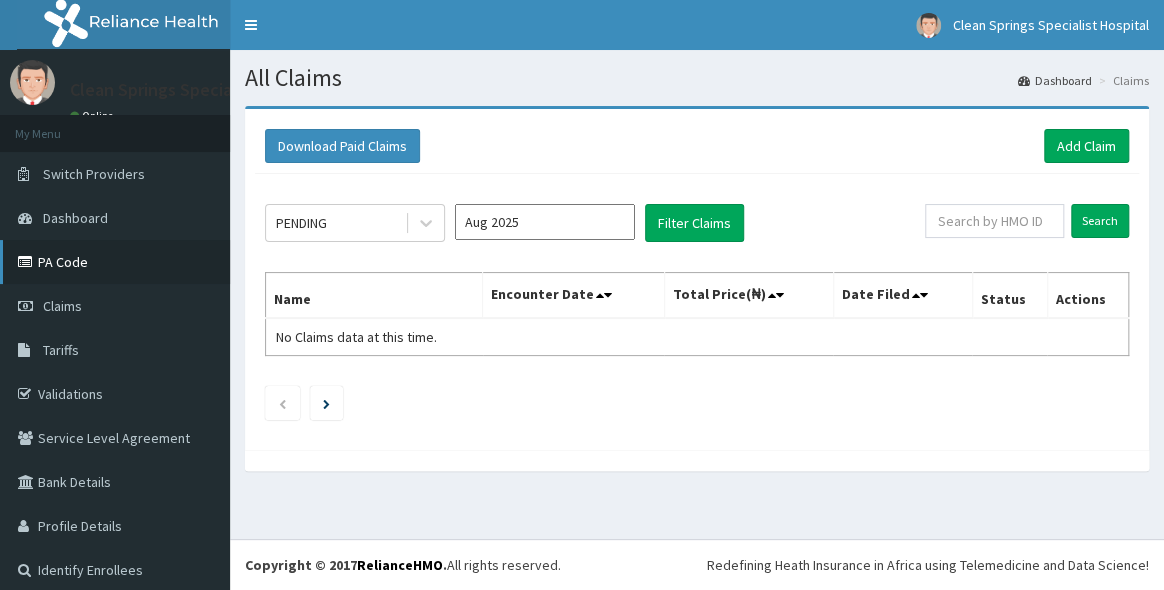 click on "PA Code" at bounding box center [115, 262] 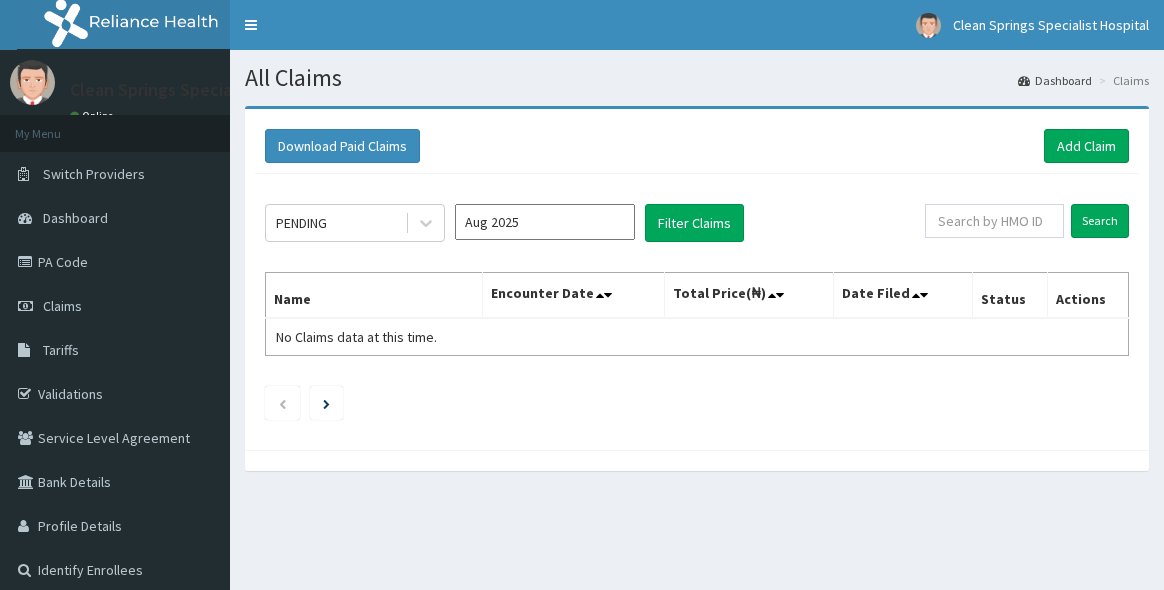 scroll, scrollTop: 0, scrollLeft: 0, axis: both 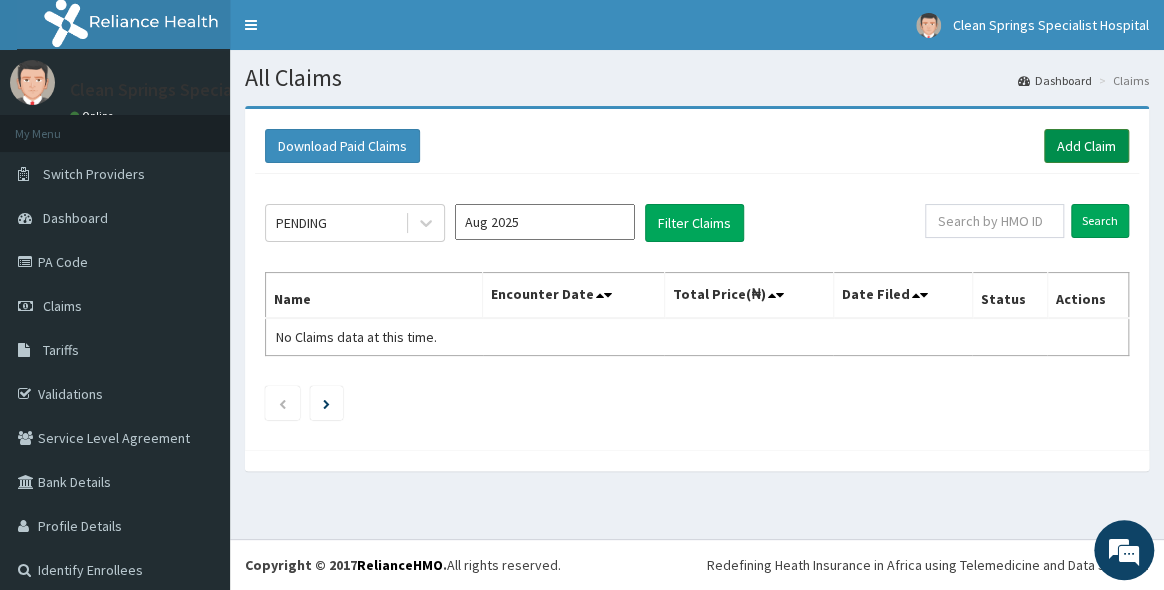 click on "Add Claim" at bounding box center (1086, 146) 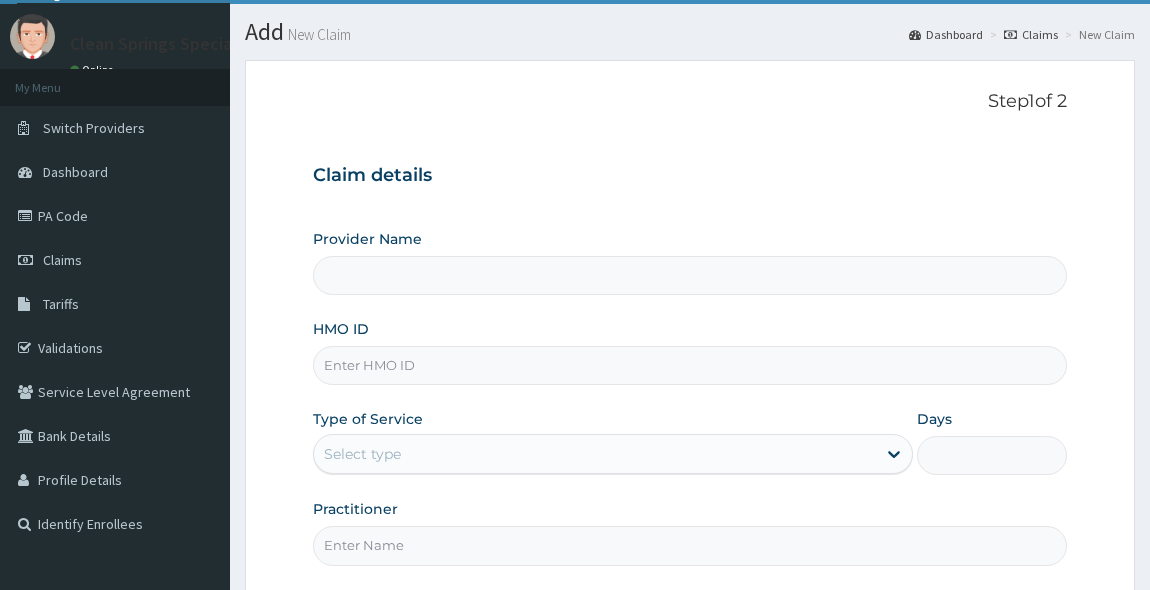 scroll, scrollTop: 181, scrollLeft: 0, axis: vertical 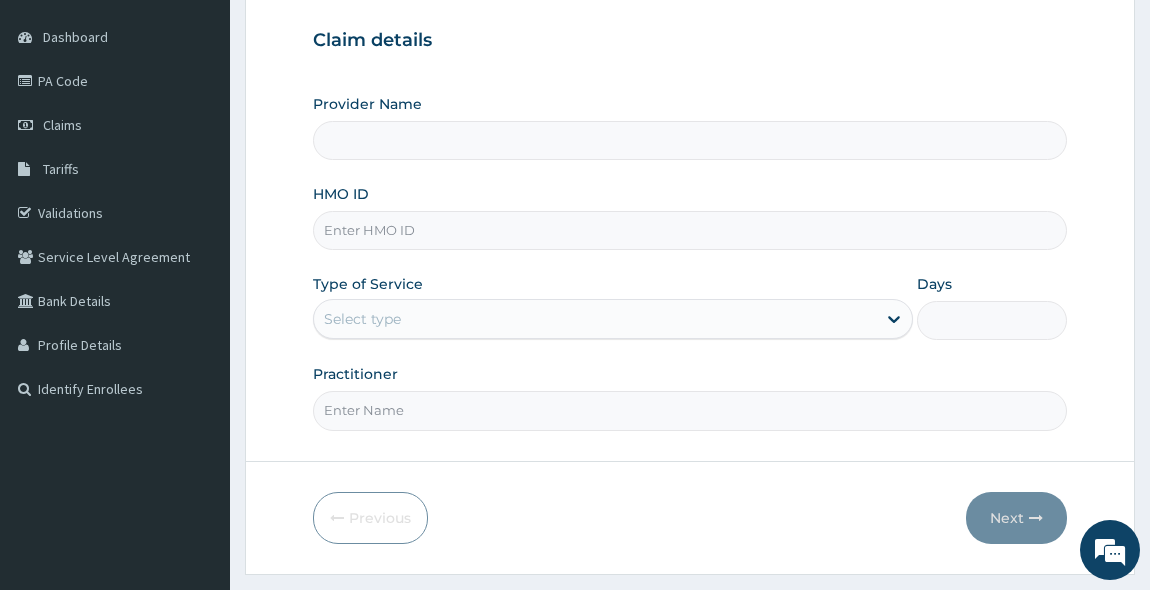 type on "Clean Springs Specialist Hospital" 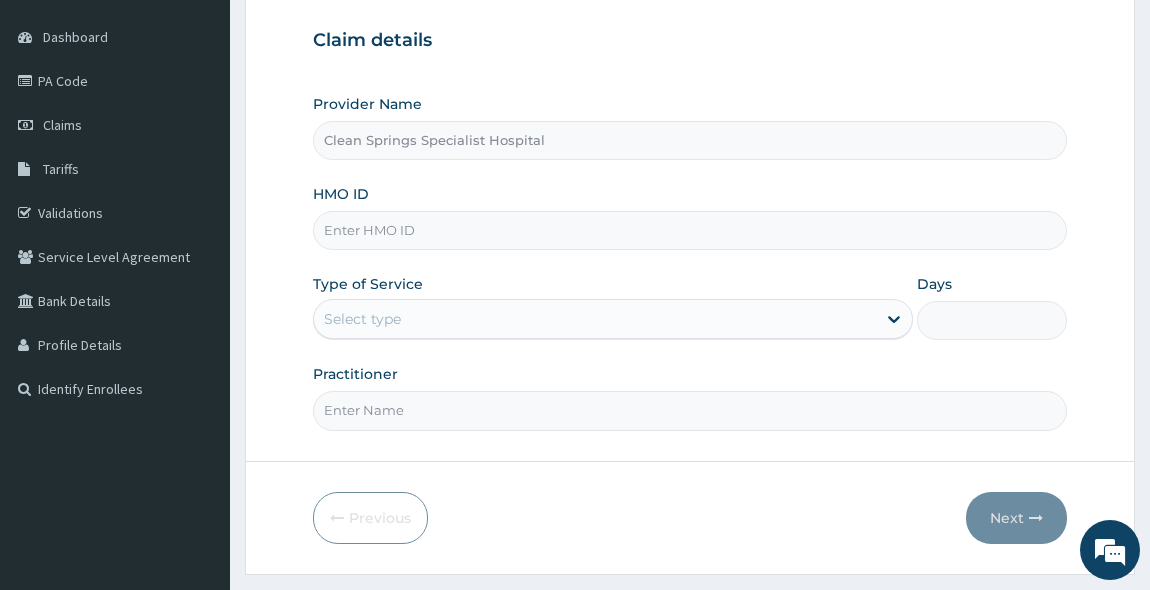 click on "HMO ID" at bounding box center [690, 230] 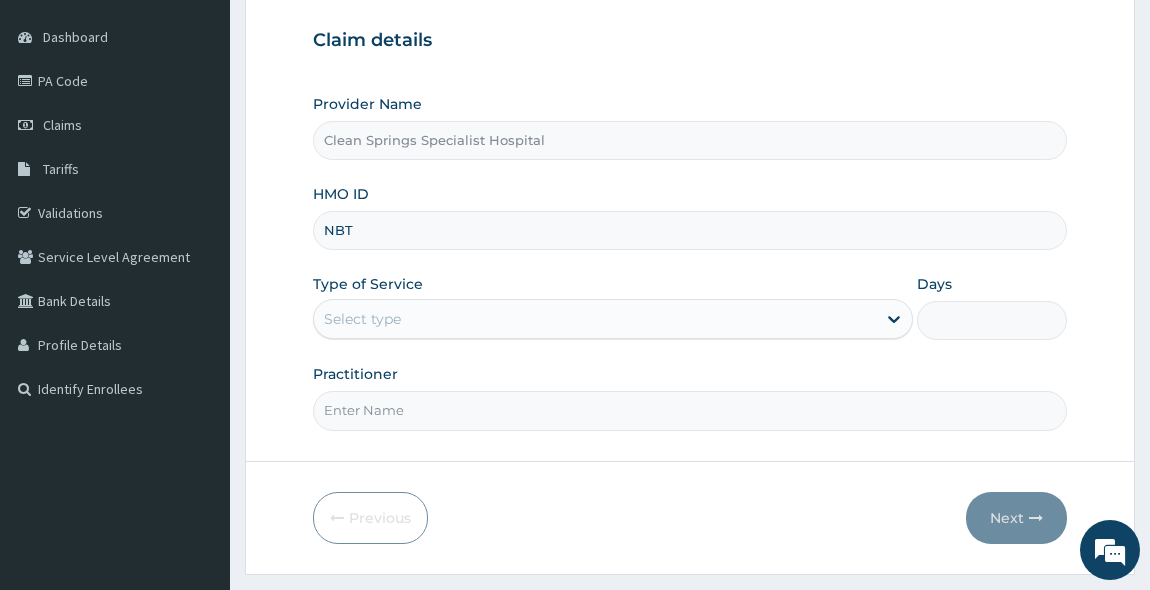 type on "NBT/10011/A" 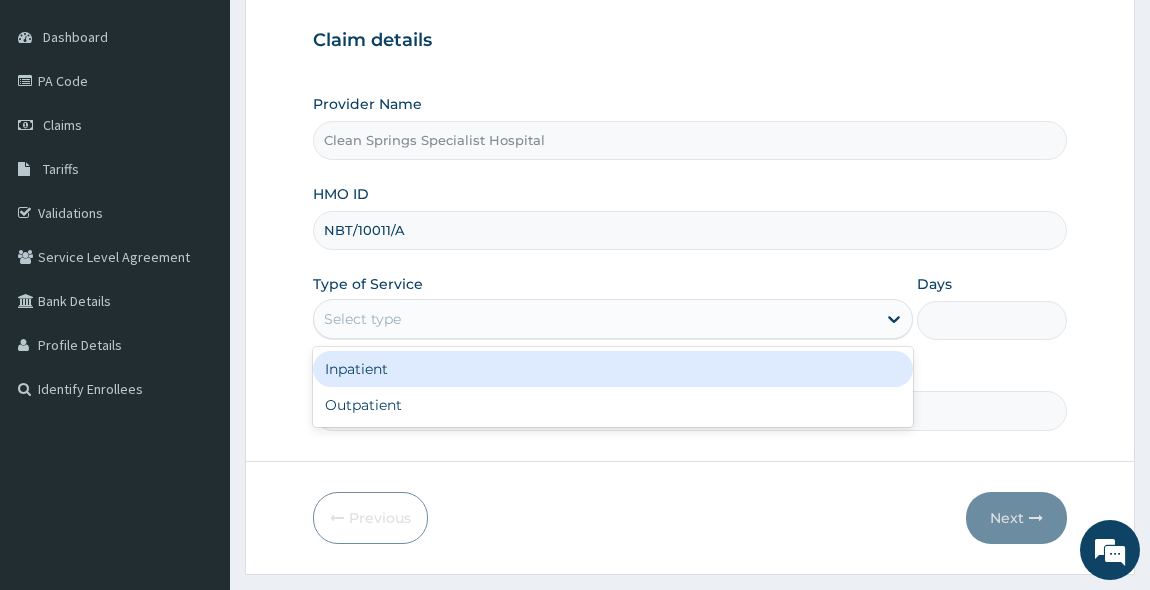 click on "Select type" at bounding box center (595, 319) 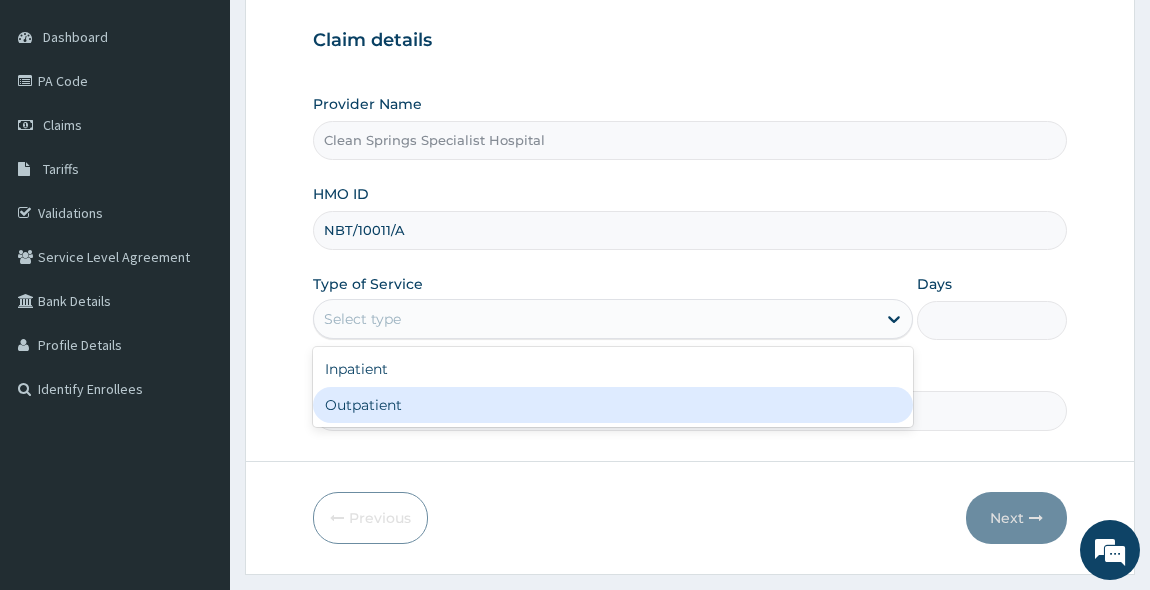 click on "Outpatient" at bounding box center [613, 405] 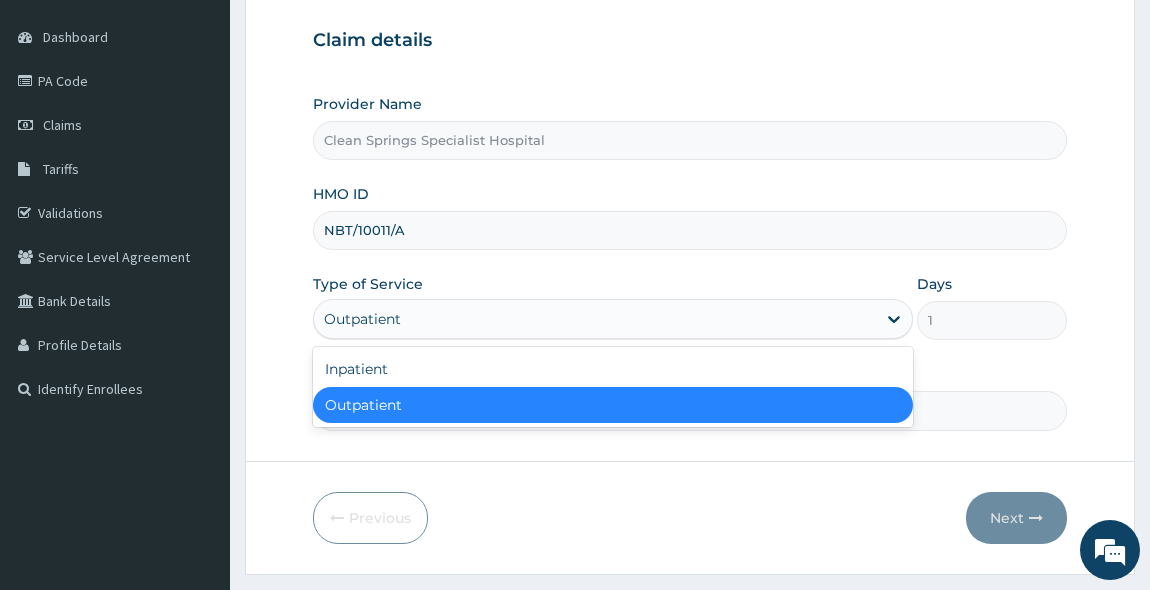 click on "Outpatient" at bounding box center [595, 319] 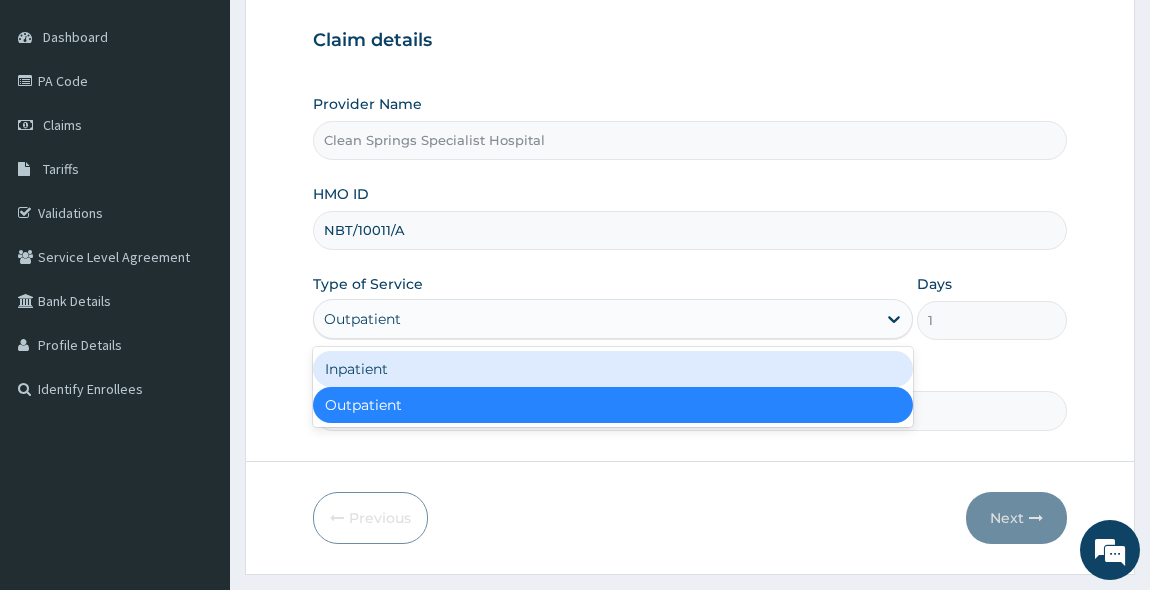 click on "Inpatient" at bounding box center [613, 369] 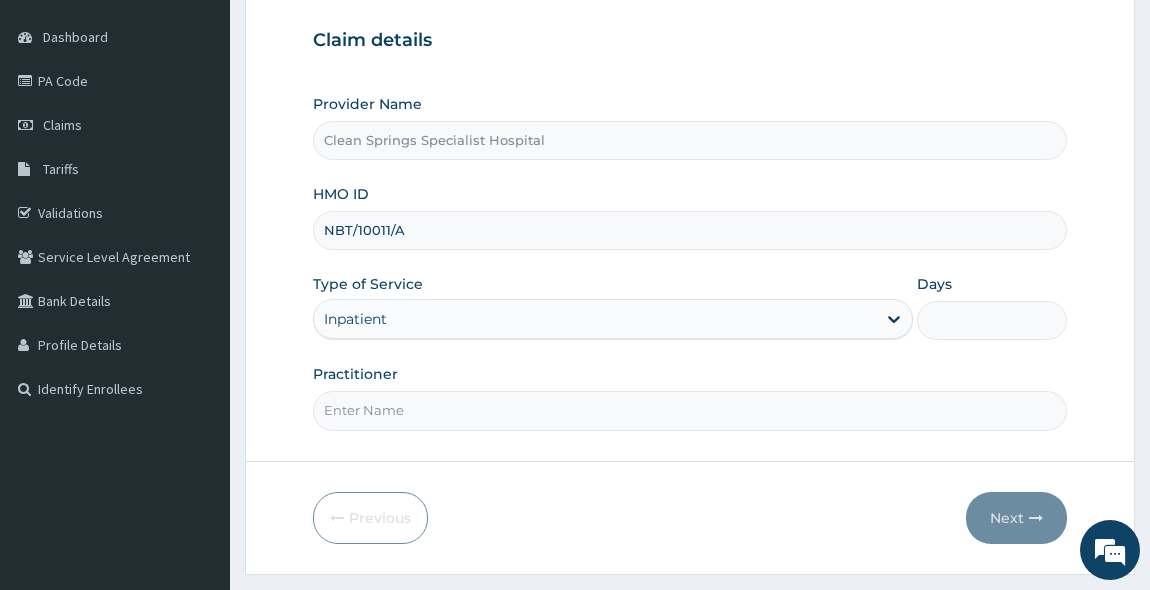 scroll, scrollTop: 0, scrollLeft: 0, axis: both 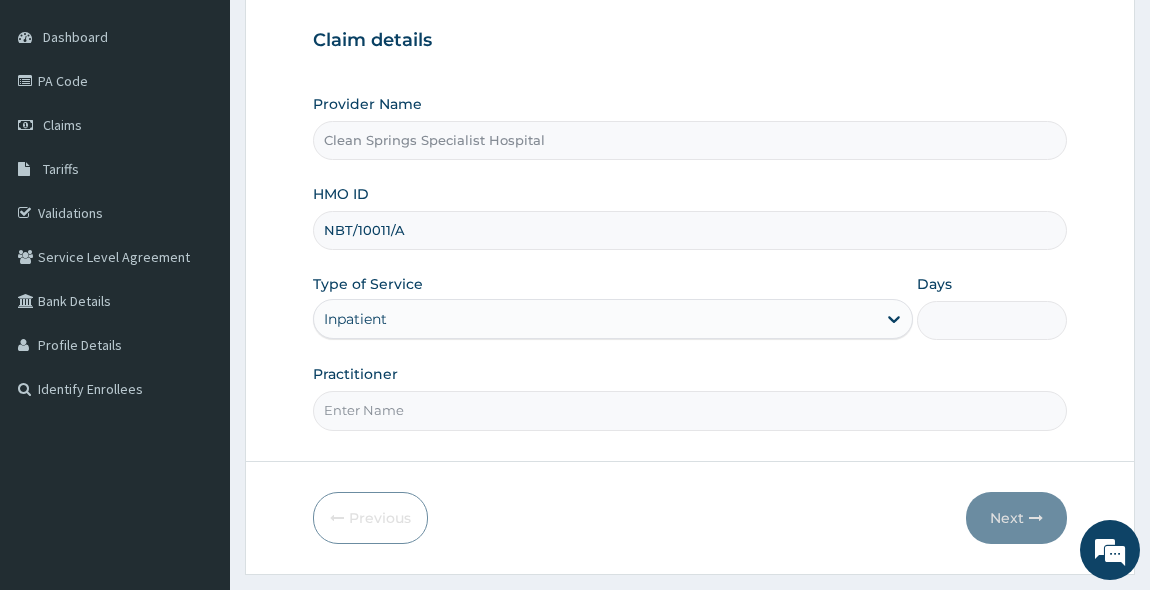 click on "Days" at bounding box center [992, 320] 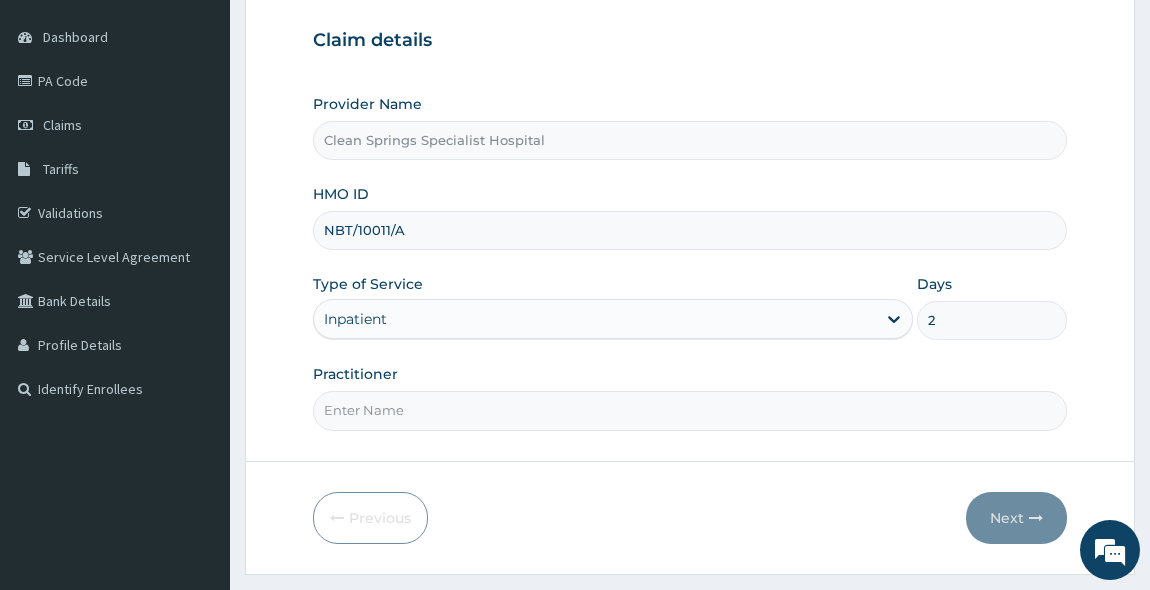 type on "2" 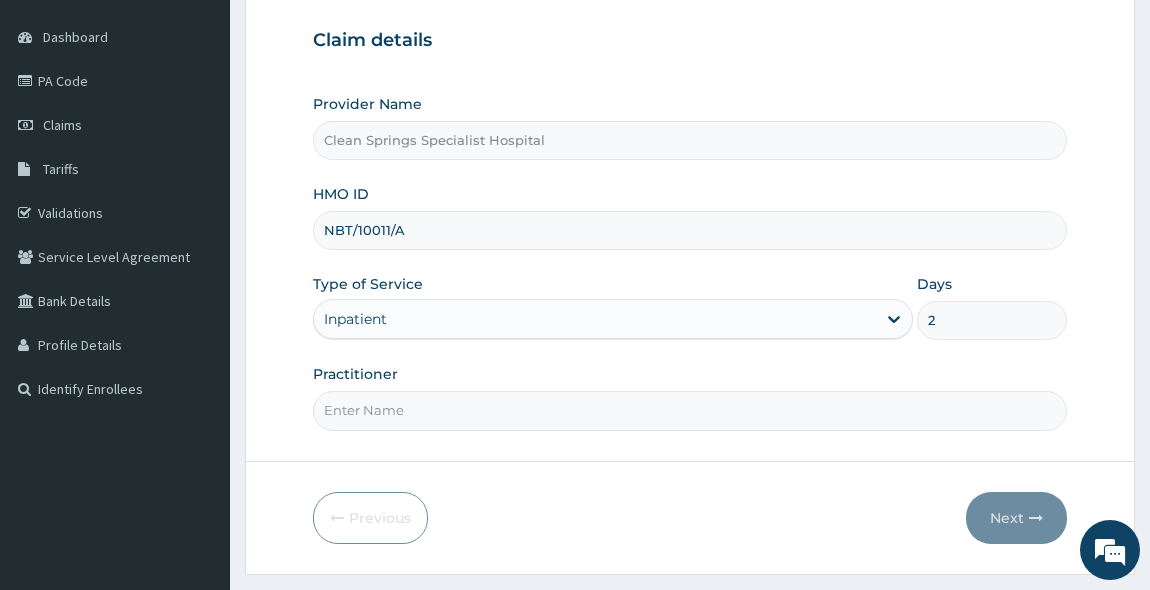 type on "DR GREEN" 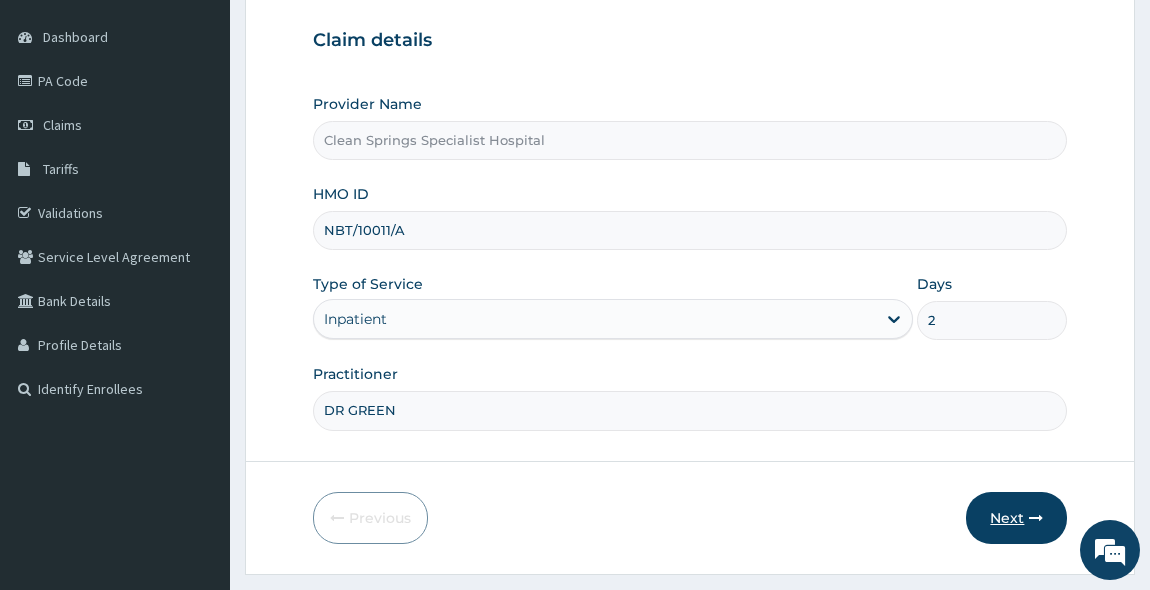 click on "Next" at bounding box center (1016, 518) 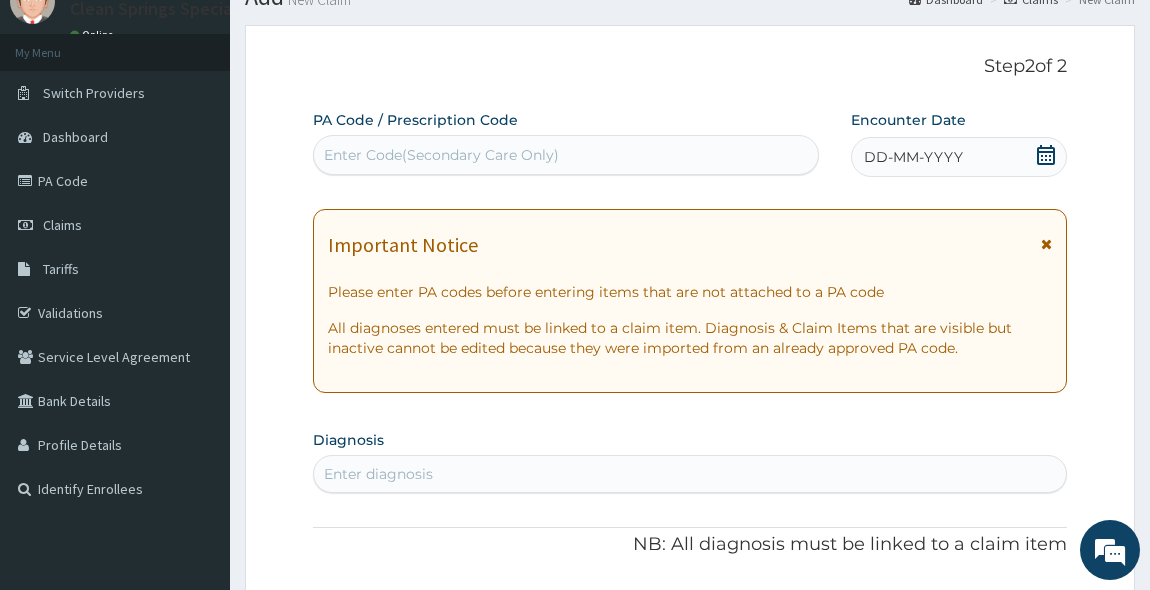 scroll, scrollTop: 0, scrollLeft: 0, axis: both 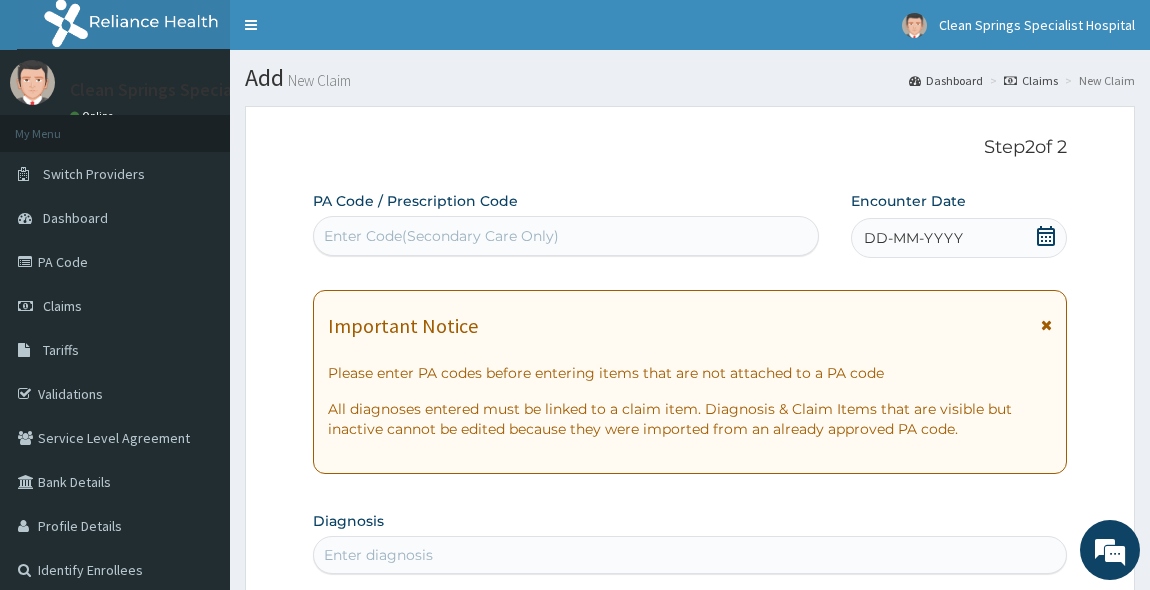 click on "Enter Code(Secondary Care Only)" at bounding box center (441, 236) 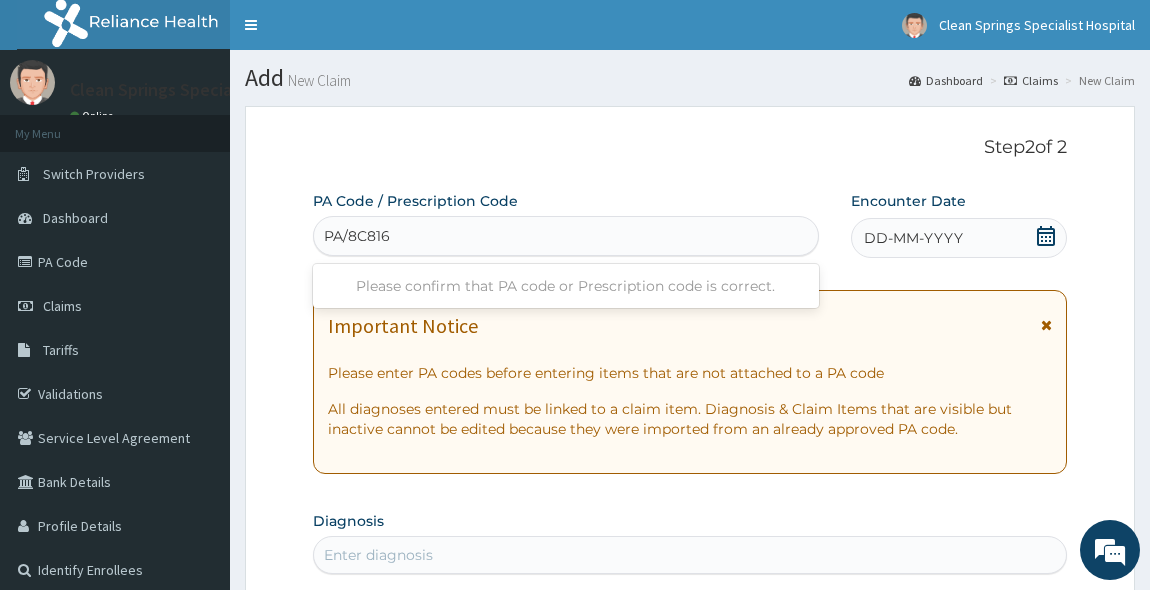 type on "PA/8C8169" 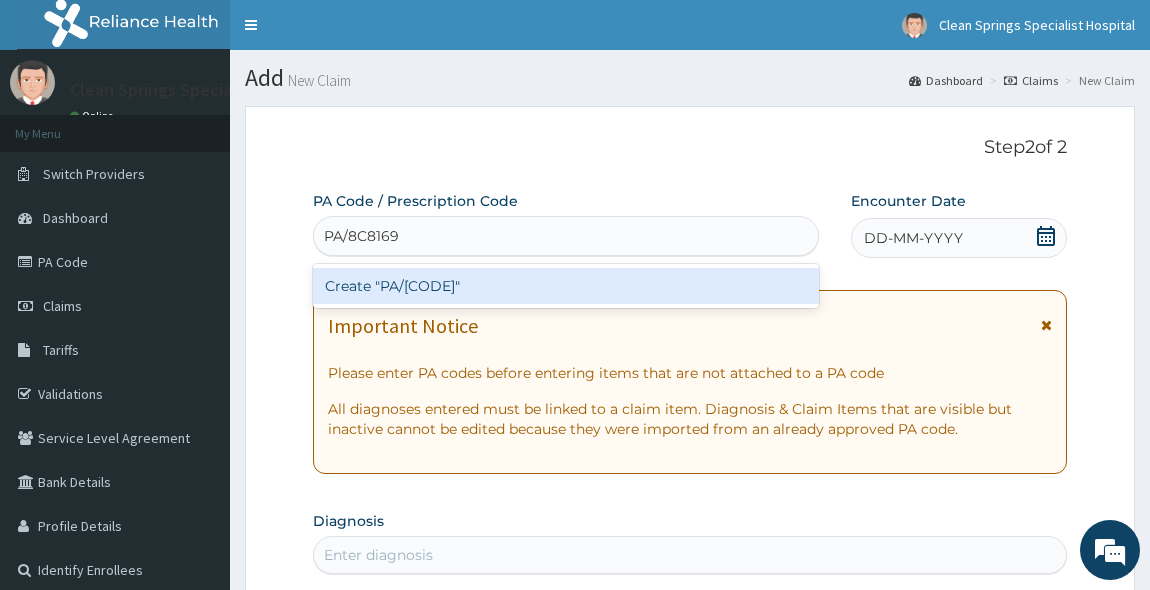 click on "Create "PA/8C8169"" at bounding box center [566, 286] 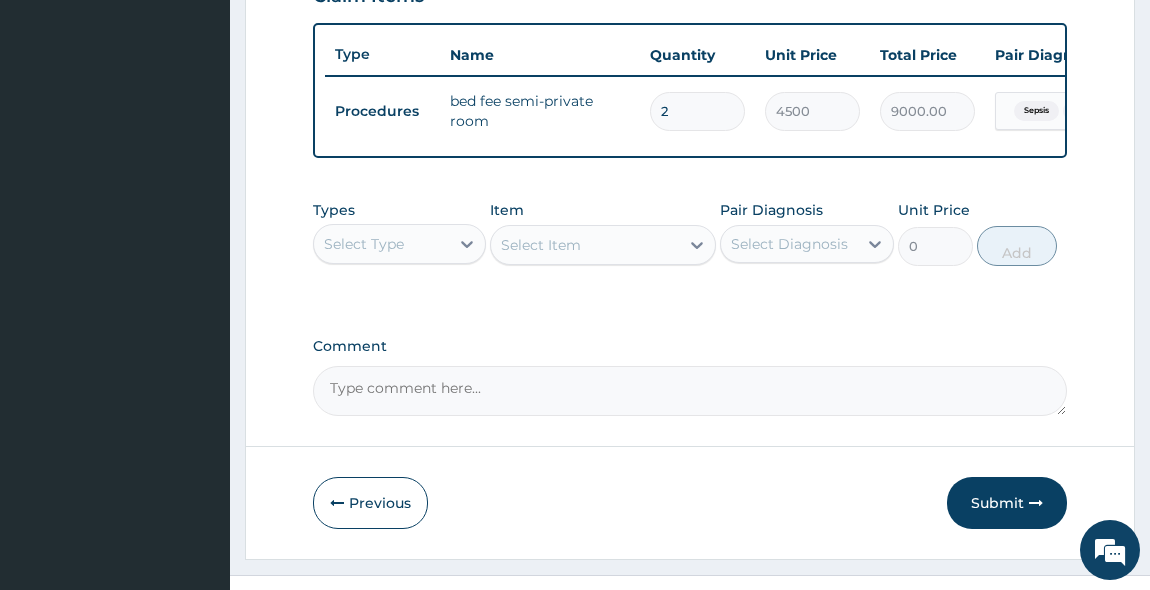 scroll, scrollTop: 769, scrollLeft: 0, axis: vertical 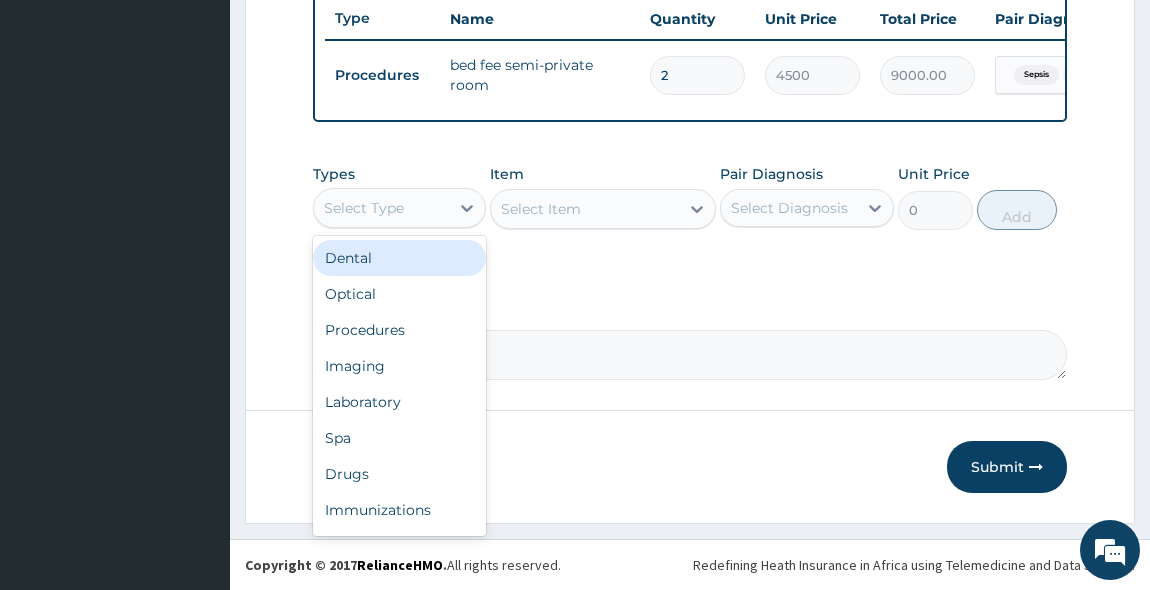 click on "Select Type" at bounding box center [382, 208] 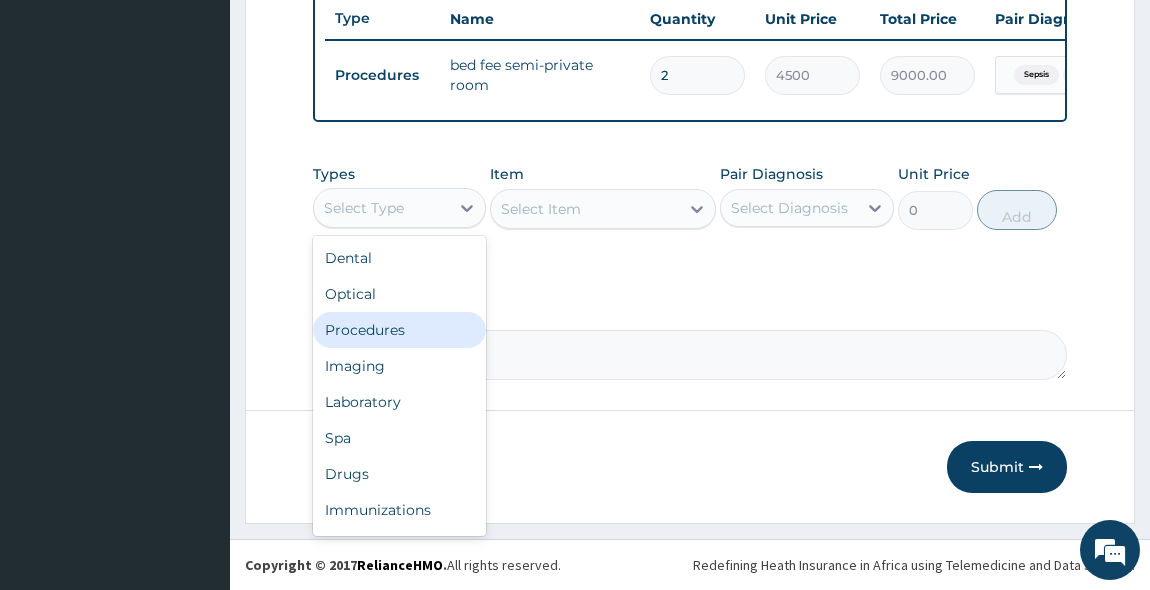 click on "Procedures" at bounding box center [400, 330] 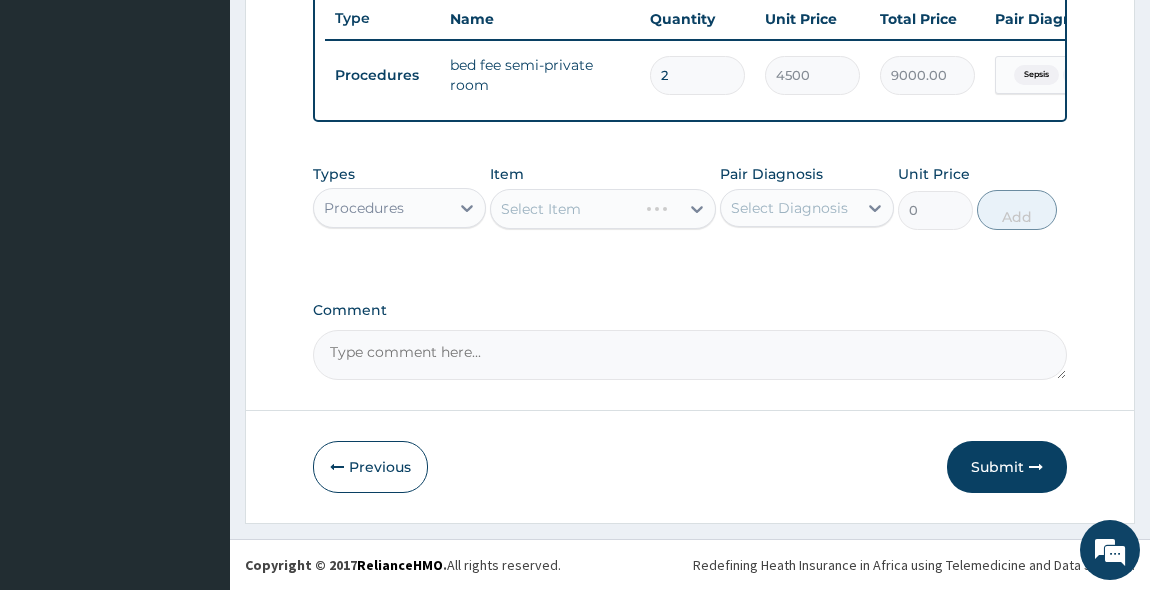 click on "Select Item" at bounding box center [603, 209] 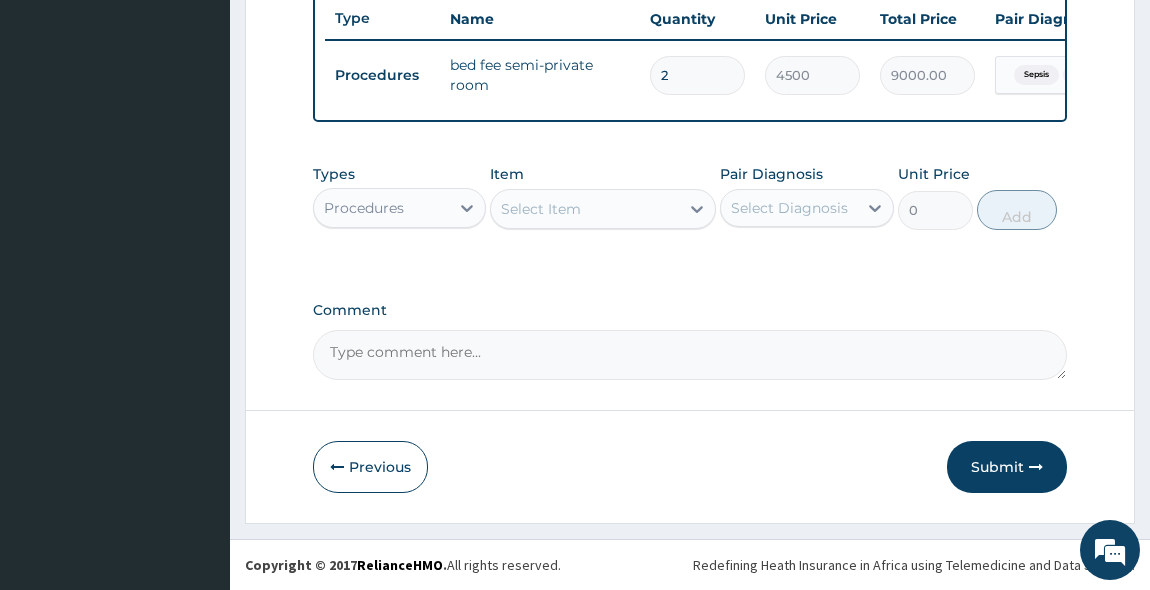 click on "Select Item" at bounding box center [541, 209] 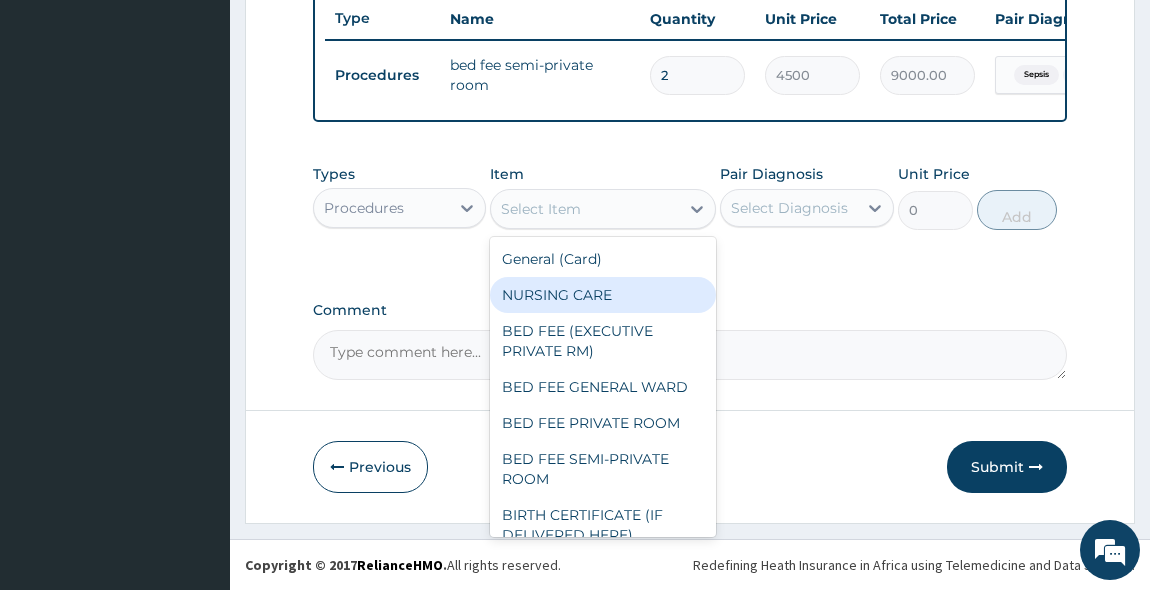 click on "NURSING CARE" at bounding box center (603, 295) 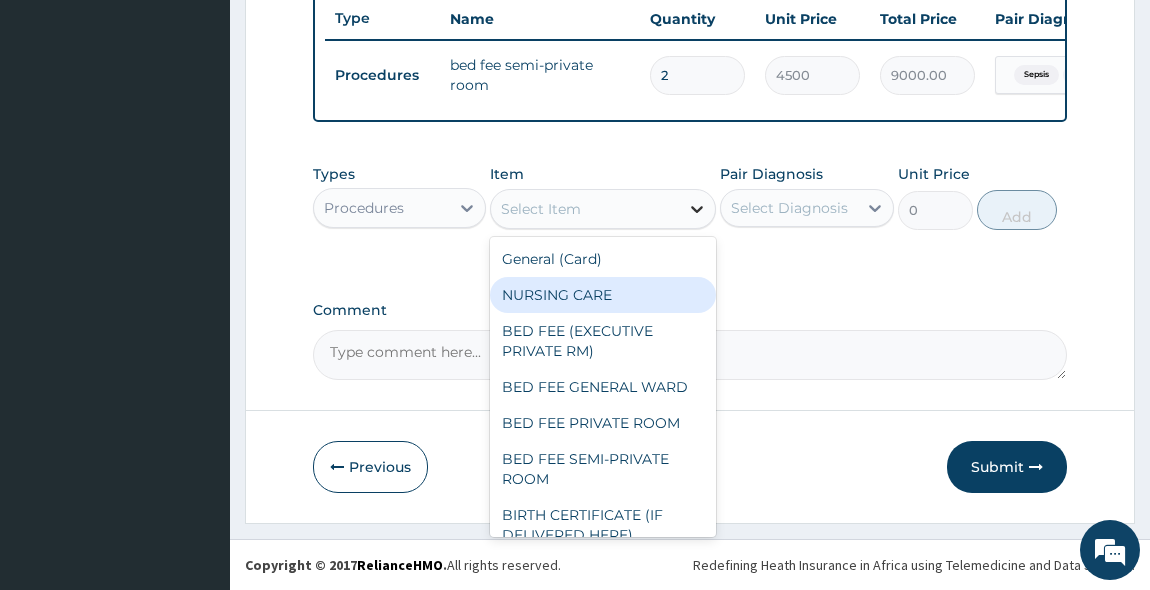 type on "2500" 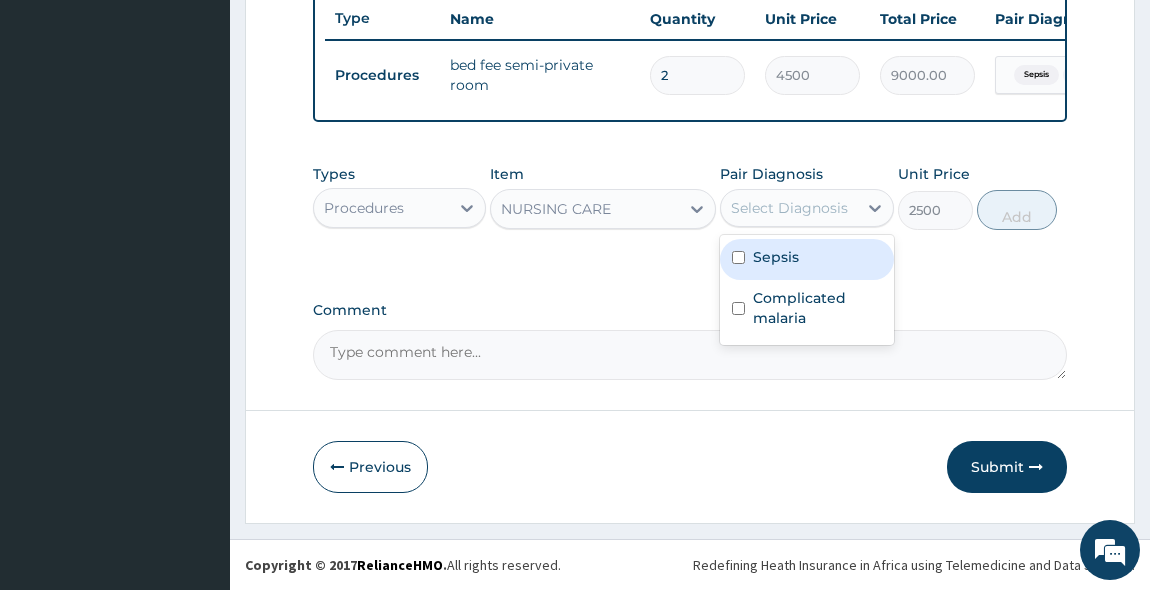 click on "Select Diagnosis" at bounding box center (789, 208) 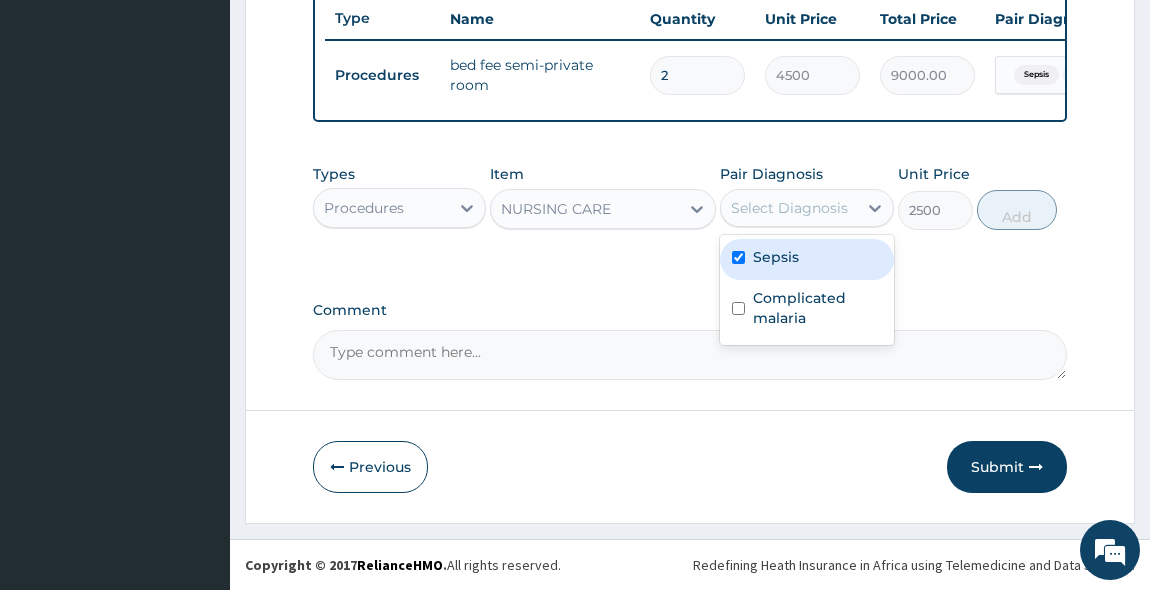 checkbox on "true" 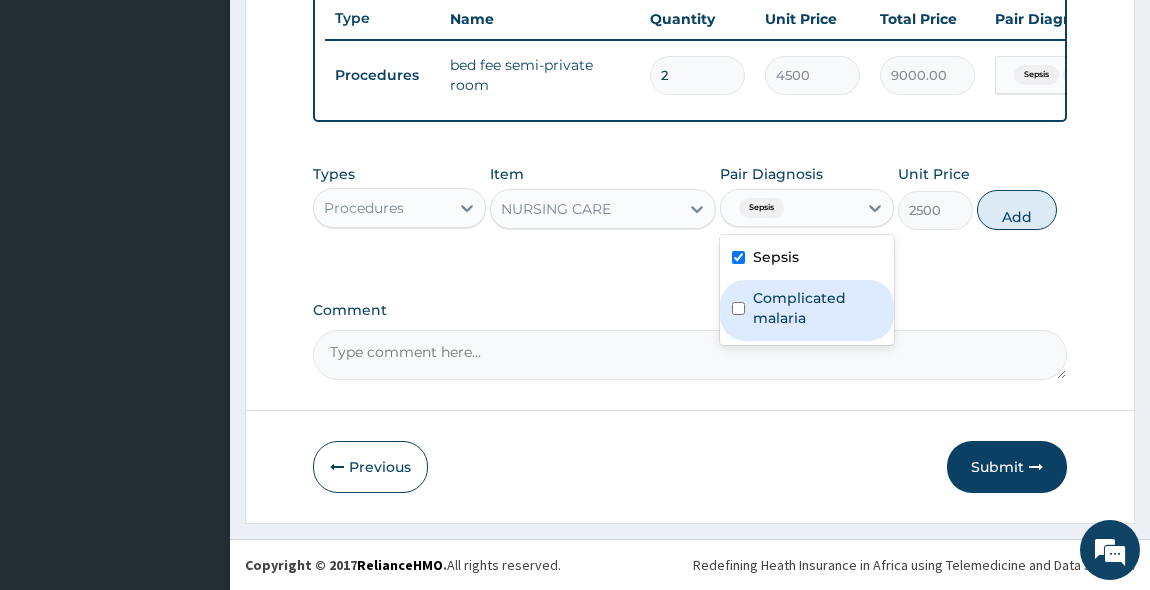 click on "Complicated malaria" at bounding box center (807, 310) 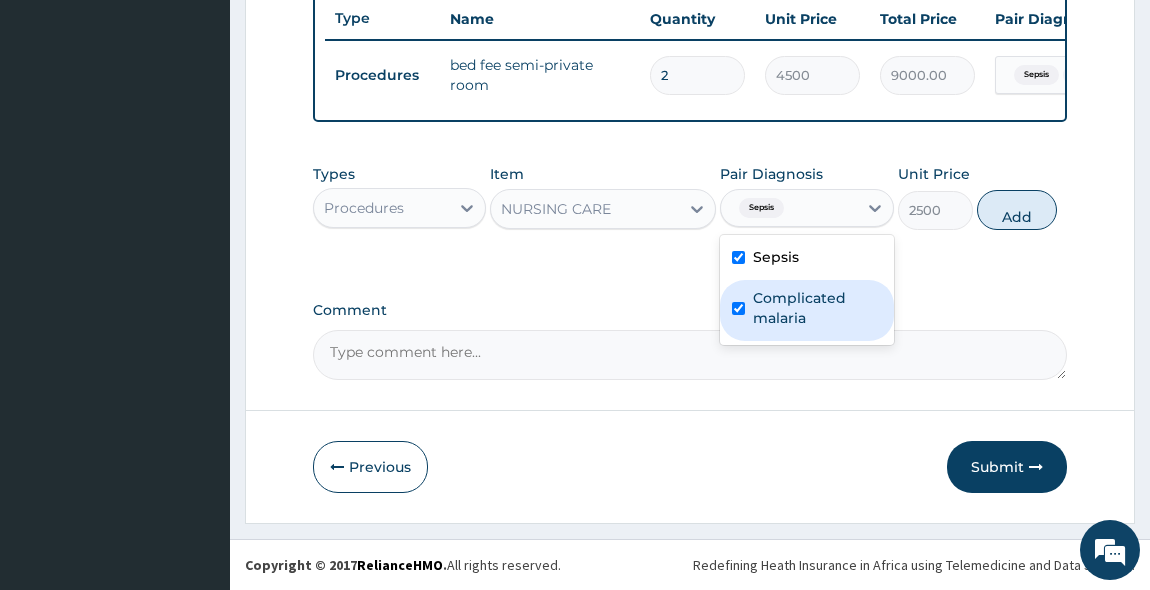checkbox on "true" 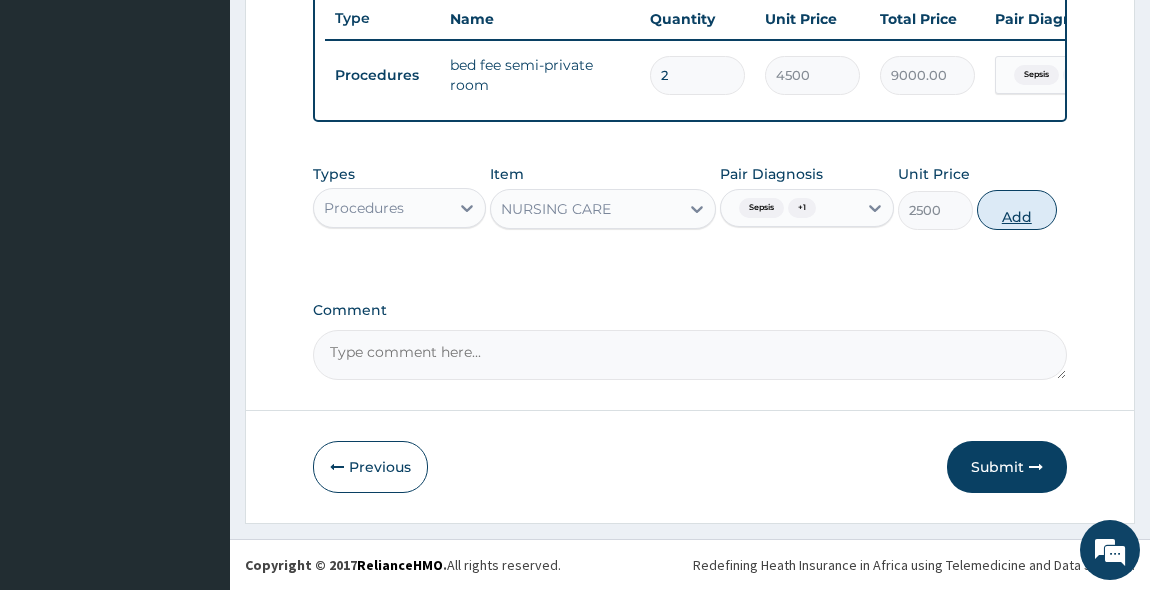 click on "Add" at bounding box center [1017, 210] 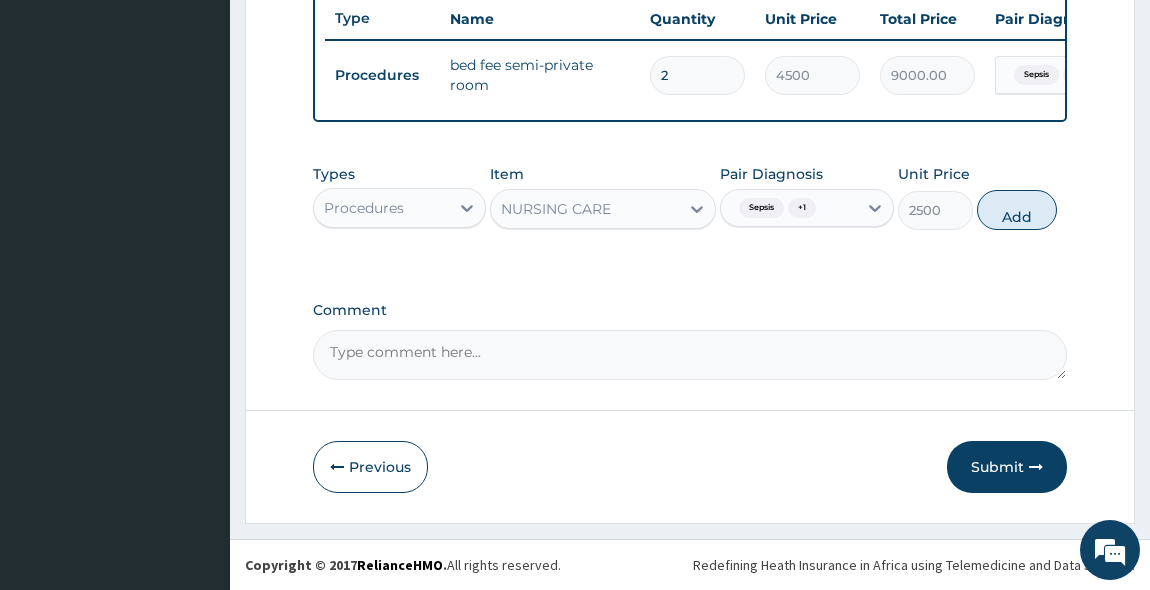 type on "0" 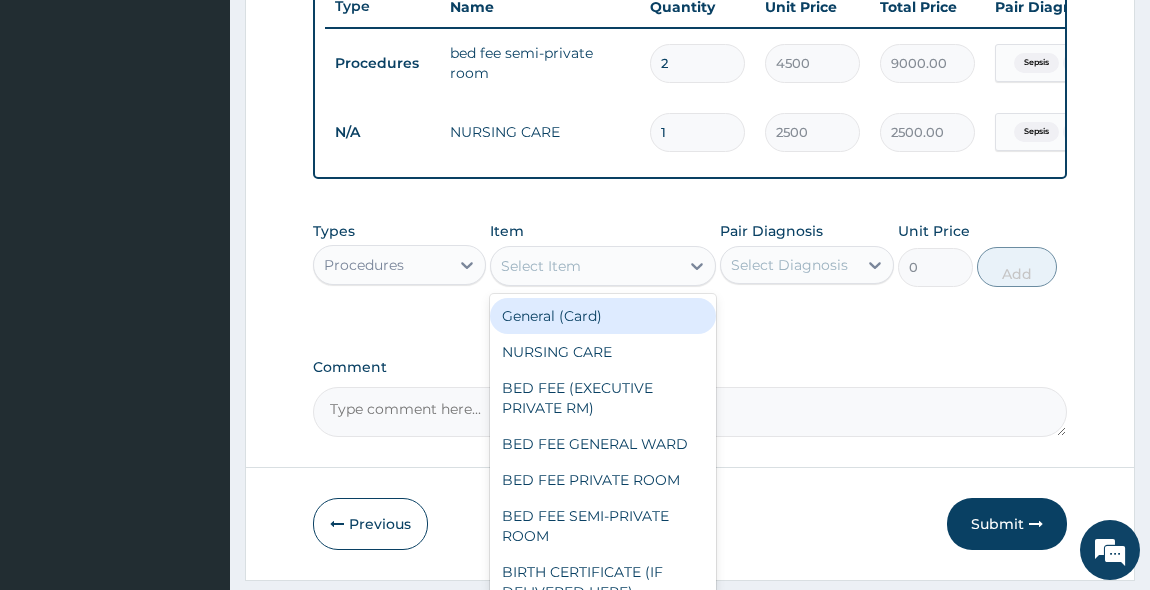 click on "Select Item" at bounding box center (541, 266) 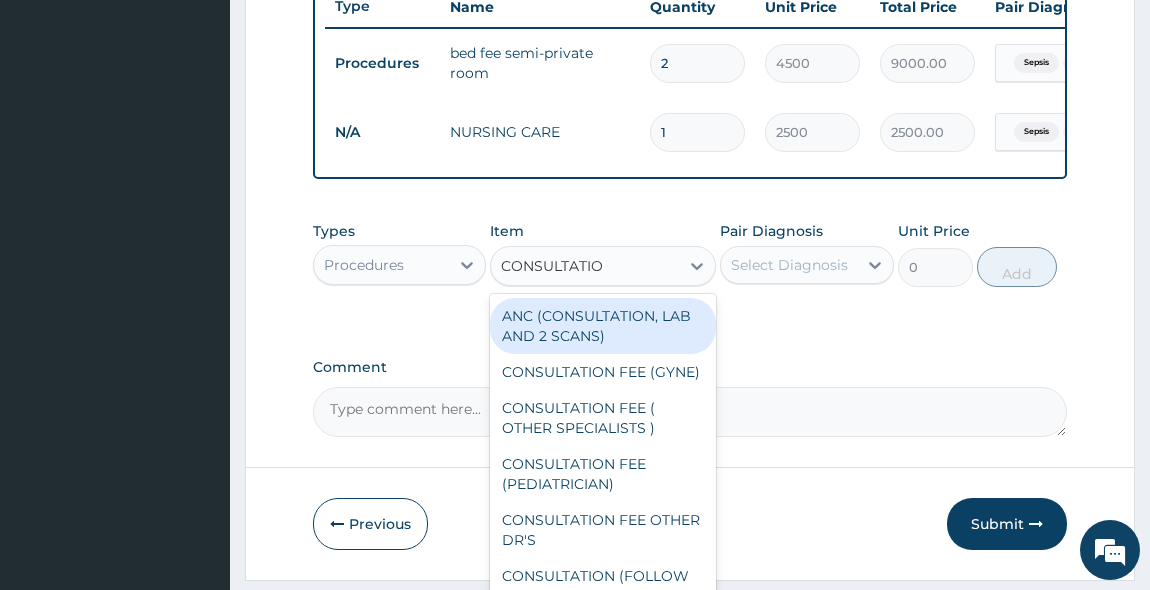 type on "CONSULTATION" 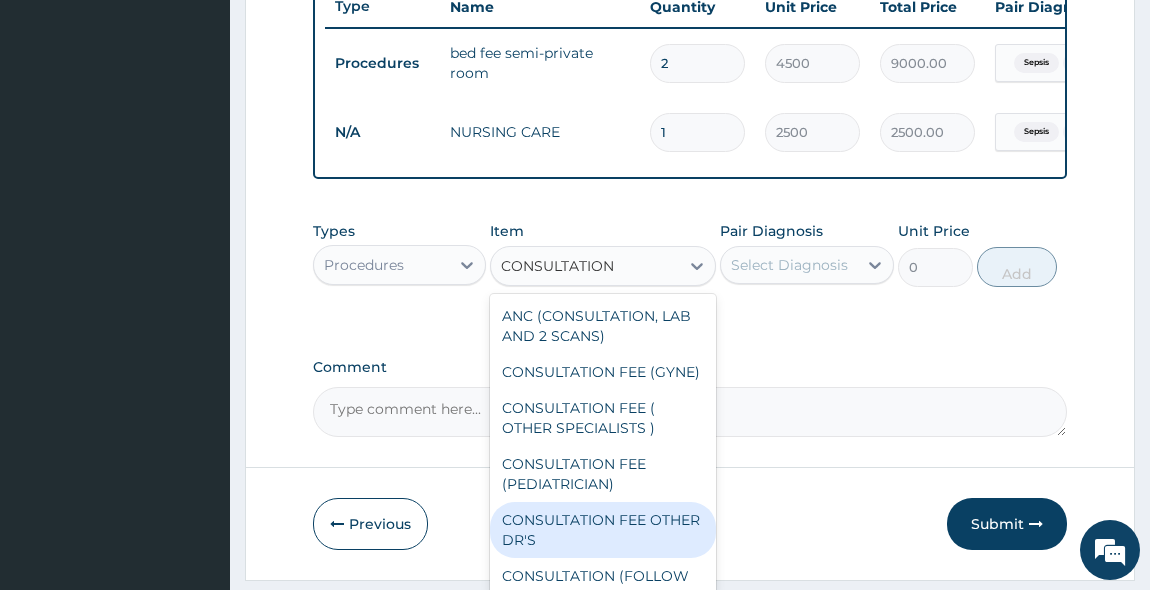 click on "CONSULTATION FEE OTHER DR'S" at bounding box center (603, 530) 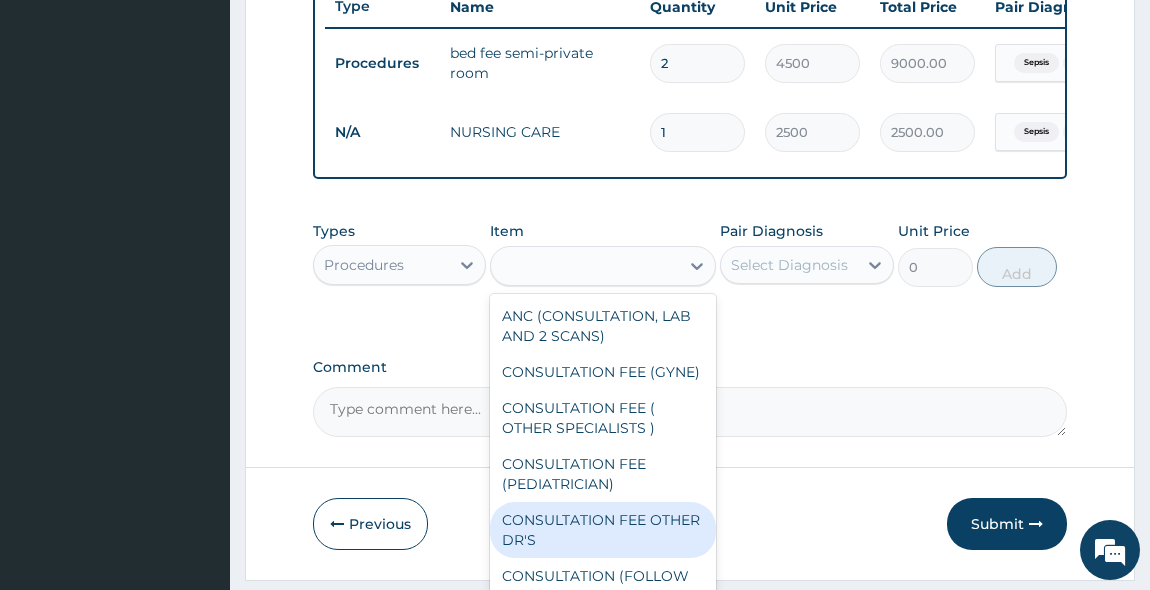 type on "5000" 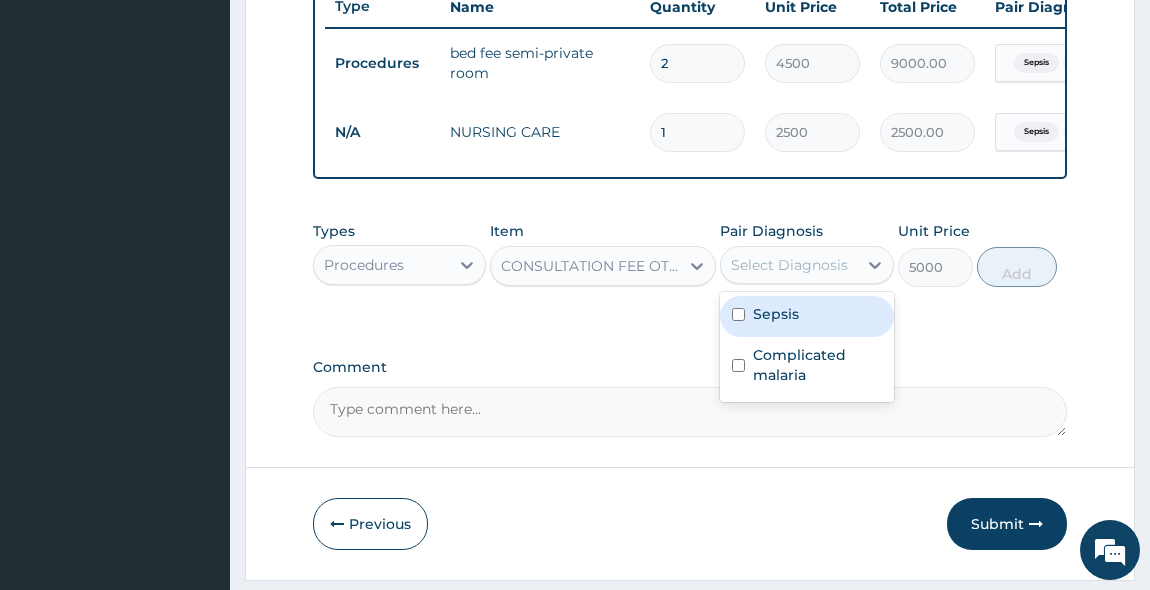 click on "Select Diagnosis" at bounding box center [789, 265] 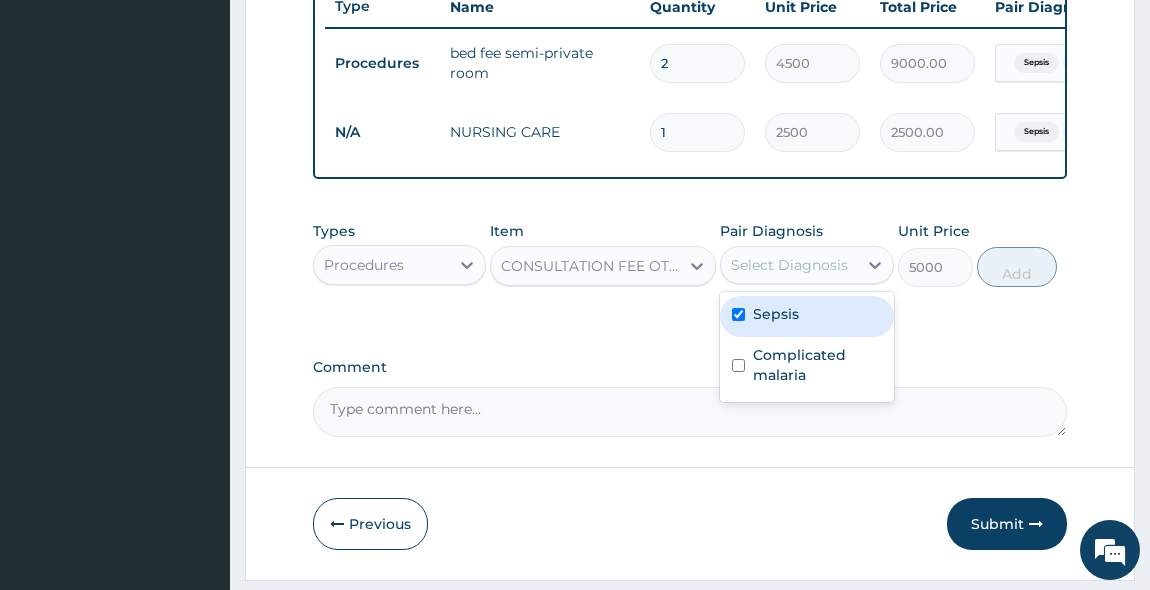 checkbox on "true" 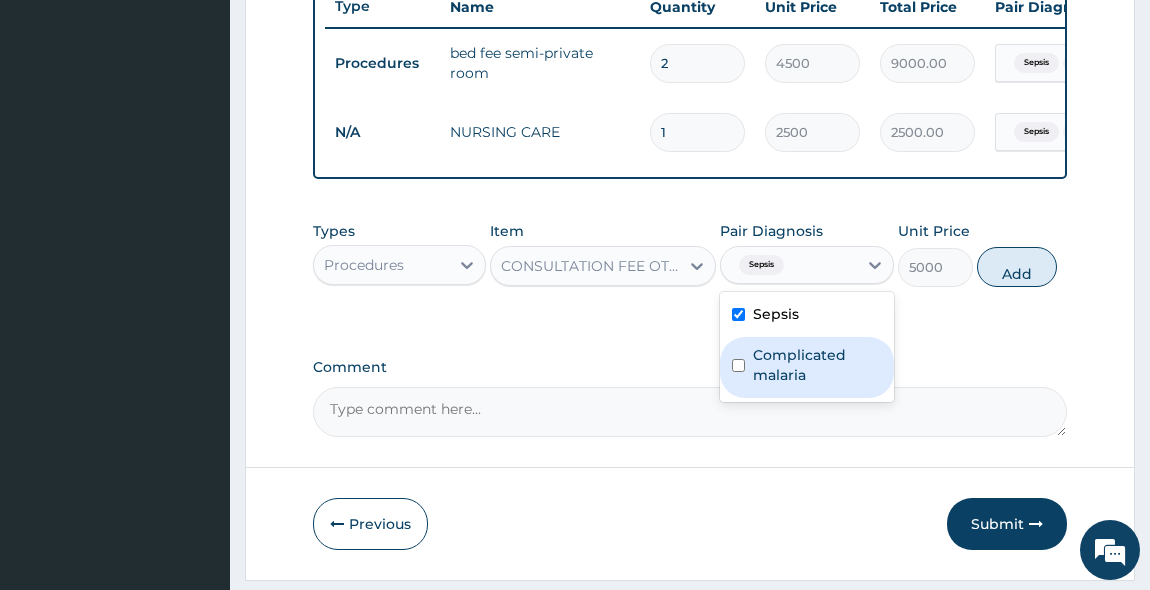click on "Complicated malaria" at bounding box center [807, 367] 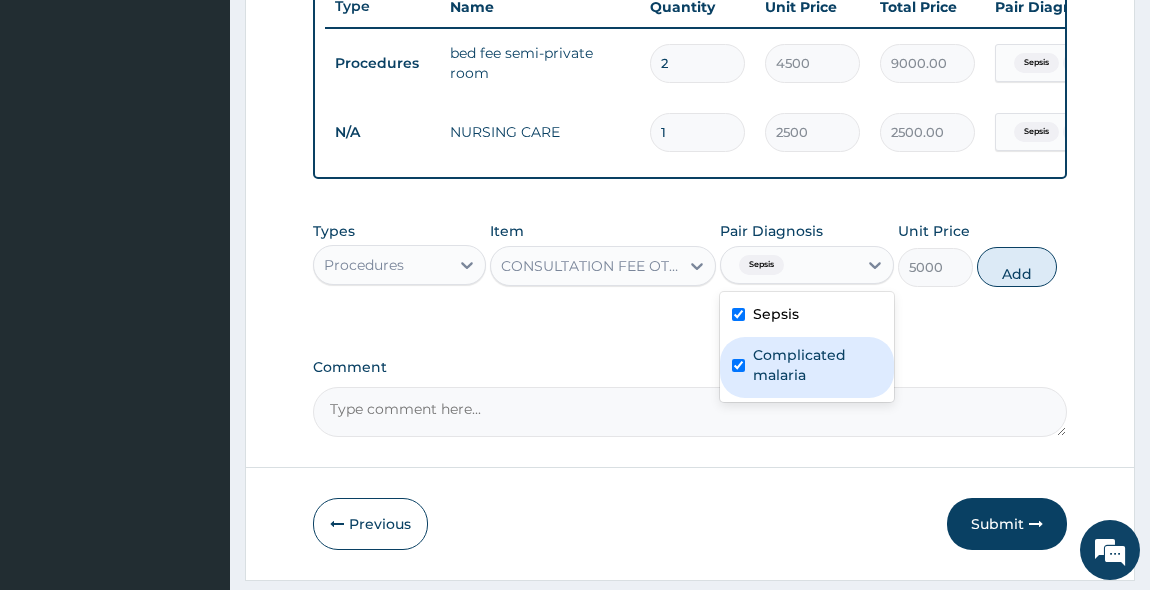 checkbox on "true" 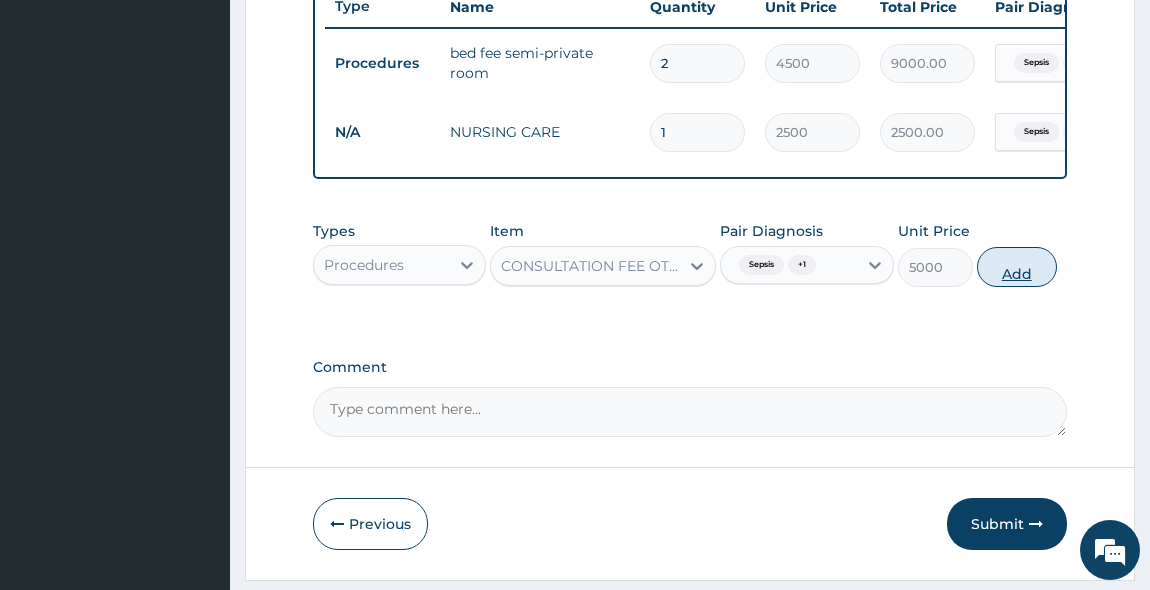 click on "Add" at bounding box center (1017, 267) 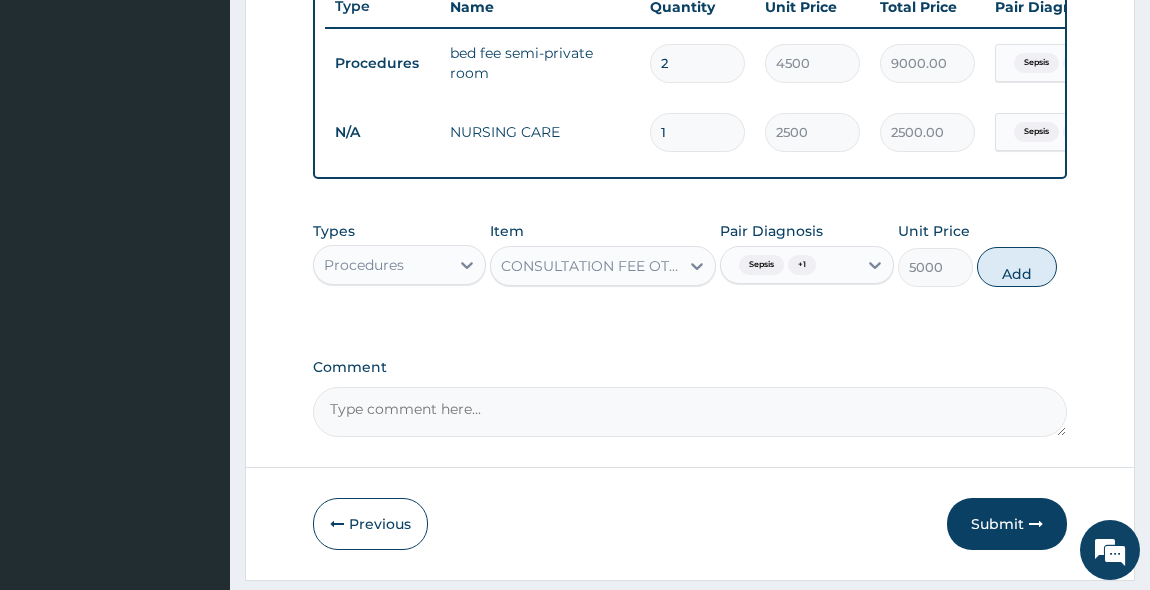 type on "0" 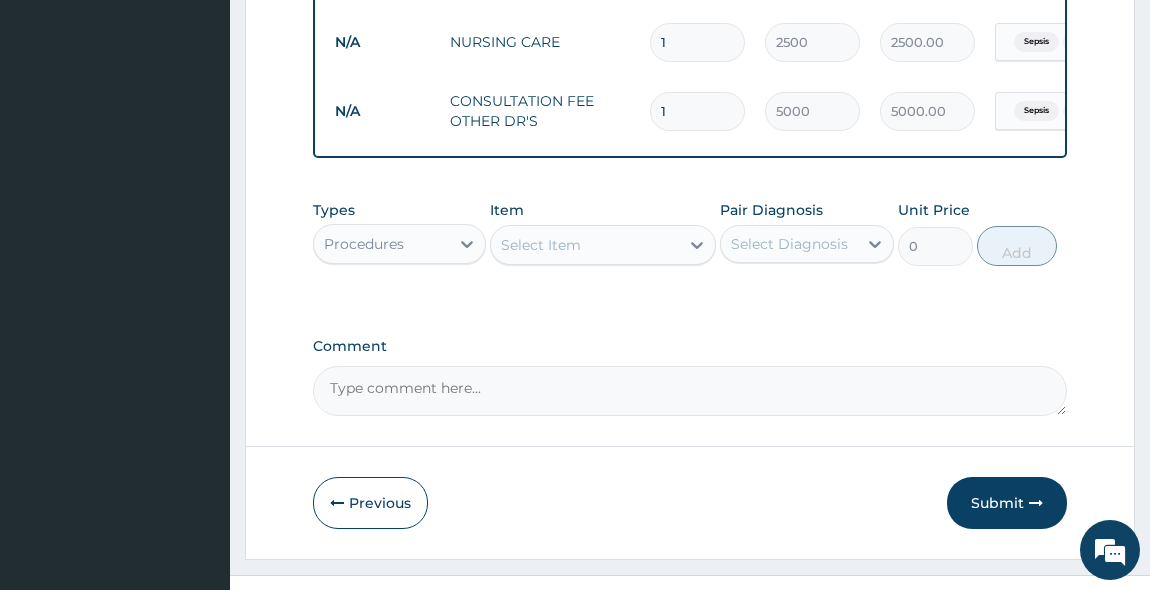 scroll, scrollTop: 908, scrollLeft: 0, axis: vertical 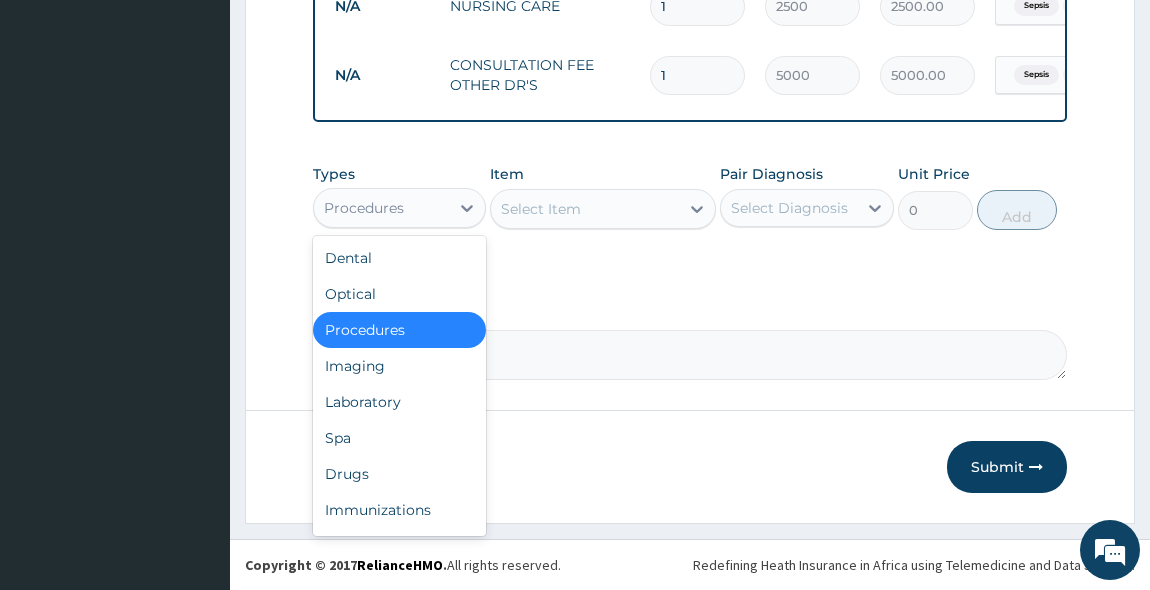 click on "Procedures" at bounding box center (364, 208) 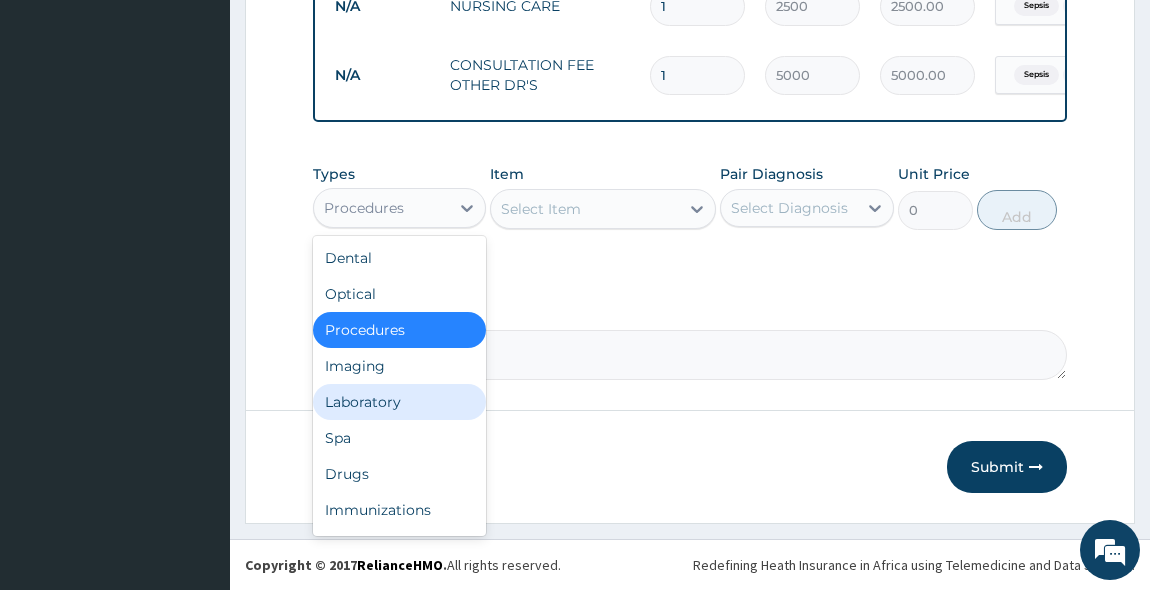 click on "Laboratory" at bounding box center (400, 402) 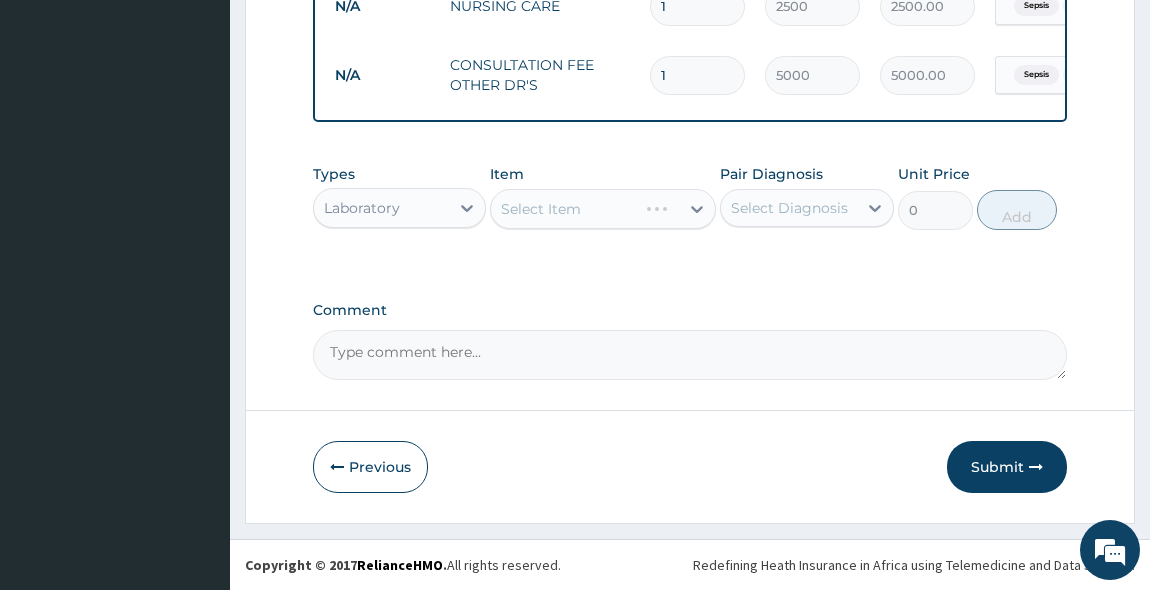 click on "Select Item" at bounding box center (603, 209) 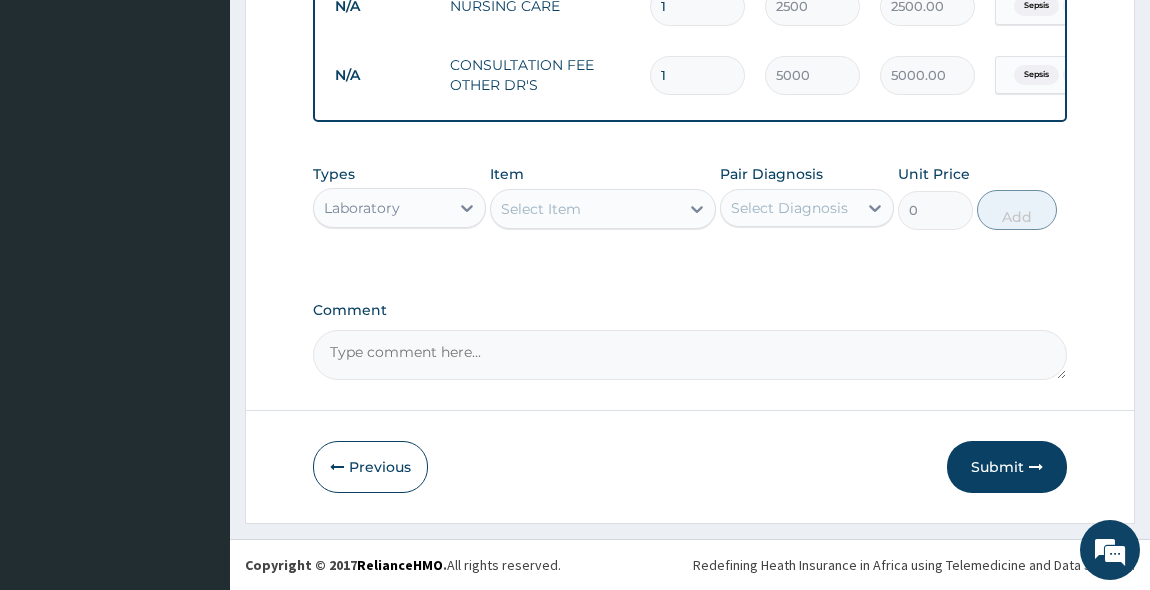 click on "Select Item" at bounding box center [541, 209] 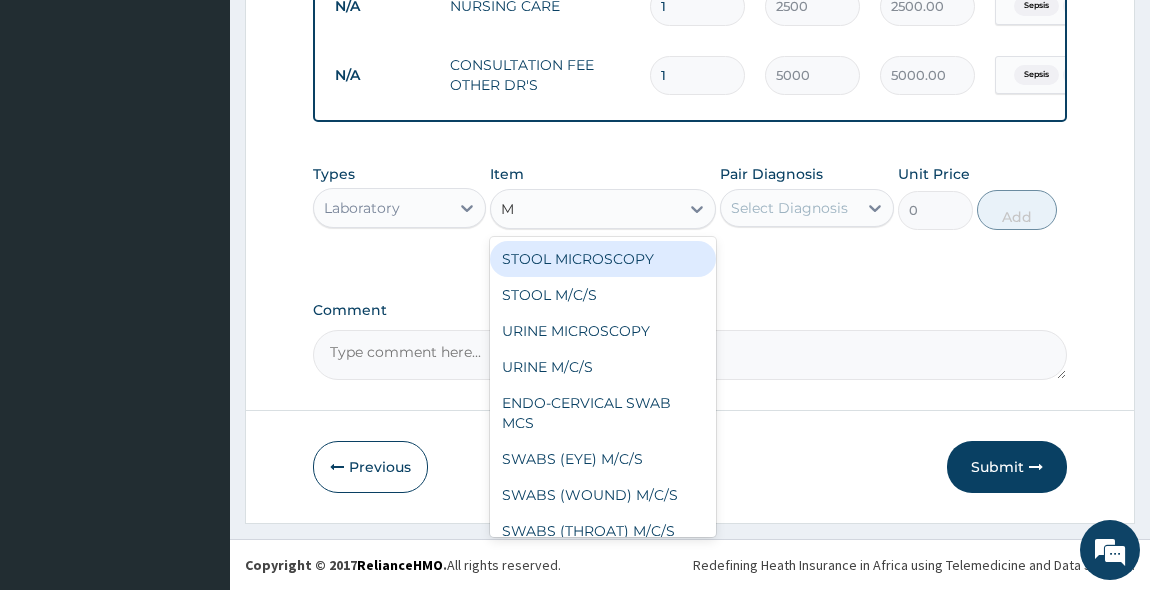 type on "MP" 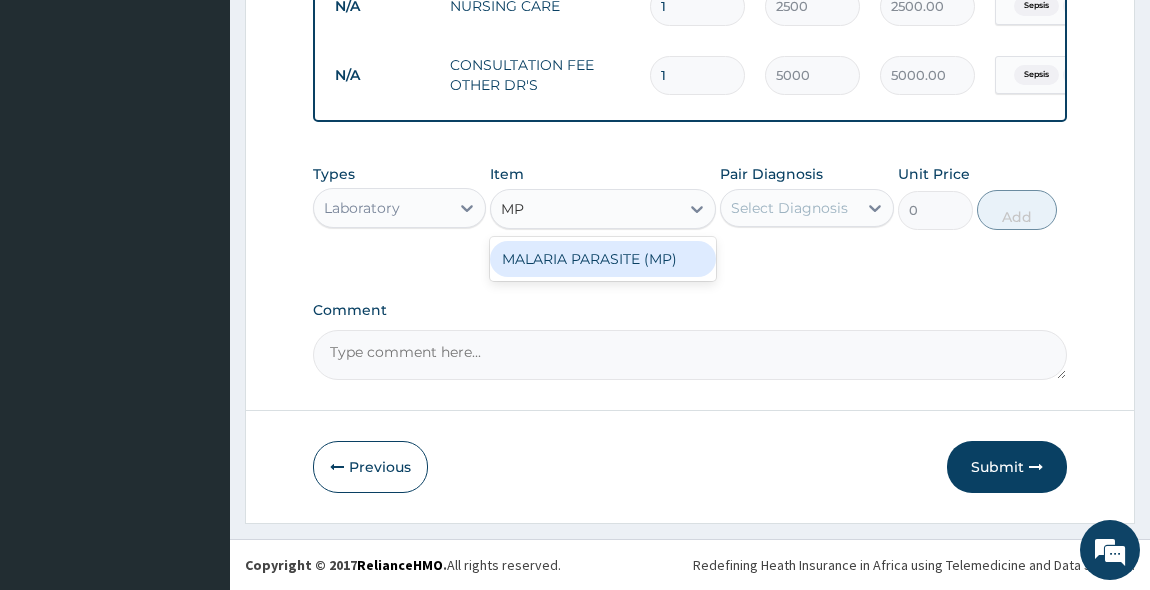 click on "MALARIA PARASITE (MP)" at bounding box center (603, 259) 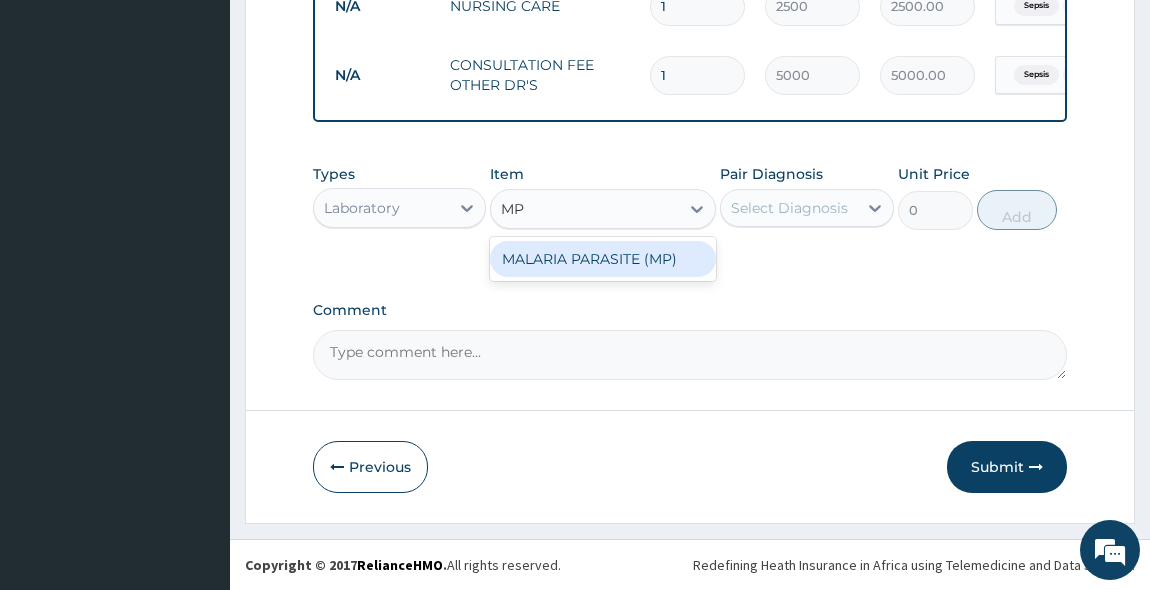 type 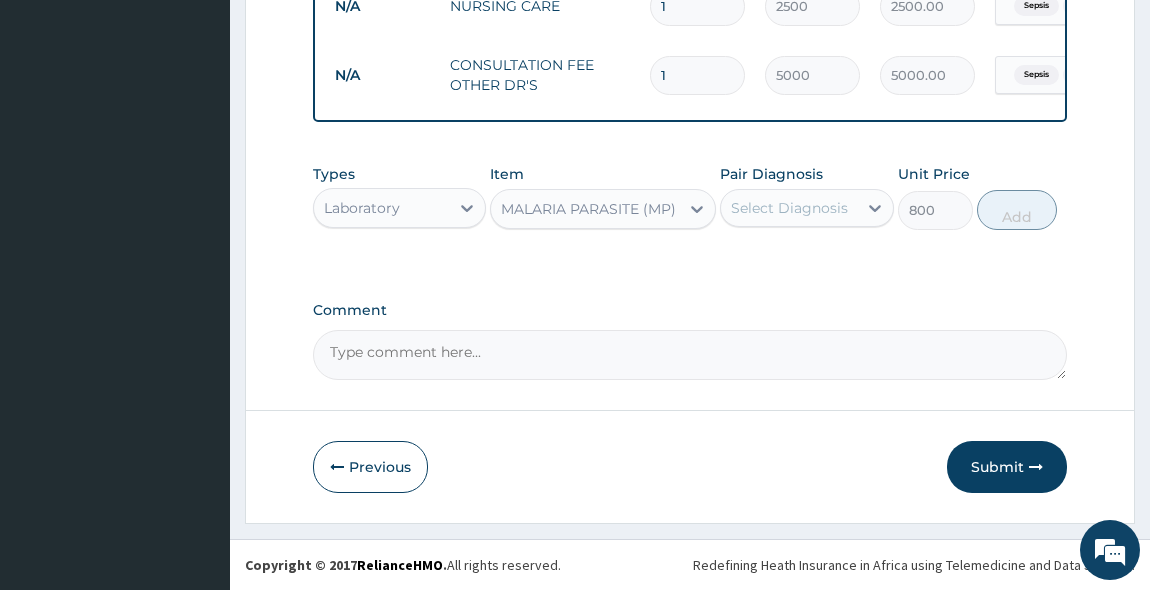 click on "Select Diagnosis" at bounding box center (789, 208) 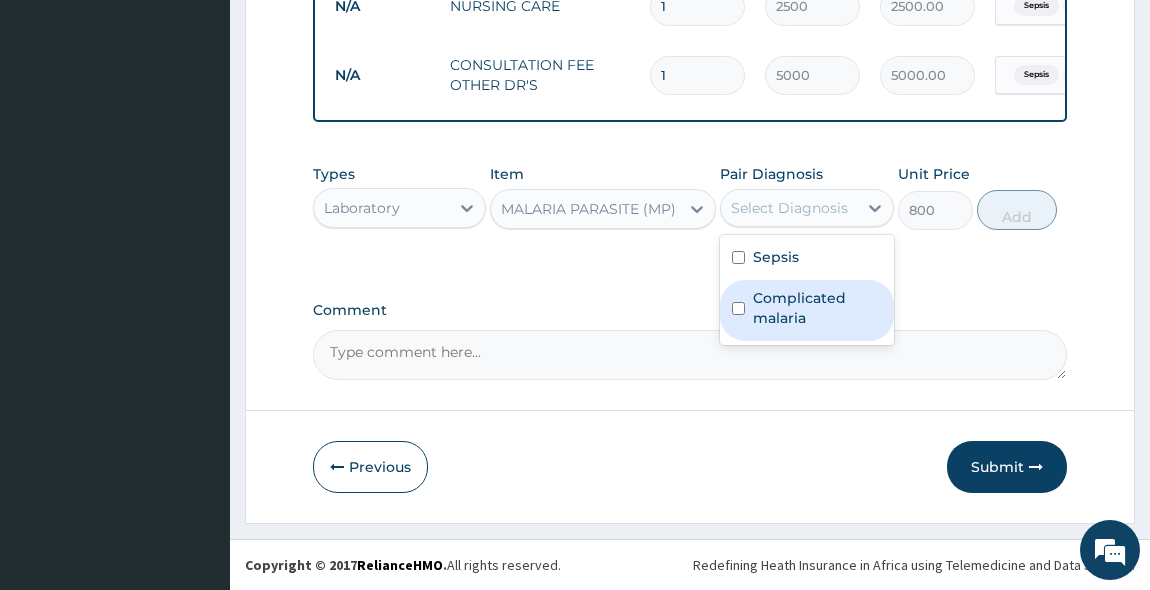 click on "Complicated malaria" at bounding box center (807, 310) 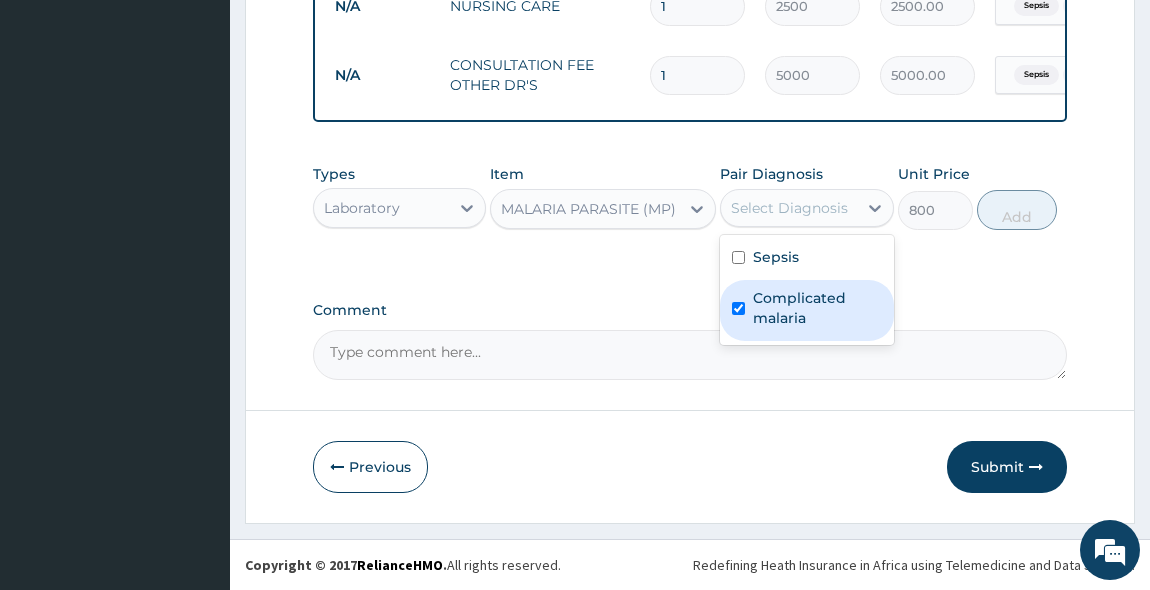 checkbox on "true" 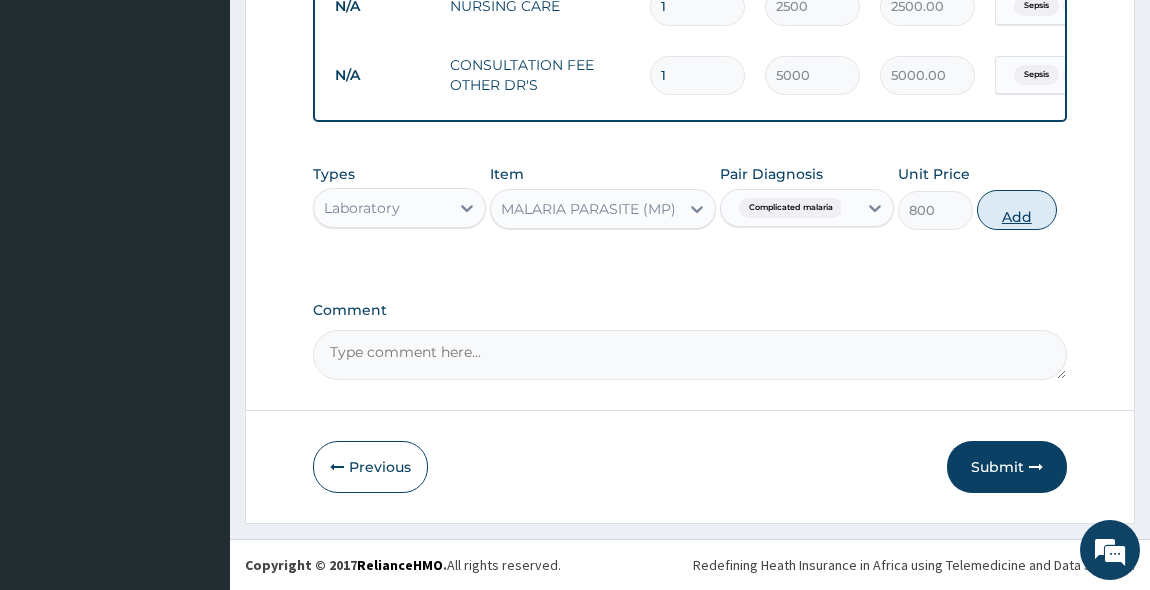 click on "Add" at bounding box center (1017, 210) 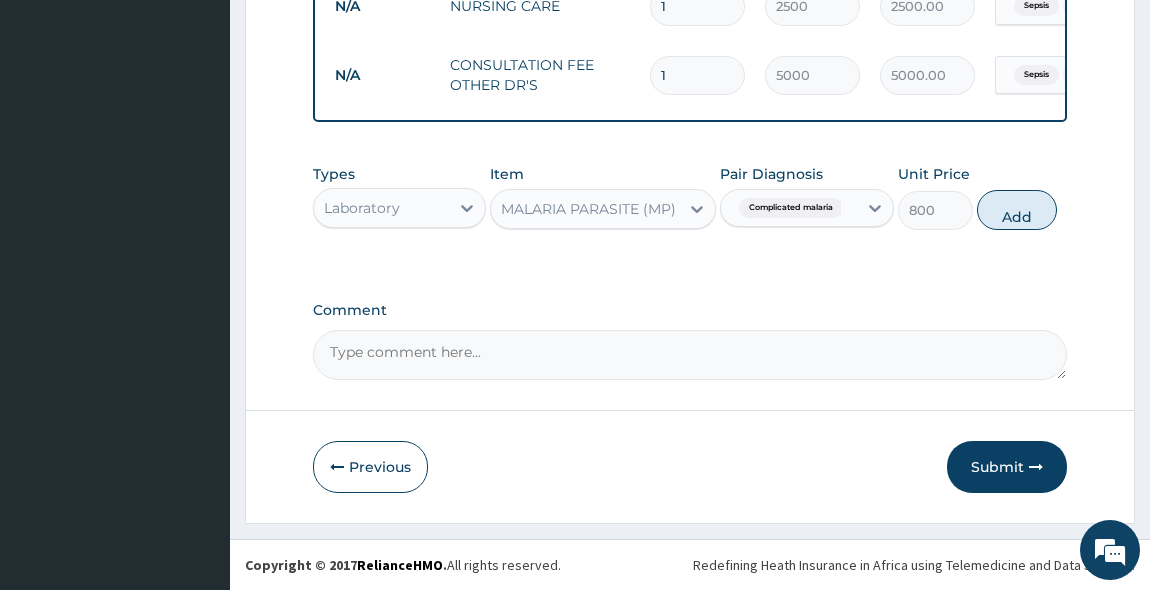 type on "0" 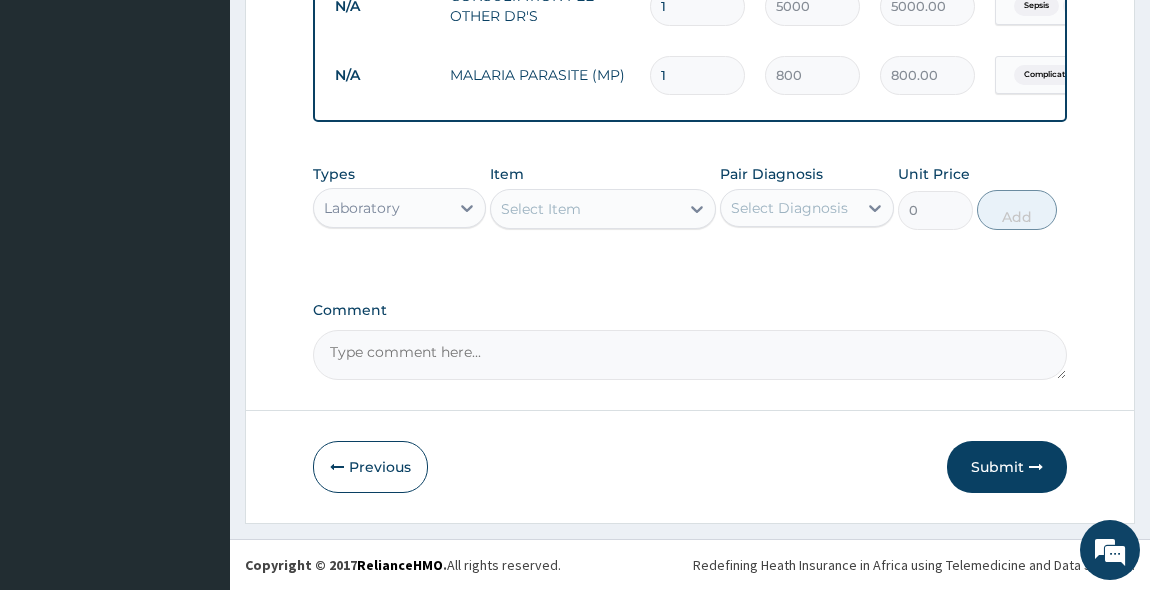 scroll, scrollTop: 977, scrollLeft: 0, axis: vertical 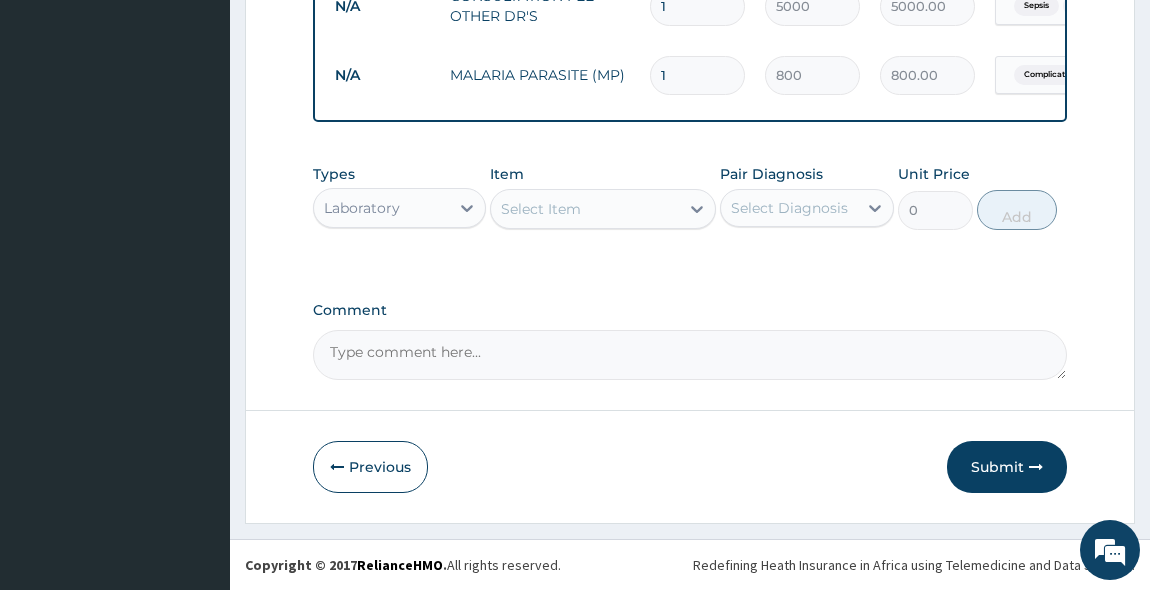 click on "Select Item" at bounding box center [541, 209] 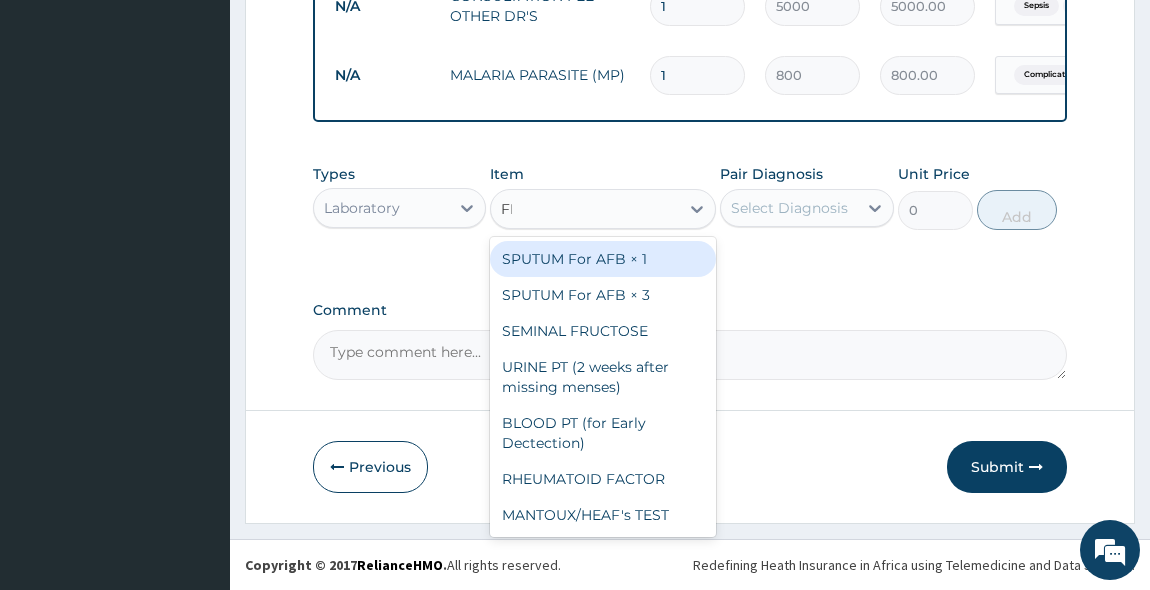 type on "FBC" 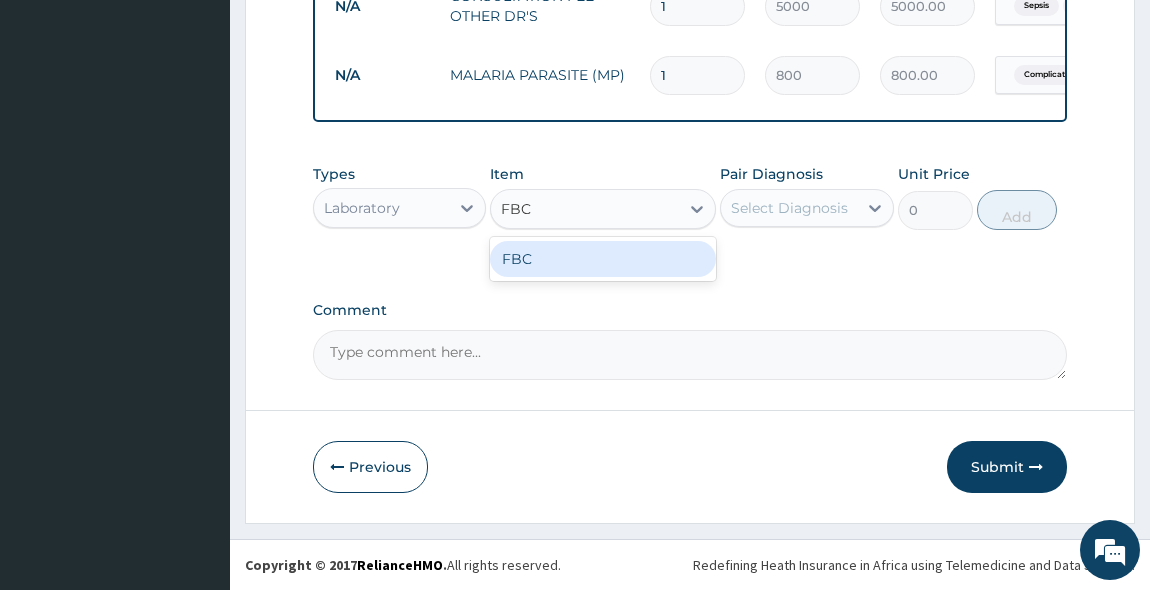 click on "FBC" at bounding box center [603, 259] 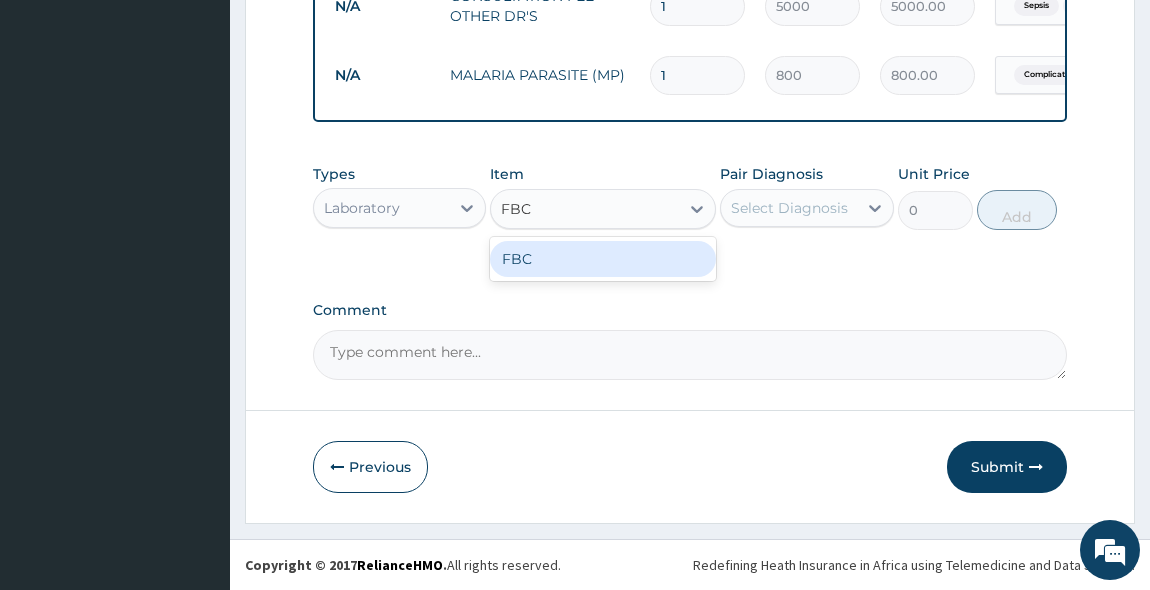 type 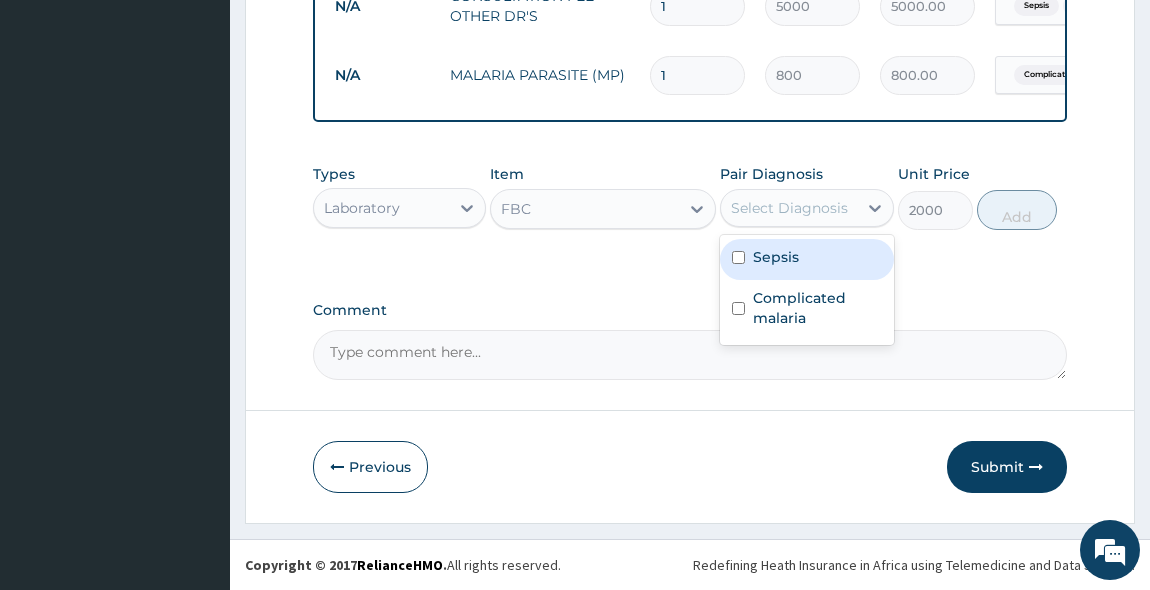 click on "Select Diagnosis" at bounding box center [789, 208] 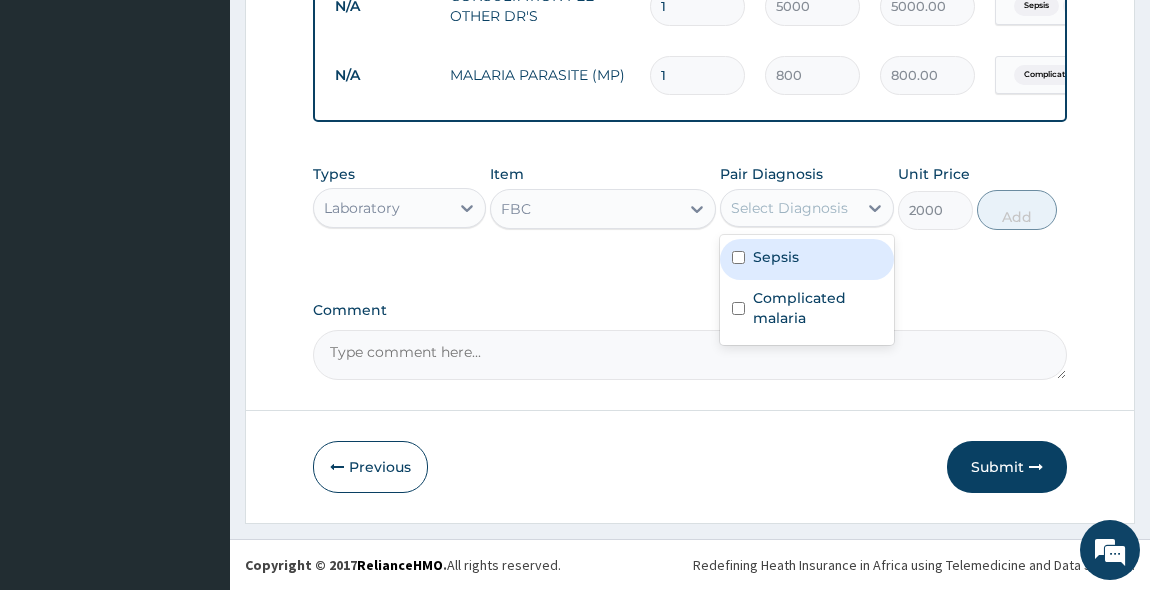 click on "Sepsis" at bounding box center [807, 259] 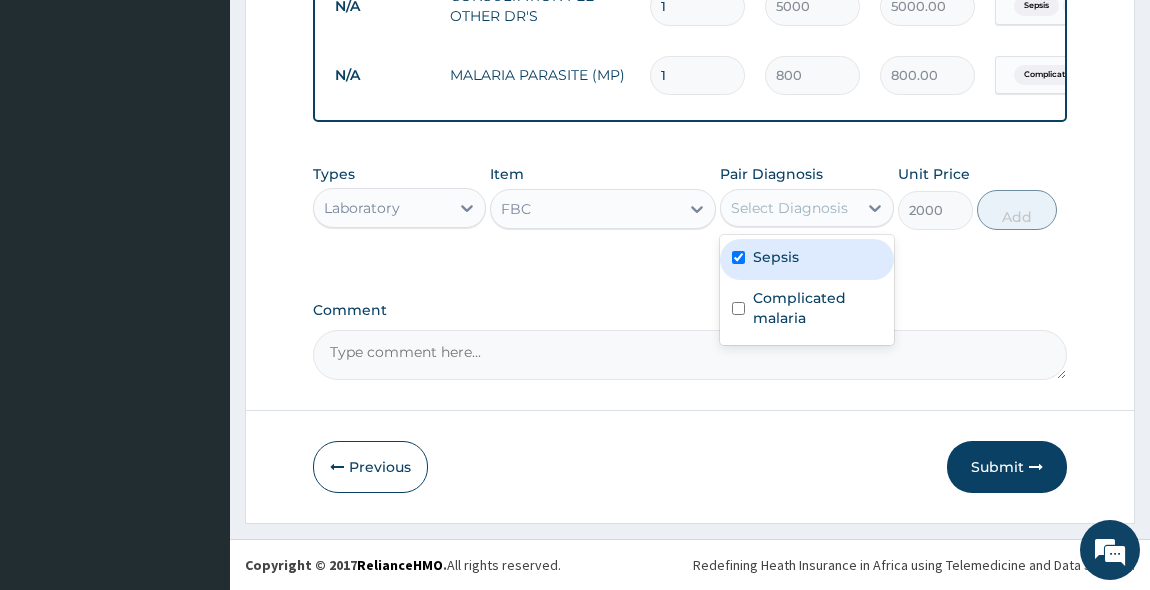 checkbox on "true" 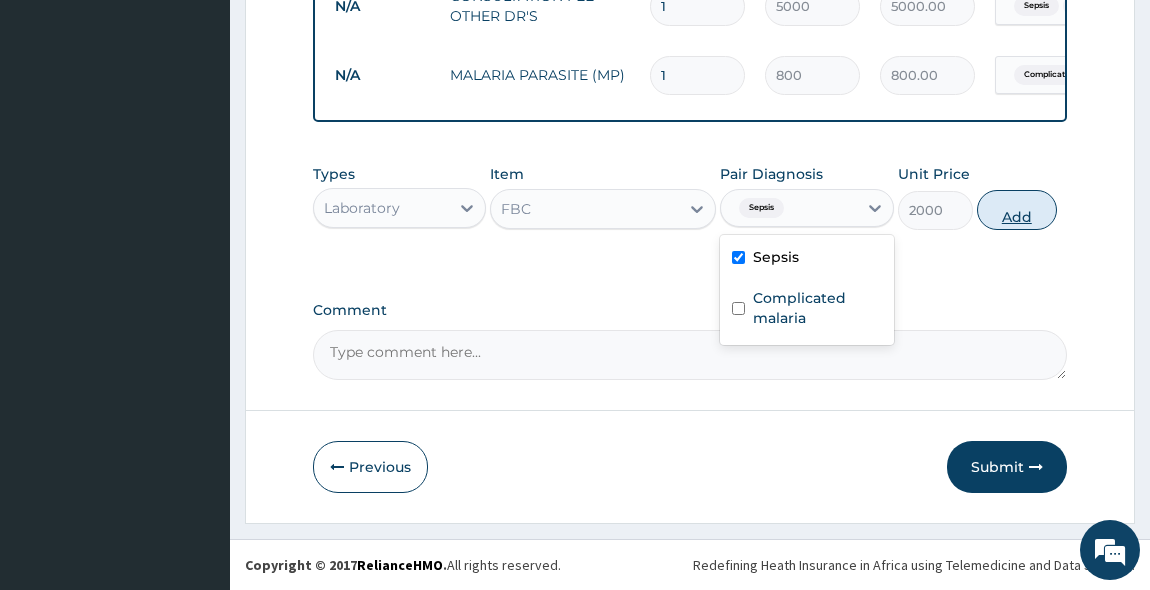 click on "Add" at bounding box center [1017, 210] 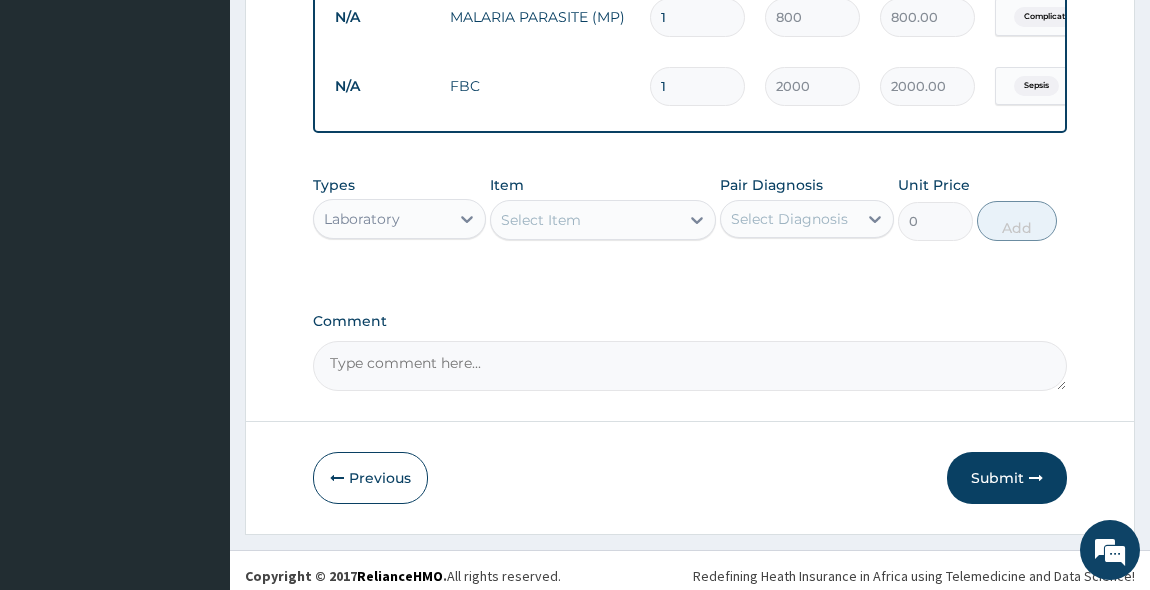 scroll, scrollTop: 1047, scrollLeft: 0, axis: vertical 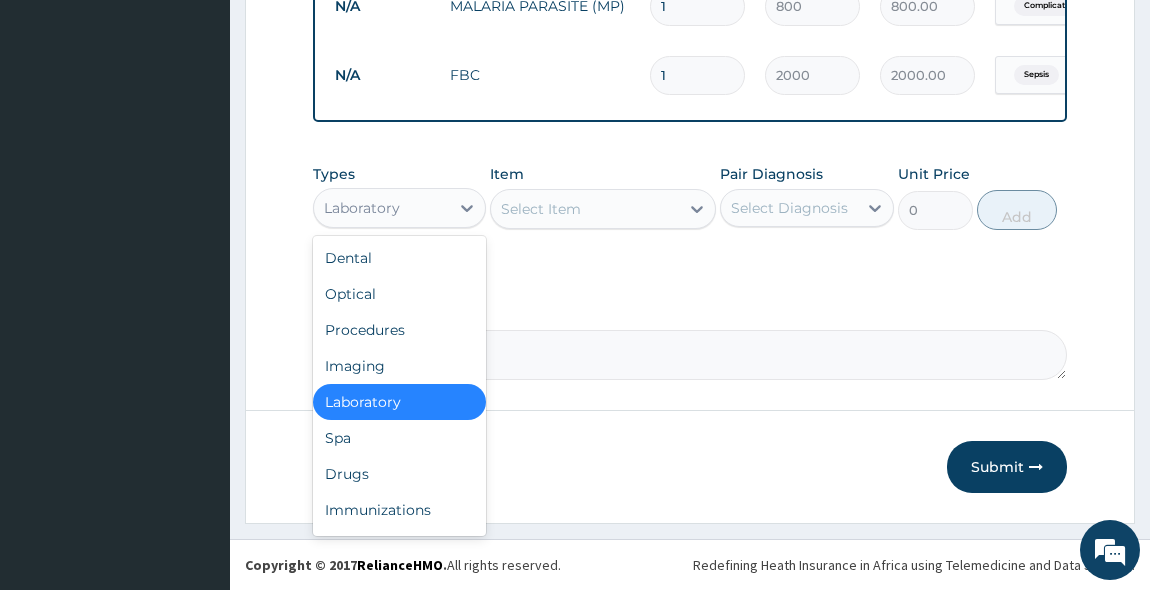 click on "Laboratory" at bounding box center (382, 208) 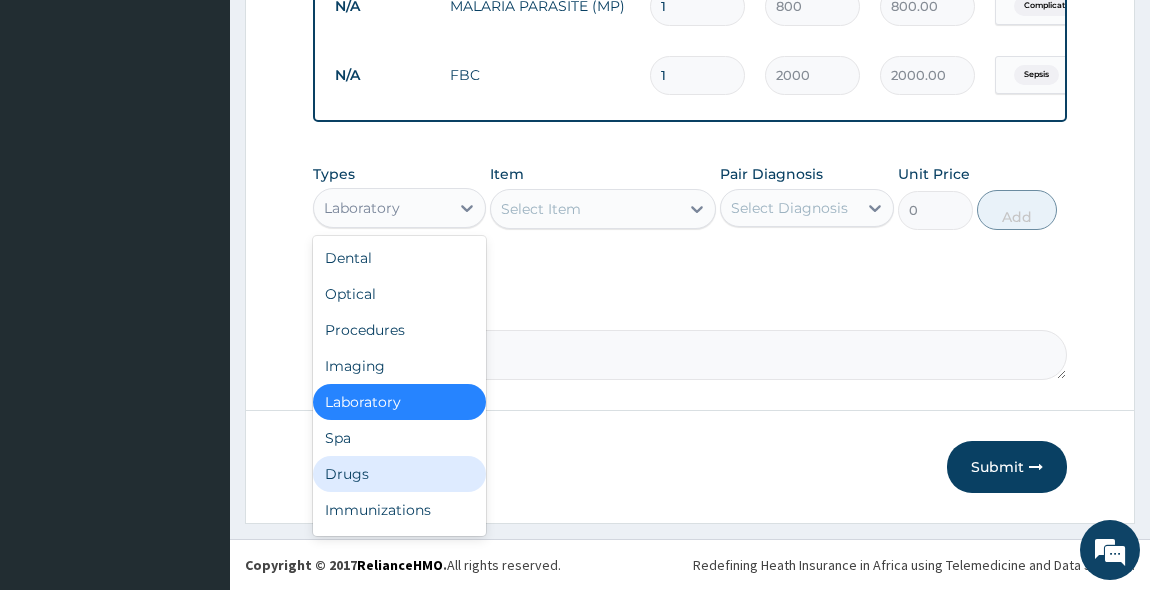 drag, startPoint x: 360, startPoint y: 479, endPoint x: 410, endPoint y: 344, distance: 143.9618 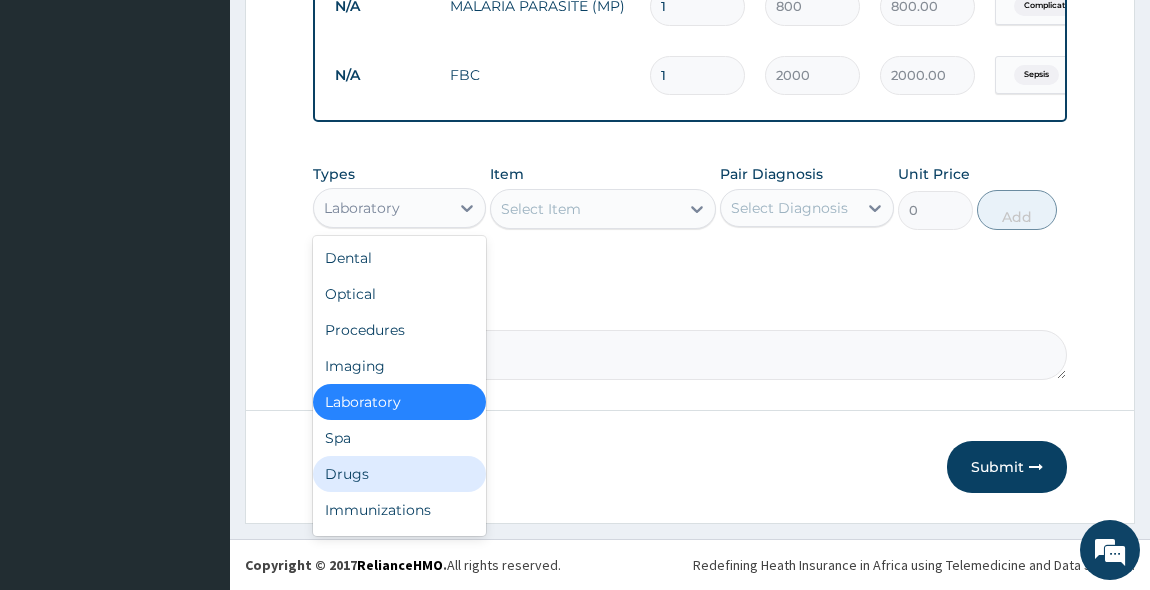 click on "Drugs" at bounding box center (400, 474) 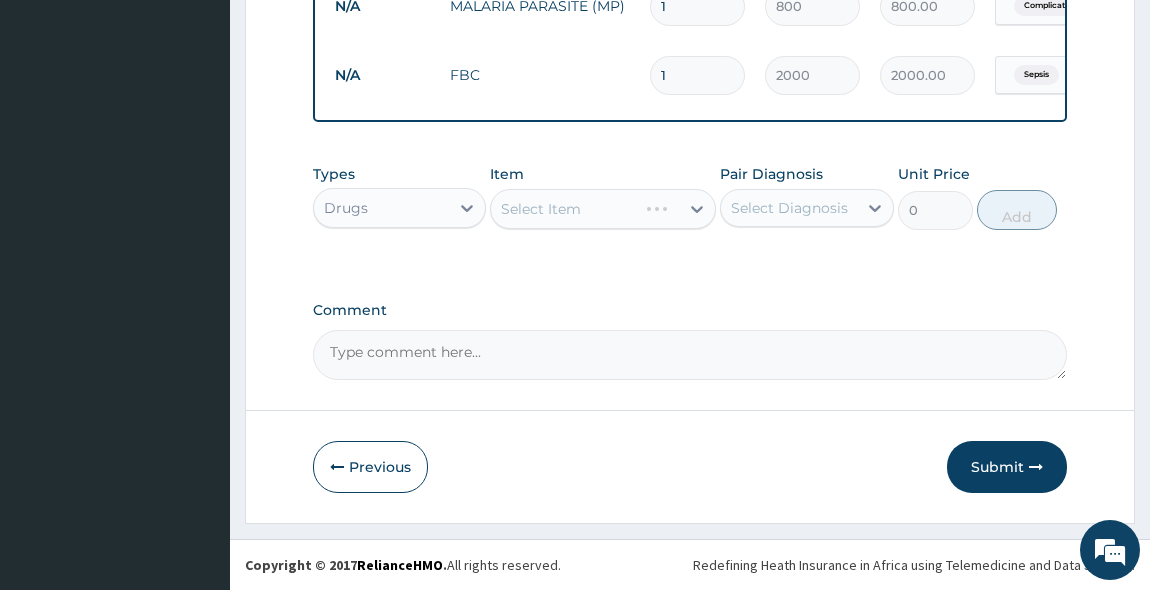 click on "Select Item" at bounding box center [603, 209] 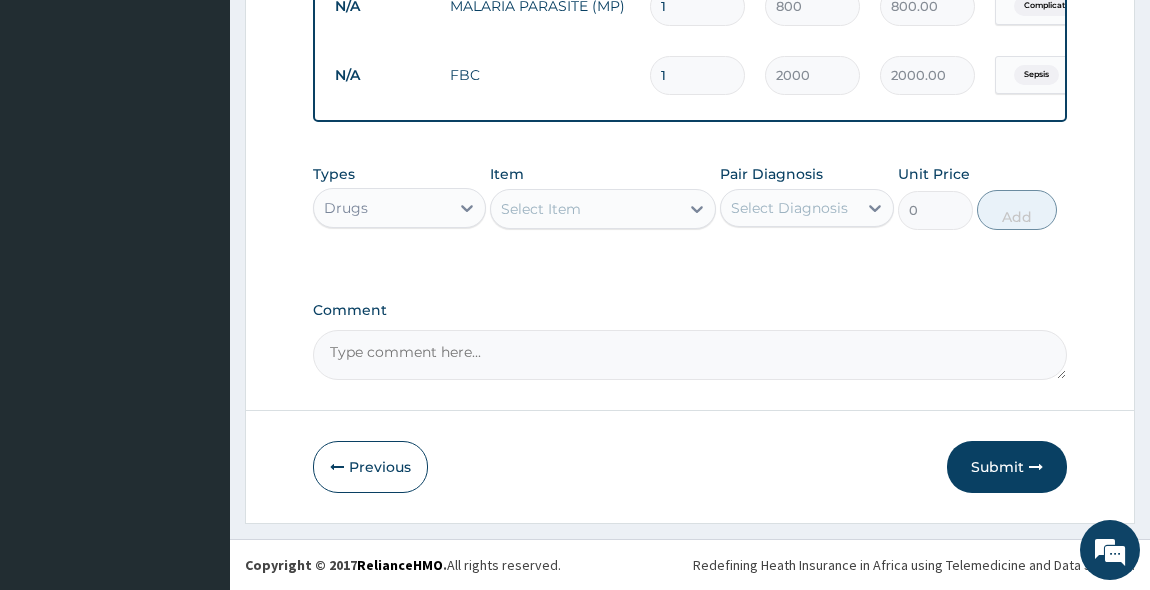 click on "Select Item" at bounding box center [541, 209] 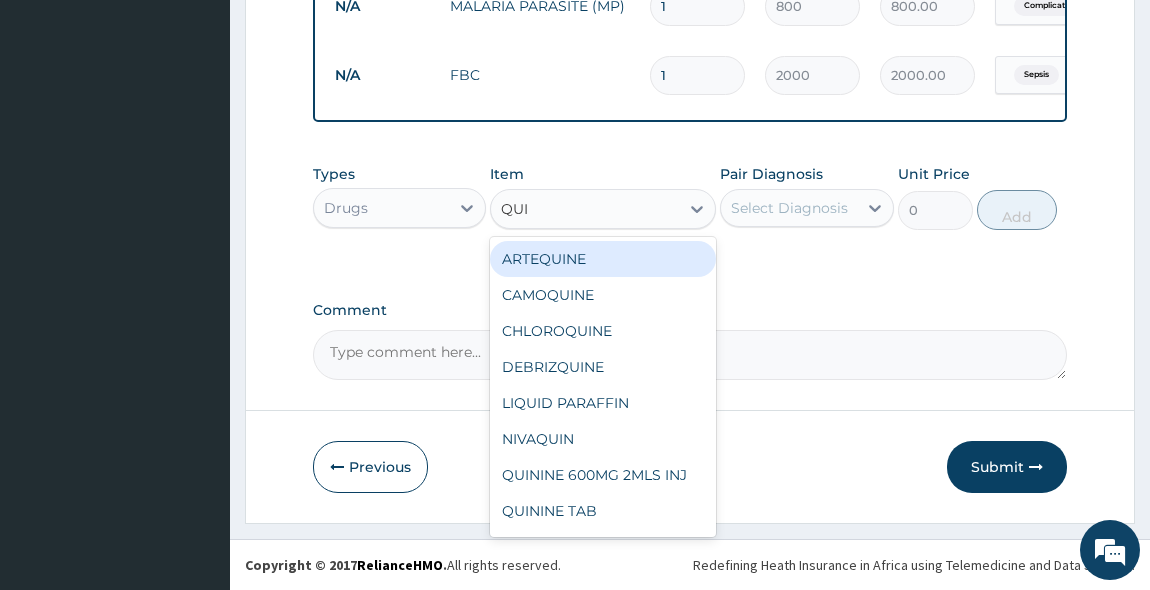 type on "QUIN" 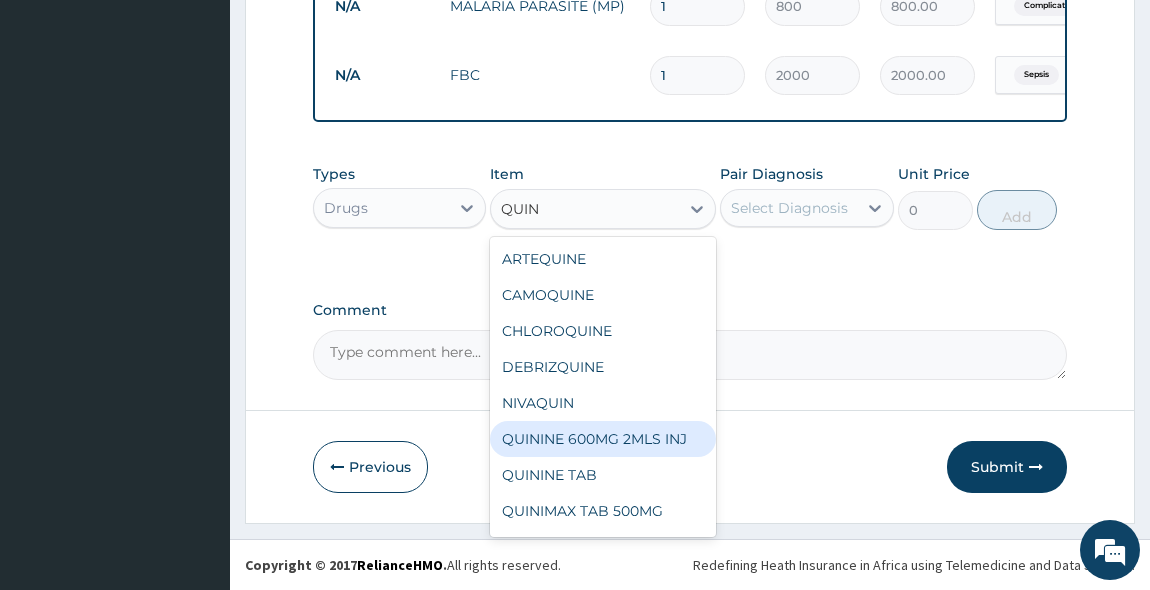 drag, startPoint x: 626, startPoint y: 451, endPoint x: 693, endPoint y: 329, distance: 139.18692 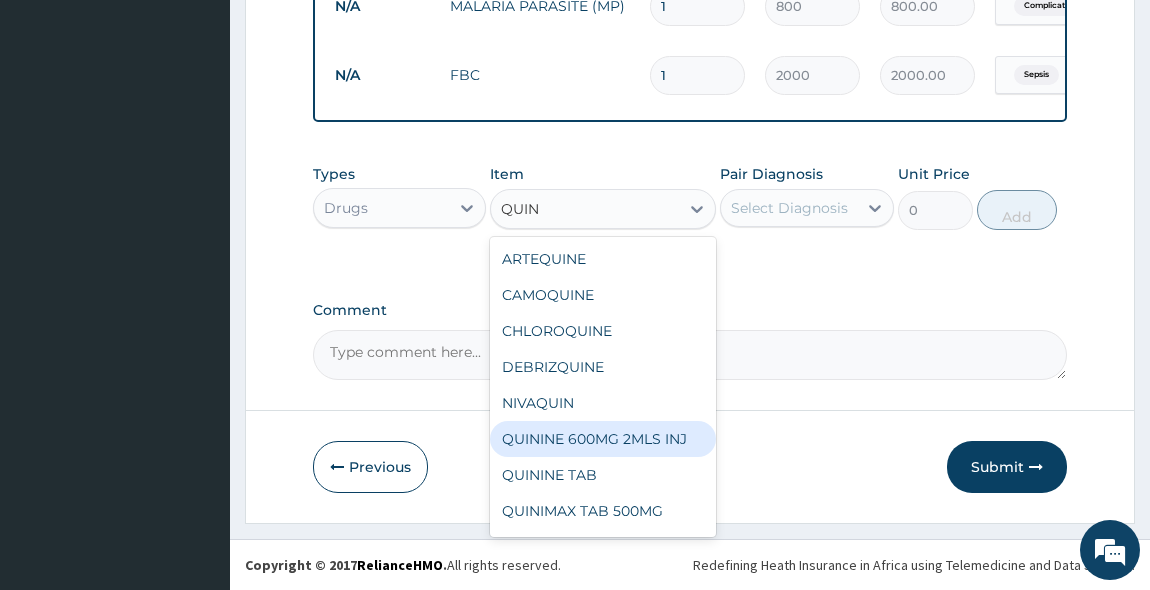 click on "QUININE 600MG 2MLS INJ" at bounding box center (603, 439) 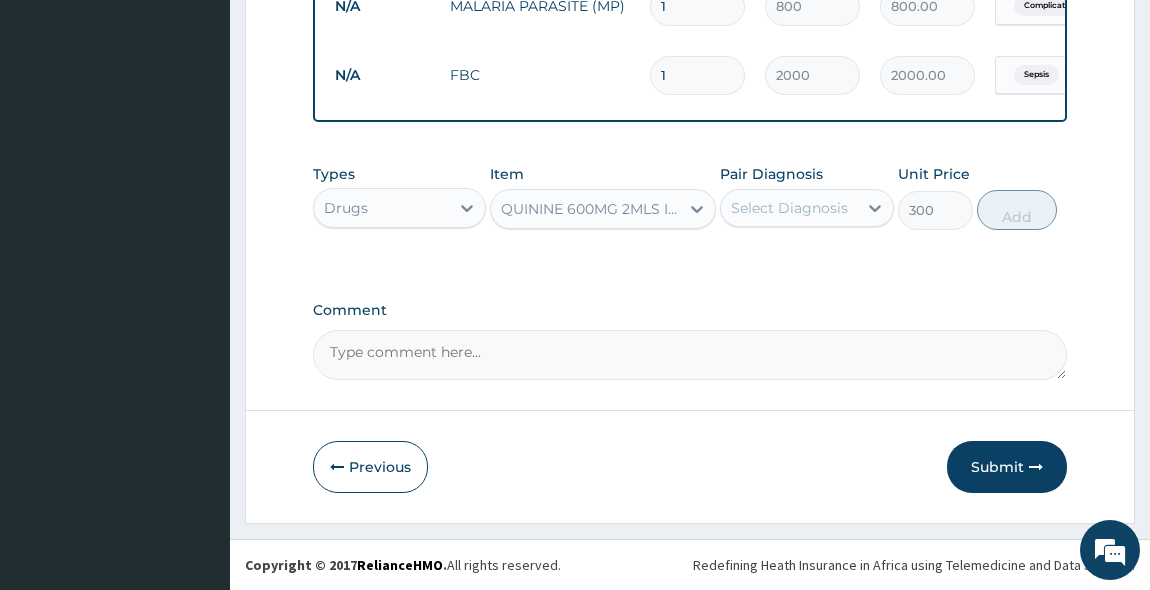 click on "QUININE 600MG 2MLS INJ" at bounding box center [591, 209] 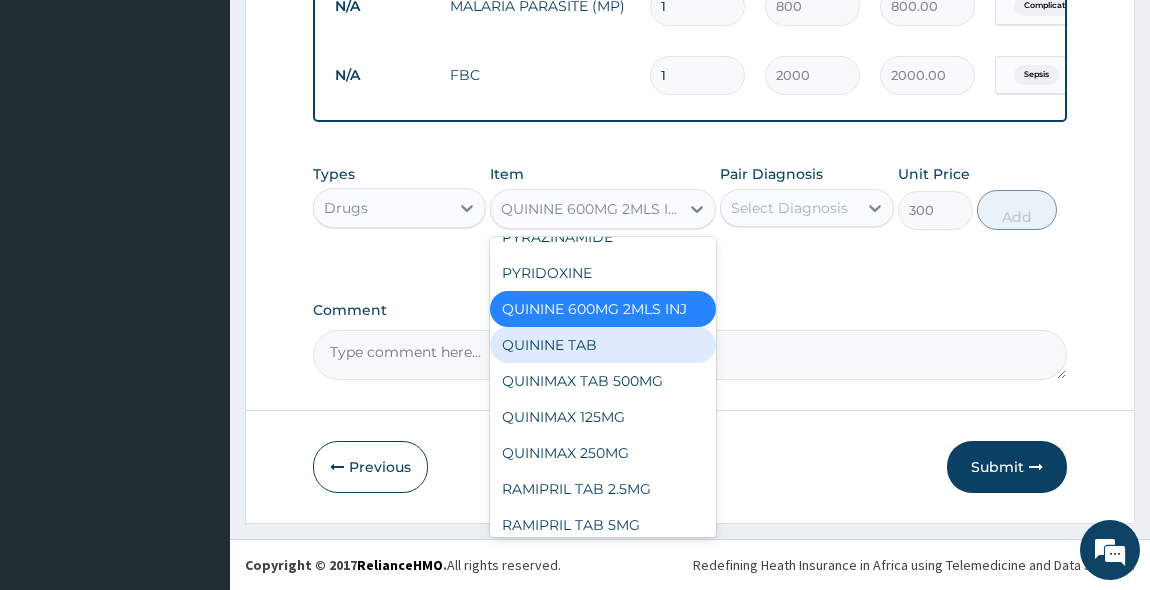 scroll, scrollTop: 11931, scrollLeft: 0, axis: vertical 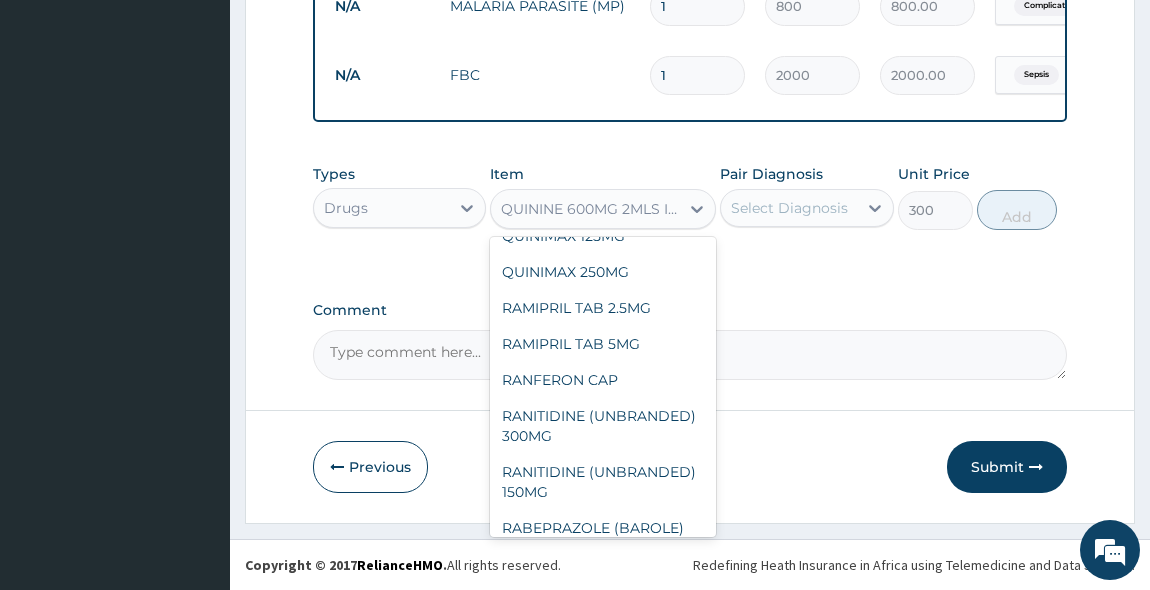 click on "Select Diagnosis" at bounding box center (789, 208) 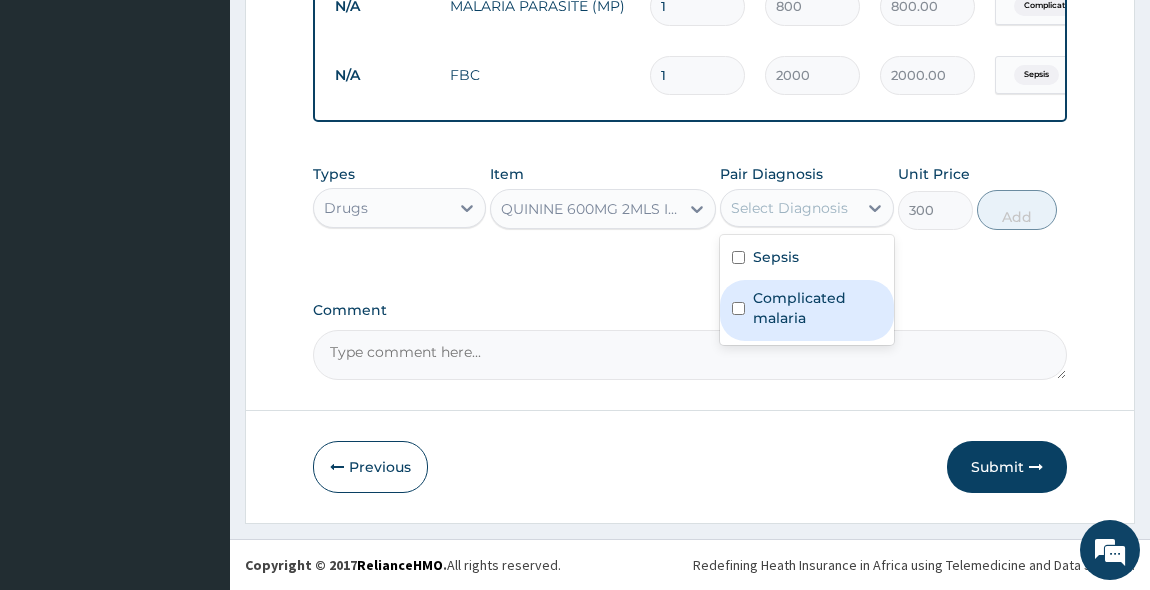 click at bounding box center (738, 308) 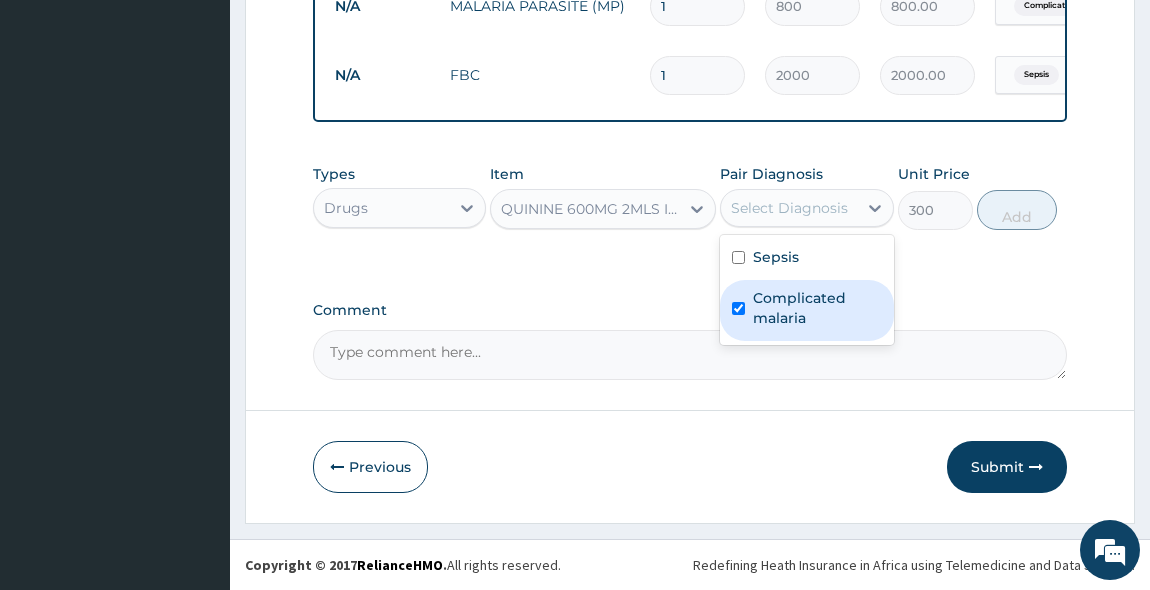 checkbox on "true" 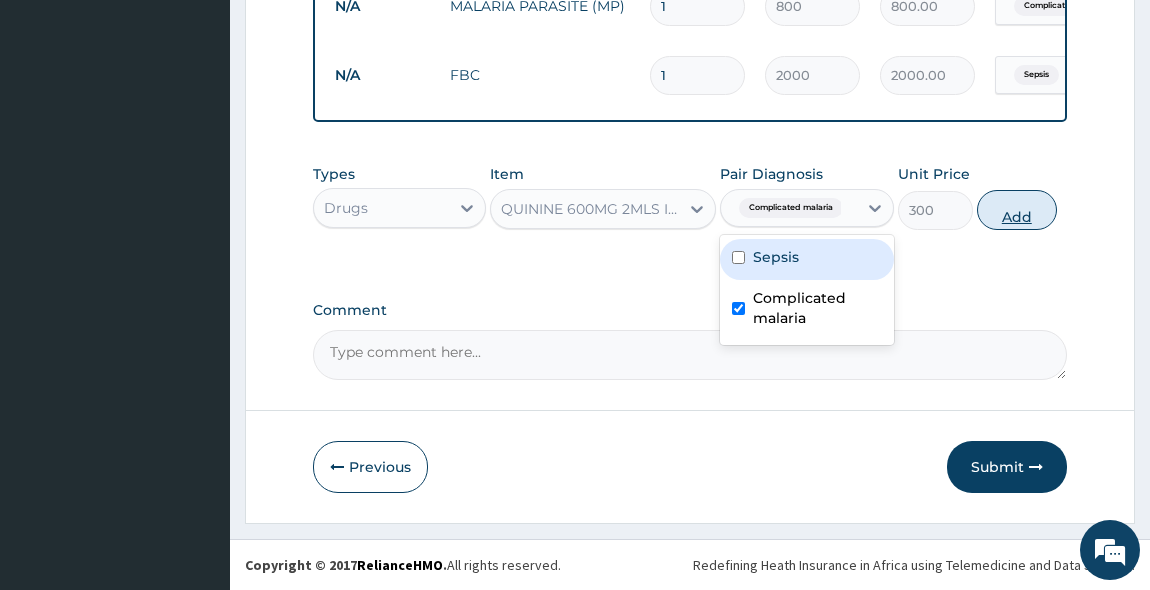 click on "Add" at bounding box center [1017, 210] 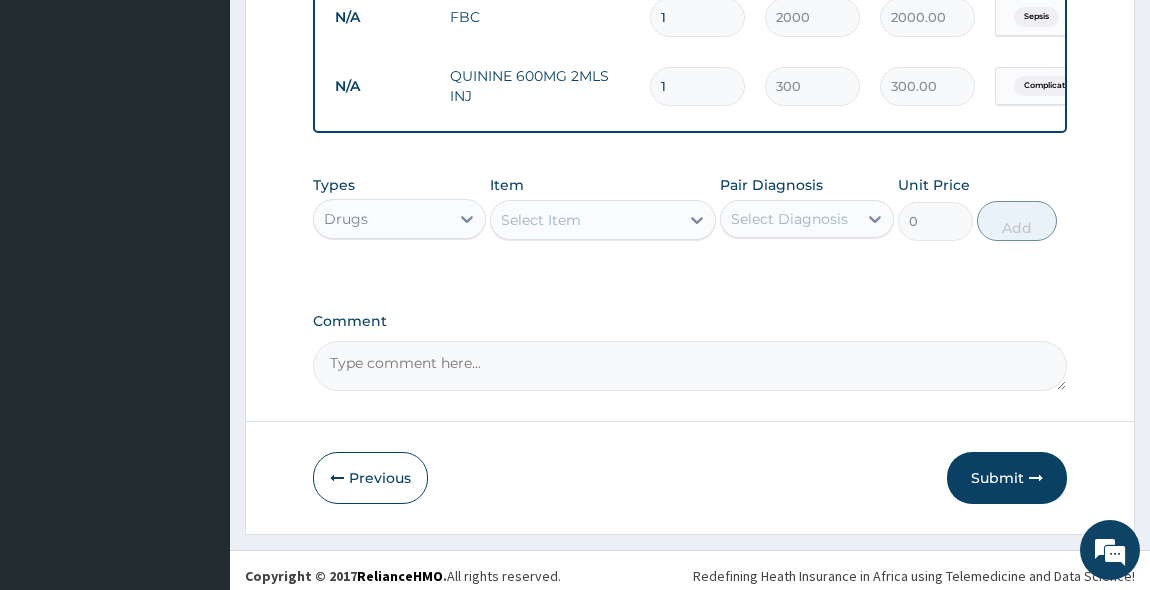 scroll, scrollTop: 1116, scrollLeft: 0, axis: vertical 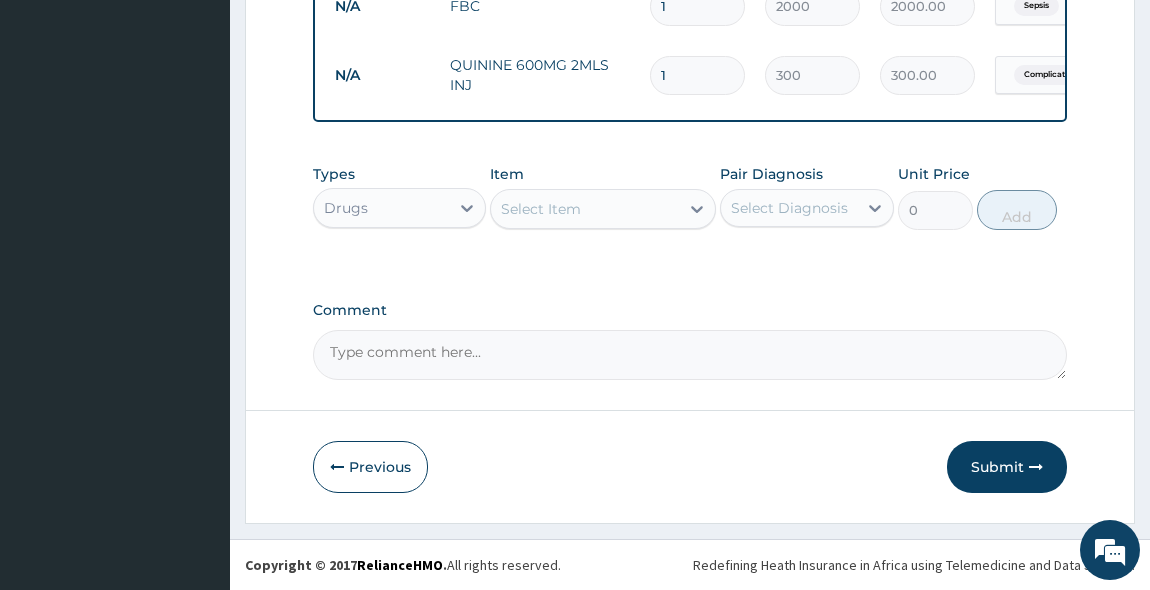 click on "Select Item" at bounding box center (541, 209) 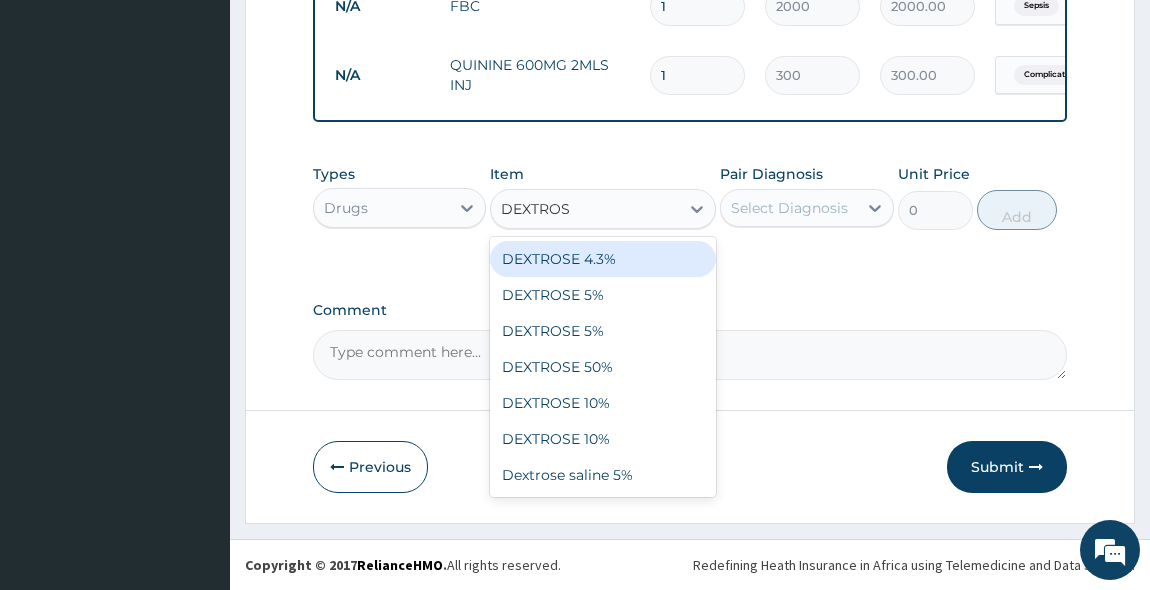 type on "DEXTROSE" 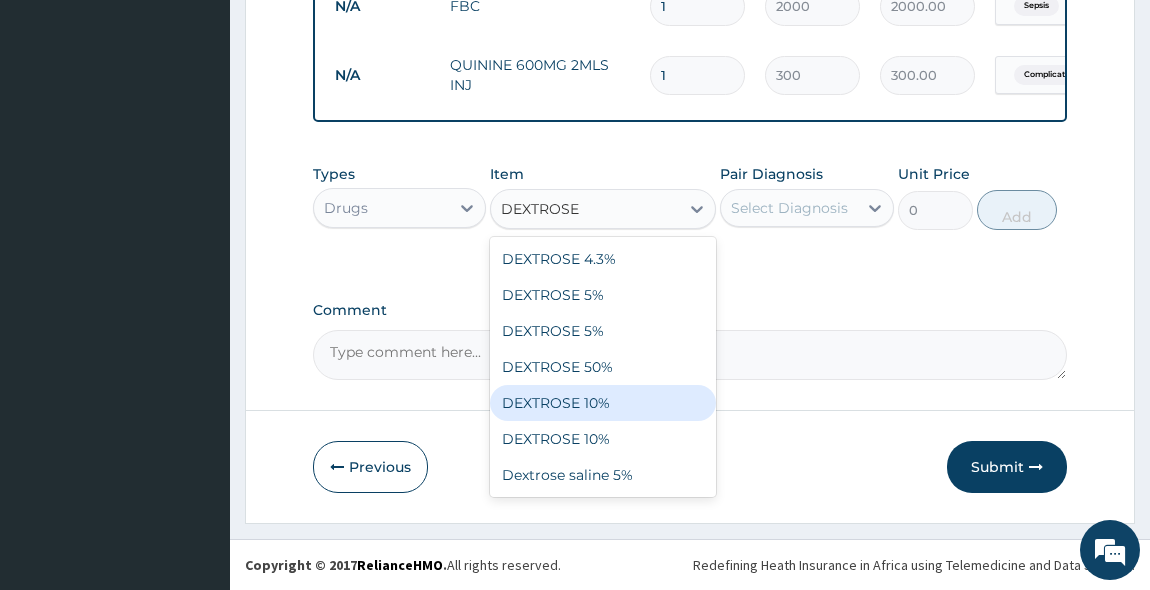 click on "DEXTROSE 10%" at bounding box center (603, 403) 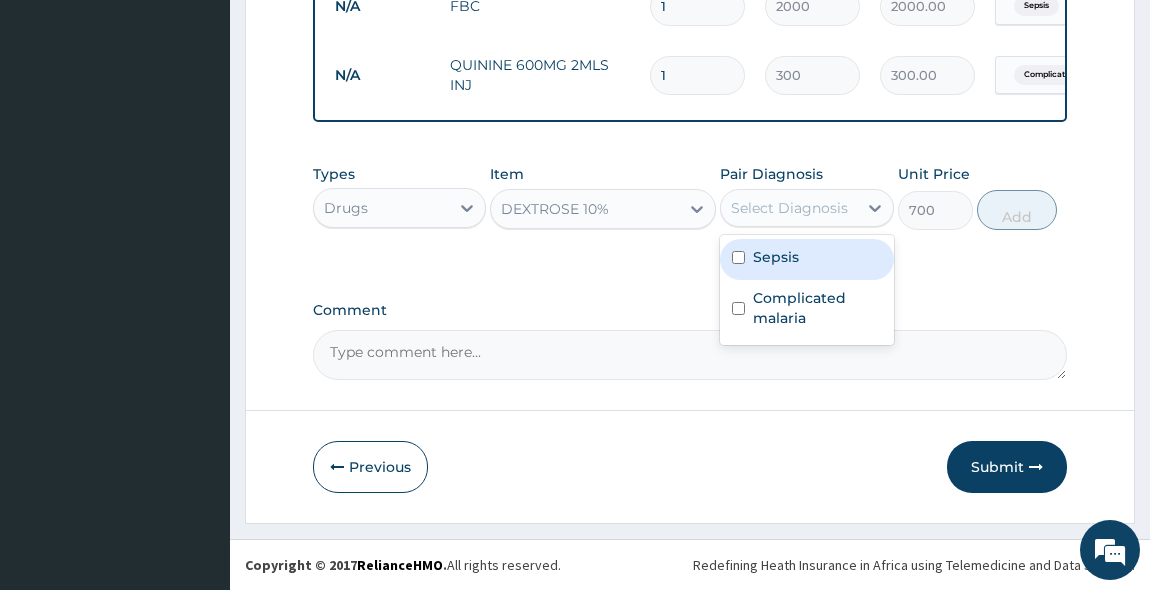 click on "Select Diagnosis" at bounding box center [789, 208] 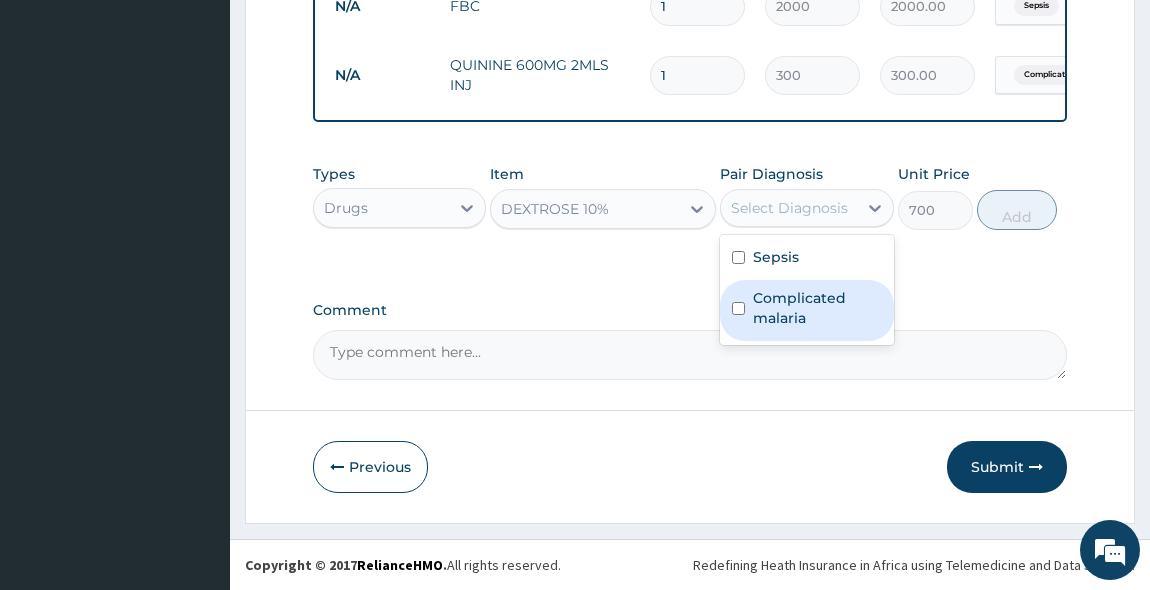 drag, startPoint x: 741, startPoint y: 307, endPoint x: 819, endPoint y: 260, distance: 91.06591 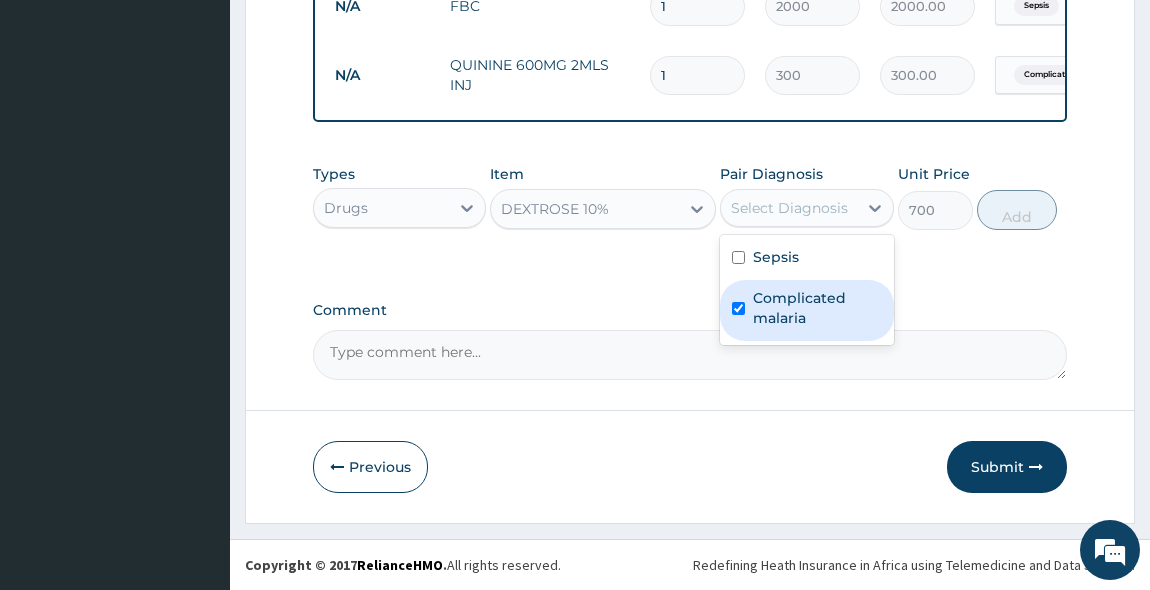 checkbox on "true" 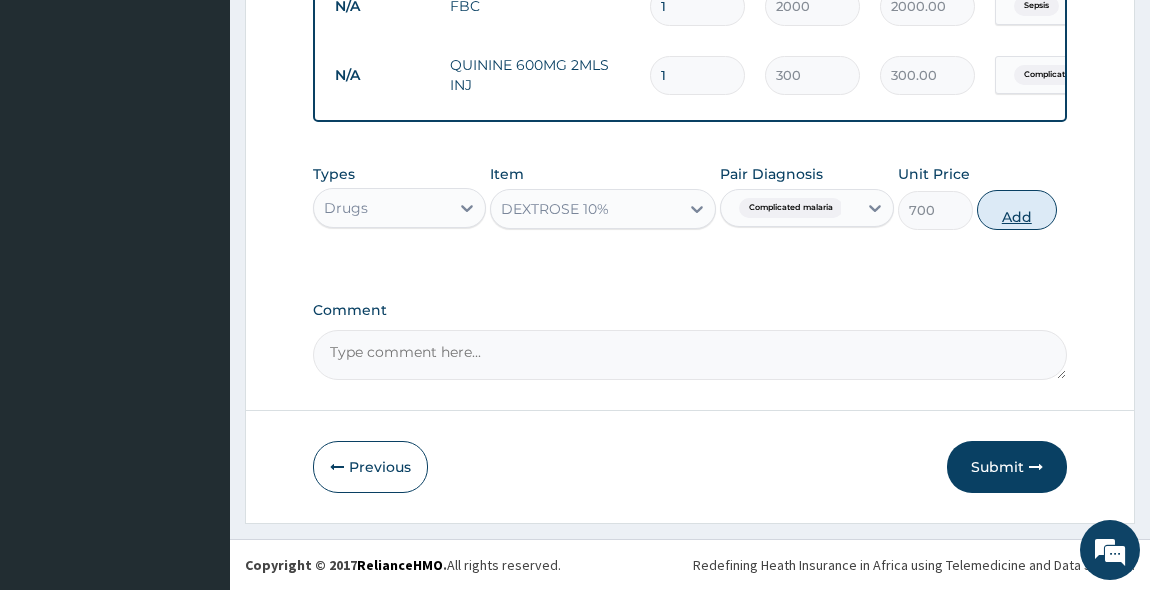 click on "Add" at bounding box center [1017, 210] 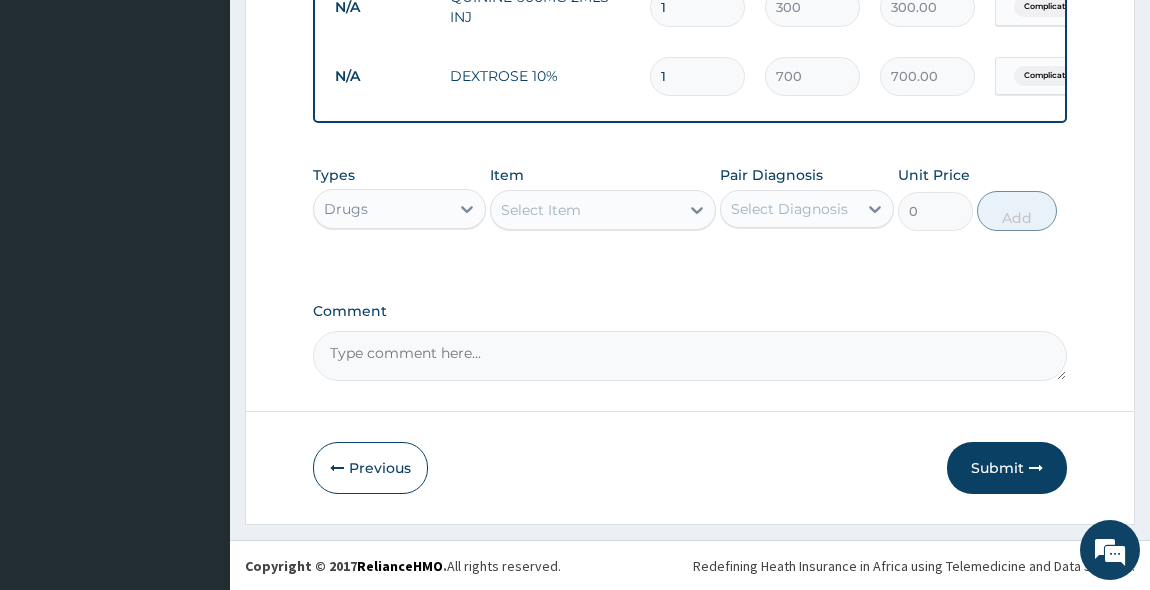 scroll, scrollTop: 1186, scrollLeft: 0, axis: vertical 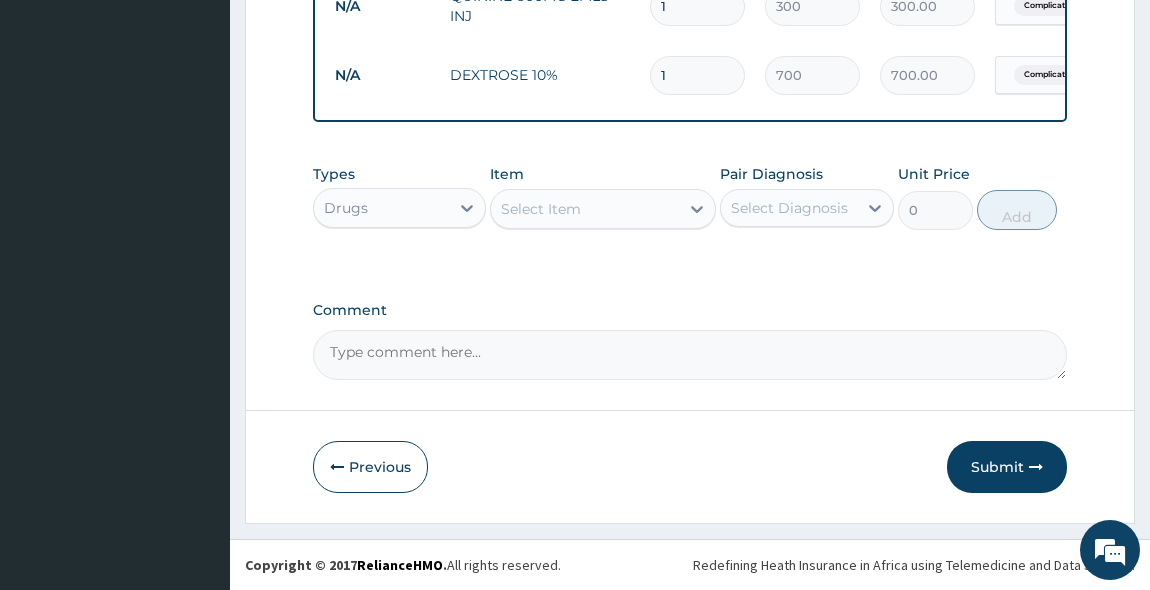 click on "Select Item" at bounding box center [585, 209] 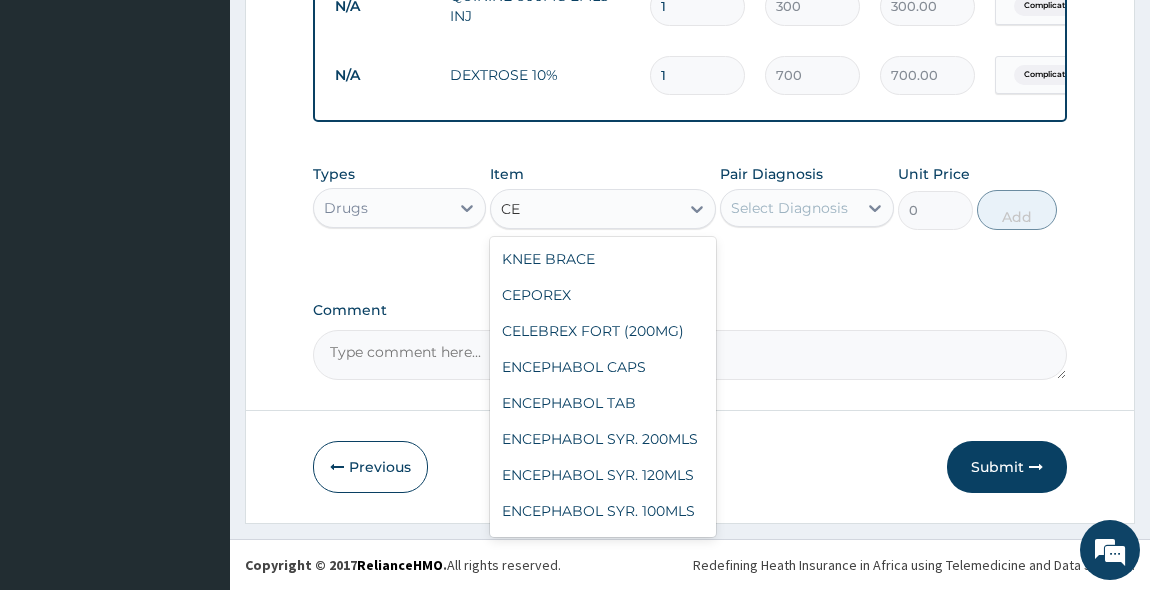 type on "CEF" 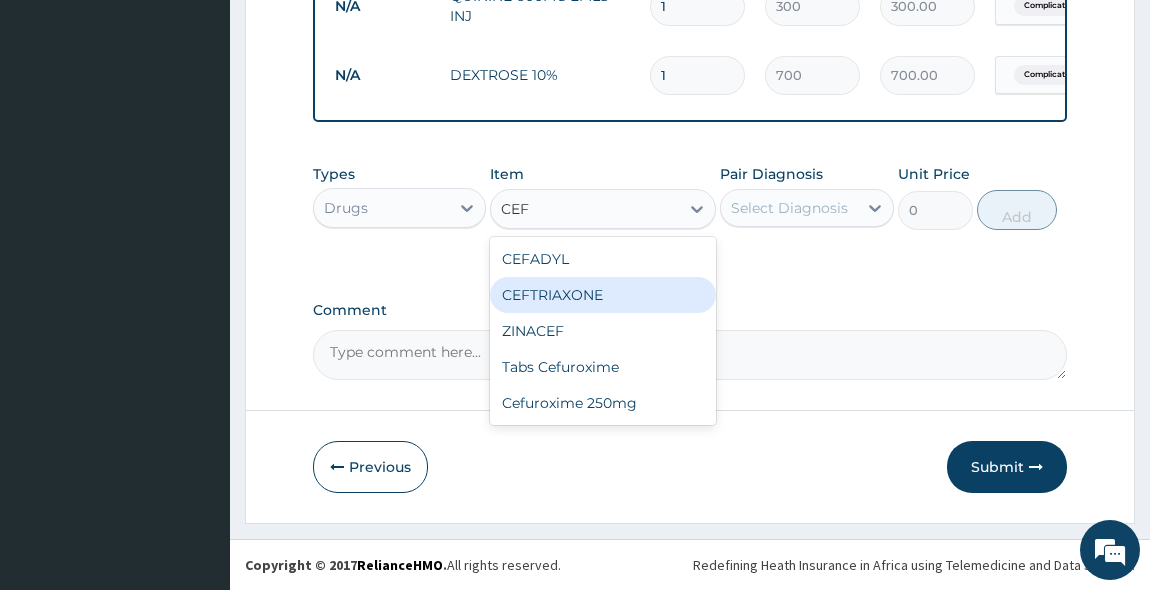 click on "CEFTRIAXONE" at bounding box center [603, 295] 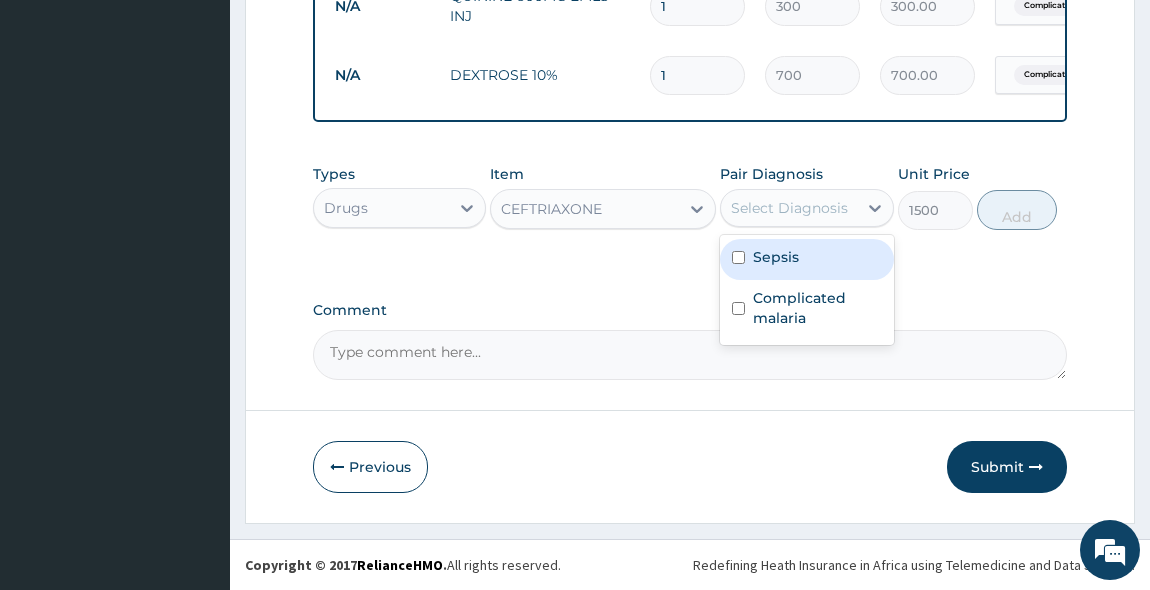 click on "Select Diagnosis" at bounding box center [789, 208] 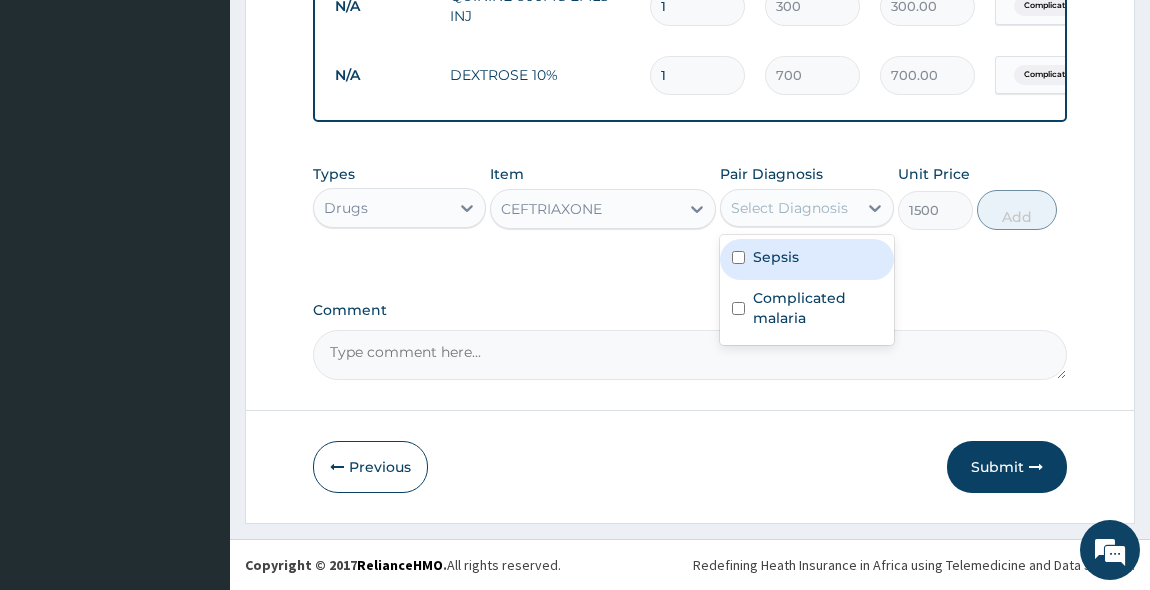 click at bounding box center [738, 257] 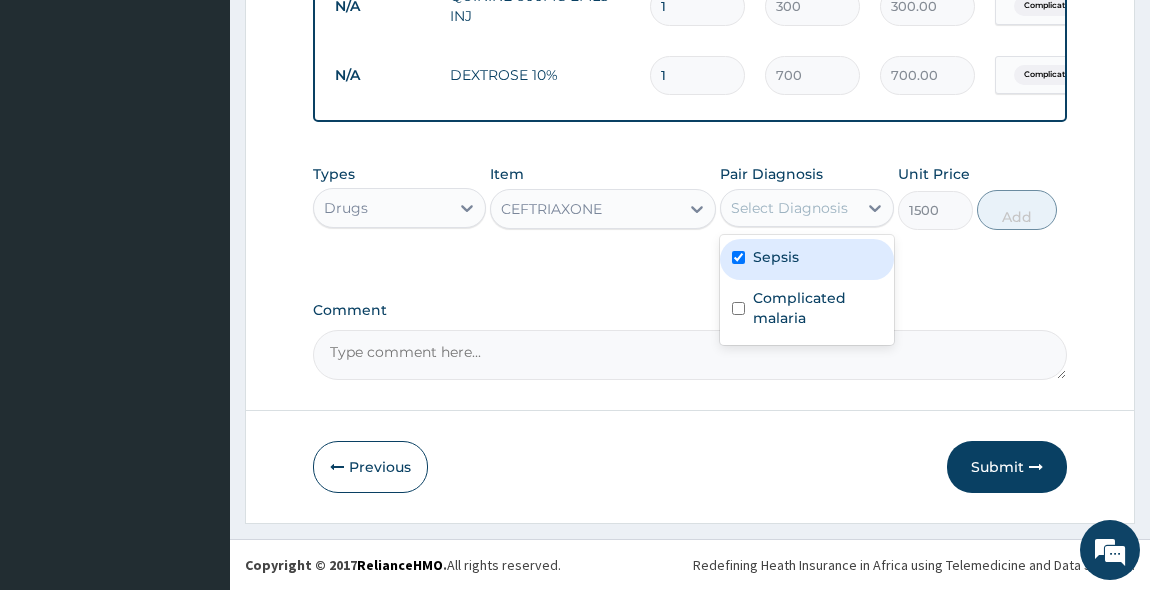 checkbox on "true" 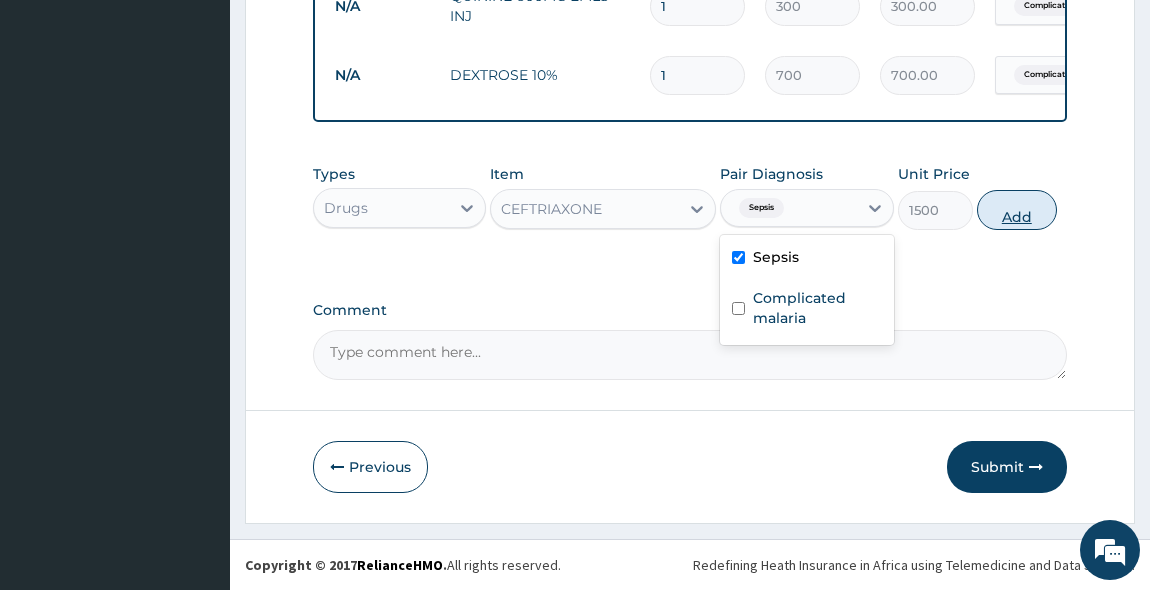 click on "Add" at bounding box center (1017, 210) 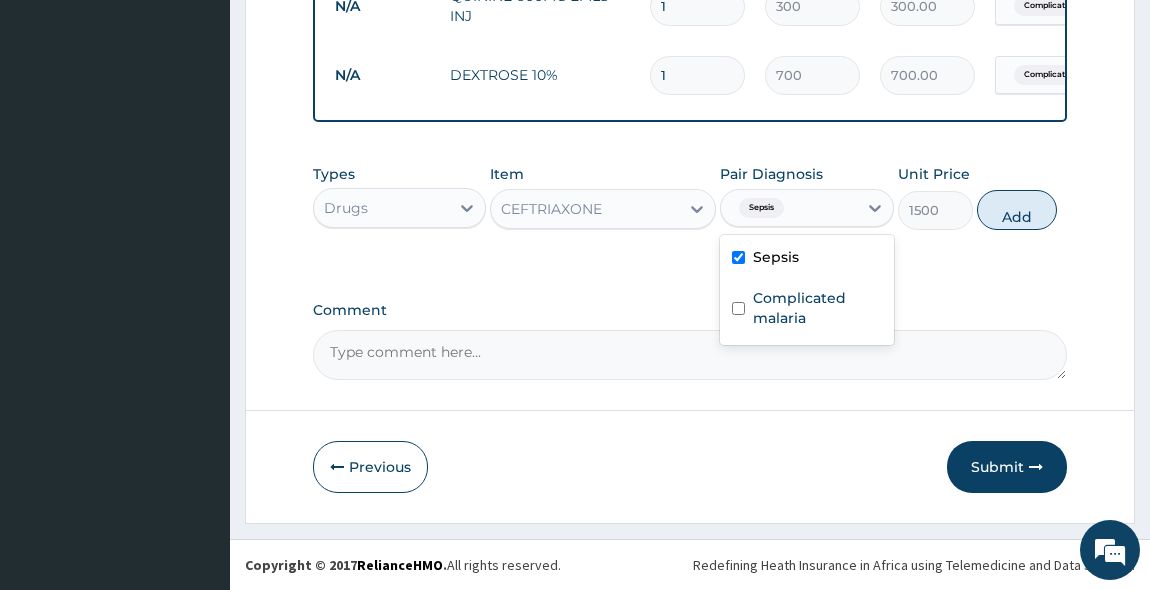 type on "0" 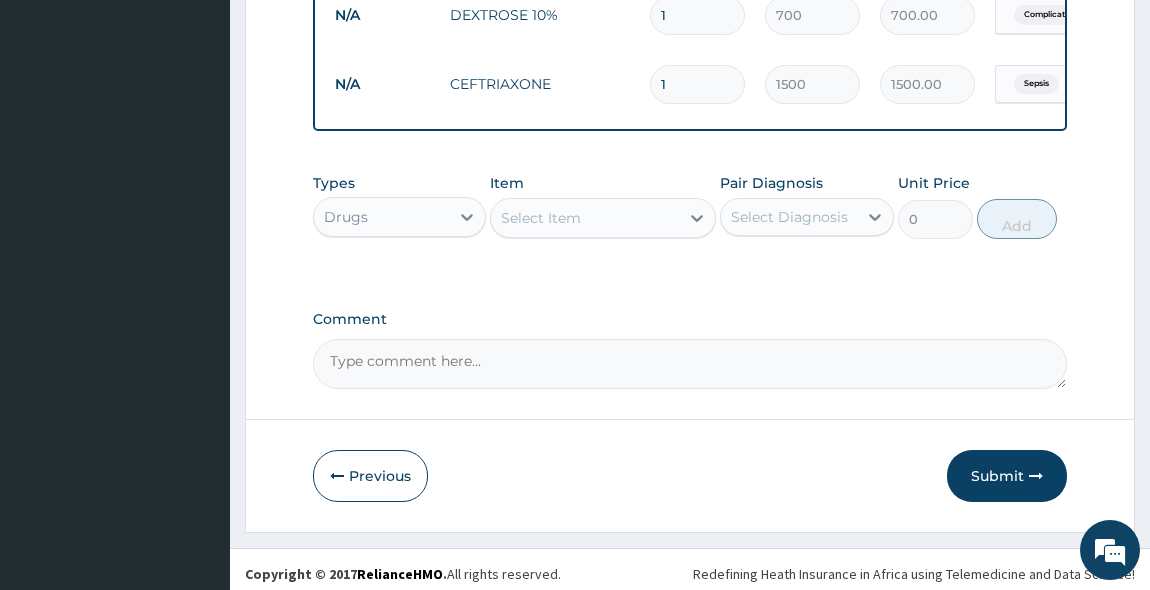 scroll, scrollTop: 1255, scrollLeft: 0, axis: vertical 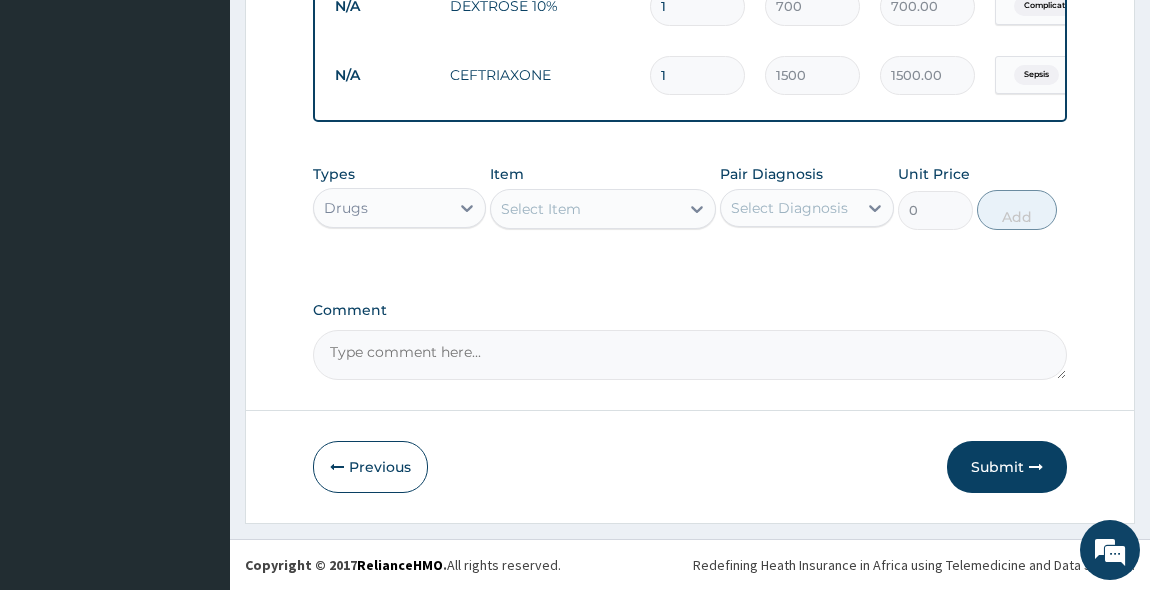 click on "Select Item" at bounding box center [541, 209] 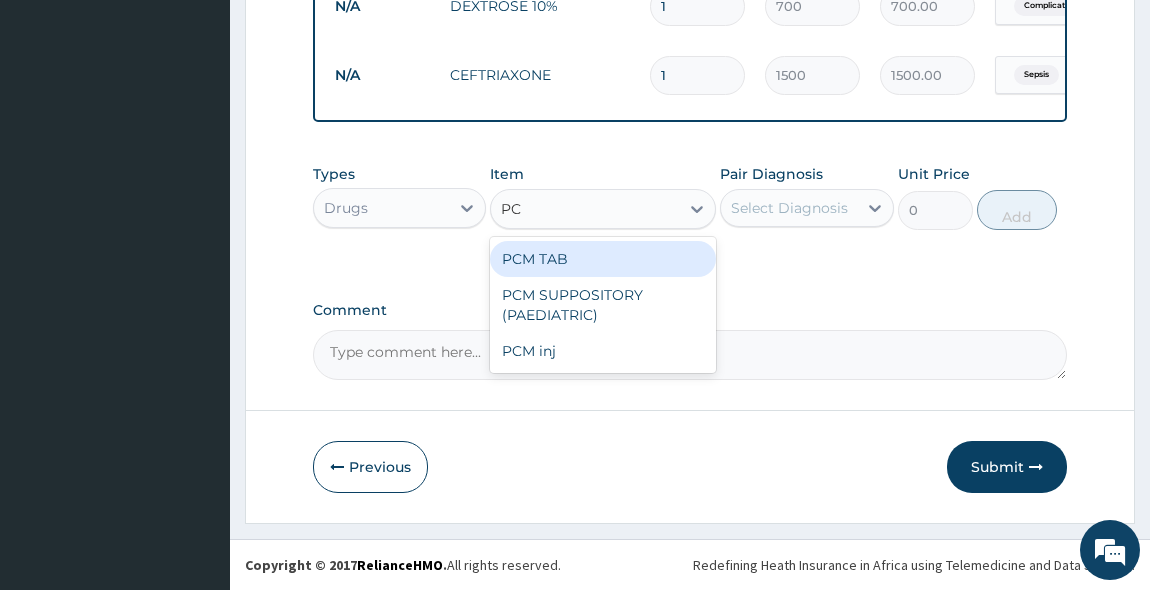 type on "PCM" 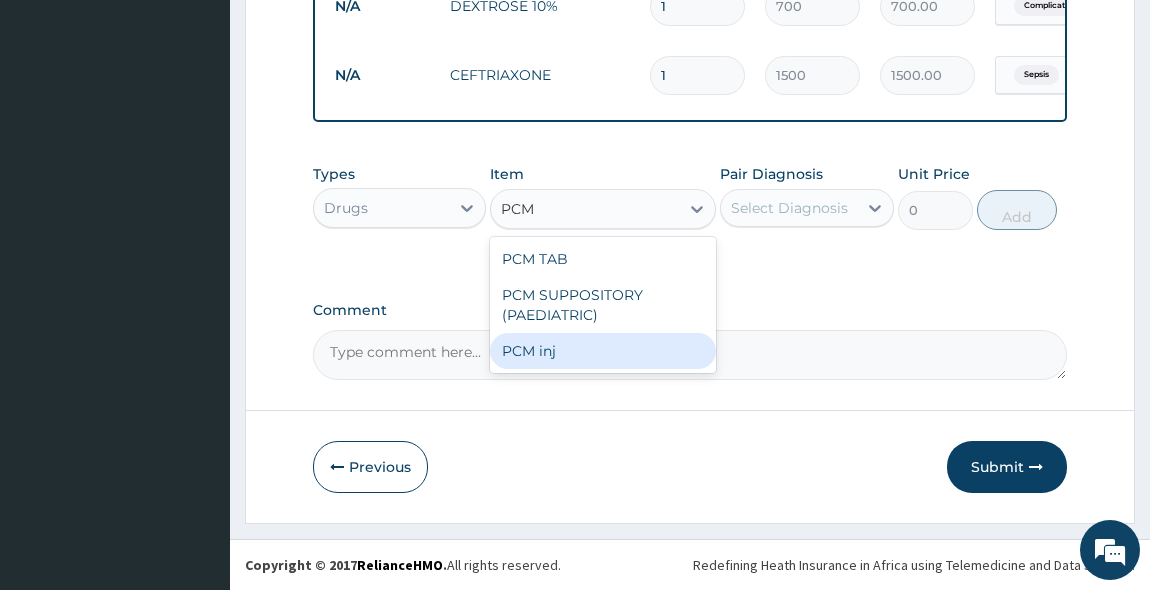 click on "PCM inj" at bounding box center [603, 351] 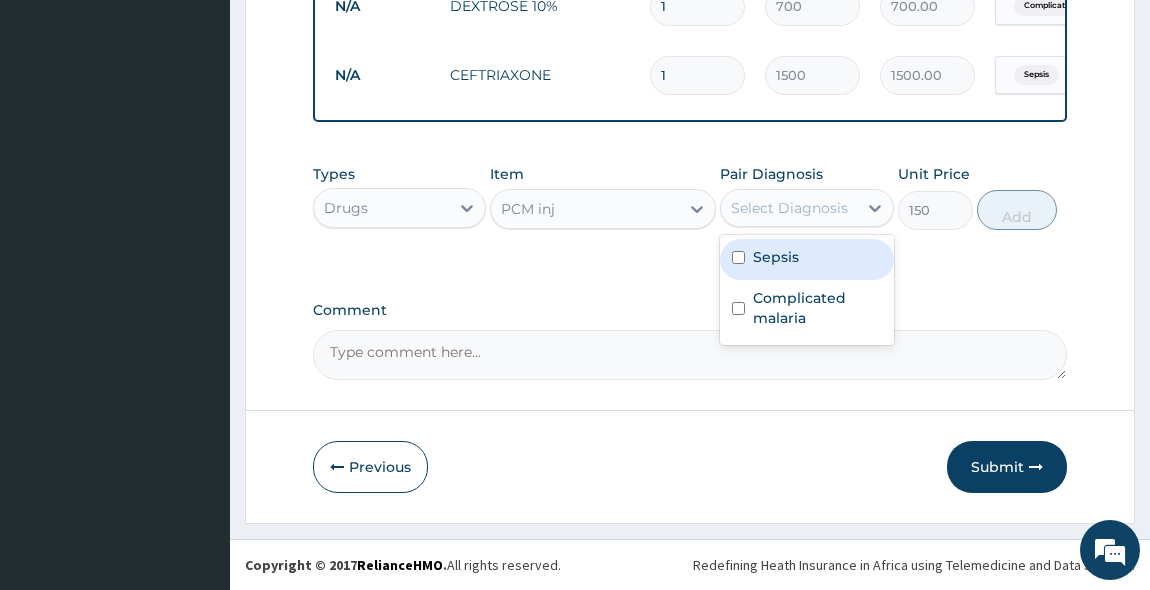 click on "Select Diagnosis" at bounding box center (789, 208) 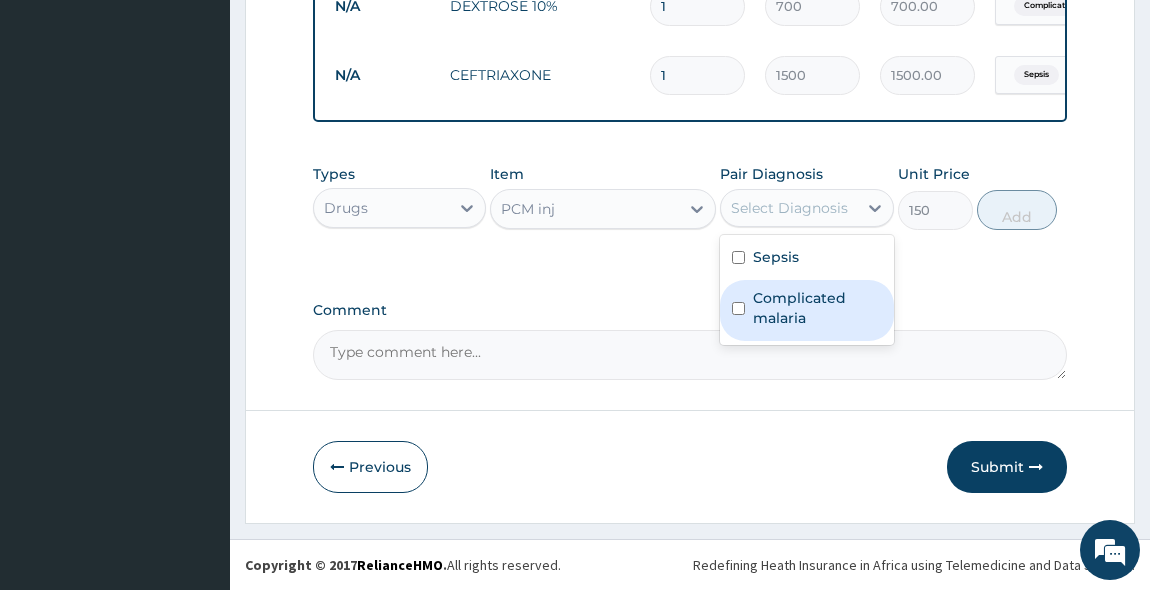 click at bounding box center [738, 308] 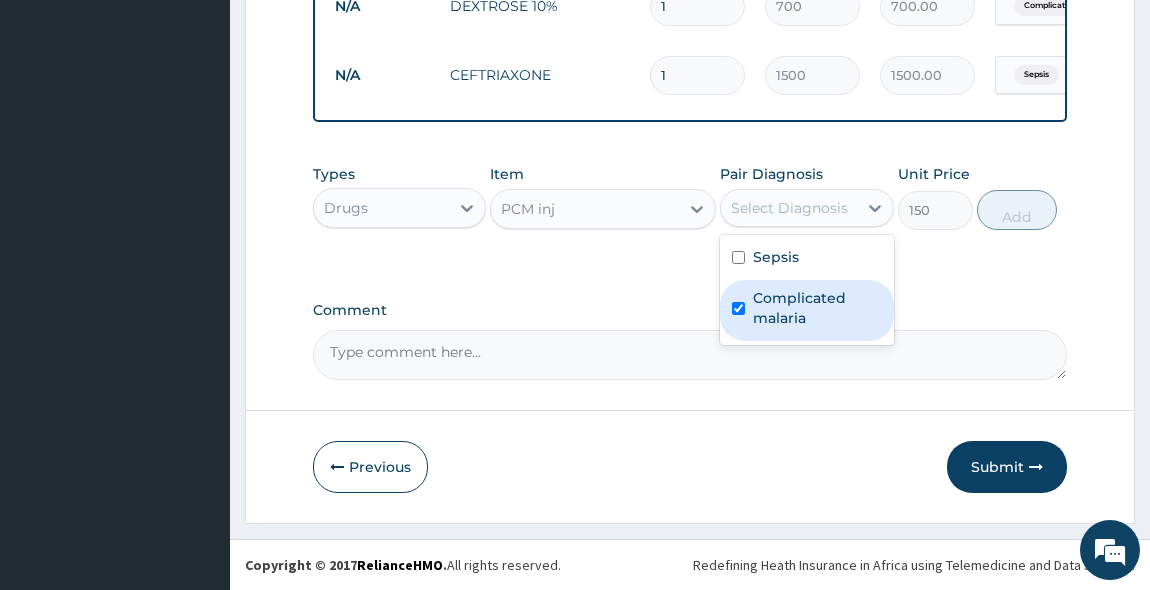 checkbox on "true" 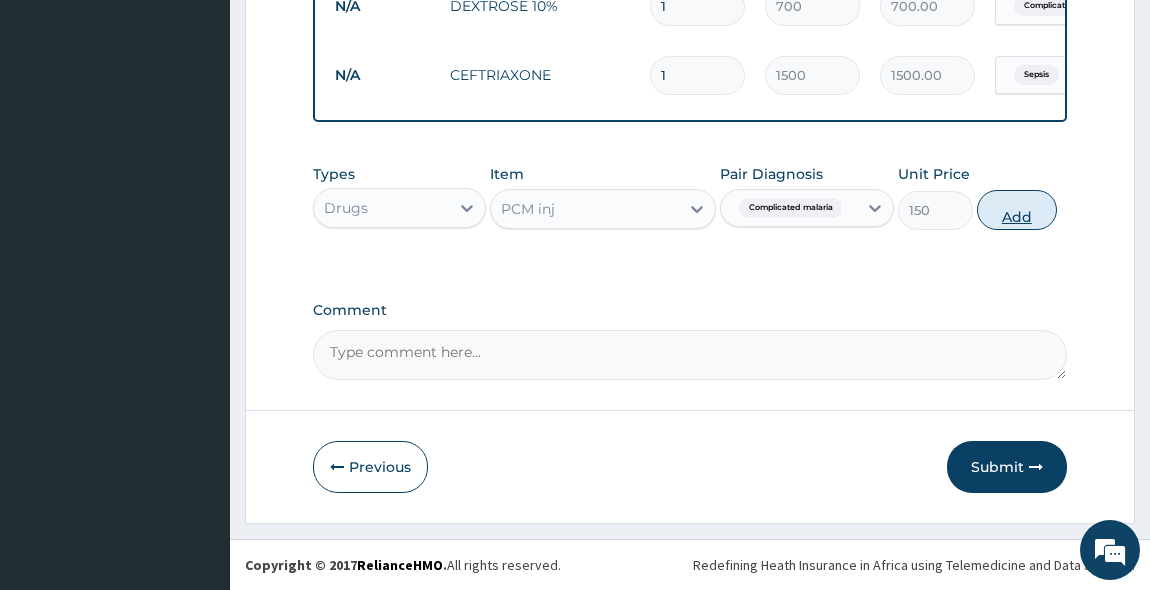 click on "Add" at bounding box center [1017, 210] 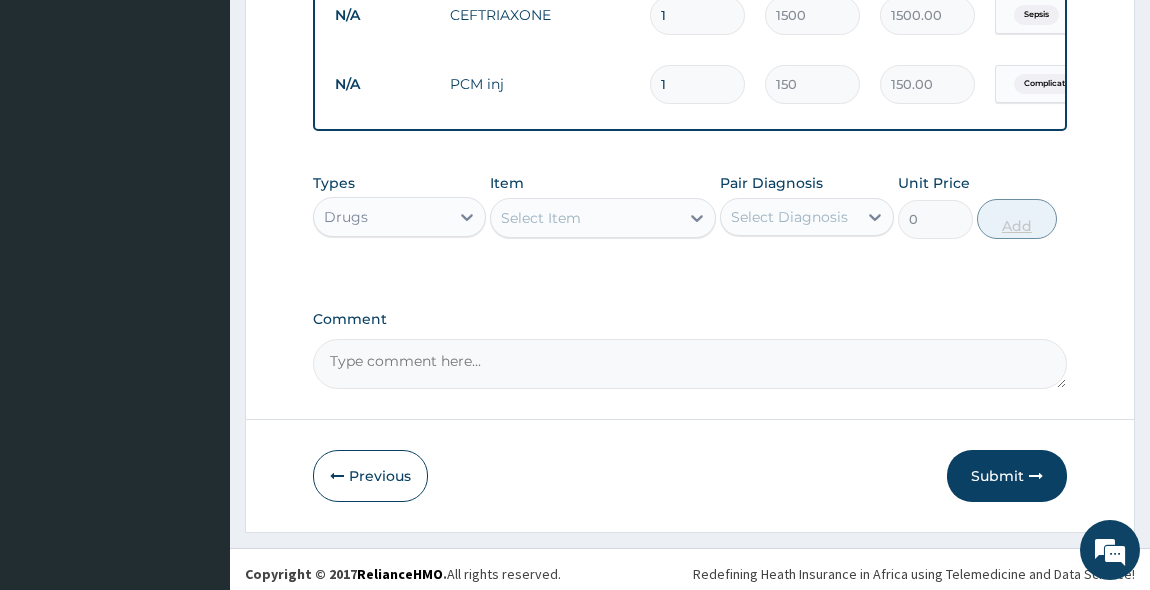 scroll, scrollTop: 1324, scrollLeft: 0, axis: vertical 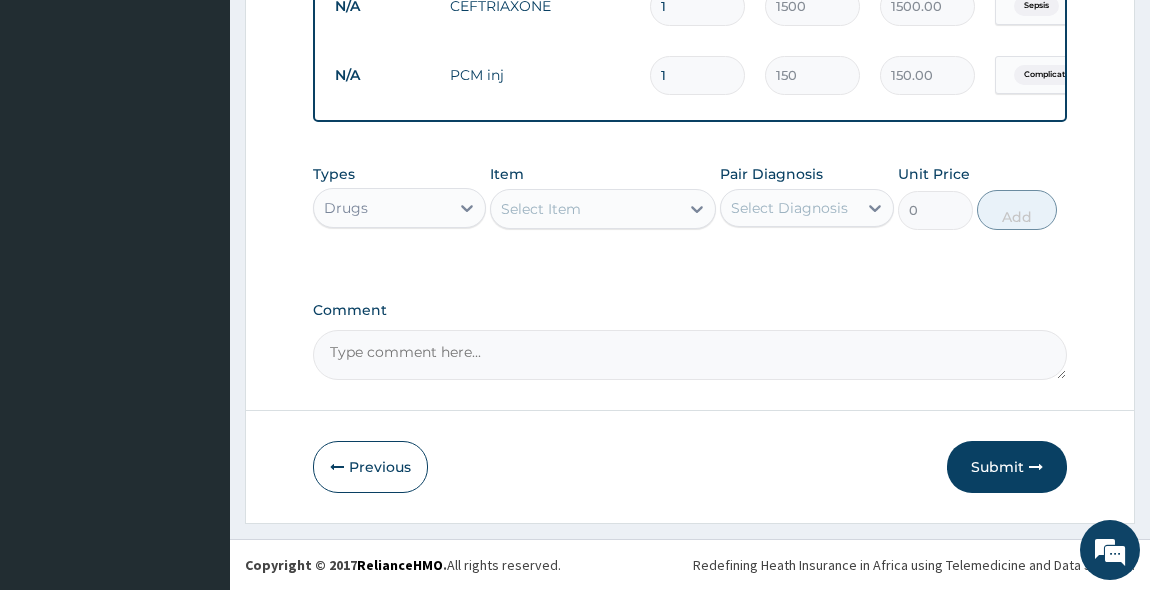 click on "Select Item" at bounding box center [541, 209] 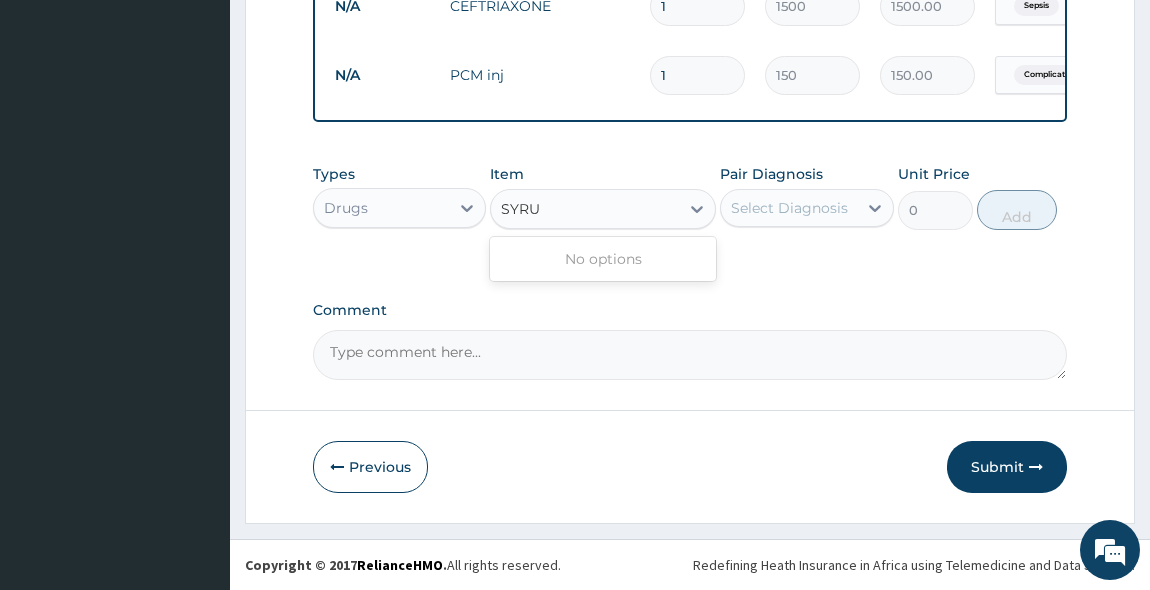 type on "SYR" 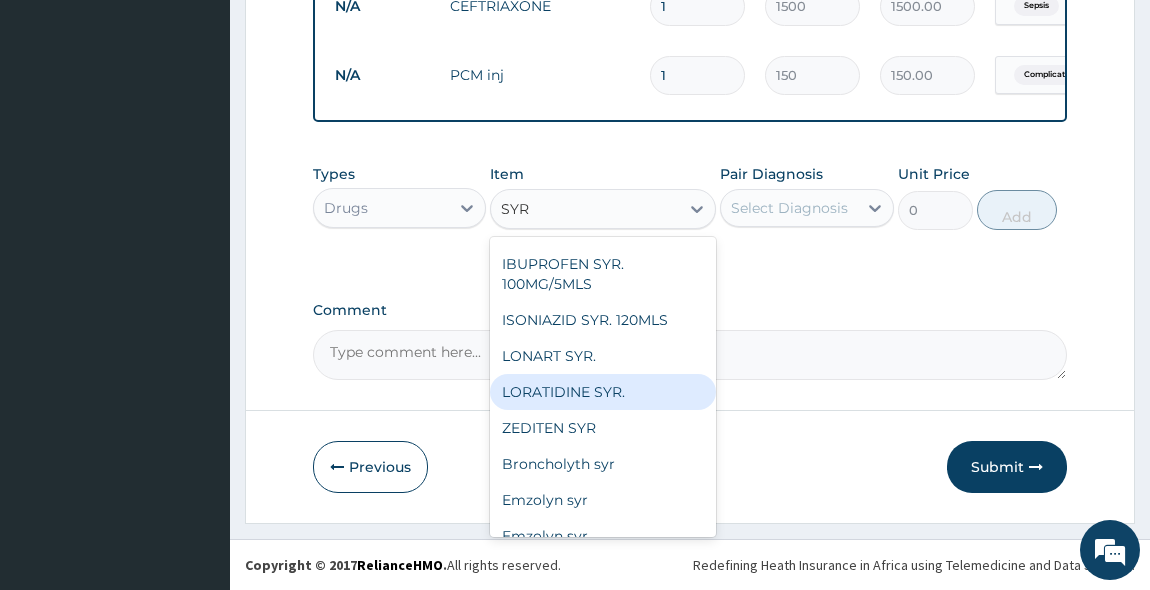 scroll, scrollTop: 600, scrollLeft: 0, axis: vertical 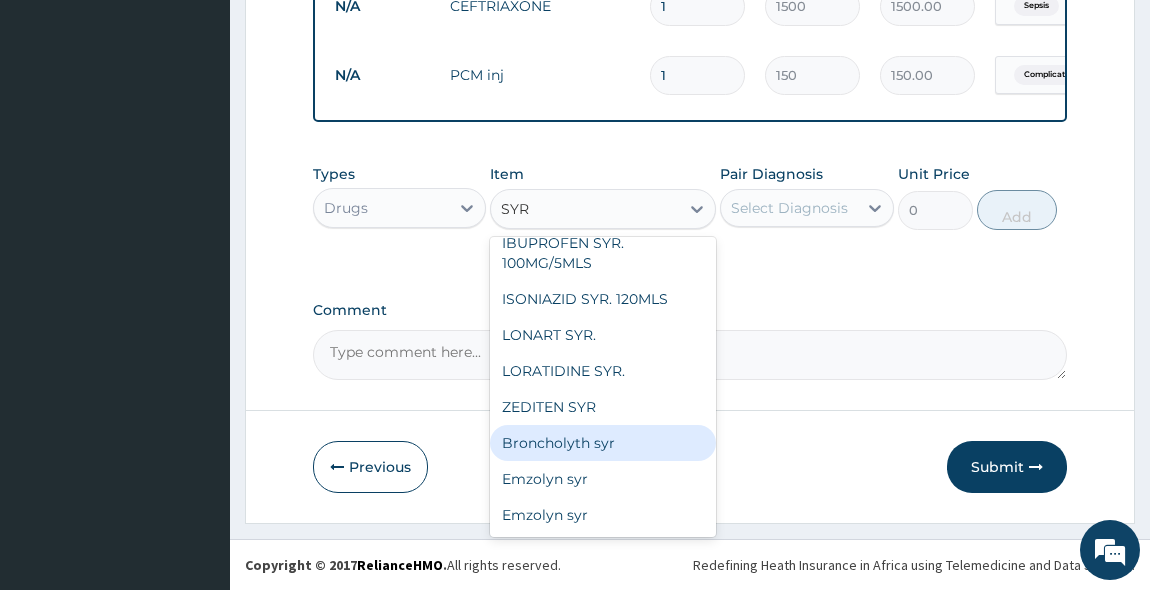 drag, startPoint x: 589, startPoint y: 448, endPoint x: 600, endPoint y: 418, distance: 31.95309 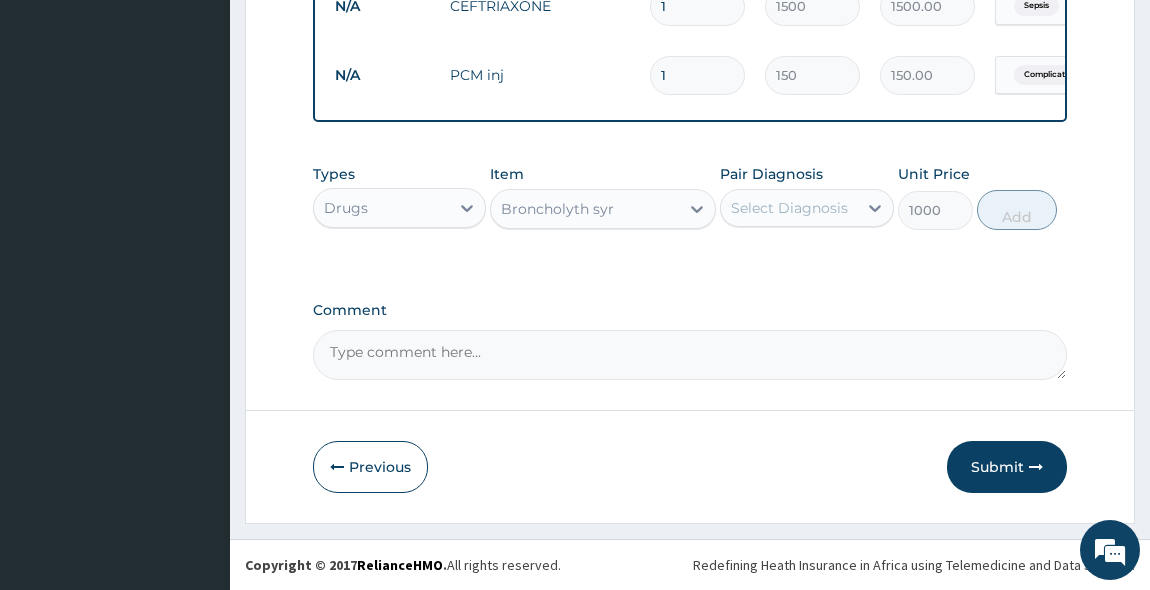 click on "Select Diagnosis" at bounding box center [789, 208] 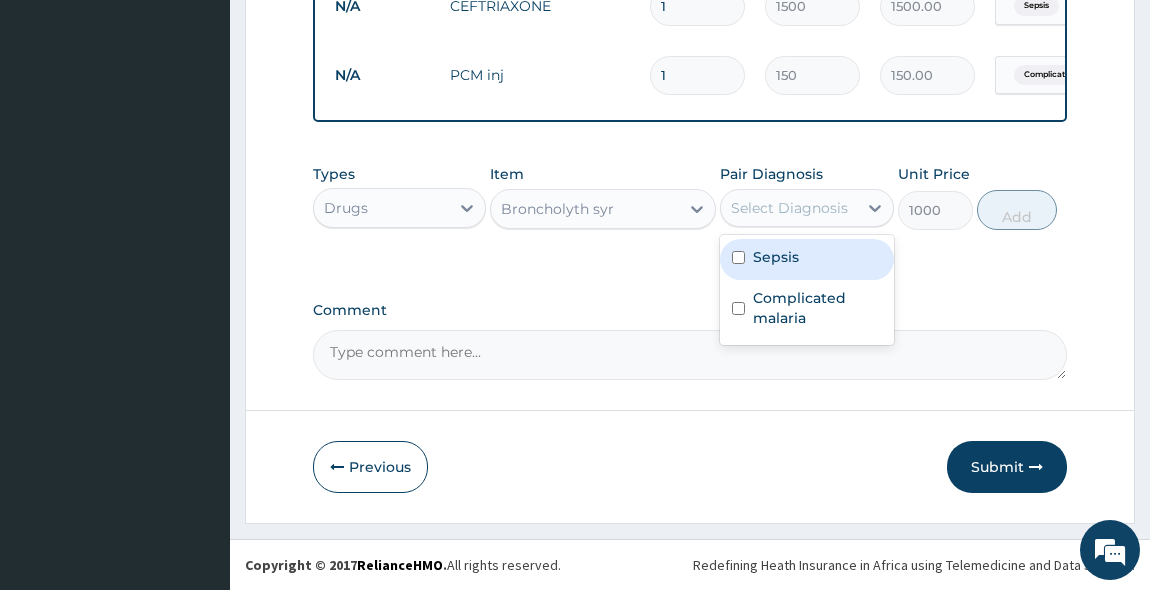 click at bounding box center (738, 257) 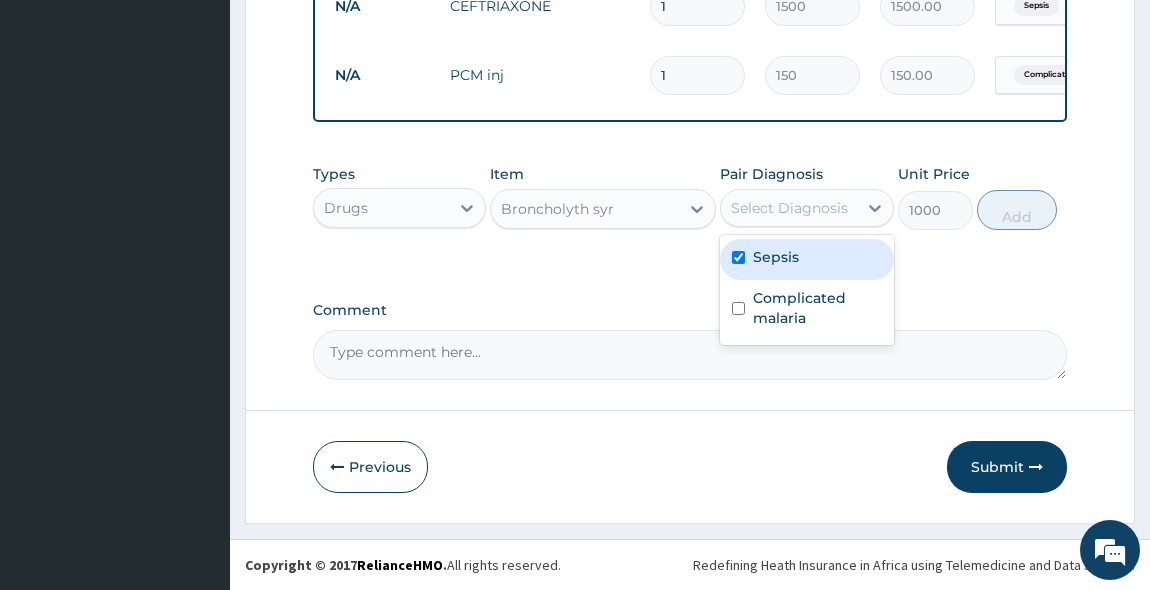 checkbox on "true" 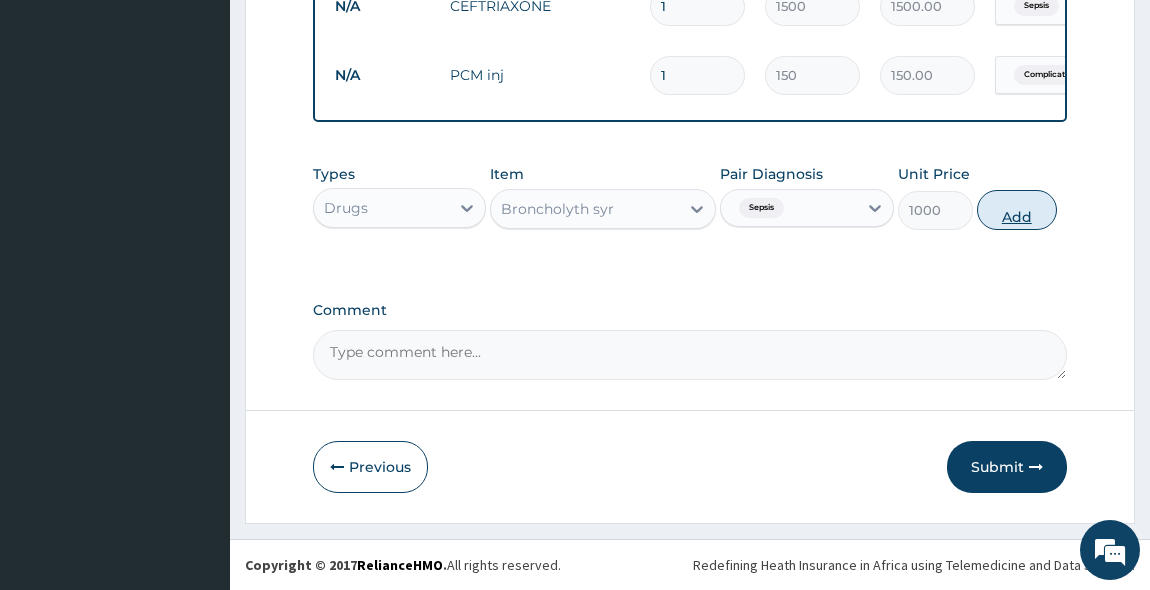 click on "Add" at bounding box center (1017, 210) 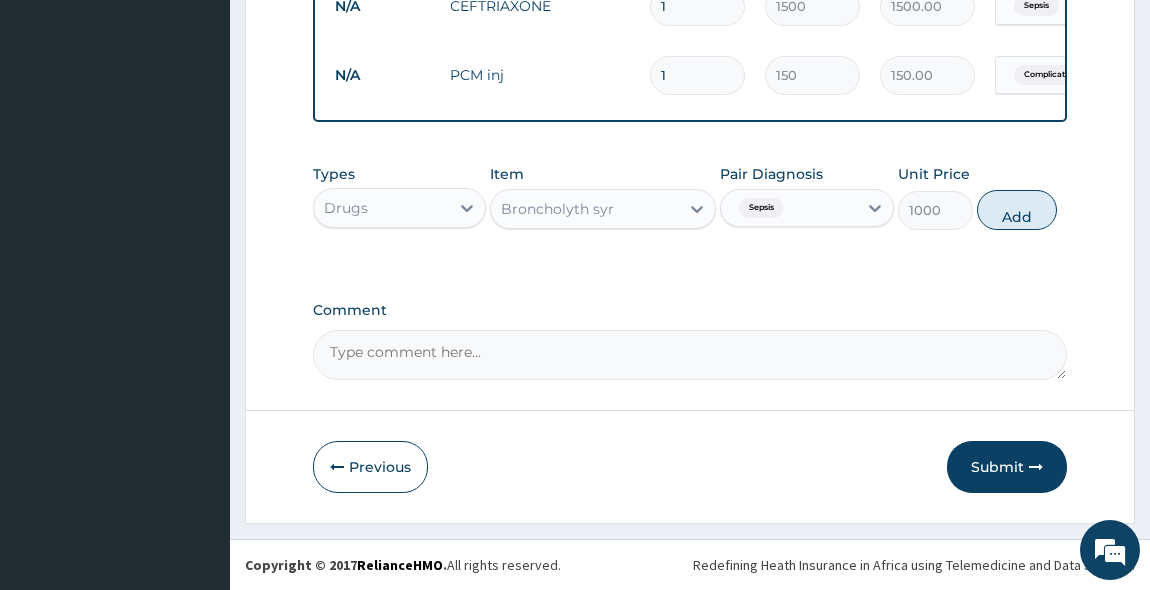 type on "0" 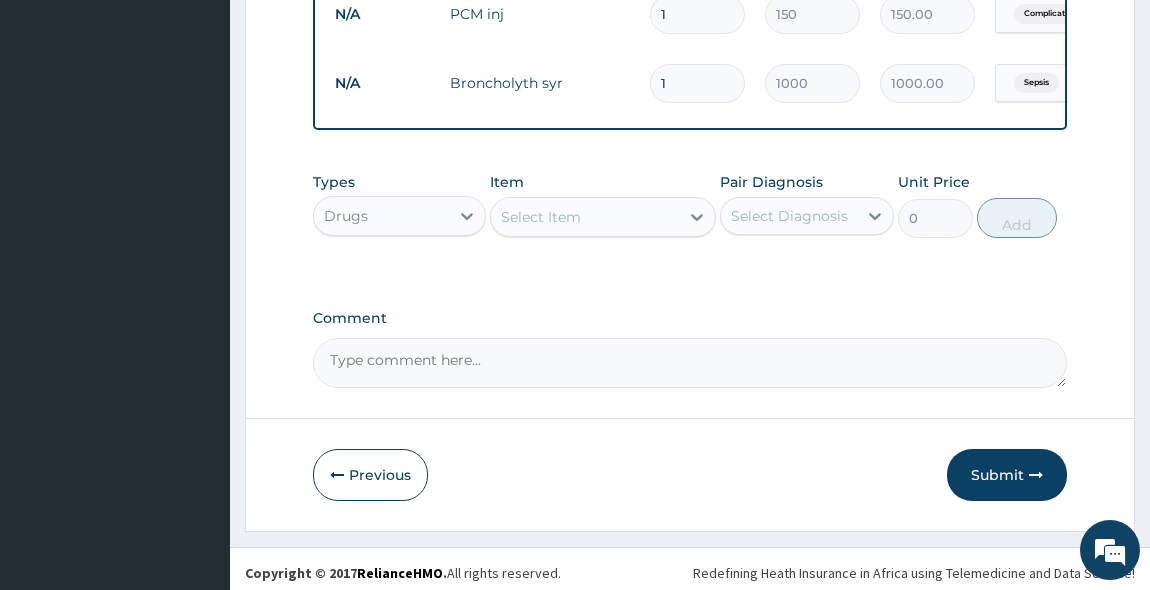 scroll, scrollTop: 1394, scrollLeft: 0, axis: vertical 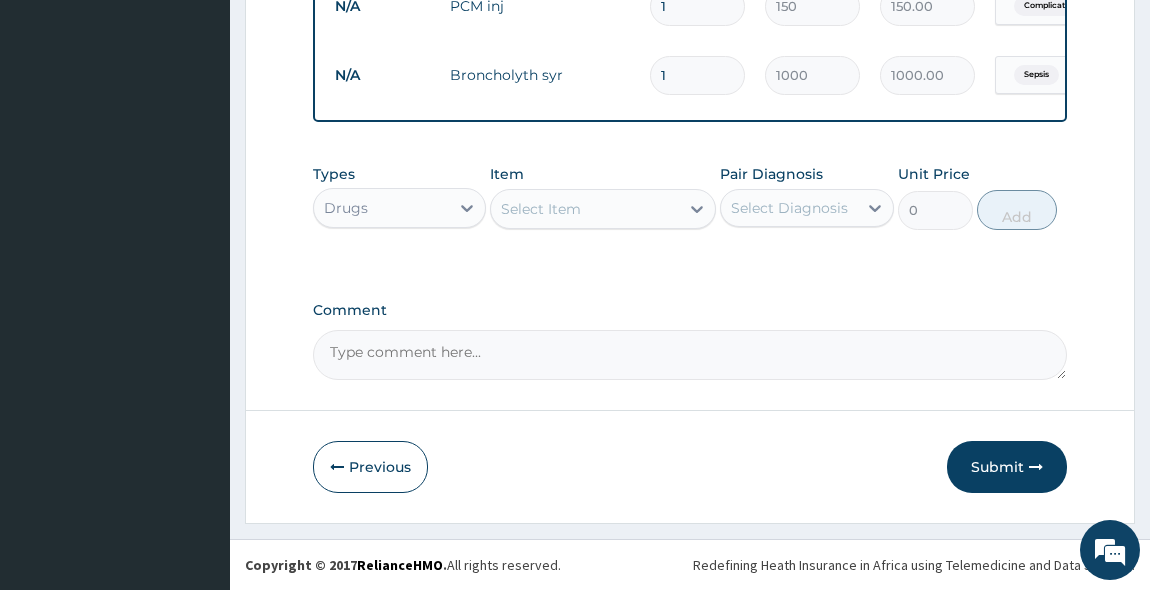 click on "Select Item" at bounding box center [585, 209] 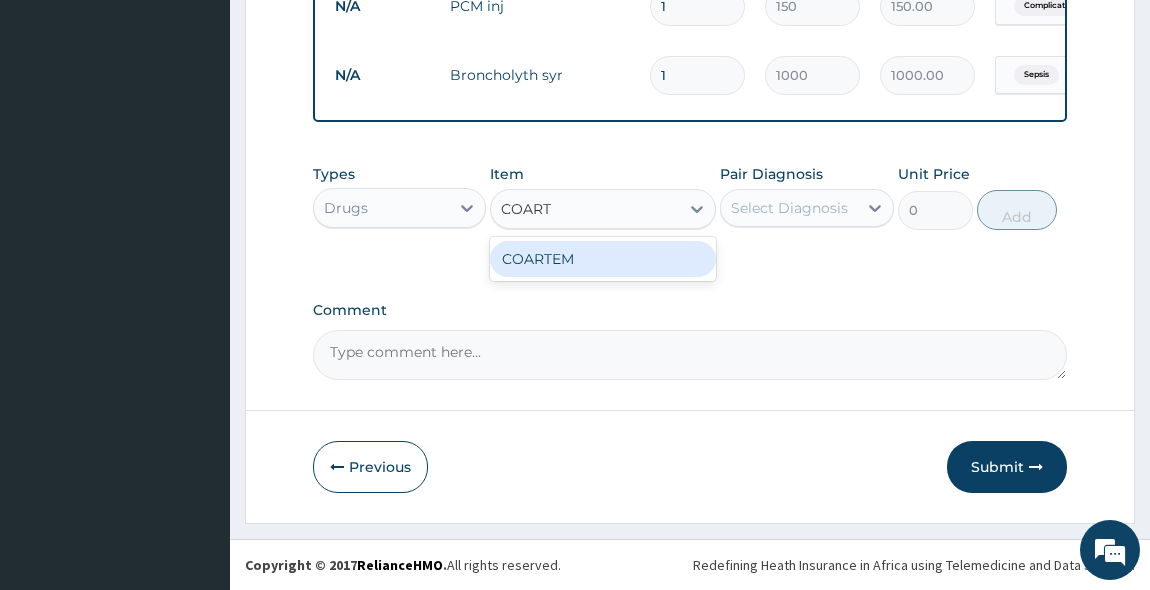 type on "COARTE" 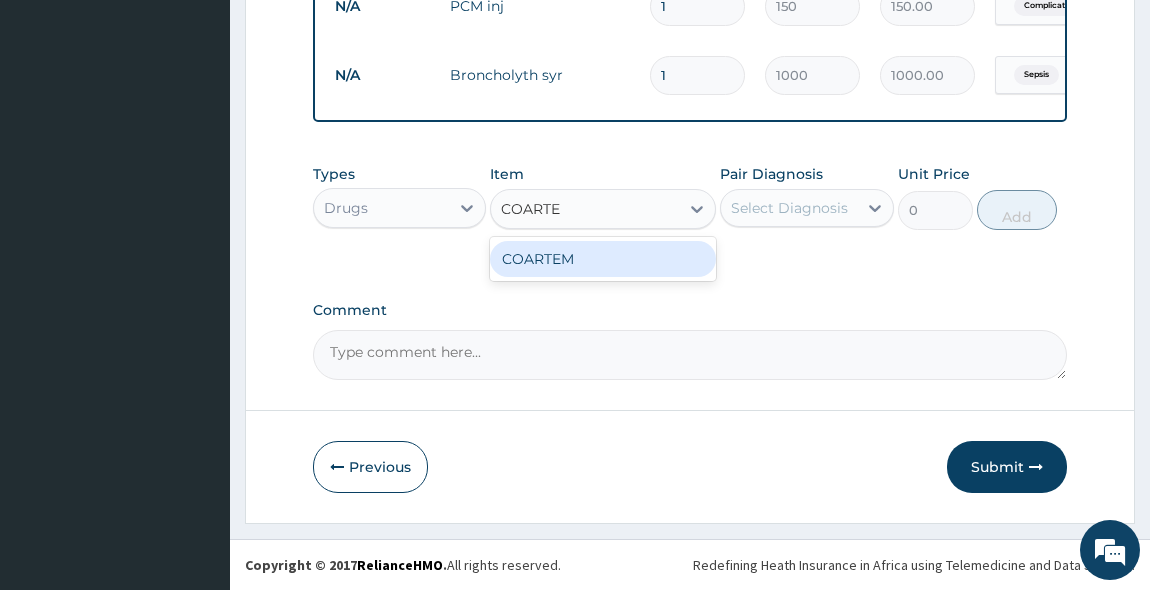 click on "COARTEM" at bounding box center [603, 259] 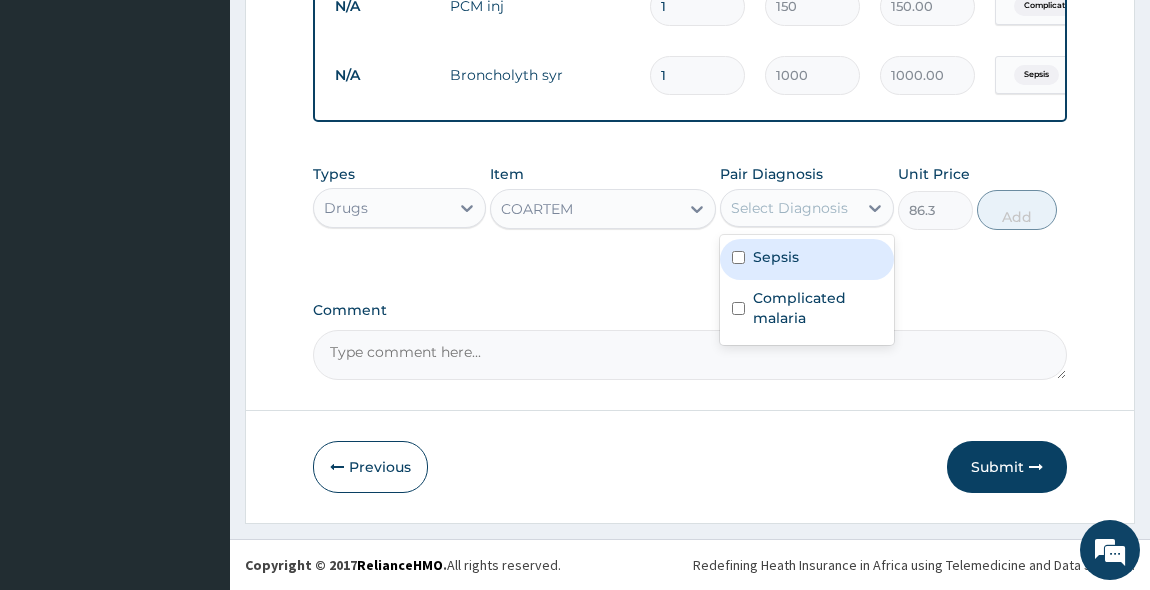 click on "Select Diagnosis" at bounding box center [789, 208] 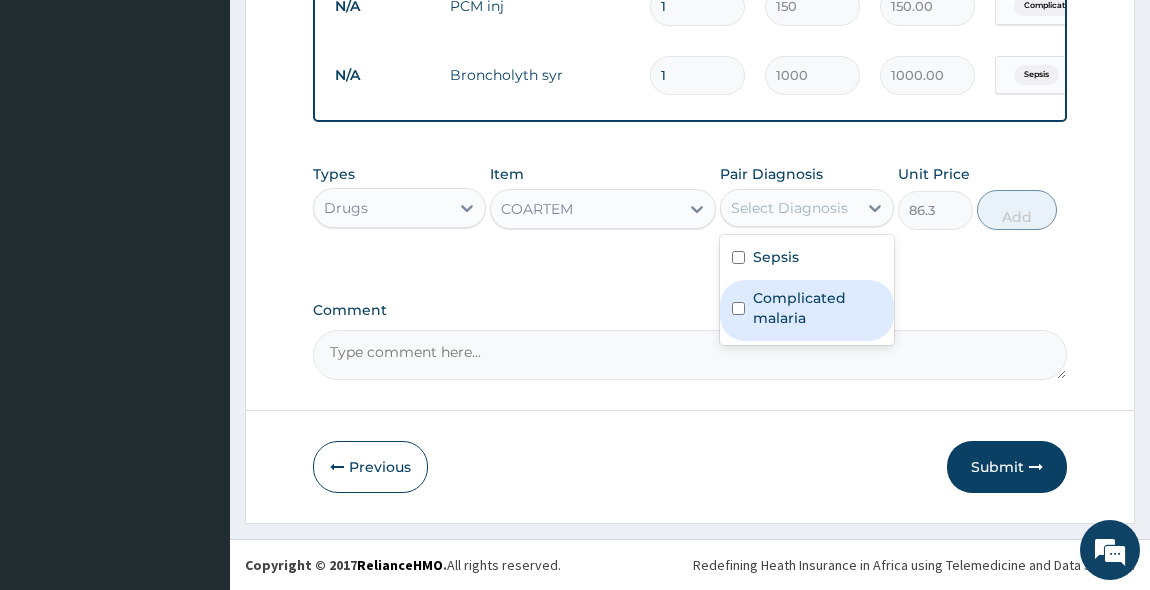 click on "Complicated malaria" at bounding box center [807, 310] 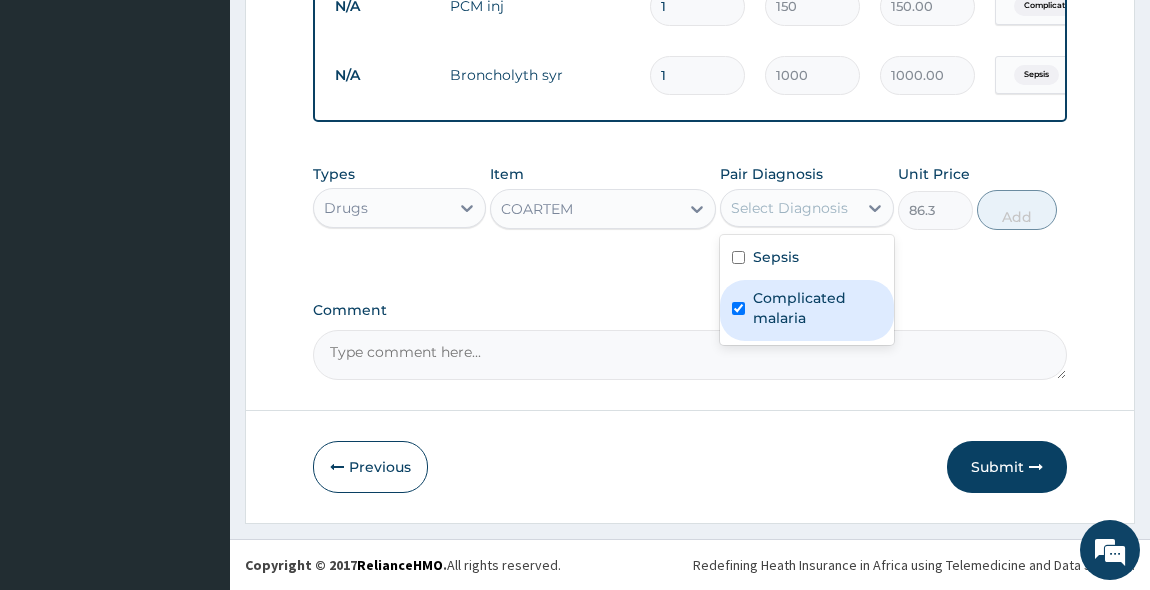 checkbox on "true" 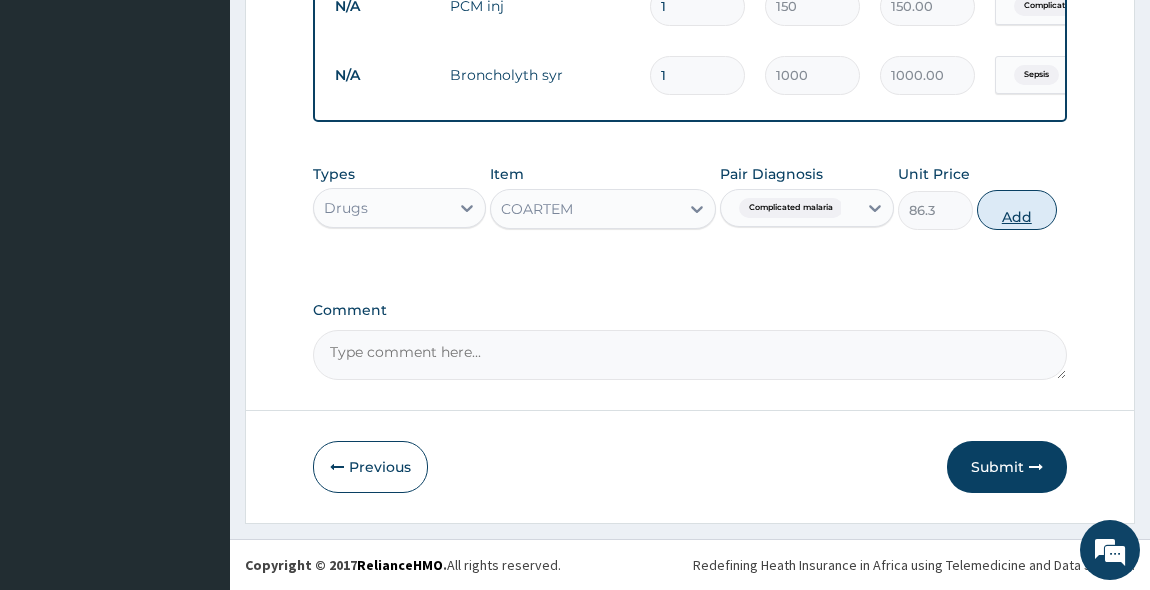 click on "Add" at bounding box center [1017, 210] 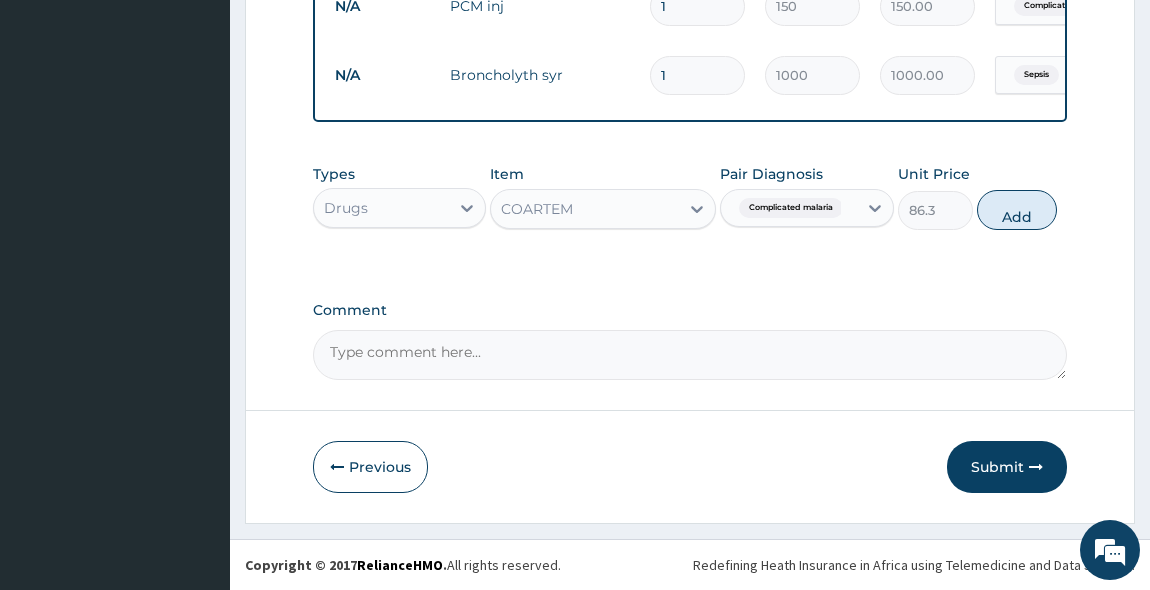type on "0" 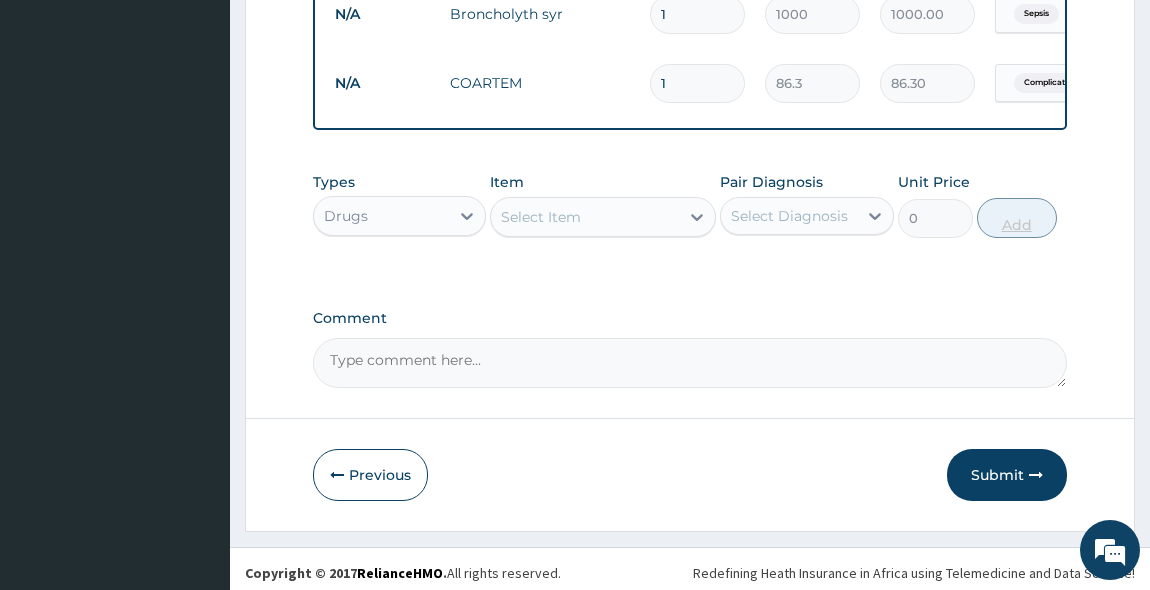 scroll, scrollTop: 1463, scrollLeft: 0, axis: vertical 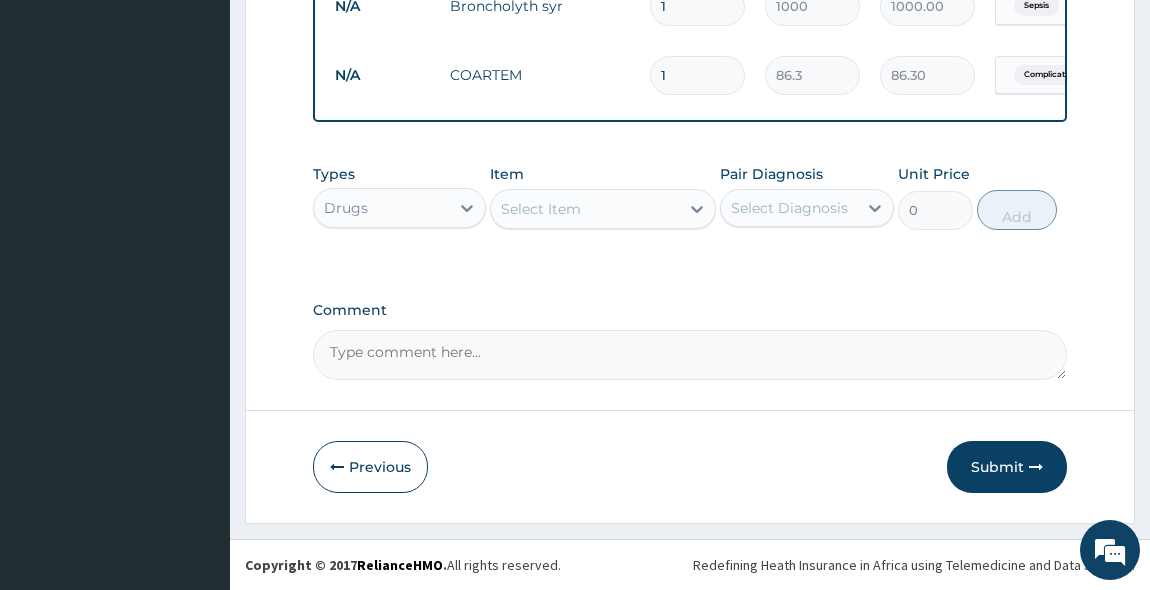 click on "Select Item" at bounding box center (541, 209) 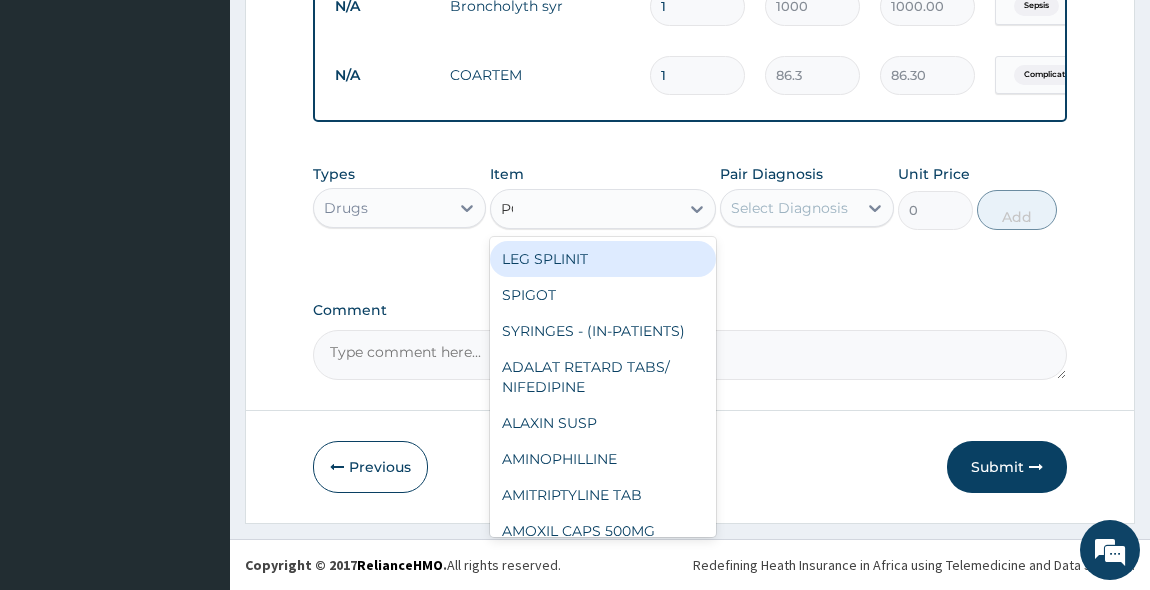 type on "PCM" 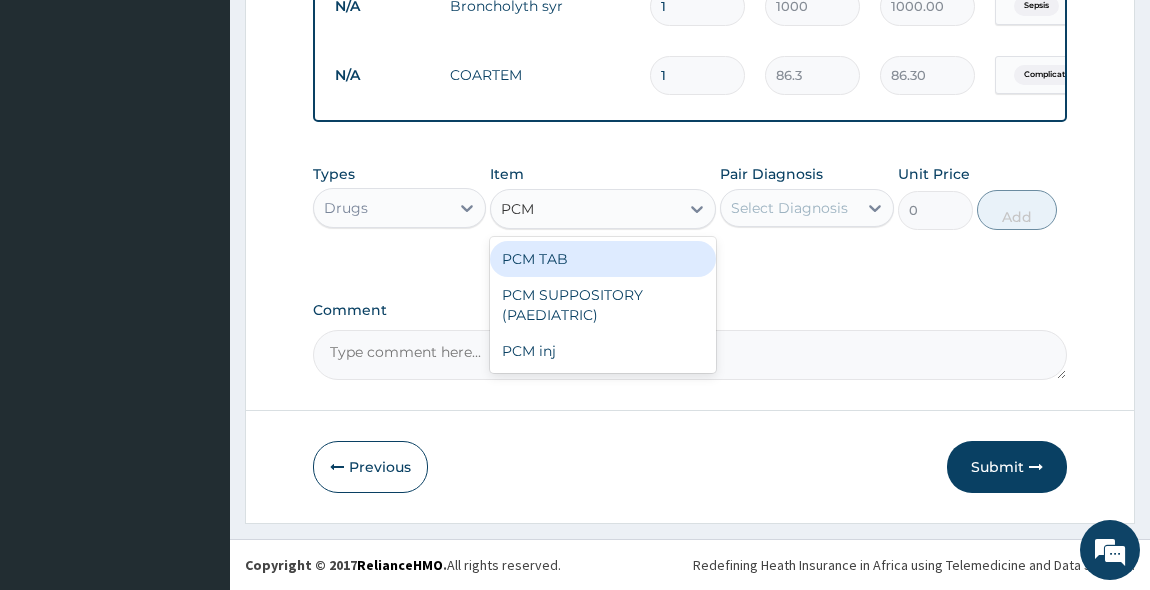 click on "PCM TAB" at bounding box center (603, 259) 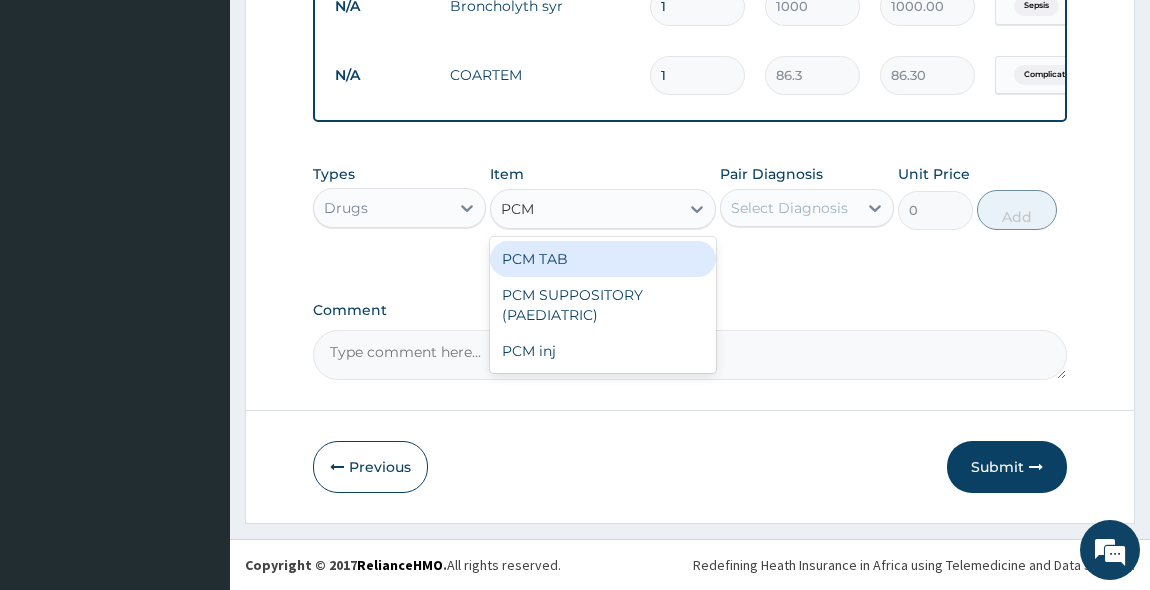 type 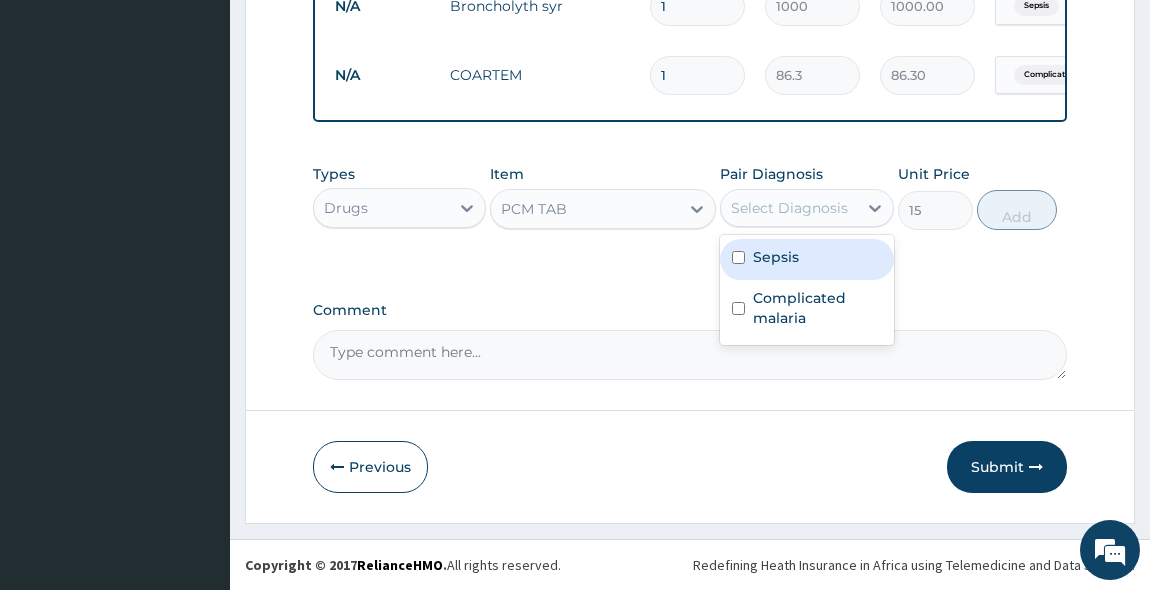 click on "Select Diagnosis" at bounding box center (789, 208) 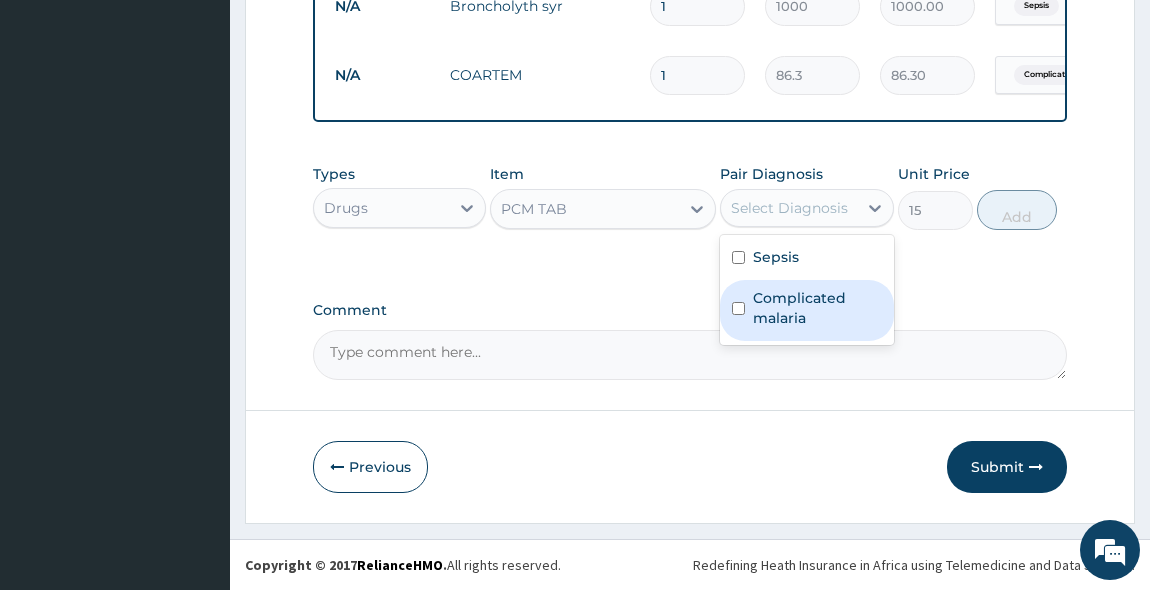 click at bounding box center (738, 308) 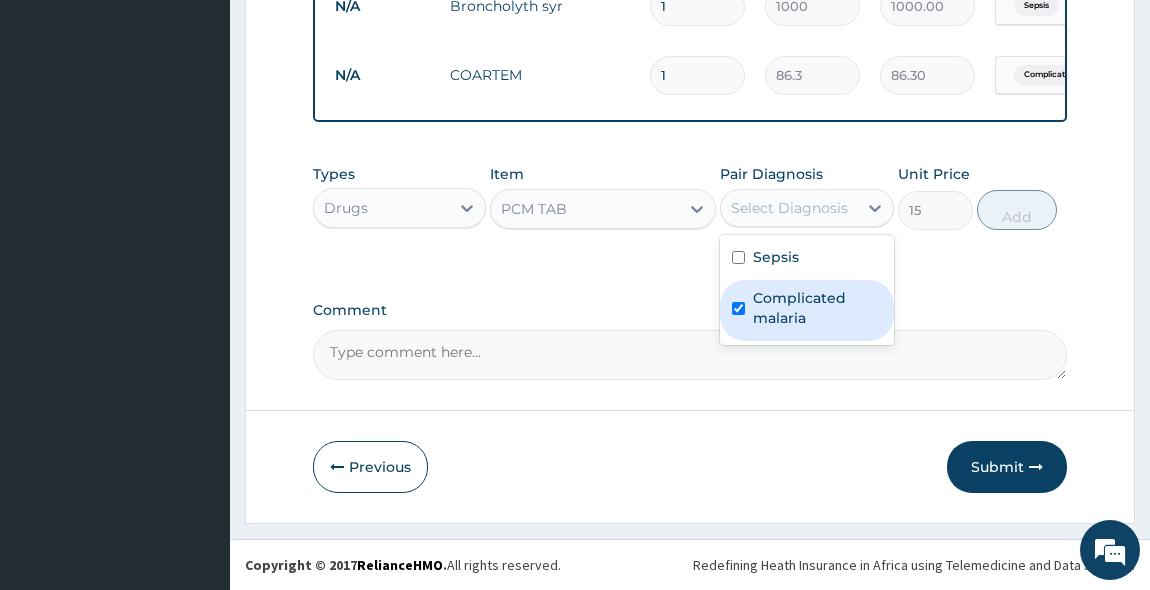 checkbox on "true" 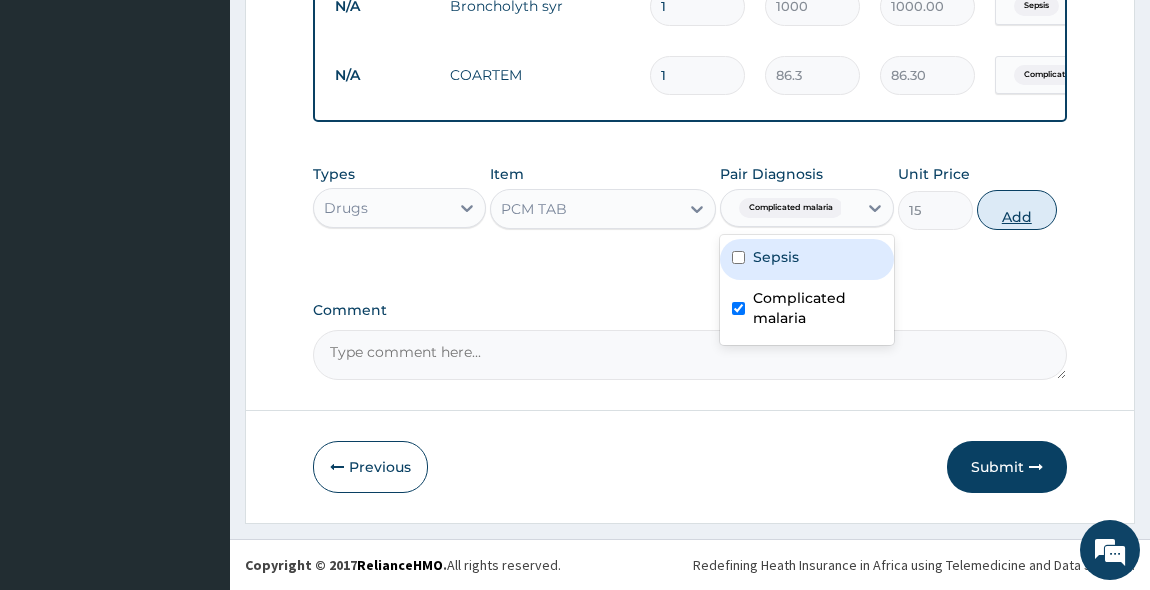 click on "Add" at bounding box center (1017, 210) 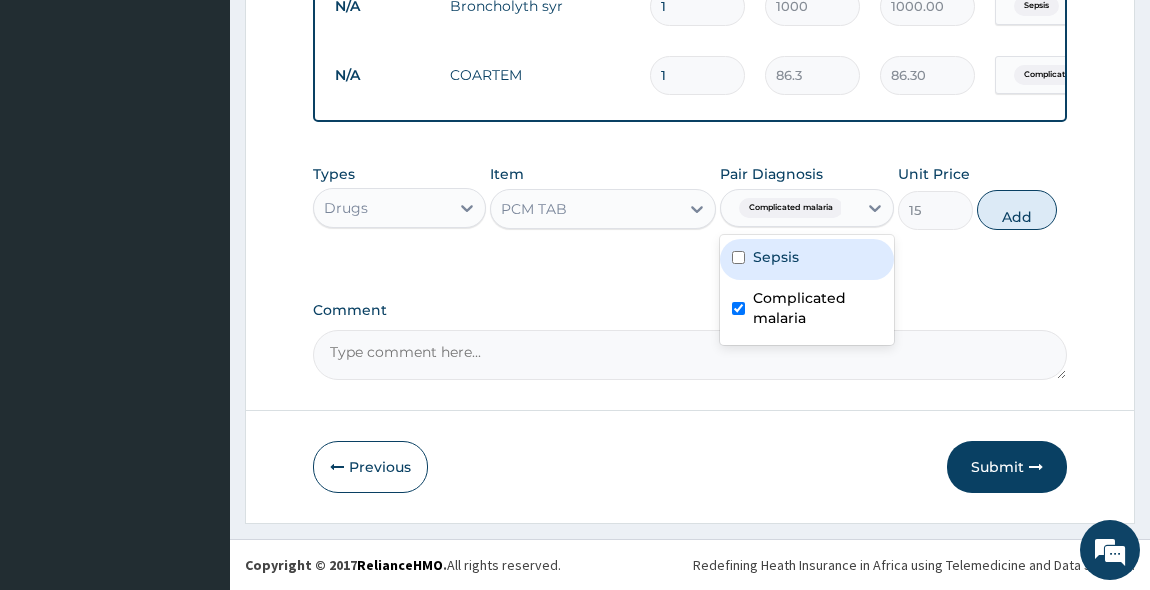 type on "0" 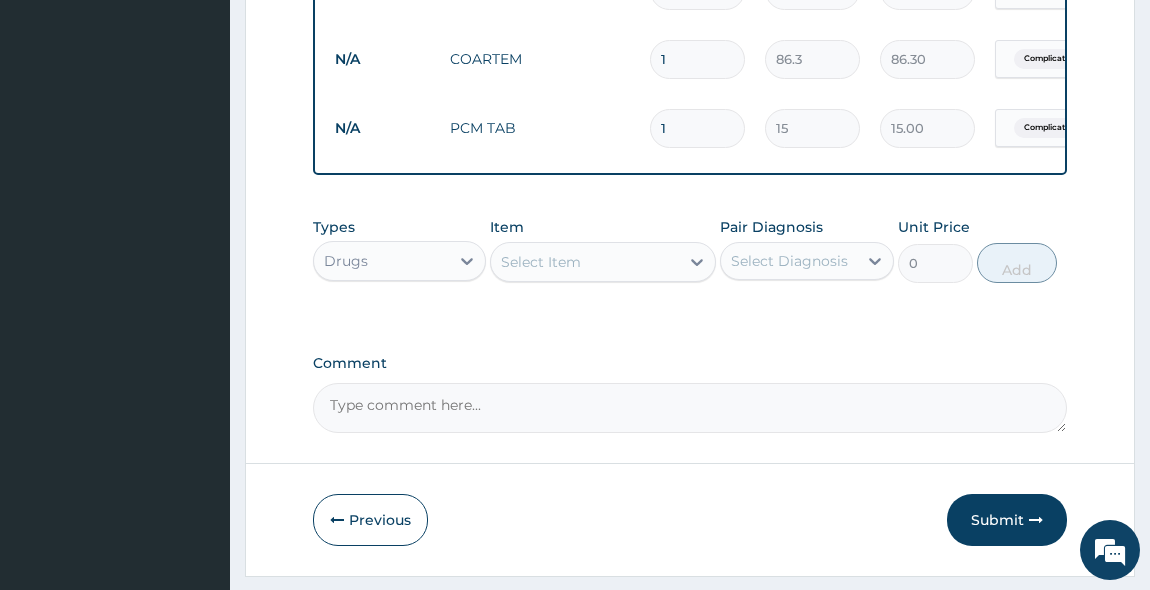 click on "Select Item" at bounding box center [541, 262] 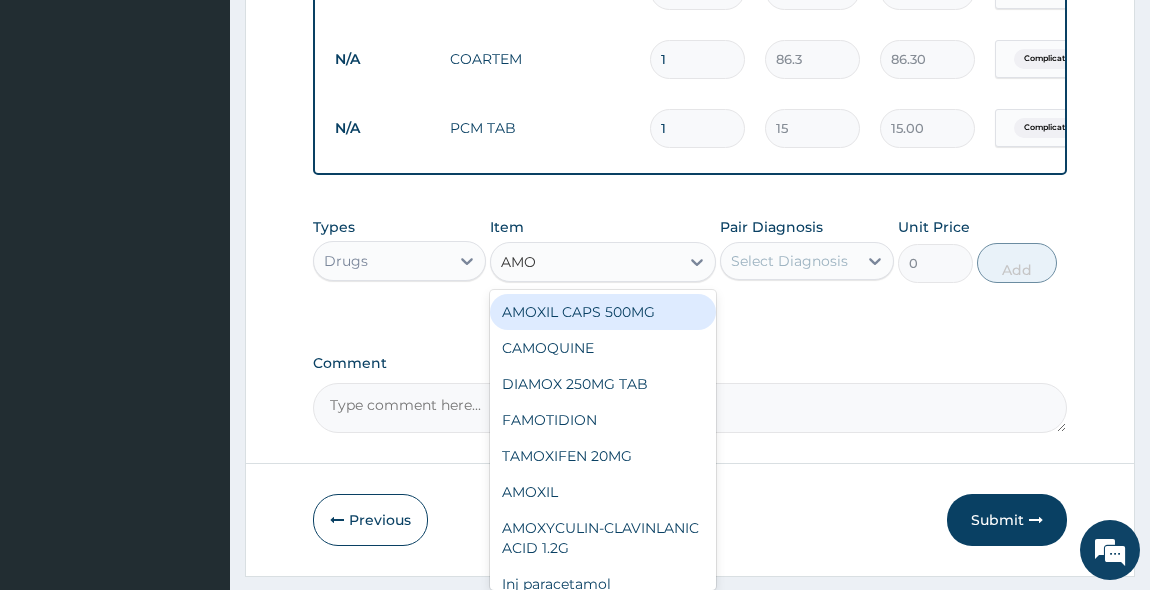 type on "AMOX" 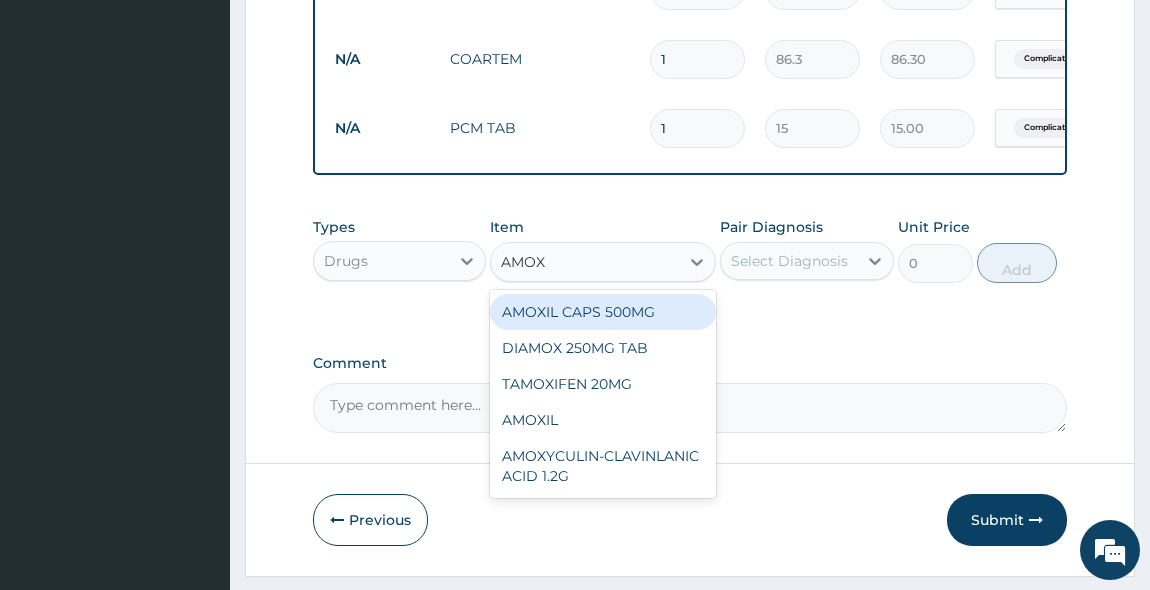 click on "AMOXIL CAPS 500MG" at bounding box center [603, 312] 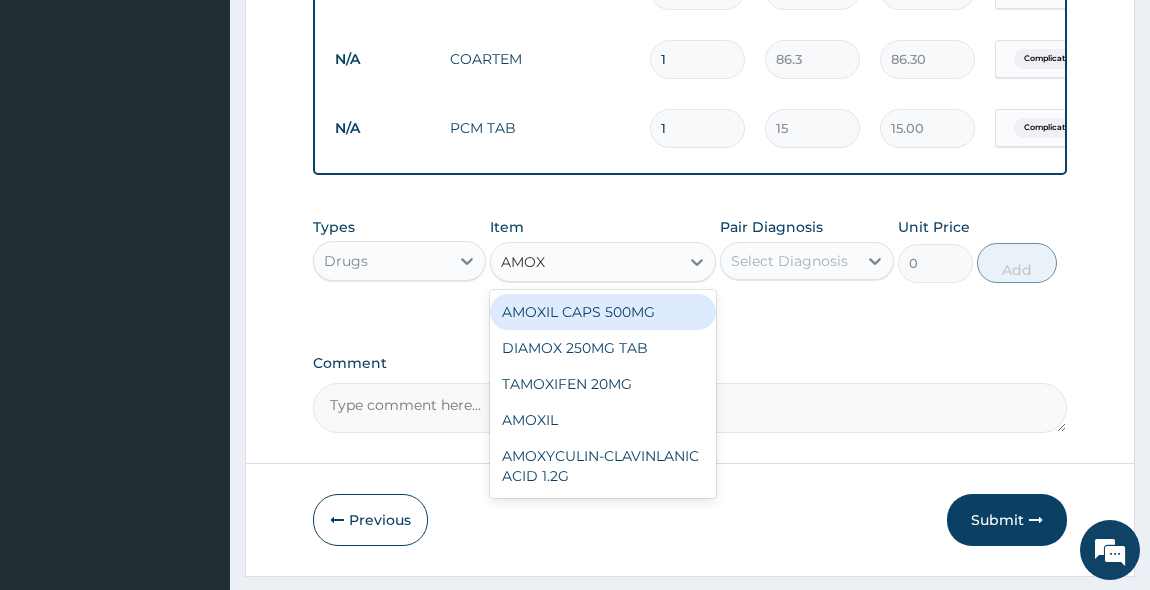 type 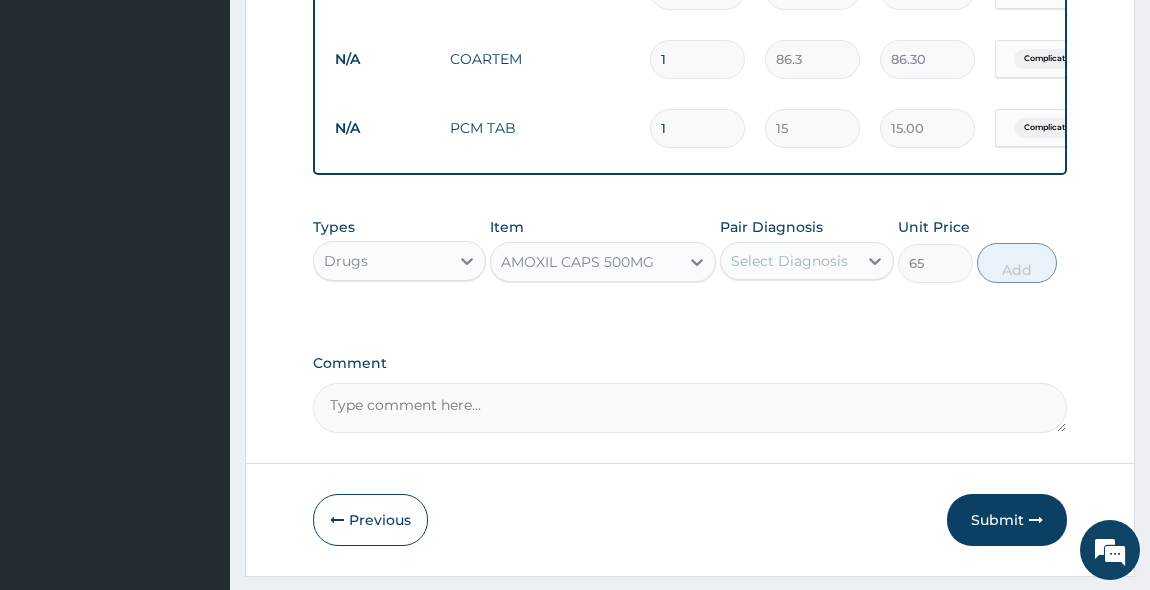 click on "Select Diagnosis" at bounding box center [789, 261] 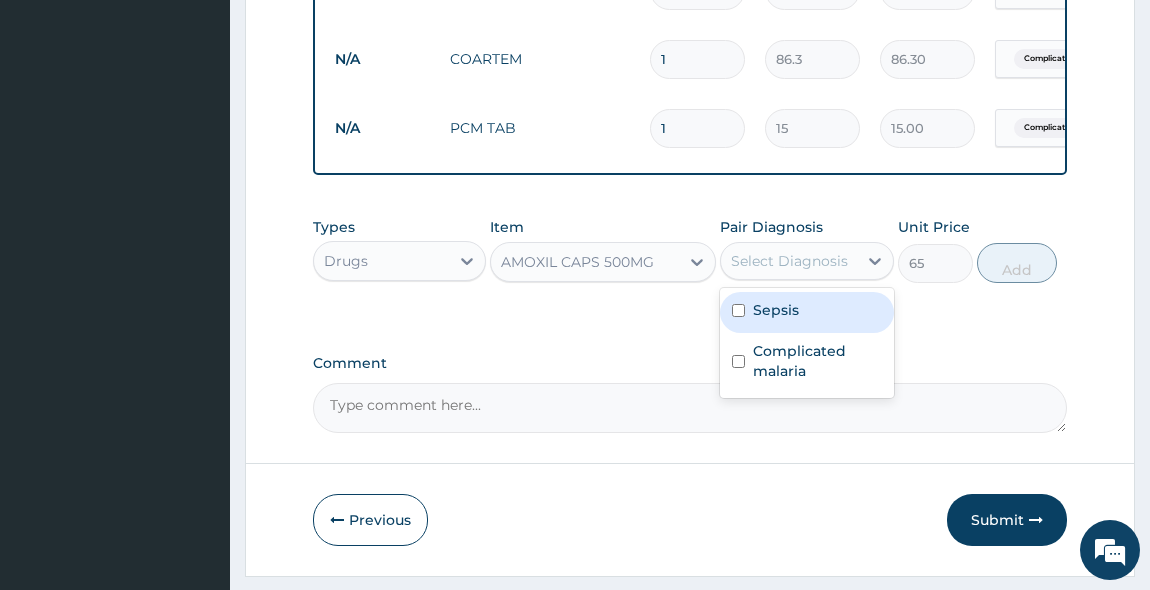 click at bounding box center (738, 310) 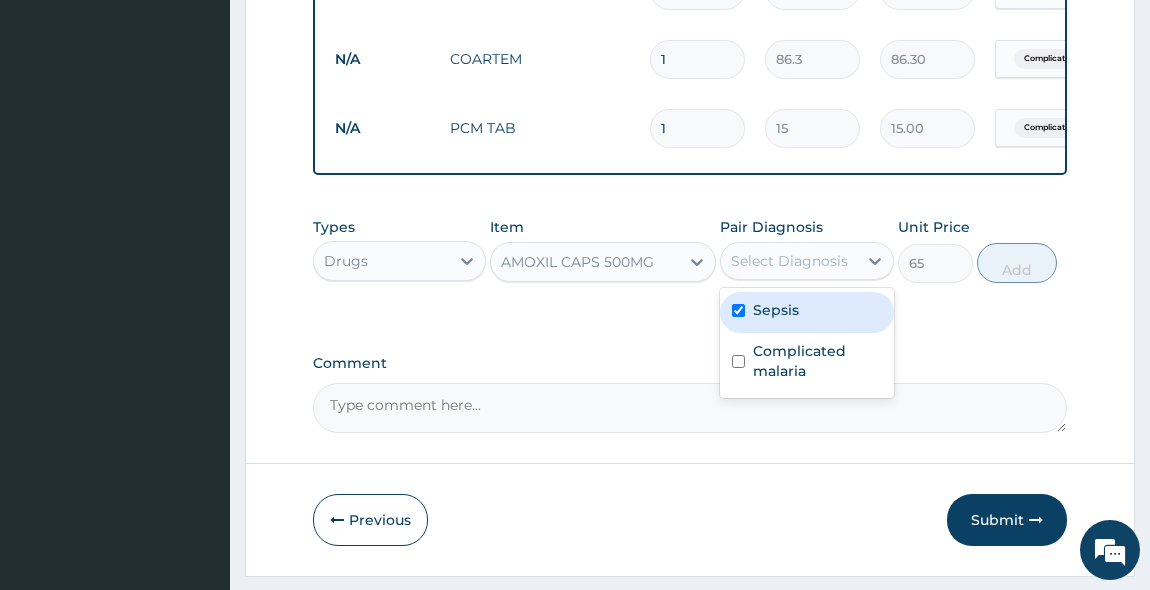 checkbox on "true" 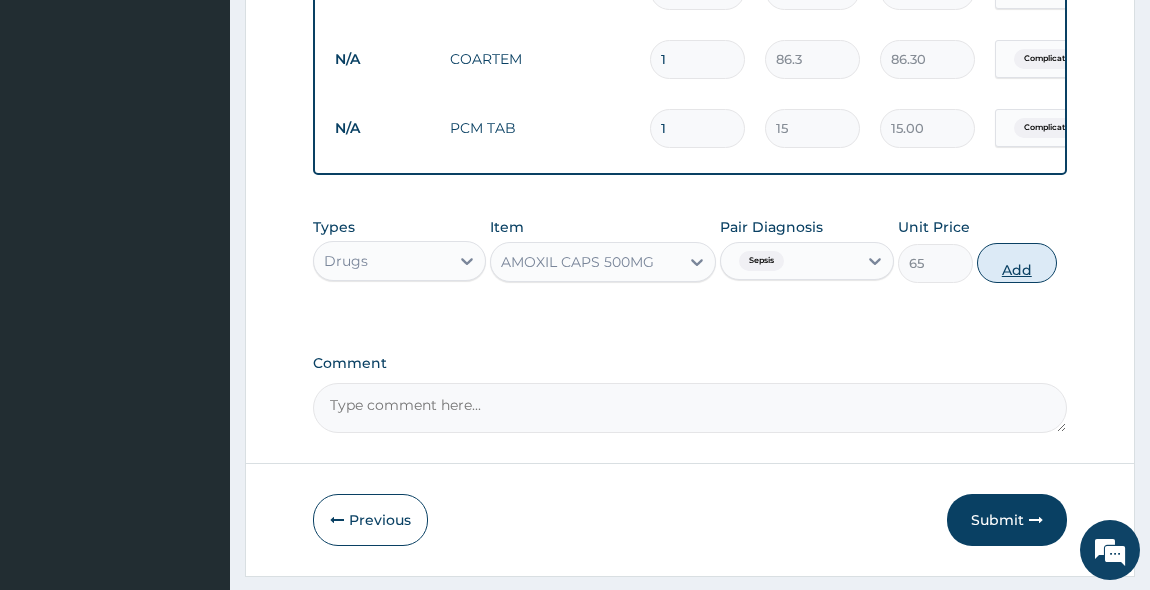 click on "Add" at bounding box center (1017, 263) 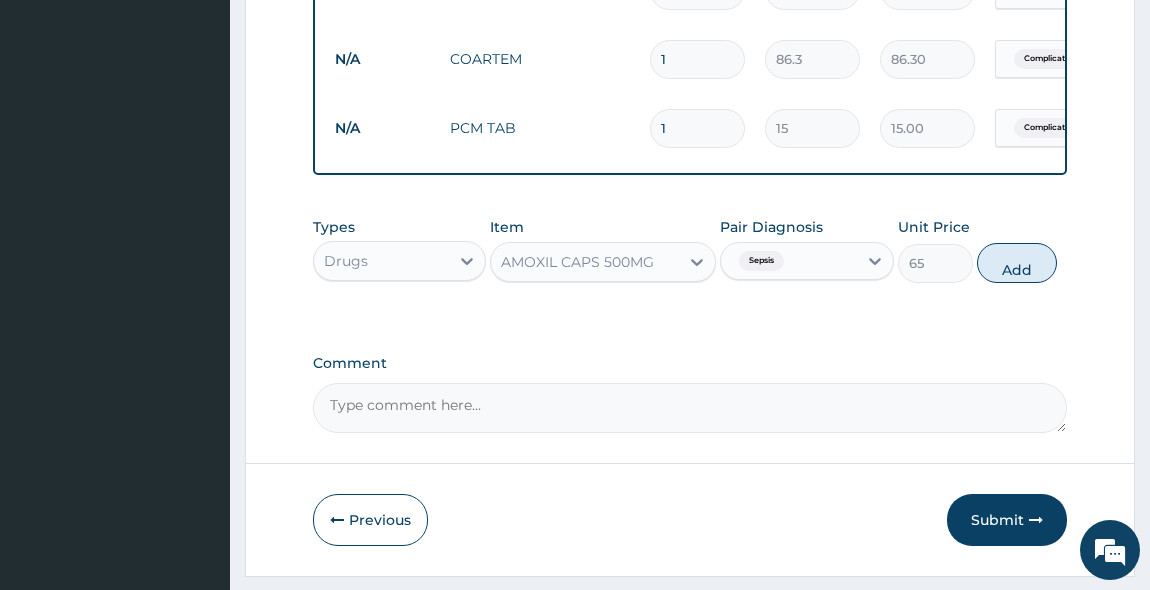 type on "0" 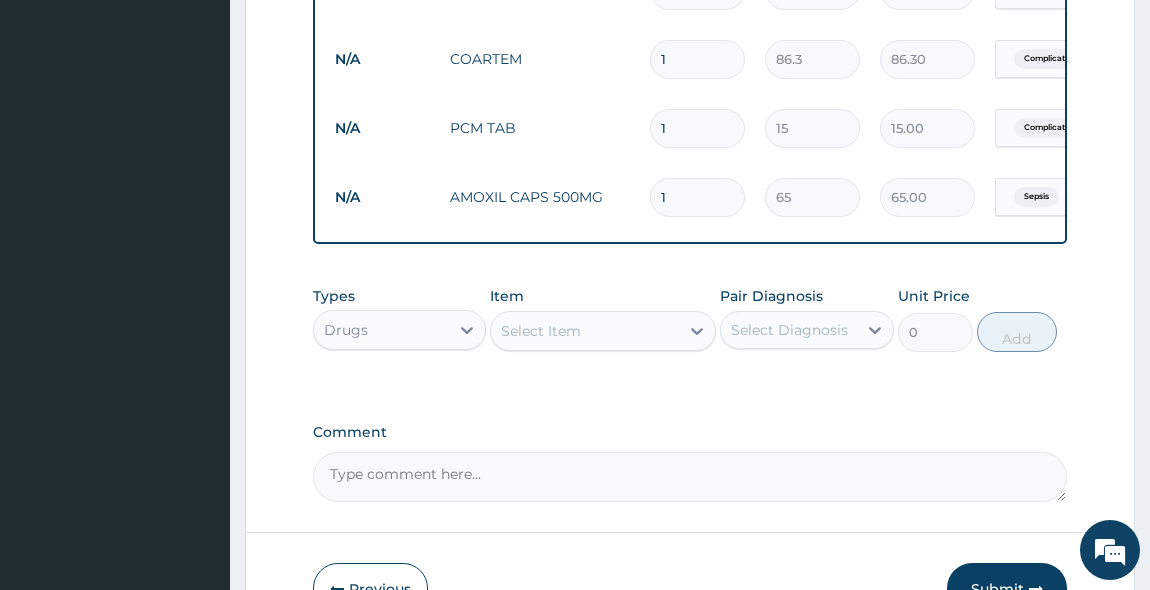 click on "Select Item" at bounding box center [541, 331] 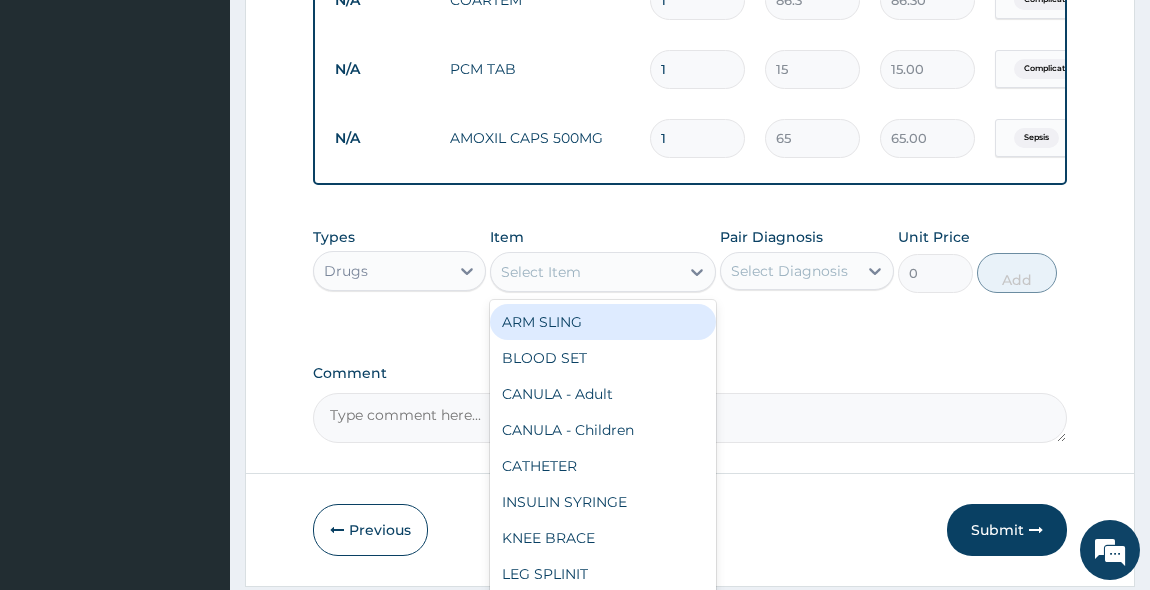 scroll, scrollTop: 1602, scrollLeft: 0, axis: vertical 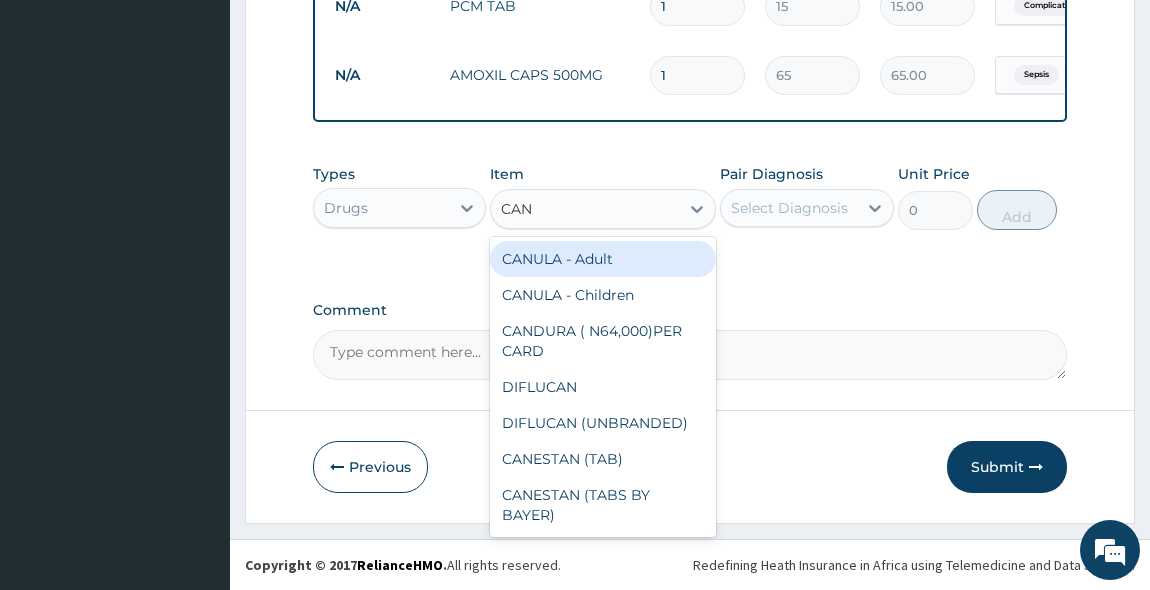 type on "CANU" 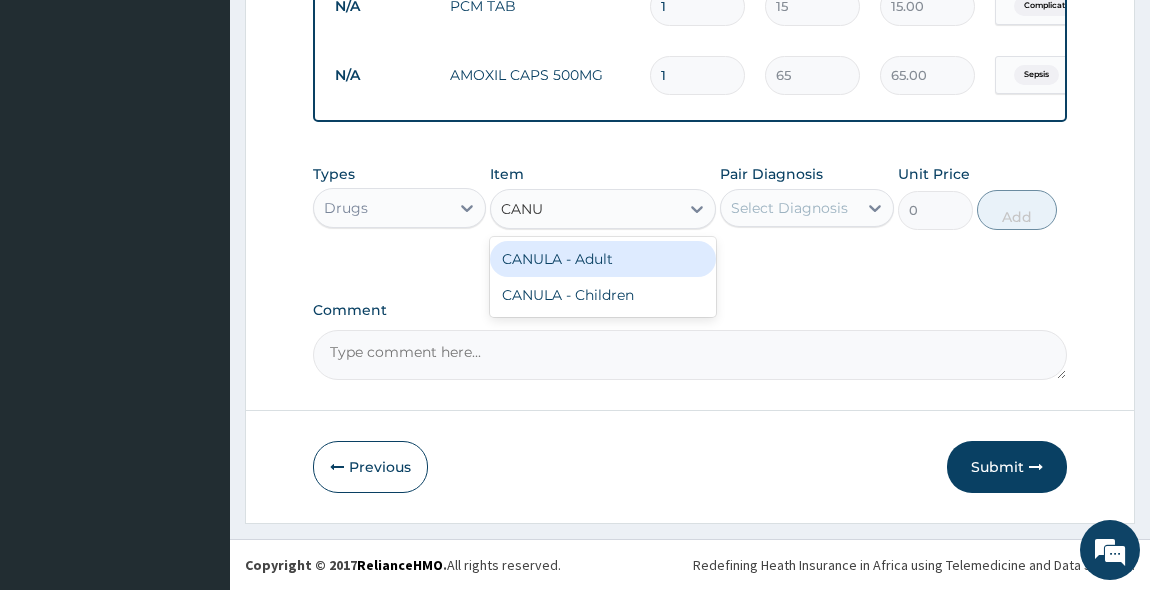 click on "CANULA - Adult" at bounding box center (603, 259) 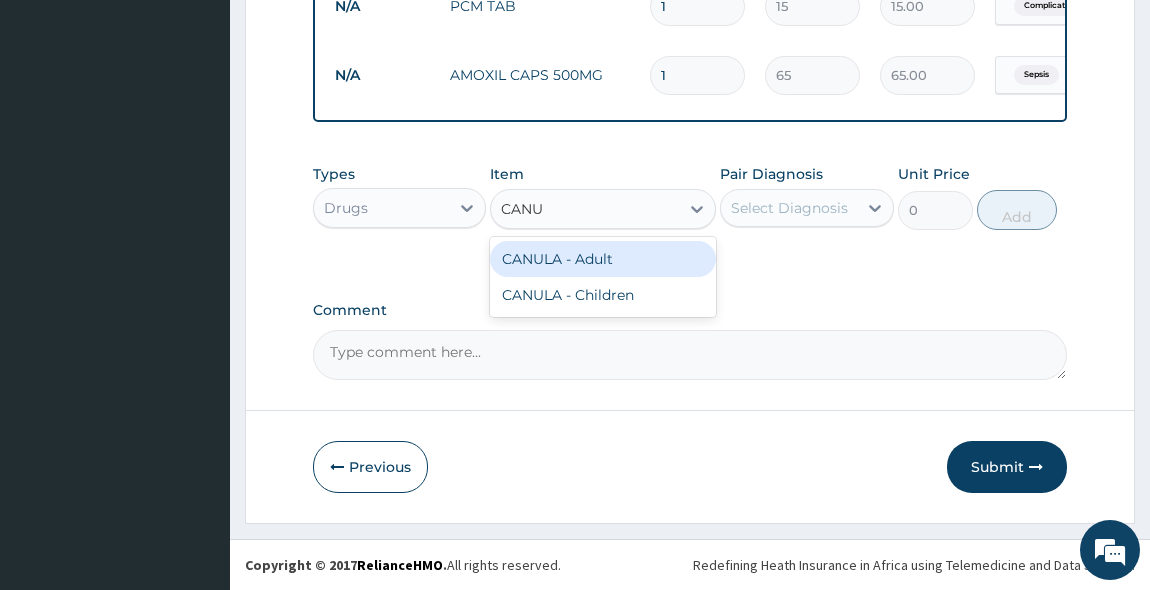 type 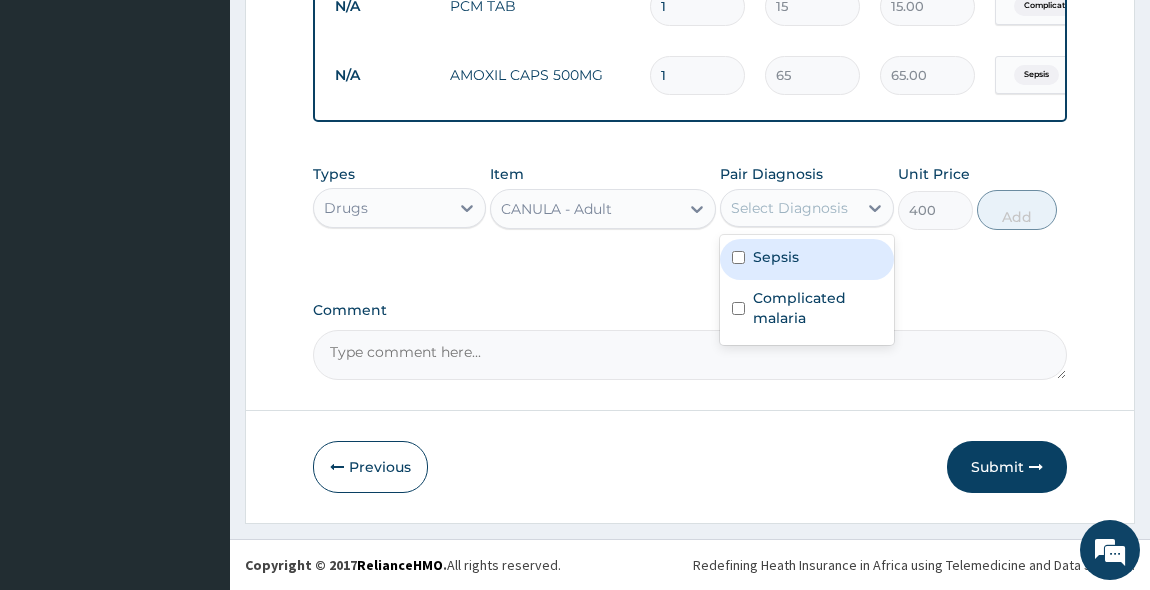 click on "Select Diagnosis" at bounding box center (789, 208) 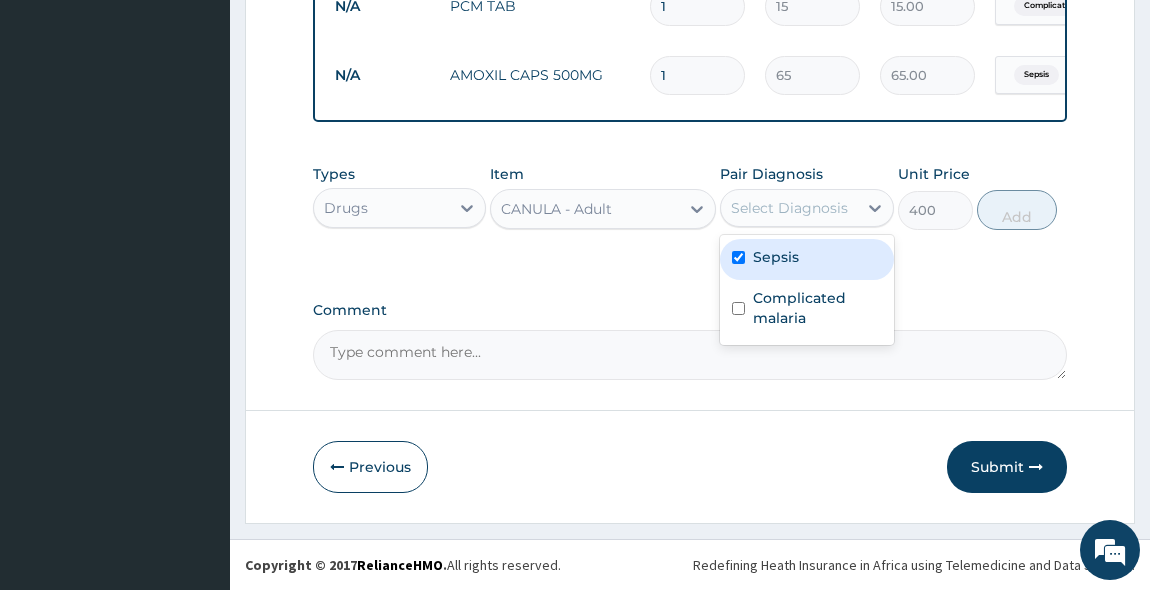 checkbox on "true" 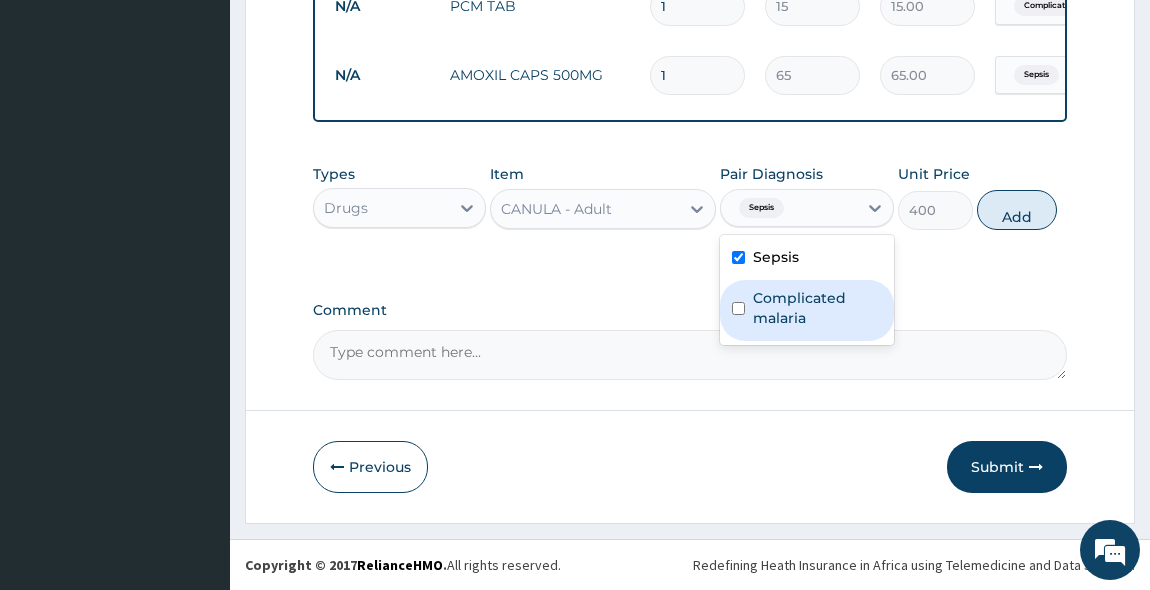 click on "Complicated malaria" at bounding box center (807, 310) 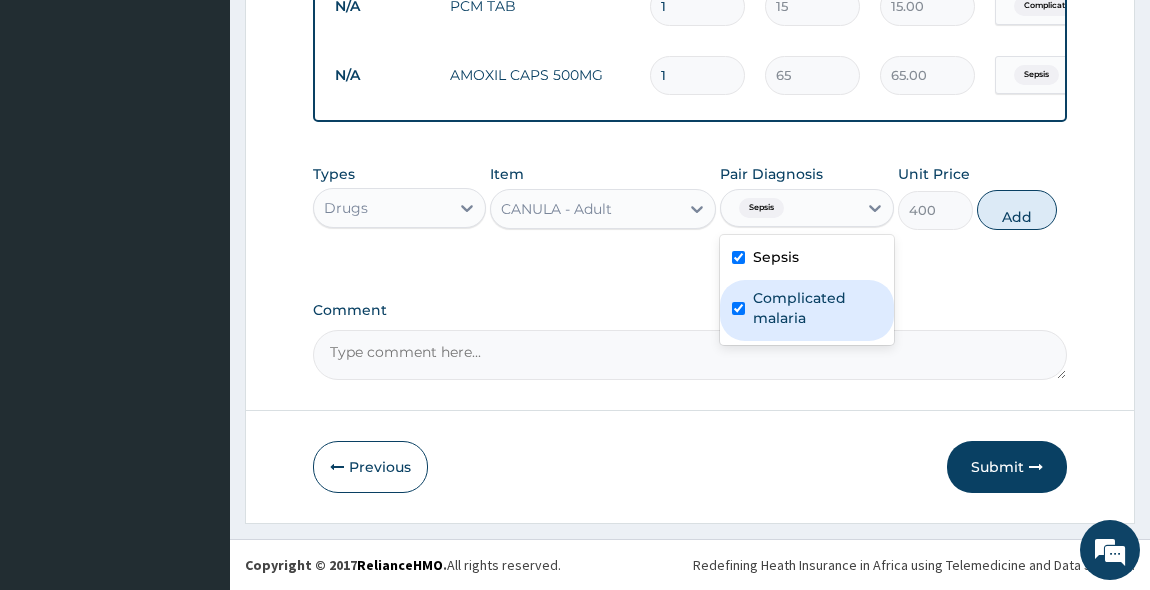 checkbox on "true" 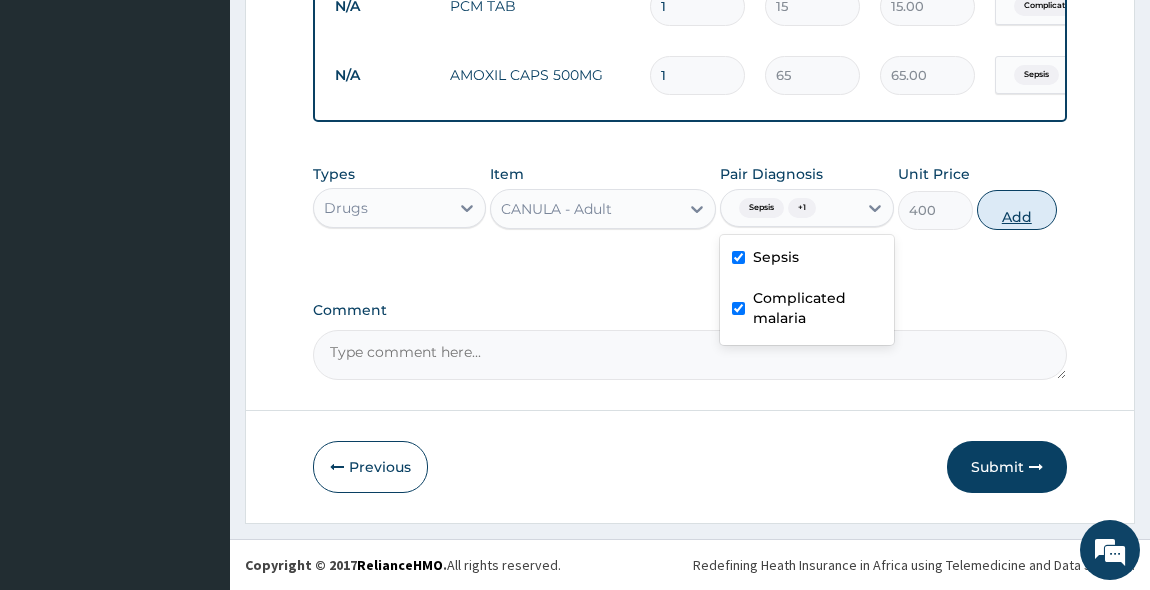 click on "Add" at bounding box center (1017, 210) 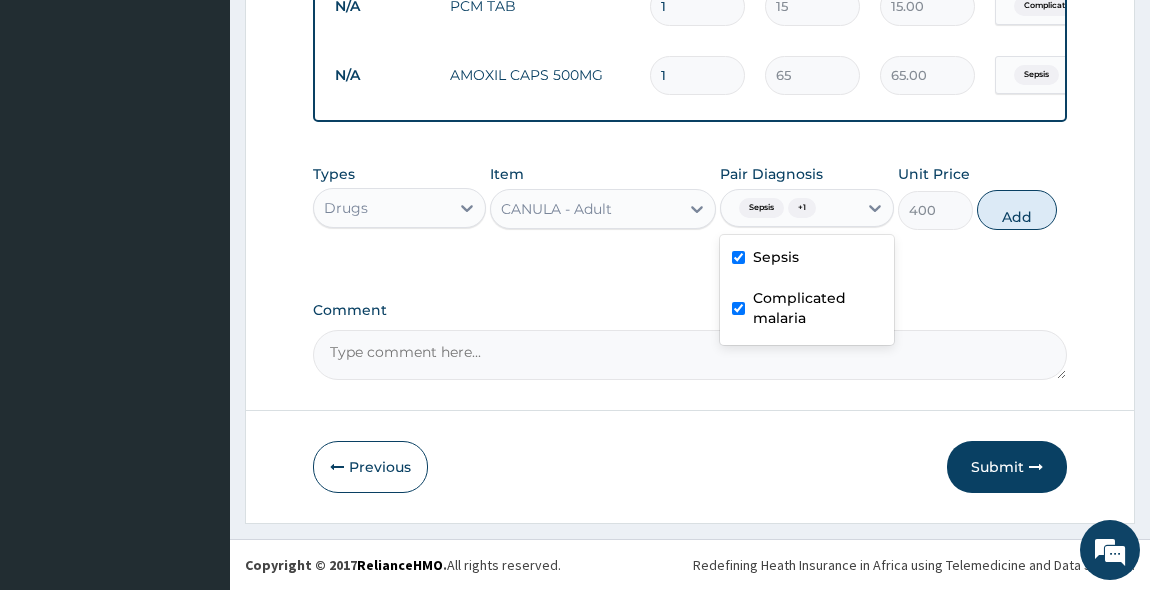 type on "0" 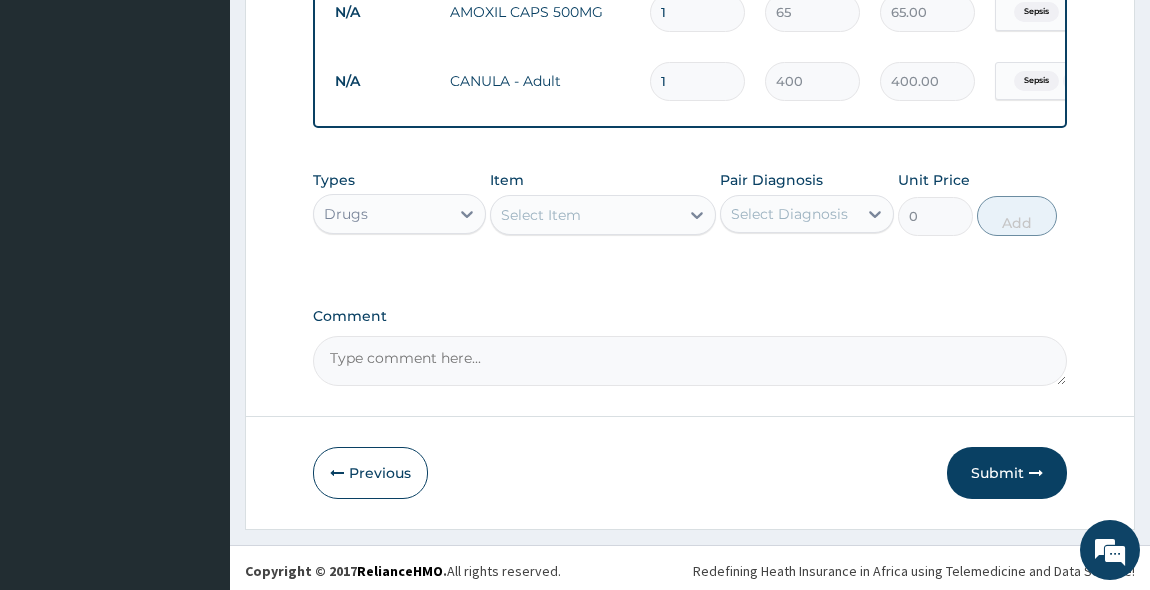 scroll, scrollTop: 1671, scrollLeft: 0, axis: vertical 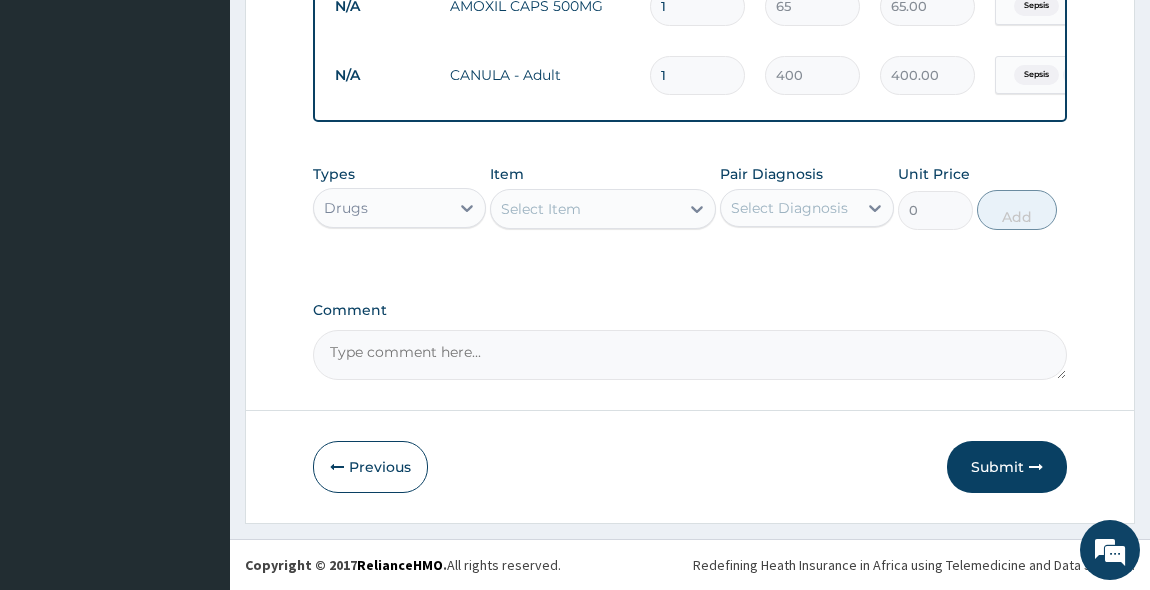 click on "Select Item" at bounding box center (541, 209) 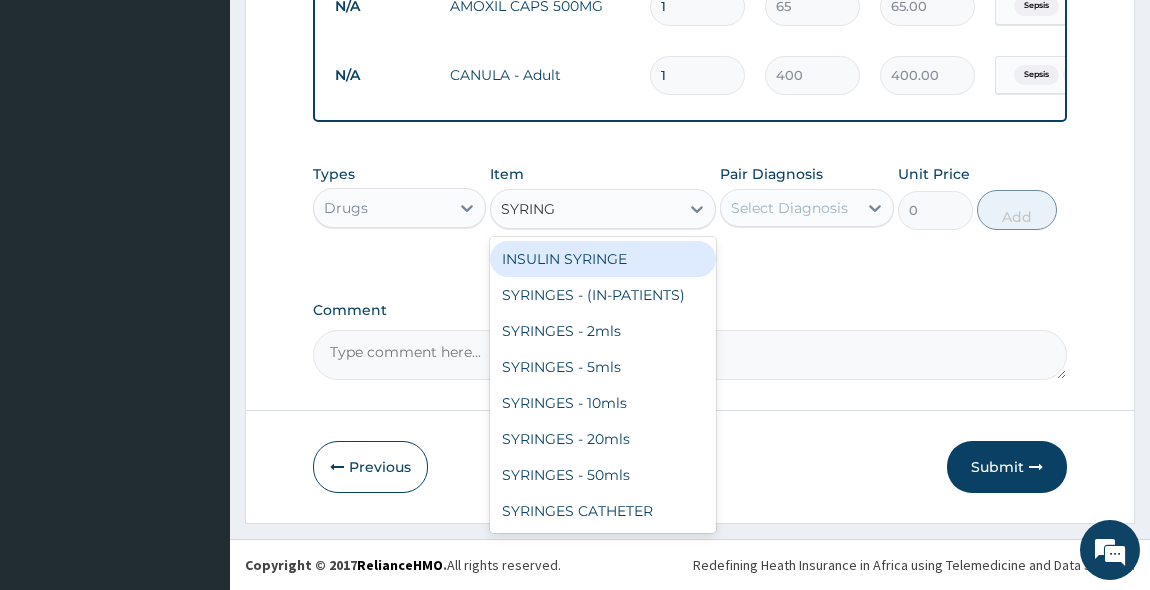 type on "SYRINGE" 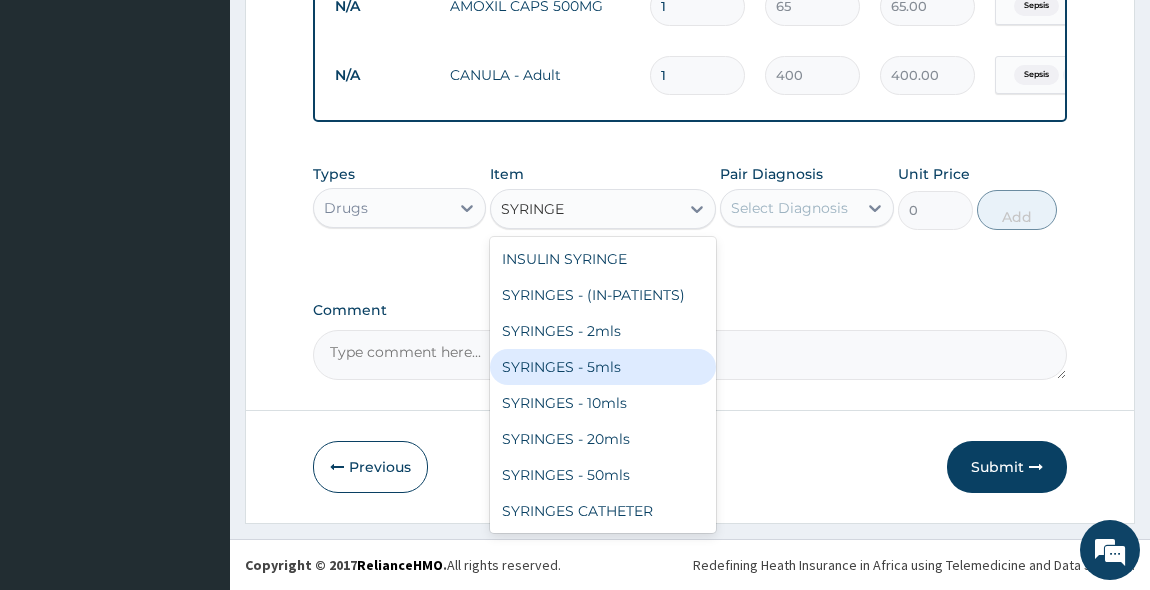 drag, startPoint x: 560, startPoint y: 373, endPoint x: 644, endPoint y: 246, distance: 152.26622 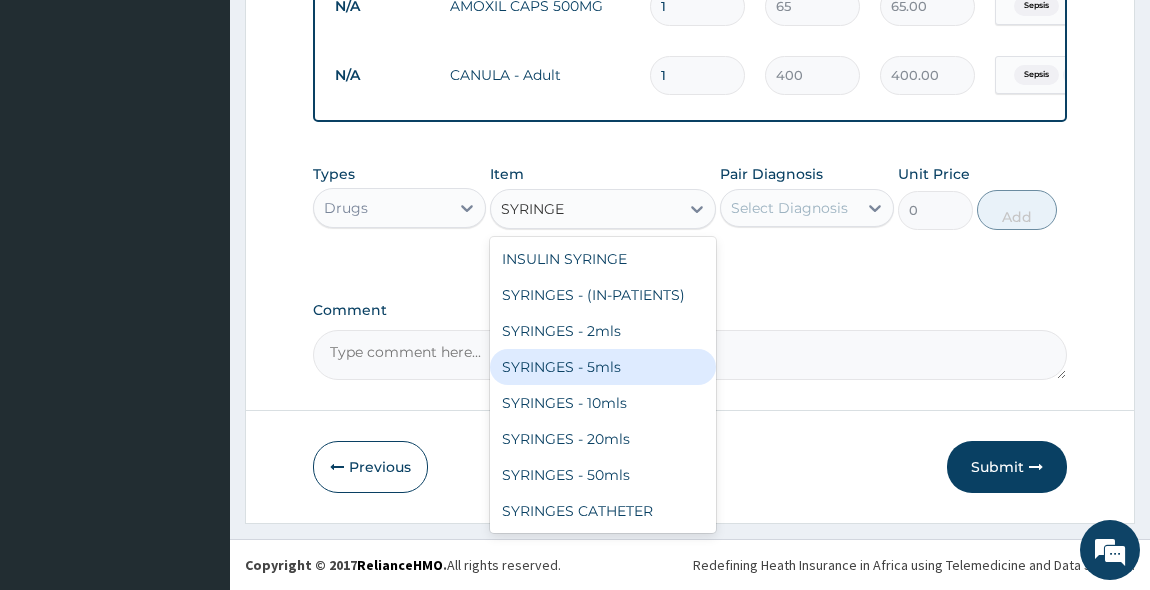 click on "SYRINGES - 5mls" at bounding box center [603, 367] 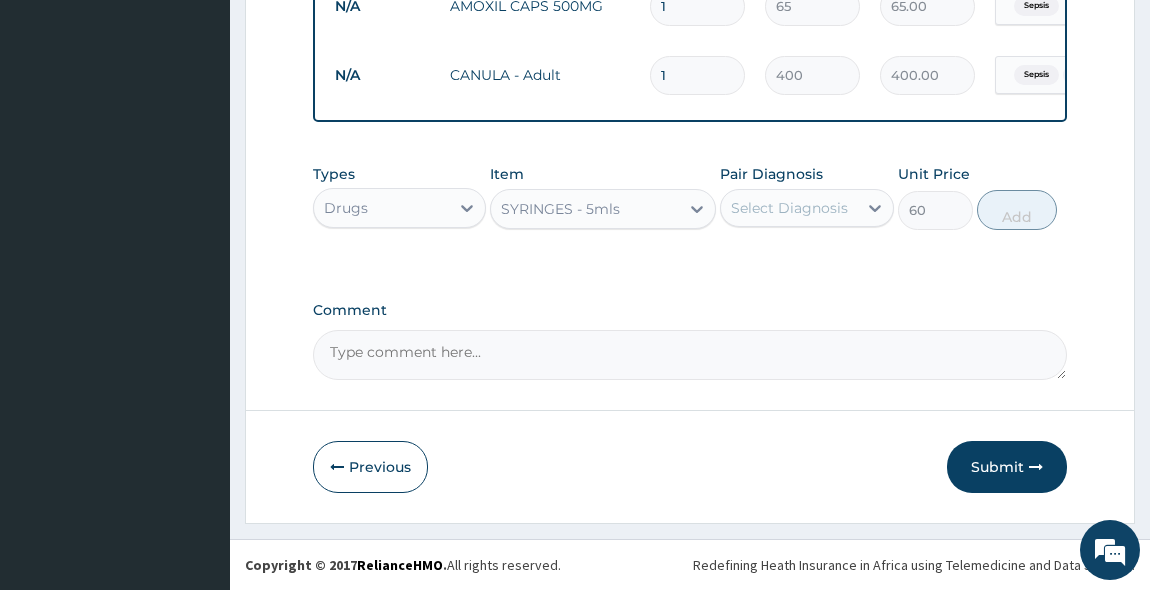 click on "Select Diagnosis" at bounding box center (789, 208) 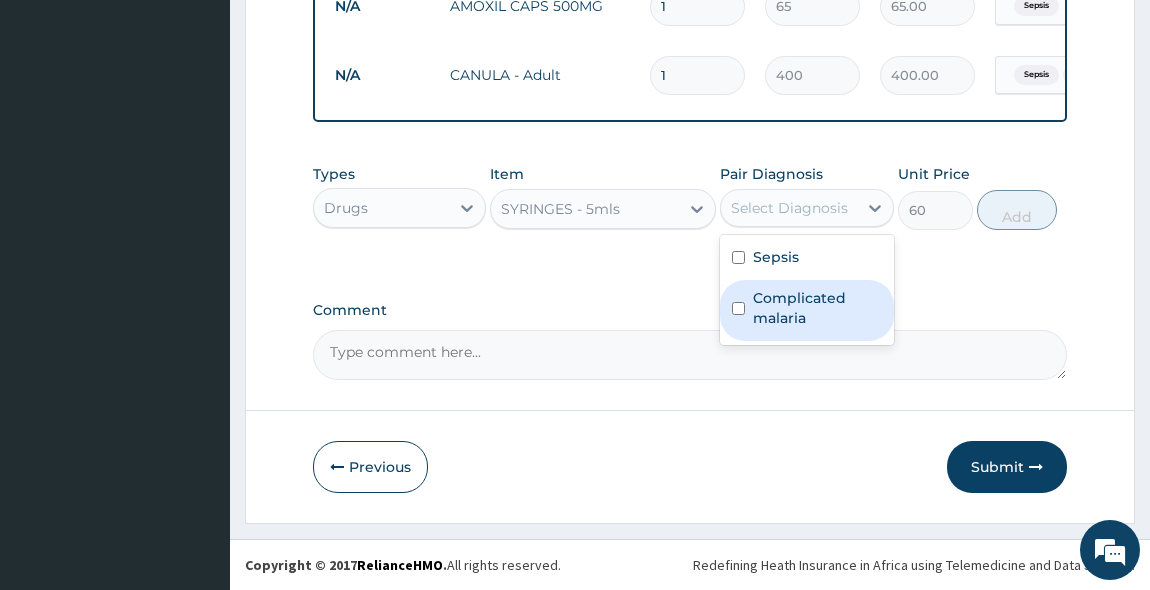 click on "Complicated malaria" at bounding box center [807, 310] 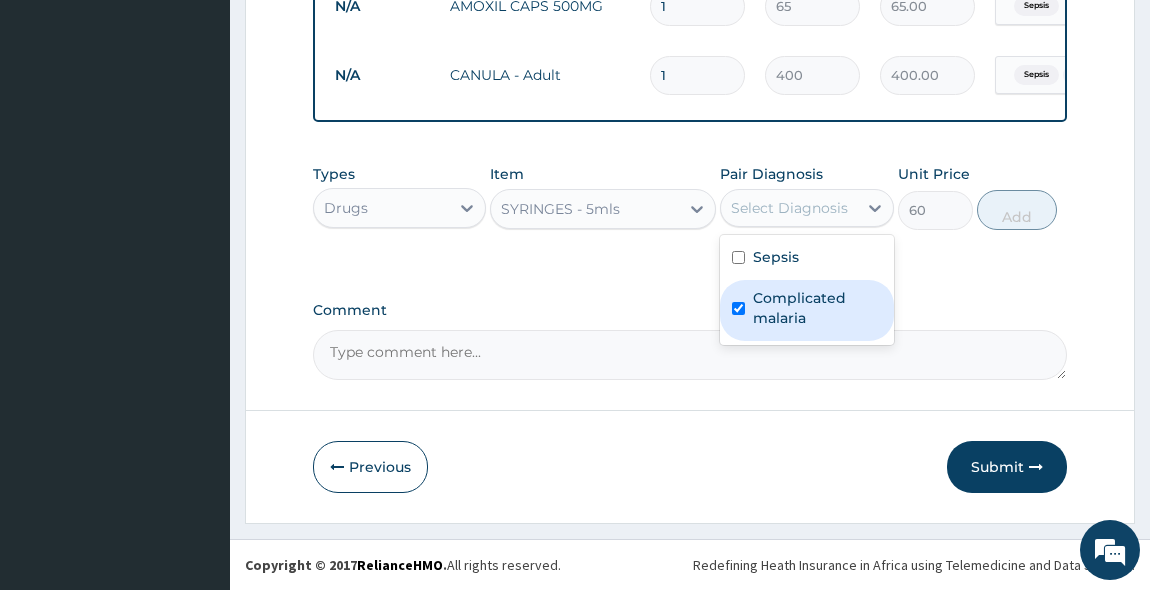 checkbox on "true" 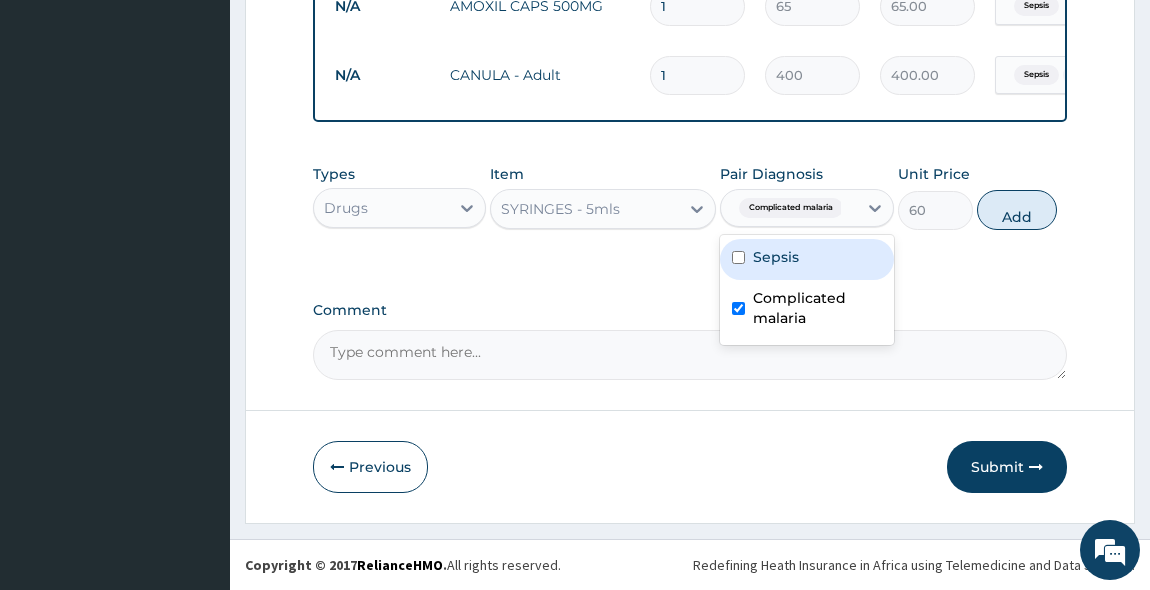 drag, startPoint x: 737, startPoint y: 246, endPoint x: 826, endPoint y: 229, distance: 90.60905 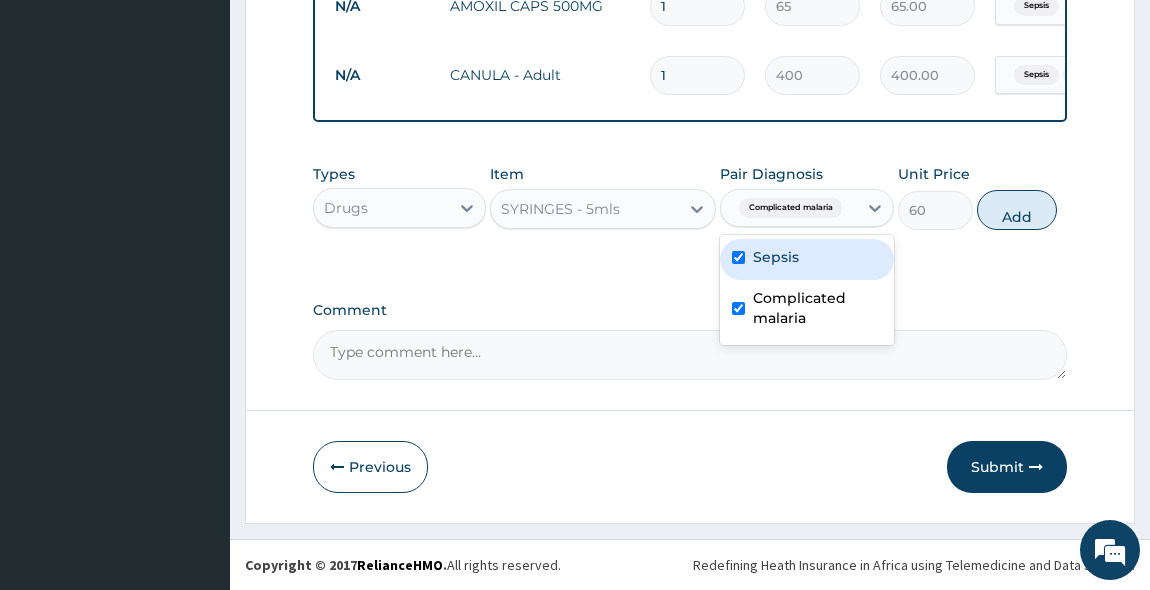 checkbox on "true" 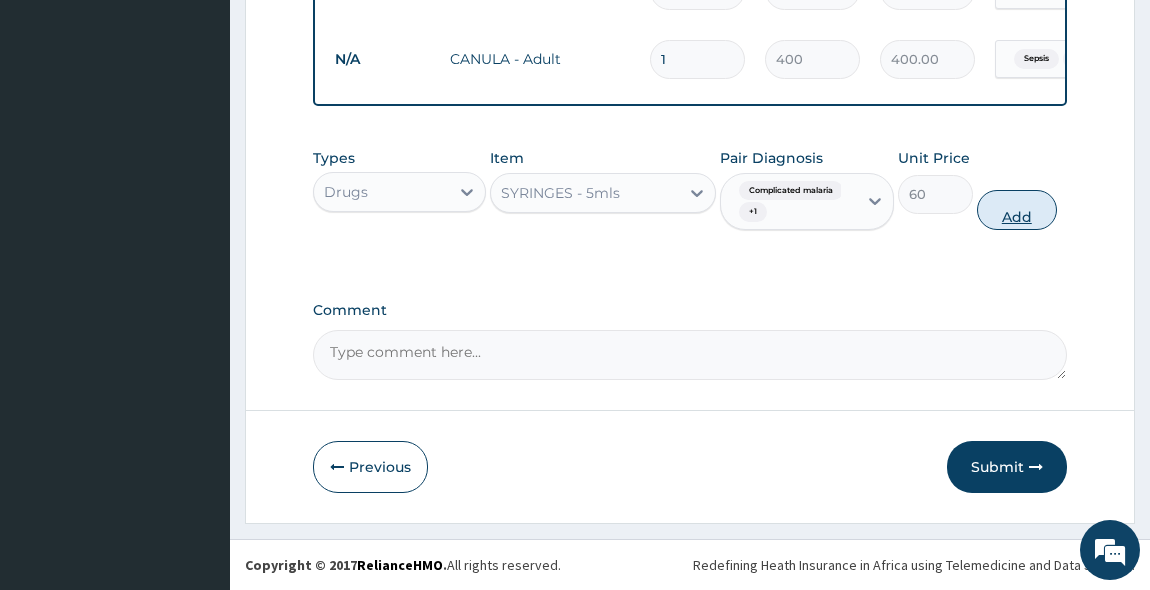 click on "Add" at bounding box center (1017, 210) 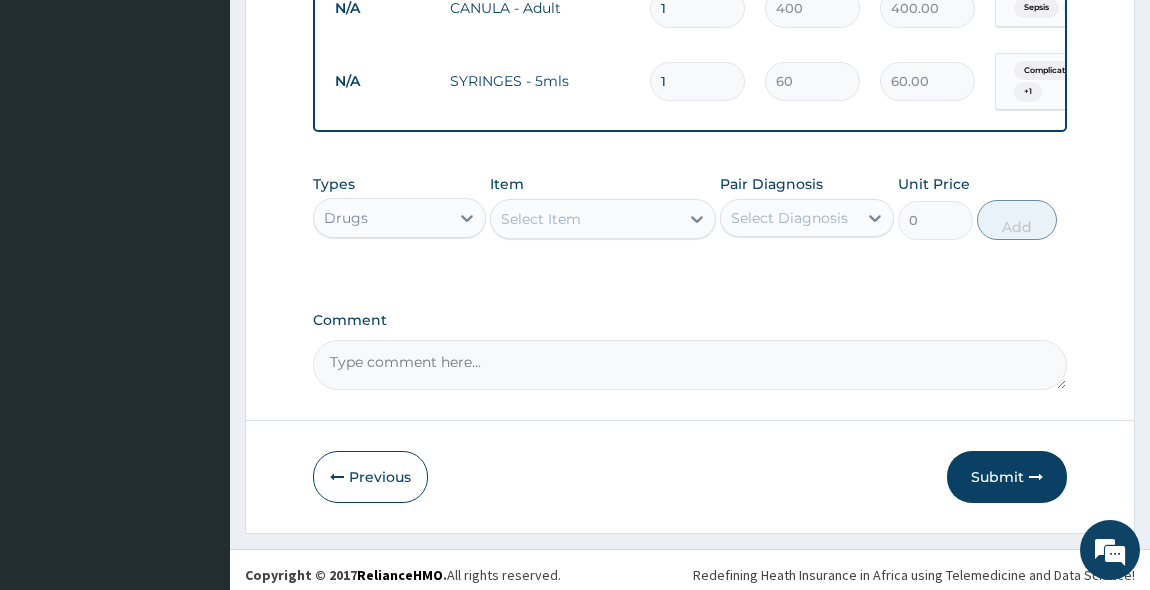 scroll, scrollTop: 1749, scrollLeft: 0, axis: vertical 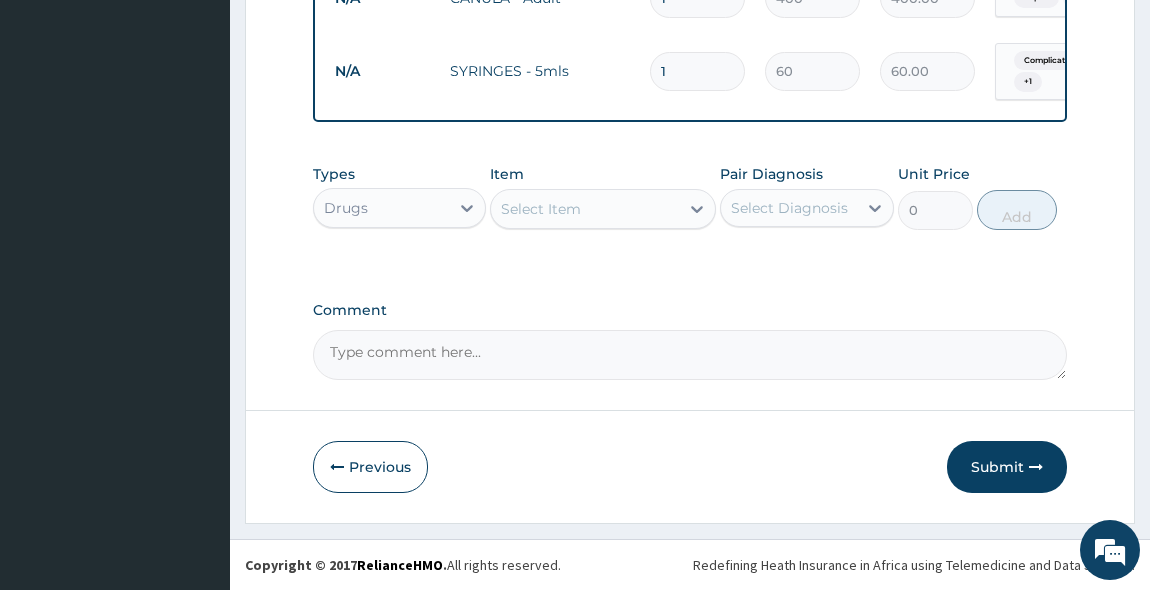click on "Select Item" at bounding box center [541, 209] 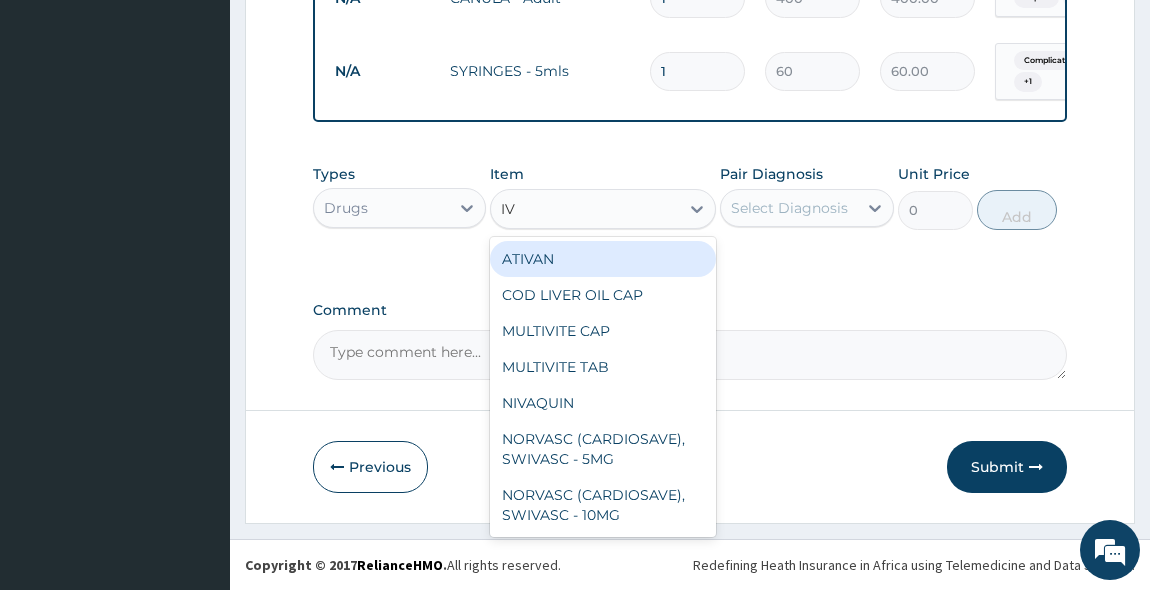 type on "IV G" 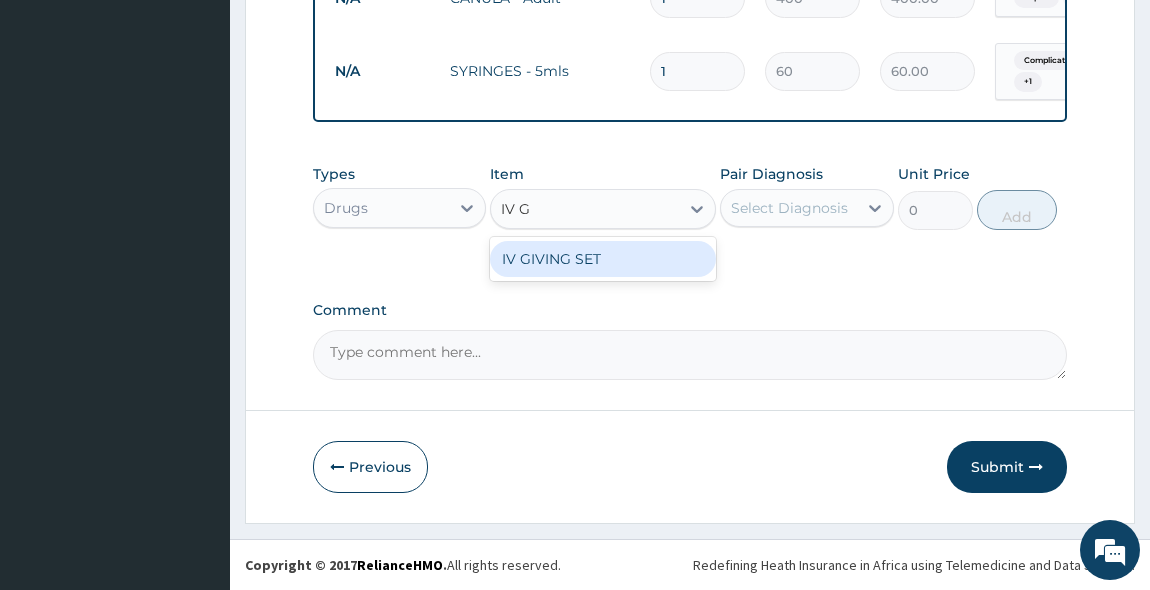 click on "IV GIVING SET" at bounding box center [603, 259] 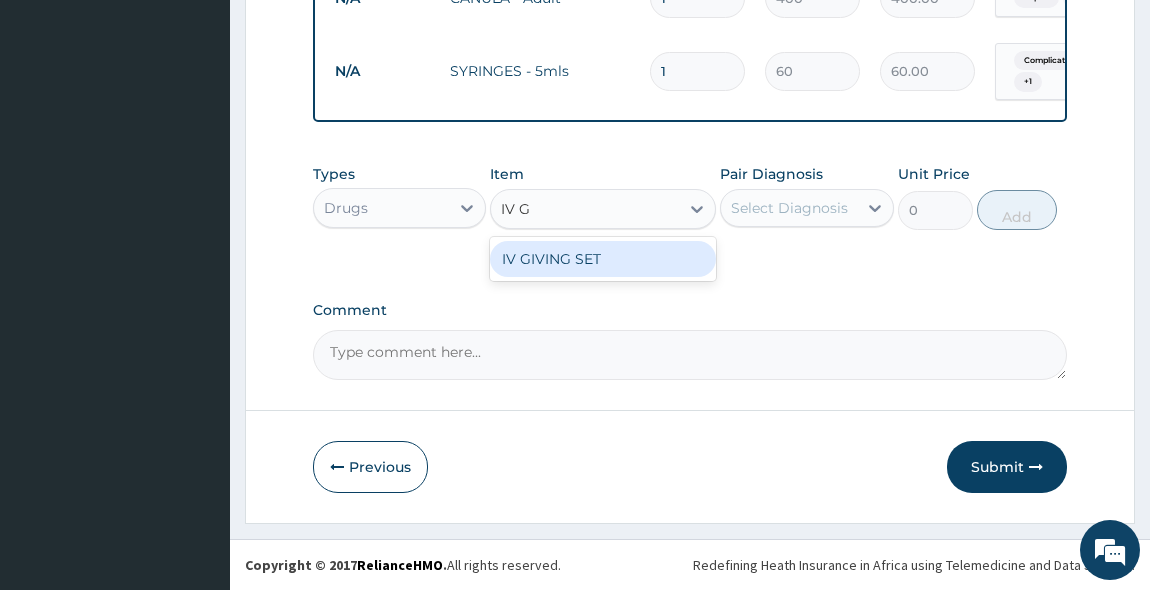 type 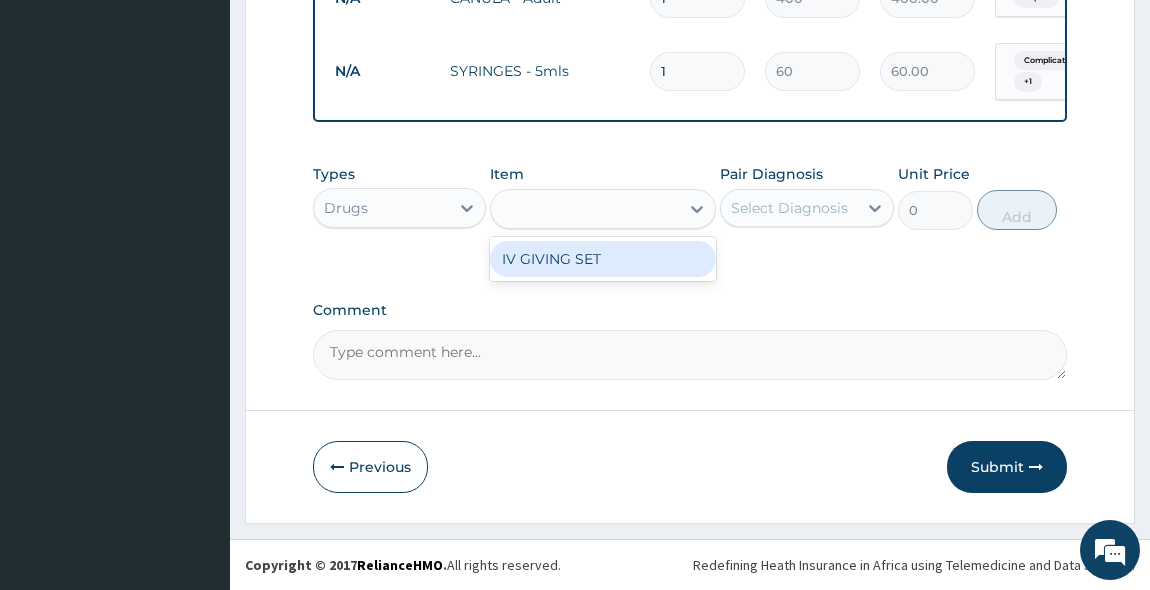 type on "250" 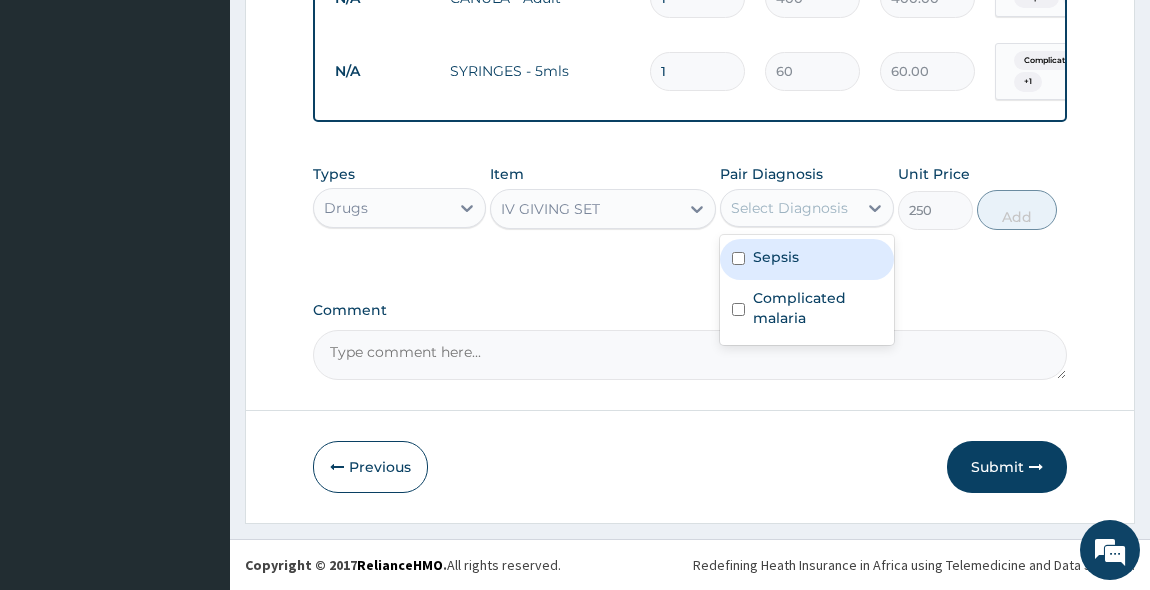 click on "Select Diagnosis" at bounding box center (789, 208) 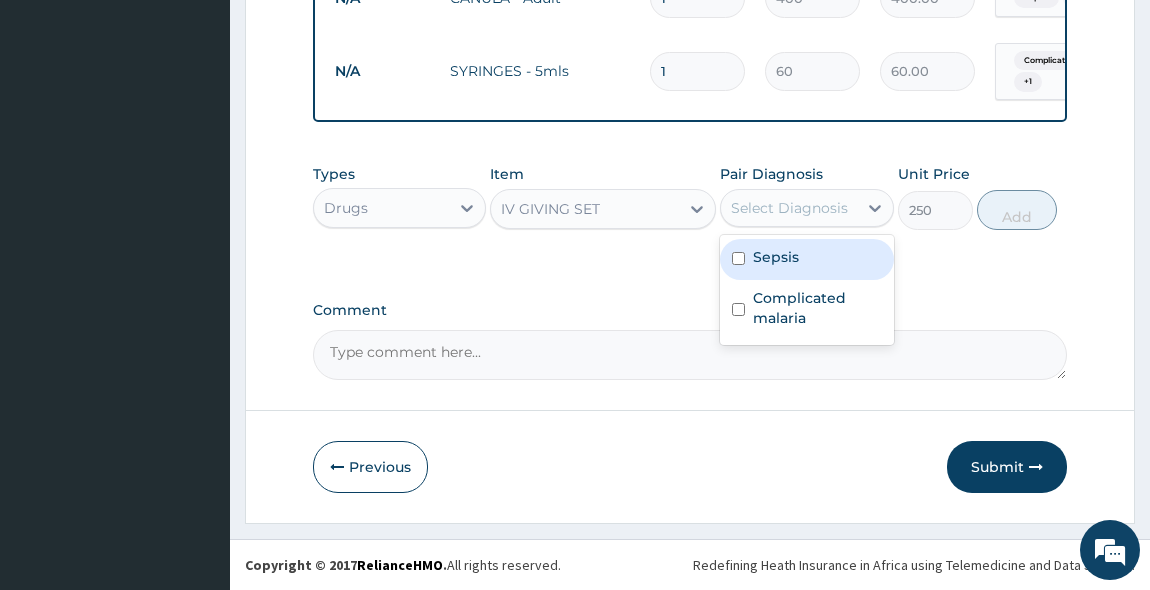 click at bounding box center (738, 258) 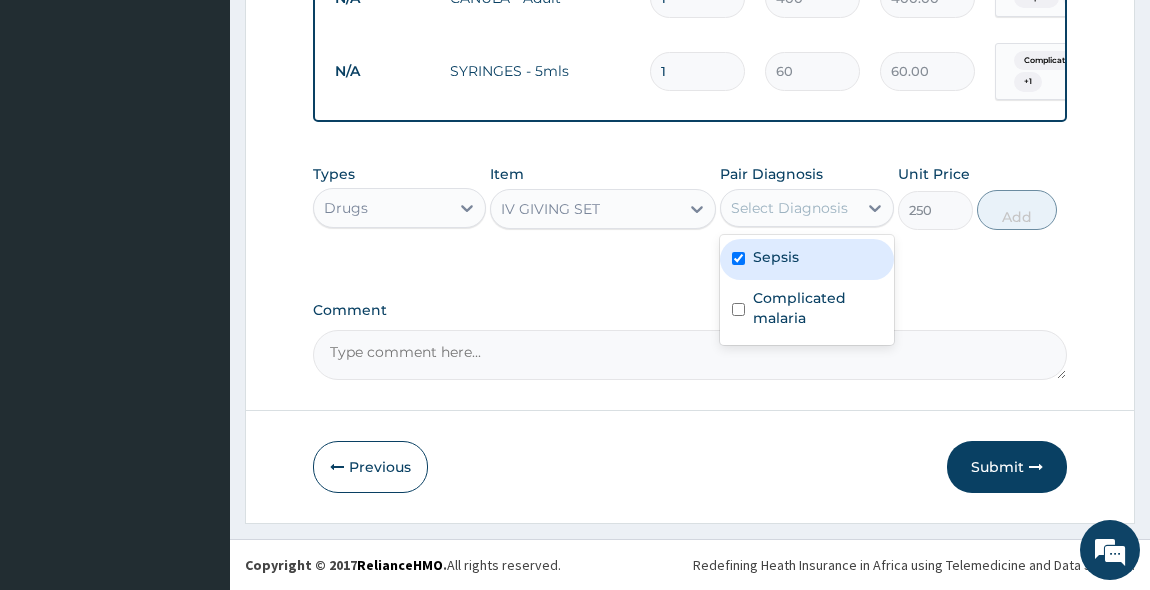 checkbox on "true" 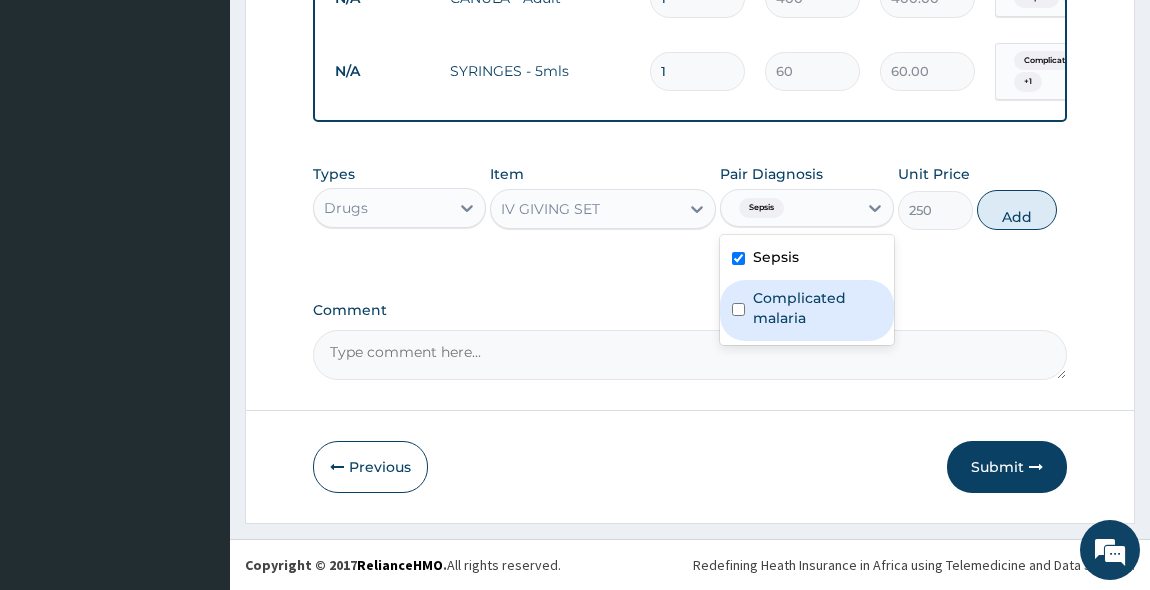 click at bounding box center (738, 309) 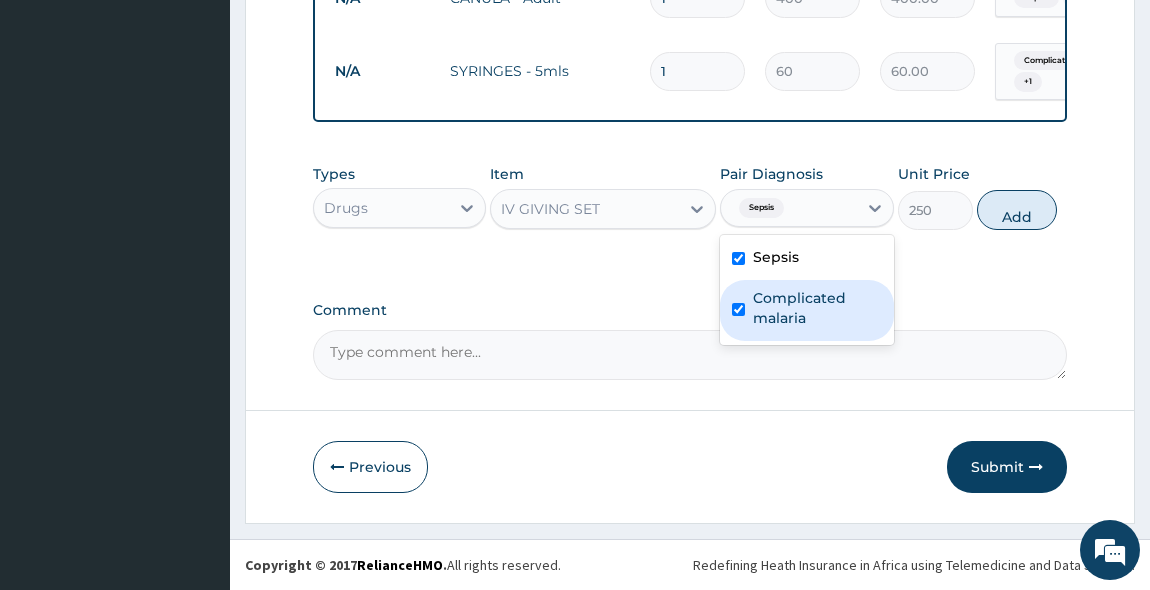 checkbox on "true" 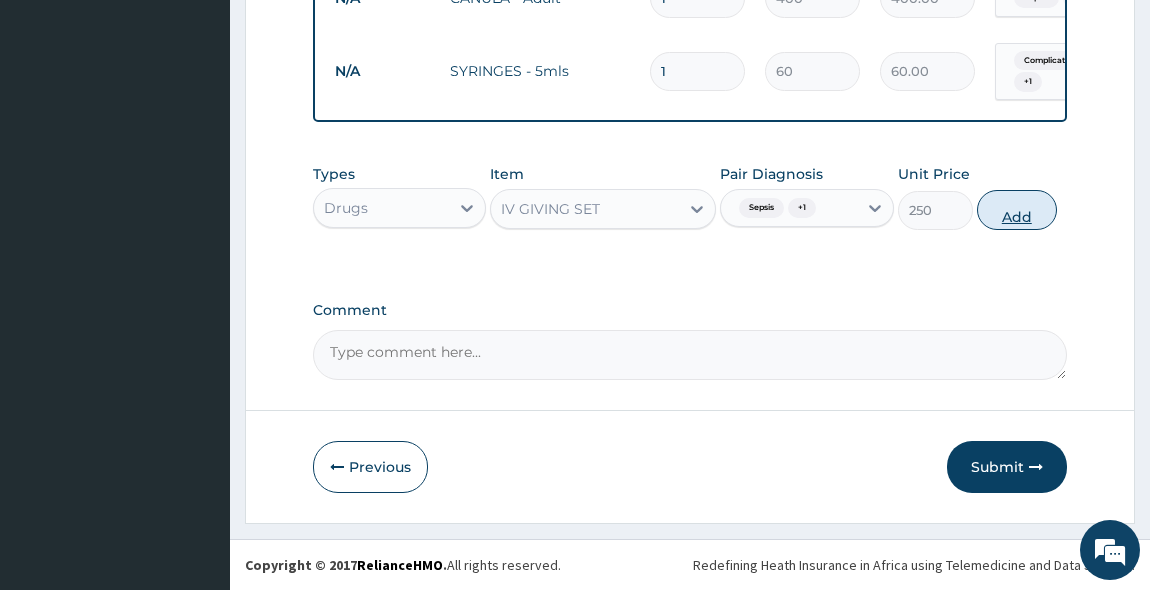 click on "Add" at bounding box center (1017, 210) 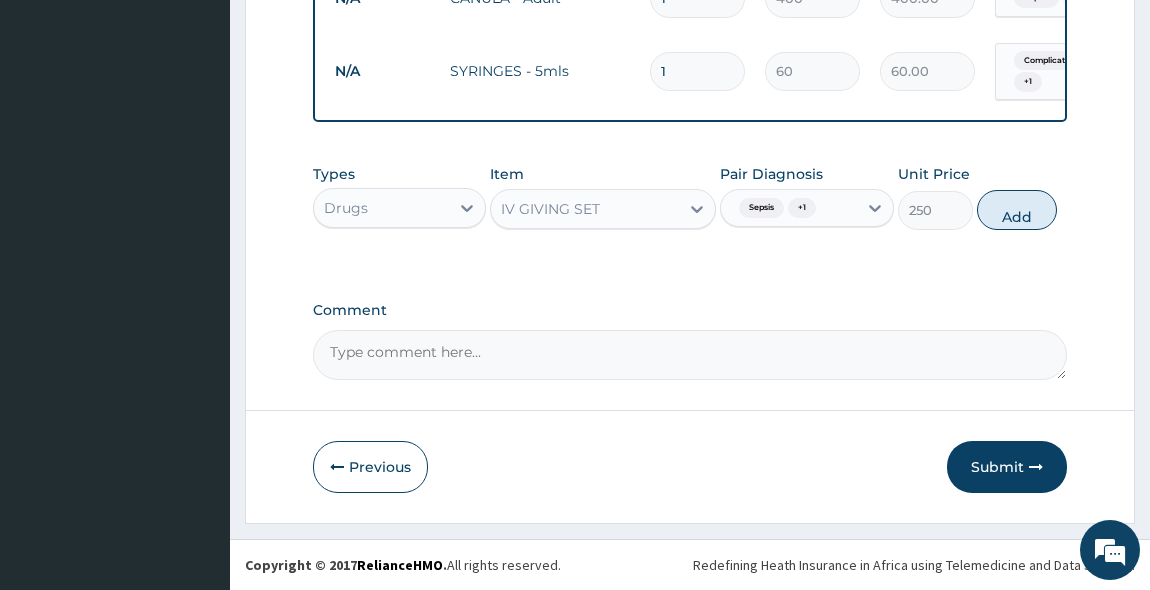 type on "0" 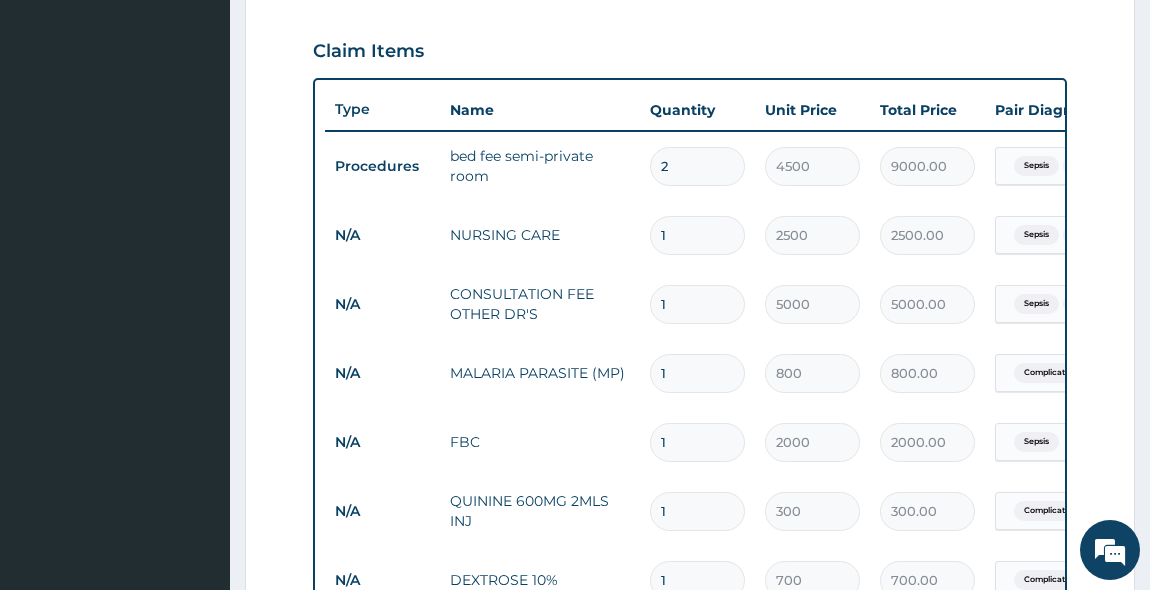 scroll, scrollTop: 658, scrollLeft: 0, axis: vertical 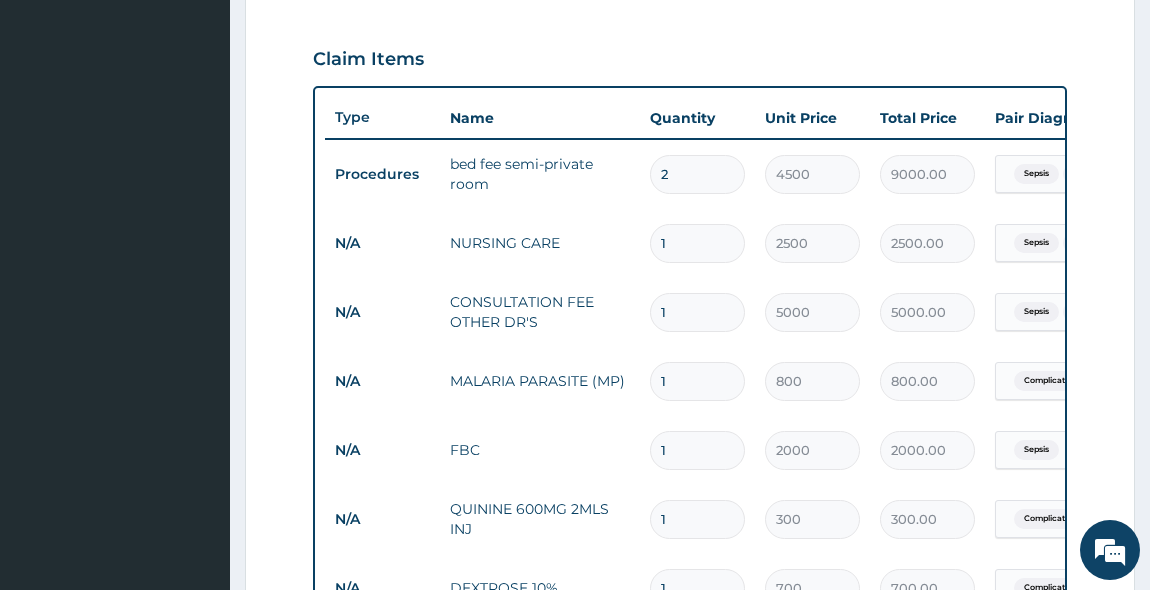 click on "1" at bounding box center [697, 243] 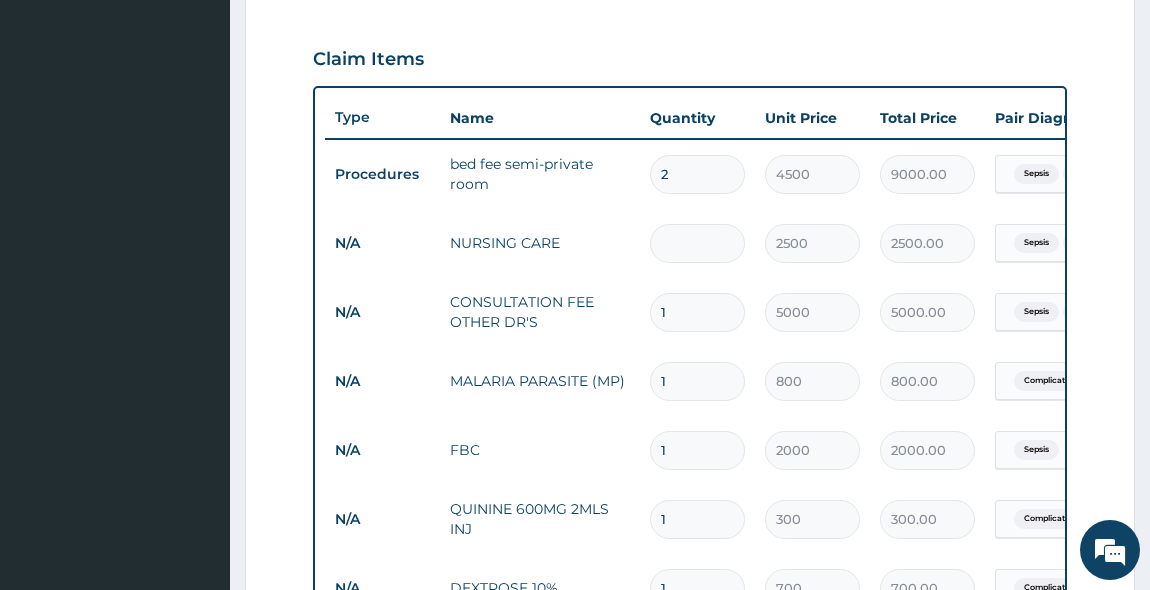 type on "0.00" 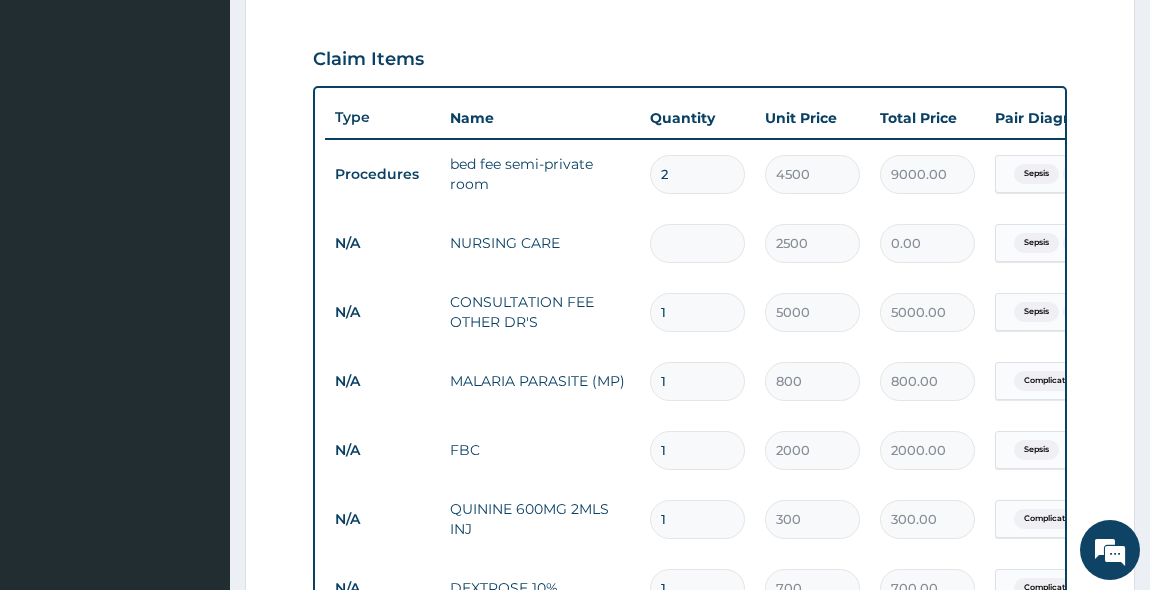 type on "2" 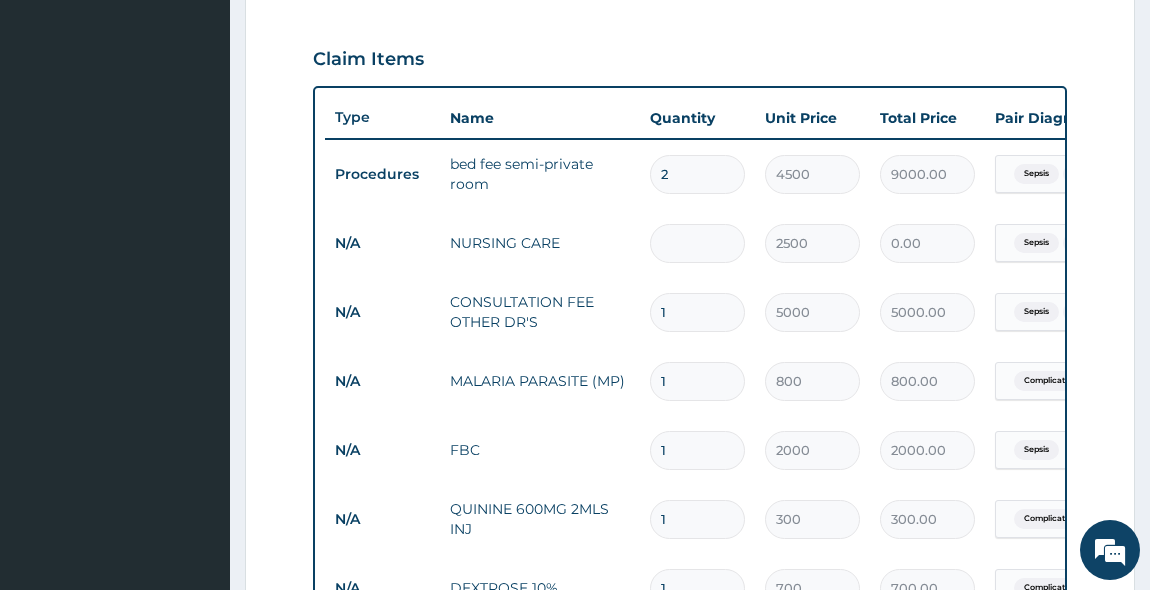 type on "5000.00" 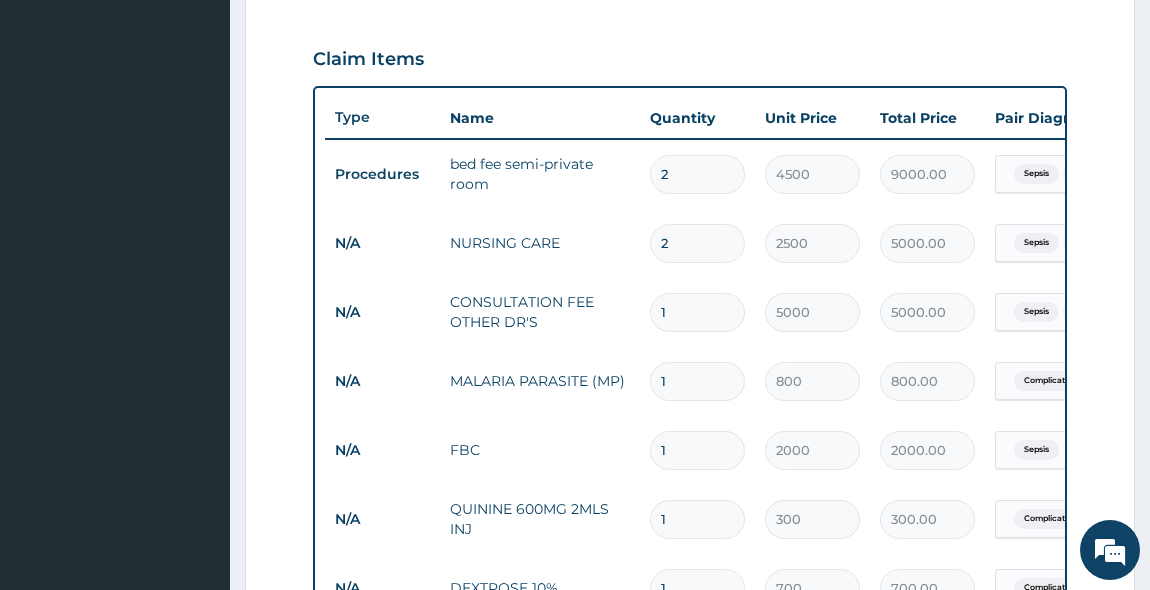 type on "2" 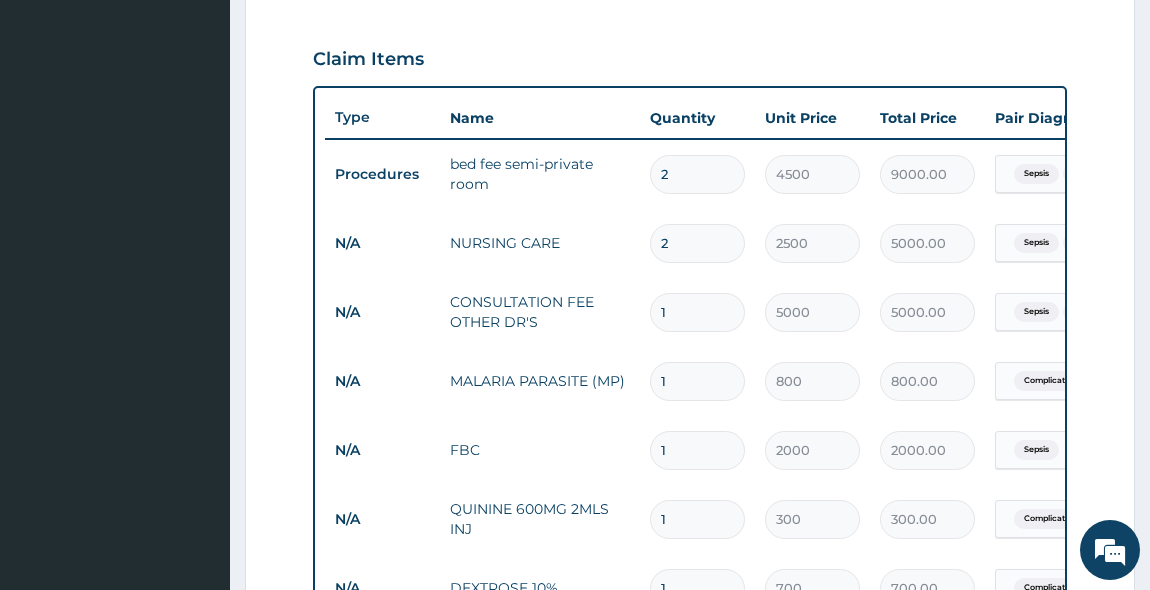 click on "2" at bounding box center [697, 243] 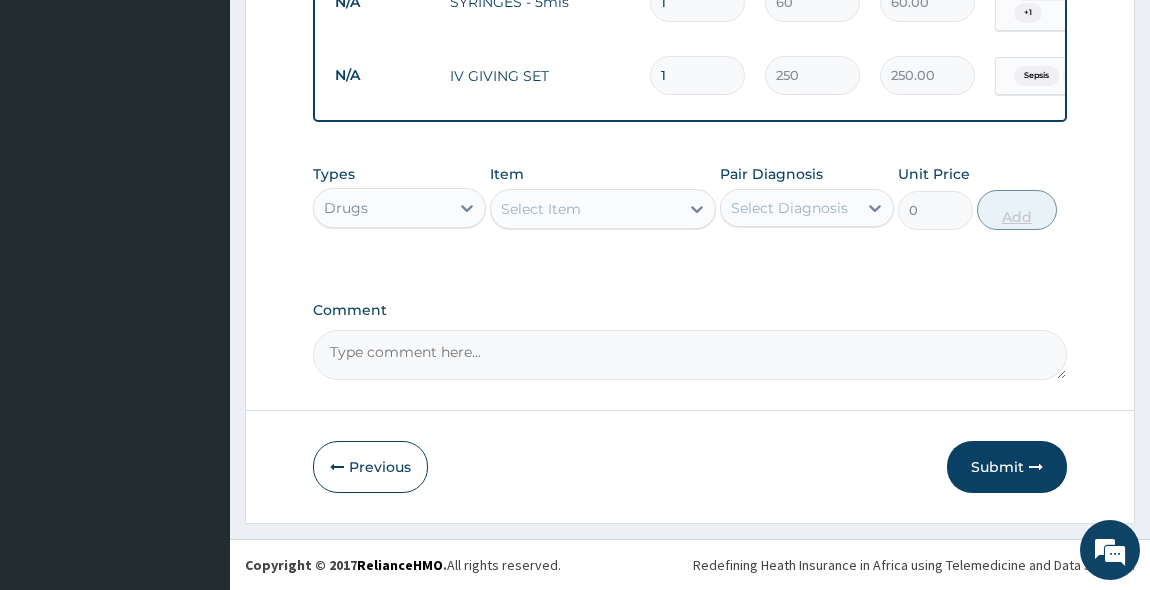 scroll, scrollTop: 1455, scrollLeft: 0, axis: vertical 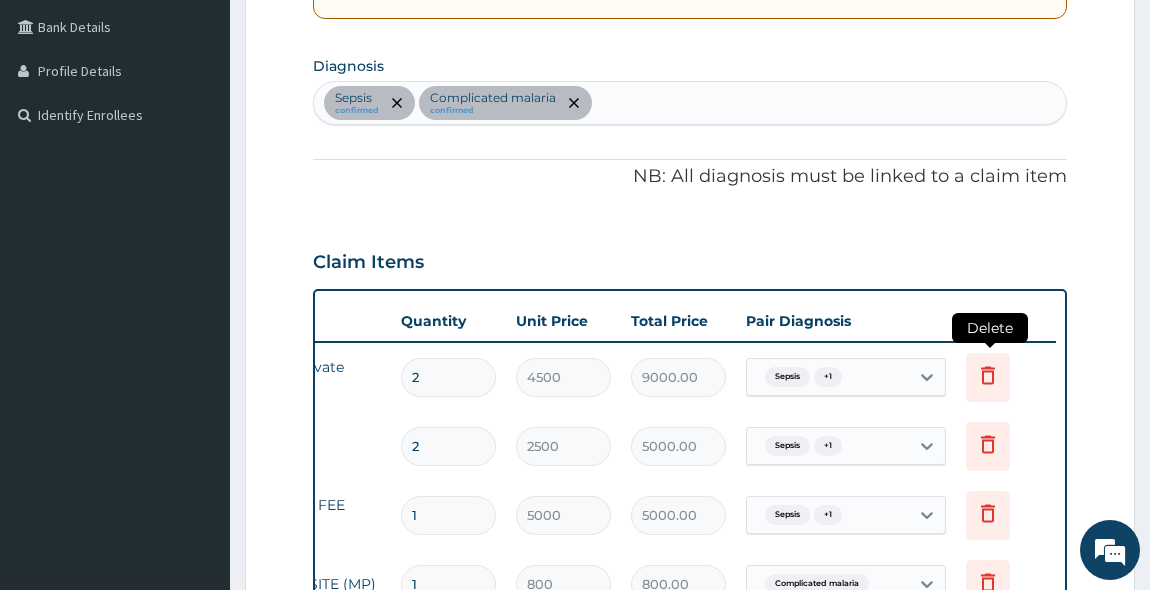 click 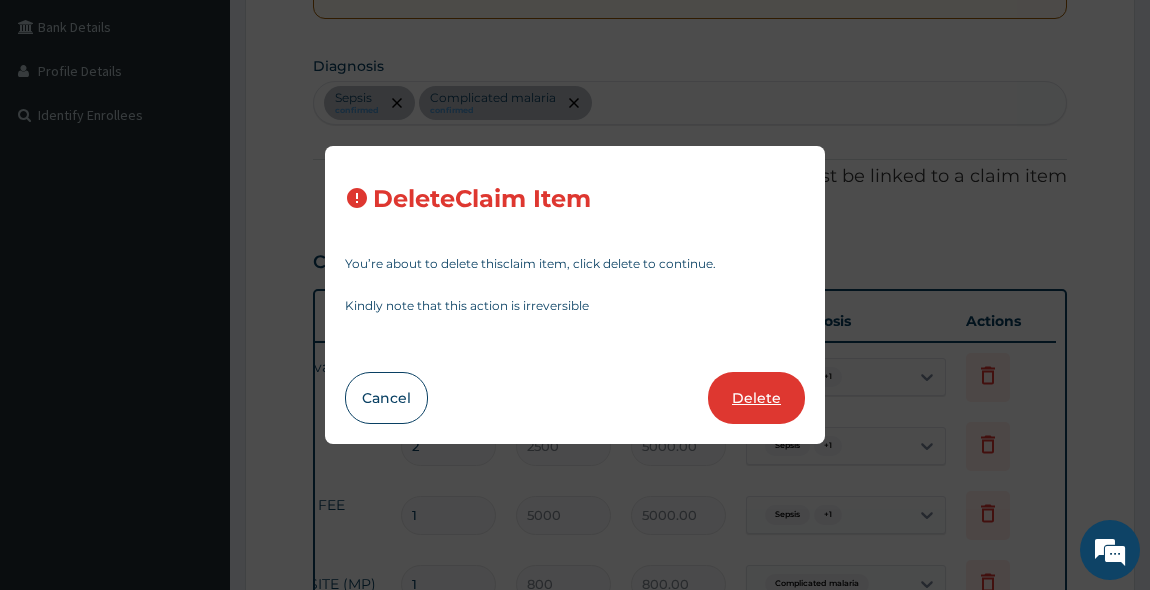 click on "Delete" at bounding box center [756, 398] 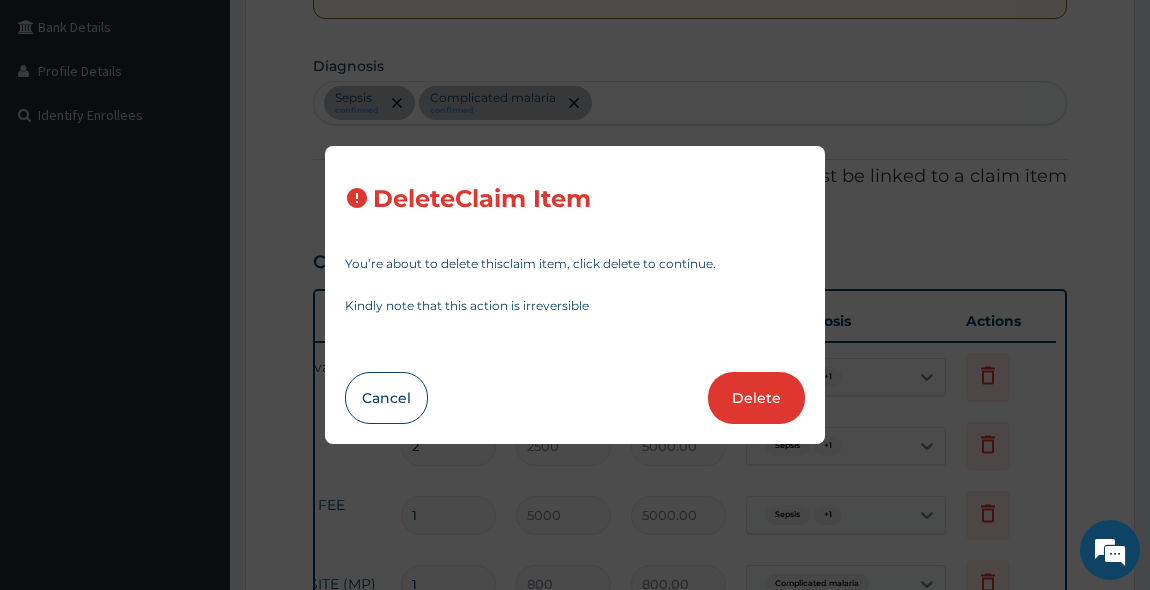 type on "2500" 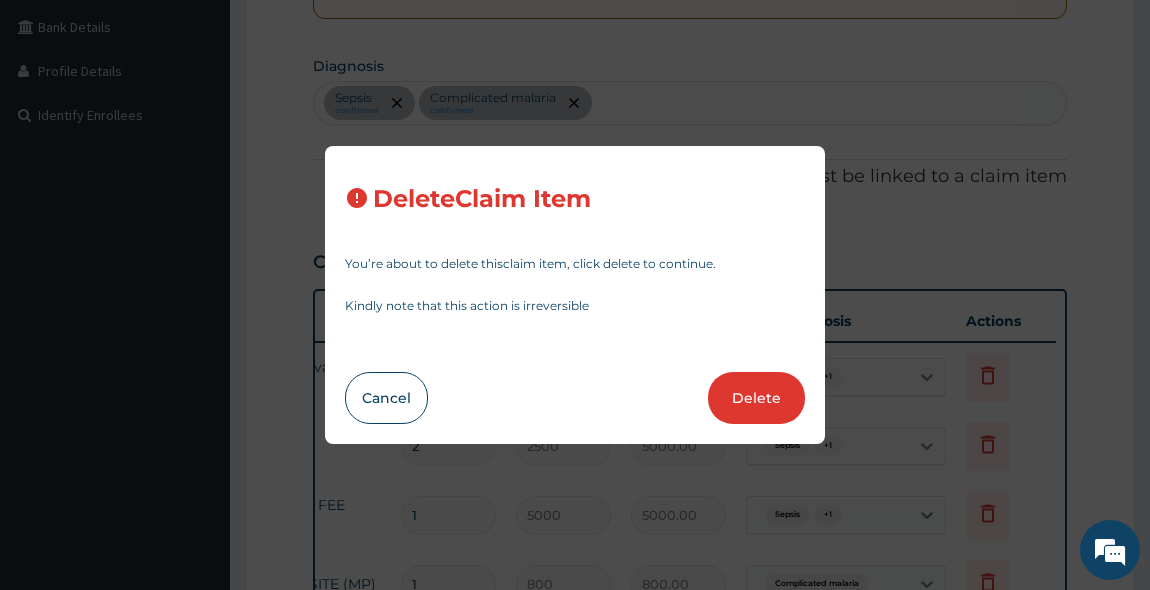 type on "5000.00" 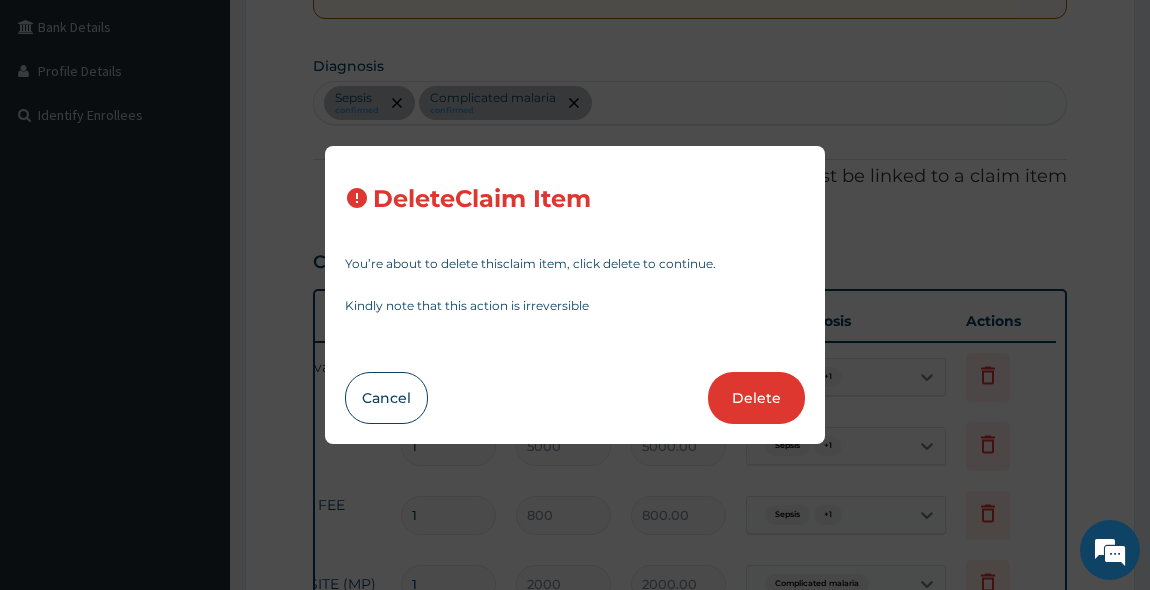 type on "300" 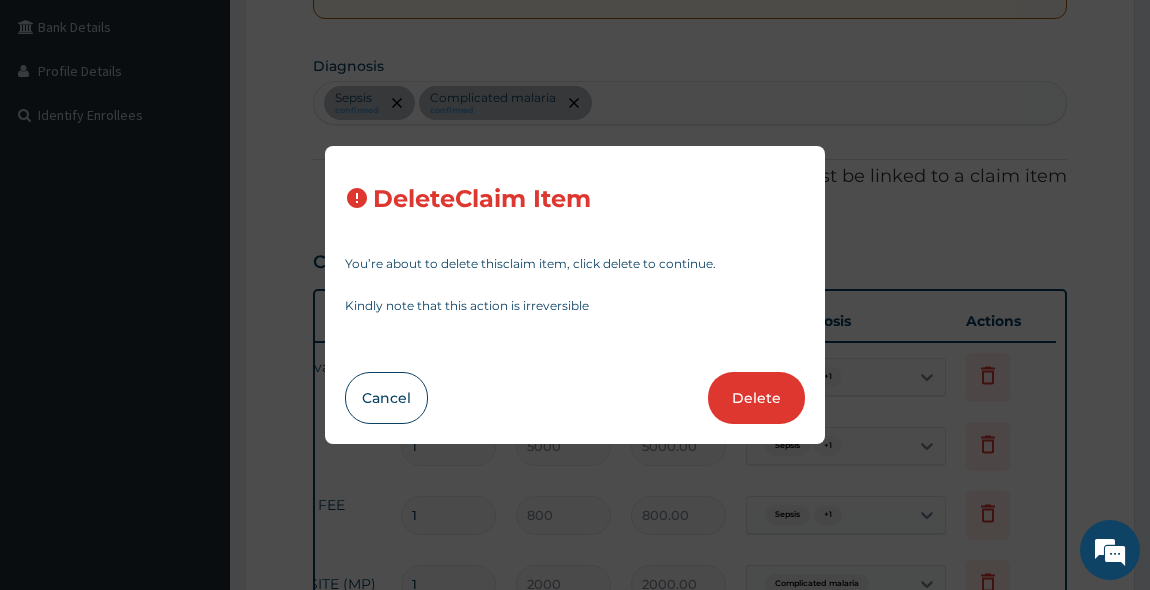 type on "700" 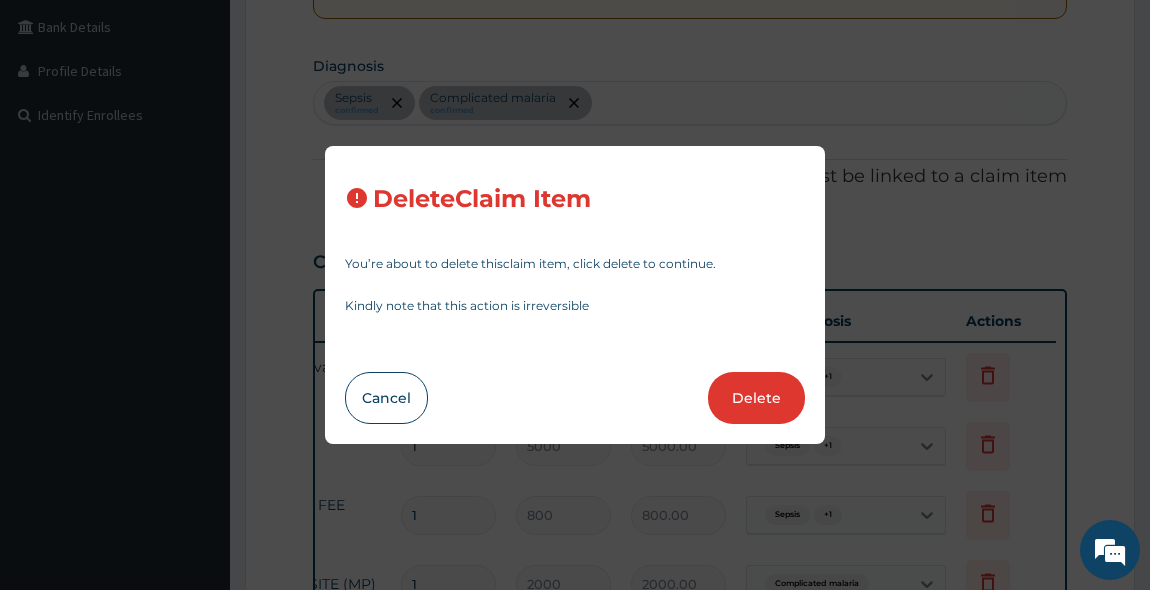type on "700.00" 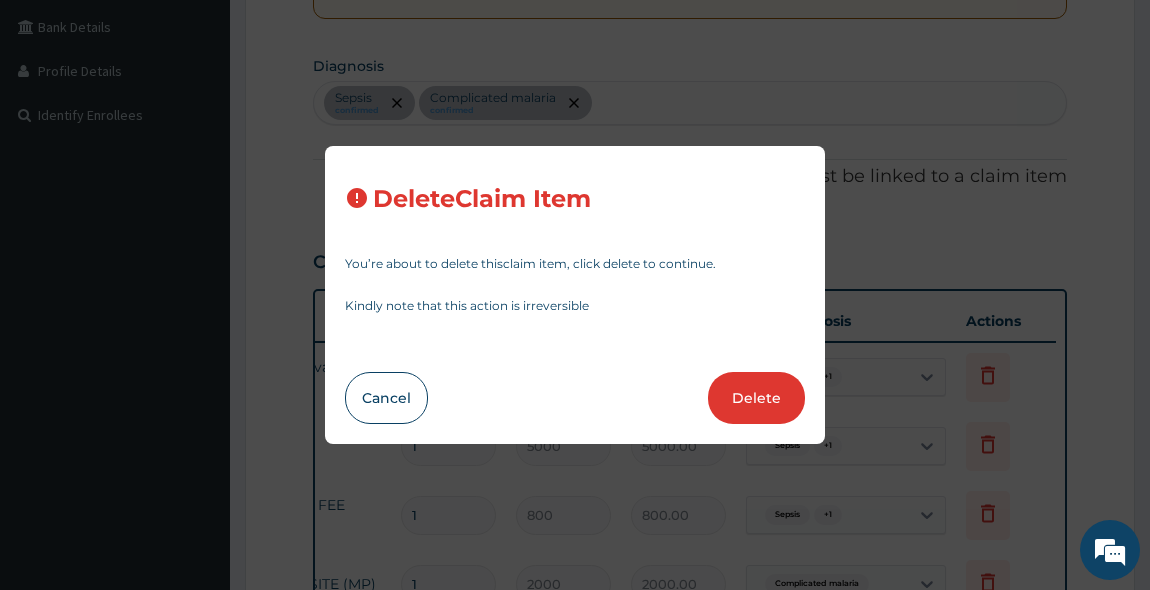 type on "1000" 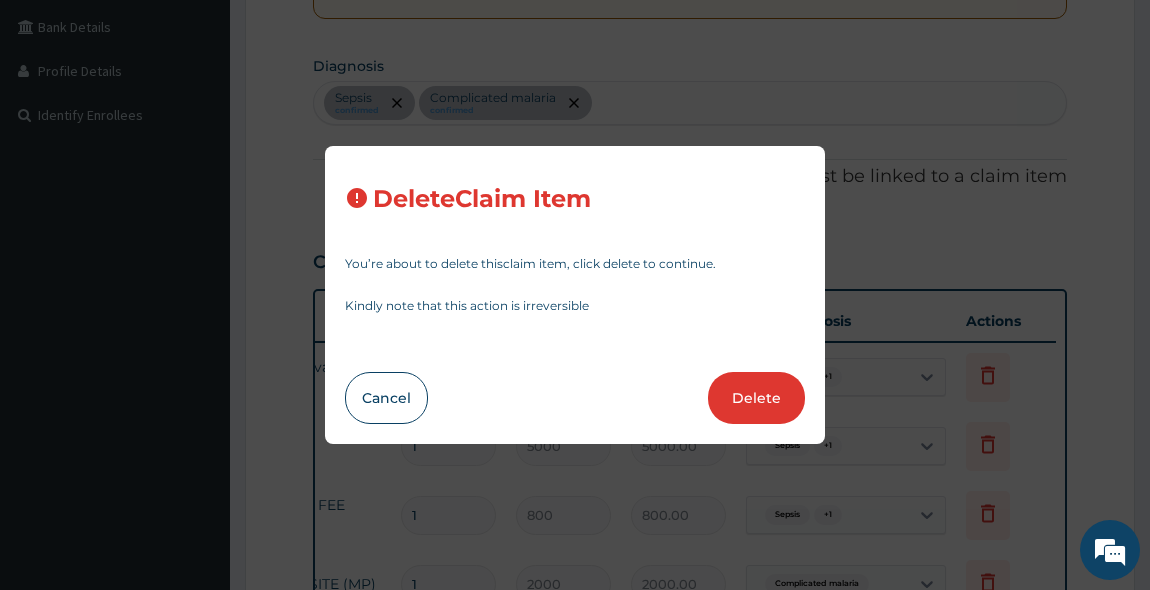 type on "1000.00" 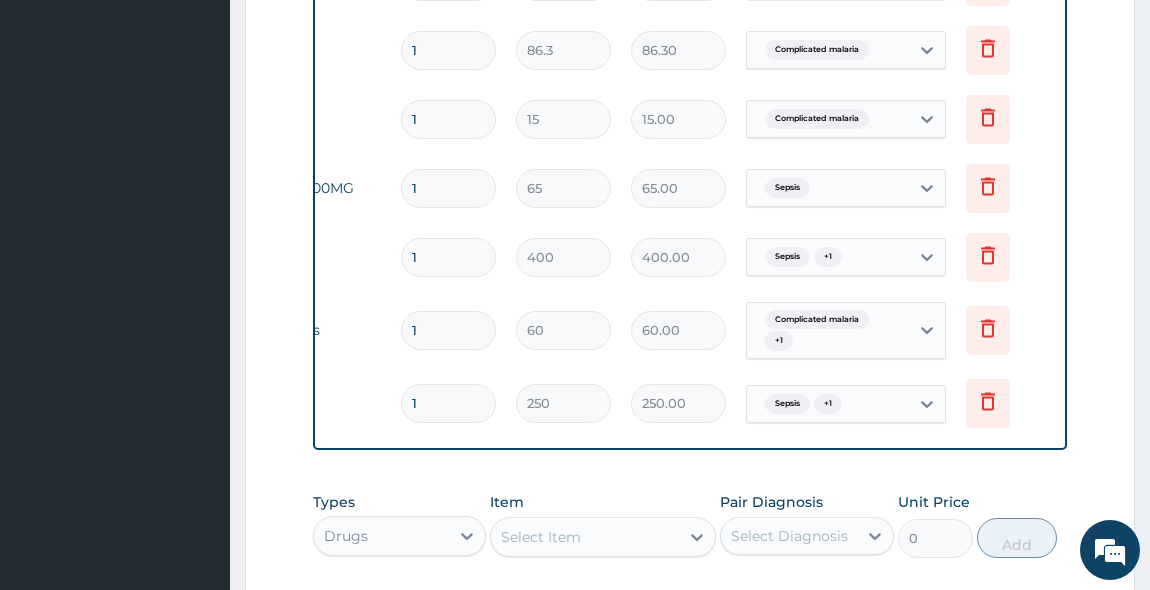 scroll, scrollTop: 1455, scrollLeft: 0, axis: vertical 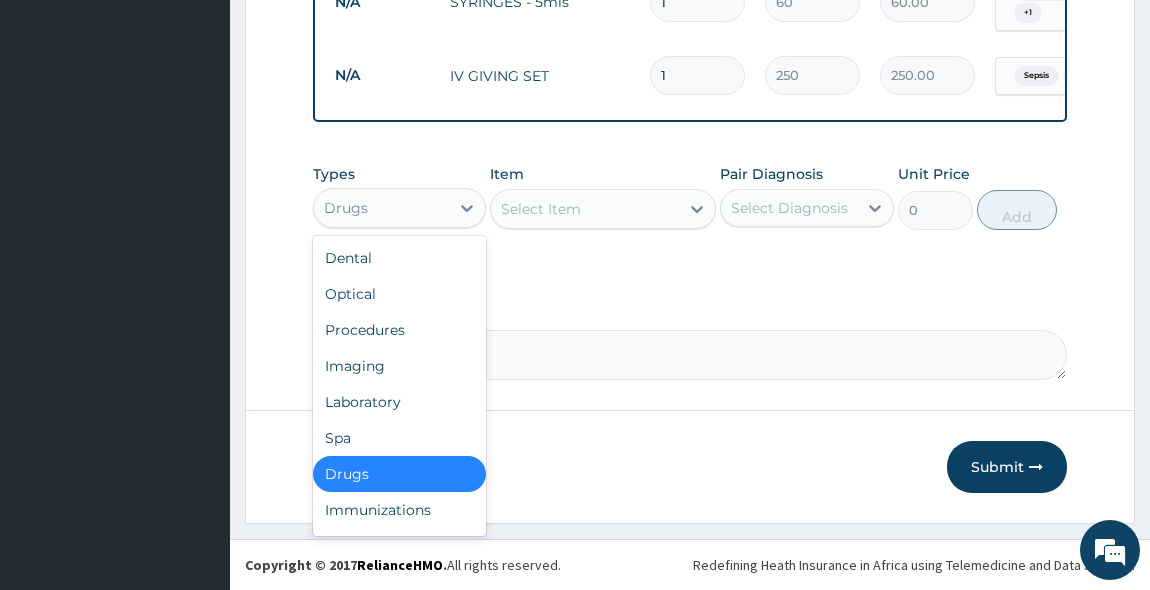 click on "Drugs" at bounding box center [382, 208] 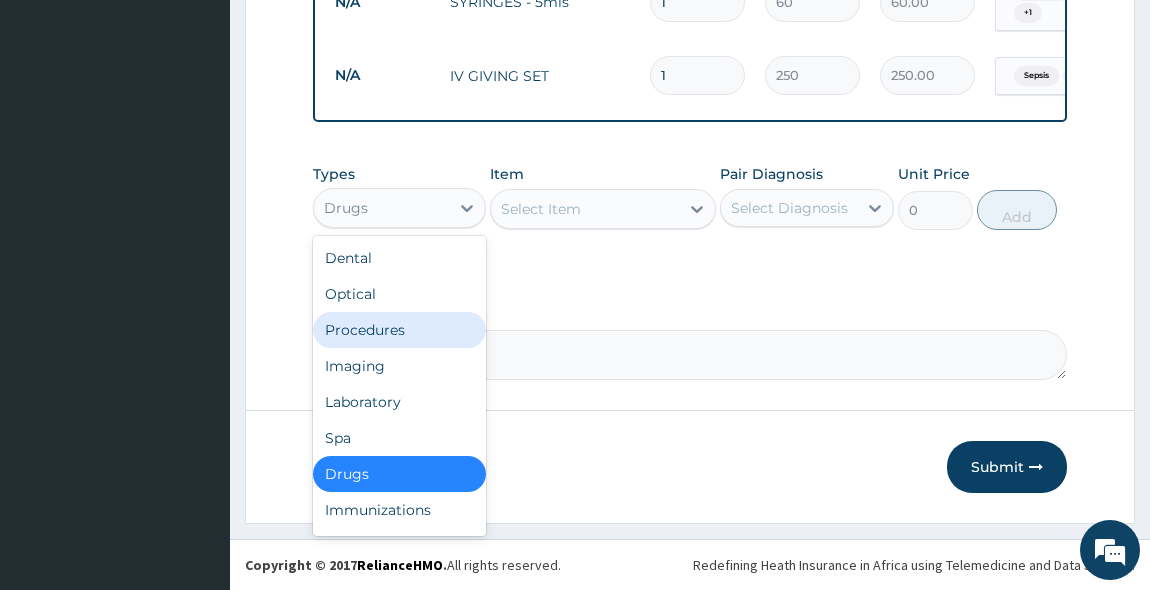 click on "Procedures" at bounding box center (400, 330) 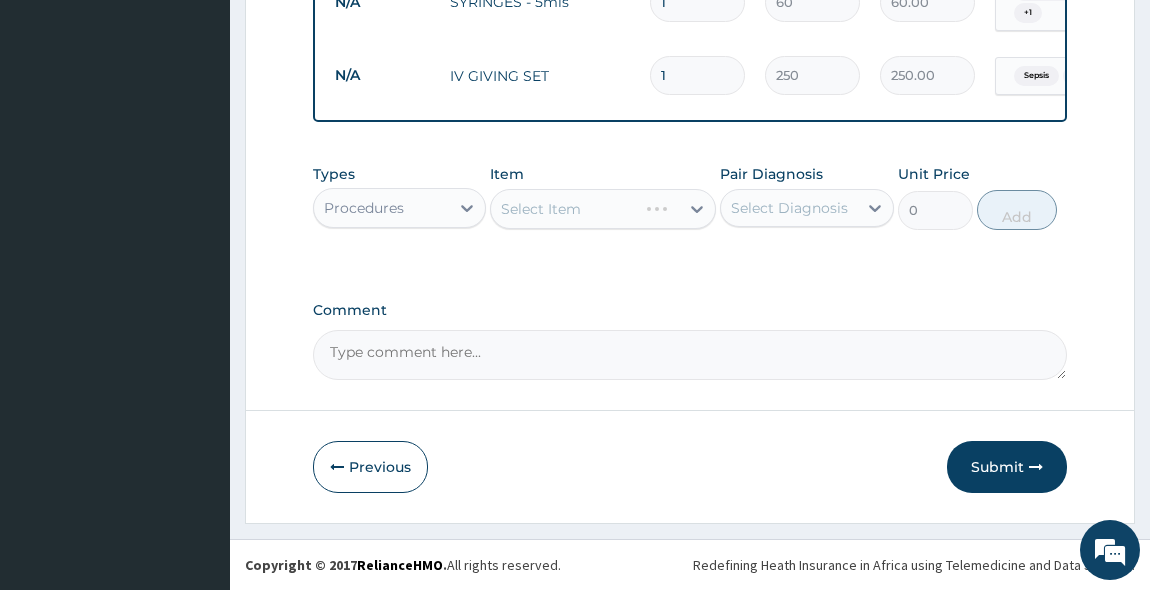 click on "Select Item" at bounding box center (603, 209) 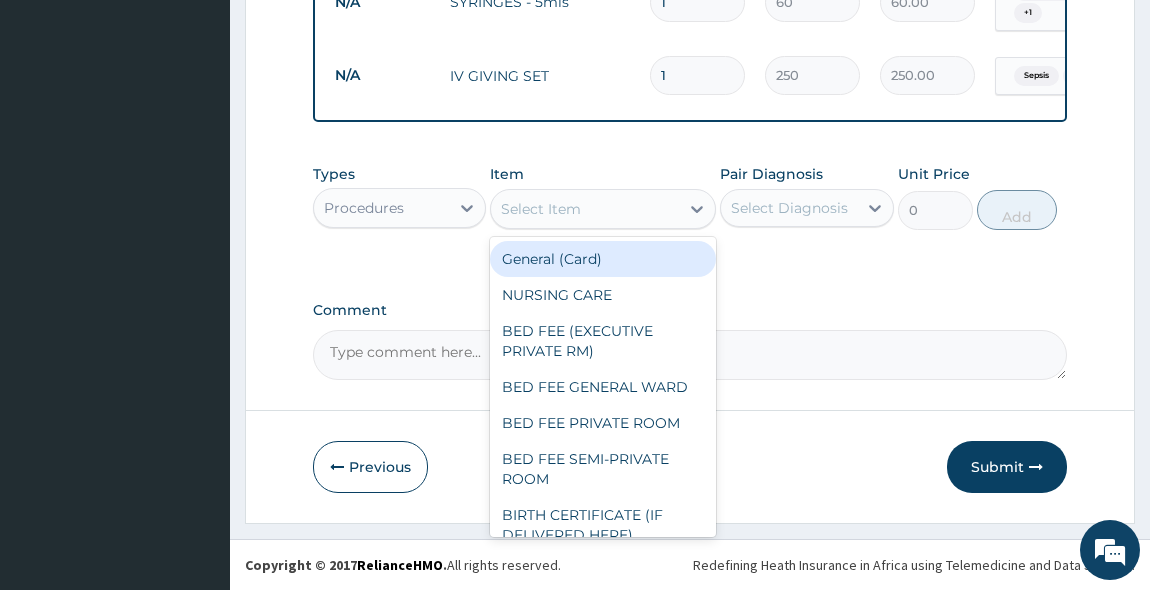 click on "Select Item" at bounding box center [541, 209] 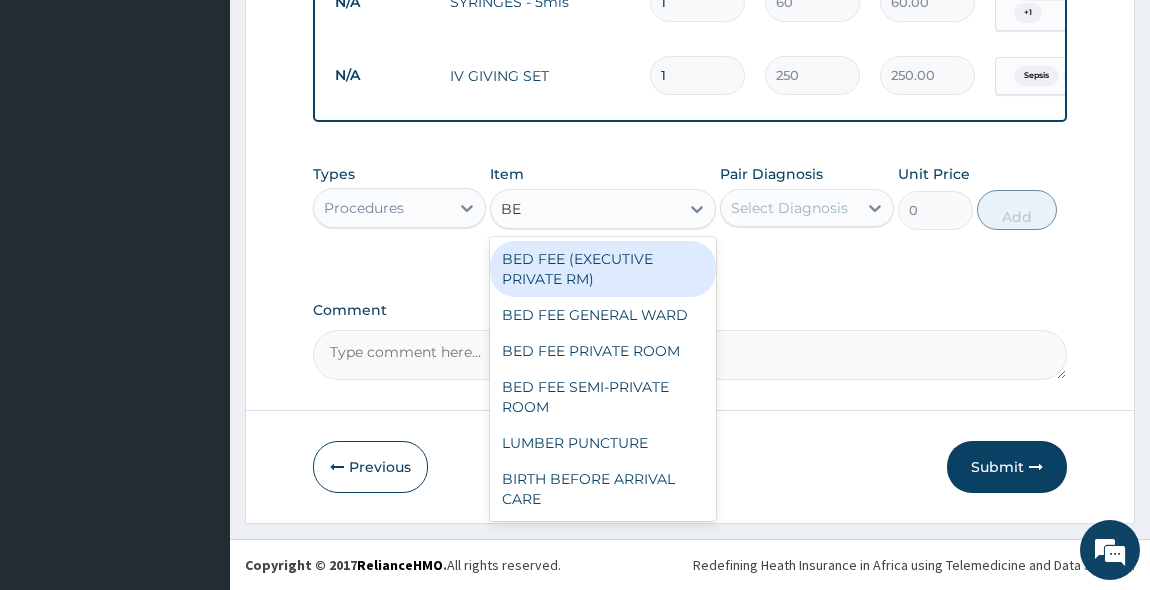 type on "BED" 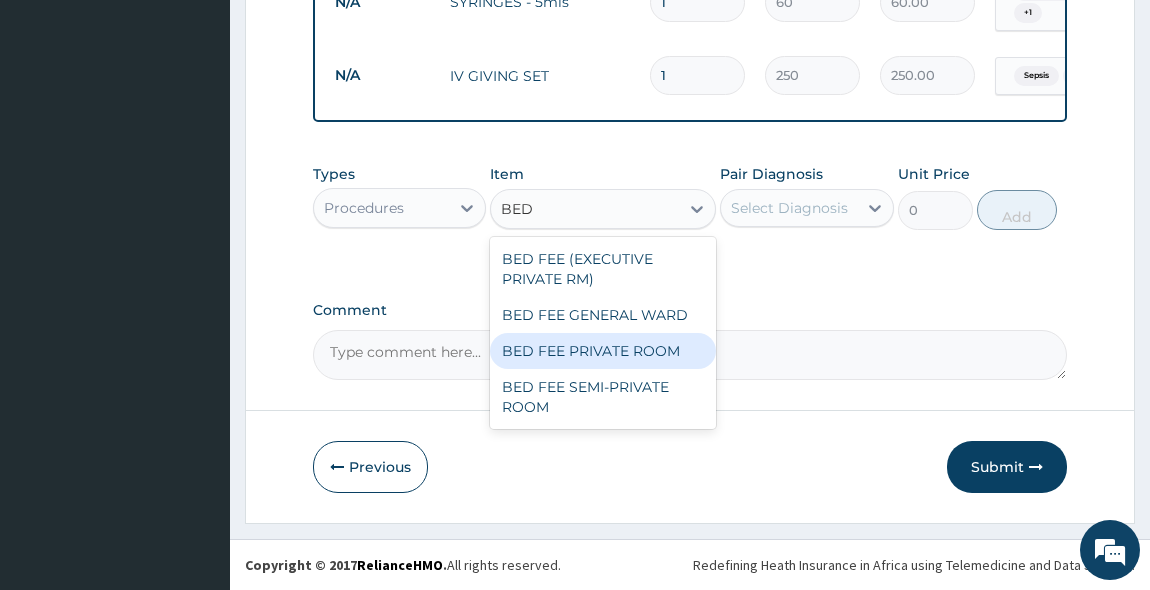 click on "BED FEE PRIVATE ROOM" at bounding box center (603, 351) 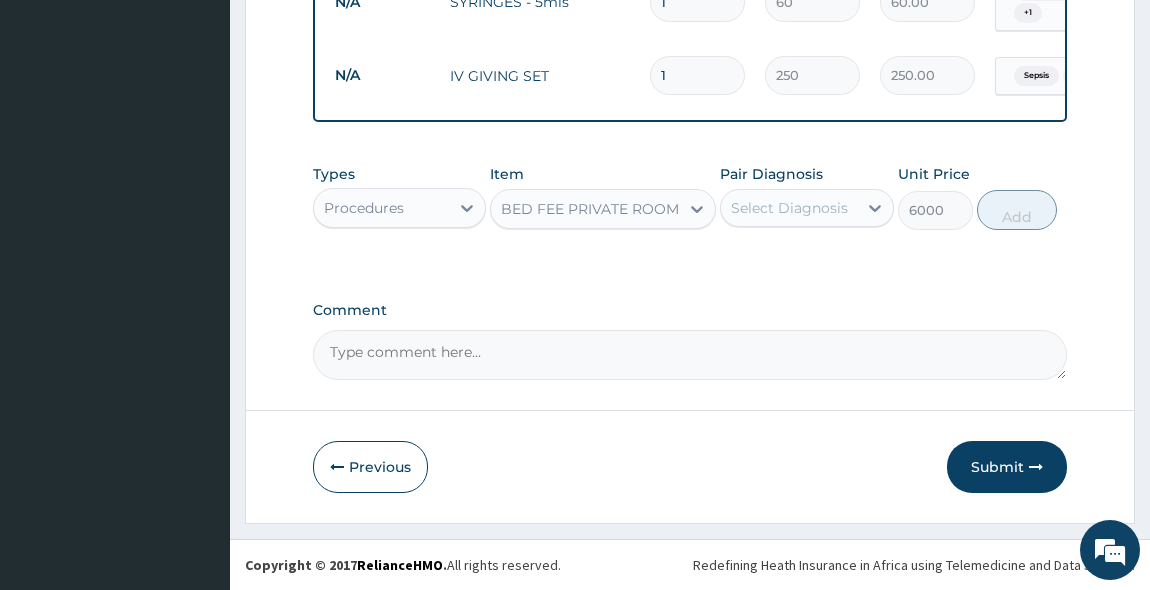 click on "Select Diagnosis" at bounding box center (789, 208) 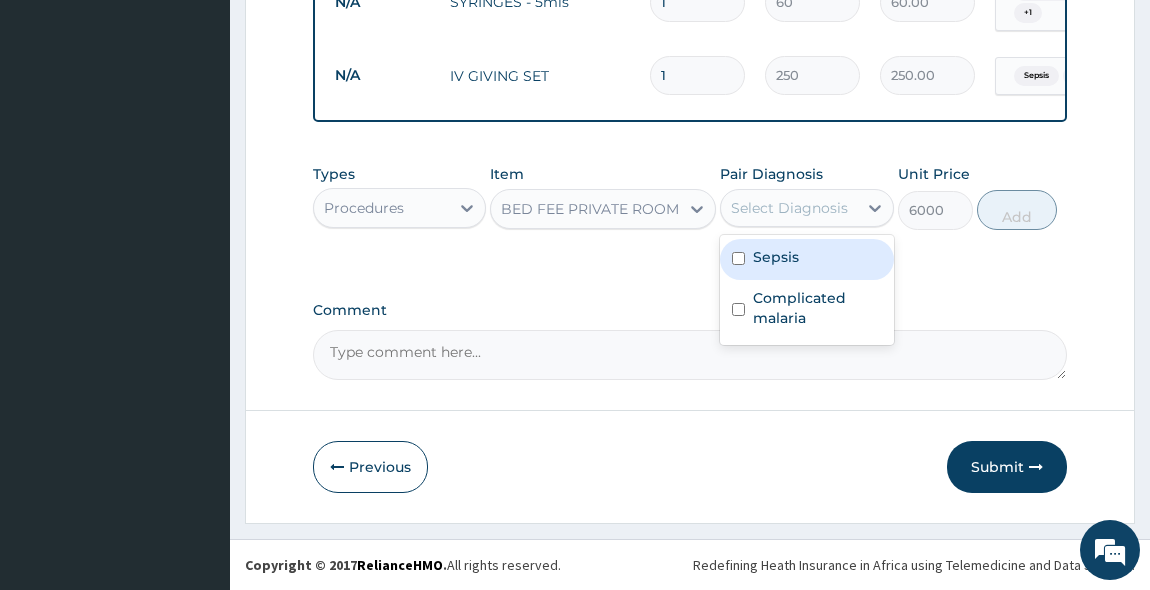 click at bounding box center (738, 258) 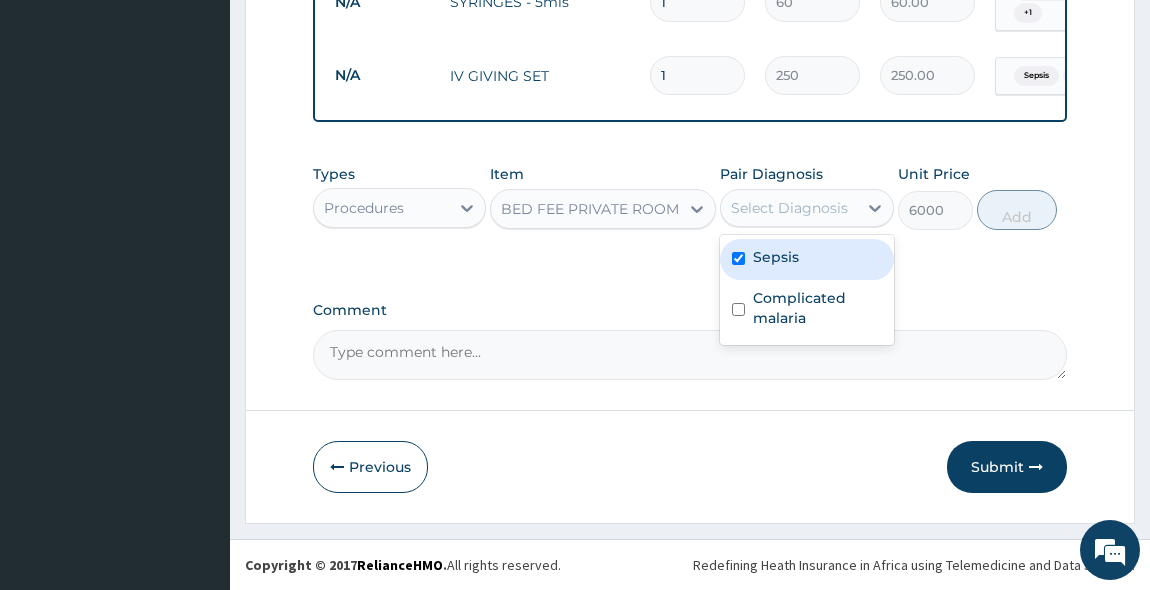 checkbox on "true" 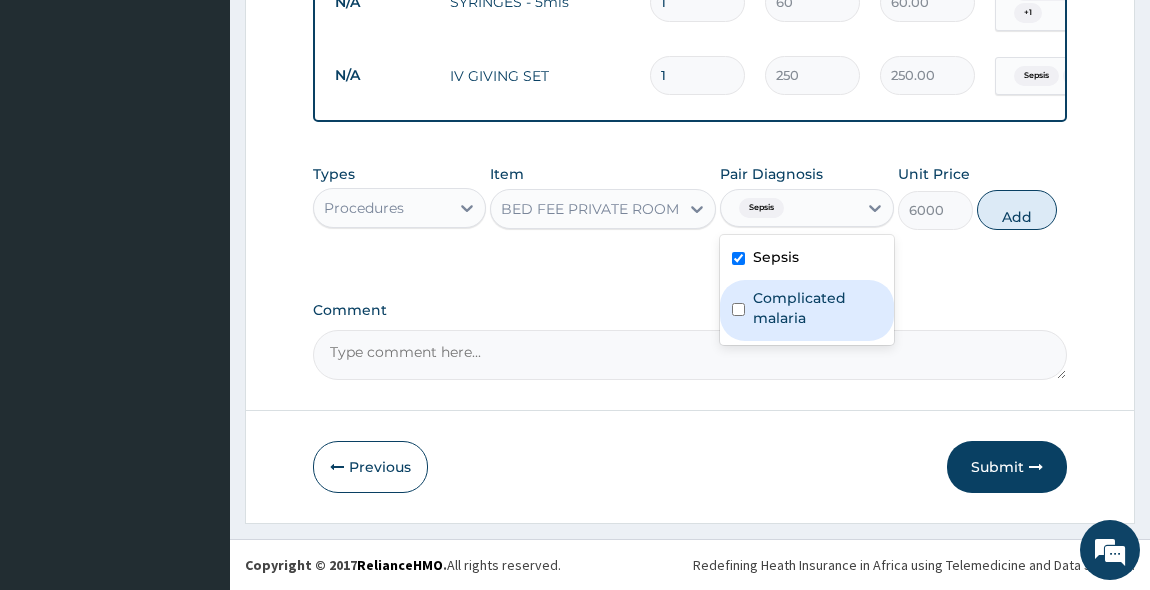click at bounding box center [738, 309] 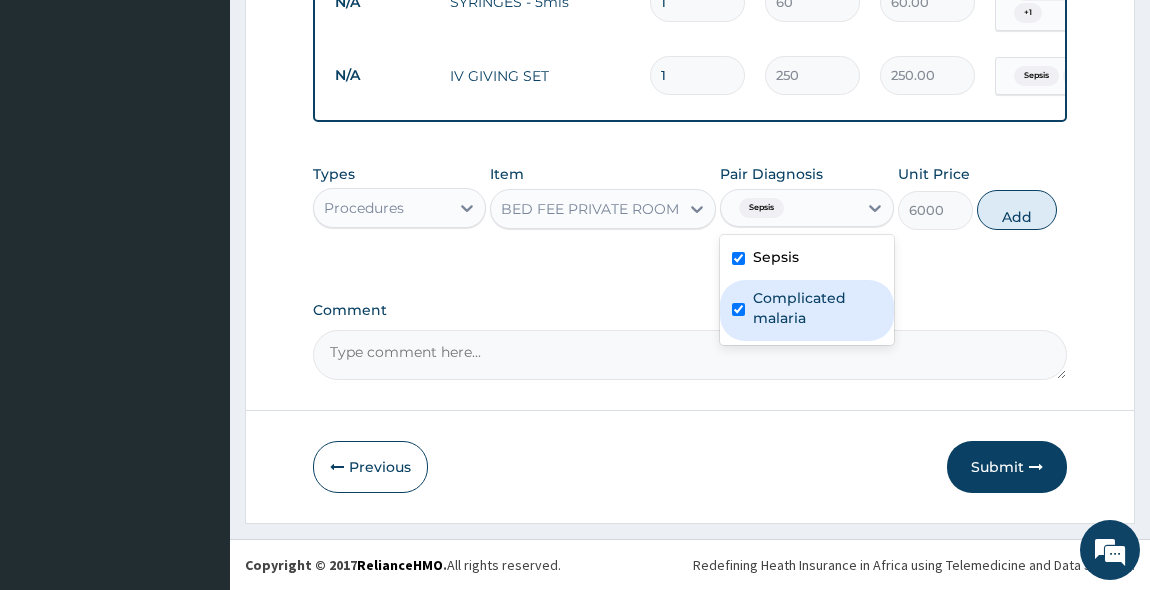 checkbox on "true" 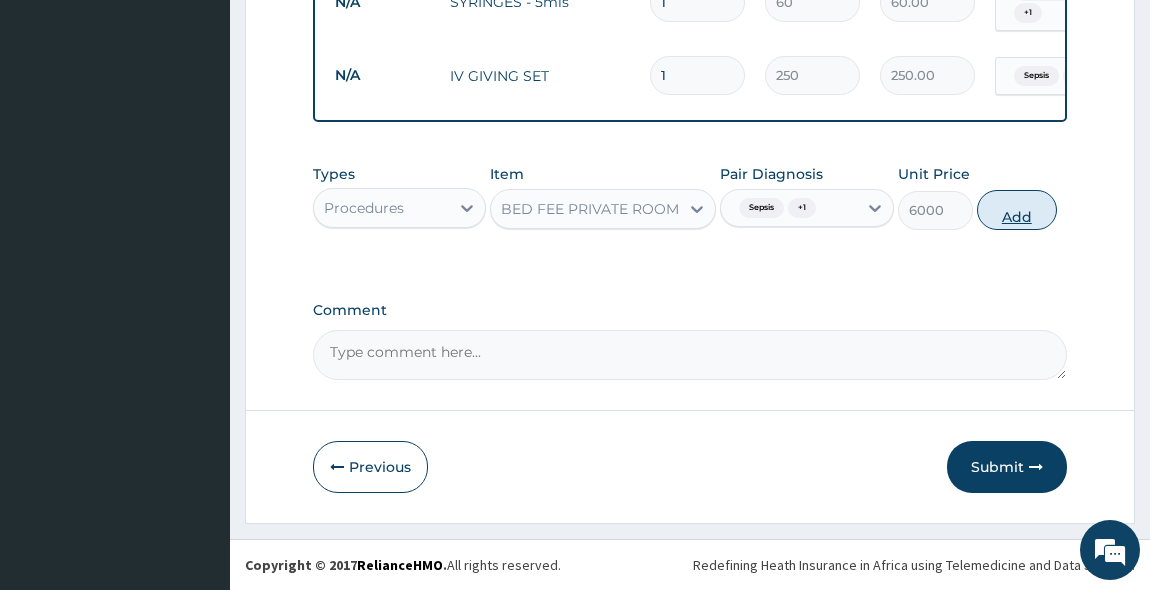 click on "Add" at bounding box center (1017, 210) 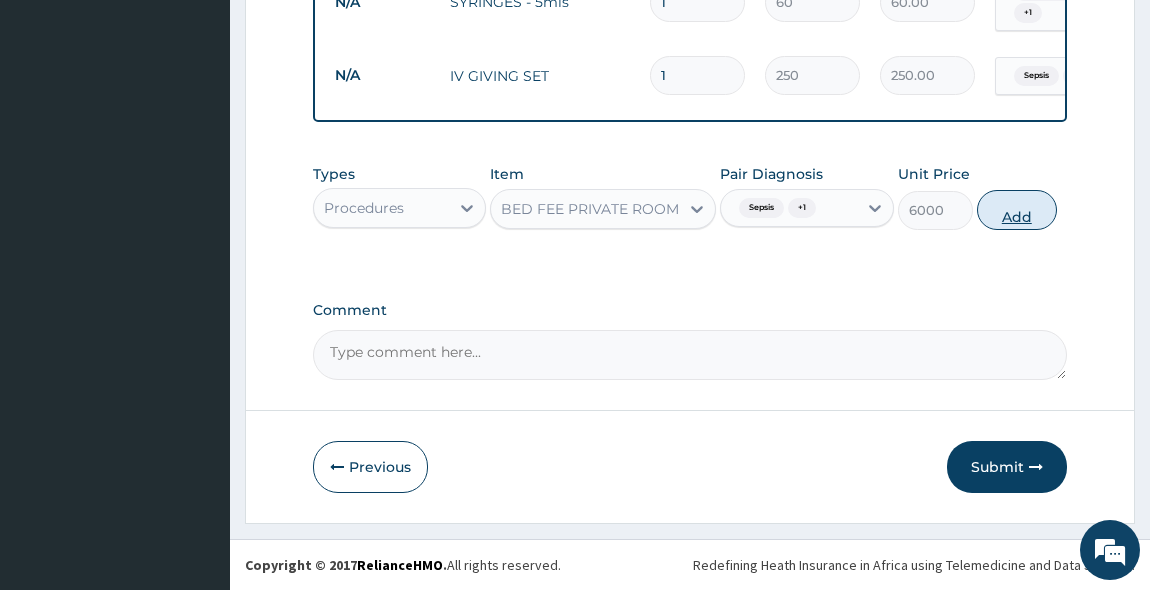 type on "0" 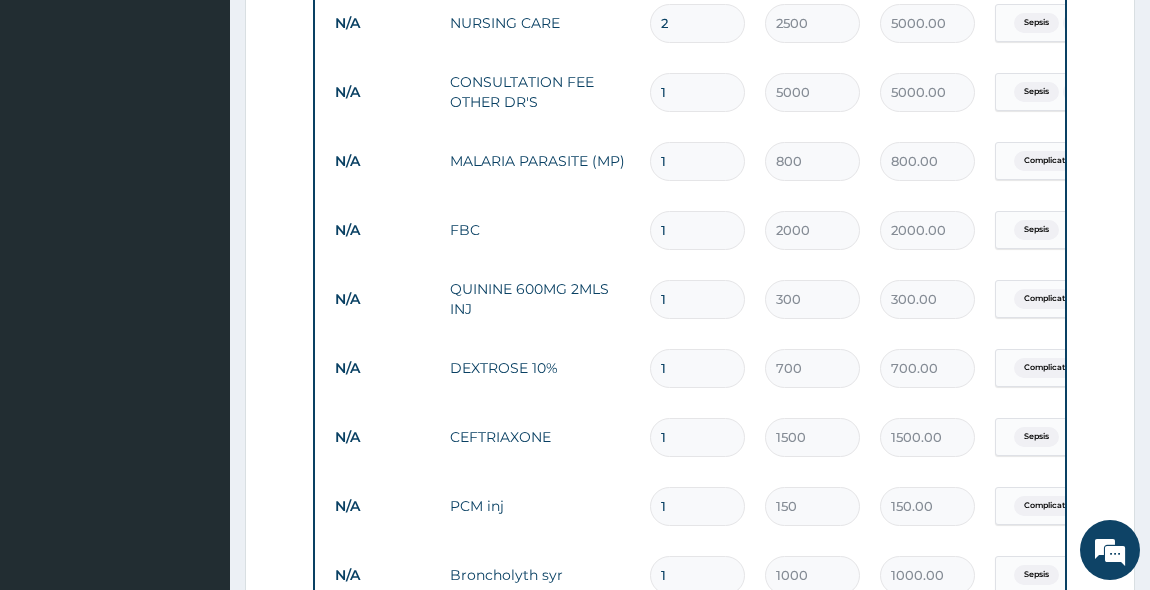 scroll, scrollTop: 840, scrollLeft: 0, axis: vertical 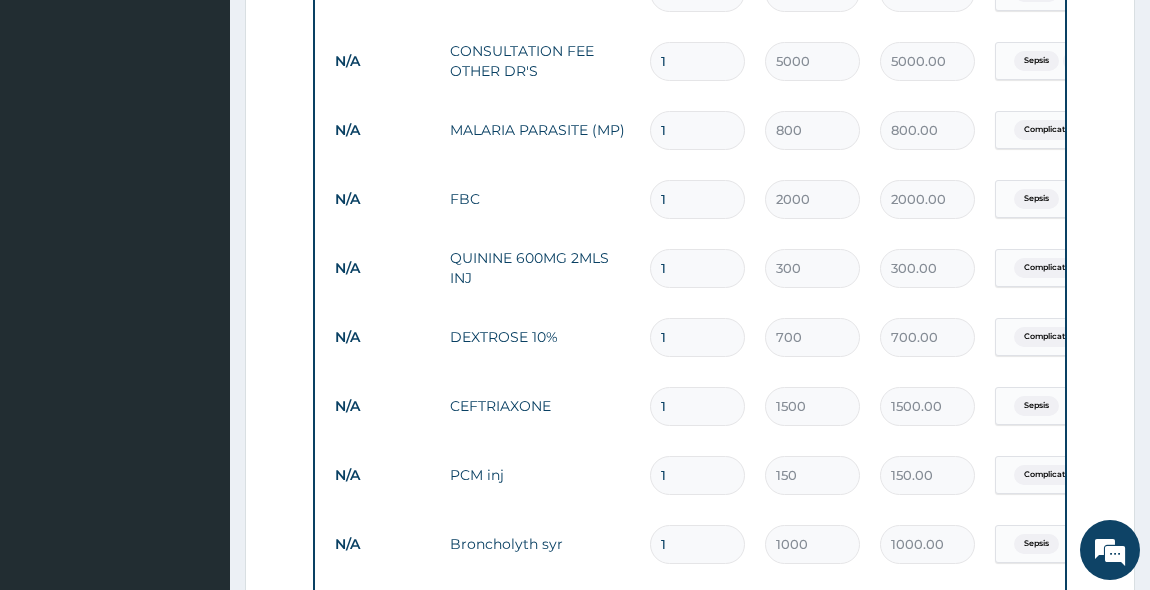 click on "1" at bounding box center [697, 268] 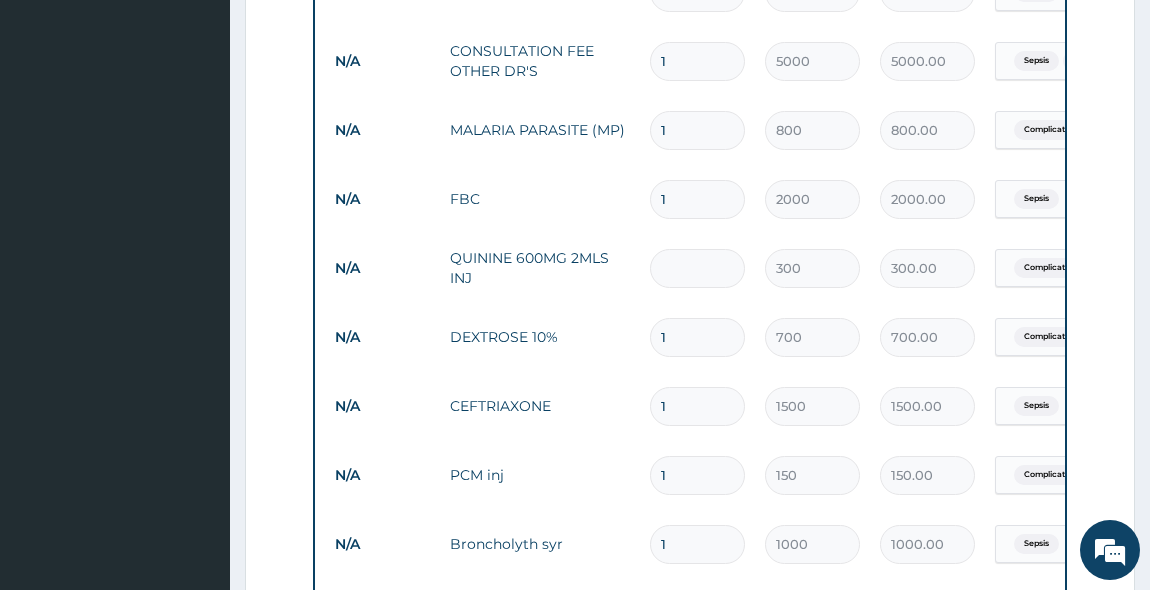 type on "0.00" 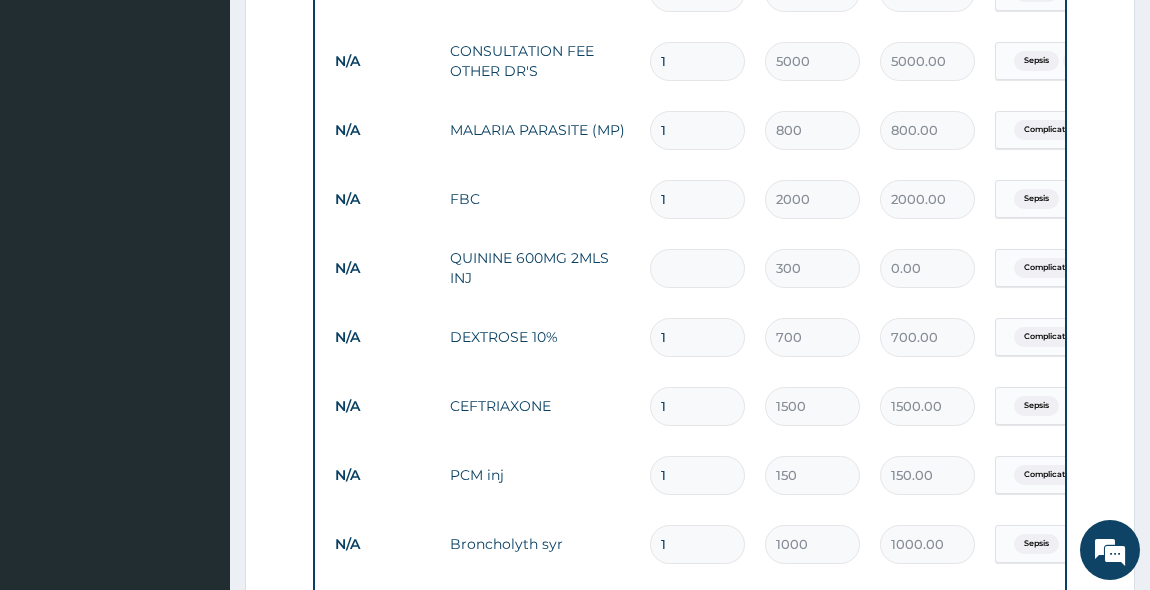 type on "3" 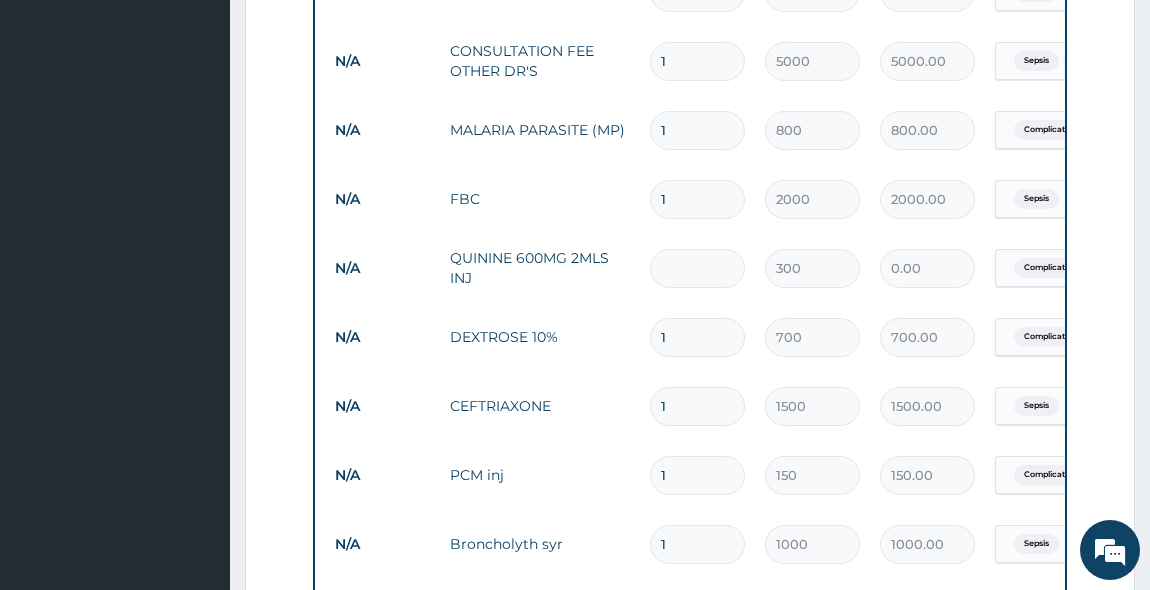 type on "900.00" 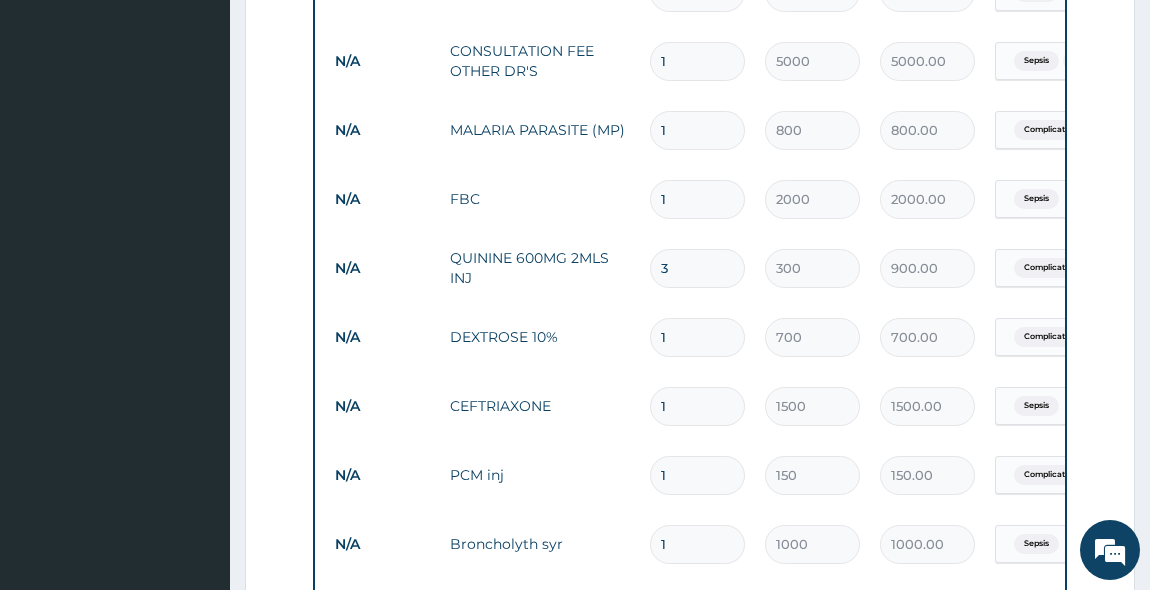 type on "3" 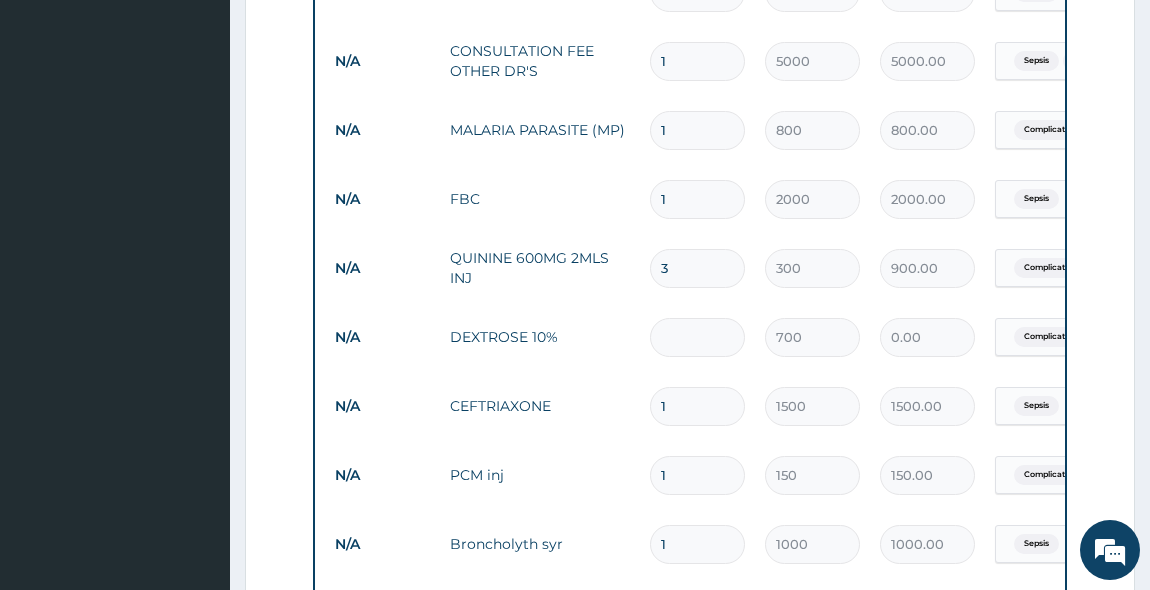 type on "3" 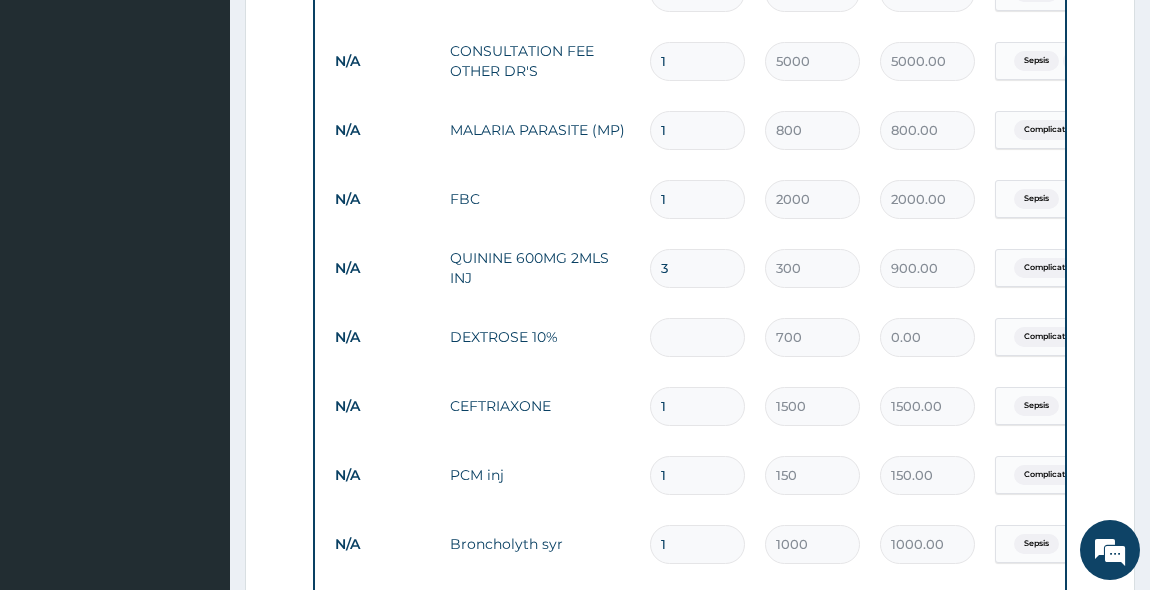 type on "2100.00" 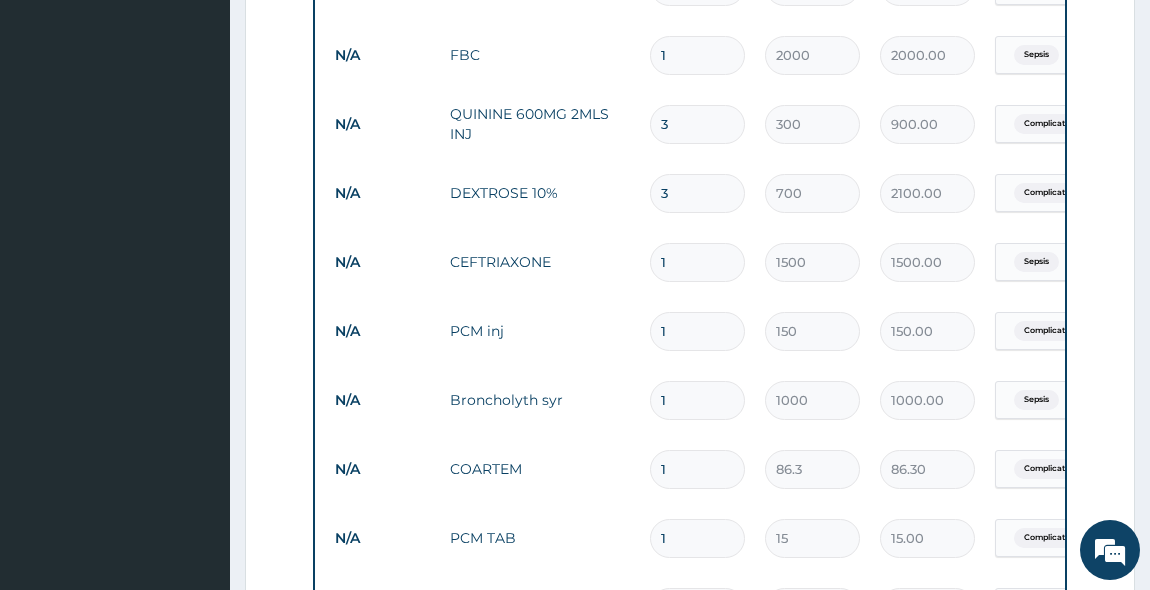 scroll, scrollTop: 1021, scrollLeft: 0, axis: vertical 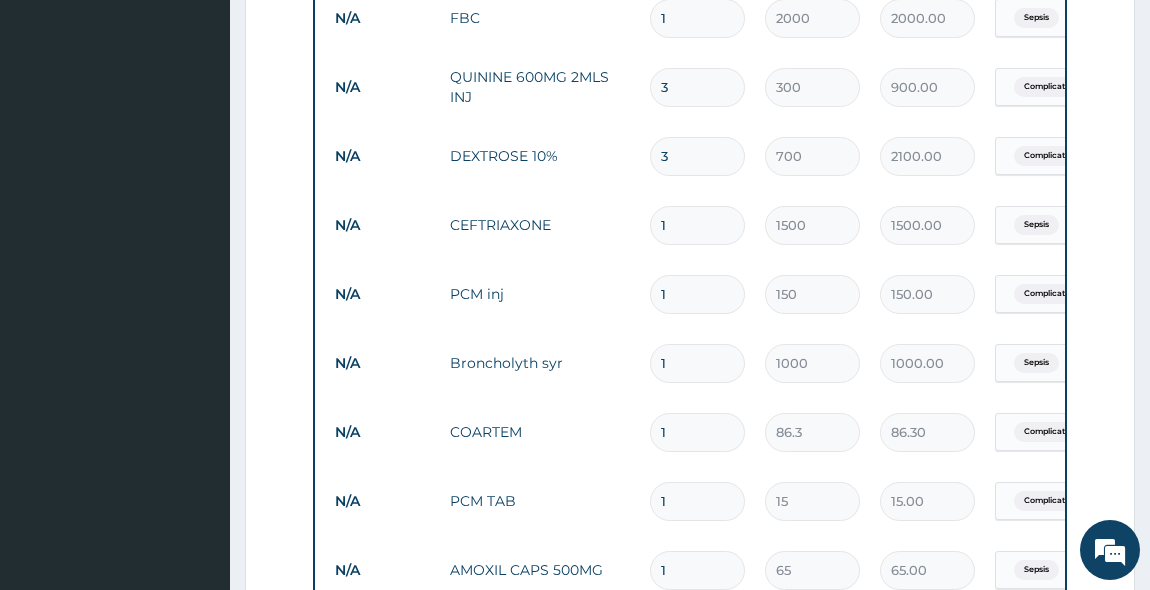 type on "3" 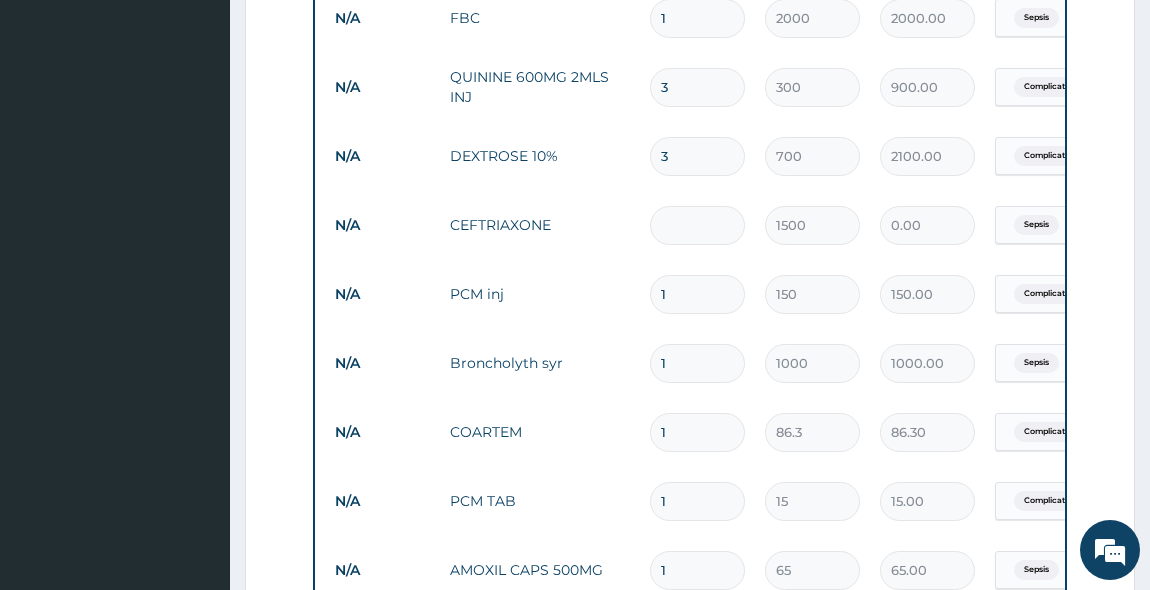 type on "2" 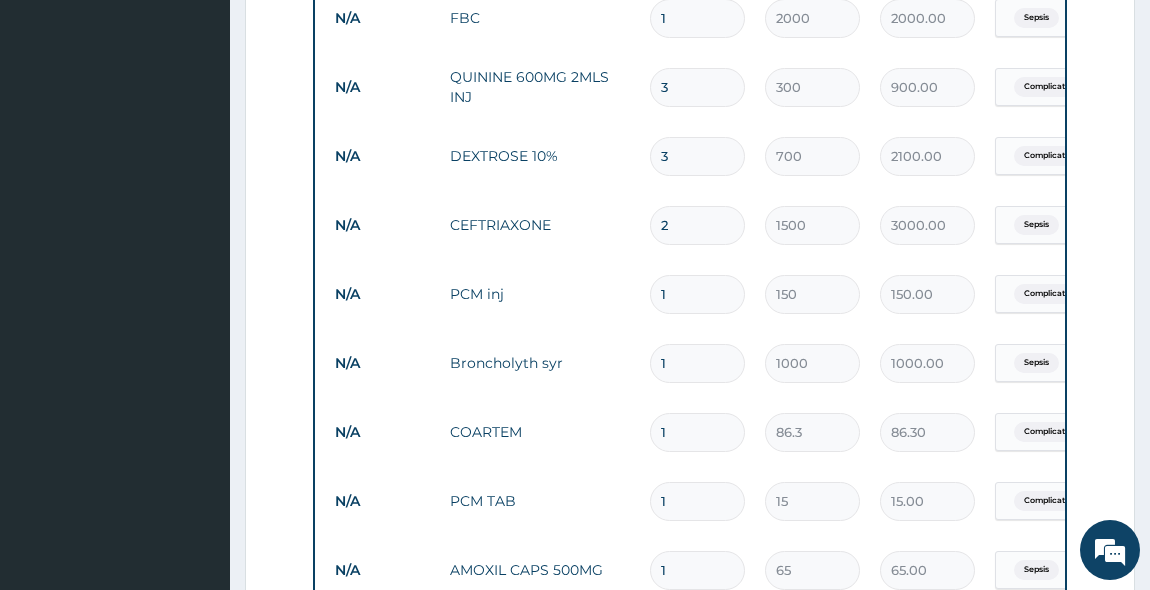 type on "2" 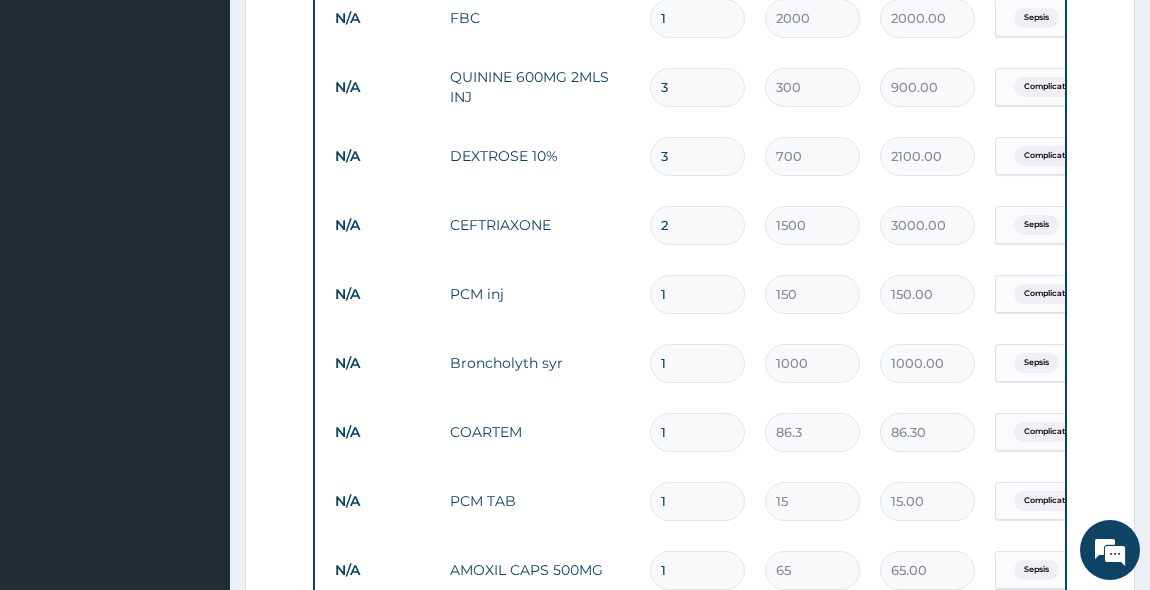 type 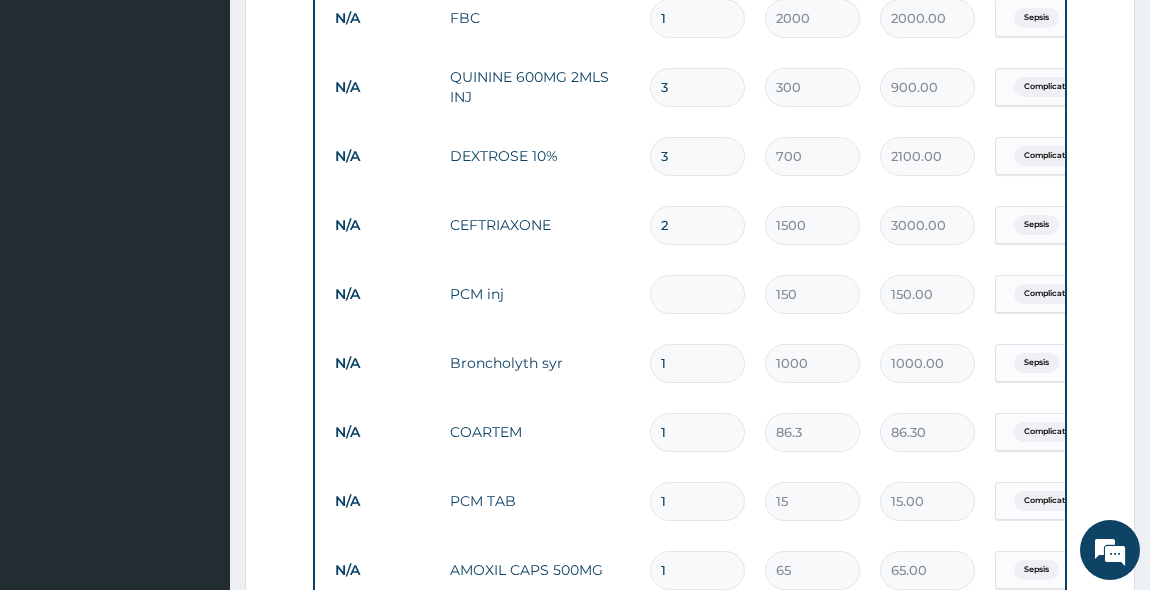 type on "0.00" 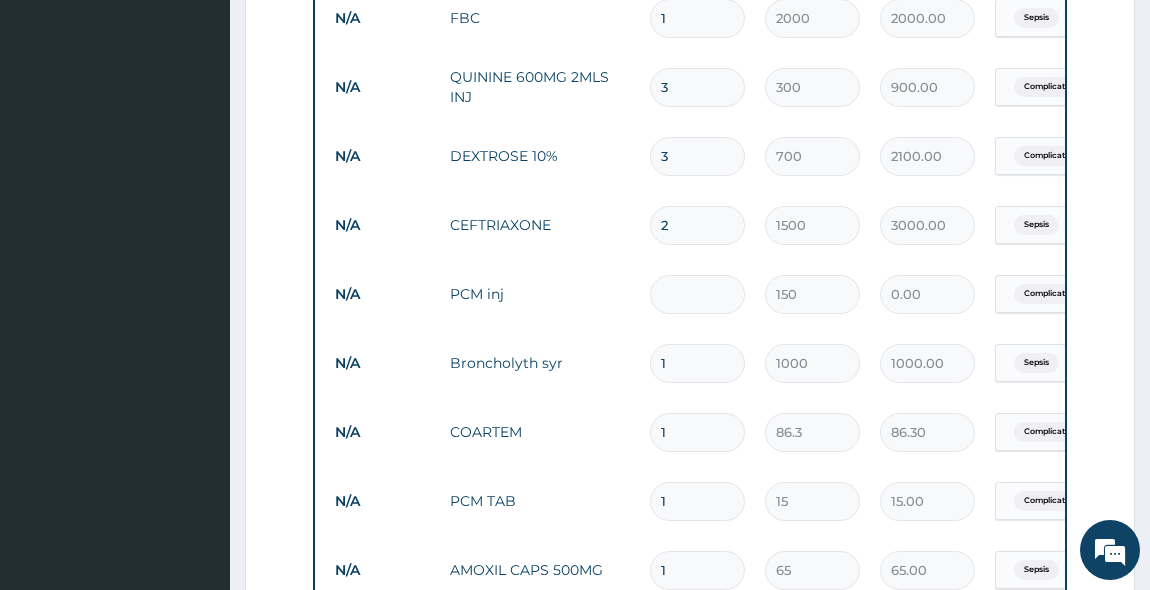 type on "2" 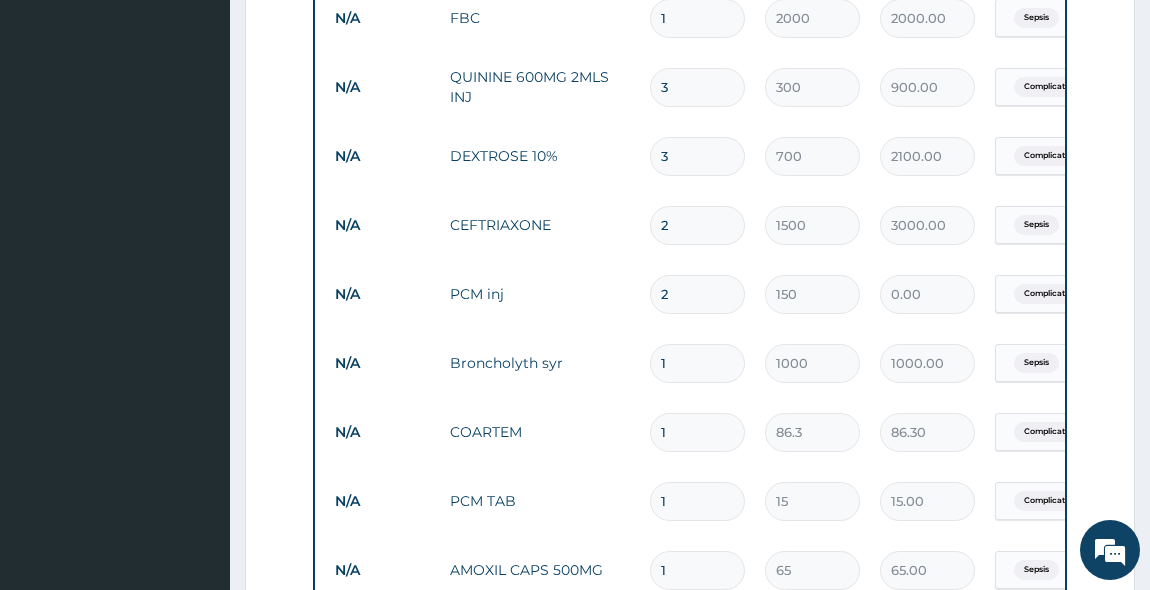 type on "300.00" 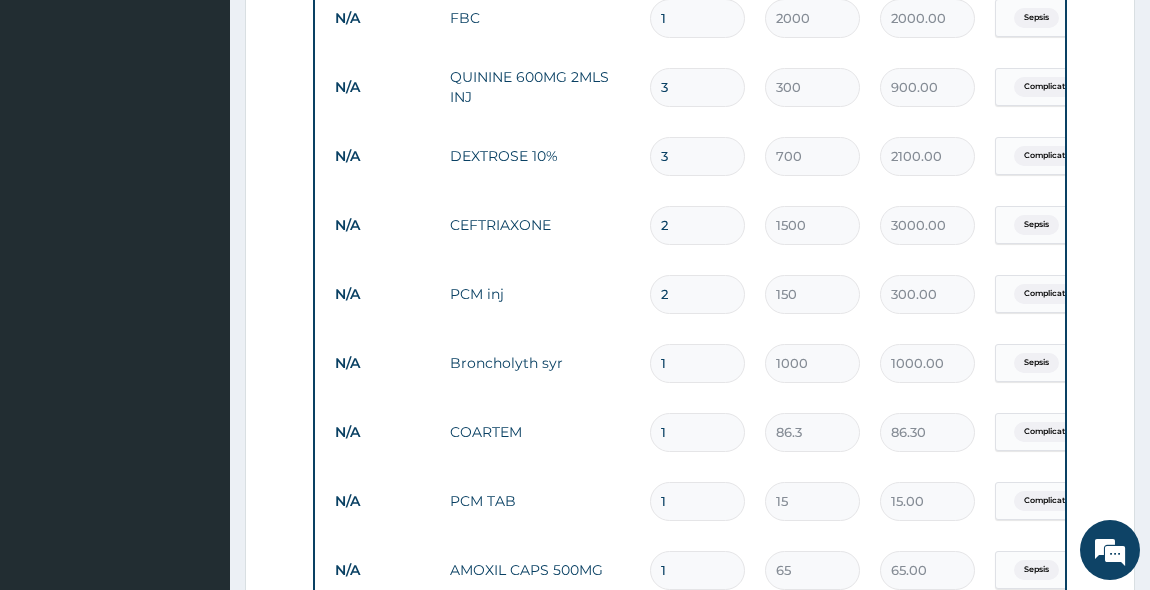type on "2" 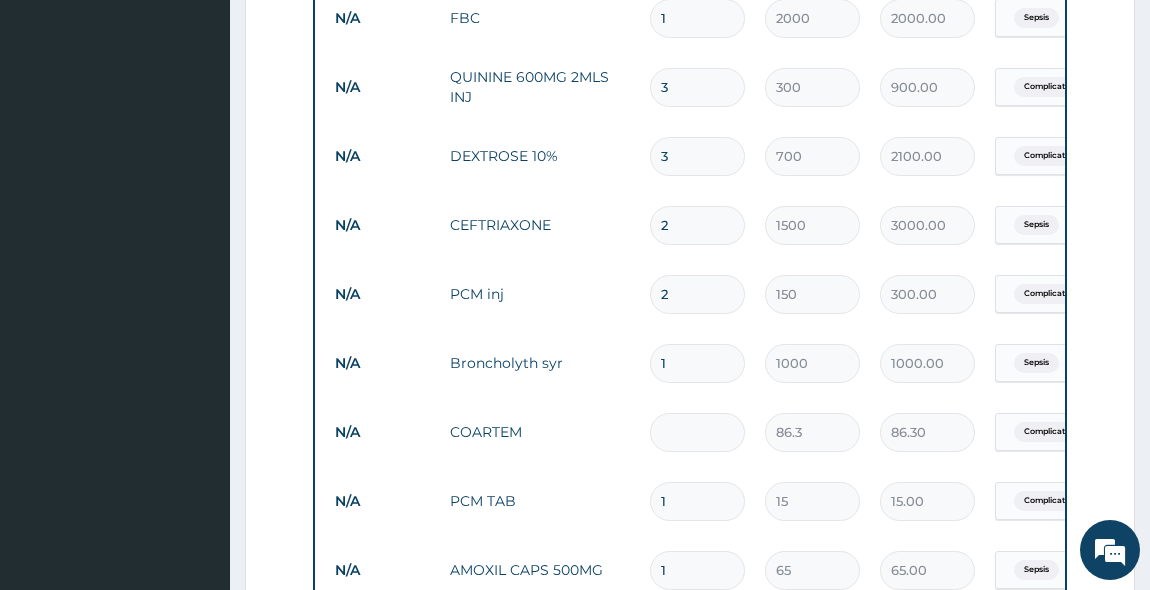 type on "0.00" 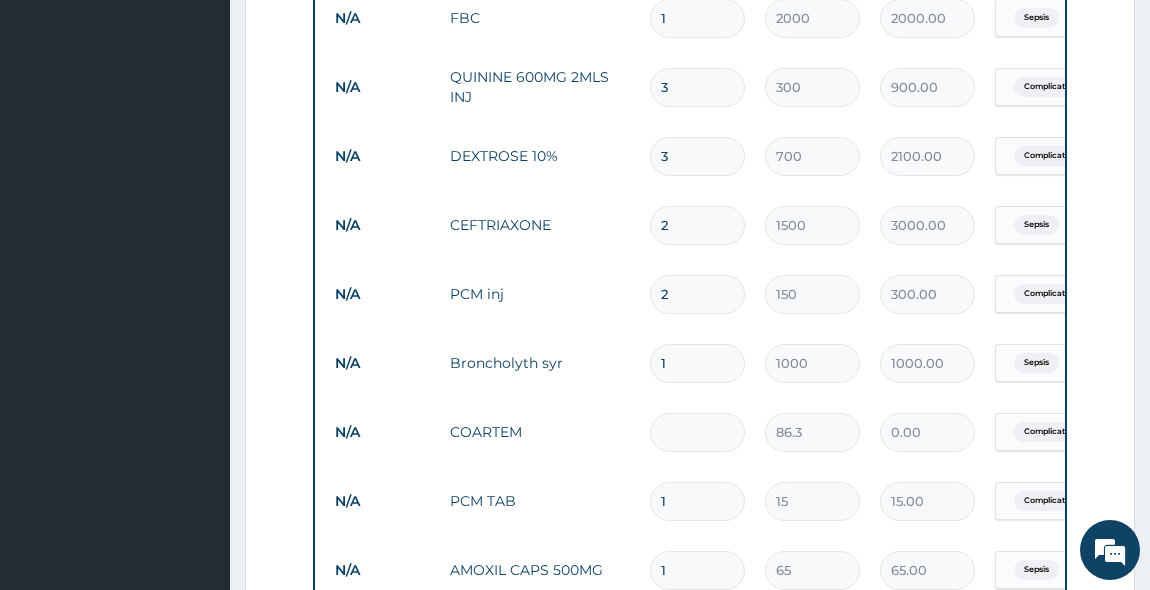 type on "6" 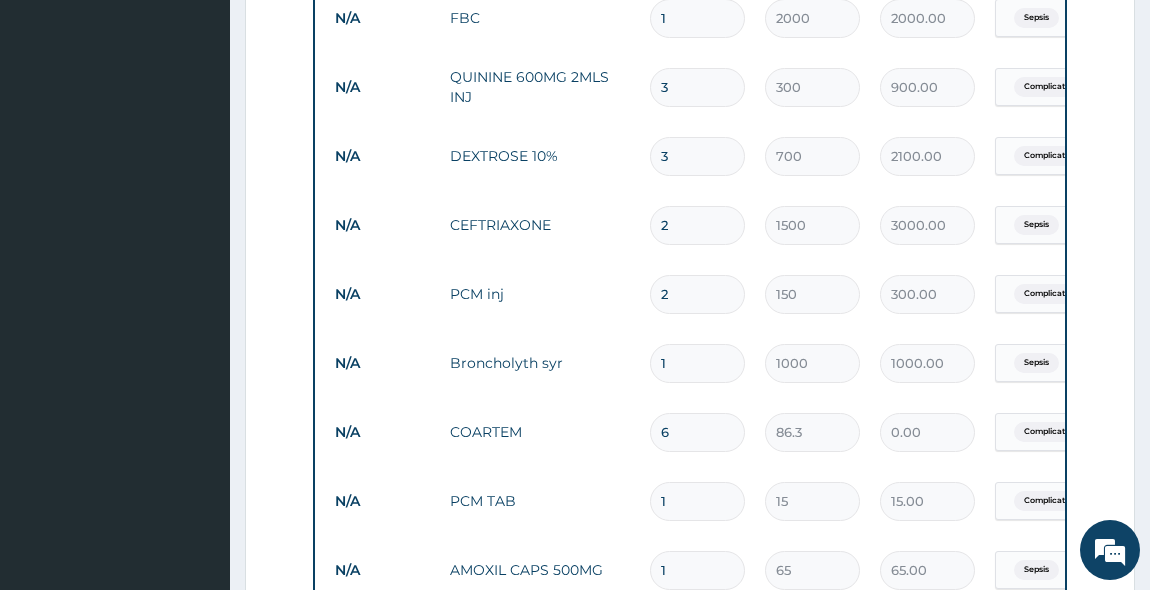 type on "517.80" 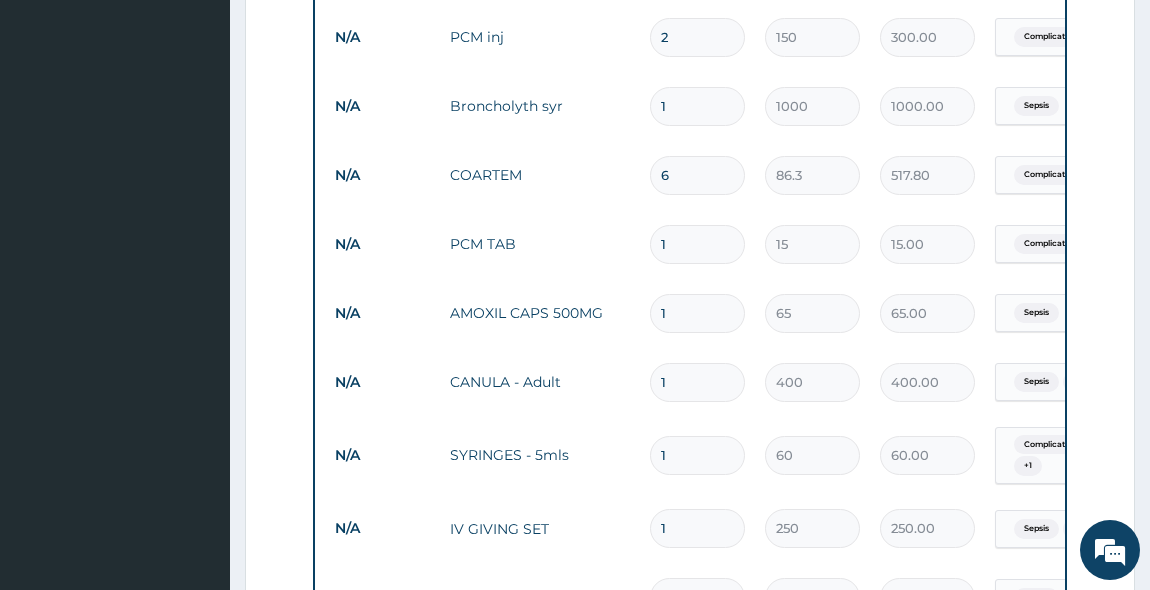 scroll, scrollTop: 1294, scrollLeft: 0, axis: vertical 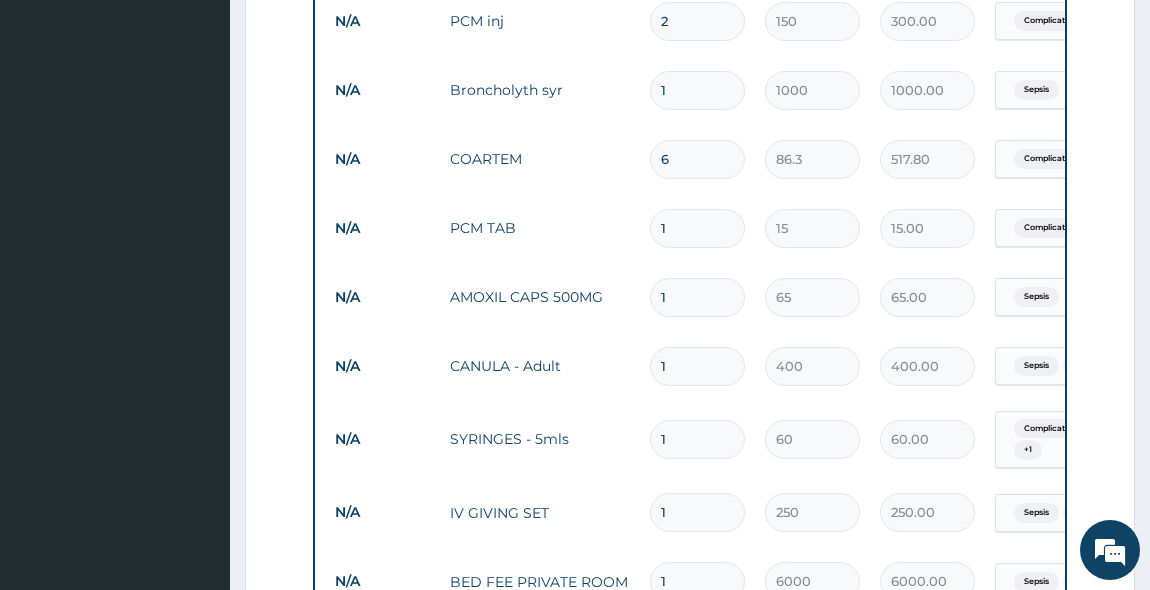 type on "6" 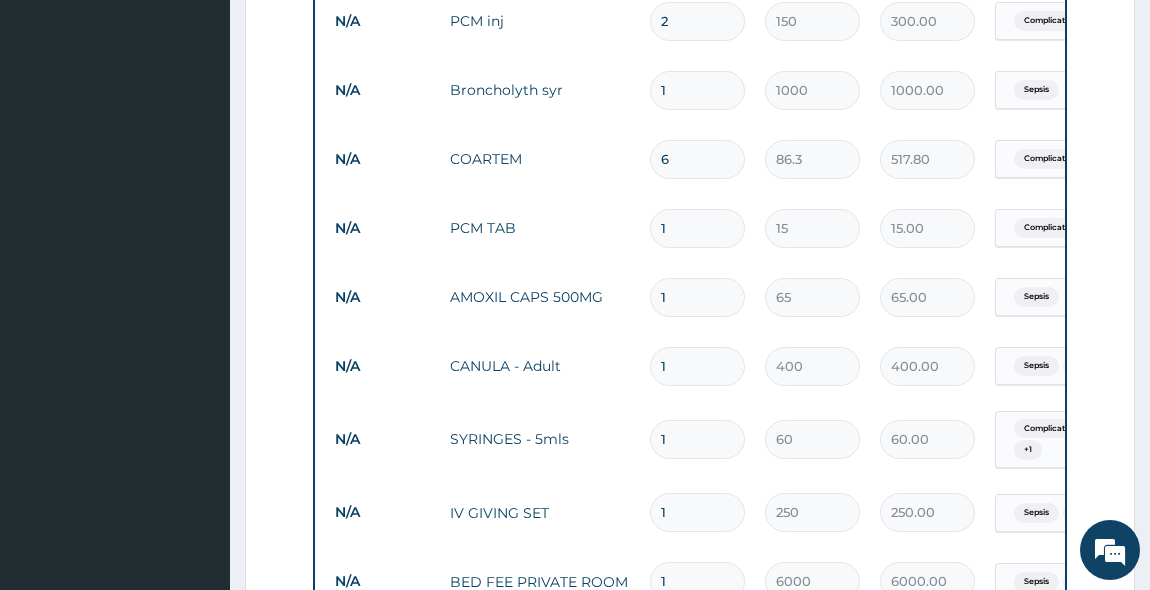 type on "18" 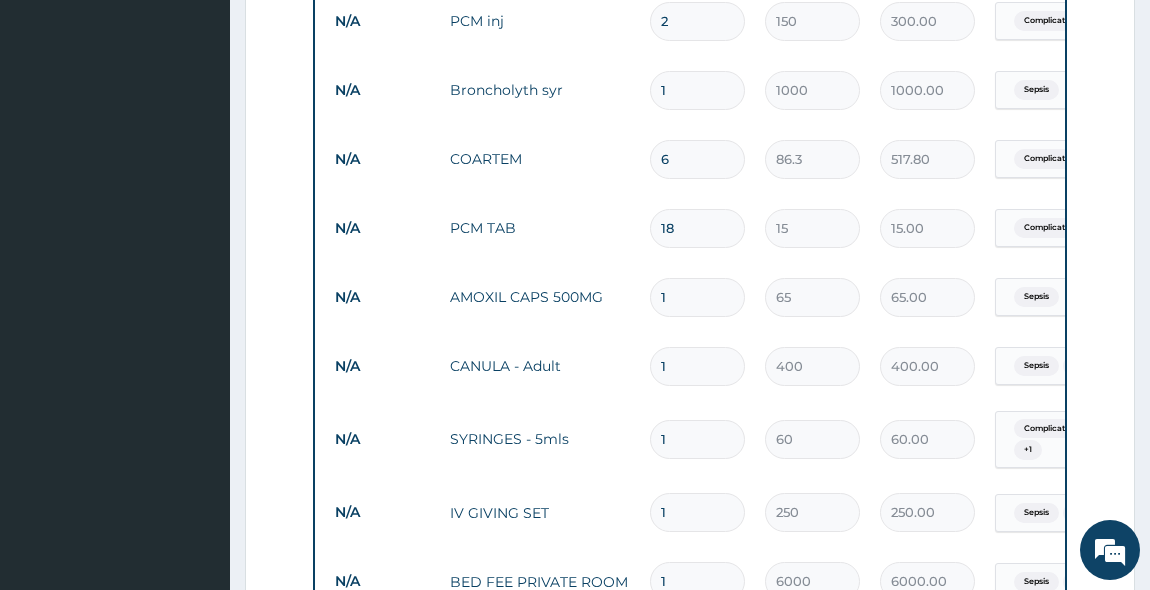 type on "270.00" 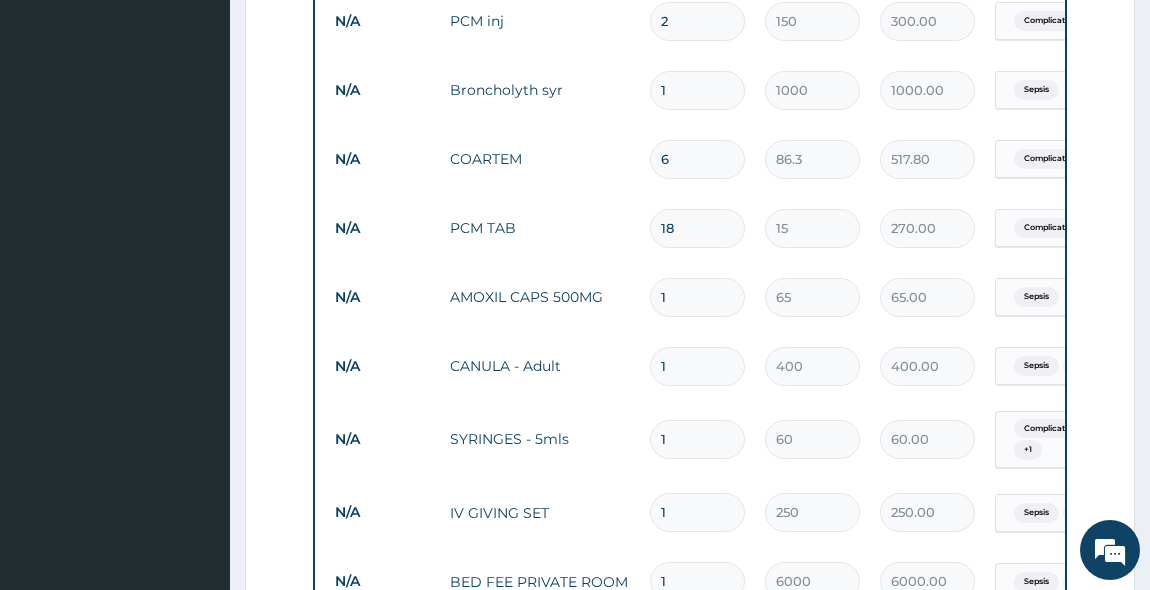 type on "18" 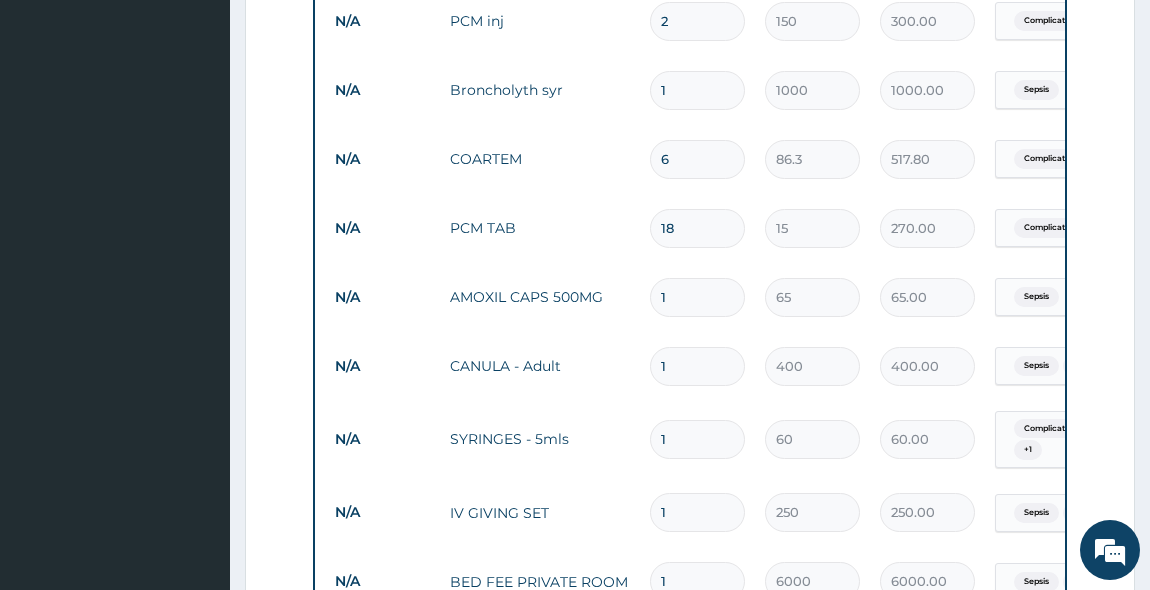 type on "10" 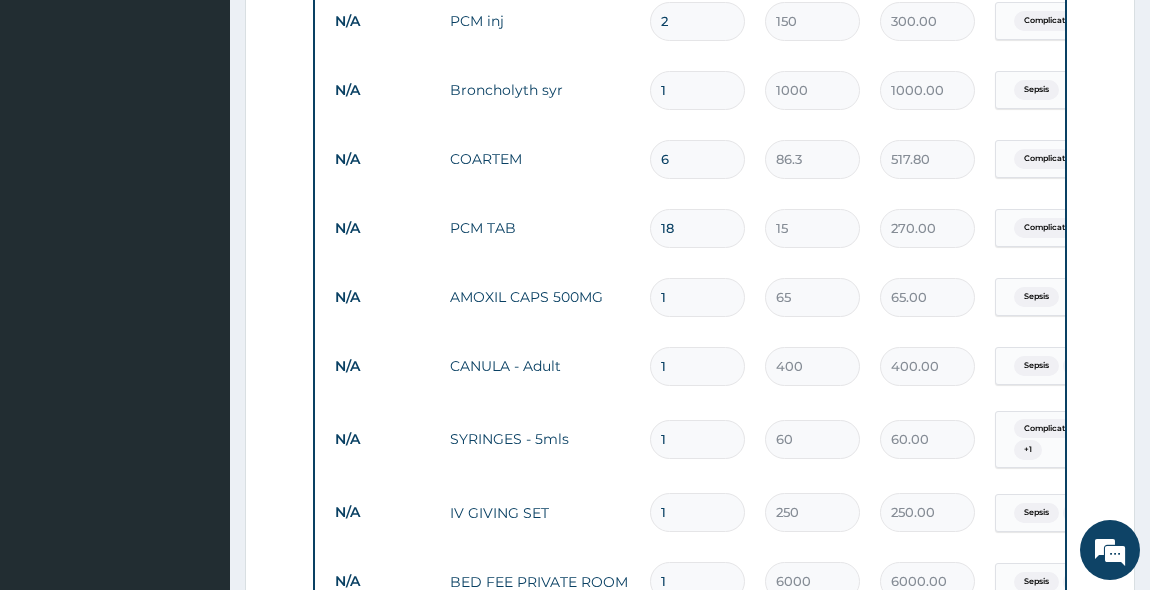 type on "650.00" 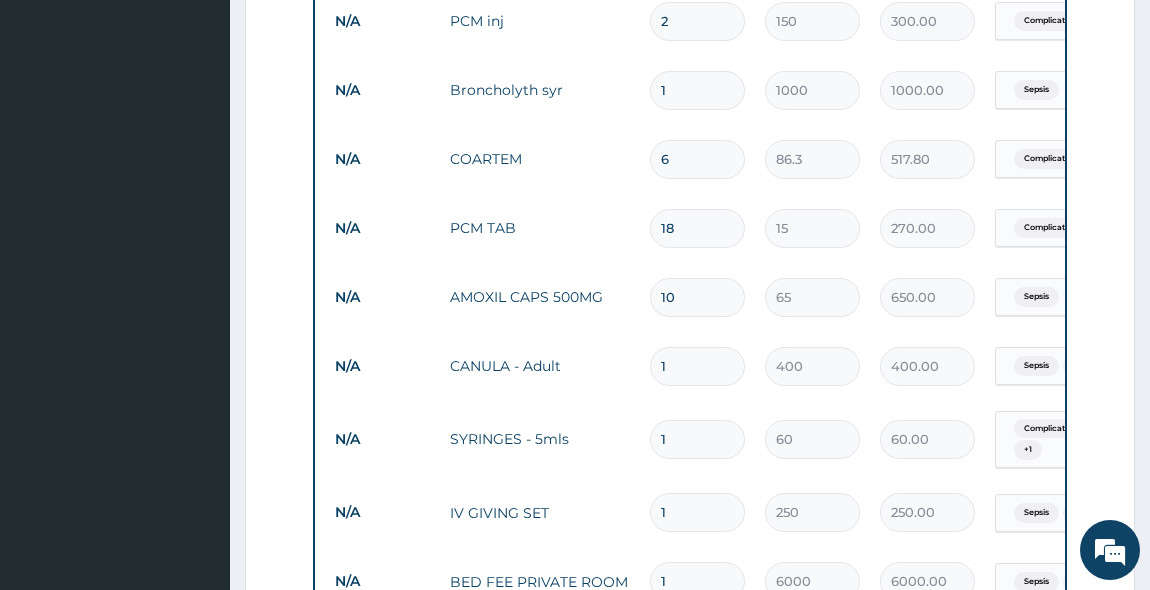 type on "10" 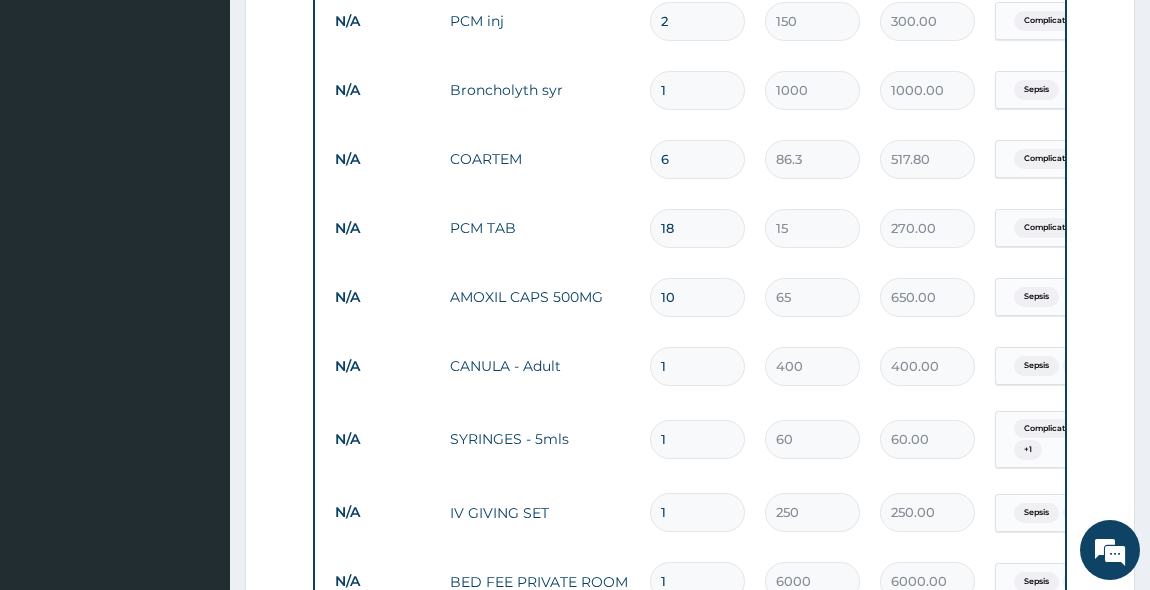 type 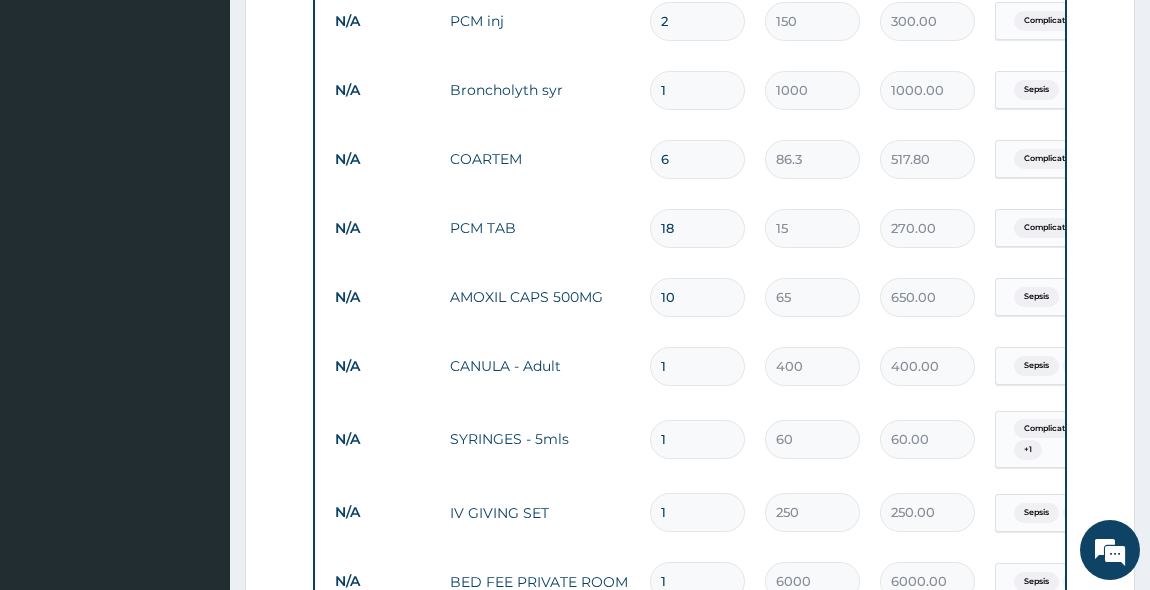 type on "0.00" 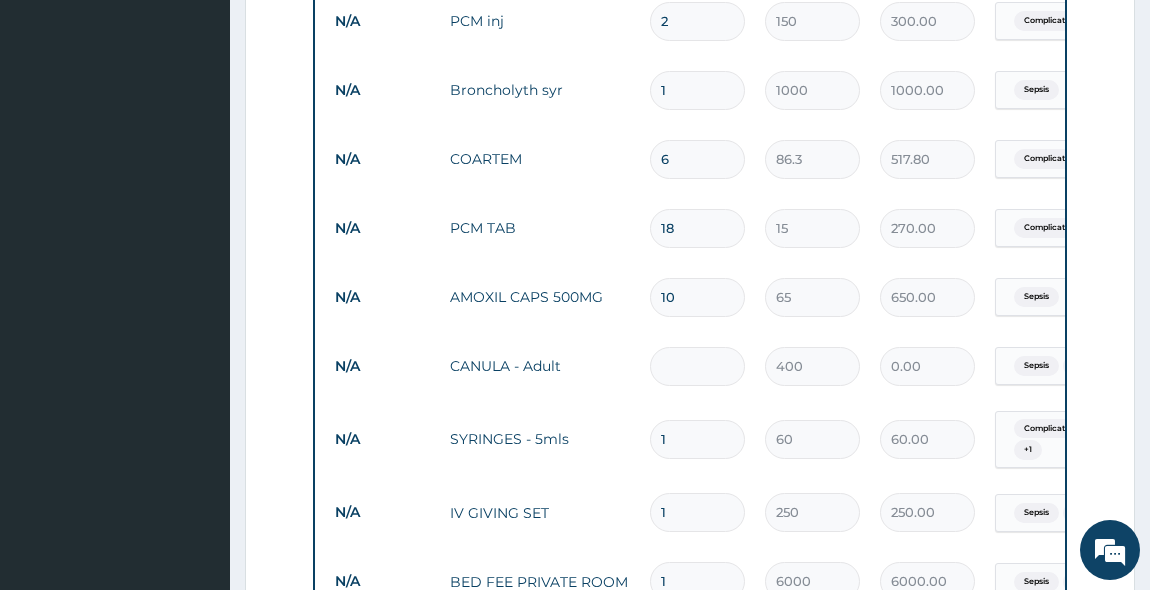 type on "2" 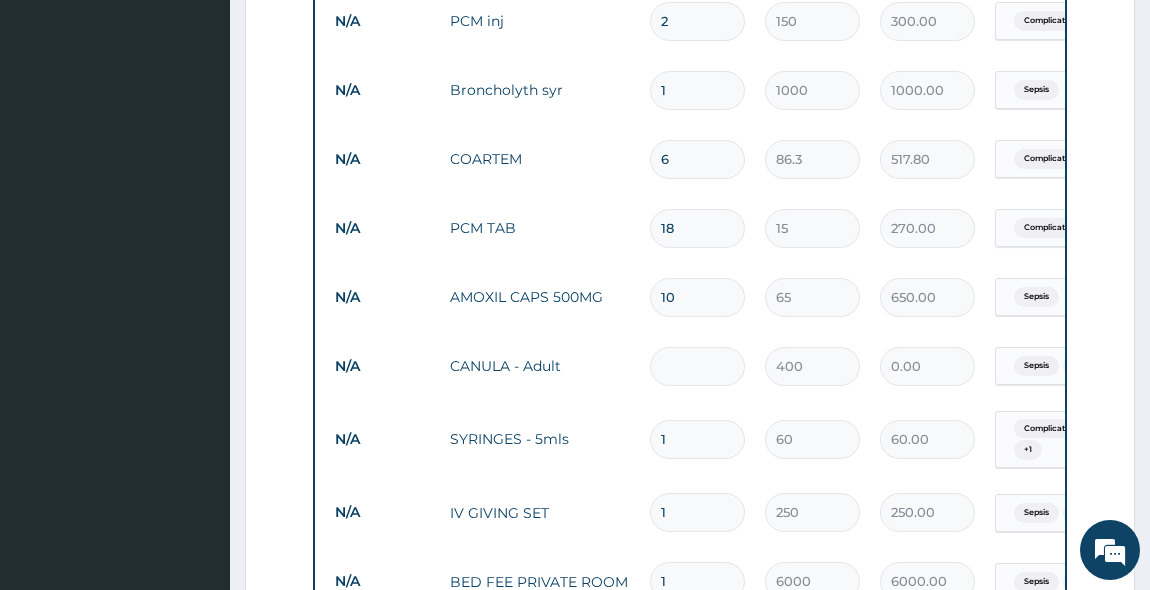 type on "800.00" 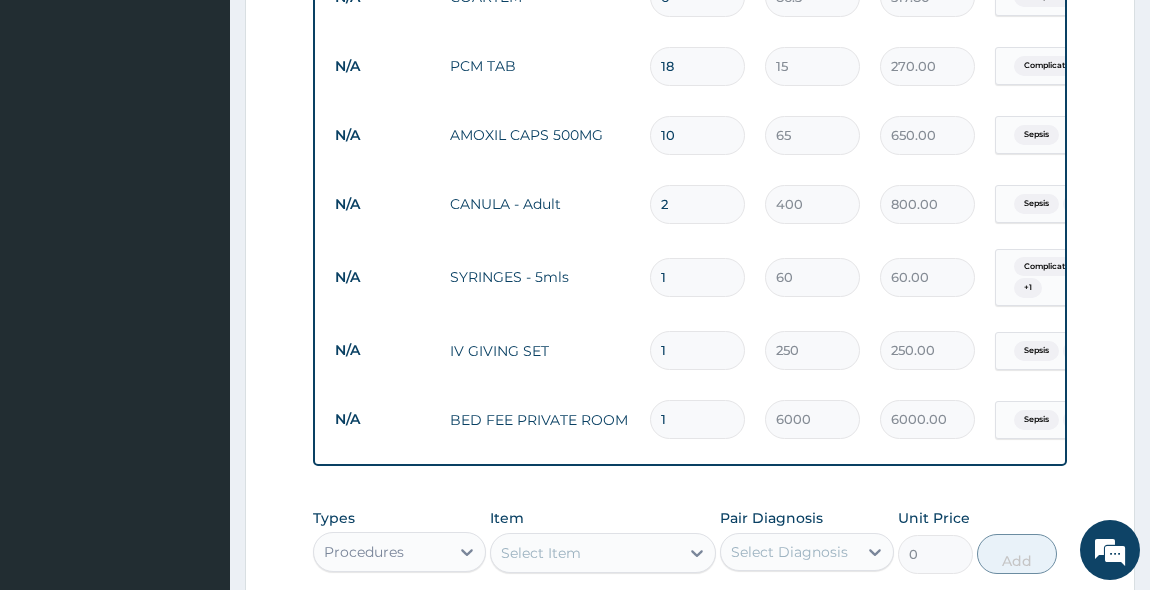 scroll, scrollTop: 1476, scrollLeft: 0, axis: vertical 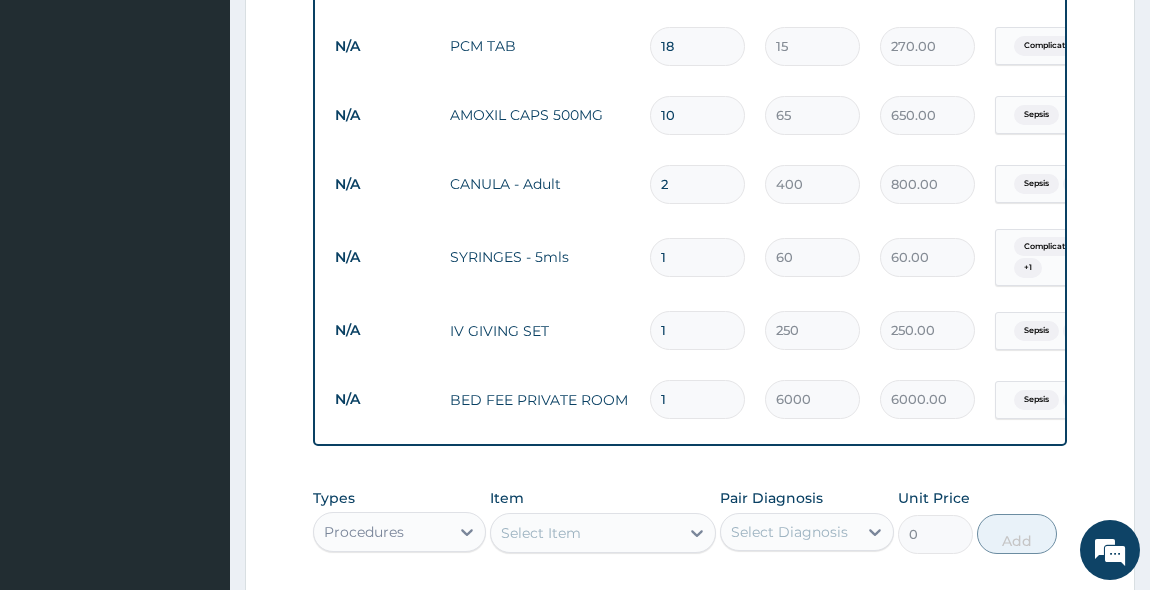 type on "2" 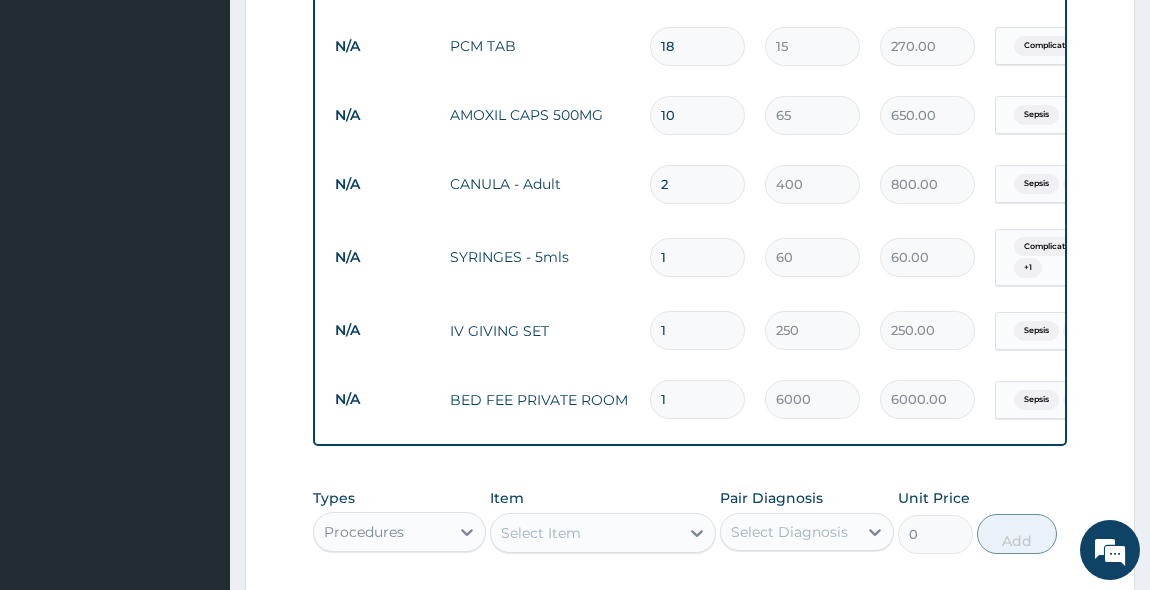 type 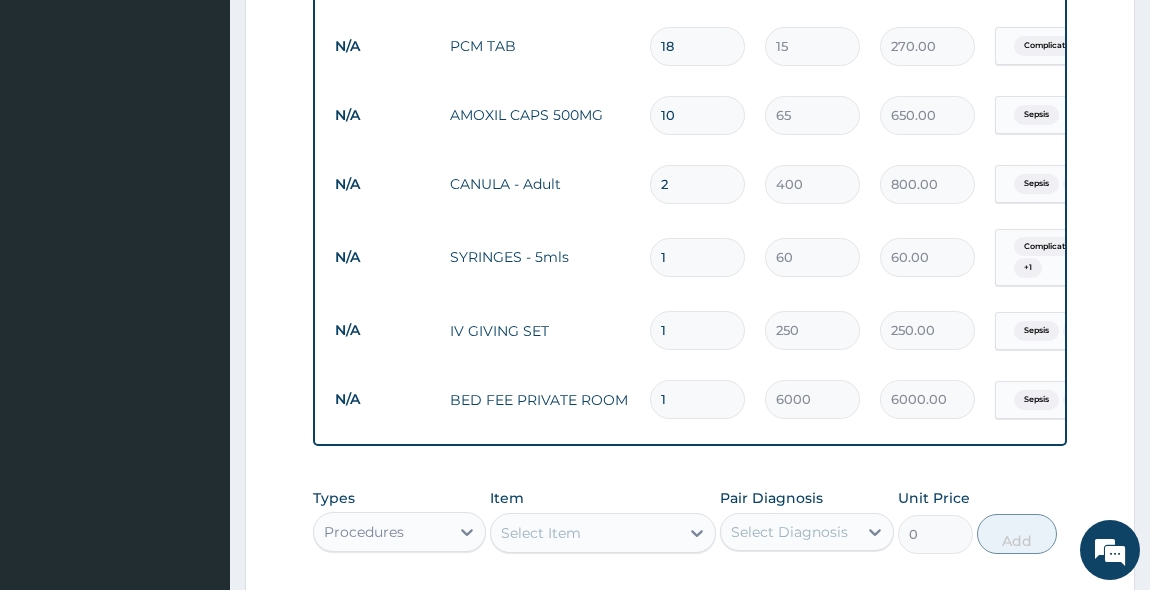 type on "0.00" 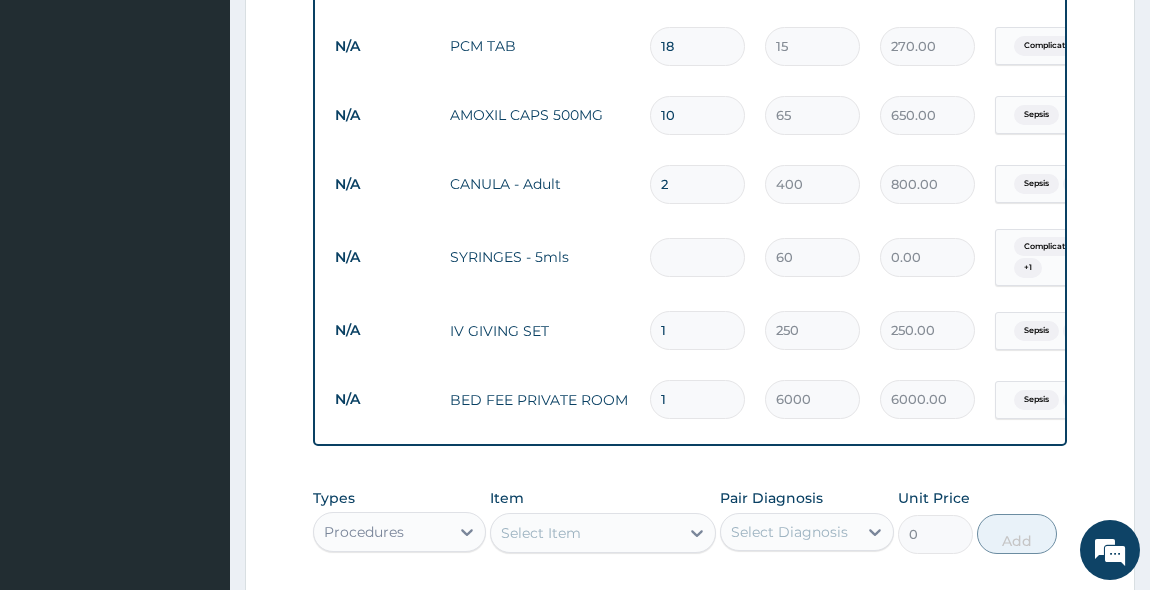 type on "7" 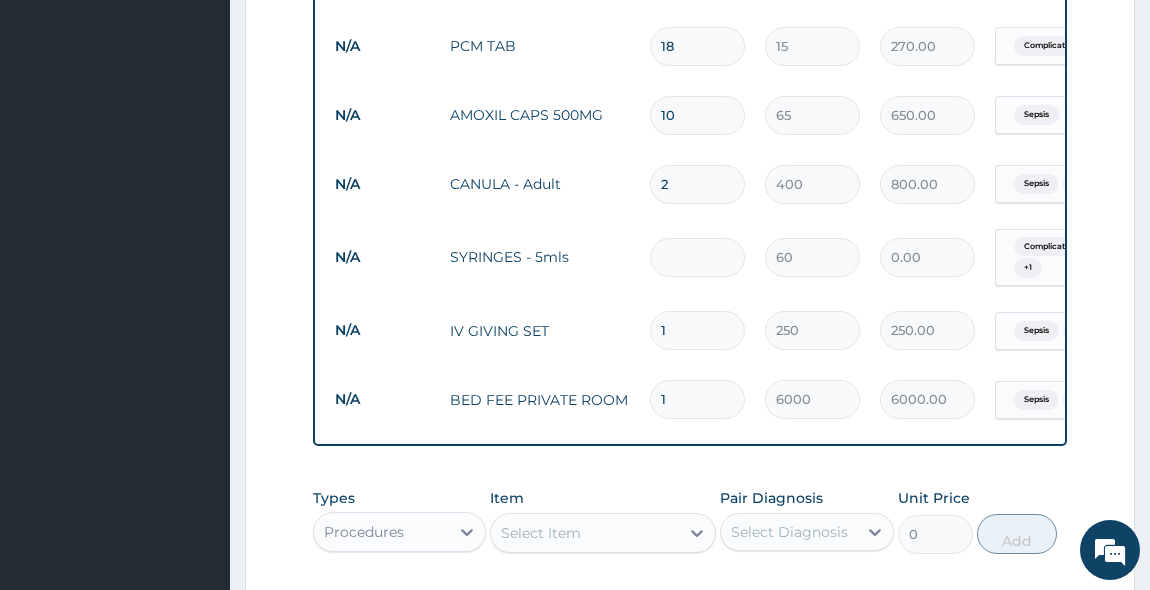 type on "420.00" 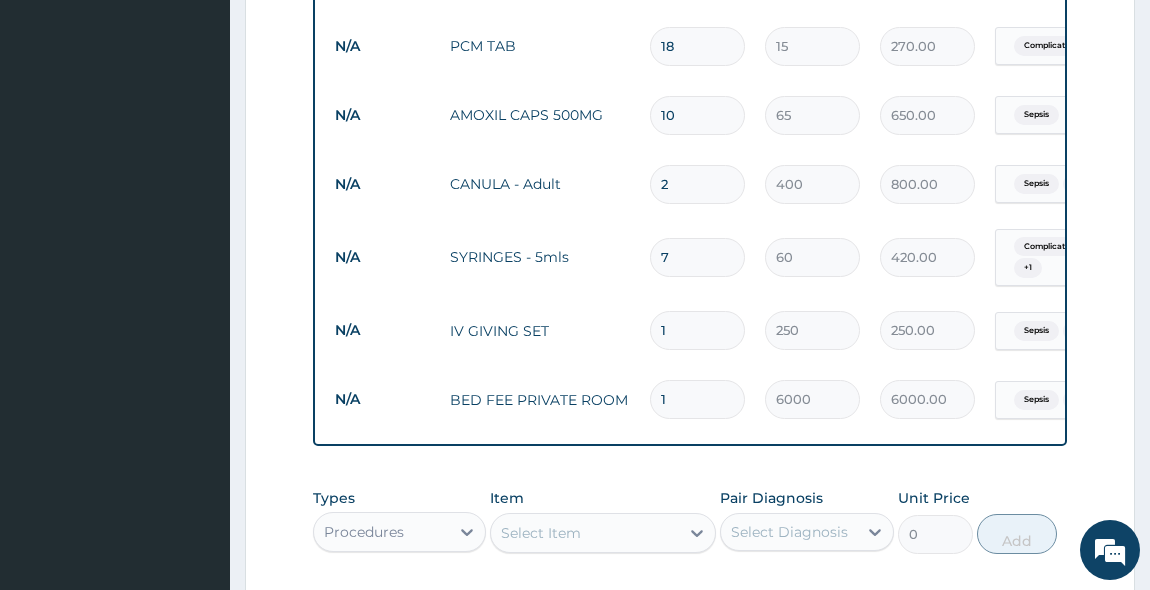 type on "7" 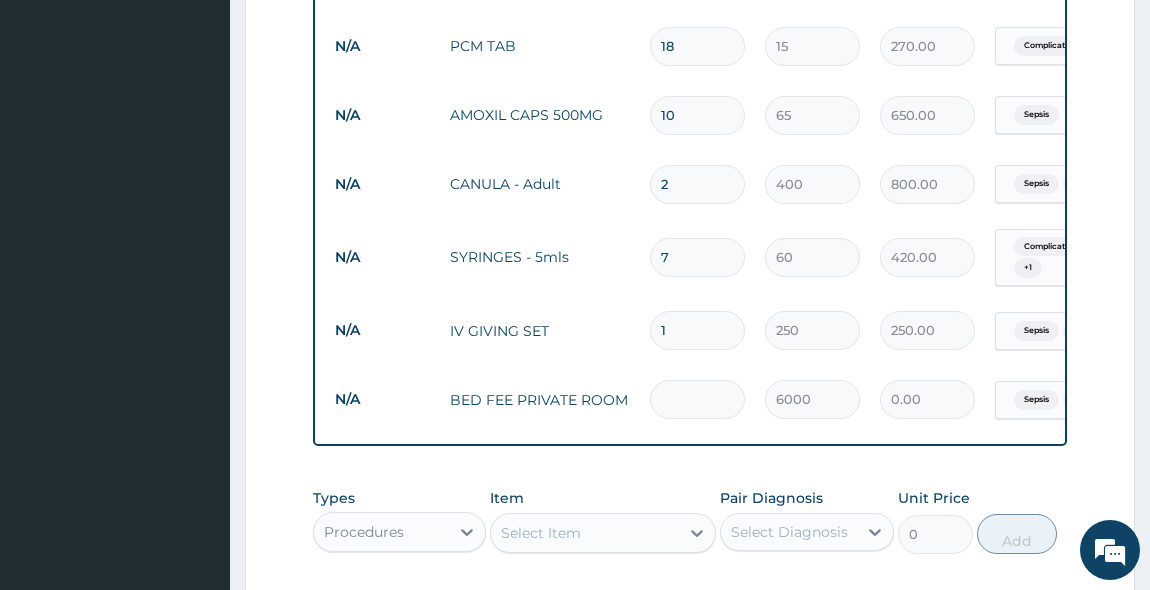 type on "2" 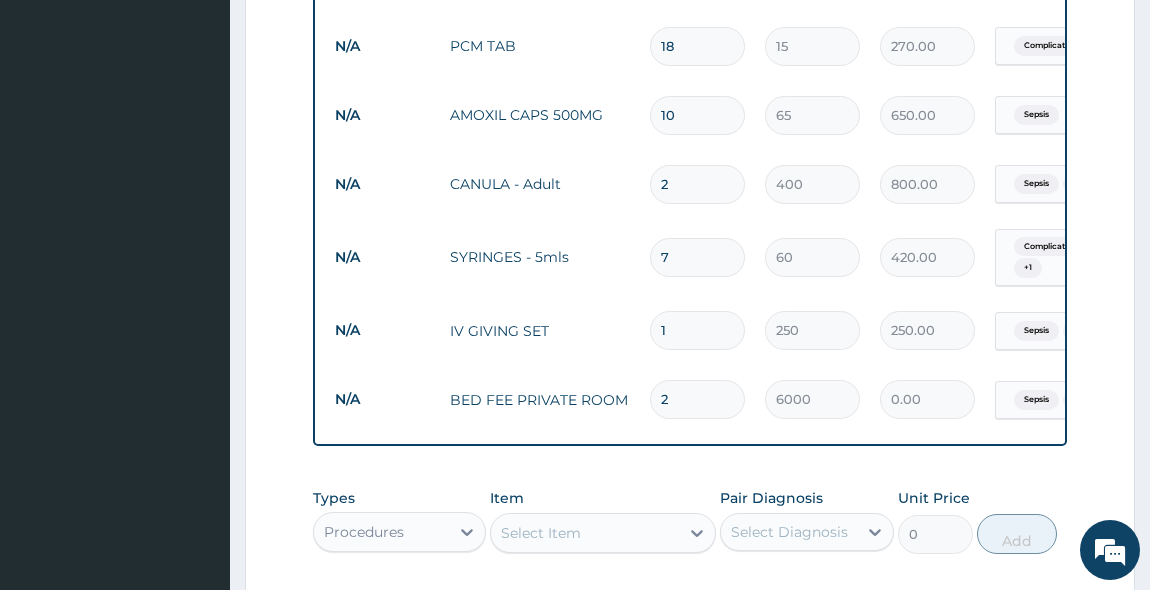 type on "12000.00" 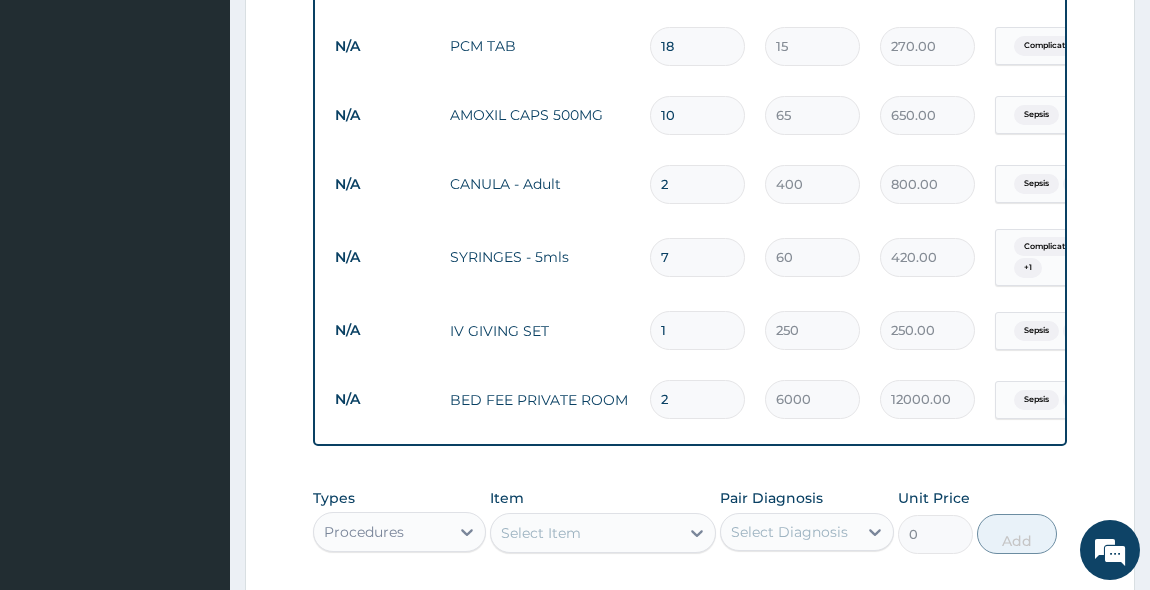 type on "2" 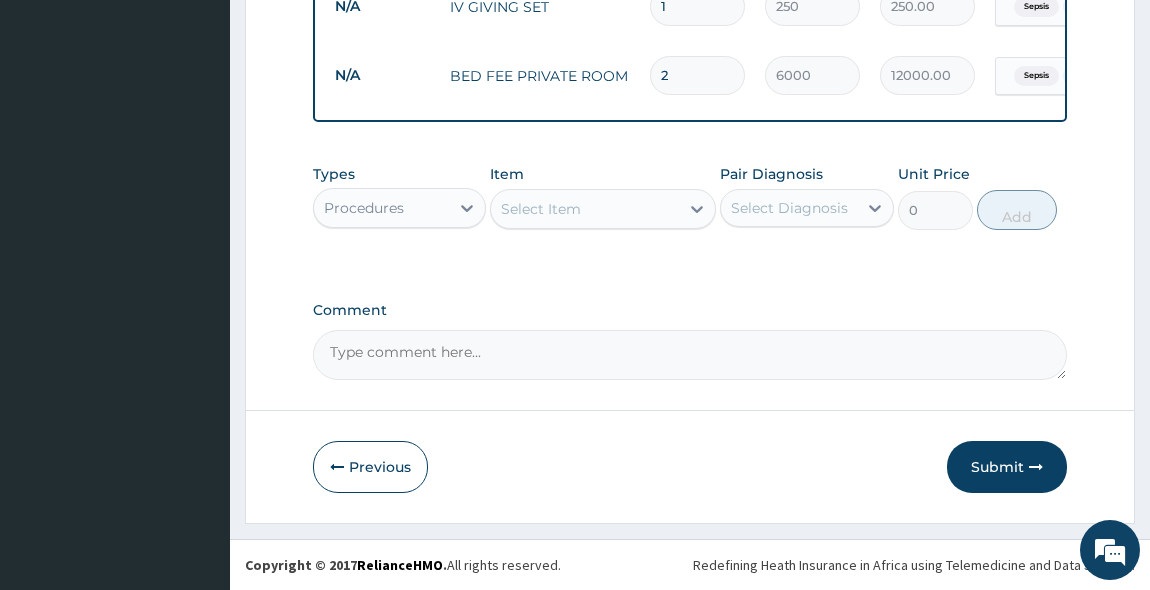 scroll, scrollTop: 1819, scrollLeft: 0, axis: vertical 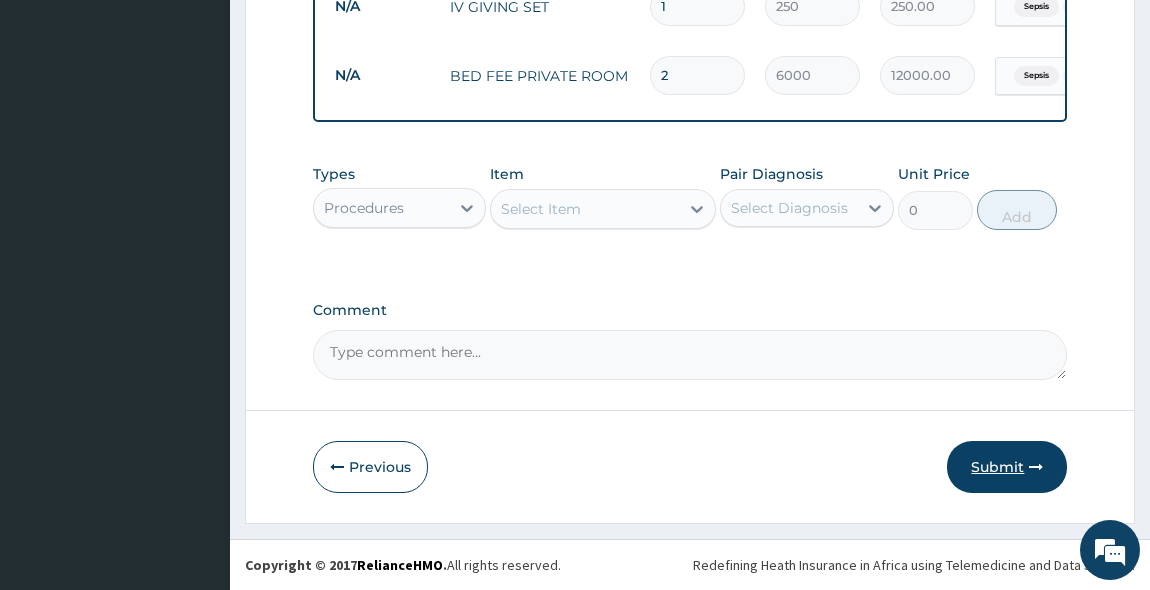 click on "Submit" at bounding box center (1007, 467) 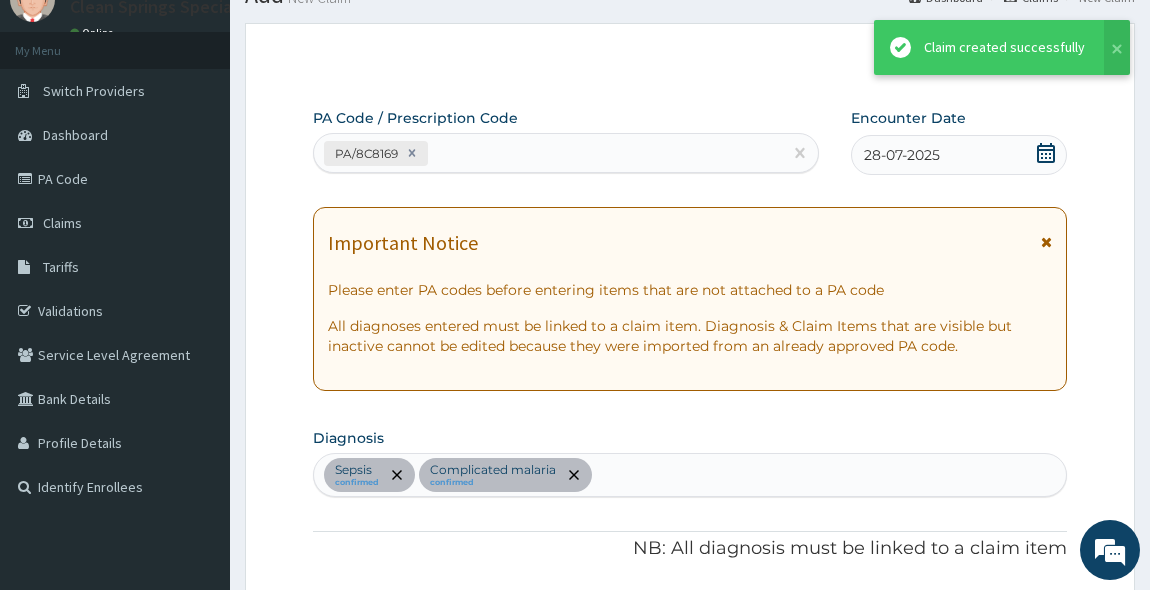 scroll, scrollTop: 1819, scrollLeft: 0, axis: vertical 